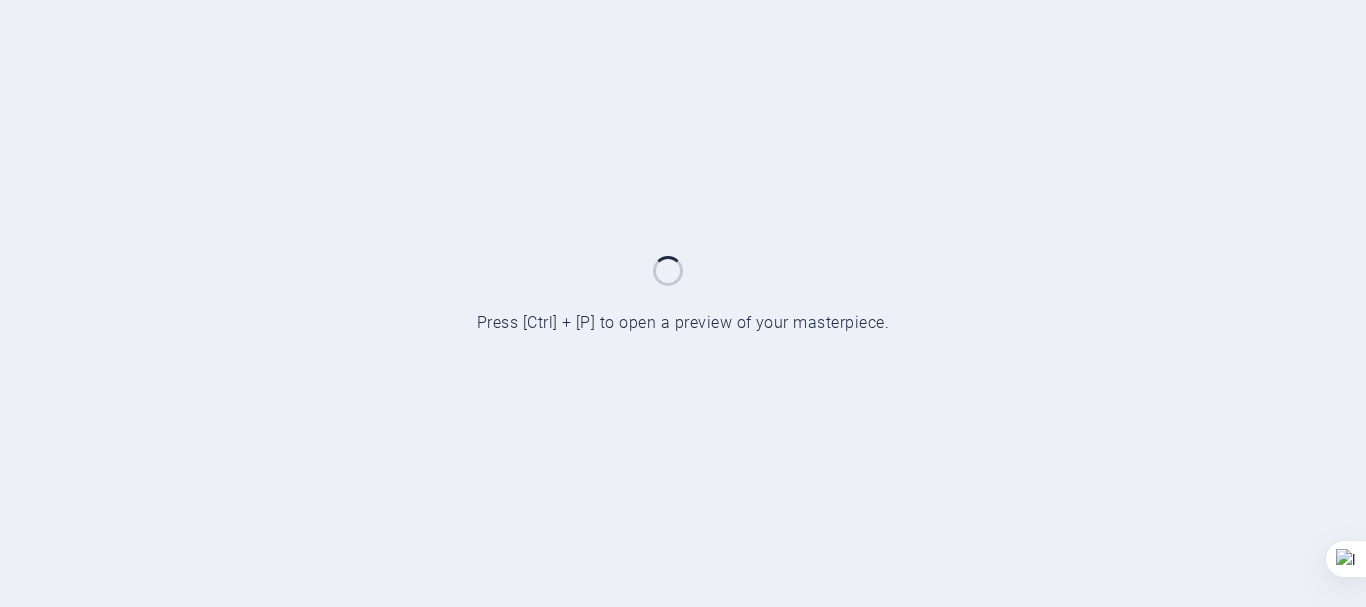 scroll, scrollTop: 0, scrollLeft: 0, axis: both 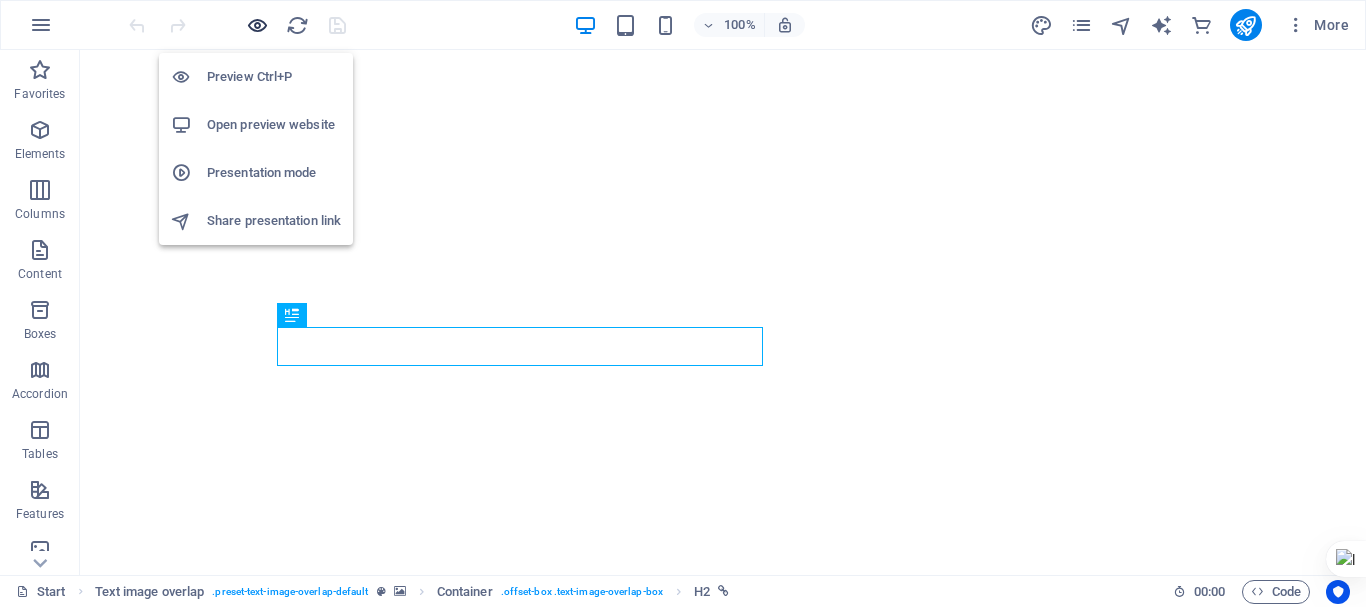 click at bounding box center [257, 25] 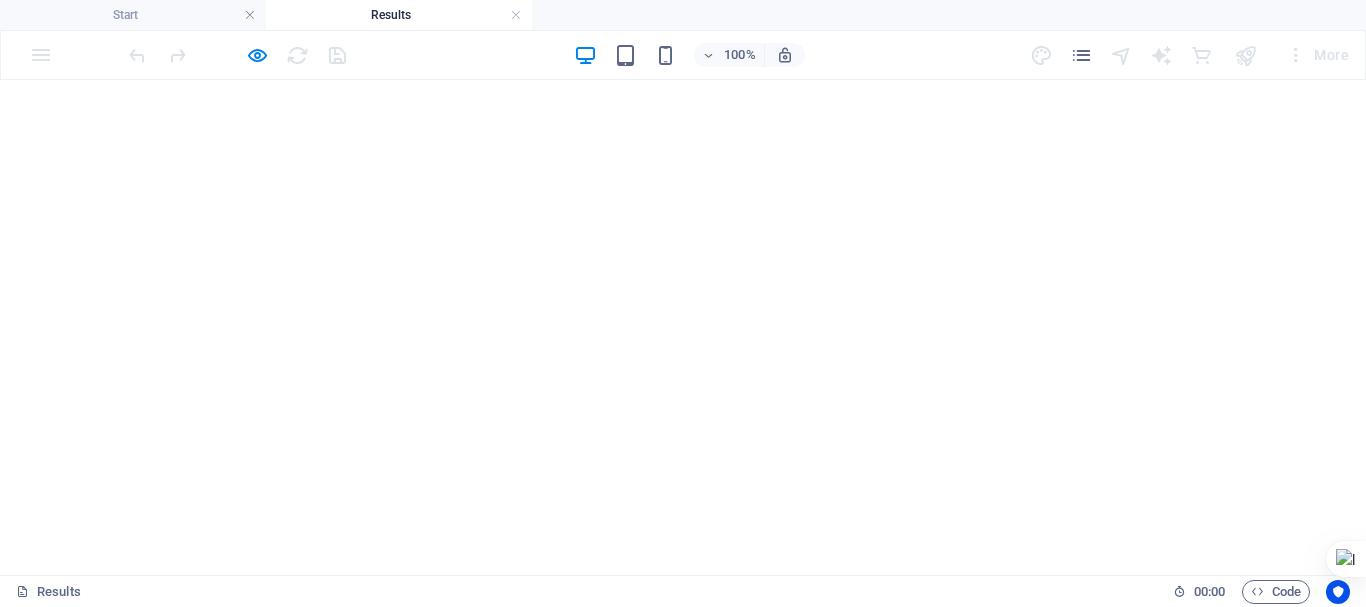 scroll, scrollTop: 0, scrollLeft: 0, axis: both 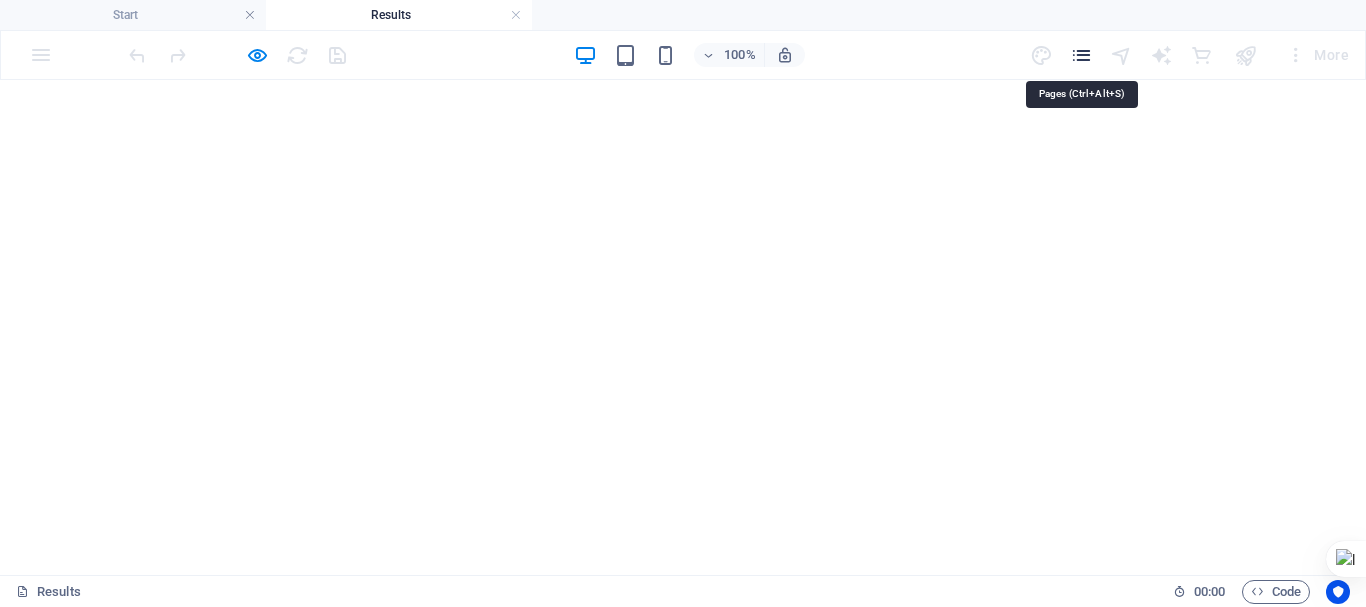 click at bounding box center (1081, 55) 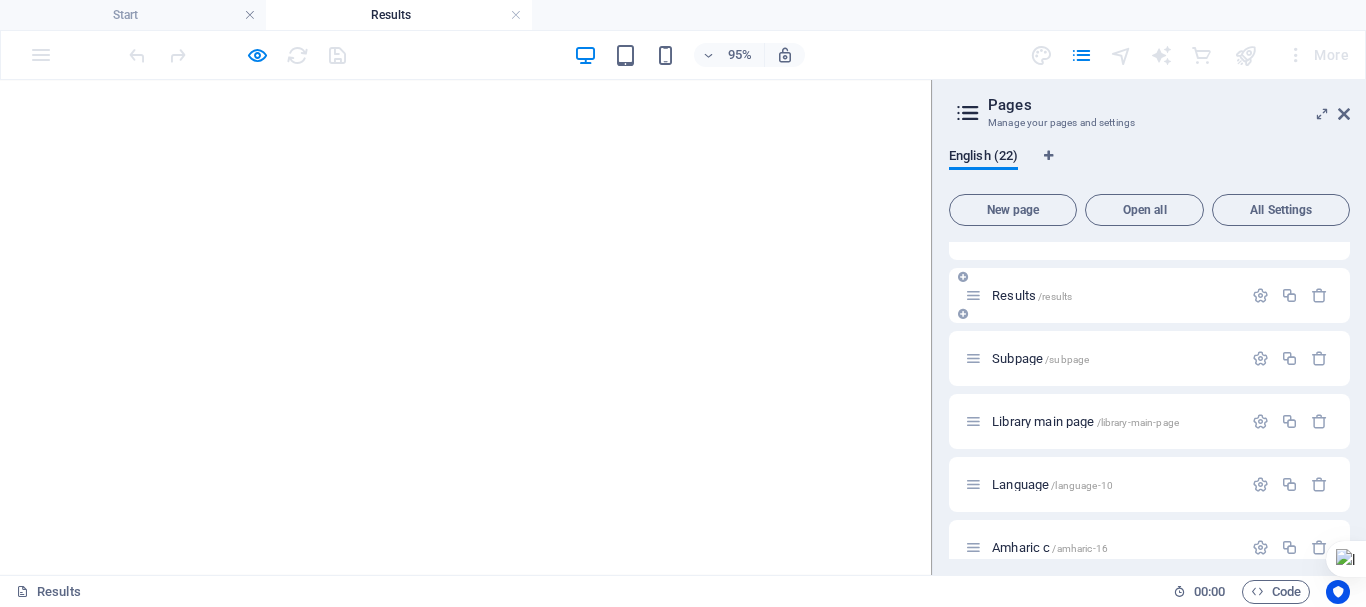 scroll, scrollTop: 300, scrollLeft: 0, axis: vertical 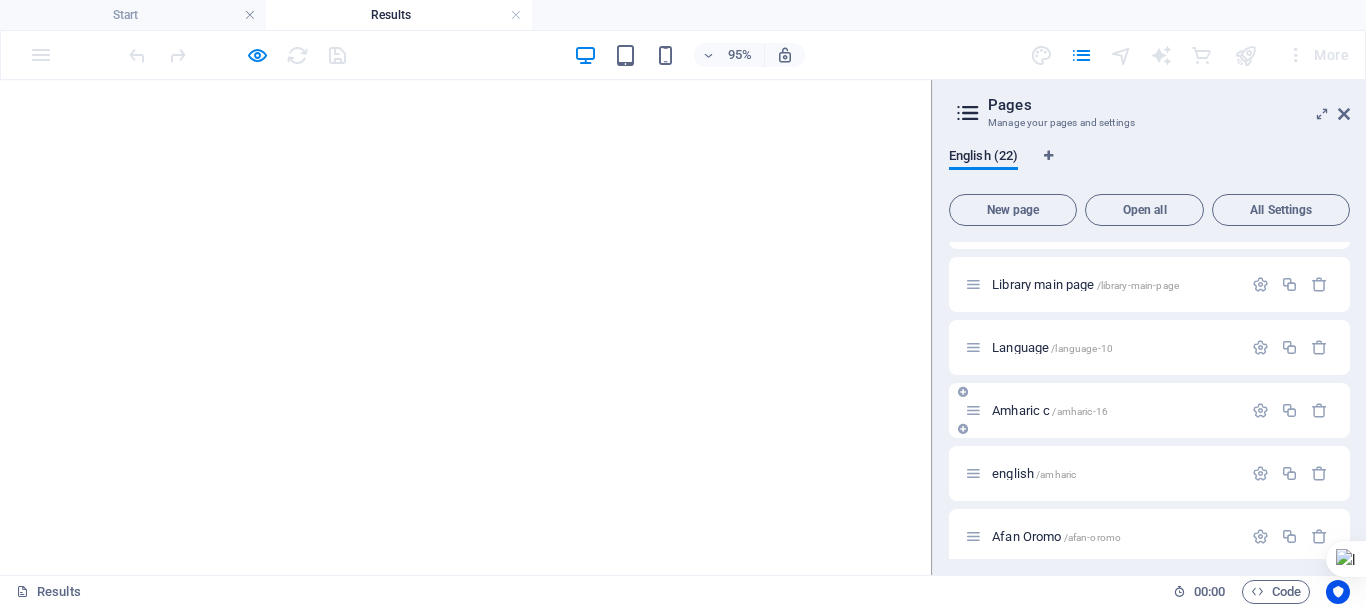click on "Amharic c /amharic-16" at bounding box center [1050, 410] 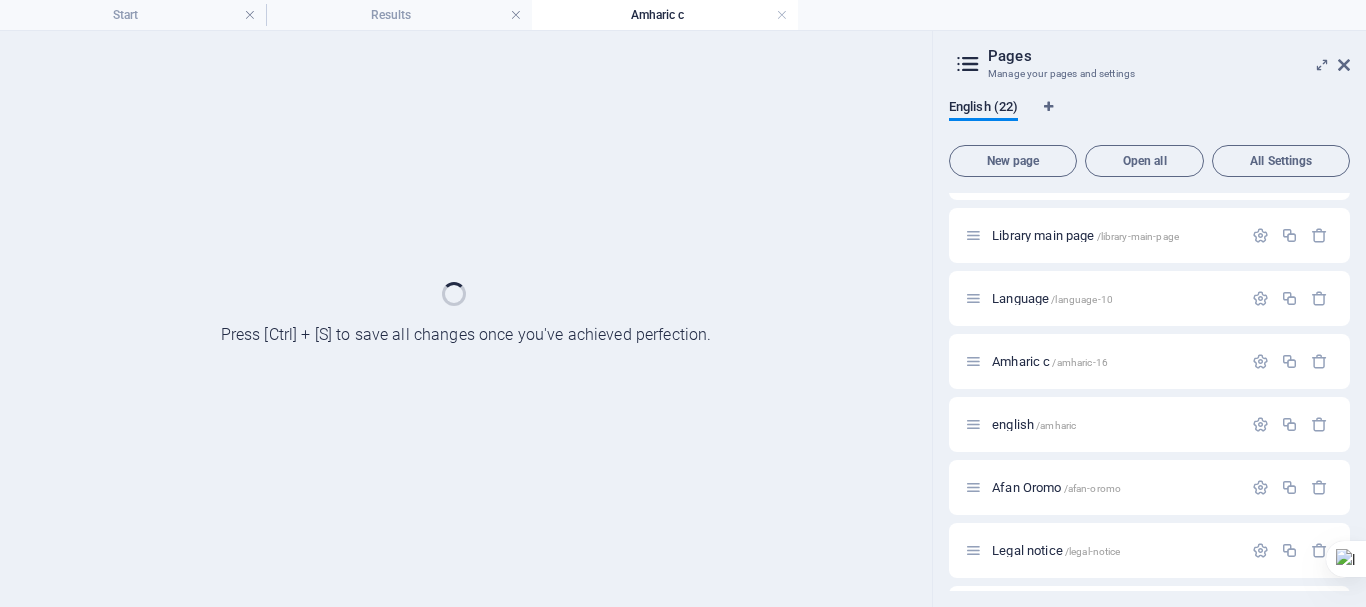 scroll, scrollTop: 0, scrollLeft: 0, axis: both 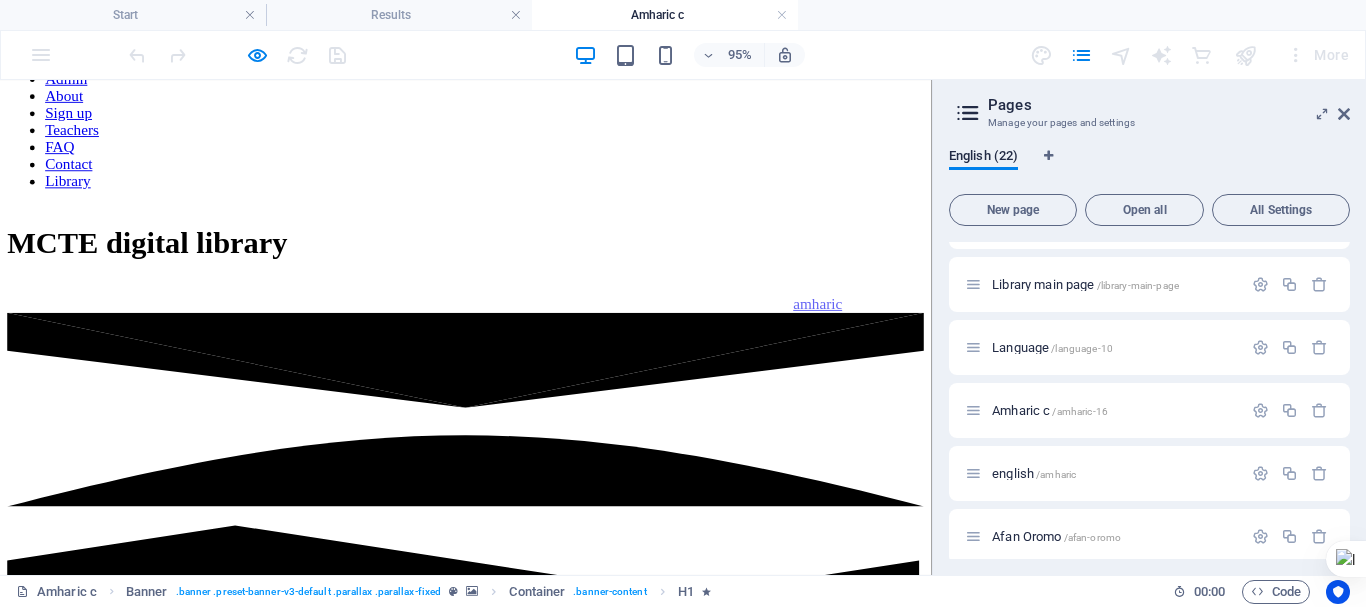 click on "Chat" at bounding box center (490, 960) 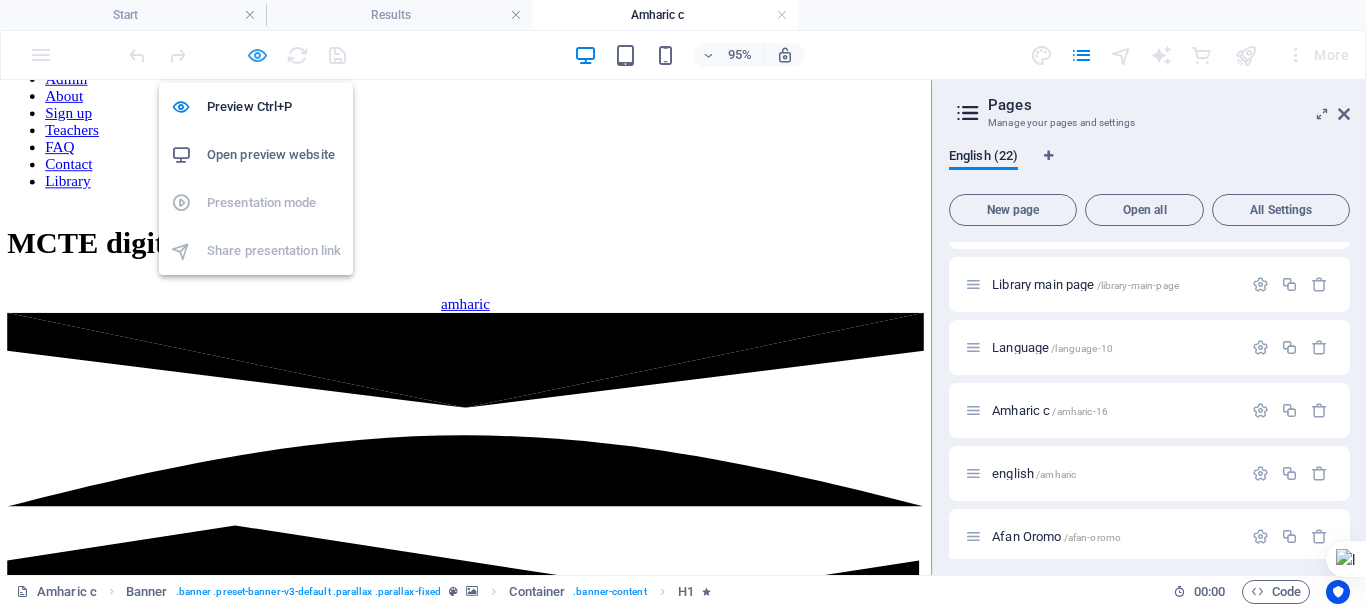 click at bounding box center (257, 55) 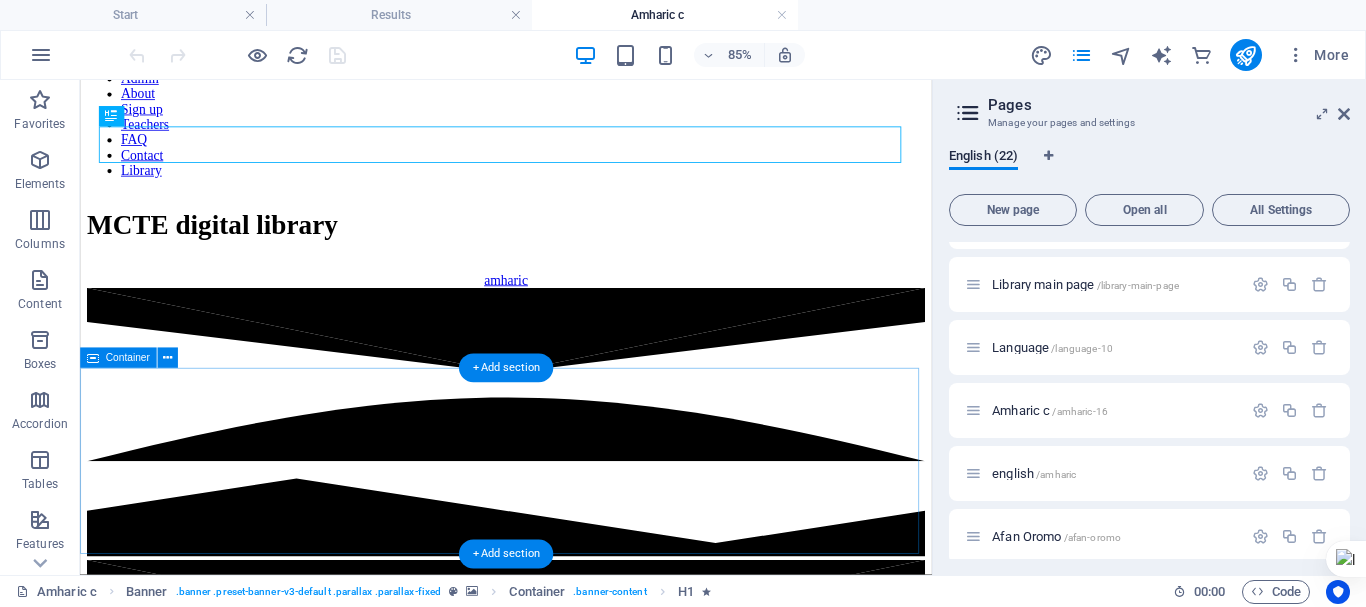 click on "Chat" at bounding box center (581, 965) 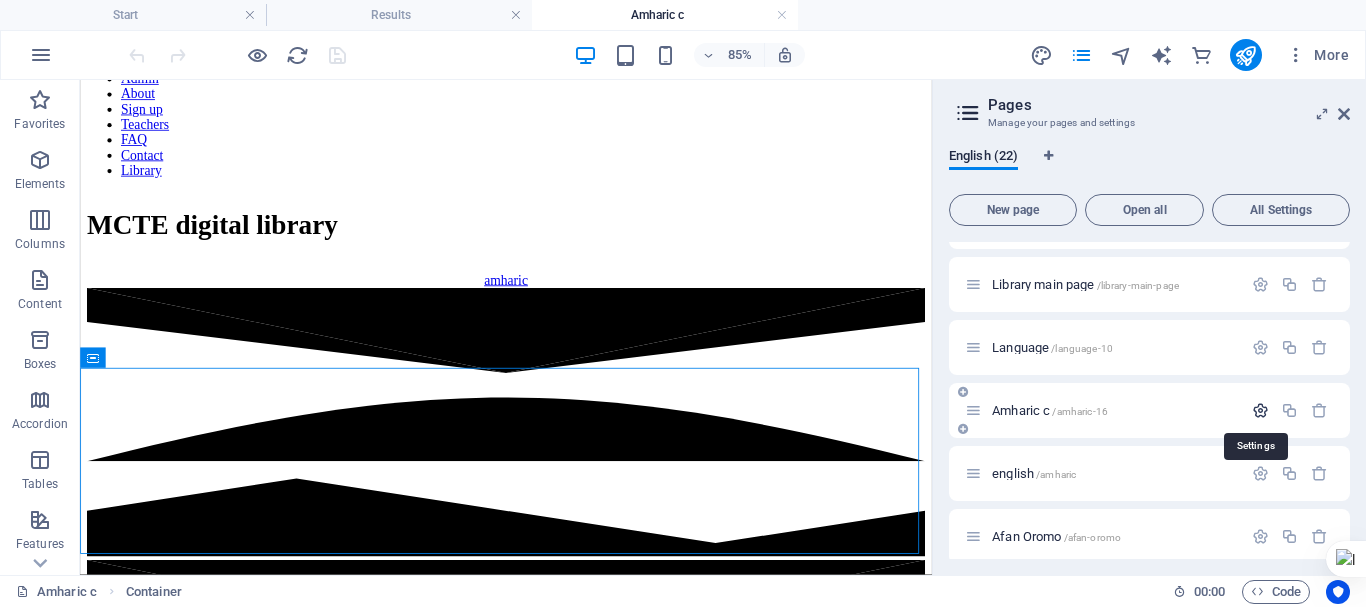 click at bounding box center [1260, 410] 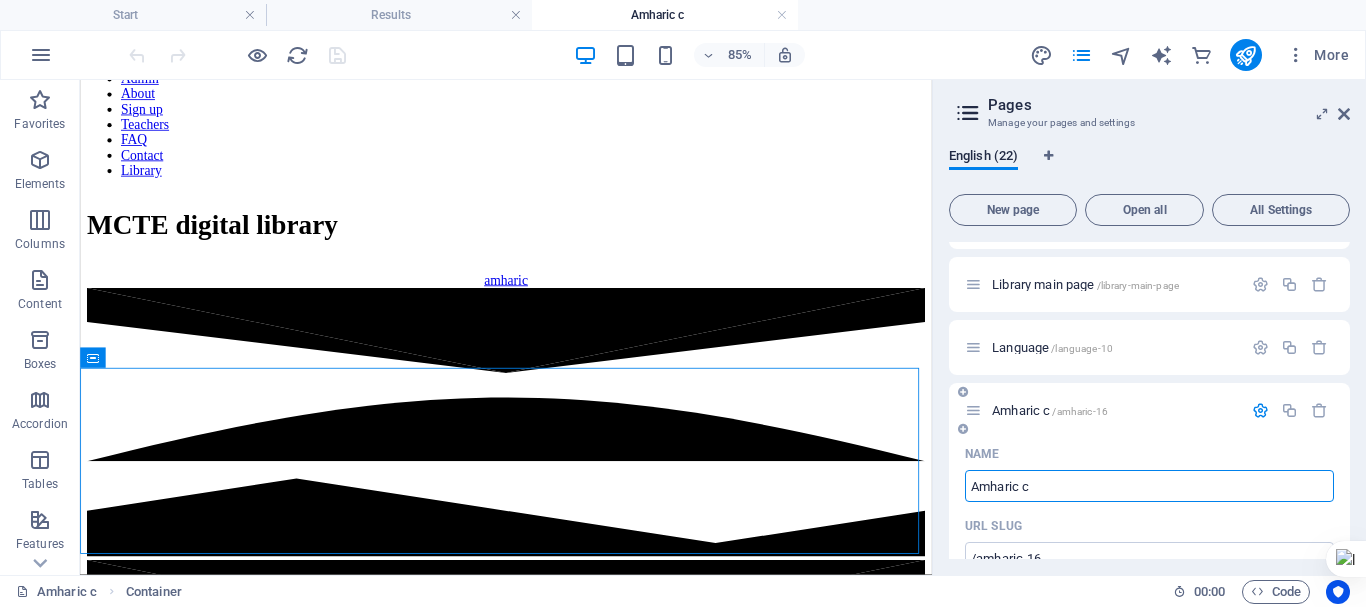 click on "English (22) New page Open all All Settings Start / SS /ss up /up Results /results Subpage /subpage Library main page /library-main-page Language /language-10 Amharic c /amharic-16 Name Amharic c ​ URL SLUG /amharic-16 ​ SEO Title AI Amharic c ​ 430 / 580 Px SEO Description AI ​ 75 / 990 Px SEO Keywords AI ​ Settings Menu Noindex Preview Mobile Desktop www.example.com amharic-16 Amharic c - Mettu College of Teacher Education mcte.edu.et Meta tags ​ Preview Image (Open Graph) Drag files here, click to choose files or select files from Files or our free stock photos & videos More Settings english /amharic Afan Oromo /afan-oromo Legal notice /legal-notice Privacy /privacy Language /language Library 2 /library-2 Library 1 /library-1 Team: Single Page Layout /team-item cover /cover Wireframe: Single Page Layout /wireframe-item NEWS: Single Page Layout /news-item feedback: Single Page Layout /feedback-item News /news Blog: Single Page Layout /blog-item" at bounding box center [1149, 353] 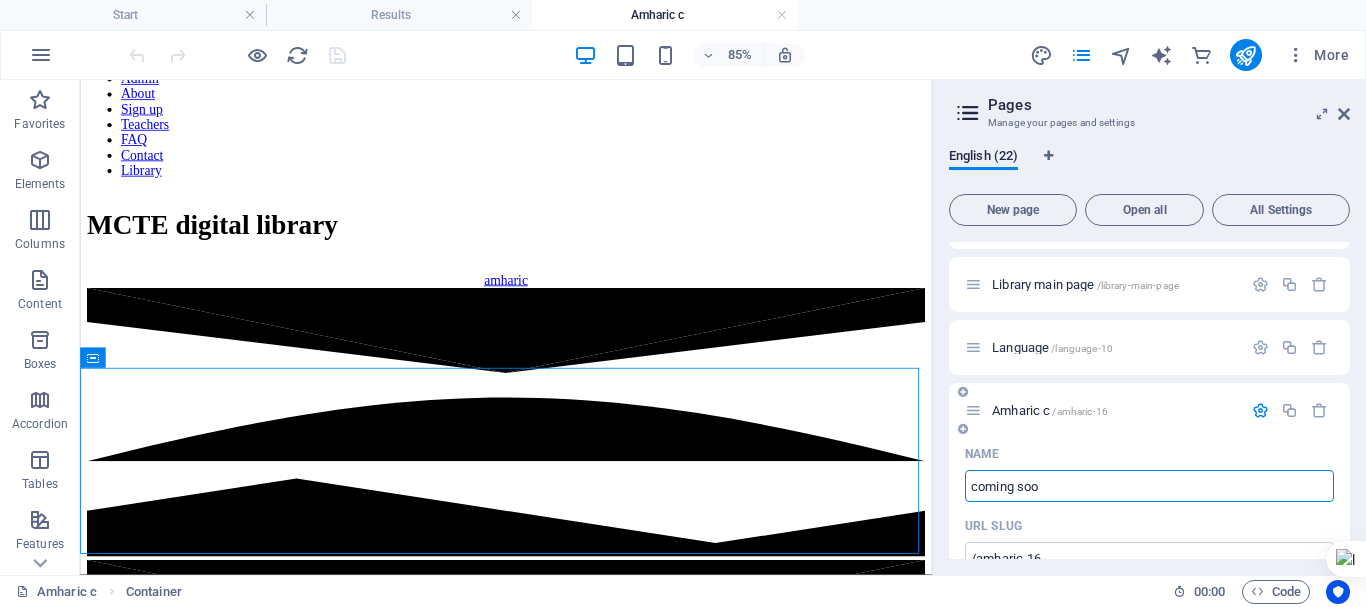 type on "coming soon" 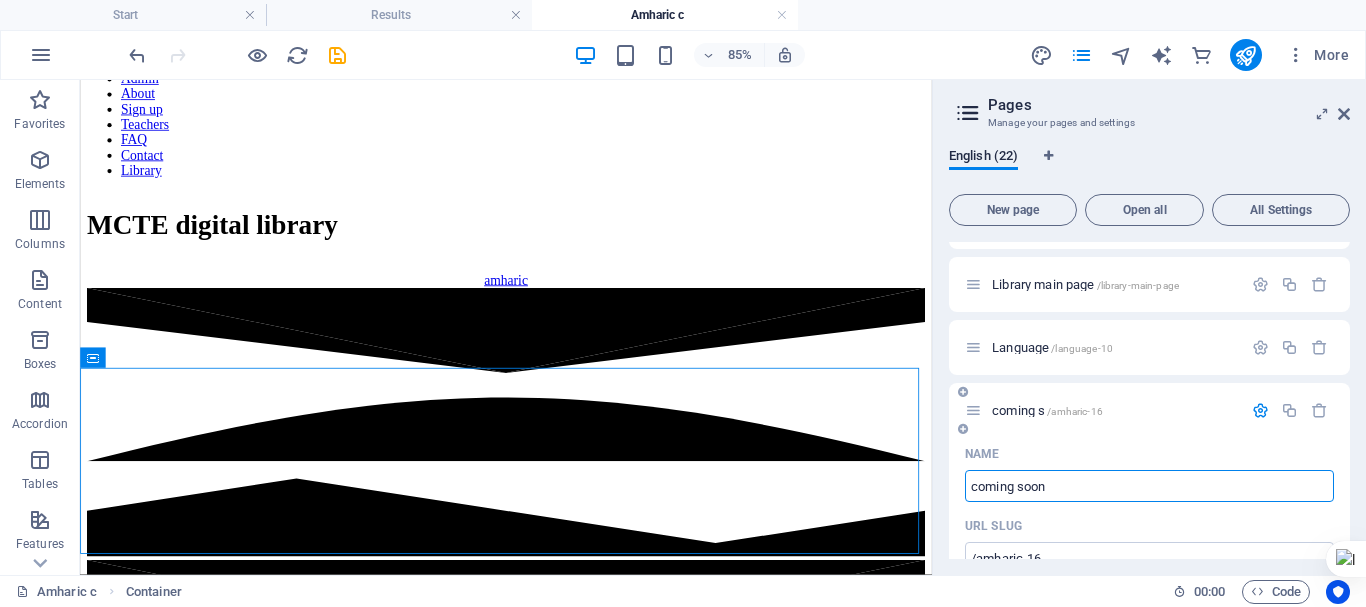 type on "coming s" 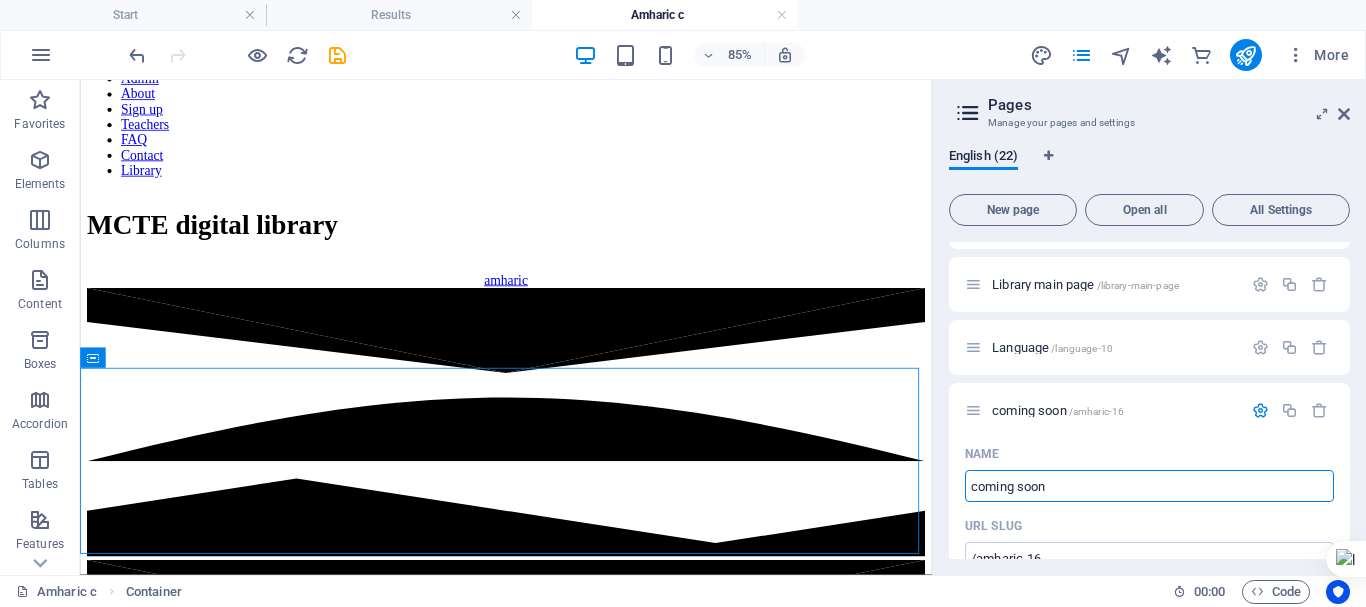 type on "coming soon" 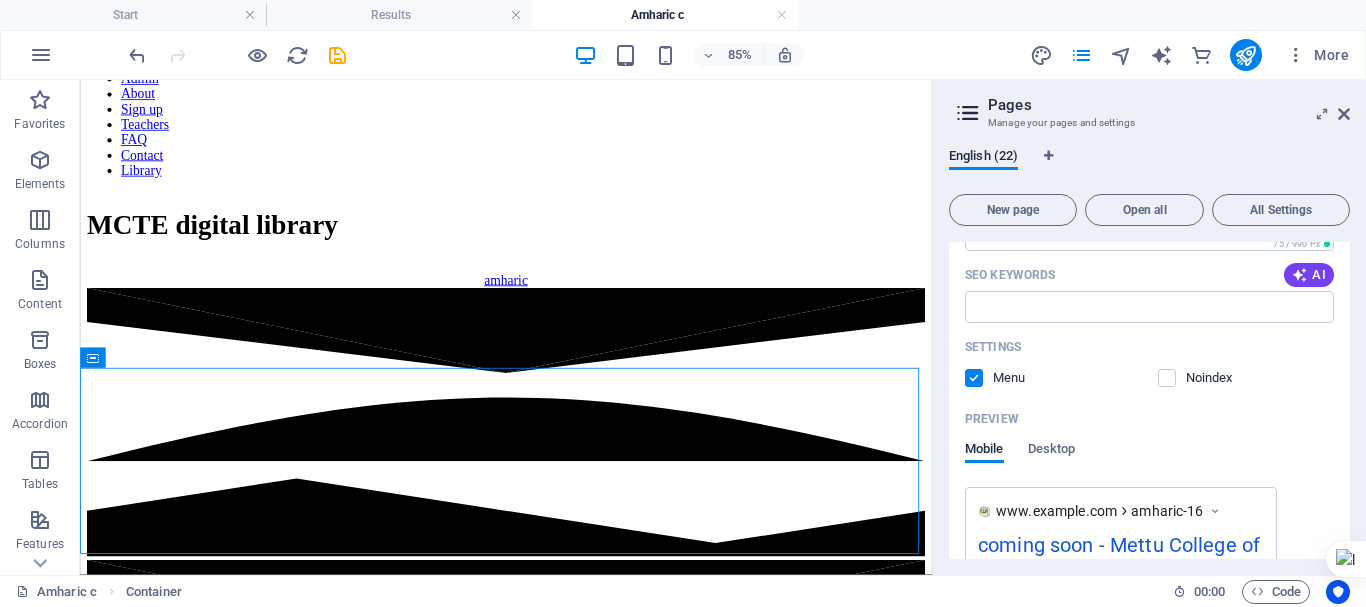 scroll, scrollTop: 900, scrollLeft: 0, axis: vertical 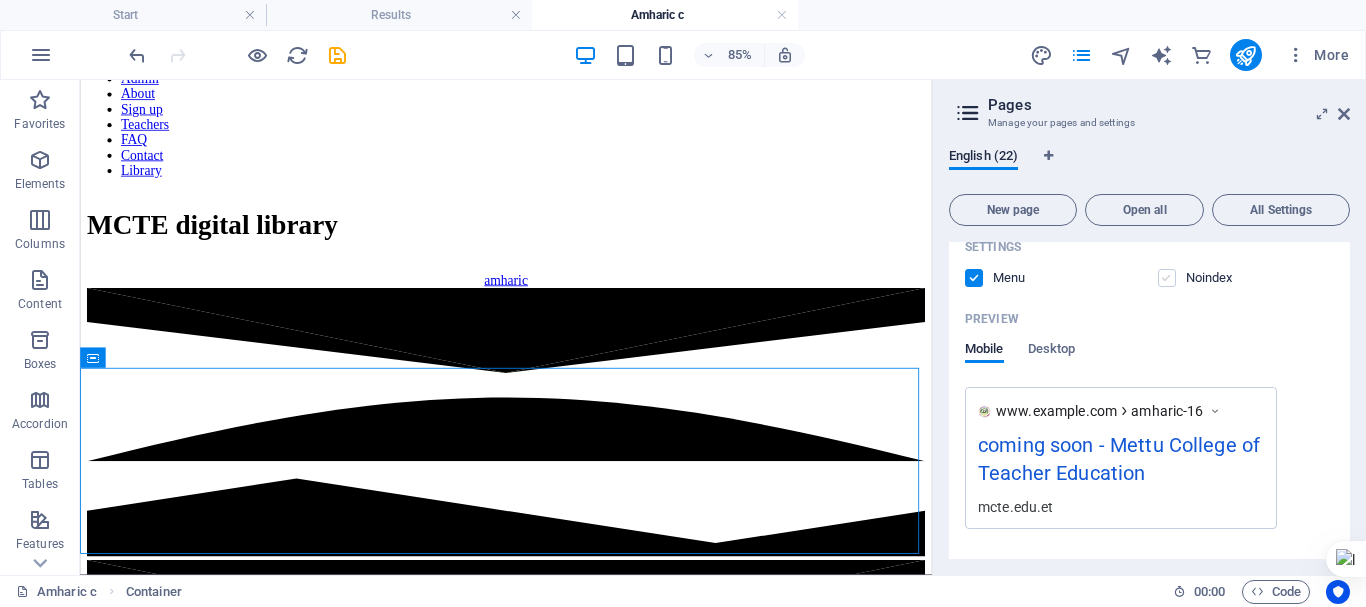 click at bounding box center (1167, 278) 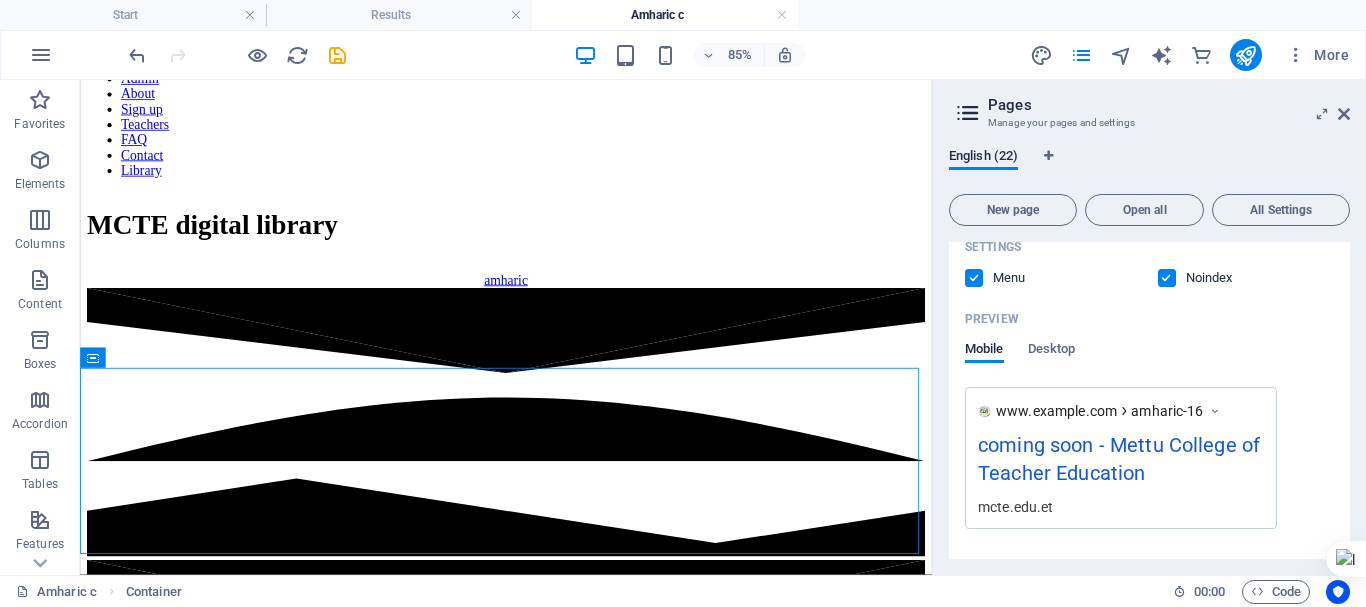 click at bounding box center (974, 278) 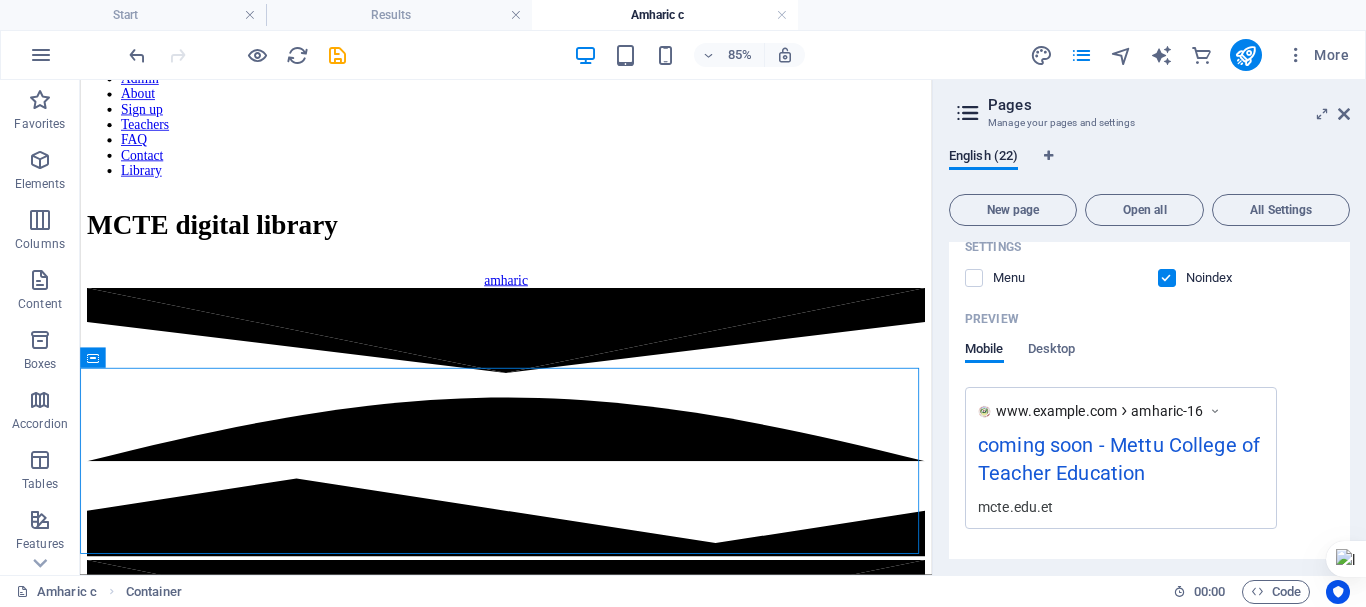 click at bounding box center [1167, 278] 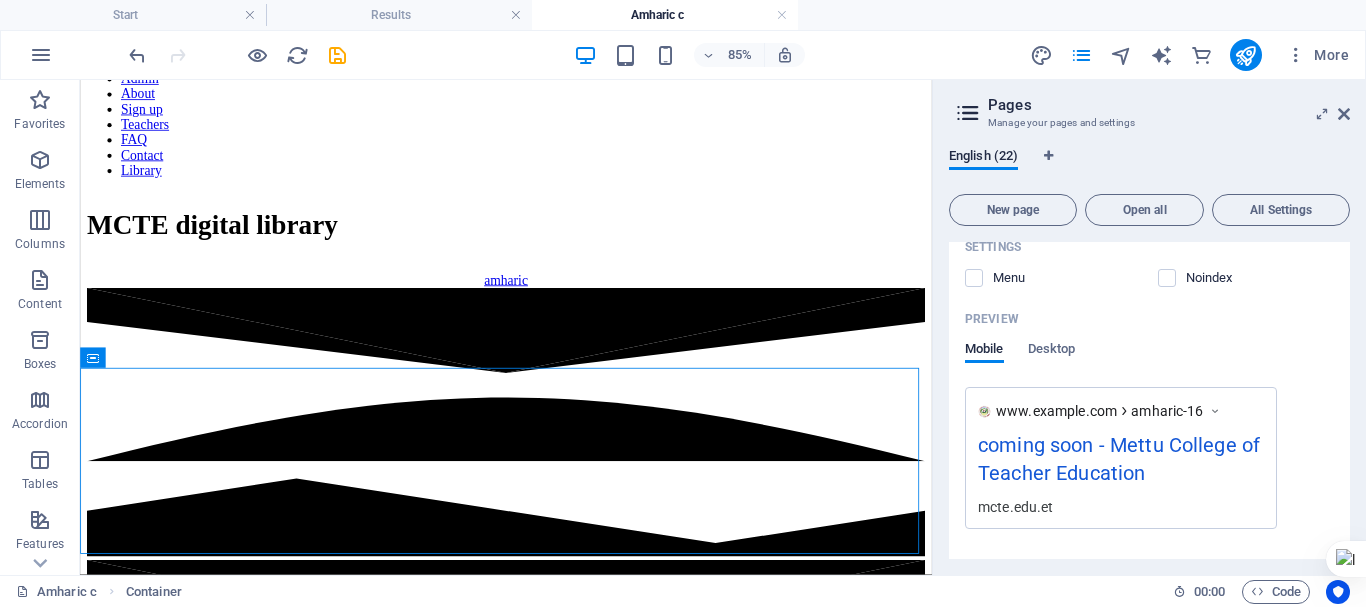 click on "Desktop" at bounding box center [1052, 351] 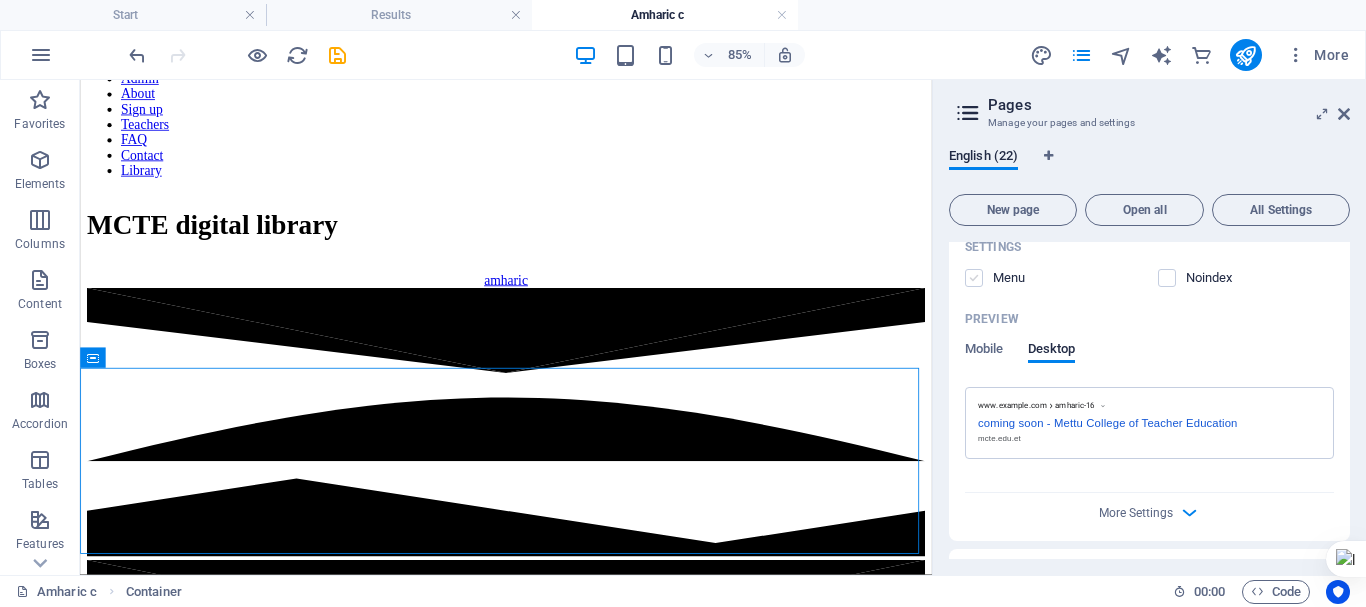 click at bounding box center [974, 278] 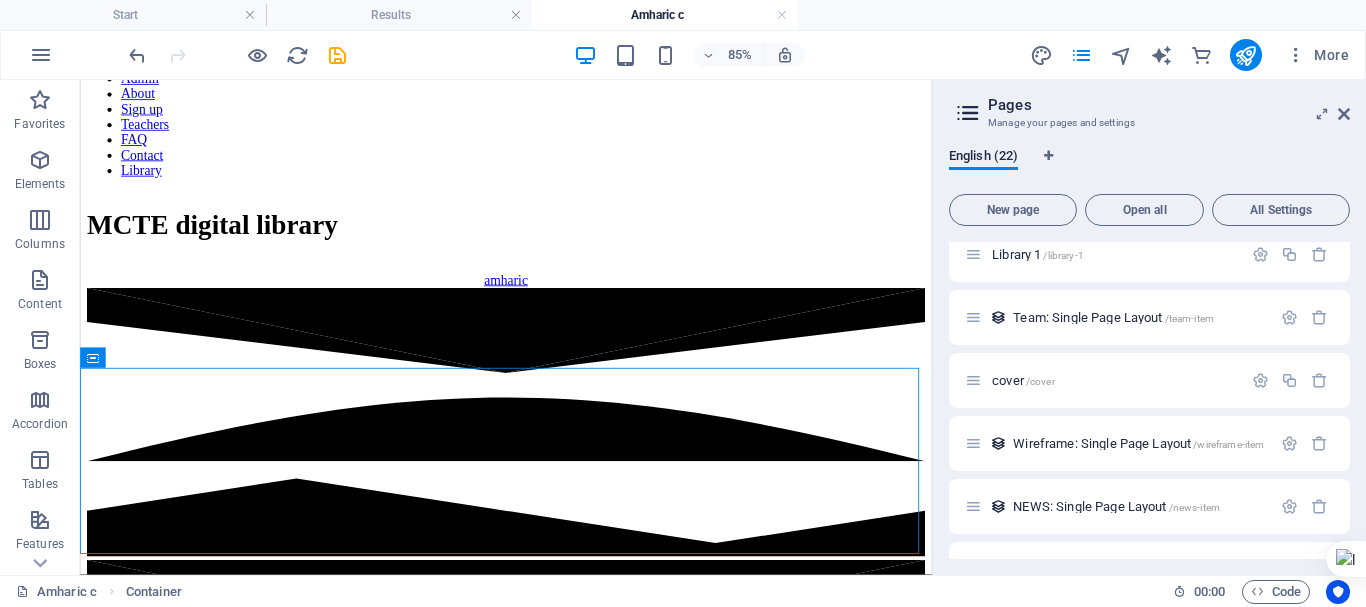 scroll, scrollTop: 1772, scrollLeft: 0, axis: vertical 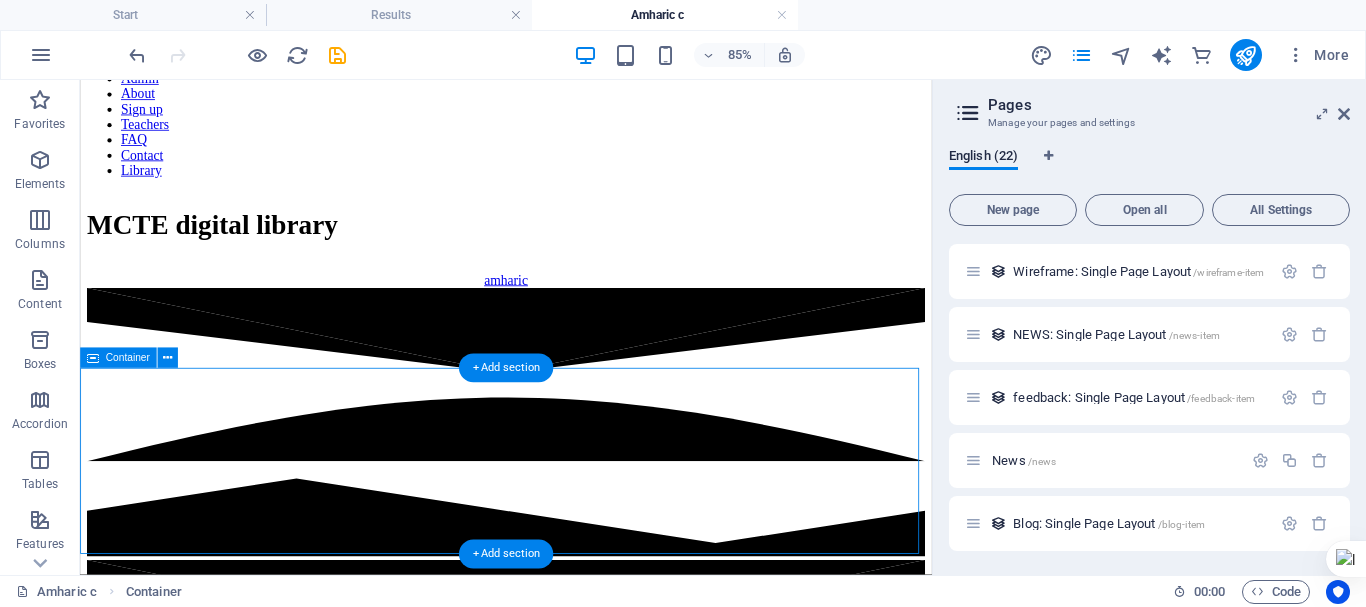 click on "Chat" at bounding box center (581, 965) 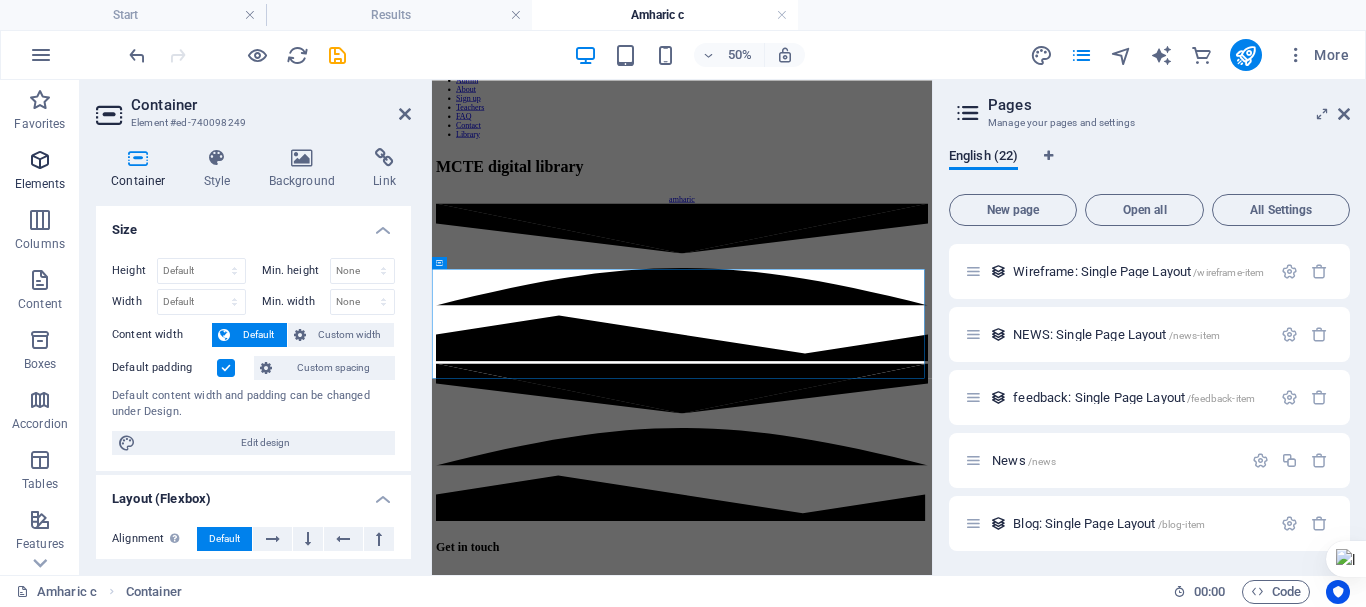 click at bounding box center (40, 160) 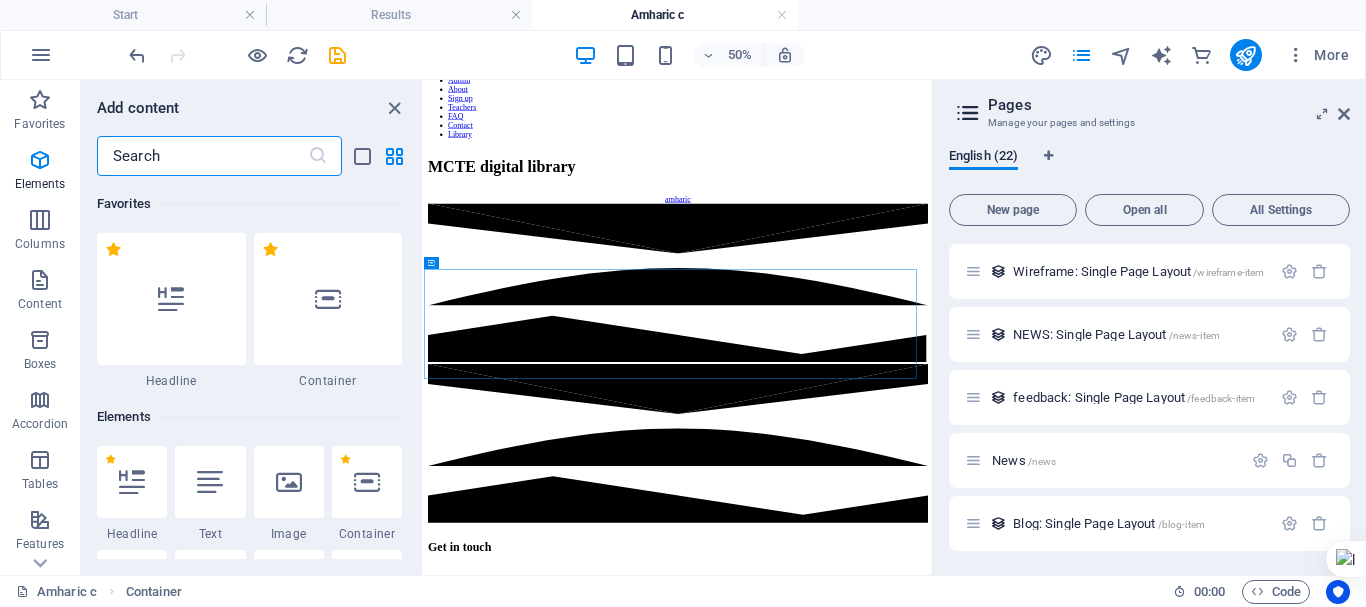 scroll, scrollTop: 213, scrollLeft: 0, axis: vertical 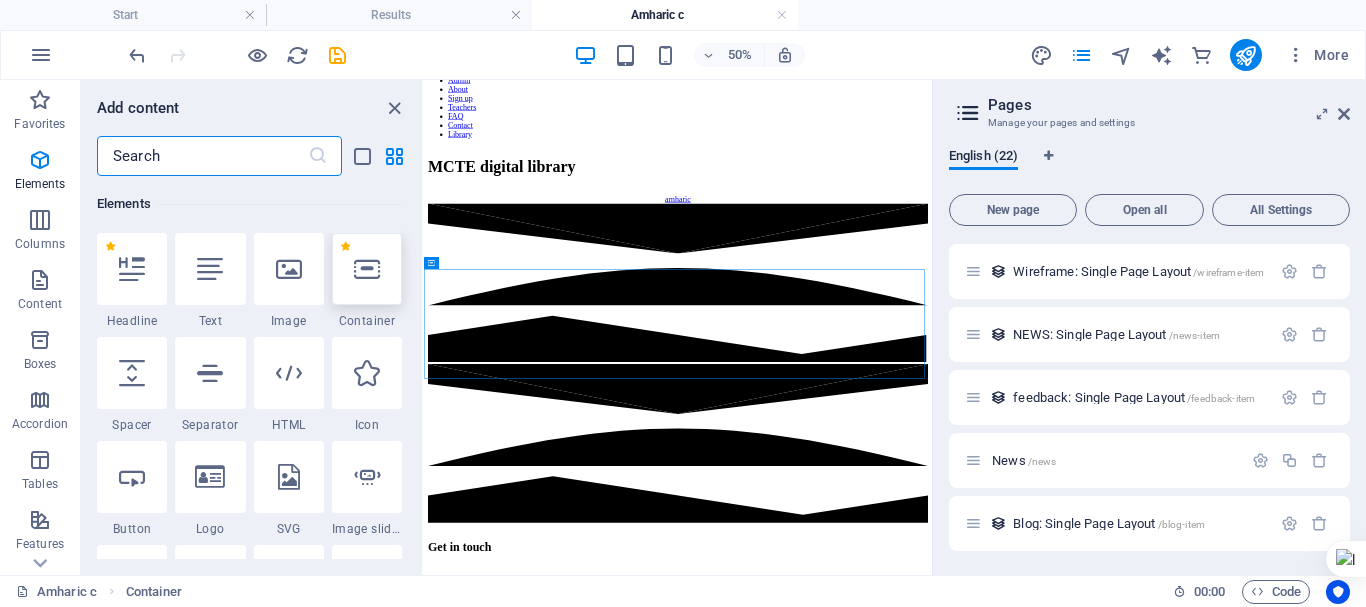 click at bounding box center [367, 269] 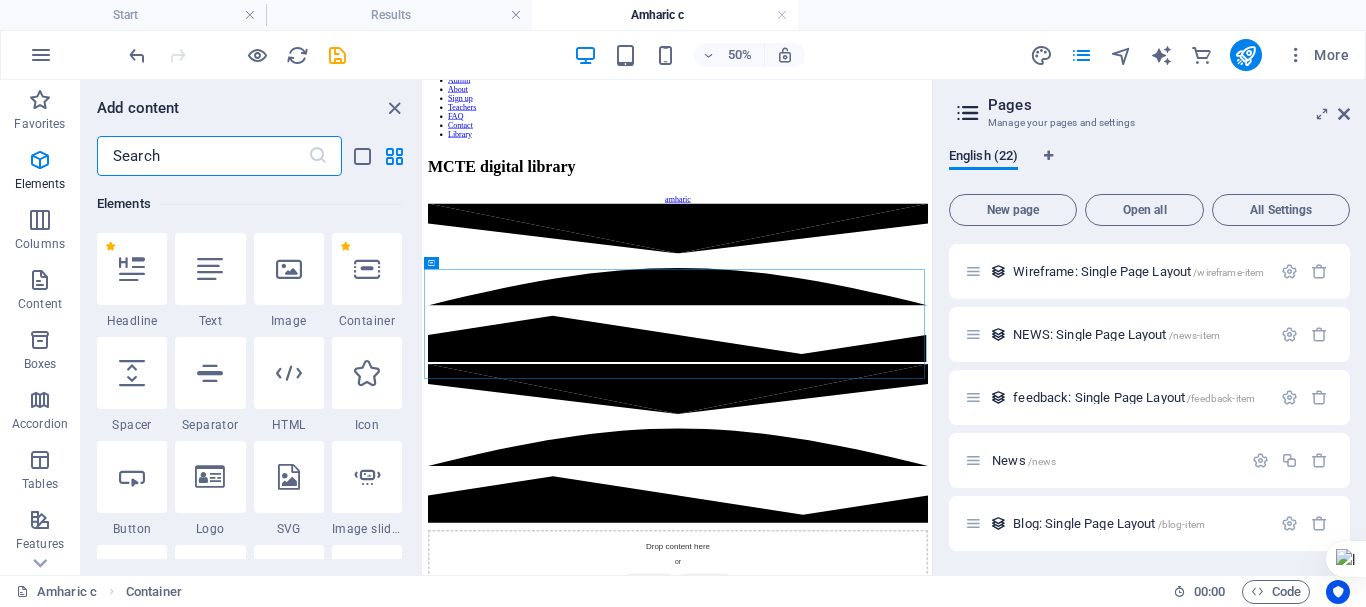 click on "Add elements" at bounding box center (873, 1079) 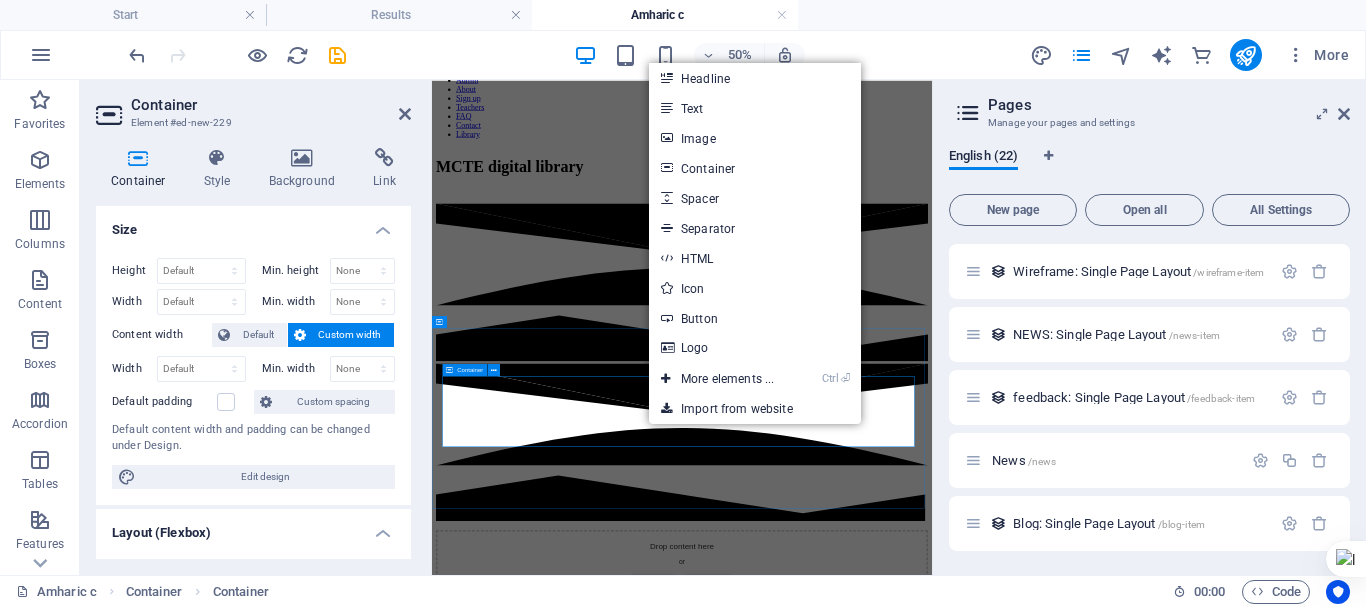 scroll, scrollTop: 0, scrollLeft: 0, axis: both 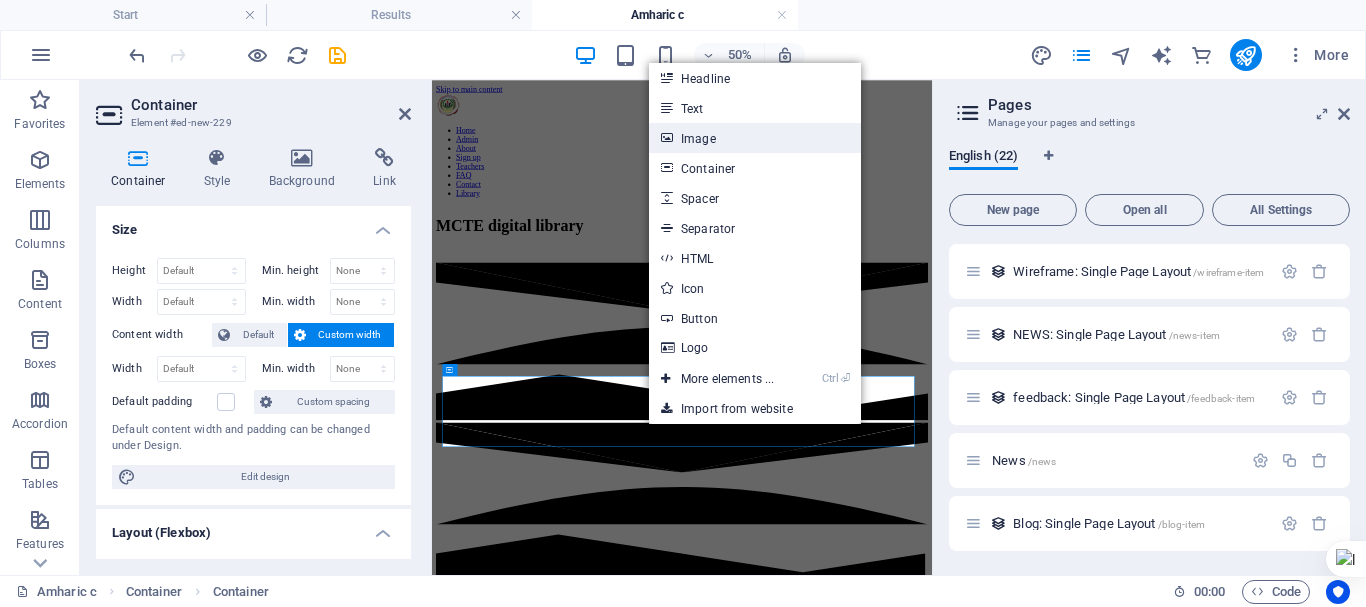 drag, startPoint x: 703, startPoint y: 140, endPoint x: 396, endPoint y: 54, distance: 318.8181 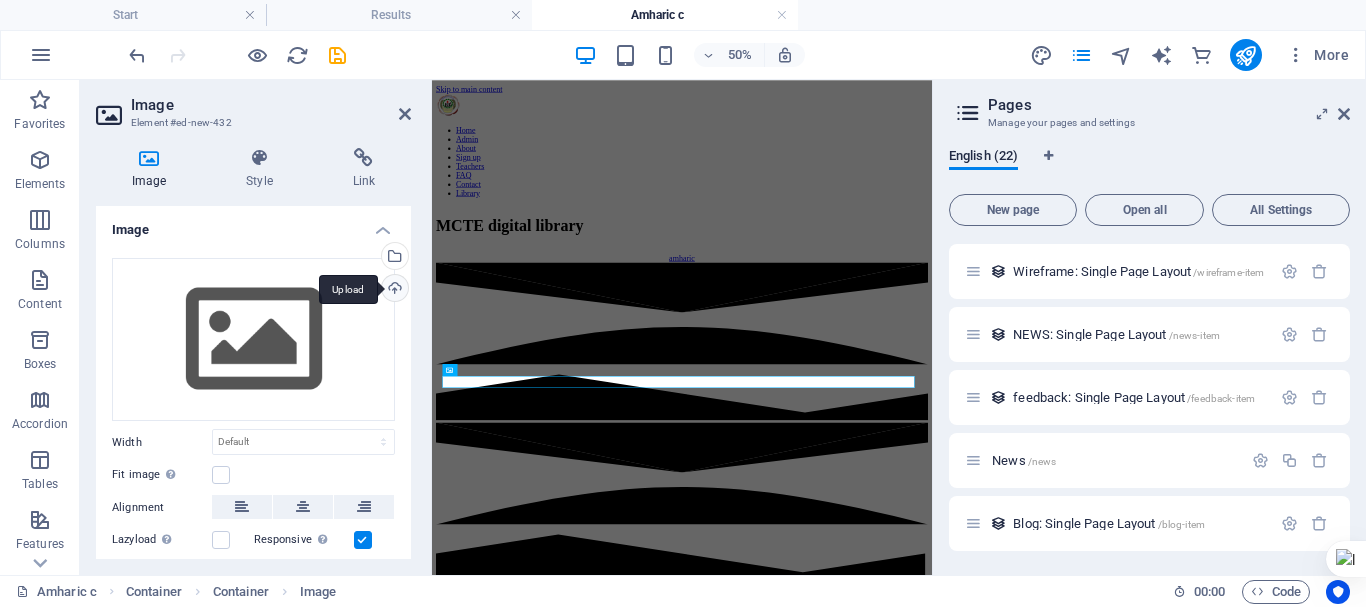 click on "Upload" at bounding box center [393, 290] 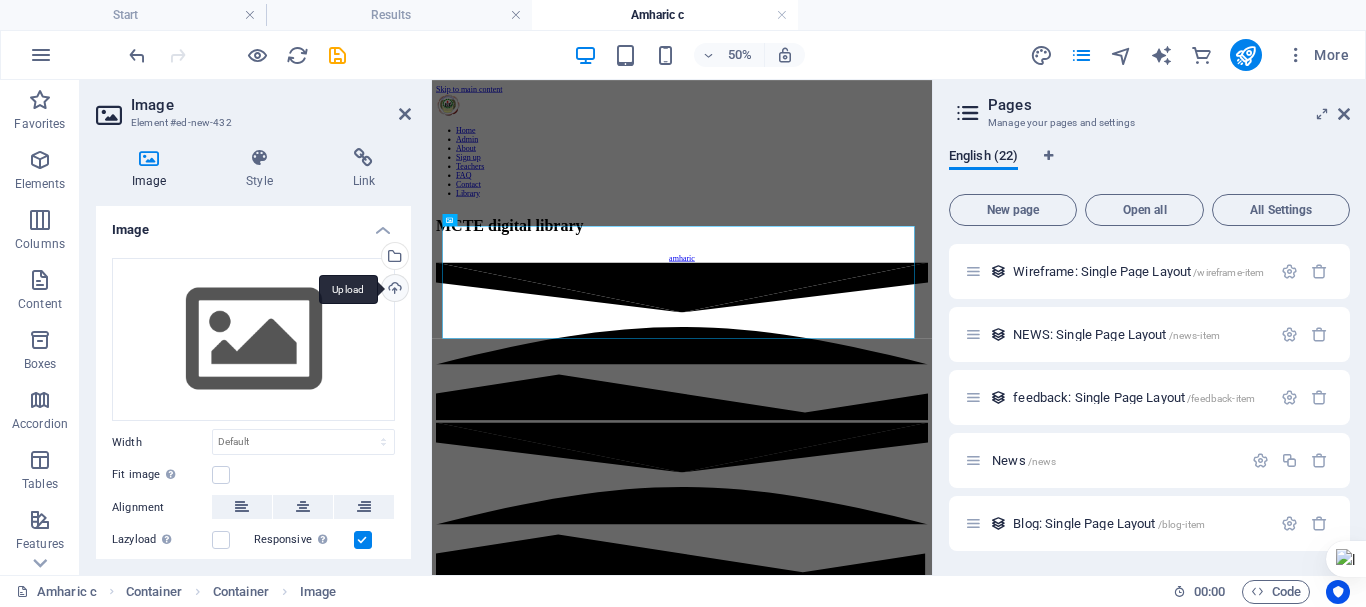 scroll, scrollTop: 300, scrollLeft: 0, axis: vertical 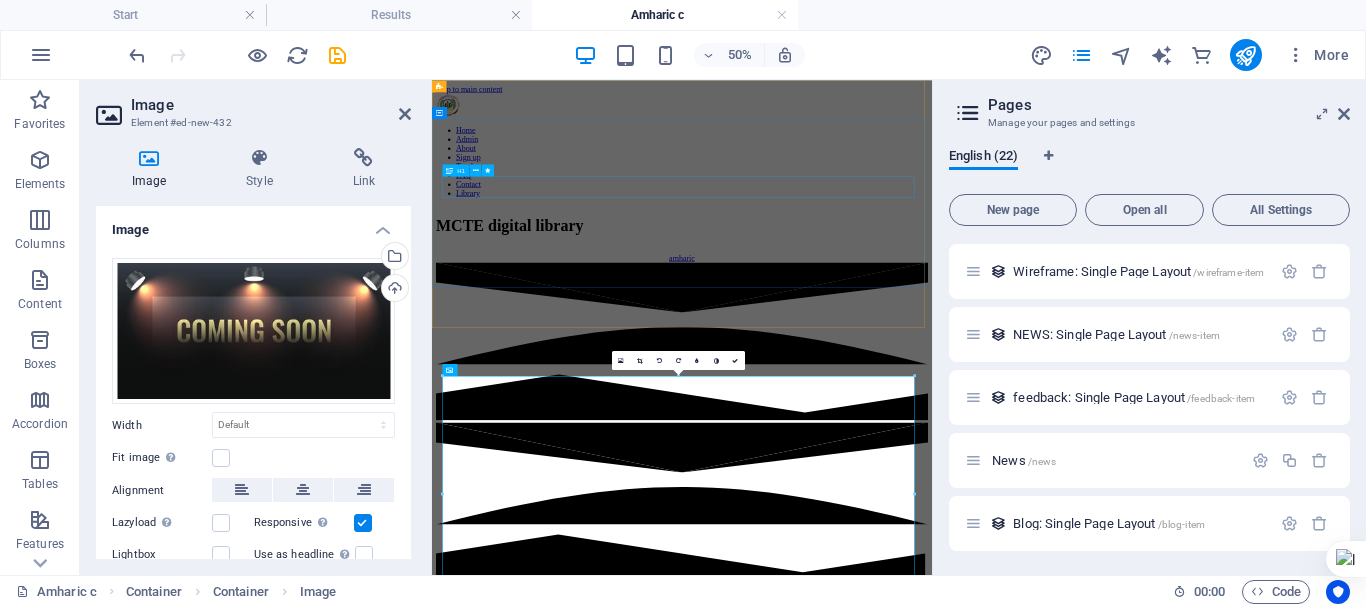 click on "MCTE digital library" at bounding box center [932, 369] 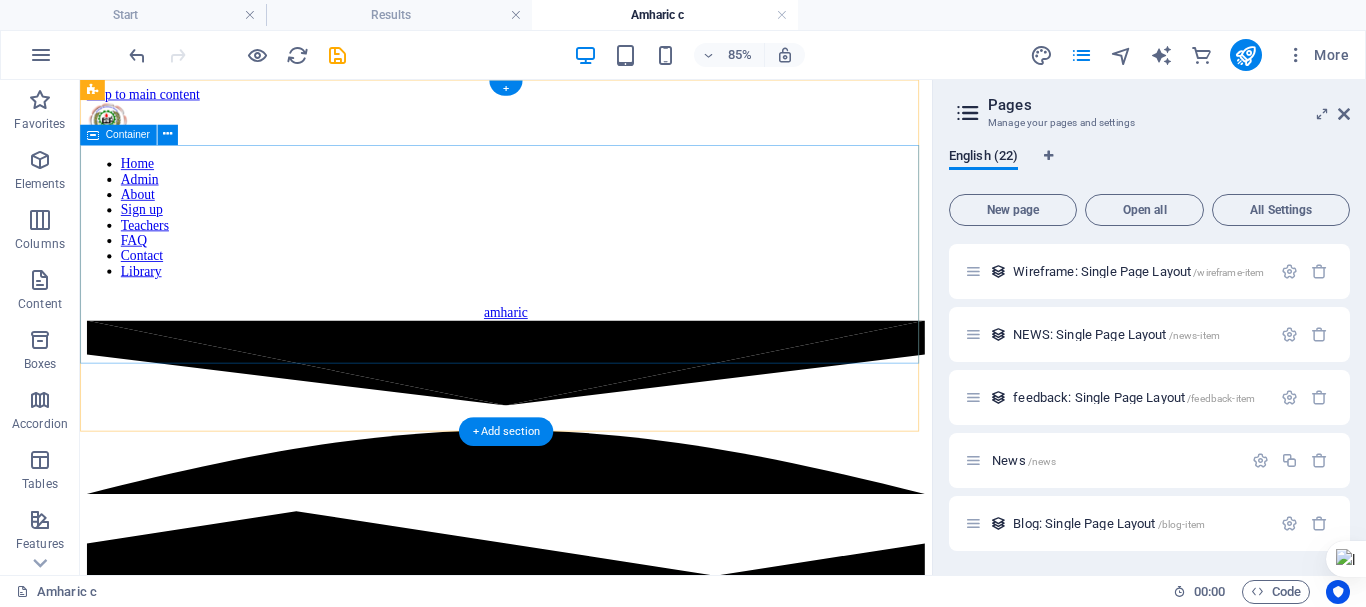 click on "amharic" at bounding box center [581, 346] 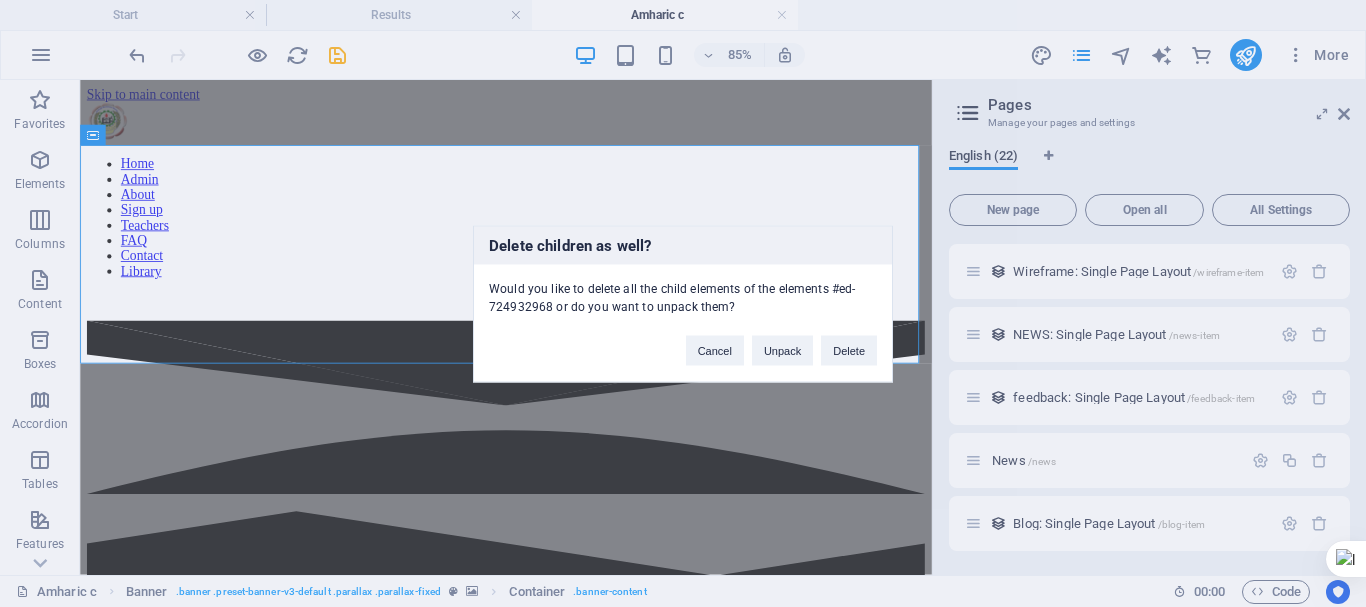 type 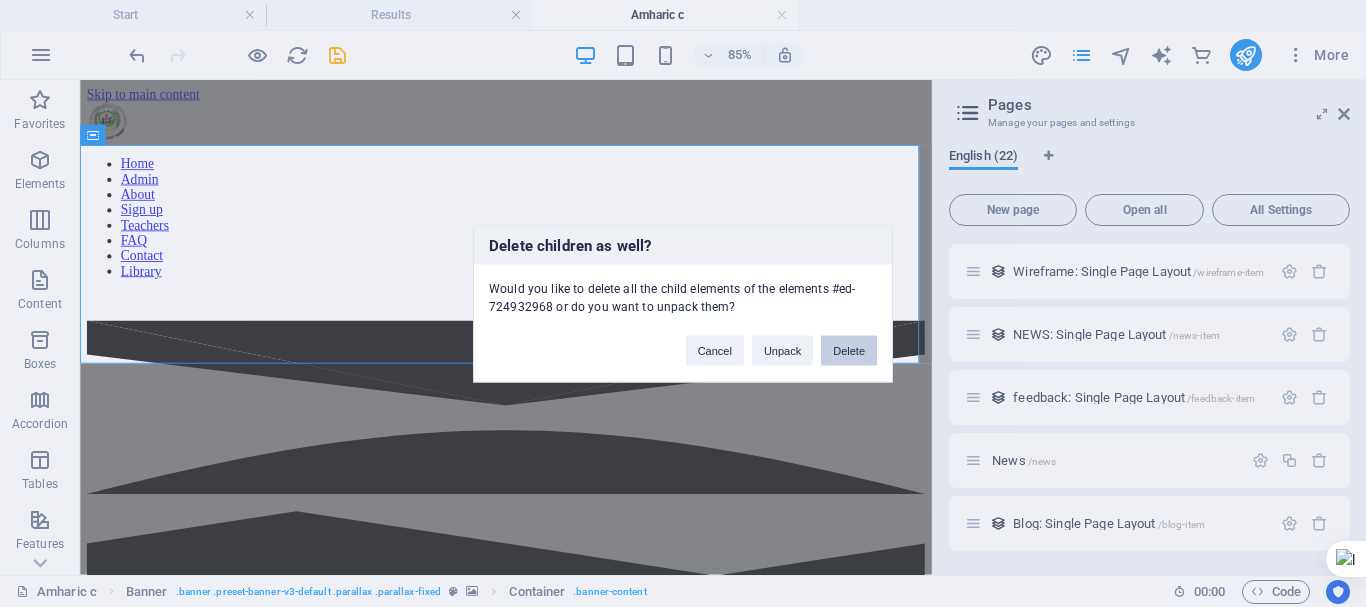 drag, startPoint x: 836, startPoint y: 344, endPoint x: 885, endPoint y: 317, distance: 55.946404 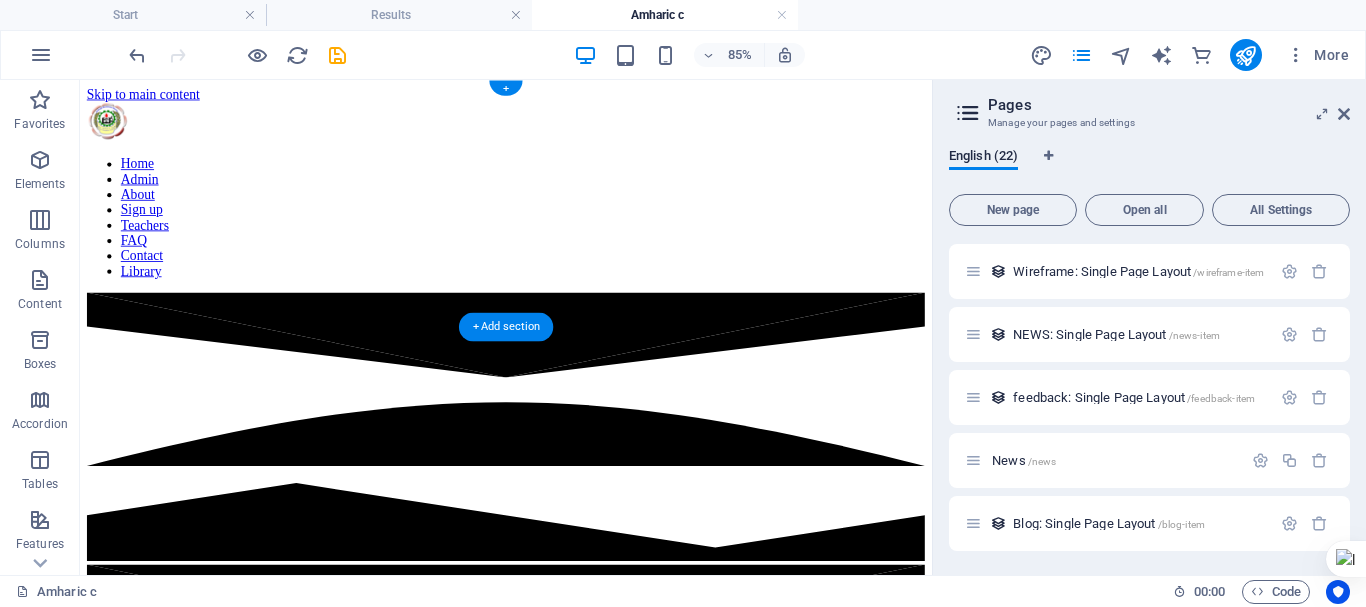 click at bounding box center [581, 106] 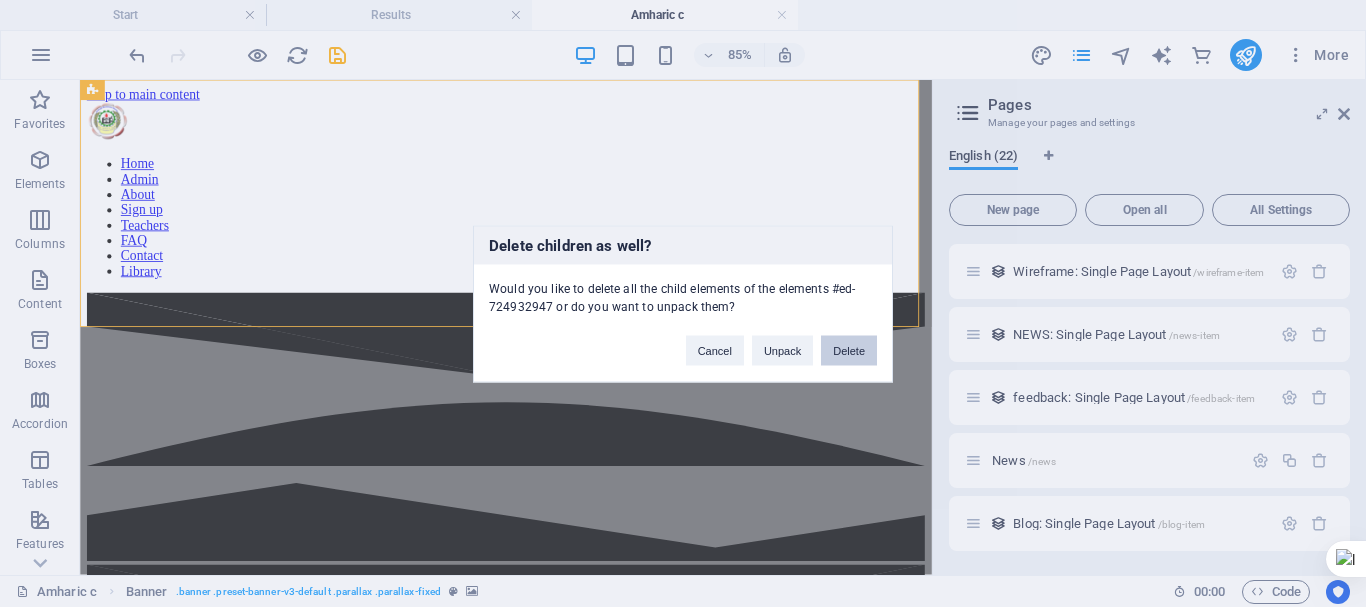 click on "Delete" at bounding box center (849, 350) 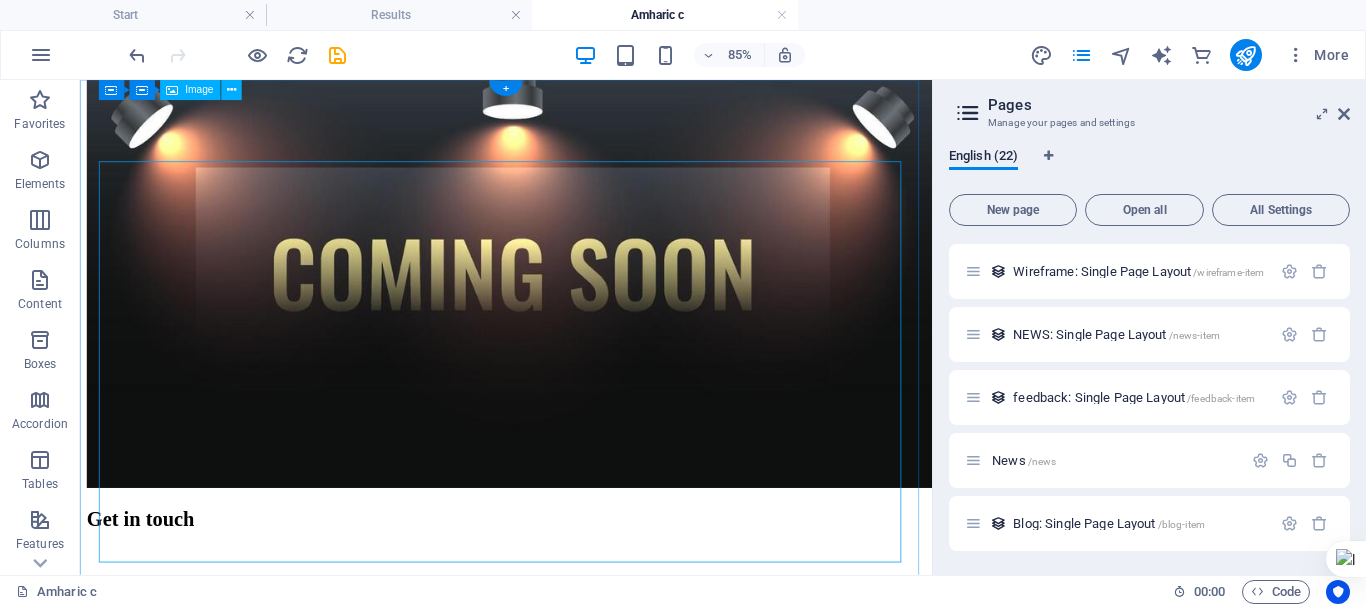 scroll, scrollTop: 0, scrollLeft: 0, axis: both 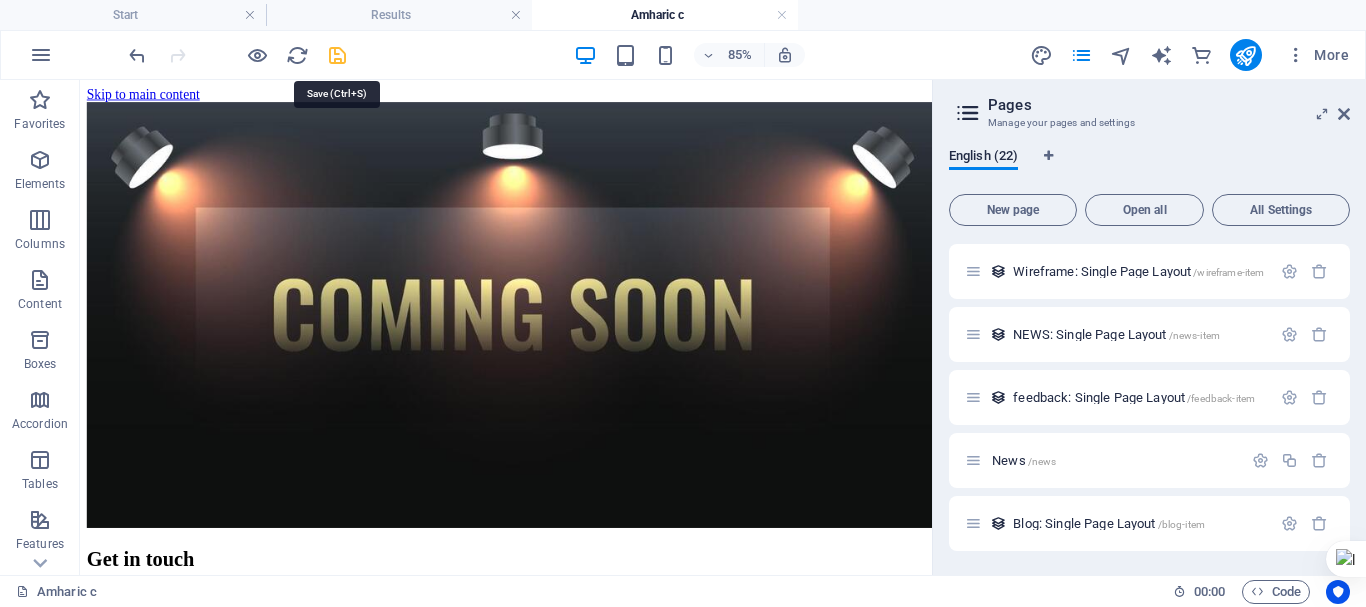 click at bounding box center (337, 55) 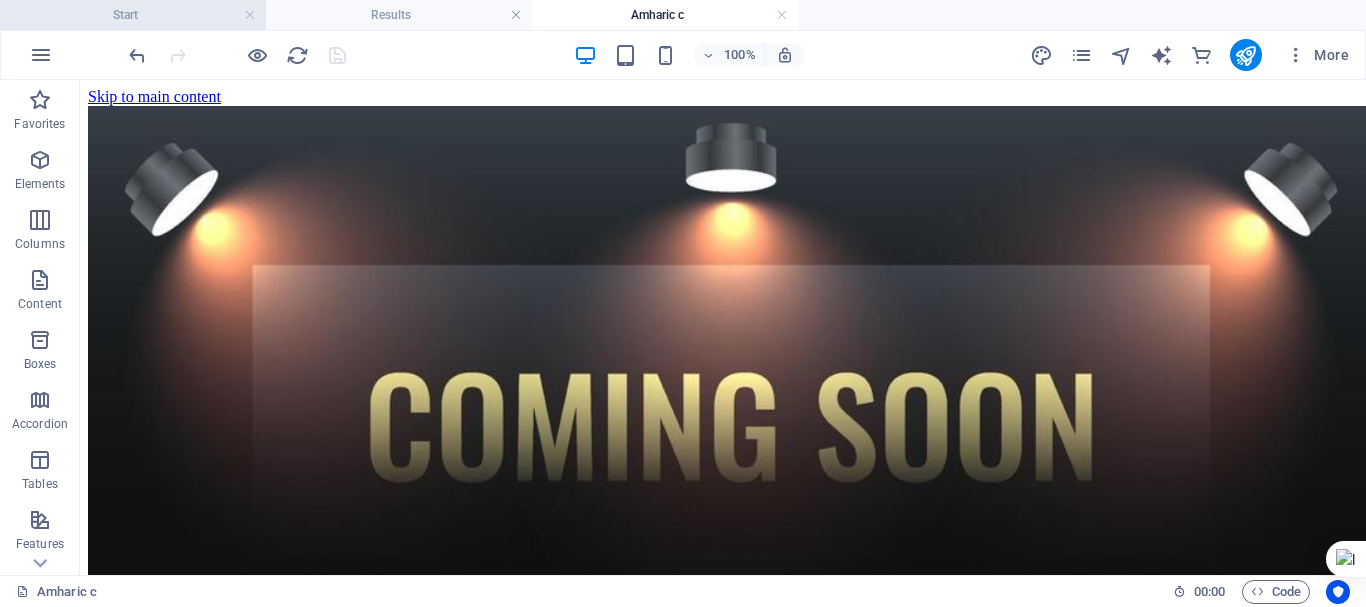 click on "Start" at bounding box center [133, 15] 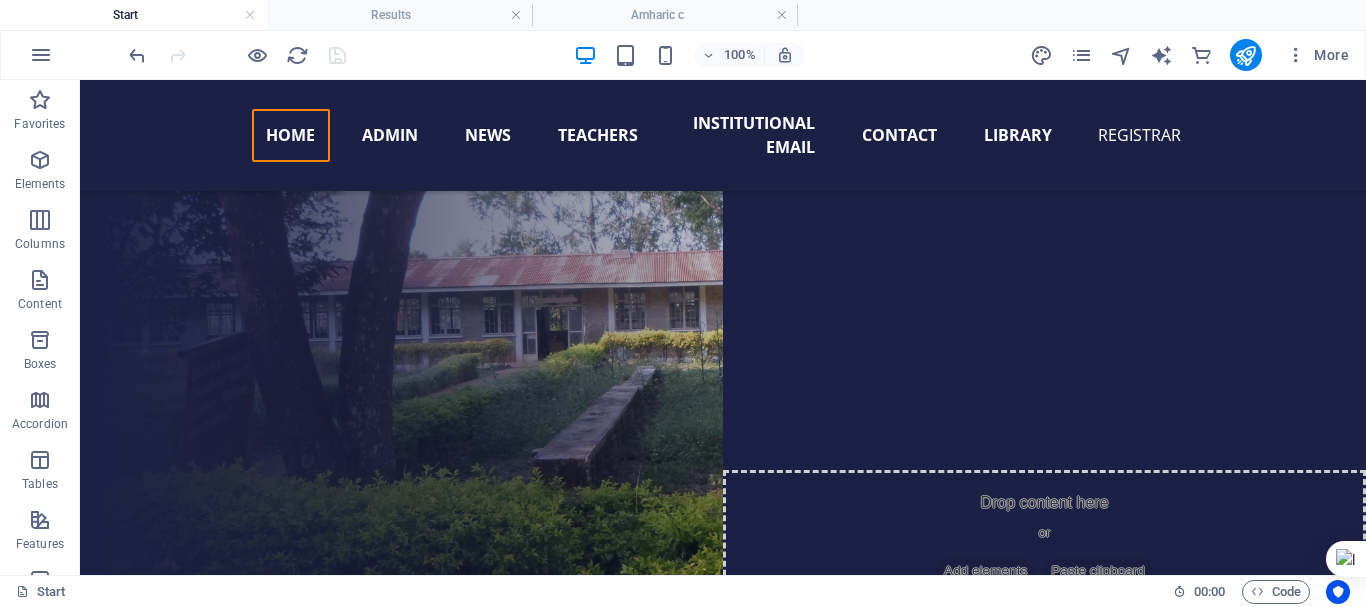 scroll, scrollTop: 600, scrollLeft: 0, axis: vertical 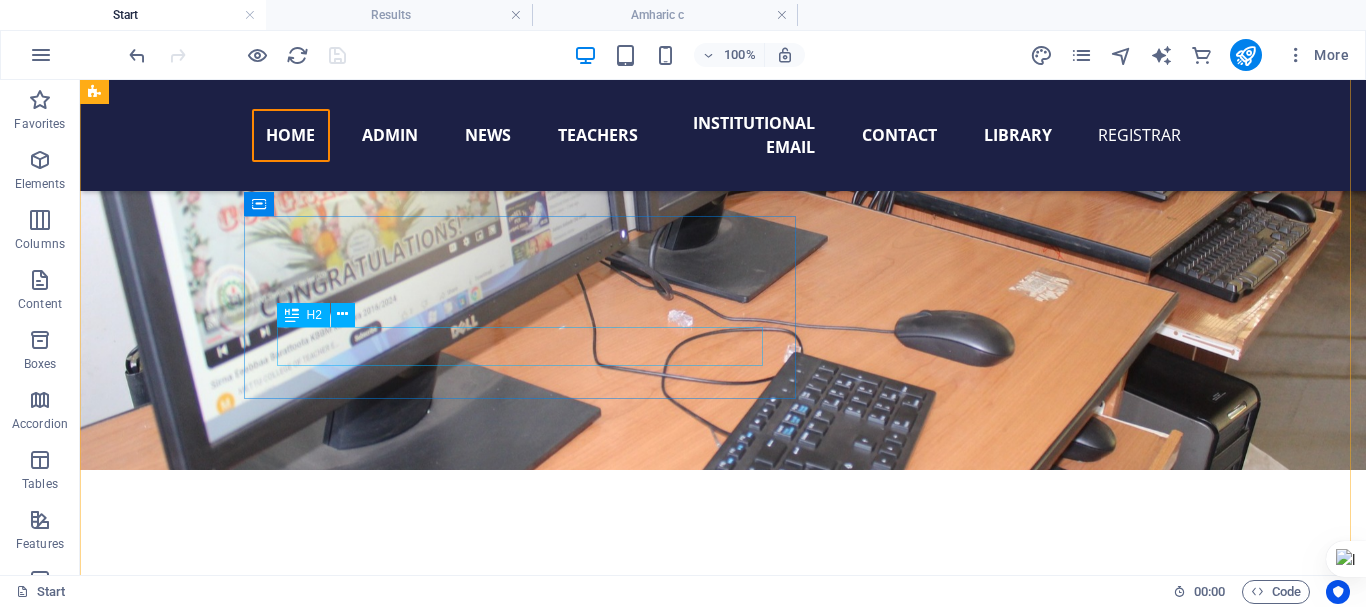 click on "student portal" at bounding box center (763, 1027) 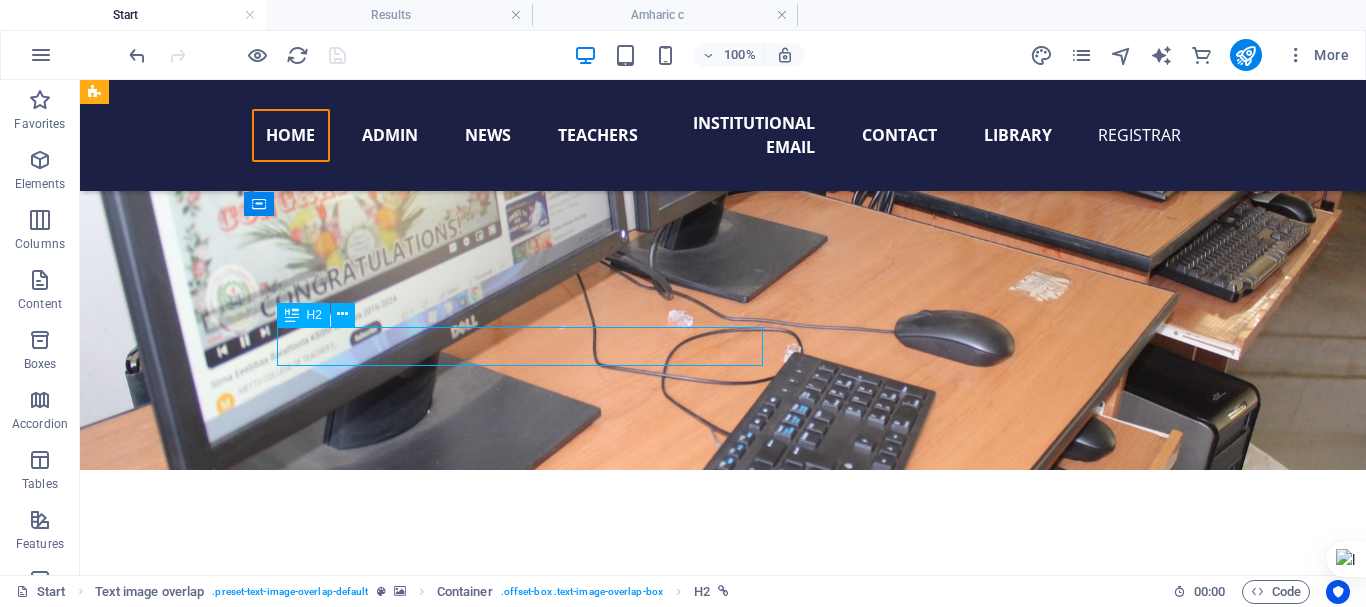 click on "student portal" at bounding box center (763, 1027) 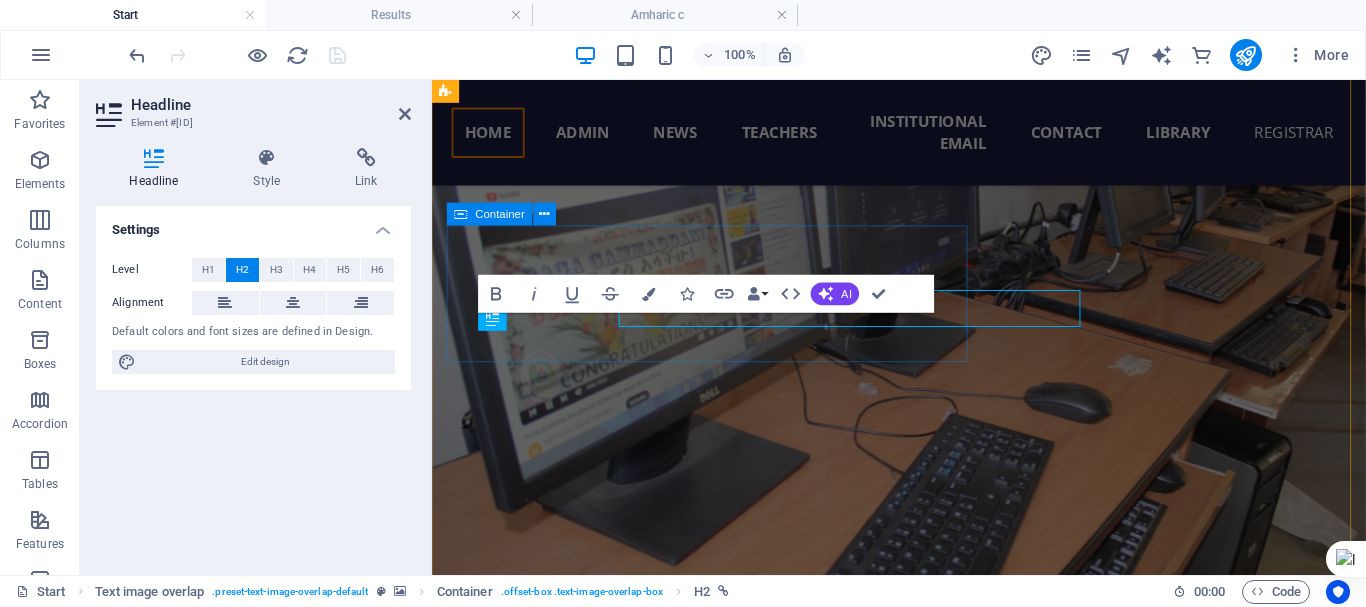 scroll, scrollTop: 626, scrollLeft: 0, axis: vertical 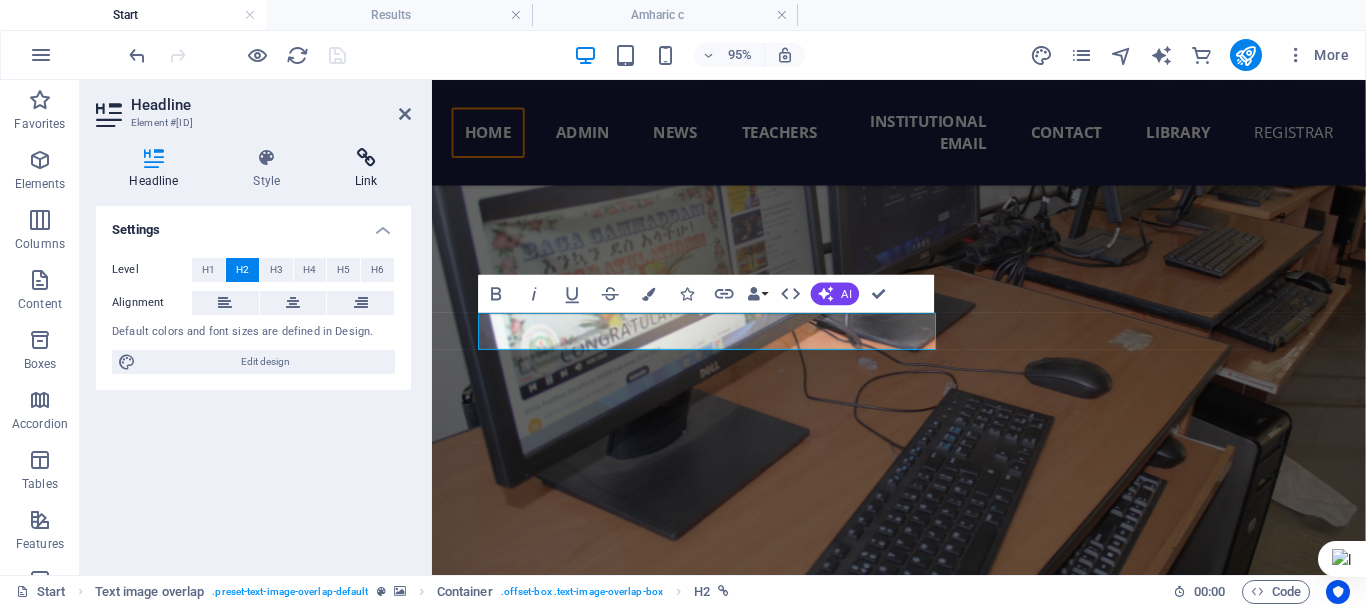 click at bounding box center [366, 158] 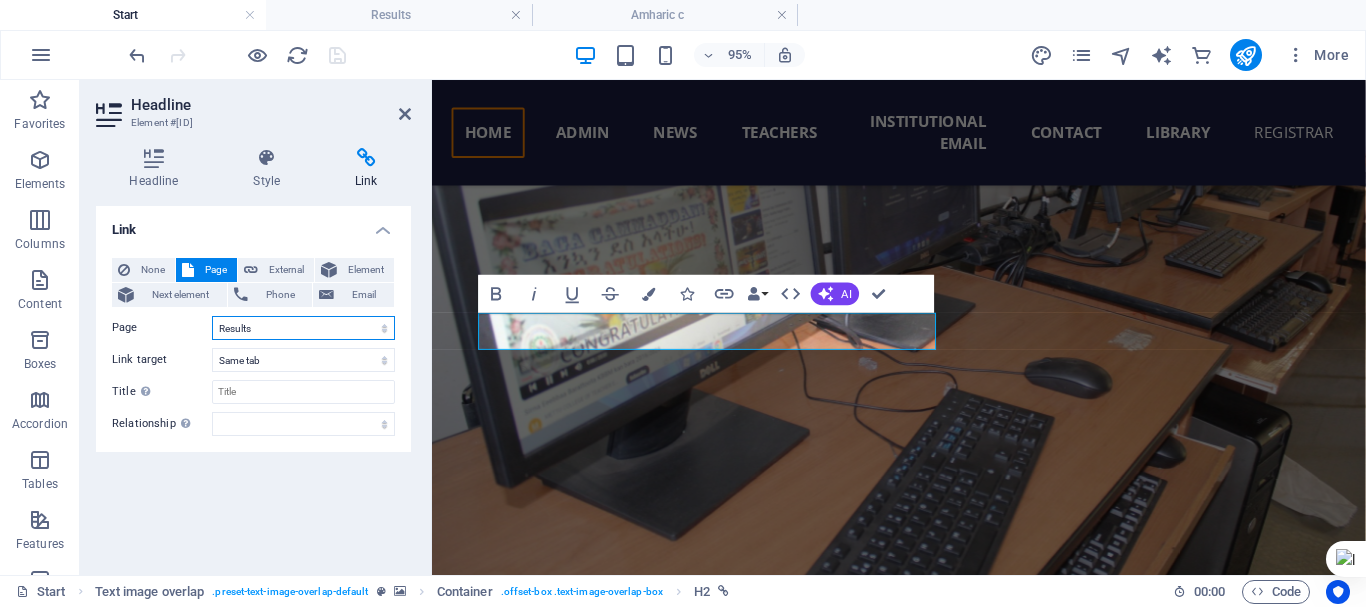 click on "Start SS up Results Subpage Library main page Language coming soon english Afan Oromo Legal notice Privacy Language Library 2 Library 1 cover News" at bounding box center (303, 328) 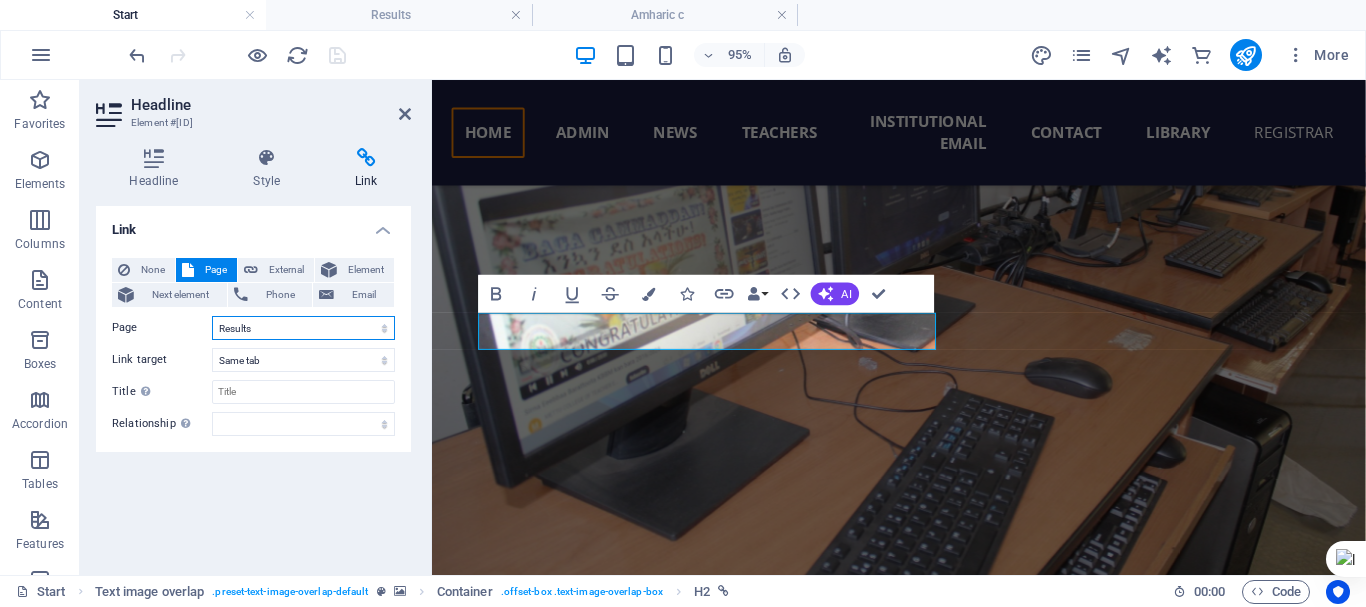 select on "7" 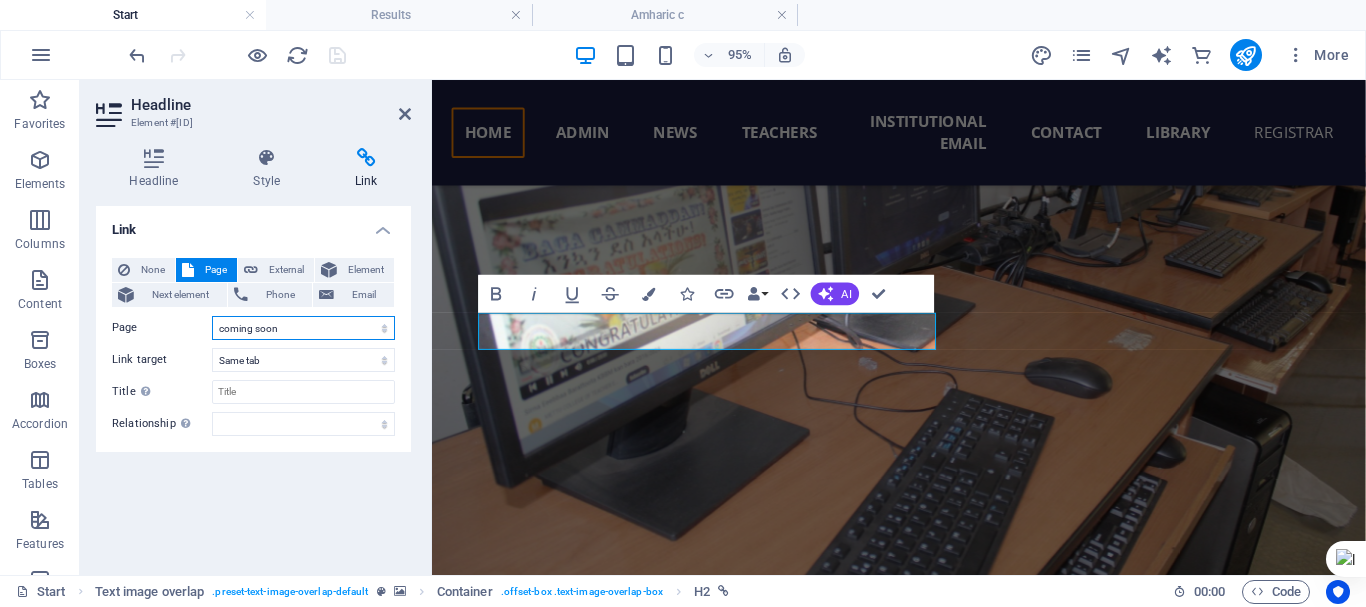 click on "Start SS up Results Subpage Library main page Language coming soon english Afan Oromo Legal notice Privacy Language Library 2 Library 1 cover News" at bounding box center (303, 328) 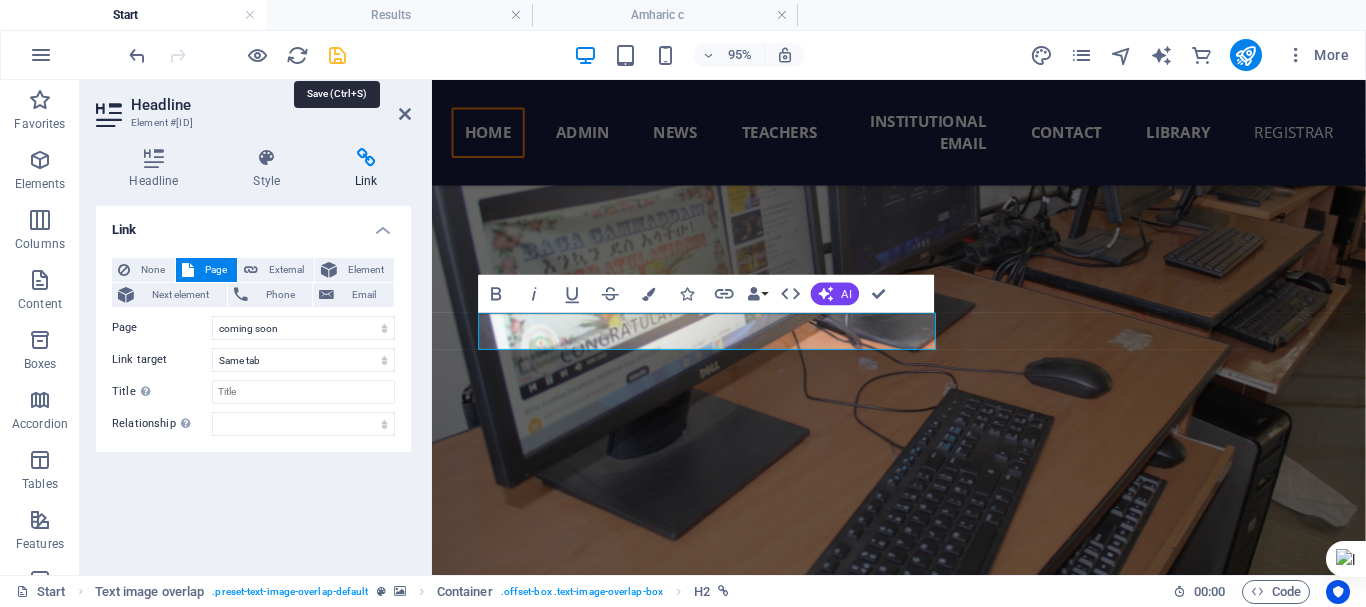 click at bounding box center [337, 55] 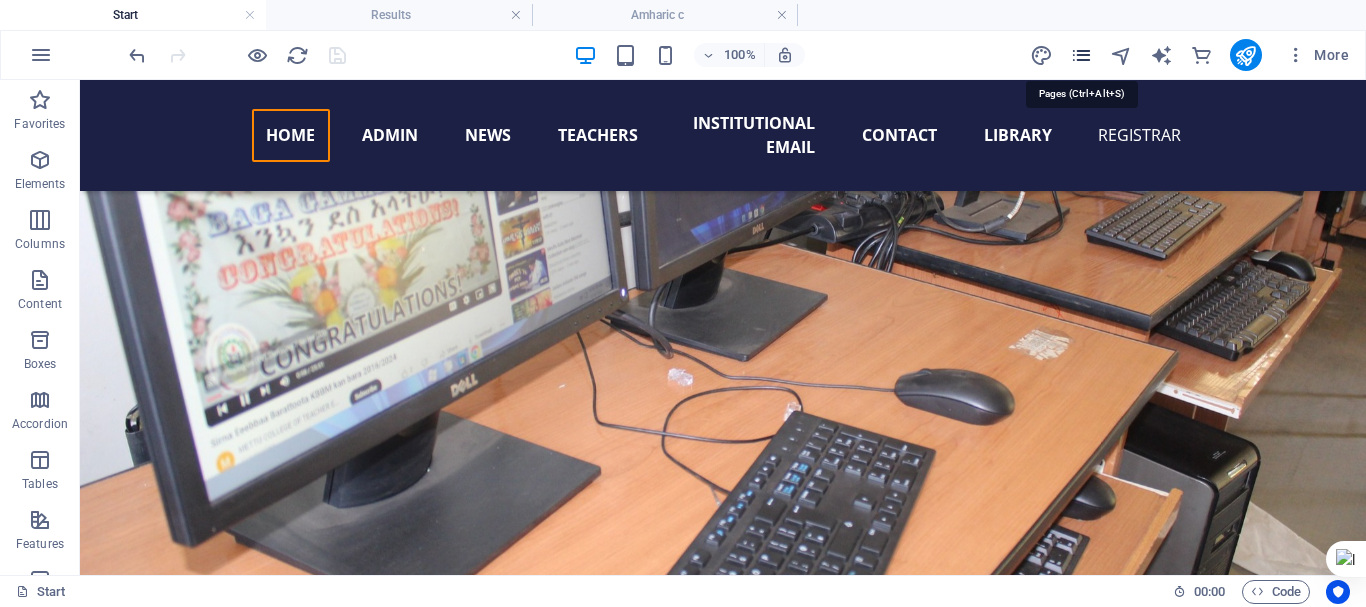 click at bounding box center (1081, 55) 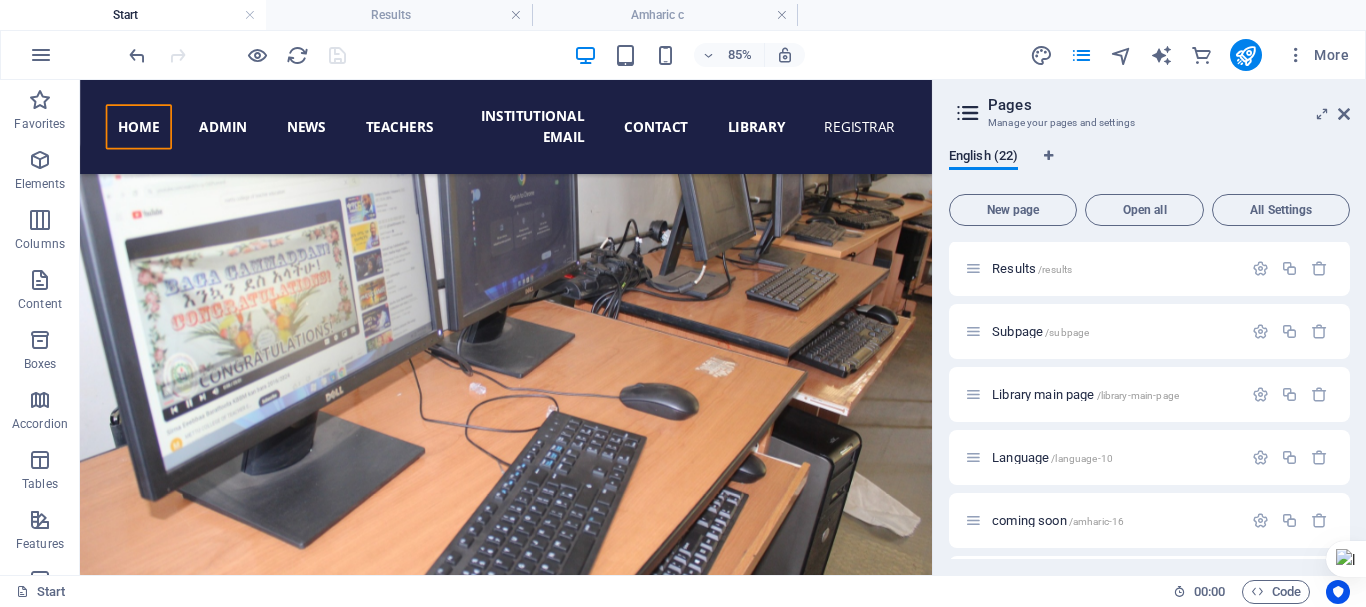 scroll, scrollTop: 200, scrollLeft: 0, axis: vertical 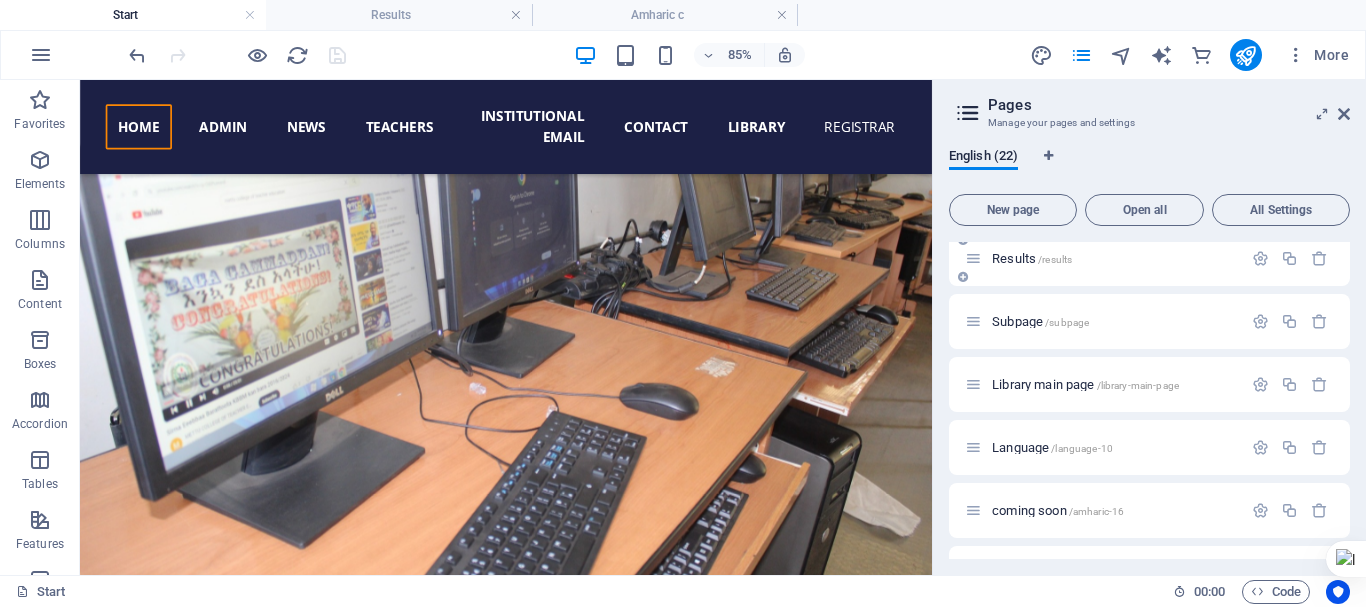 click on "/results" at bounding box center (1055, 259) 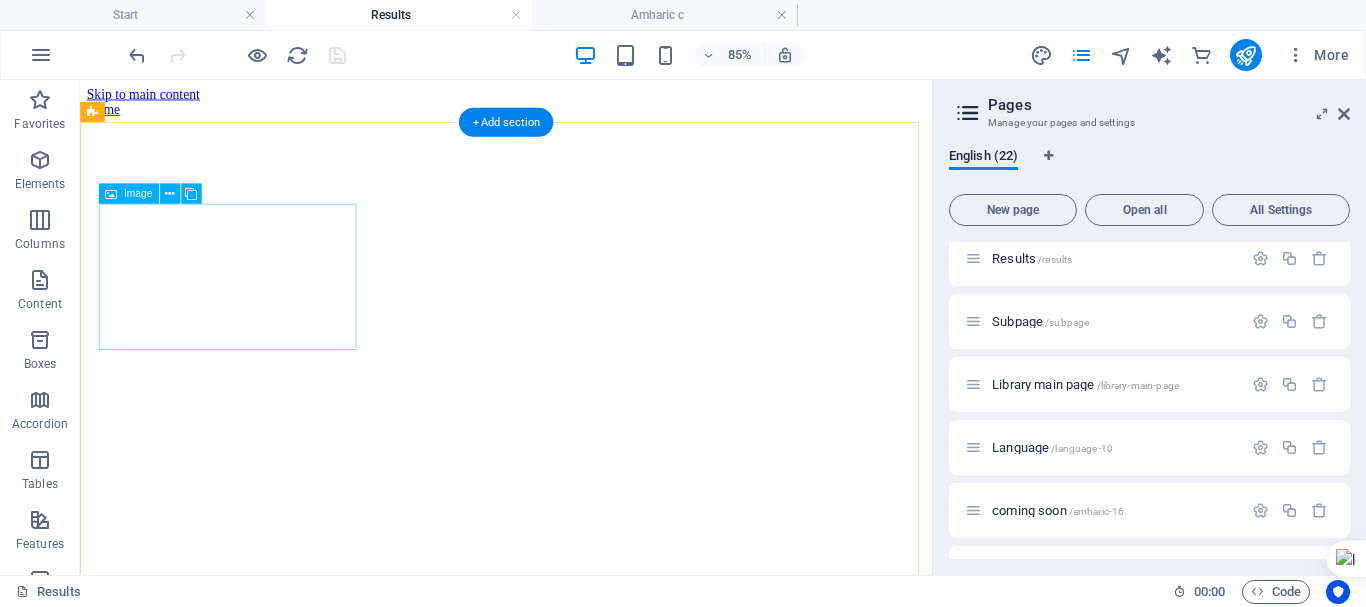 click on "Student Result Viewer" at bounding box center [581, 1918] 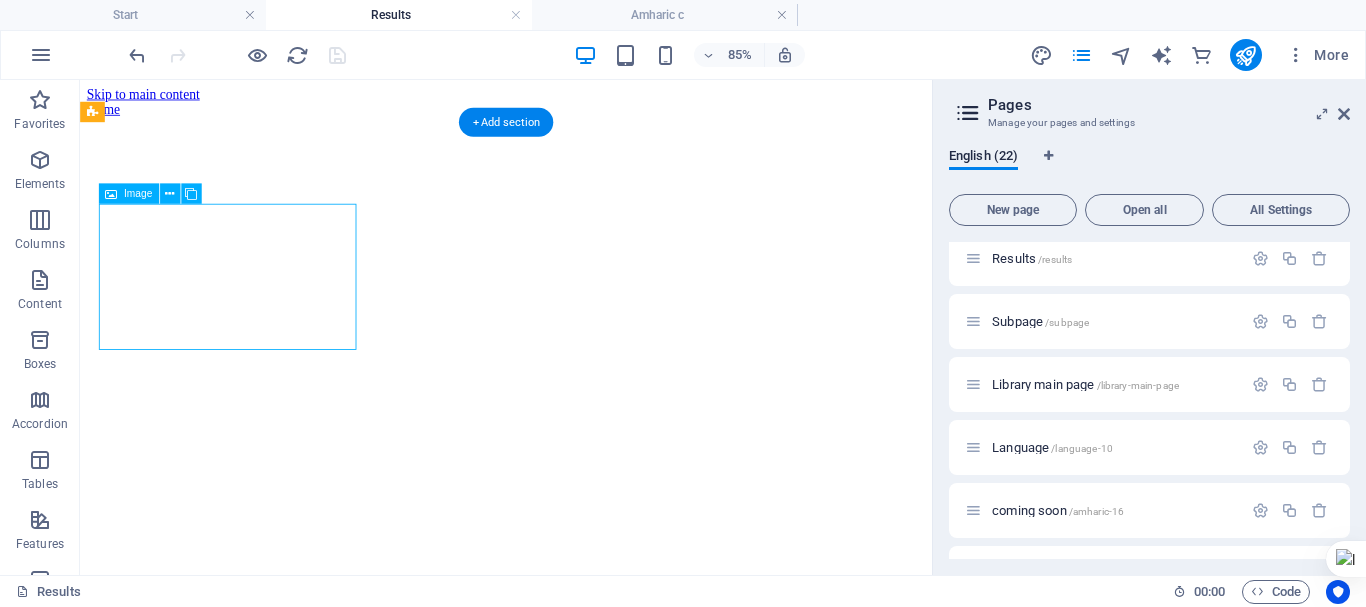 click on "Student Result Viewer" at bounding box center (581, 1918) 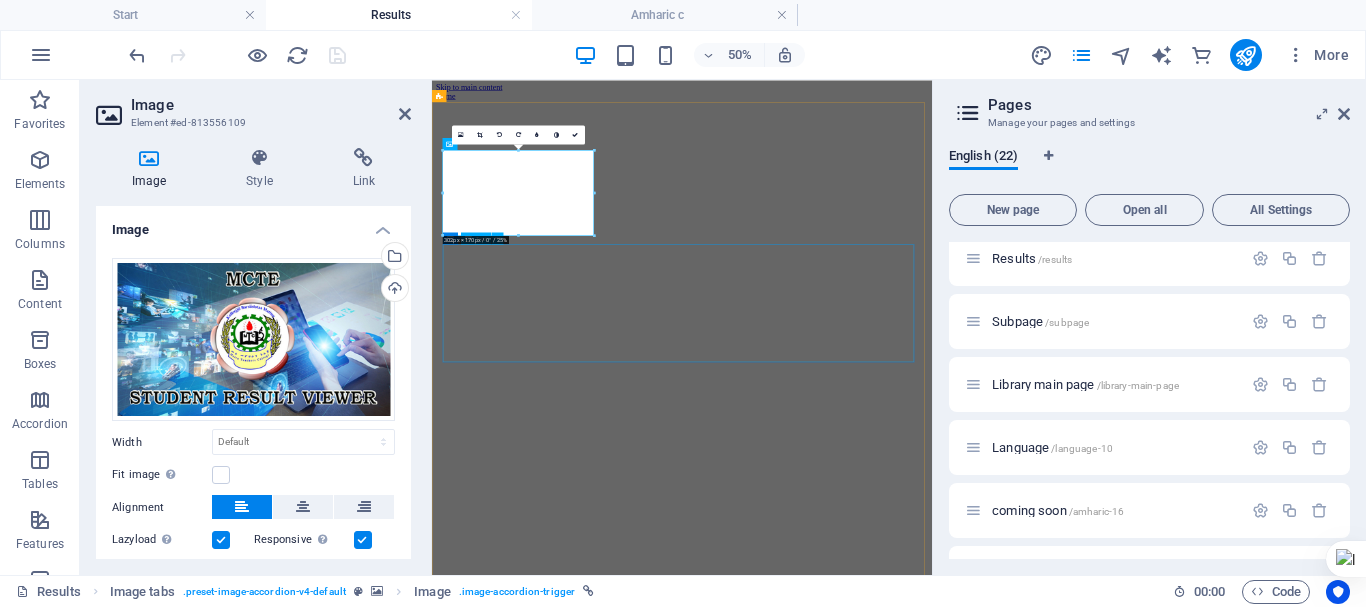 scroll, scrollTop: 0, scrollLeft: 0, axis: both 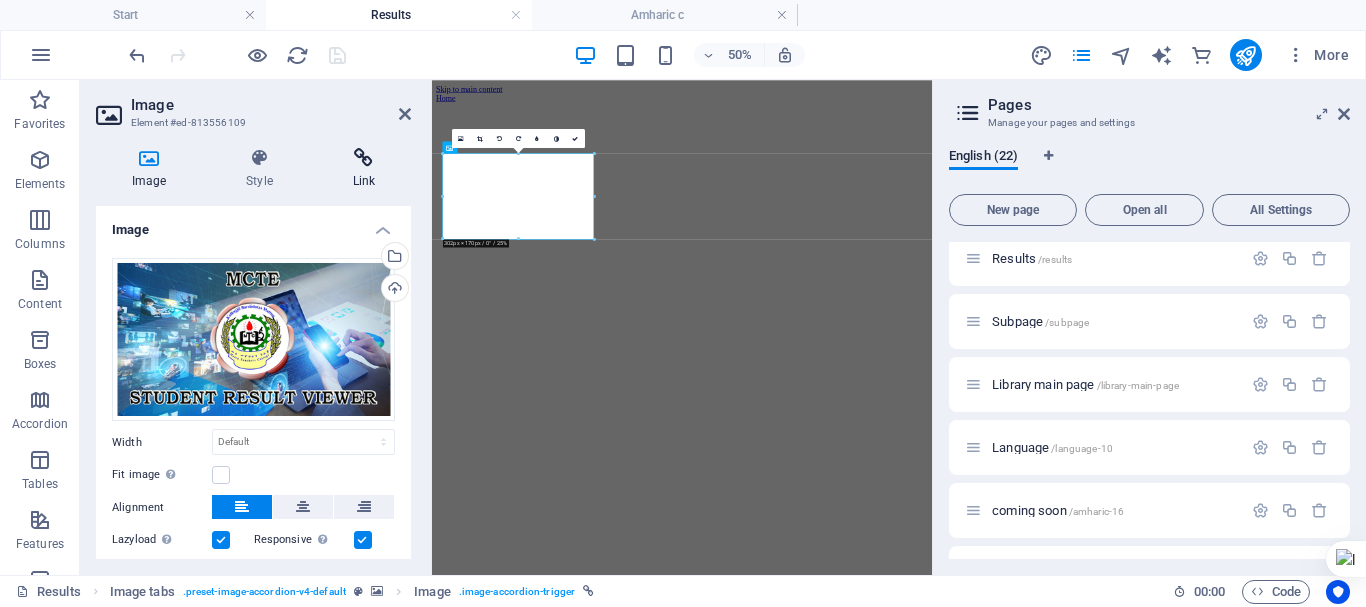 click at bounding box center [364, 158] 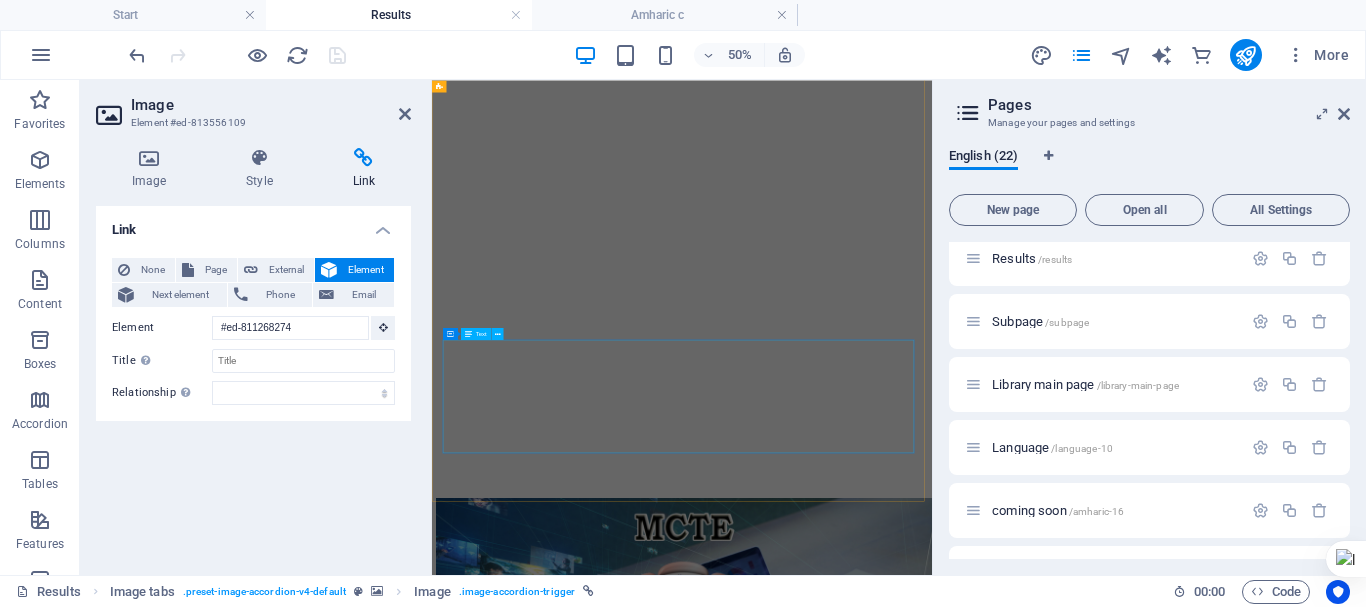scroll, scrollTop: 1100, scrollLeft: 0, axis: vertical 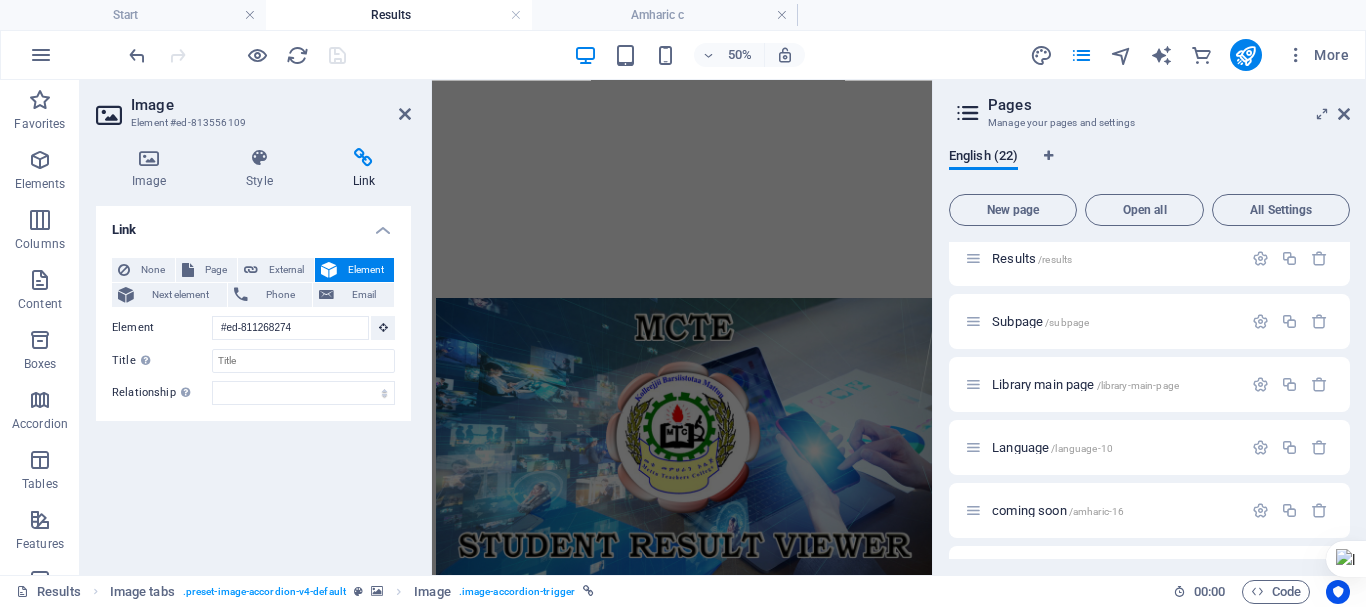 click on "Image Style Link Image Drag files here, click to choose files or select files from Files or our free stock photos & videos Select files from the file manager, stock photos, or upload file(s) Upload Width Default auto px rem % em vh vw Fit image Automatically fit image to a fixed width and height Height Default auto px Alignment Lazyload Loading images after the page loads improves page speed. Responsive Automatically load retina image and smartphone optimized sizes. Lightbox Use as headline The image will be wrapped in an H1 headline tag. Useful for giving alternative text the weight of an H1 headline, e.g. for the logo. Leave unchecked if uncertain. Optimized Images are compressed to improve page speed. Position Direction Custom X offset 50 px rem % vh vw Y offset 50 px rem % vh vw Text Float No float Image left Image right Determine how text should behave around the image. Text Alternative text Image caption Paragraph Format Normal Heading 1 Heading 2 Heading 3 Heading 4 Heading 5 Heading 6 Code Font Family" at bounding box center [253, 353] 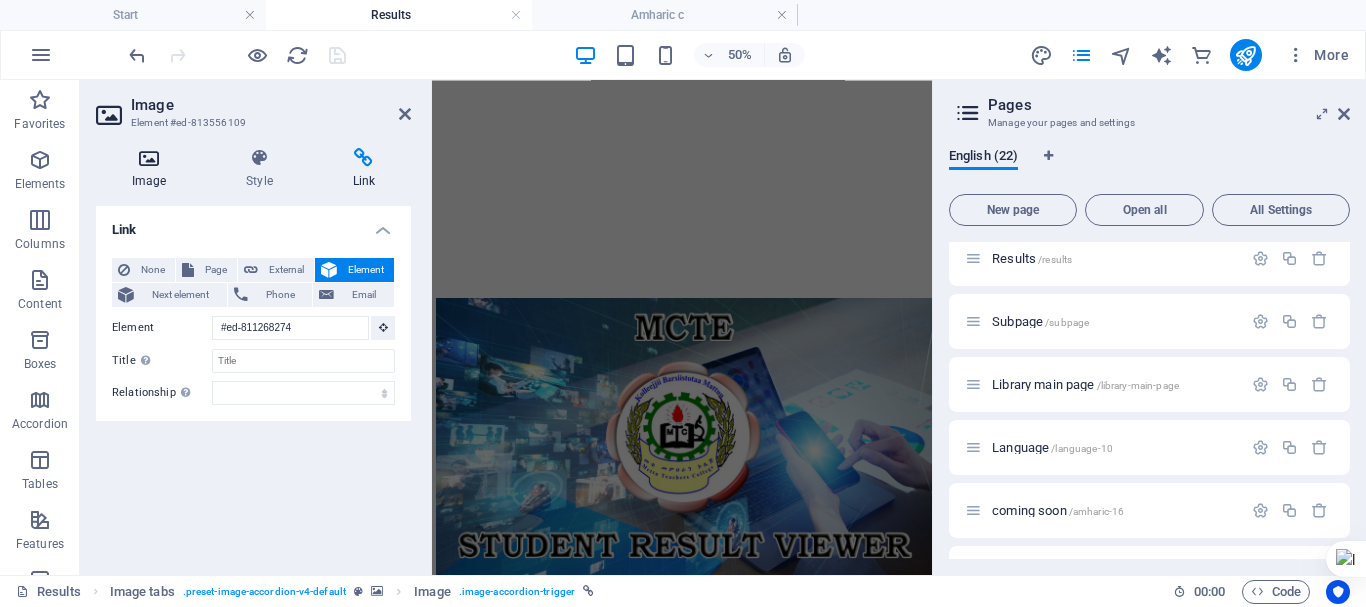 click at bounding box center (149, 158) 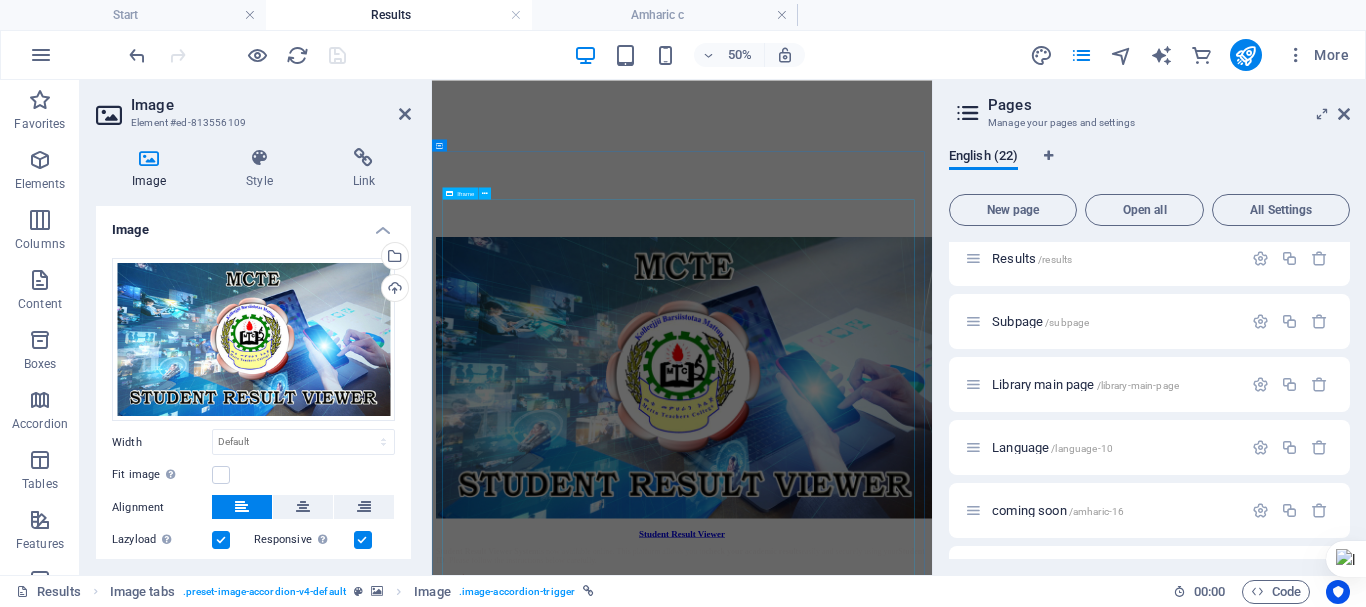 scroll, scrollTop: 1400, scrollLeft: 0, axis: vertical 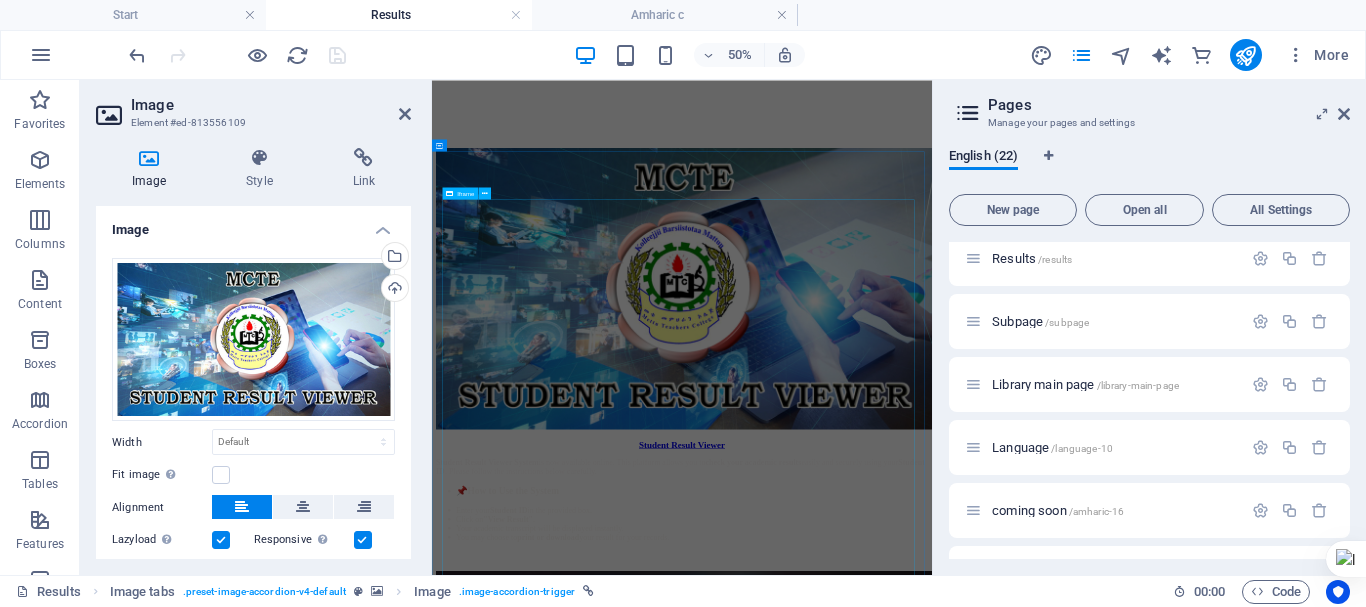 click on "</div>" at bounding box center [932, 3208] 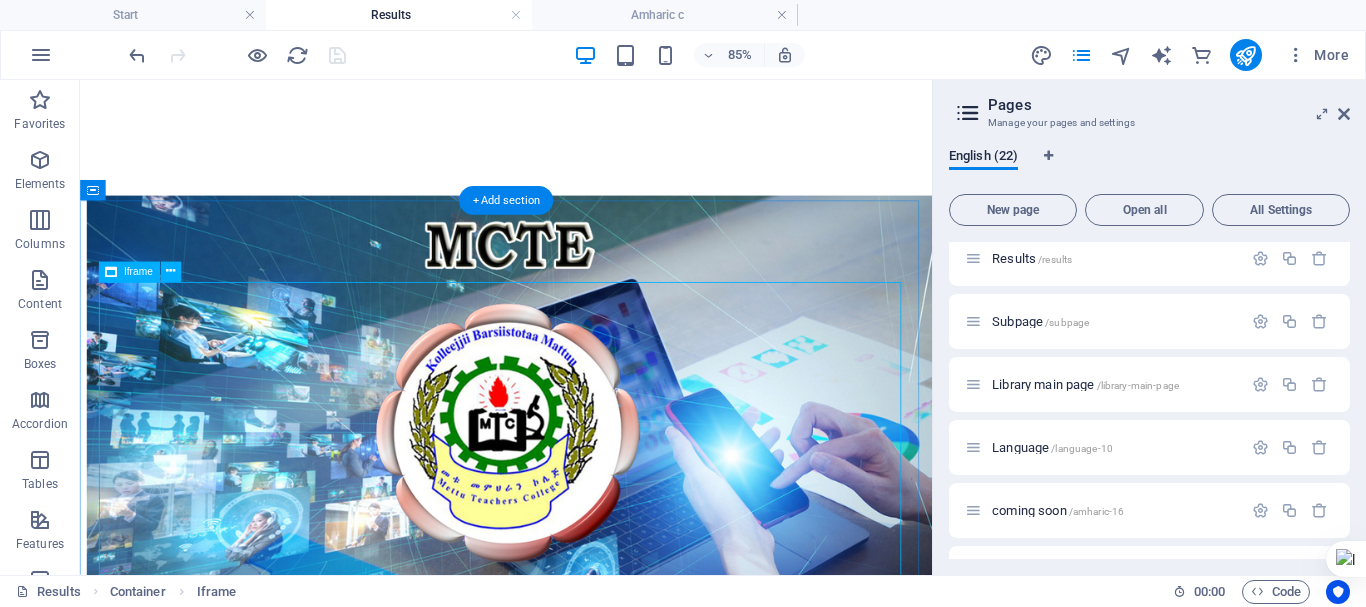 scroll, scrollTop: 1500, scrollLeft: 0, axis: vertical 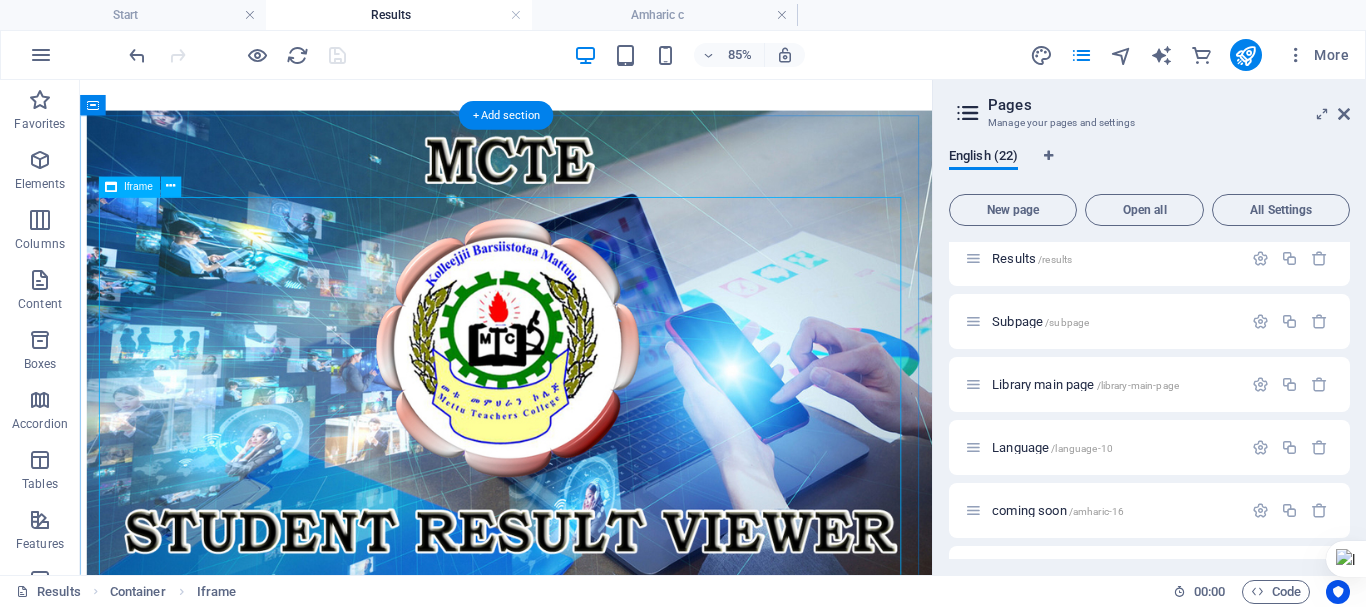 click on "</div>" at bounding box center [581, 3111] 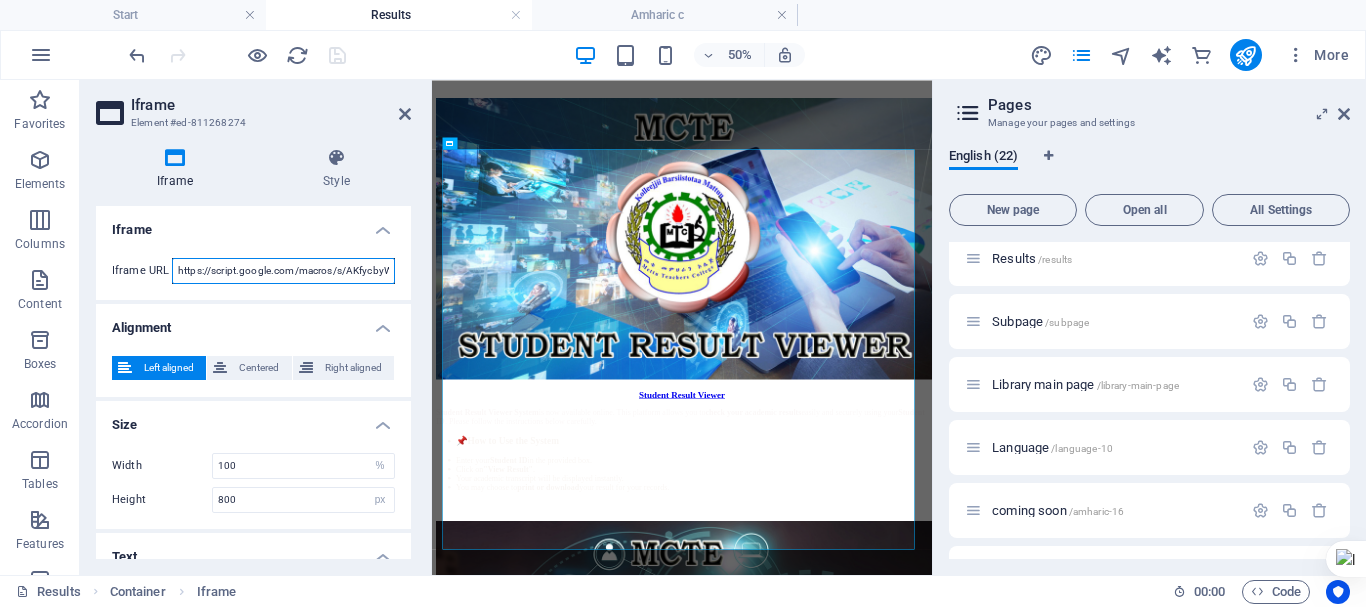 click on "https://script.google.com/macros/s/AKfycbyWTVV5eiv4bnfgqoATkdpcnE4ElpvIZI-h9_b0FK4QekrTz5d9WmK1jw27XPtLsd1j5Q/exec" at bounding box center (283, 271) 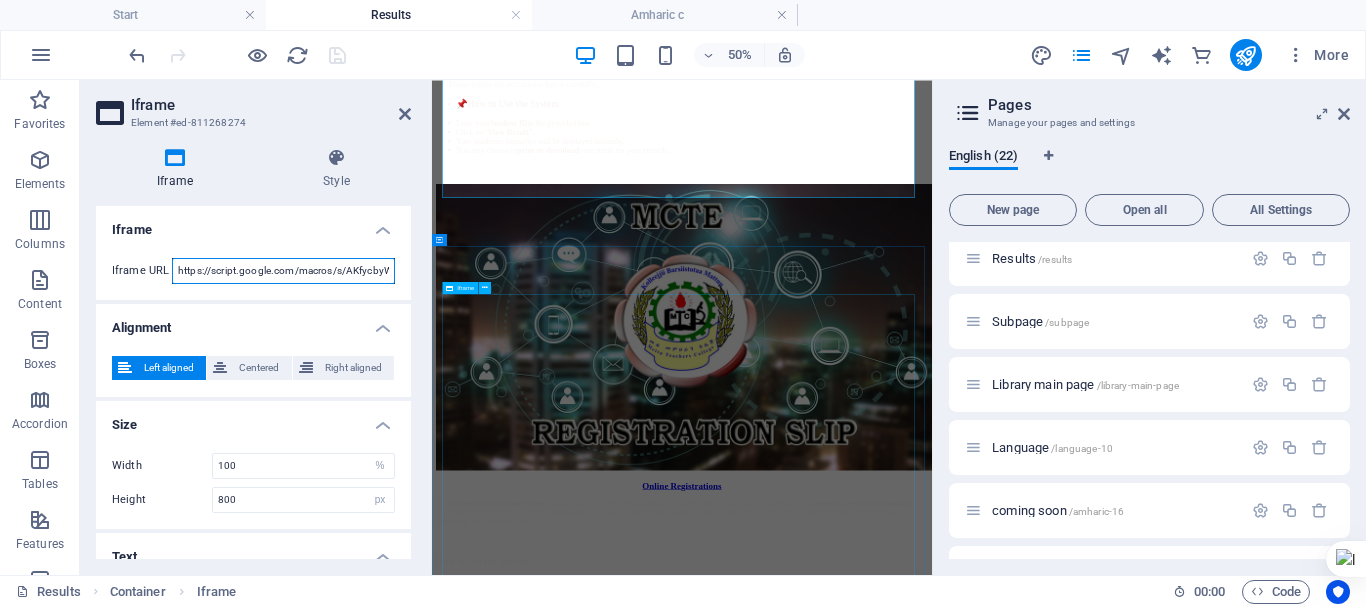 scroll, scrollTop: 2300, scrollLeft: 0, axis: vertical 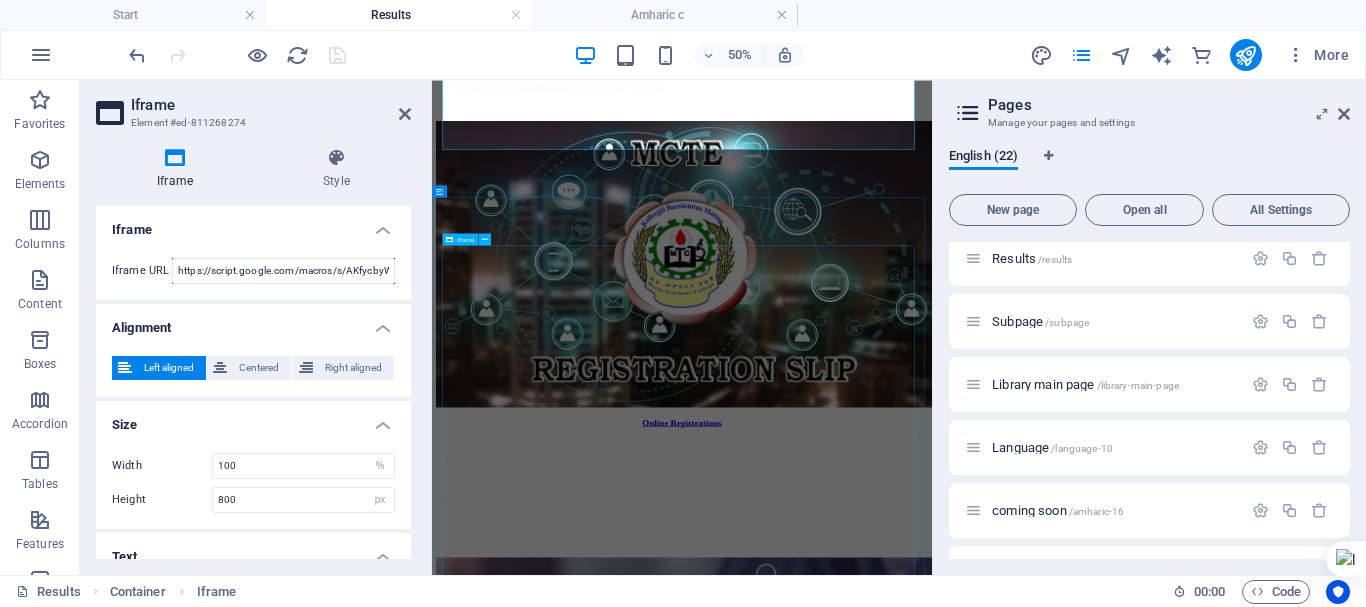 click on "</div>" at bounding box center (932, 3112) 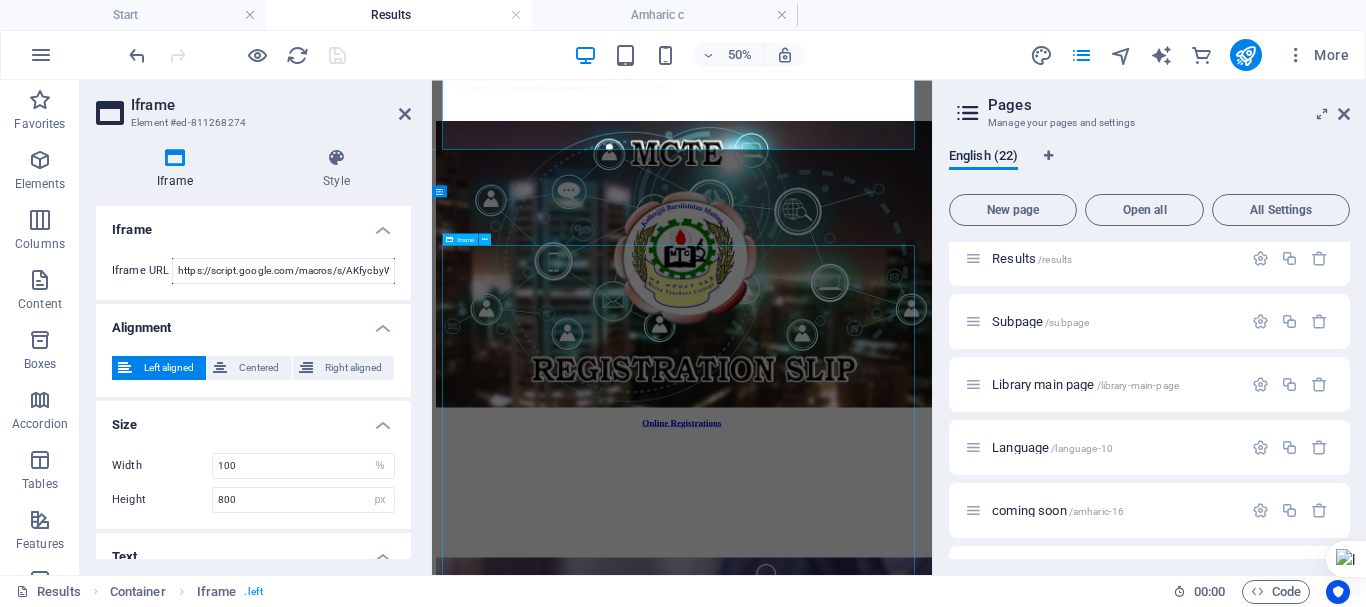 click on "</div>" at bounding box center [932, 3112] 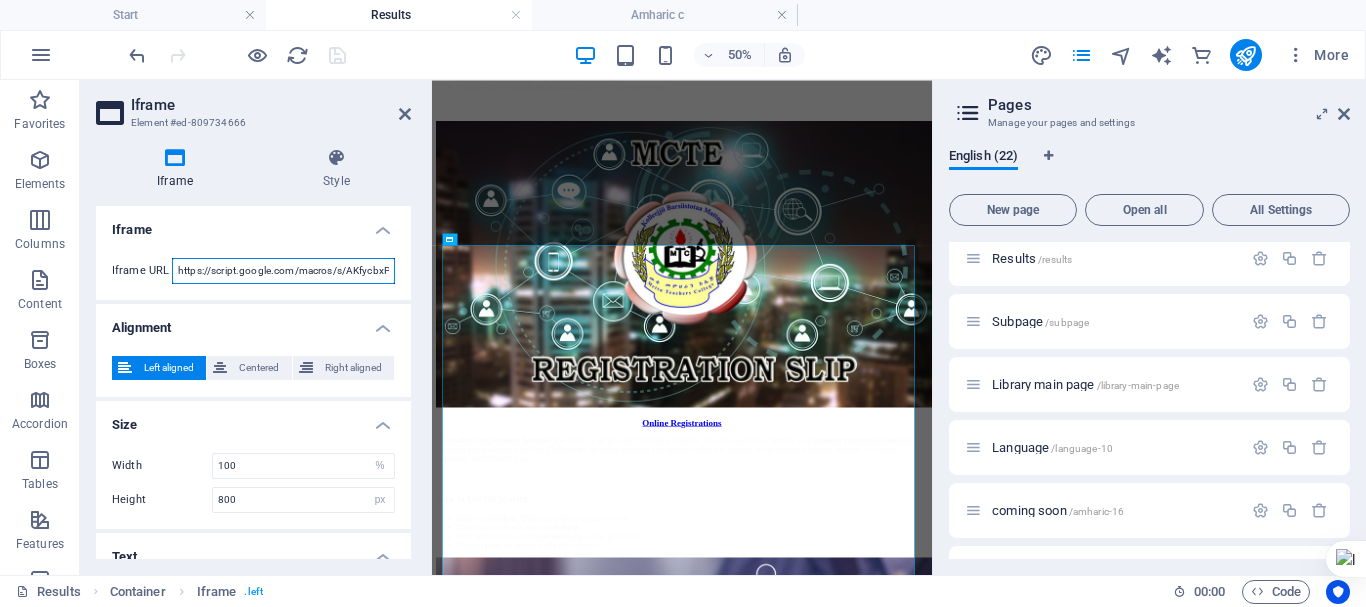 click on "https://script.google.com/macros/s/AKfycbxP19MY-XqB6KrMs84SCEiotKj2tWTUKOZsMkSPnwkXZHjLtDt0cWPD47ZNFELZKUl5/exec" at bounding box center (283, 271) 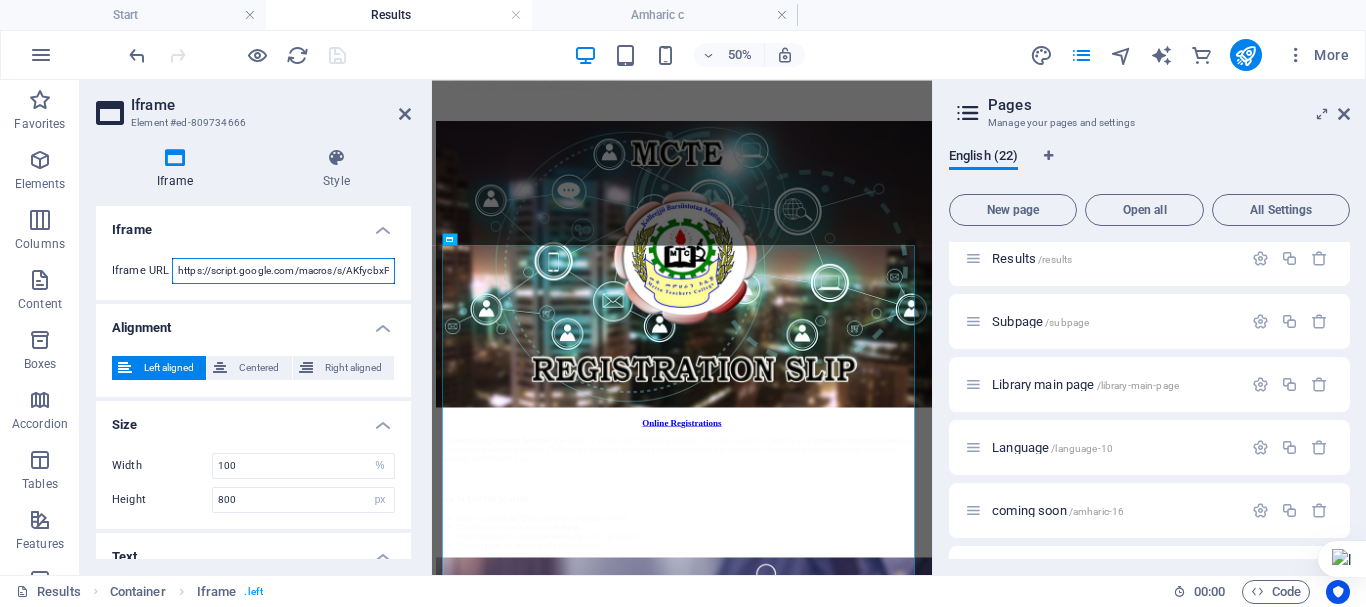 click on "https://script.google.com/macros/s/AKfycbxP19MY-XqB6KrMs84SCEiotKj2tWTUKOZsMkSPnwkXZHjLtDt0cWPD47ZNFELZKUl5/exec" at bounding box center [283, 271] 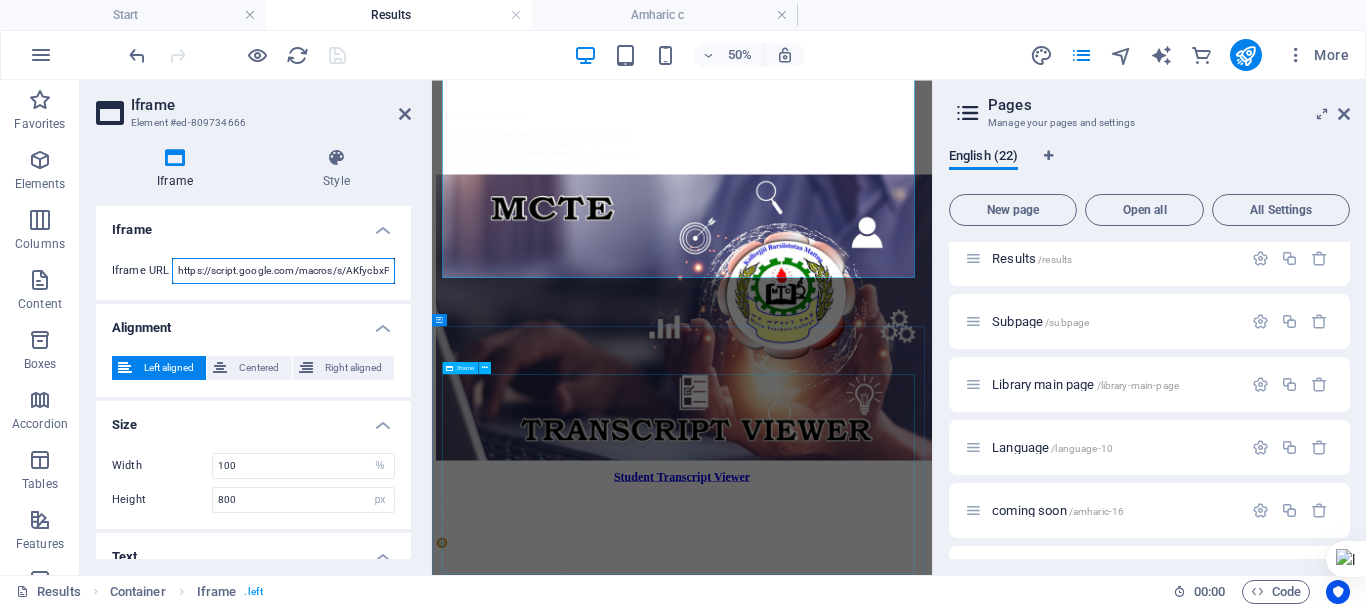scroll, scrollTop: 3128, scrollLeft: 0, axis: vertical 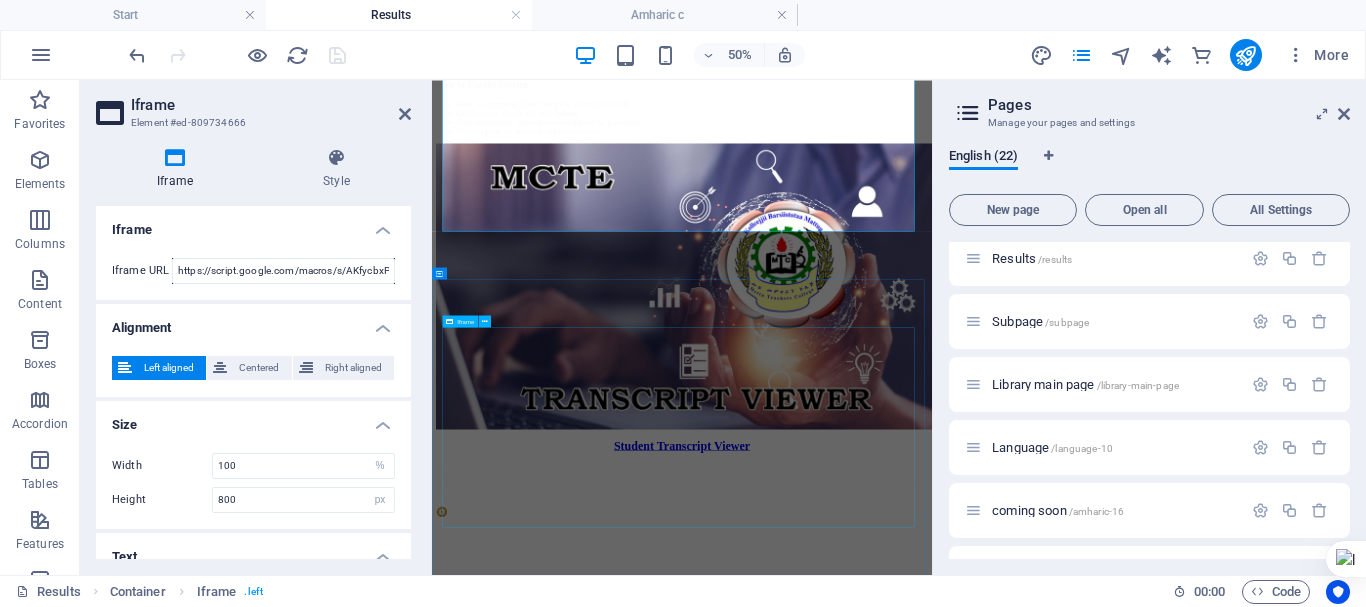 click on "</div>" at bounding box center [932, 2888] 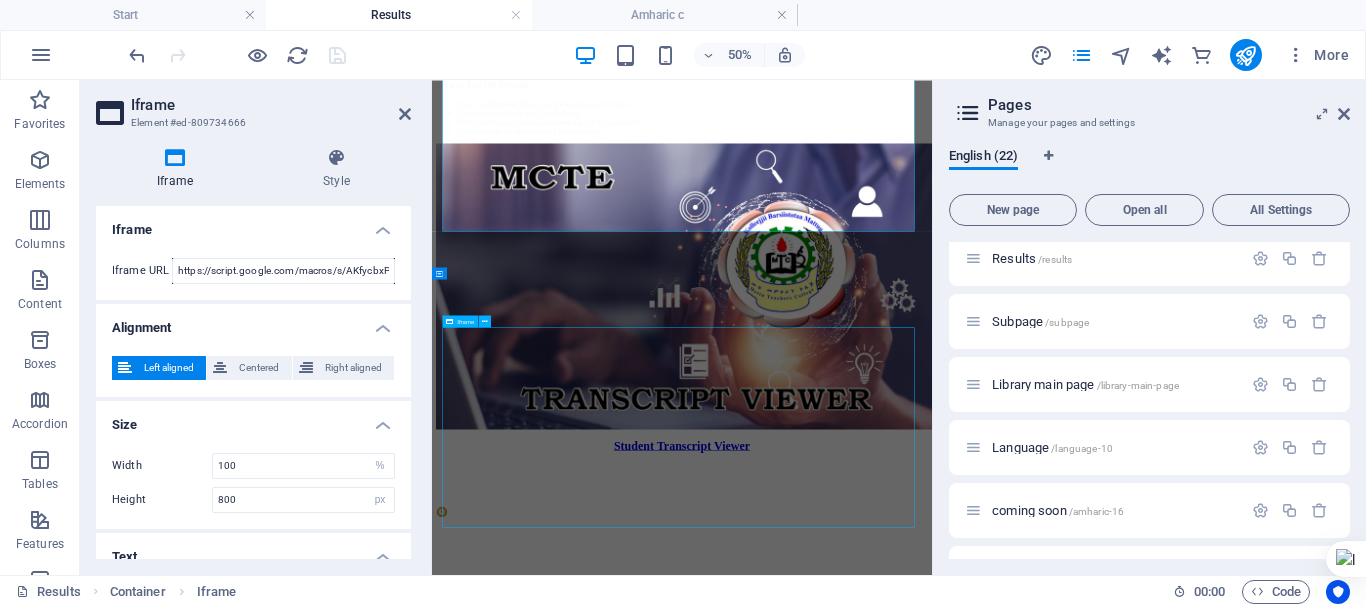 click on "</div>" at bounding box center [932, 2888] 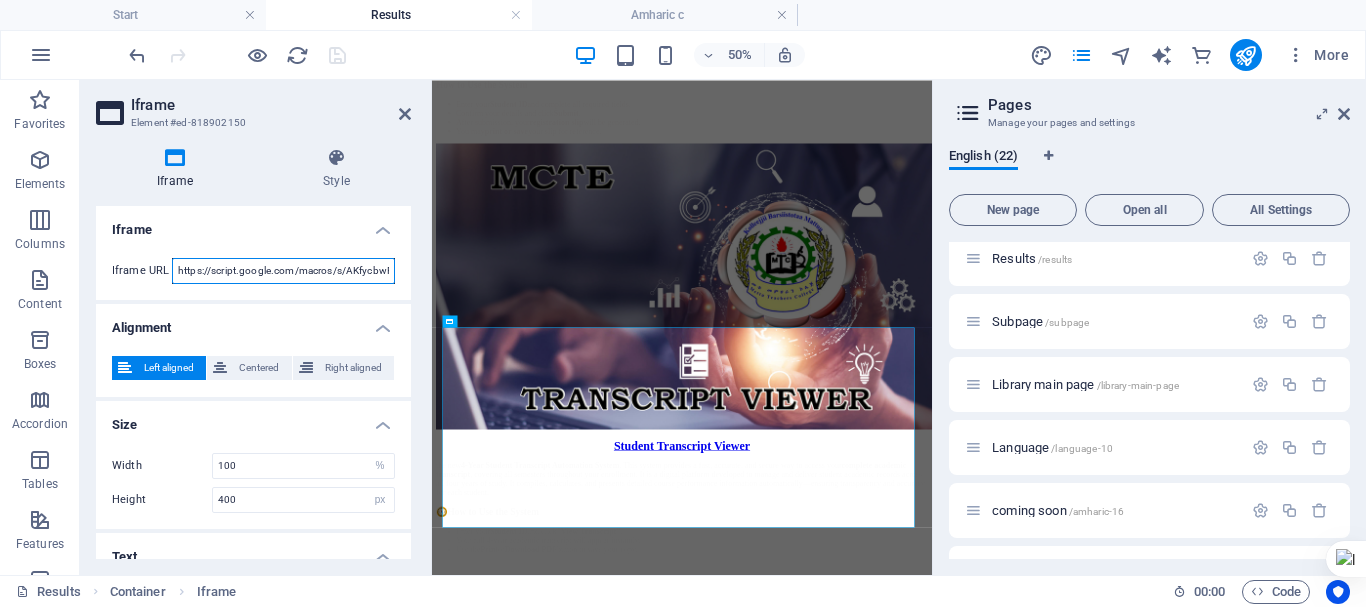 click on "https://script.google.com/macros/s/AKfycbwFhInHF2rYUIBbKkVZkcgmGc_CqVsoPt5JIPL5wIFyG_4FI7BGlF2656usw8z12fcYAw/exec" at bounding box center (283, 271) 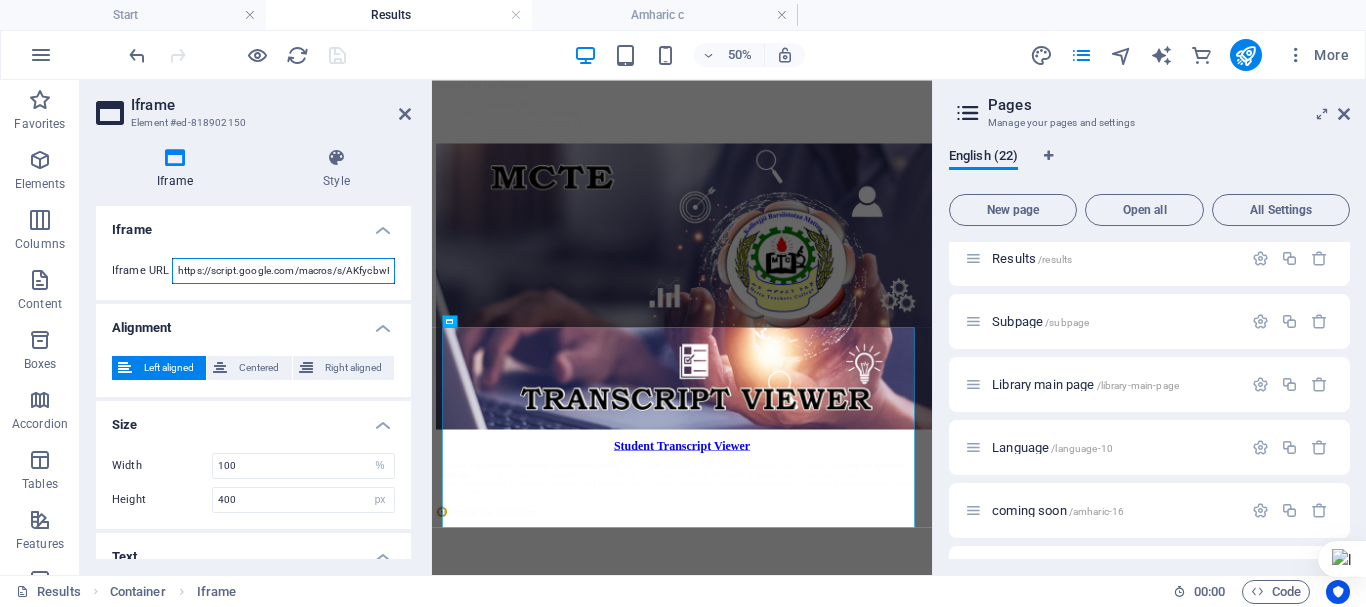 click on "https://script.google.com/macros/s/AKfycbwFhInHF2rYUIBbKkVZkcgmGc_CqVsoPt5JIPL5wIFyG_4FI7BGlF2656usw8z12fcYAw/exec" at bounding box center [283, 271] 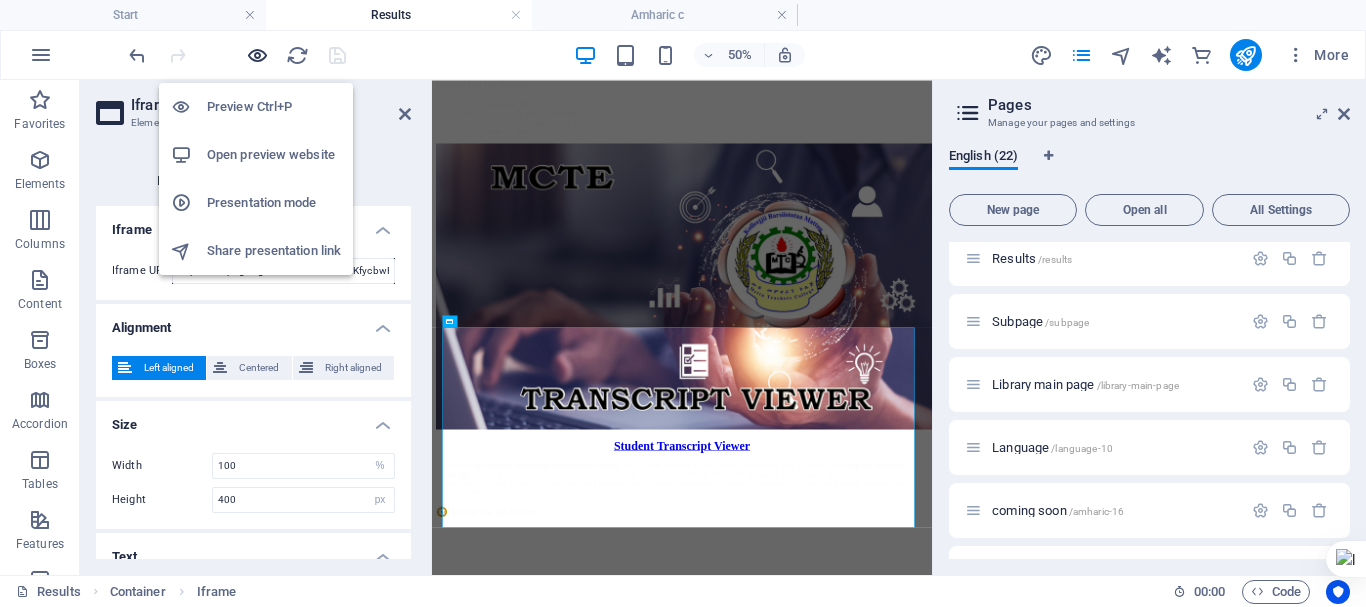 click at bounding box center [257, 55] 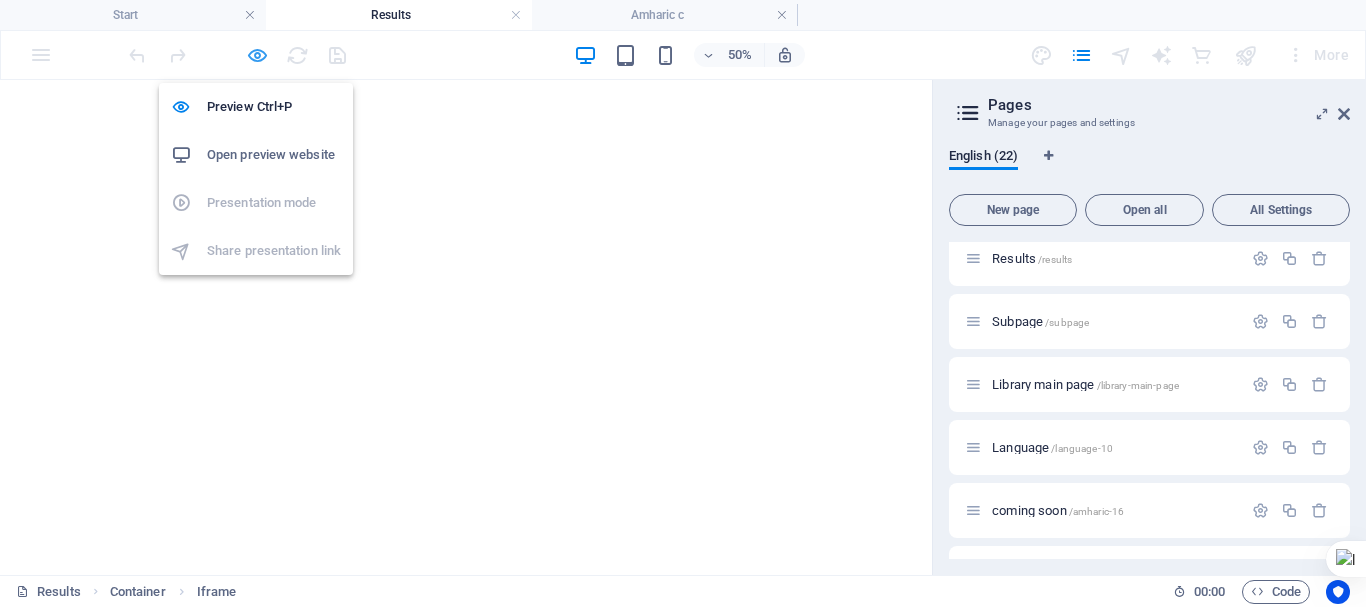scroll, scrollTop: 2000, scrollLeft: 0, axis: vertical 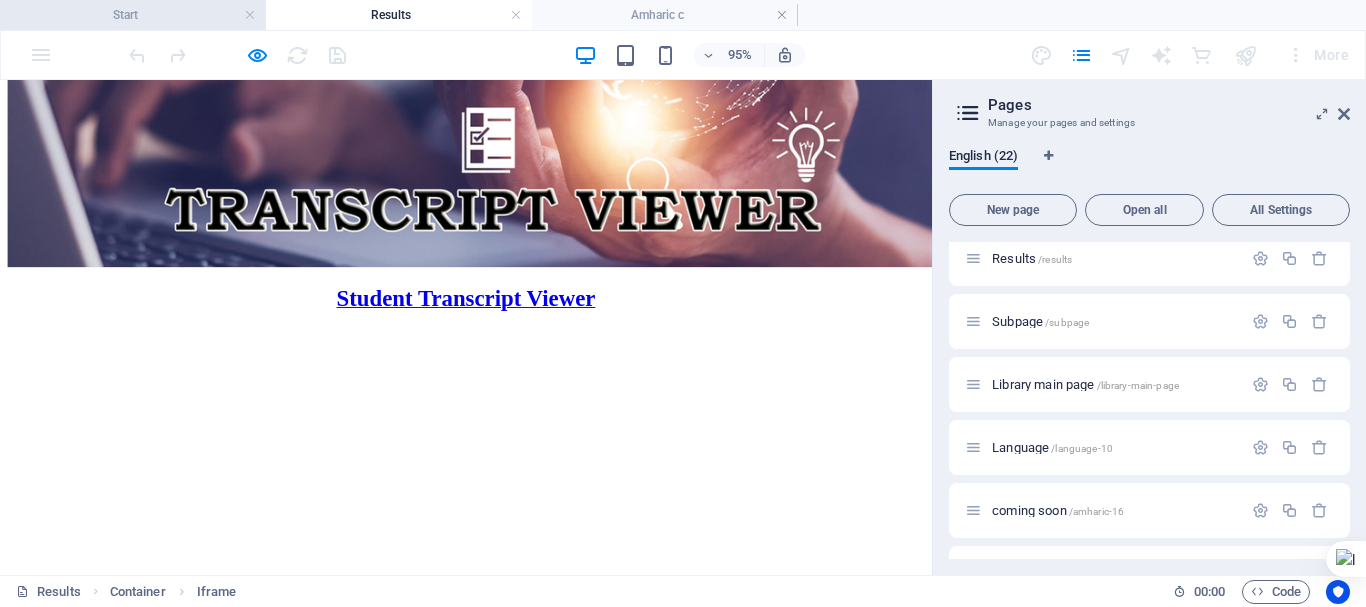 click on "Start" at bounding box center (133, 15) 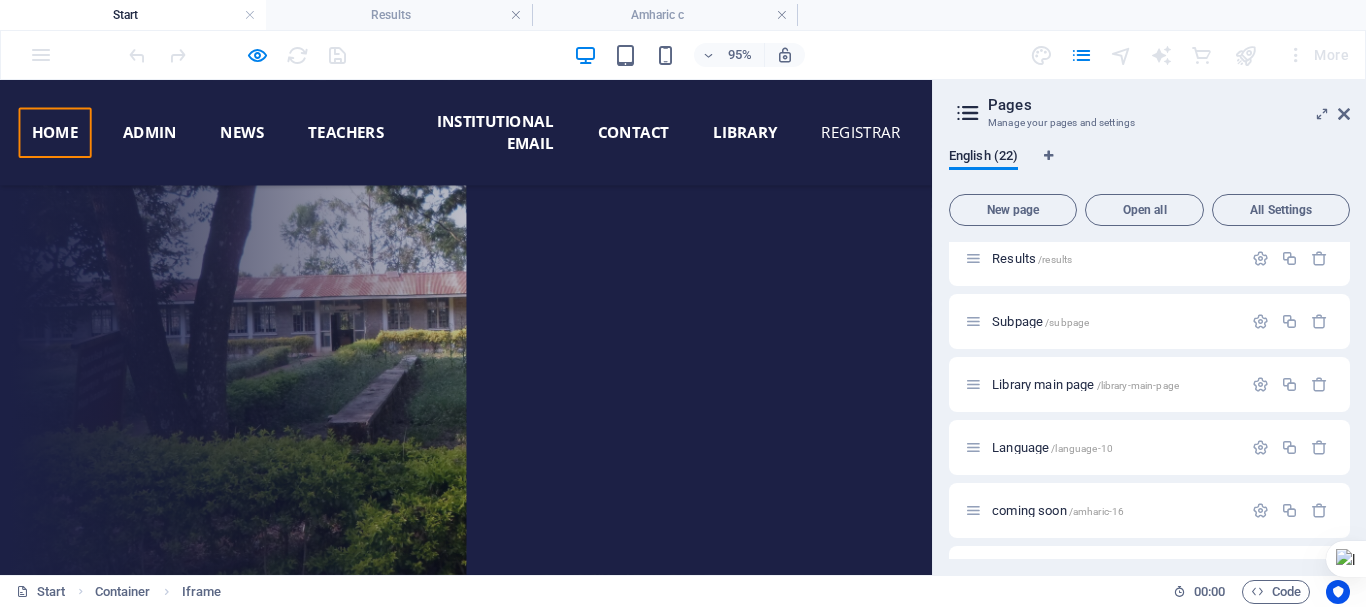 scroll, scrollTop: 626, scrollLeft: 0, axis: vertical 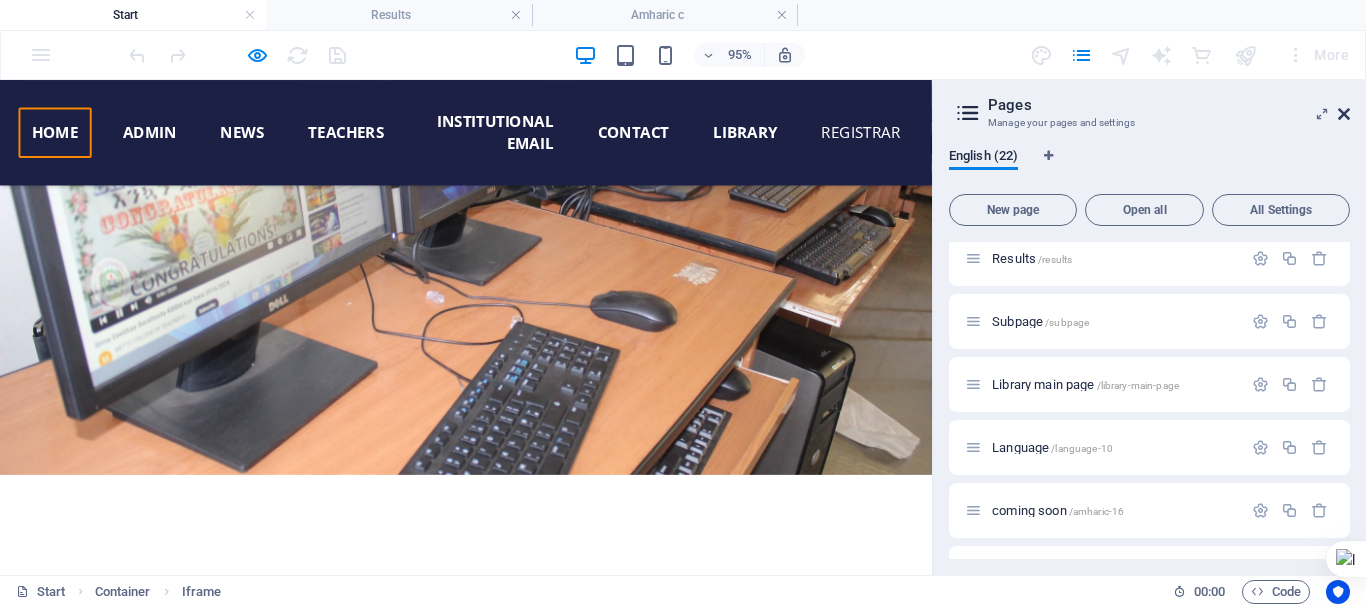 click at bounding box center (1344, 114) 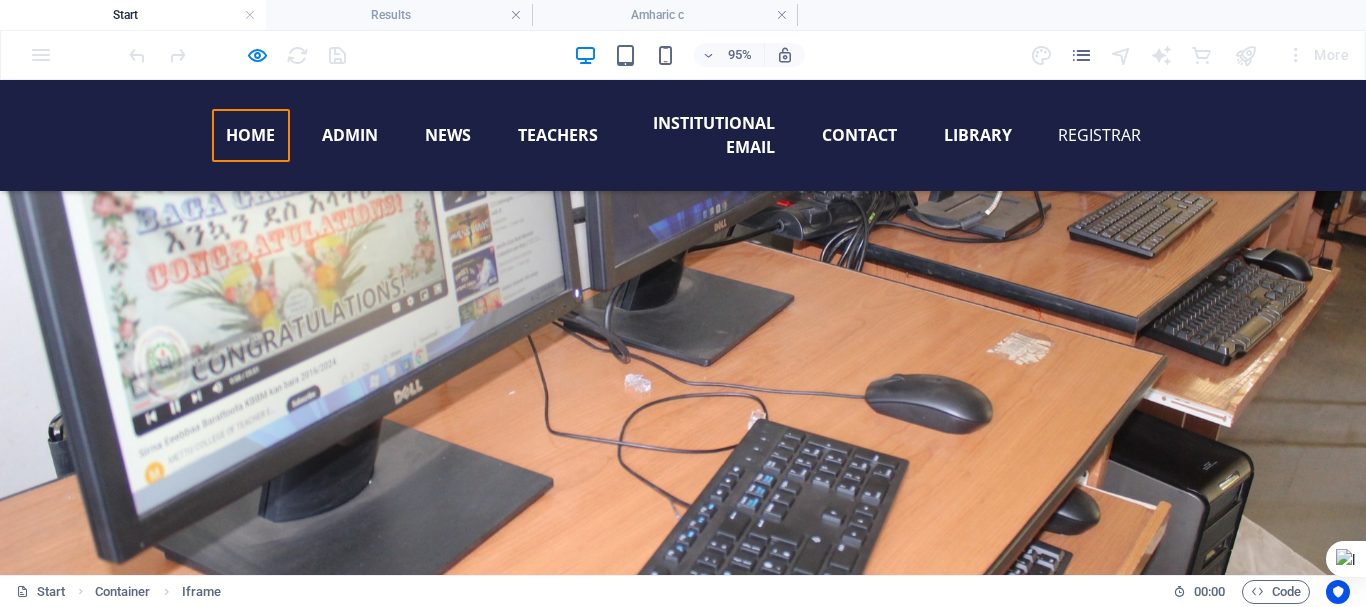 scroll, scrollTop: 600, scrollLeft: 0, axis: vertical 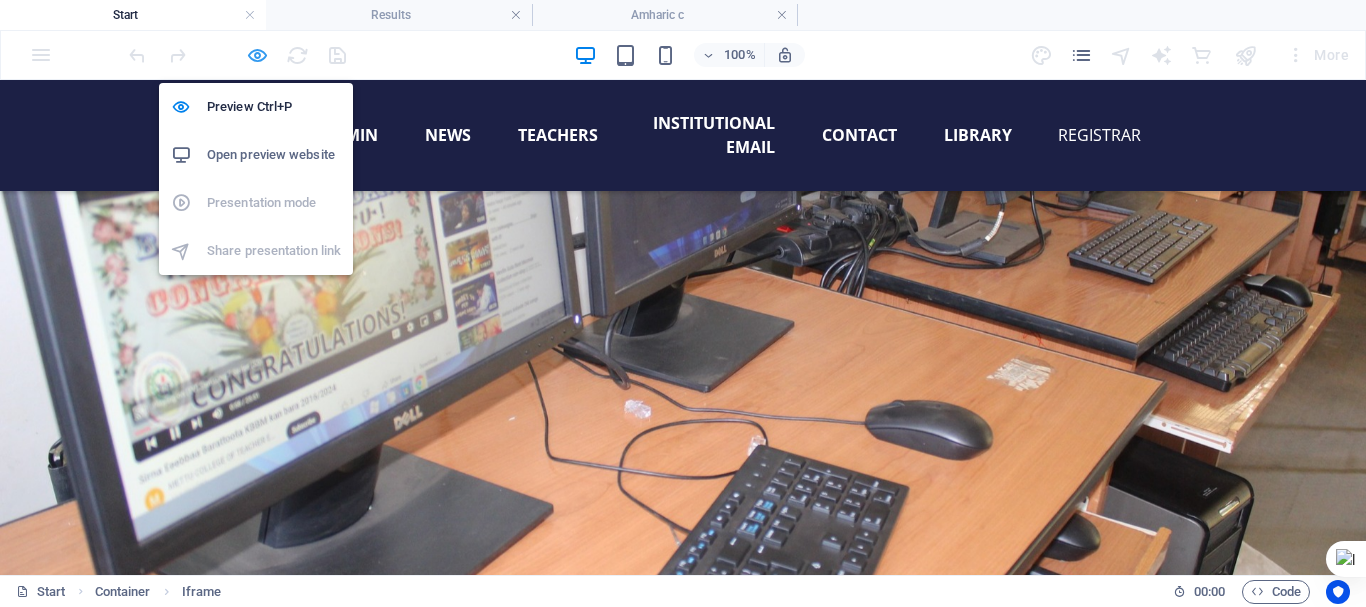 drag, startPoint x: 252, startPoint y: 54, endPoint x: 318, endPoint y: 88, distance: 74.24284 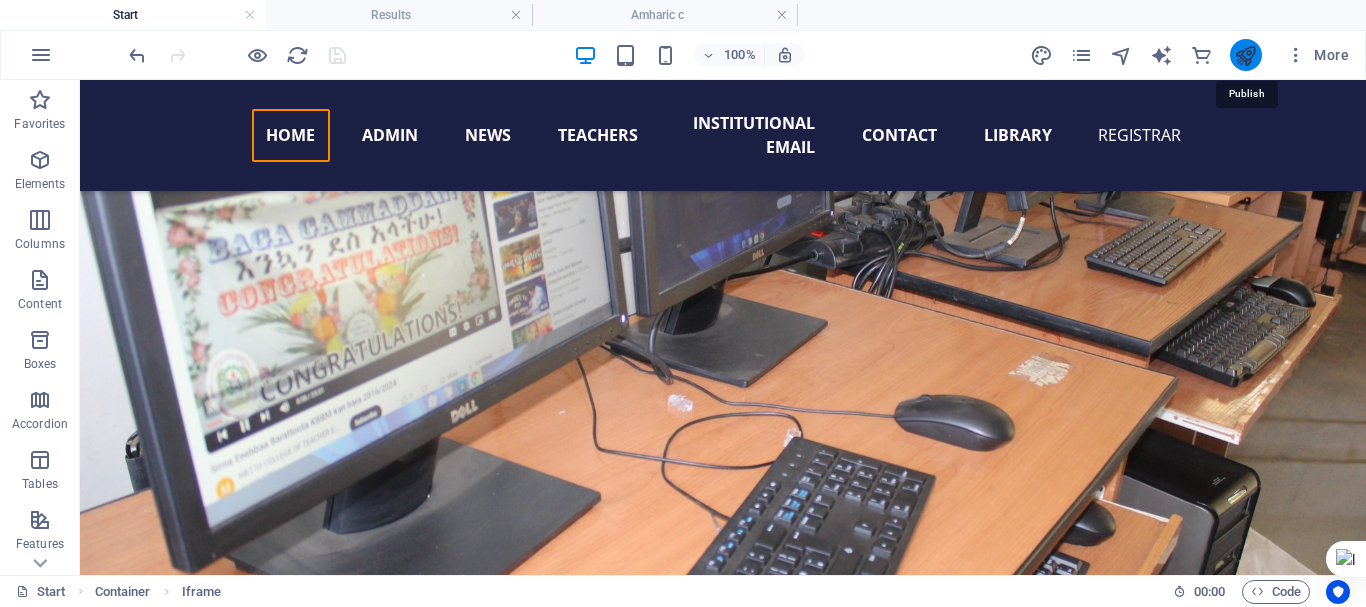 click at bounding box center [1245, 55] 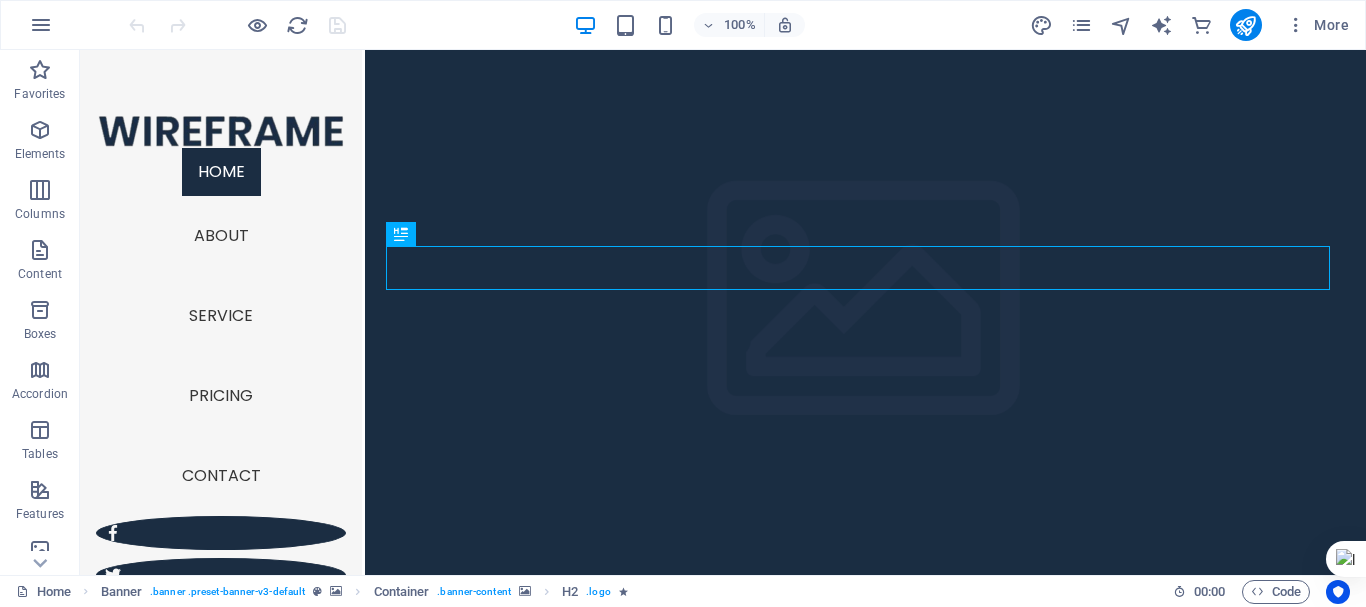 scroll, scrollTop: 0, scrollLeft: 0, axis: both 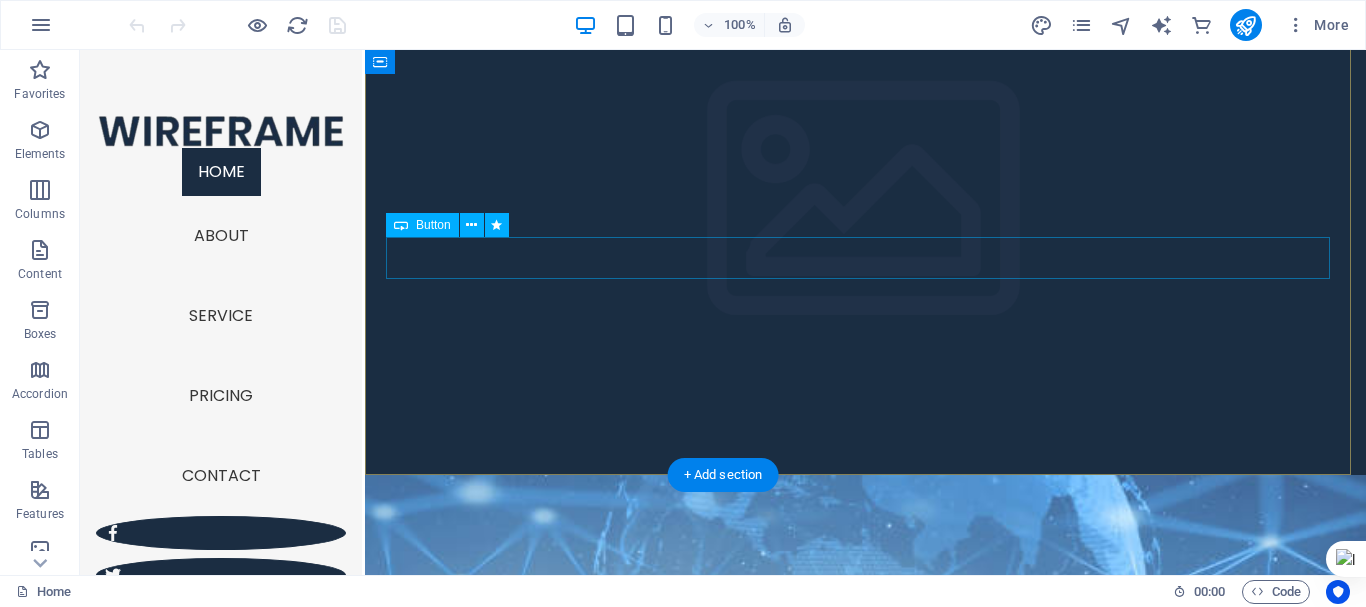 click on "Learn more" at bounding box center (866, 1192) 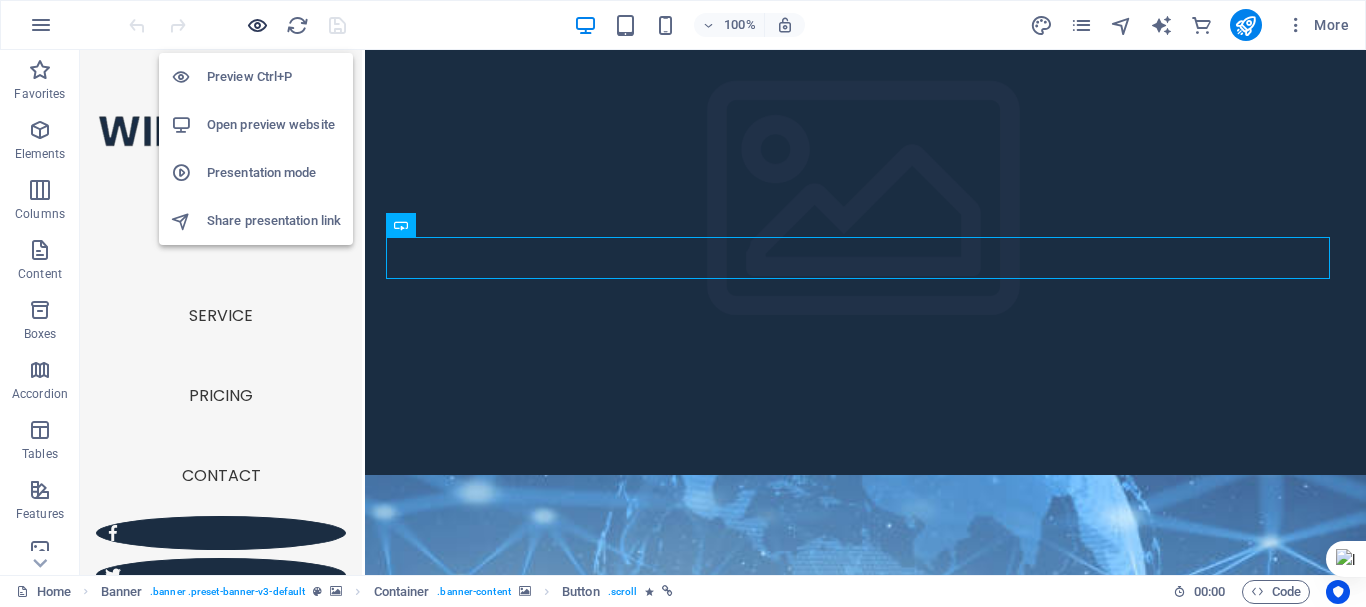 click at bounding box center [257, 25] 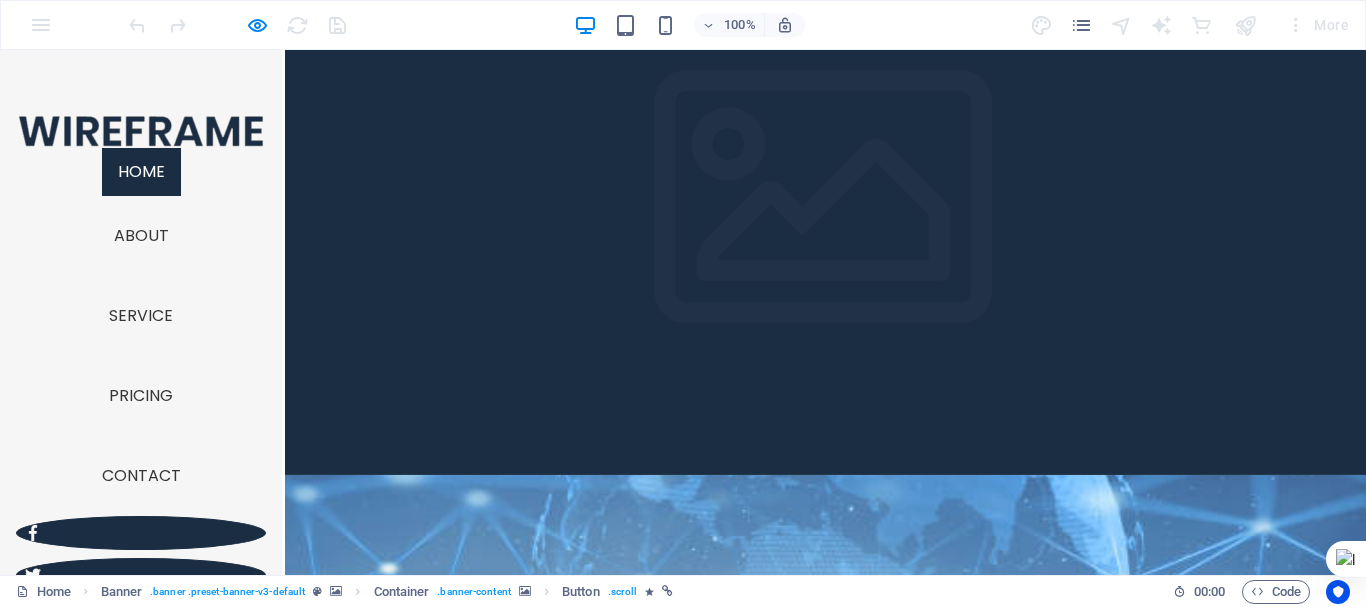 scroll, scrollTop: 0, scrollLeft: 0, axis: both 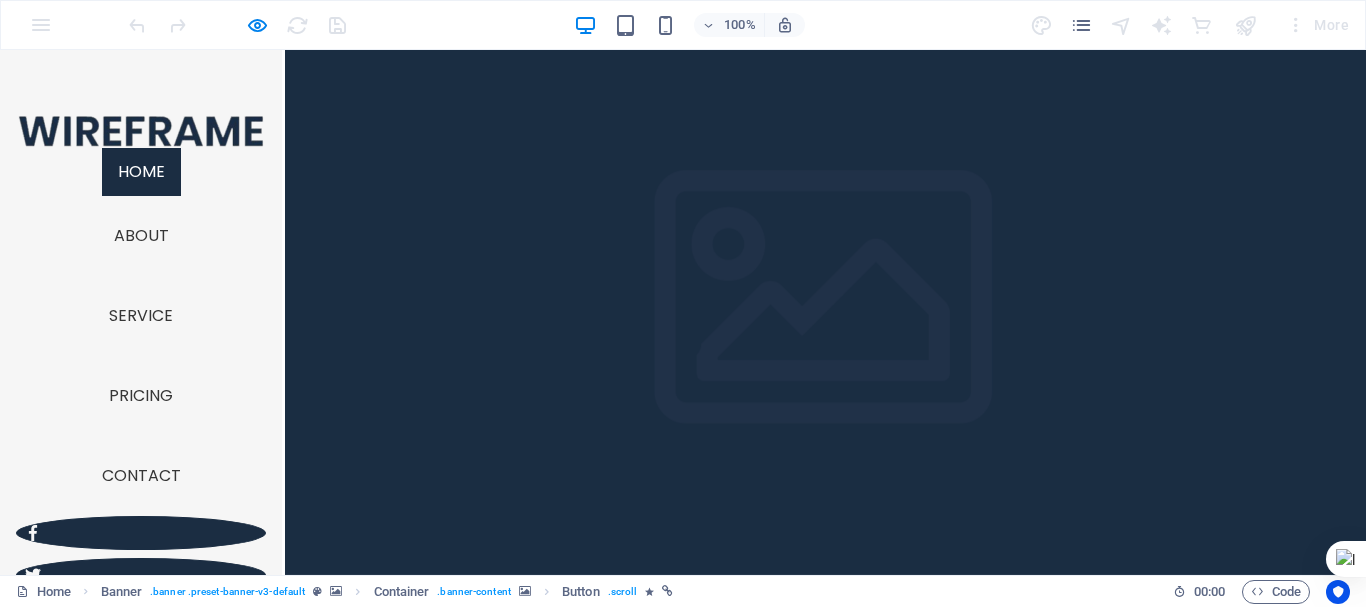 click on "Learn more" at bounding box center (825, 1292) 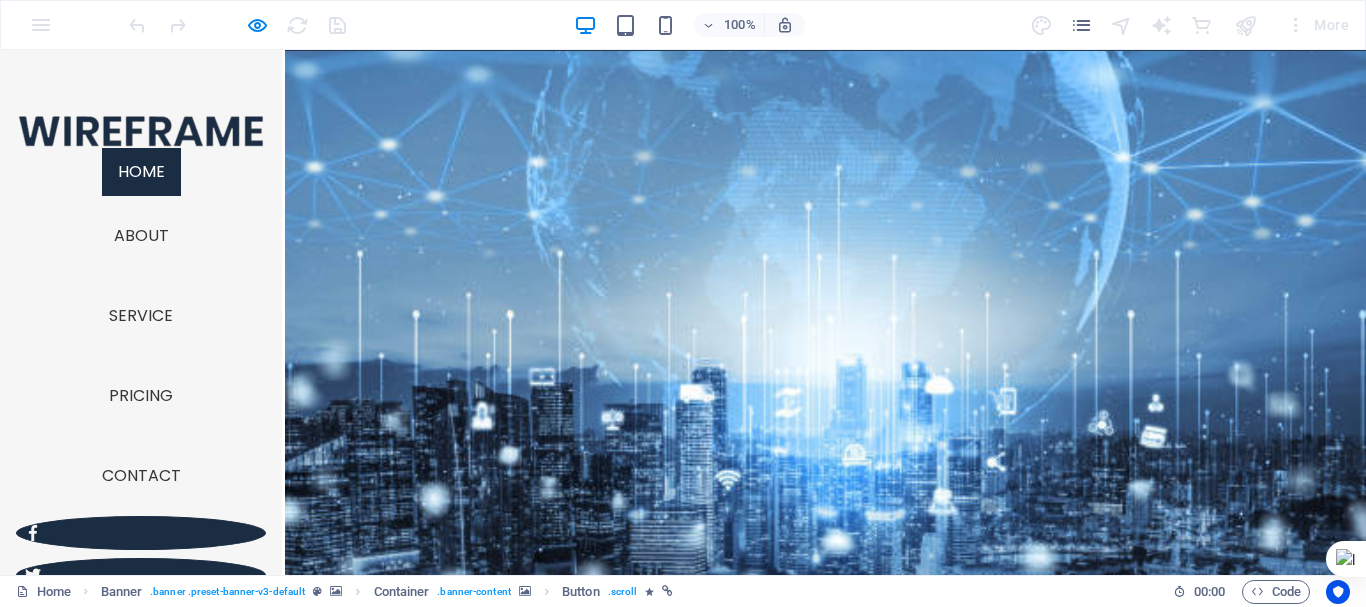 scroll, scrollTop: 525, scrollLeft: 0, axis: vertical 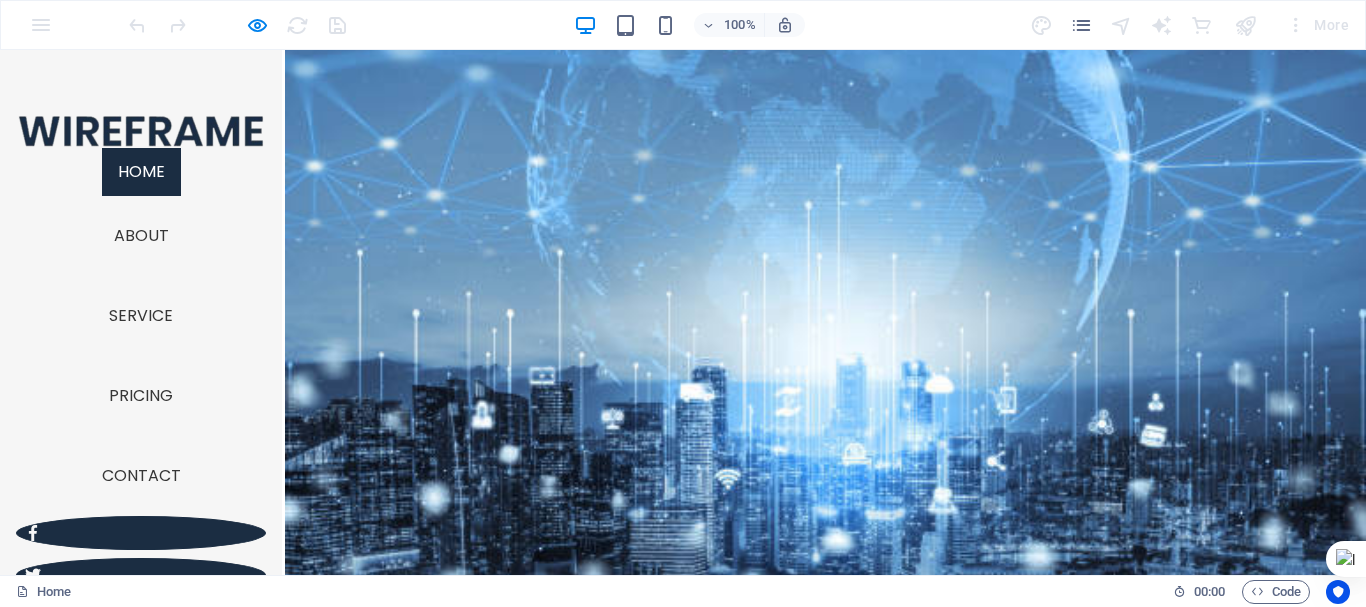 click on "Lorem ipsum dolor sitope amet, consectetur adipisicing elitip. Massumenda, dolore, cum vel modi asperiores consequatur suscipit quidem ducimus eveniet iure expedita consecteture odiogil voluptatum similique fugit voluptates atem accusamus quae quas dolorem tenetur facere tempora maiores adipisci reiciendis accusantium voluptatibus id voluptate tempore dolor harum nisi amet! Nobis, eaque. Aenean commodo ligula eget dolor. Lorem ipsum dolor sit amet, consectetuer adipiscing elit leget odiogil voluptatum similique fugit voluptates dolor. Libero assumenda, dolore, cum vel modi asperiores consequatur." at bounding box center [826, 1084] 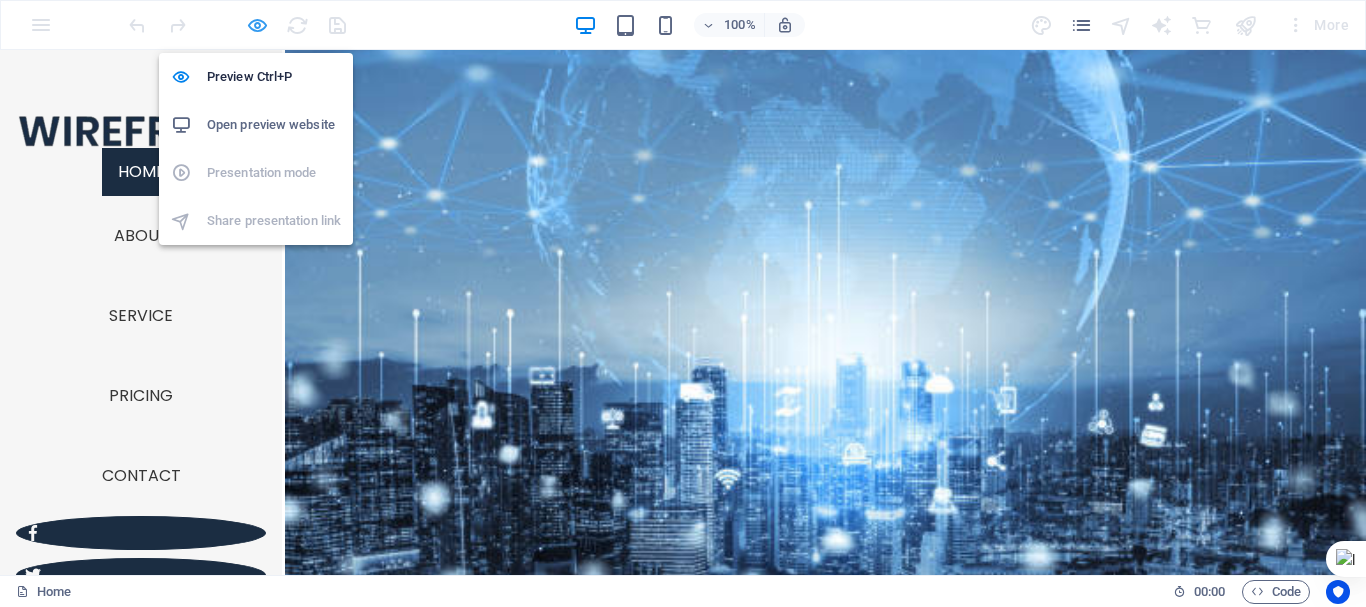 click at bounding box center [257, 25] 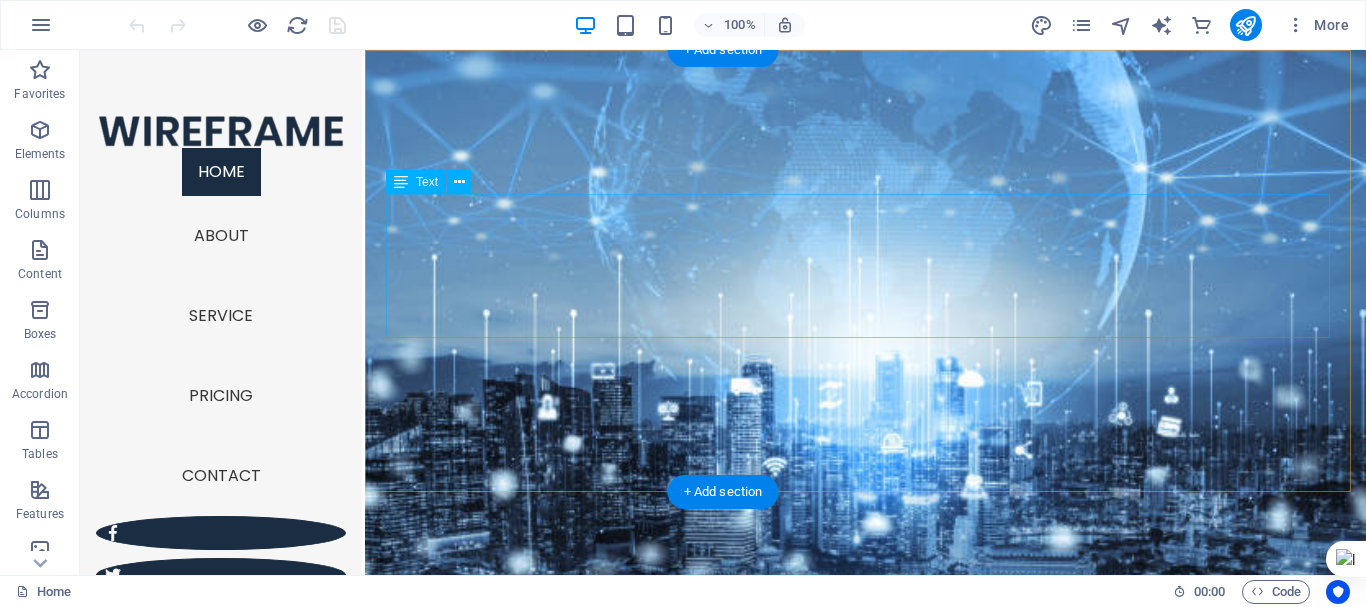 click on "Lorem ipsum dolor sitope amet, consectetur adipisicing elitip. Massumenda, dolore, cum vel modi asperiores consequatur suscipit quidem ducimus eveniet iure expedita consecteture odiogil voluptatum similique fugit voluptates atem accusamus quae quas dolorem tenetur facere tempora maiores adipisci reiciendis accusantium voluptatibus id voluptate tempore dolor harum nisi amet! Nobis, eaque. Aenean commodo ligula eget dolor. Lorem ipsum dolor sit amet, consectetuer adipiscing elit leget odiogil voluptatum similique fugit voluptates dolor. Libero assumenda, dolore, cum vel modi asperiores consequatur." at bounding box center (866, 1084) 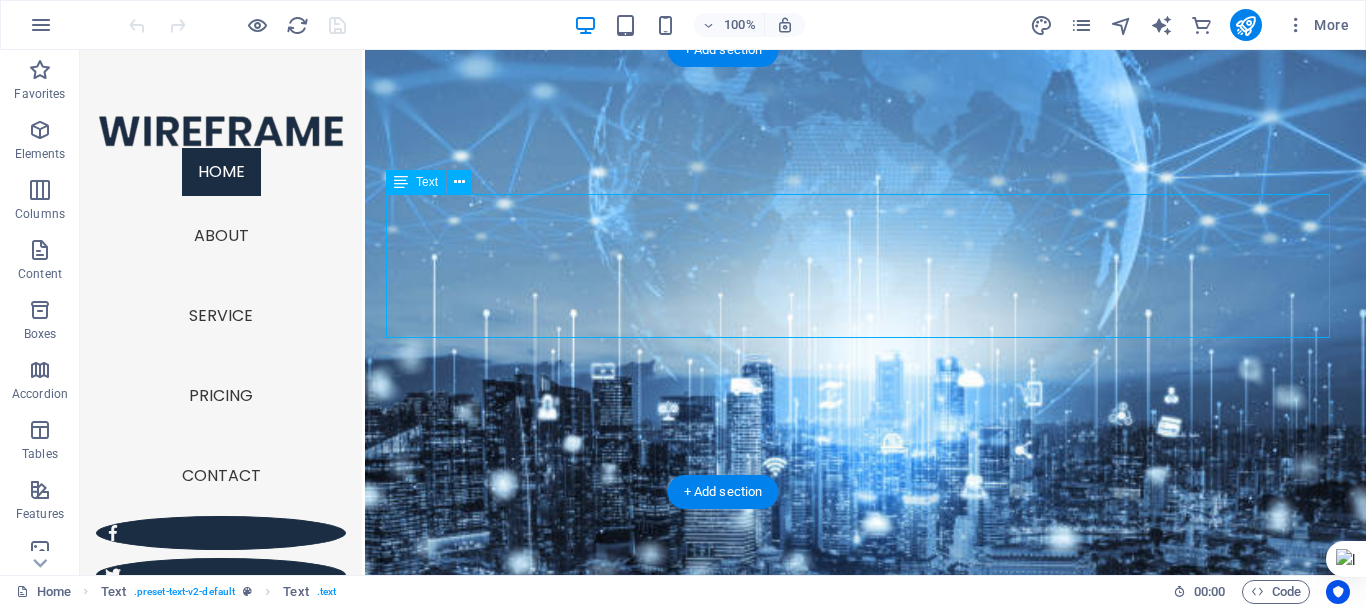 click on "Lorem ipsum dolor sitope amet, consectetur adipisicing elitip. Massumenda, dolore, cum vel modi asperiores consequatur suscipit quidem ducimus eveniet iure expedita consecteture odiogil voluptatum similique fugit voluptates atem accusamus quae quas dolorem tenetur facere tempora maiores adipisci reiciendis accusantium voluptatibus id voluptate tempore dolor harum nisi amet! Nobis, eaque. Aenean commodo ligula eget dolor. Lorem ipsum dolor sit amet, consectetuer adipiscing elit leget odiogil voluptatum similique fugit voluptates dolor. Libero assumenda, dolore, cum vel modi asperiores consequatur." at bounding box center (866, 1084) 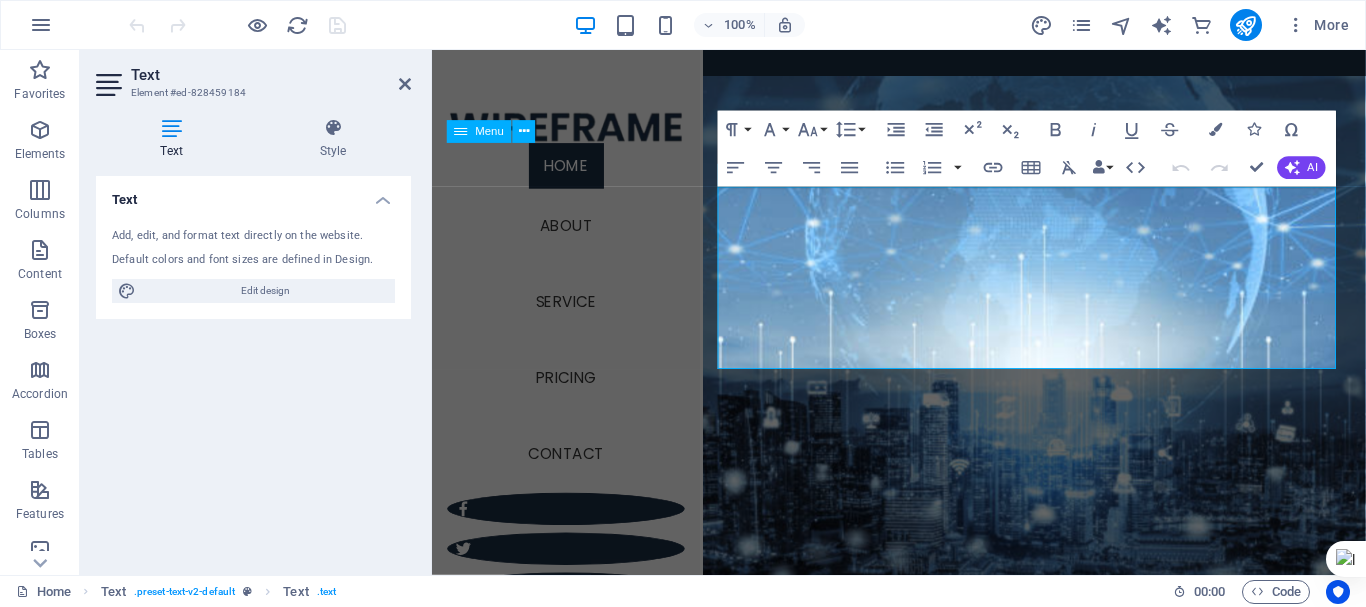 scroll, scrollTop: 553, scrollLeft: 0, axis: vertical 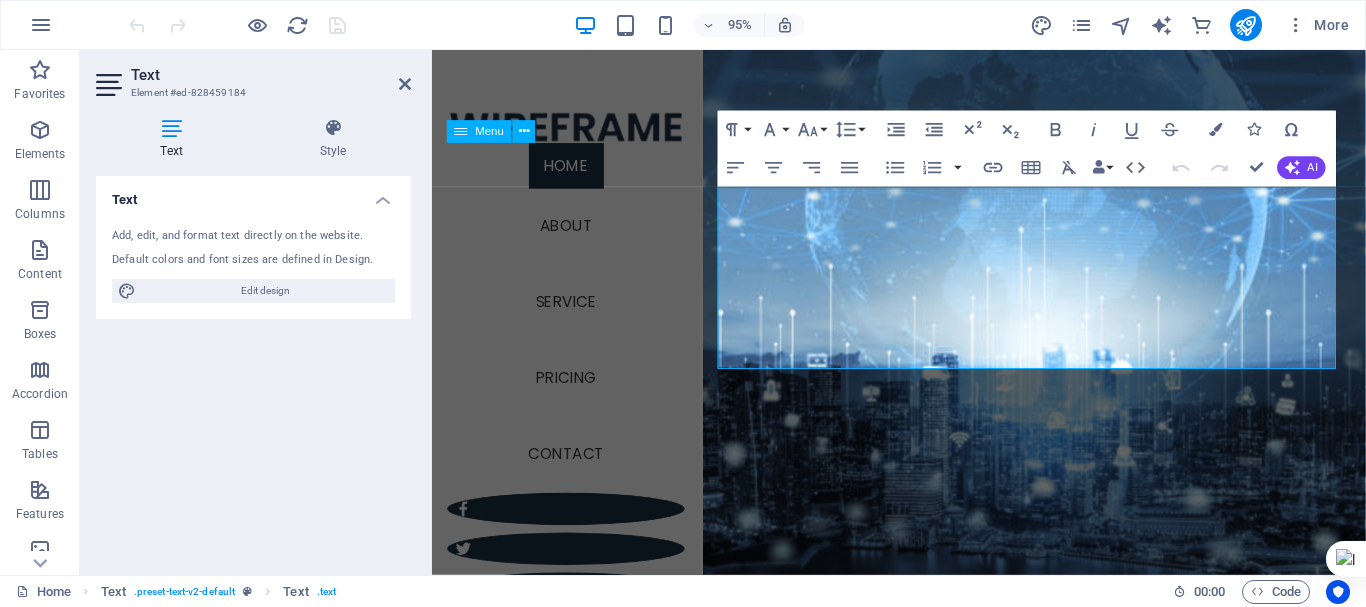 click on "Lorem ipsum dolor sitope amet, consectetur adipisicing elitip. Massumenda, dolore, cum vel modi asperiores consequatur suscipit quidem ducimus eveniet iure expedita consecteture odiogil voluptatum similique fugit voluptates atem accusamus quae quas dolorem tenetur facere tempora maiores adipisci reiciendis accusantium voluptatibus id voluptate tempore dolor harum nisi amet! Nobis, eaque. Aenean commodo ligula eget dolor. Lorem ipsum dolor sit amet, consectetuer adipiscing elit leget odiogil voluptatum similique fugit voluptates dolor. Libero assumenda, dolore, cum vel modi asperiores consequatur." at bounding box center [1066, 1180] 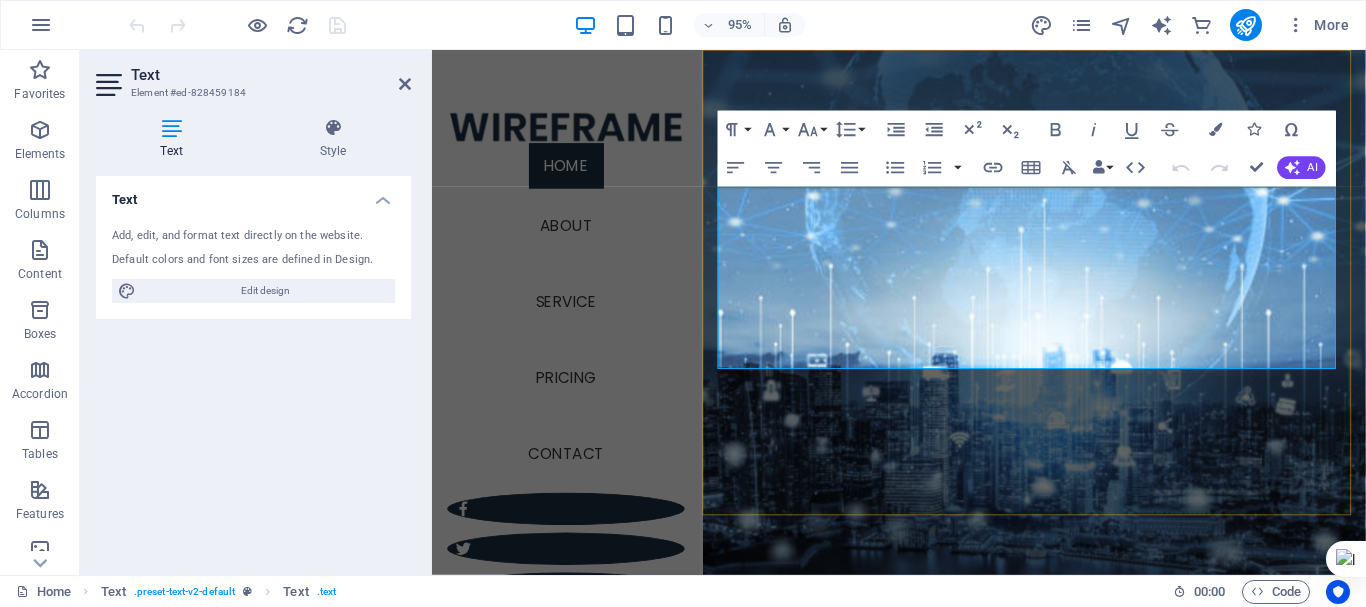 click on "Lorem ipsum dolor sitope amet, consectetur adipisicing elitip. Massumenda, dolore, cum vel modi asperiores consequatur suscipit quidem ducimus eveniet iure expedita consecteture odiogil voluptatum similique fugit voluptates atem accusamus quae quas dolorem tenetur facere tempora maiores adipisci reiciendis accusantium voluptatibus id voluptate tempore dolor harum nisi amet! Nobis, eaque. Aenean commodo ligula eget dolor. Lorem ipsum dolor sit amet, consectetuer adipiscing elit leget odiogil voluptatum similique fugit voluptates dolor. Libero assumenda, dolore, cum vel modi asperiores consequatur." at bounding box center [1066, 1180] 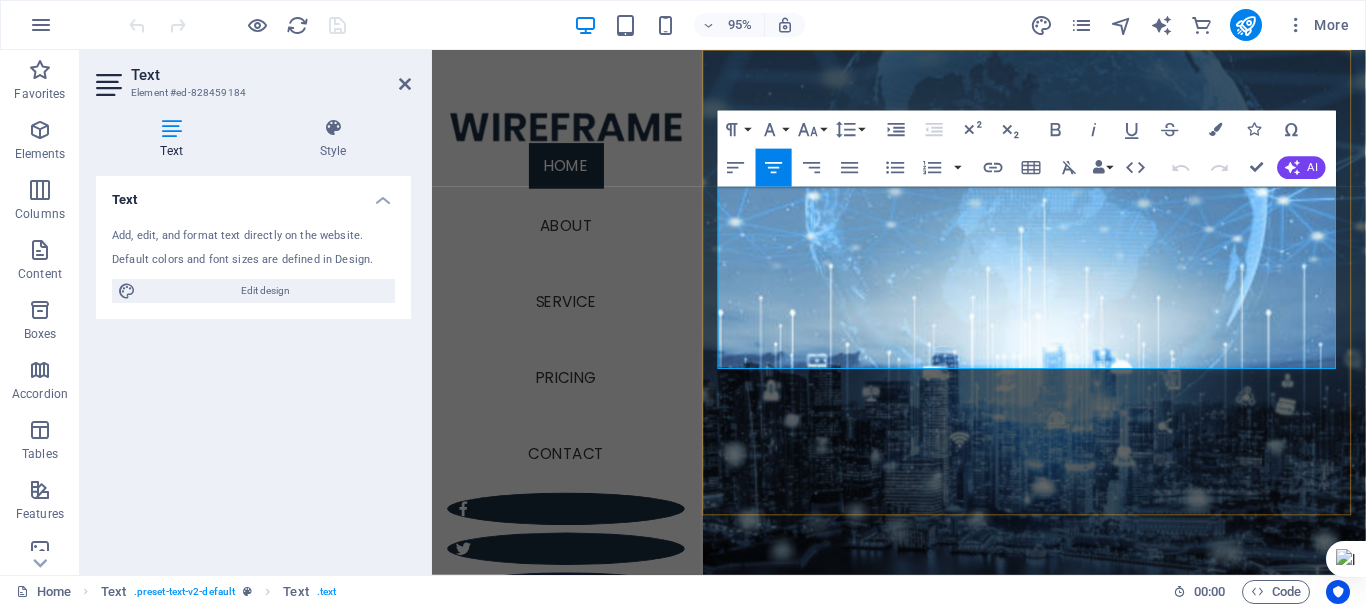 click on "Lorem ipsum dolor sitope amet, consectetur adipisicing elitip. Massumenda, dolore, cum vel modi asperiores consequatur suscipit quidem ducimus eveniet iure expedita consecteture odiogil voluptatum similique fugit voluptates atem accusamus quae quas dolorem tenetur facere tempora maiores adipisci reiciendis accusantium voluptatibus id voluptate tempore dolor harum nisi amet! Nobis, eaque. Aenean commodo ligula eget dolor. Lorem ipsum dolor sit amet, consectetuer adipiscing elit leget odiogil voluptatum similique fugit voluptates dolor. Libero assumenda, dolore, cum vel modi asperiores consequatur." at bounding box center [1066, 1180] 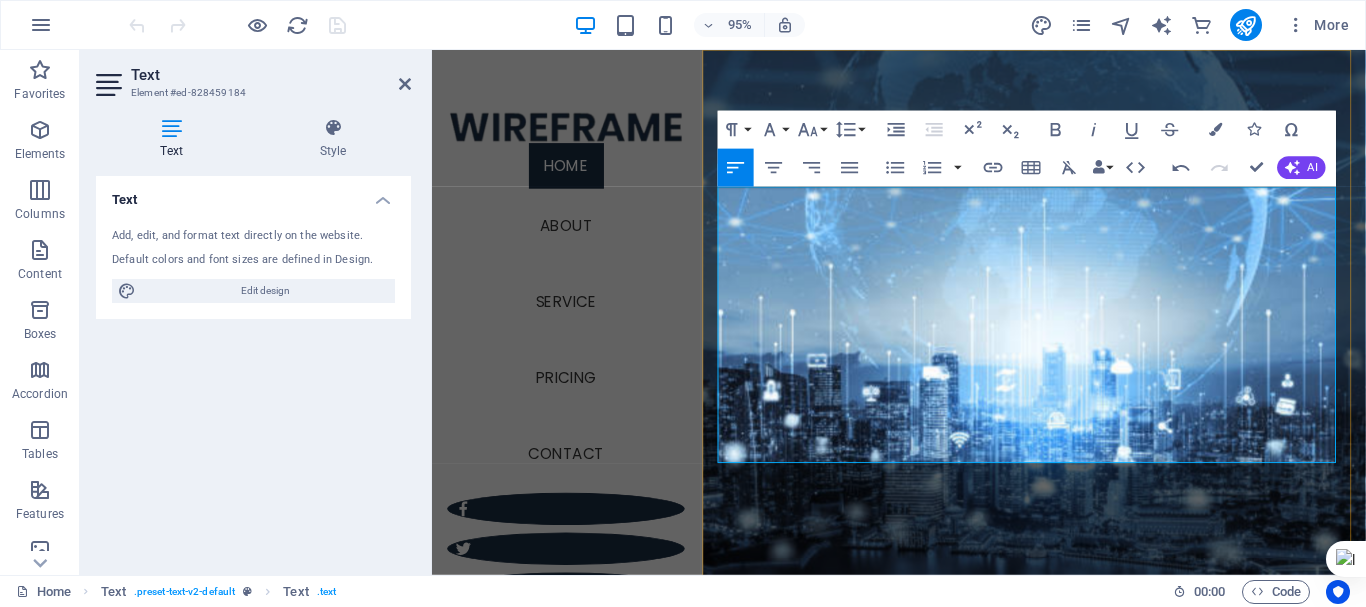 scroll, scrollTop: 453, scrollLeft: 0, axis: vertical 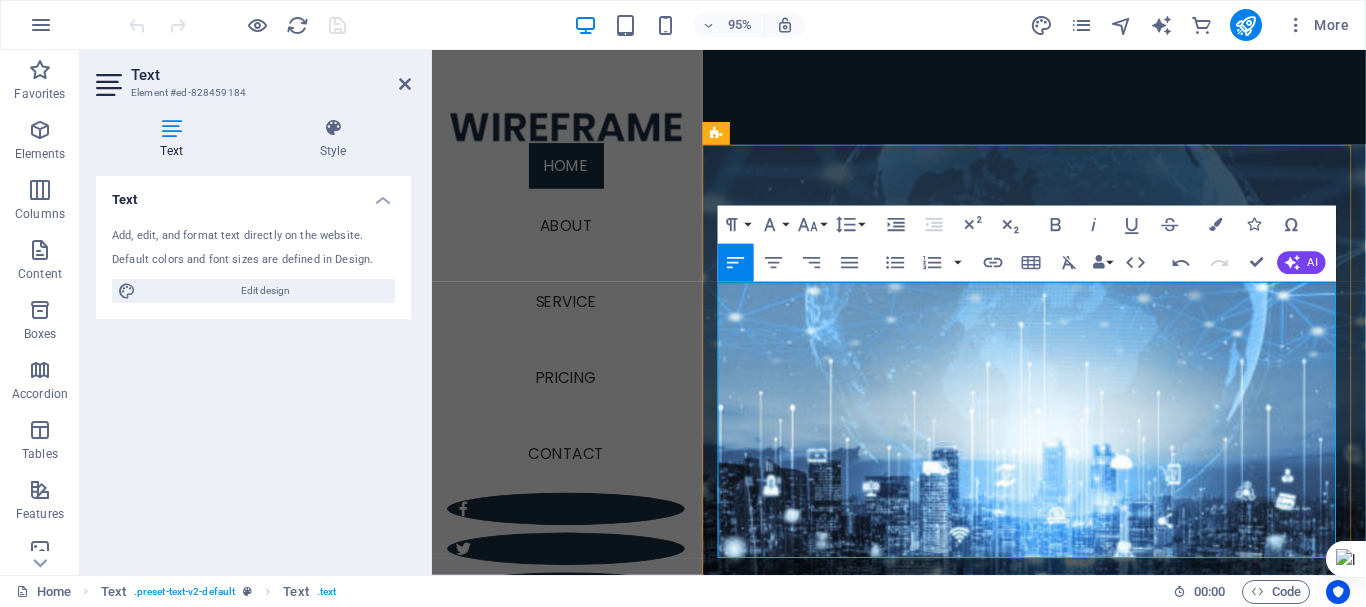 click on "Student Result Viewer Online Student Registration Student Transcript Viewer" at bounding box center [1066, 1352] 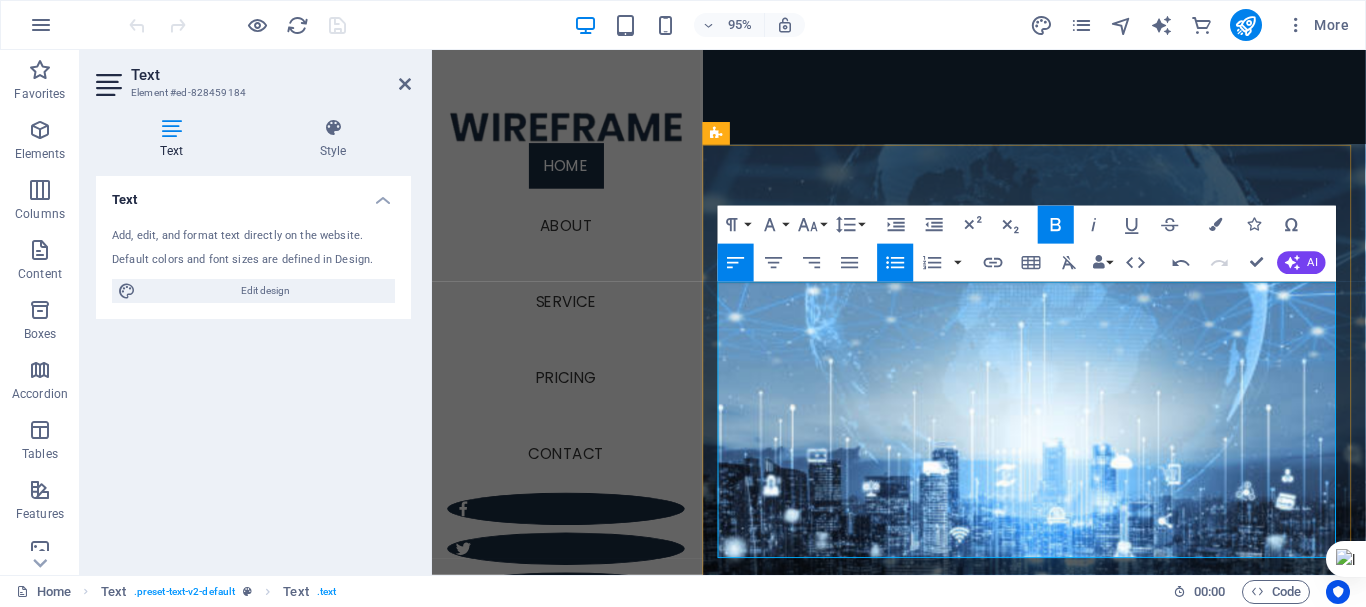click on "Student Result Viewer" at bounding box center [1074, 1304] 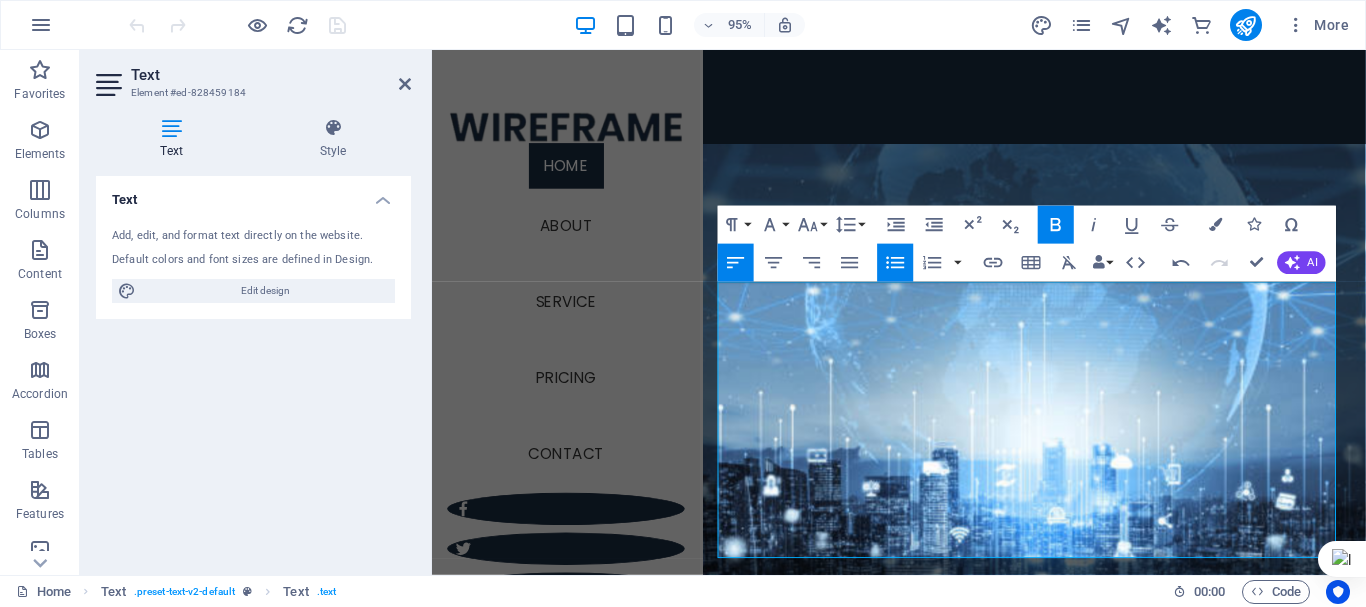 click 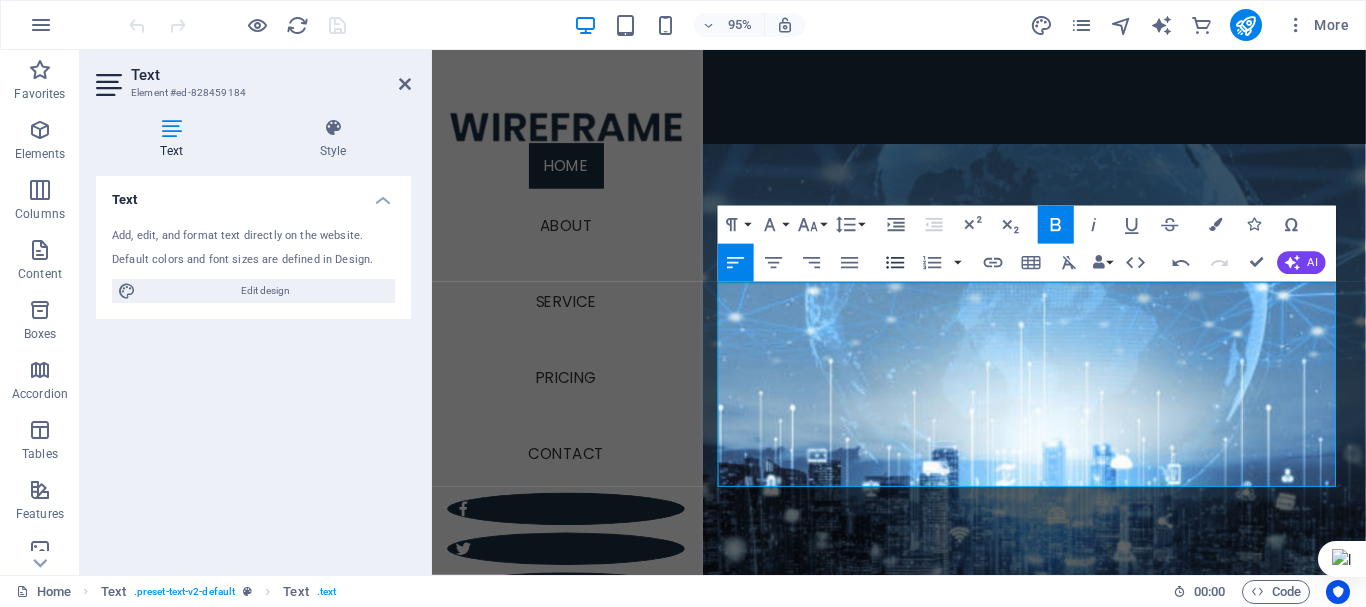 click 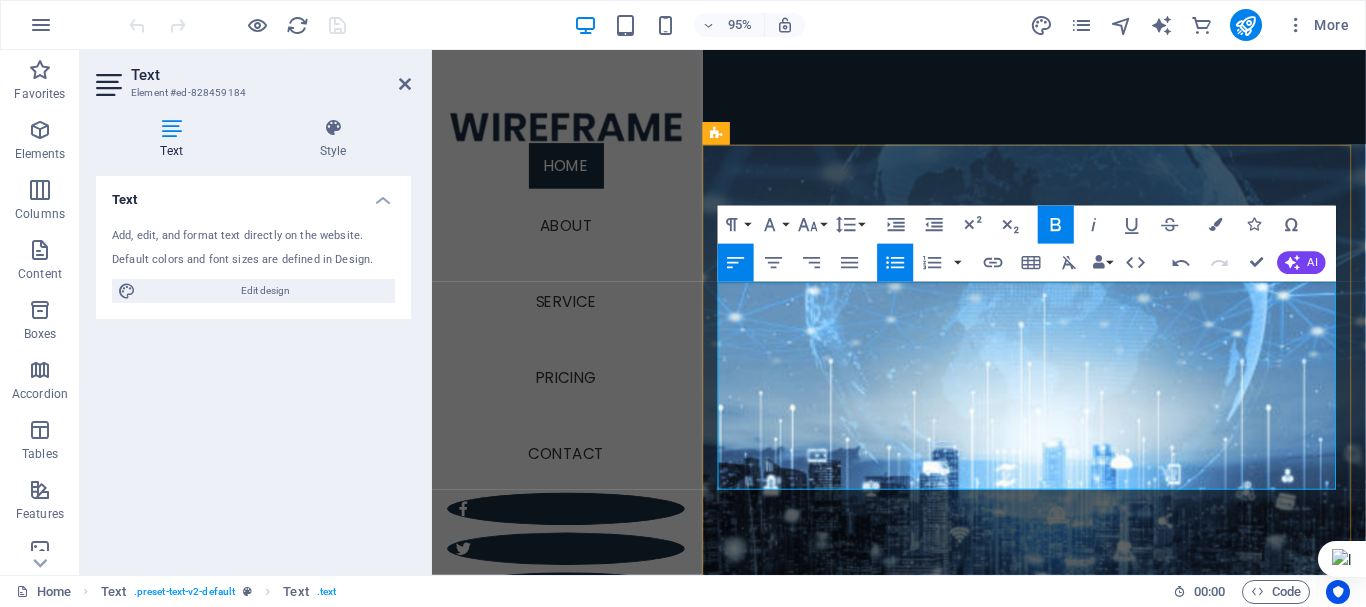 click on "Online Student Registration" at bounding box center [1074, 1316] 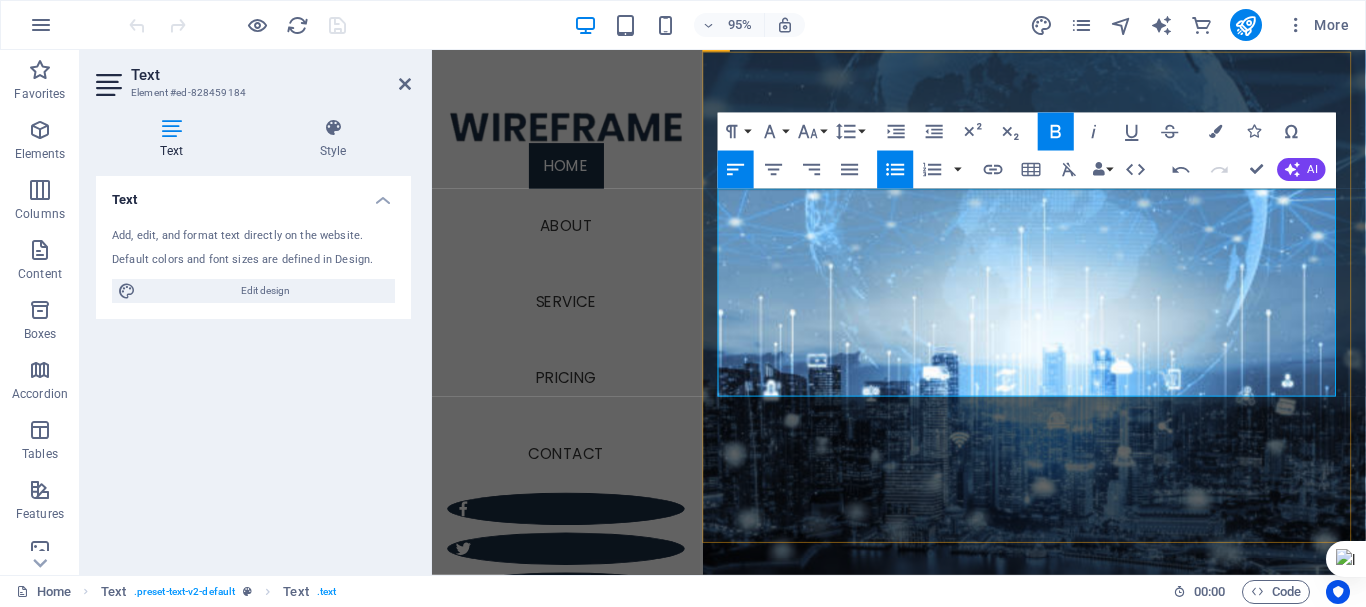 scroll, scrollTop: 453, scrollLeft: 0, axis: vertical 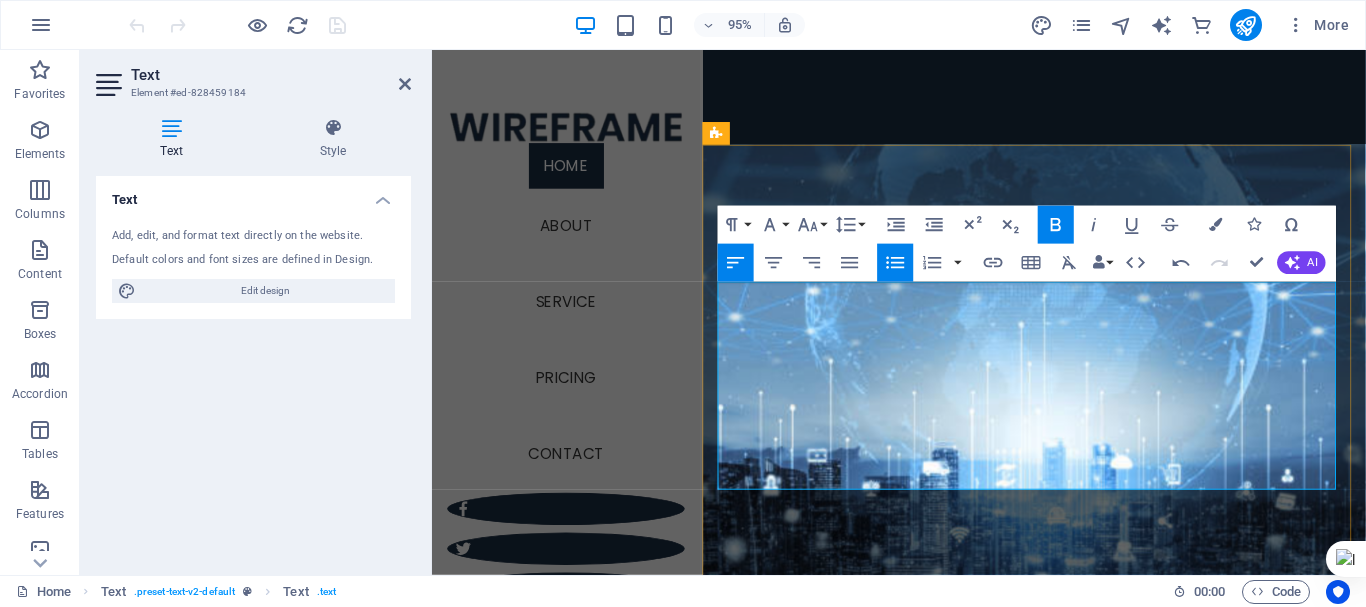 click on "Office of the Registrar" at bounding box center (827, 1219) 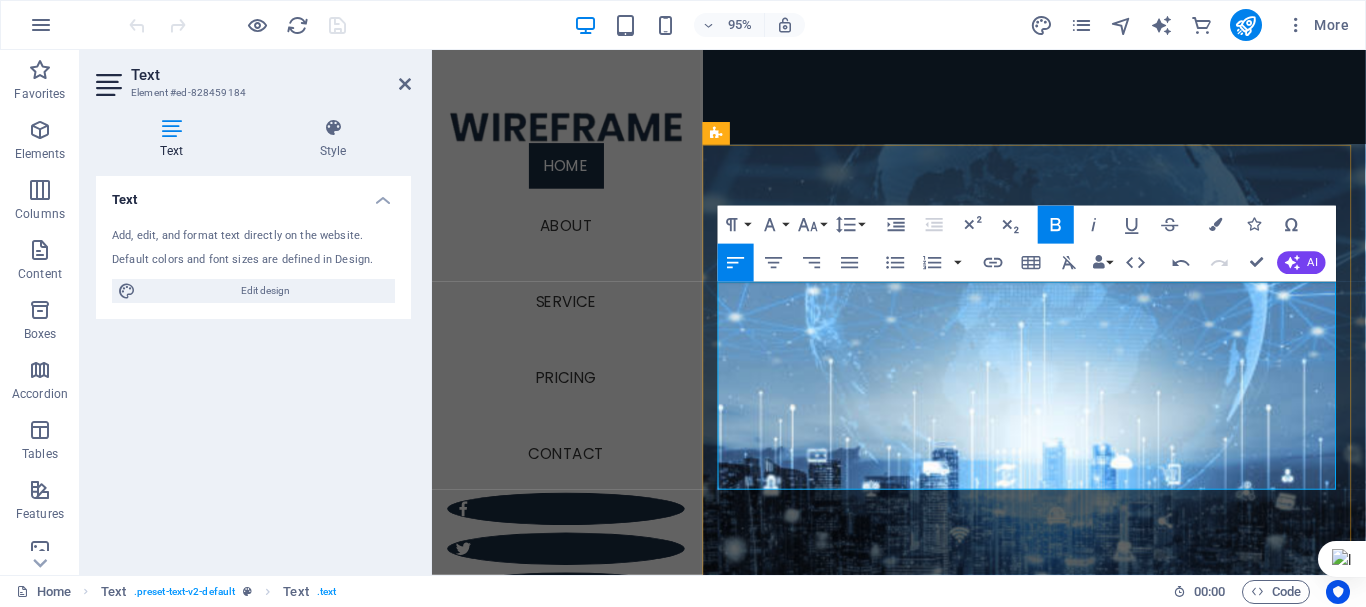 type 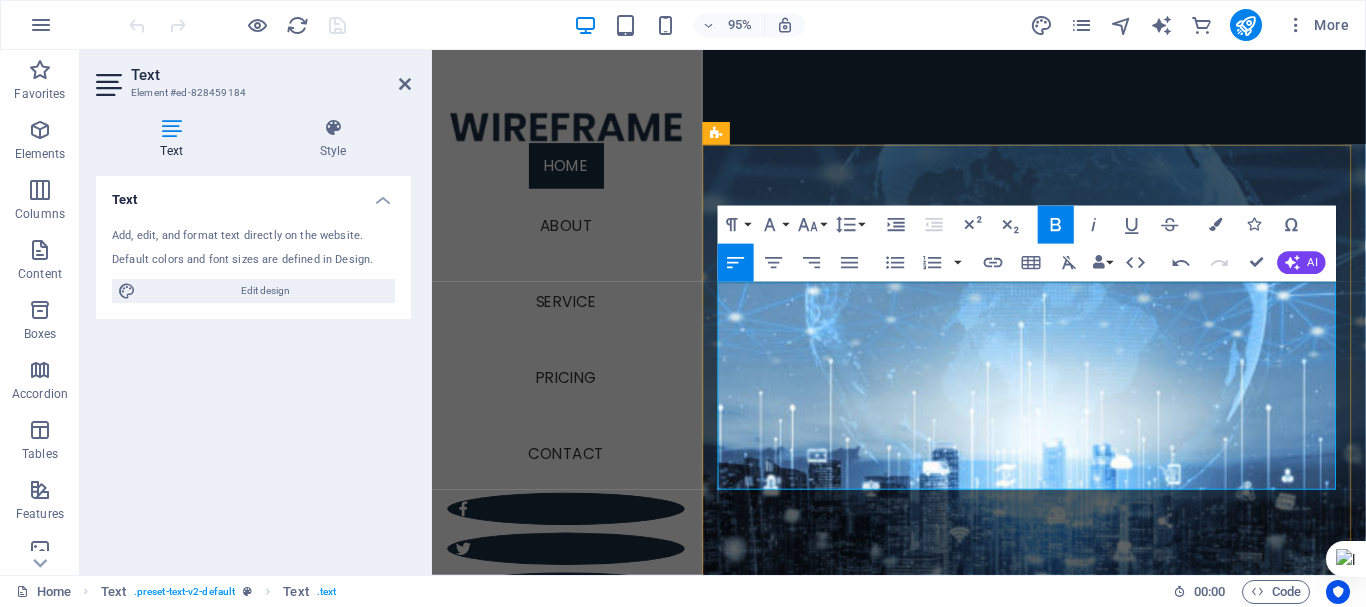 click on "The Office of the Registrar is pleased to announce the availability of the following online services:" at bounding box center [1066, 1256] 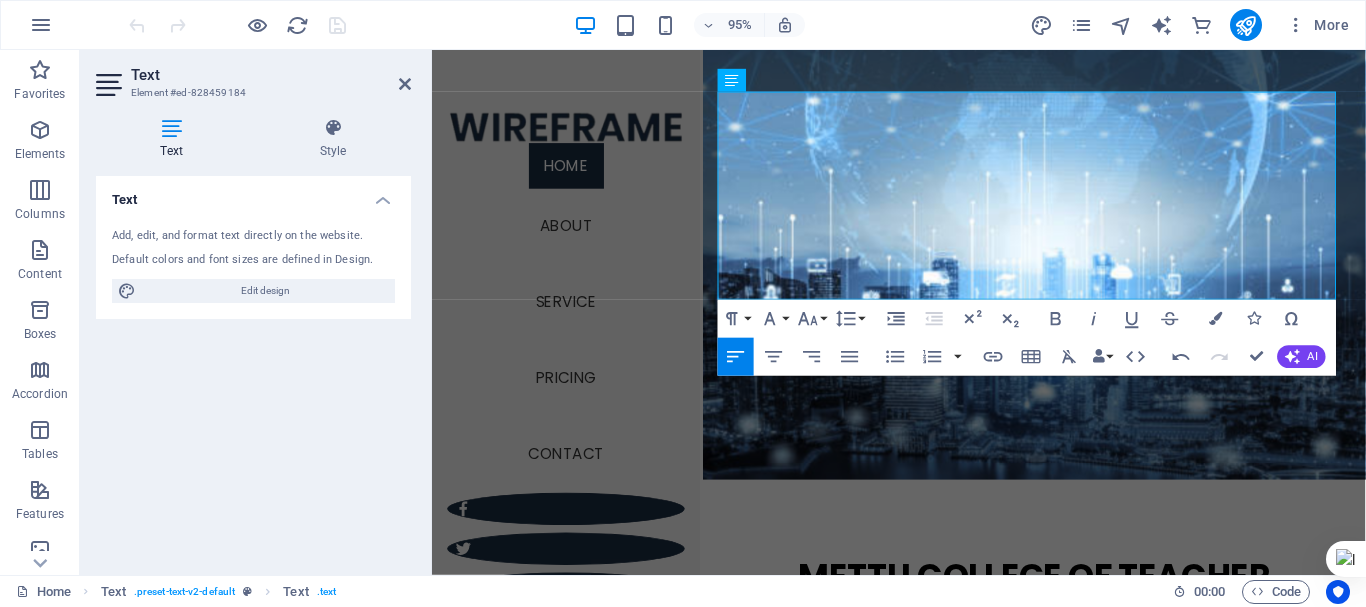 scroll, scrollTop: 553, scrollLeft: 0, axis: vertical 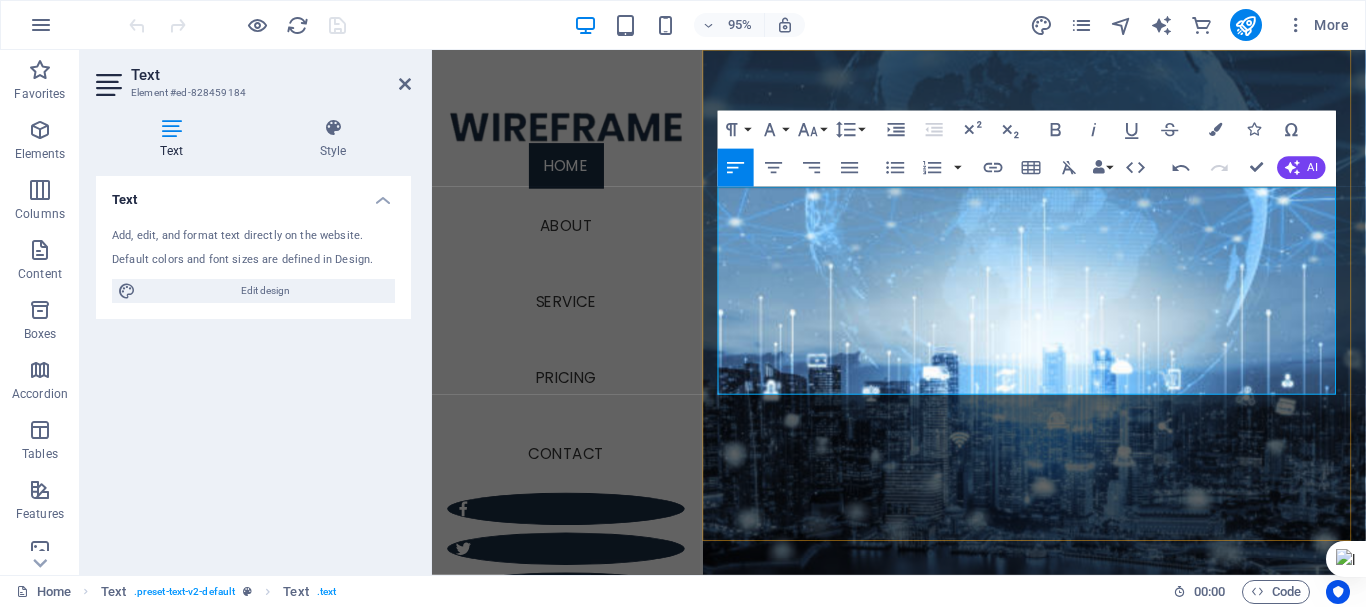 click on "New headline Mettu College of Teacher Education Office of The Registrar The Office of the Registrar is pleased to announce the availability of the following online services: Student Result Viewer Online Student Registration Student Transcript Viewer These services are provided to enhance accessibility and improve academic record management for all students. Result Viewer Registration Transcript Viewer" at bounding box center (1066, 1255) 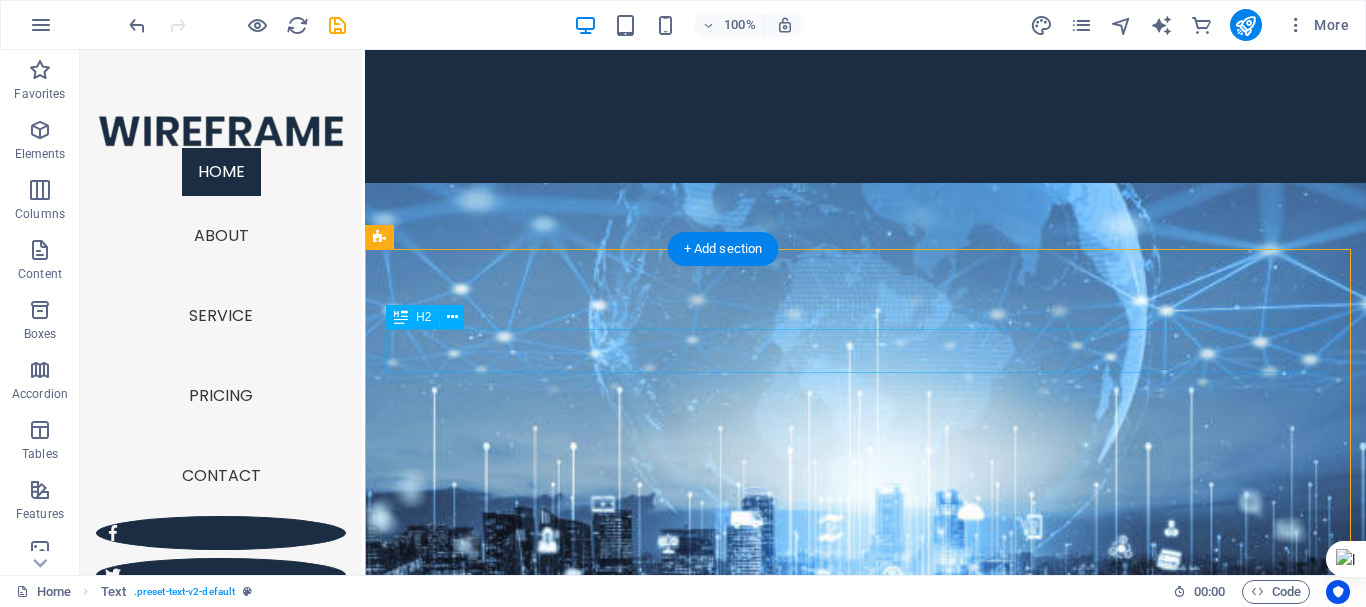 scroll, scrollTop: 425, scrollLeft: 0, axis: vertical 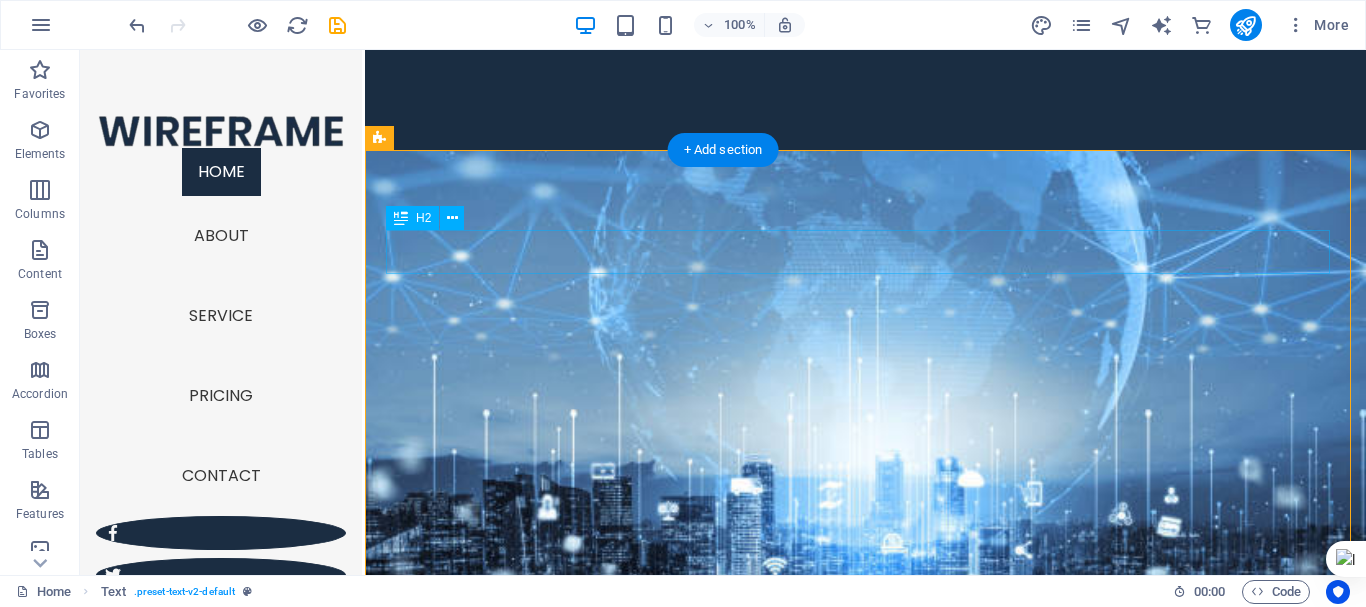 click on "New headline" at bounding box center [866, 1070] 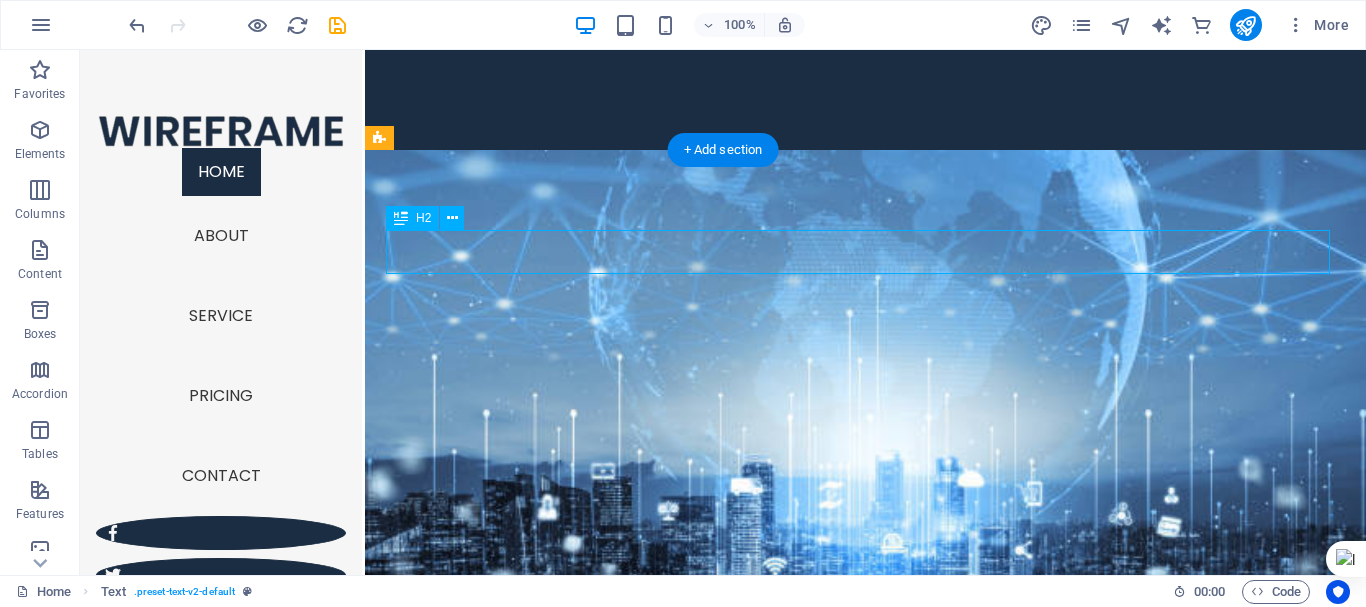 click on "New headline" at bounding box center (866, 1070) 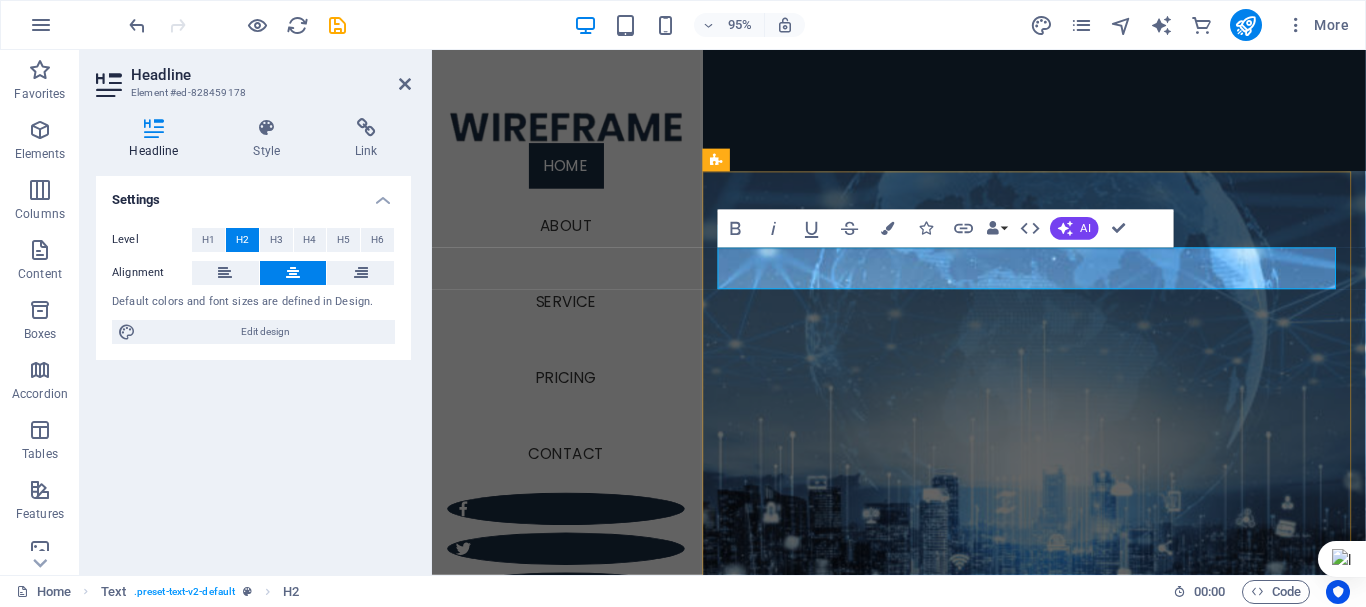 type 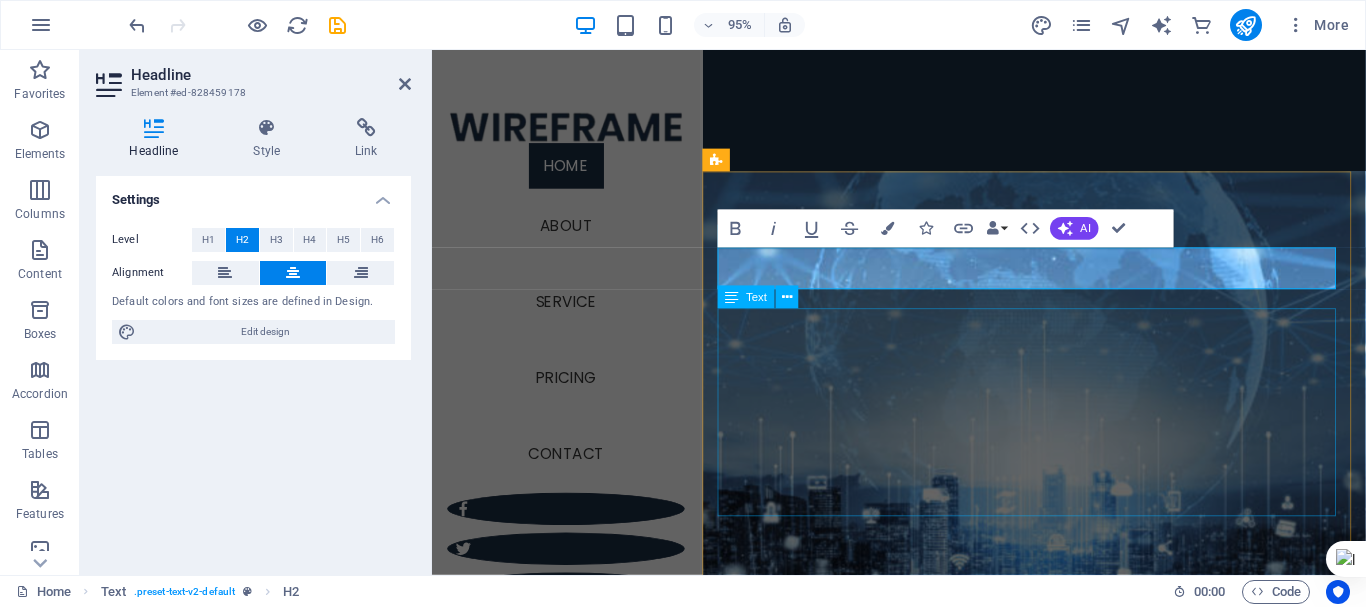 click on "Mettu College of Teacher Education Office of The Registrar The Office of the Registrar is pleased to announce the availability of the following online services: Student Result Viewer Online Student Registration Student Transcript Viewer These services are provided to enhance accessibility and improve academic record management for all students." at bounding box center (1066, 1320) 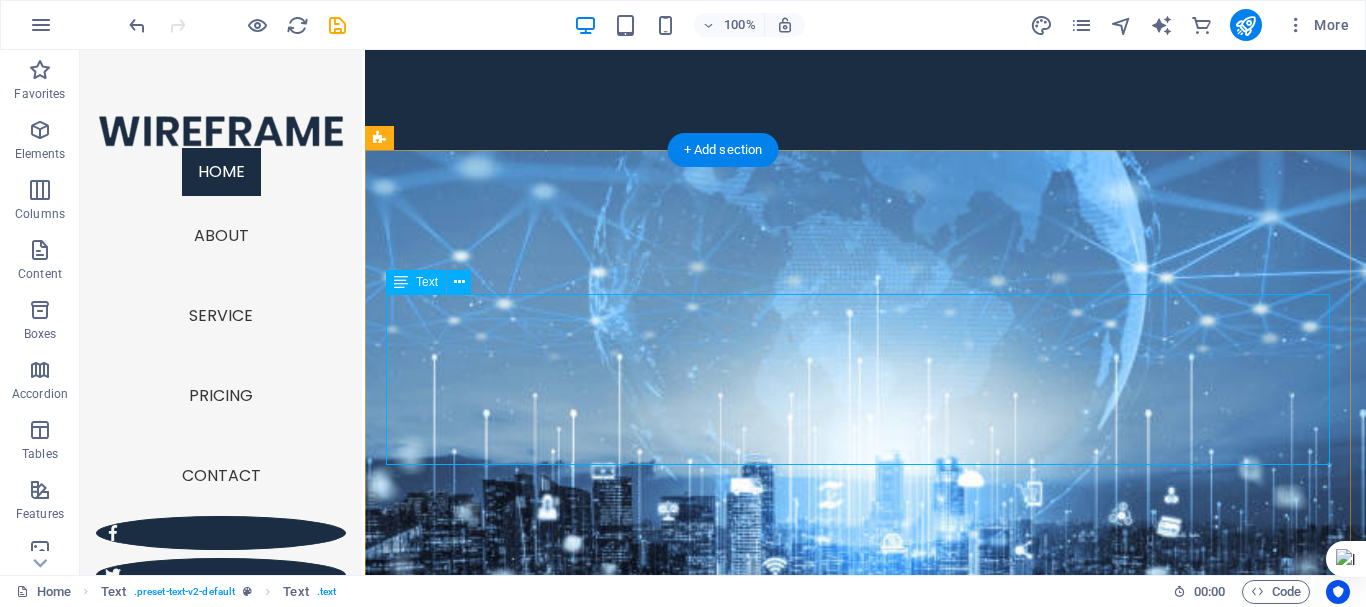 click on "Mettu College of Teacher Education Office of The Registrar The Office of the Registrar is pleased to announce the availability of the following online services: Student Result Viewer Online Student Registration Student Transcript Viewer These services are provided to enhance accessibility and improve academic record management for all students." at bounding box center [866, 1196] 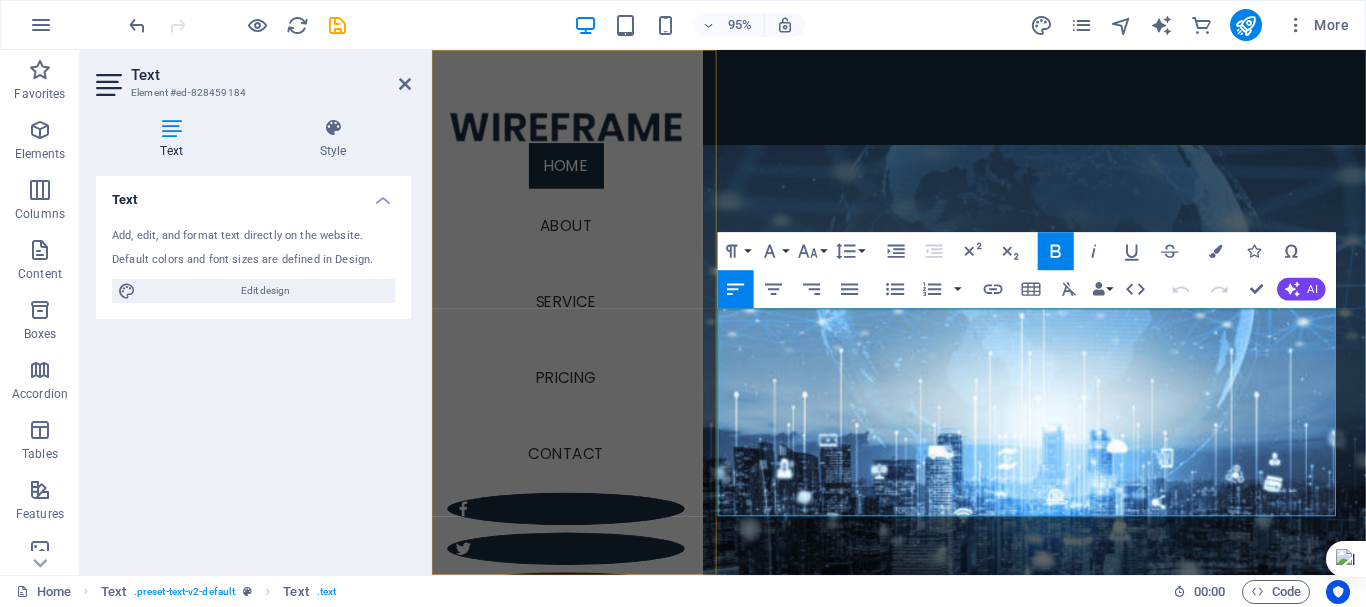 drag, startPoint x: 928, startPoint y: 361, endPoint x: 718, endPoint y: 332, distance: 211.99292 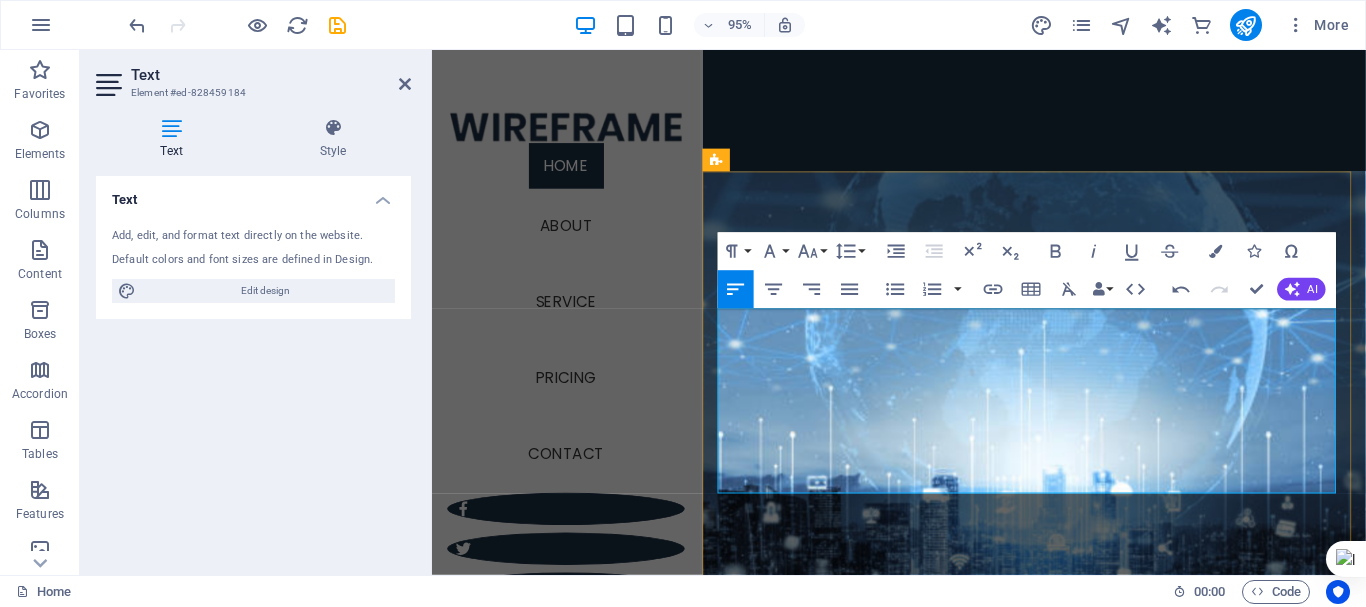 drag, startPoint x: 739, startPoint y: 351, endPoint x: 795, endPoint y: 411, distance: 82.073135 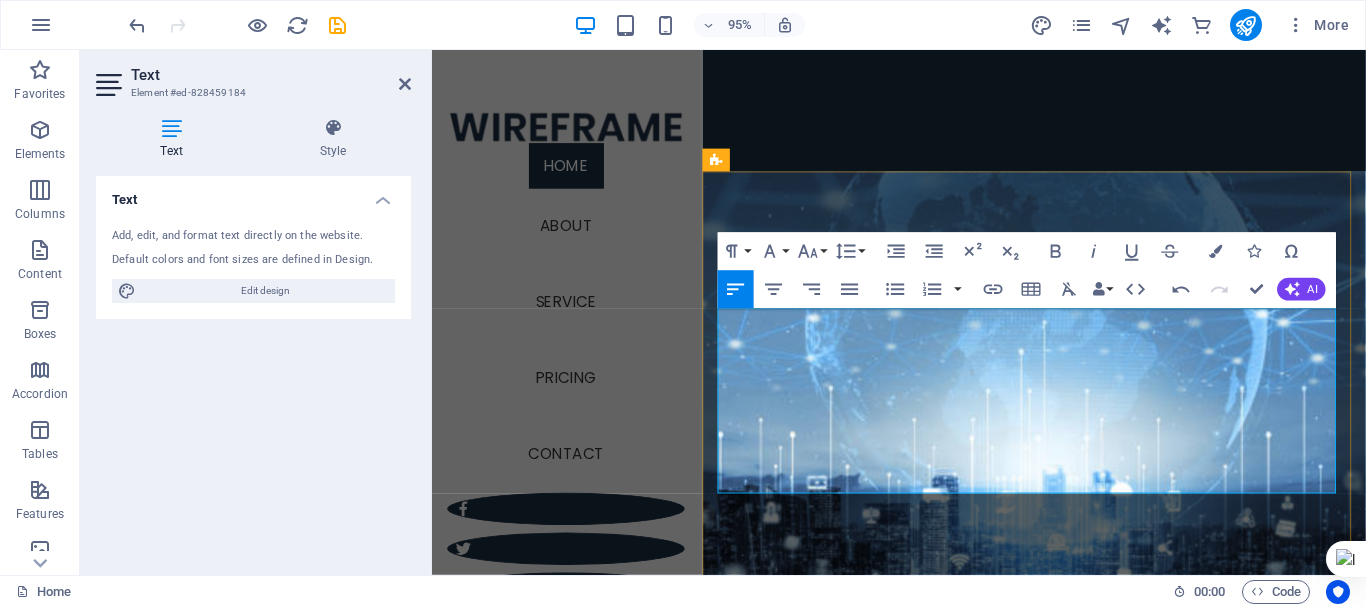 drag, startPoint x: 736, startPoint y: 355, endPoint x: 1080, endPoint y: 515, distance: 379.38898 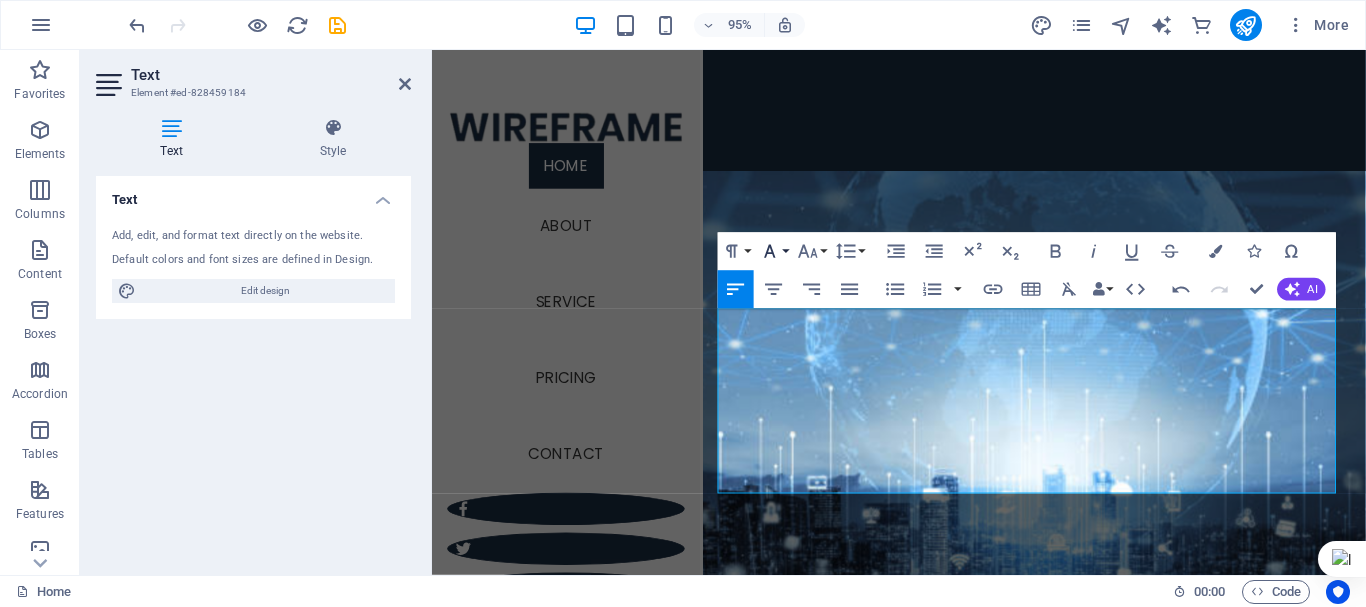 click on "Font Family" at bounding box center (774, 251) 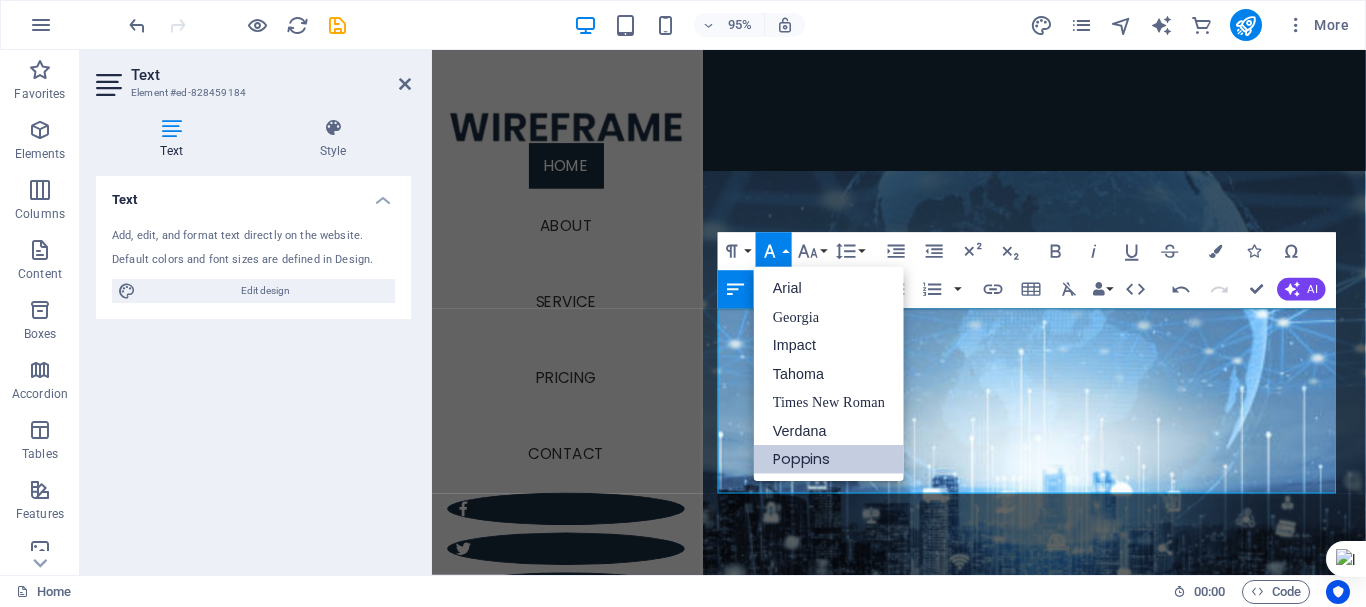 scroll, scrollTop: 0, scrollLeft: 0, axis: both 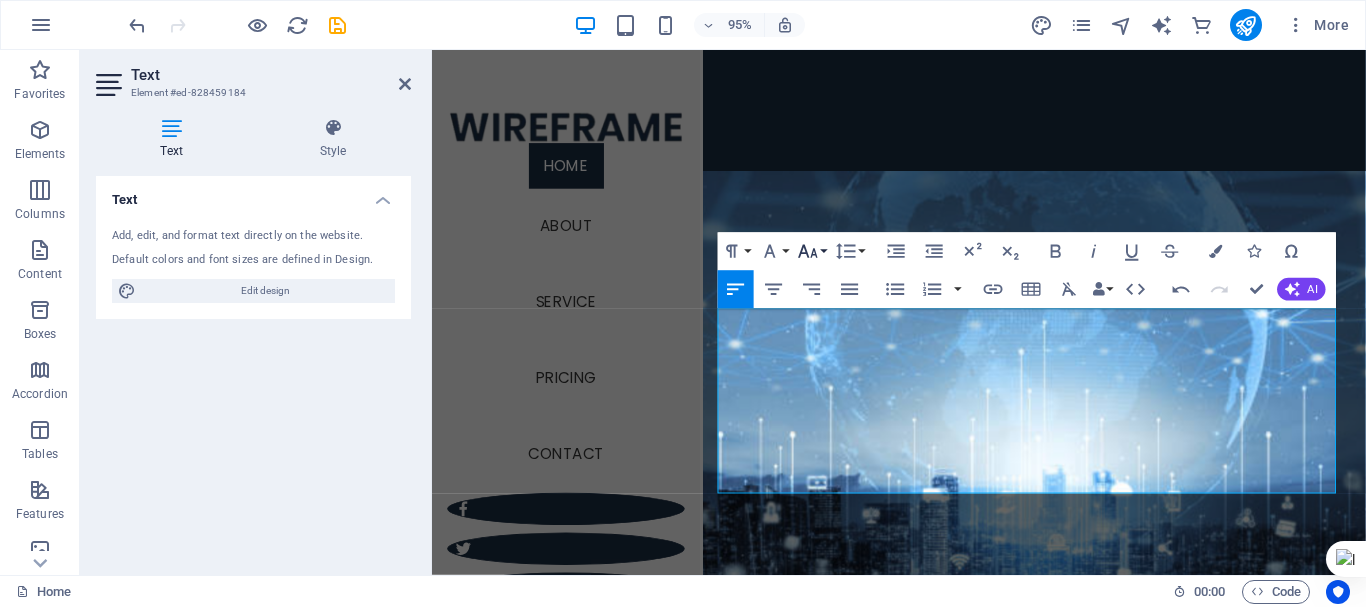 click on "Font Size" at bounding box center (812, 251) 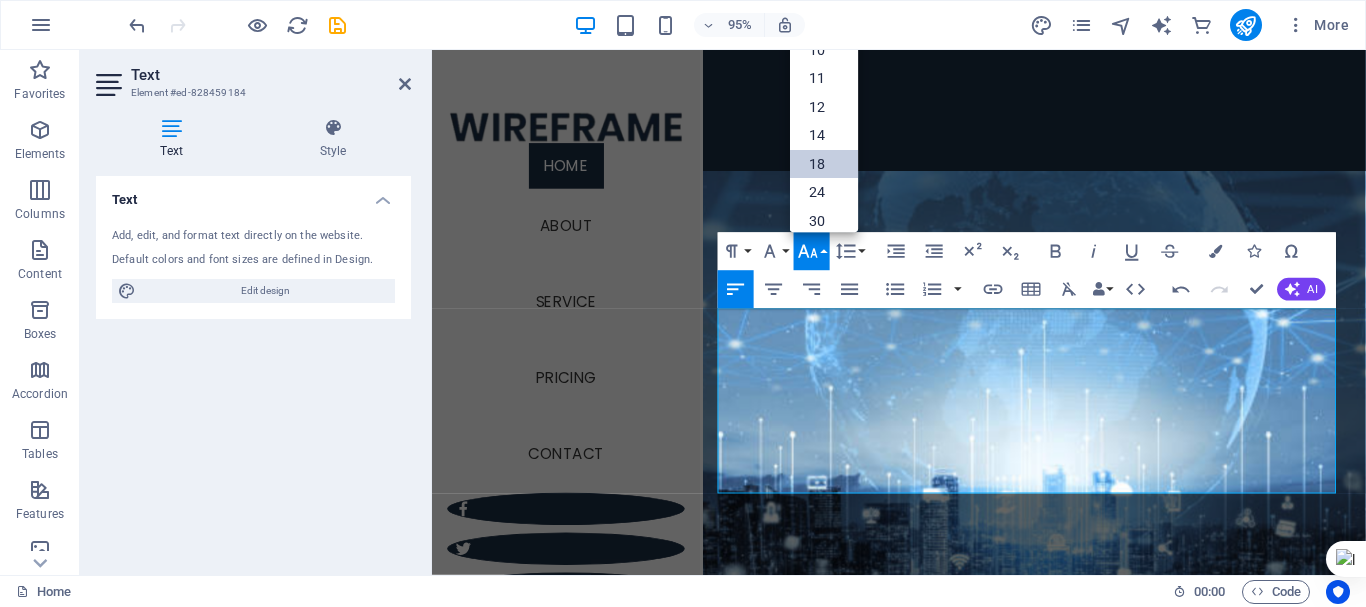 click on "18" at bounding box center (824, 164) 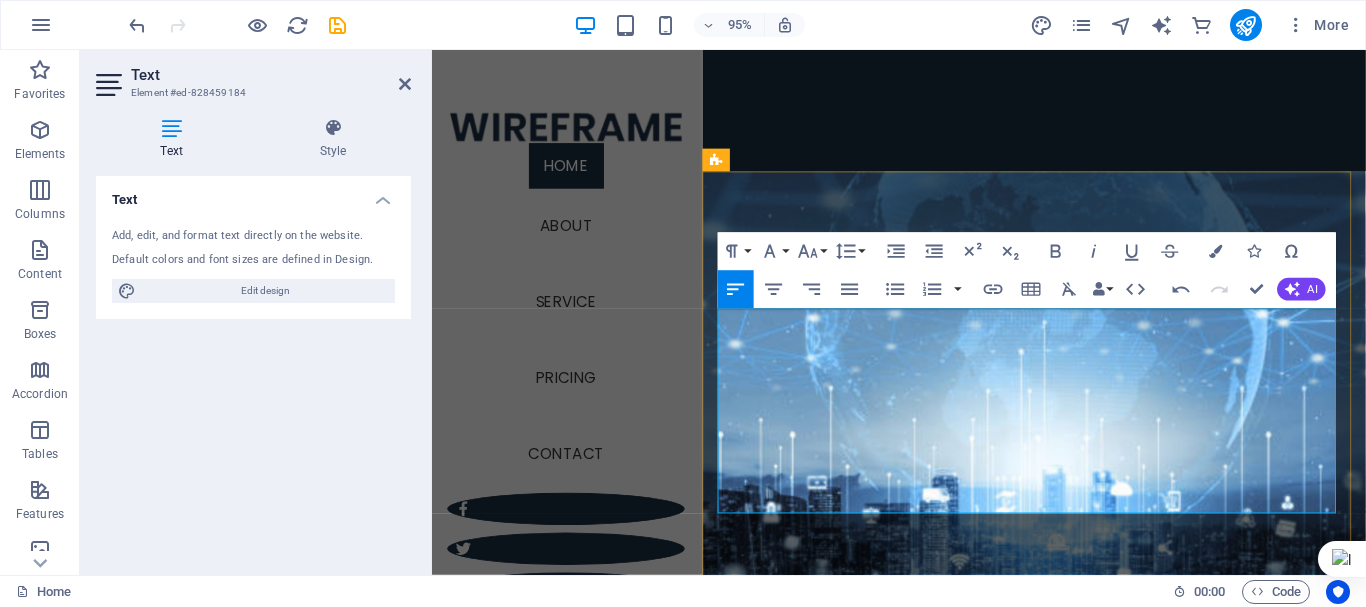 click on "The Office of the Registrar is pleased to announce the availability of the following online services:" at bounding box center [1066, 1263] 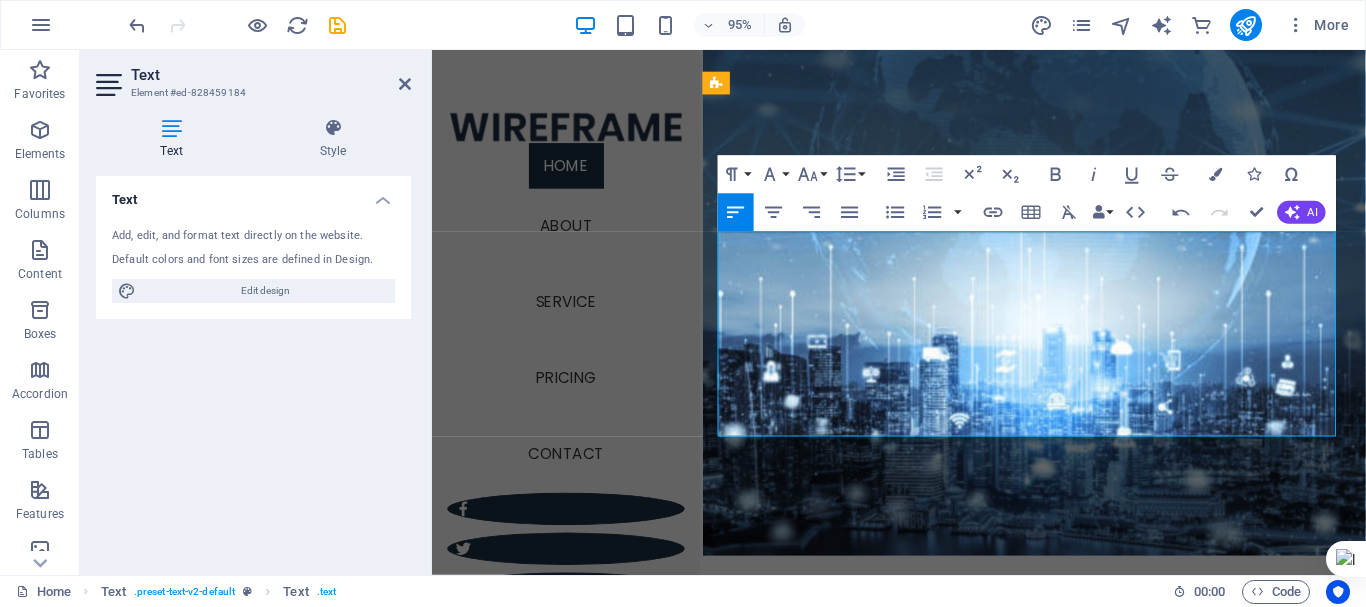 scroll, scrollTop: 625, scrollLeft: 0, axis: vertical 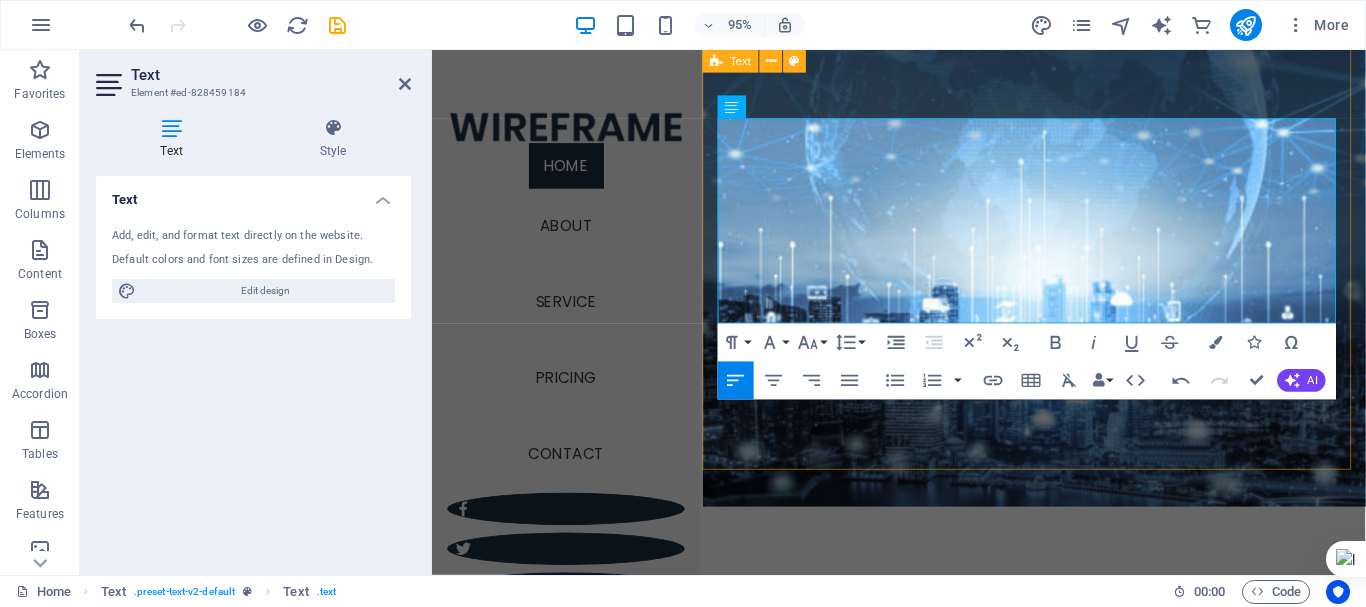 click on "Notice The Office of the Registrar is pleased to announce the availability of the following online services: Student Result Viewer Online Student Registration Student Transcript Viewer These services are provided to enhance accessibility and improve academic record management for all students. Result Viewer Registration Transcript Viewer" at bounding box center [1066, 1183] 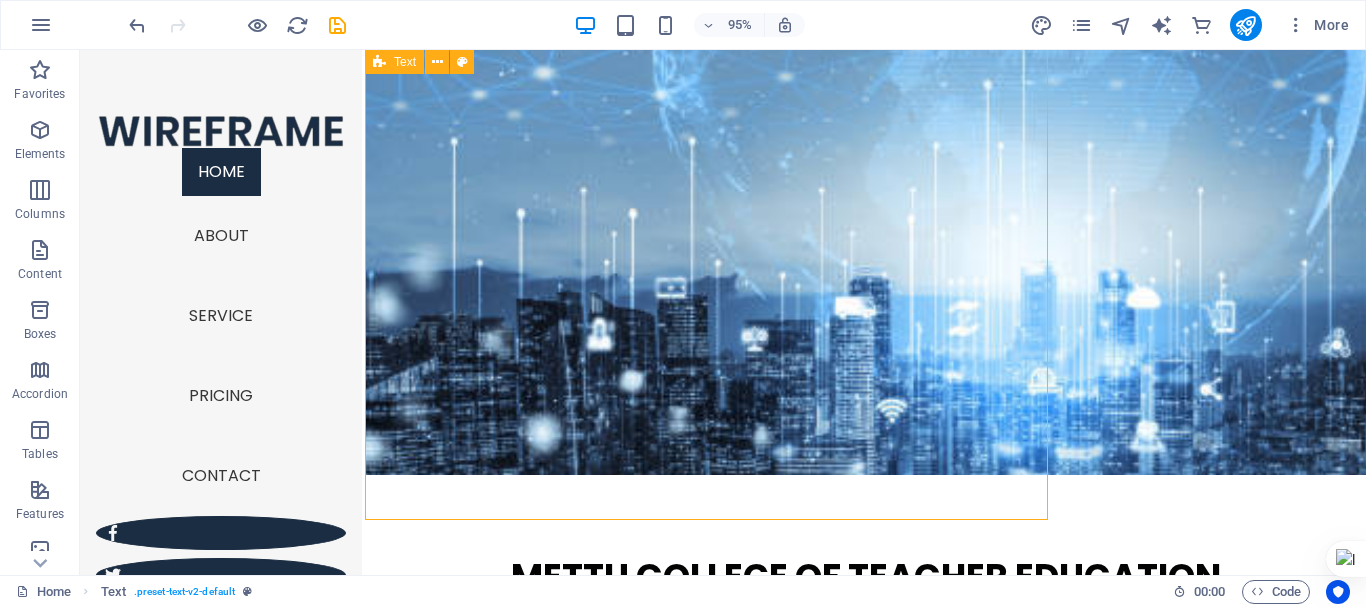 scroll, scrollTop: 597, scrollLeft: 0, axis: vertical 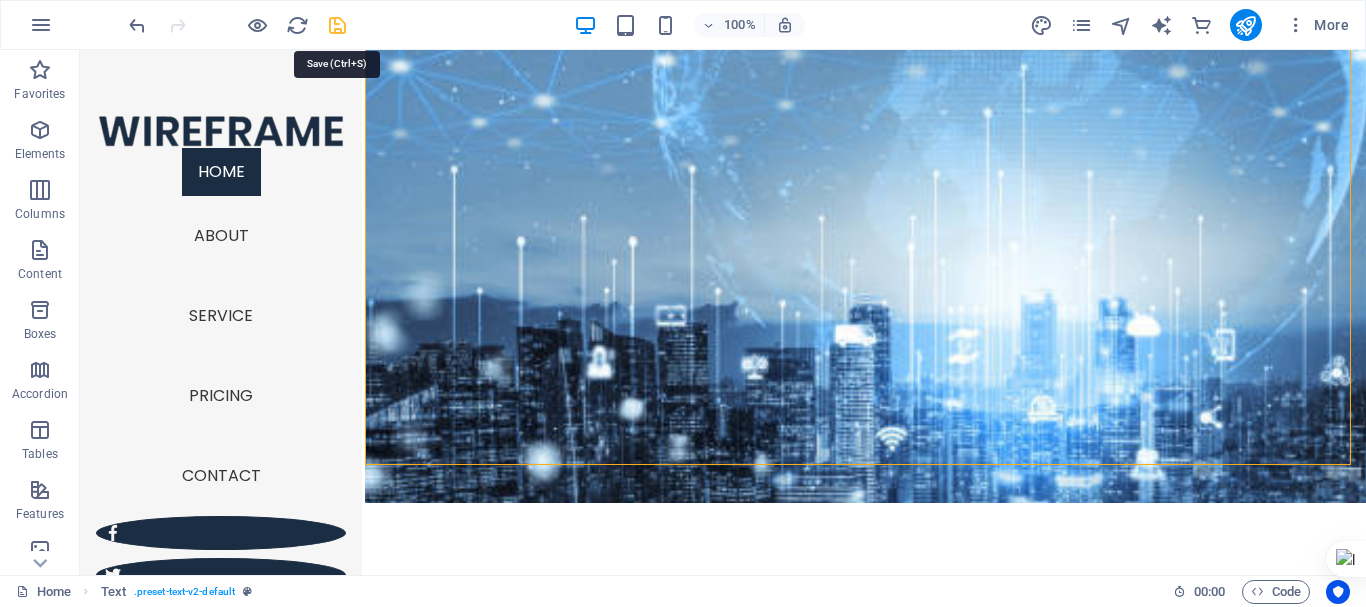 click at bounding box center [337, 25] 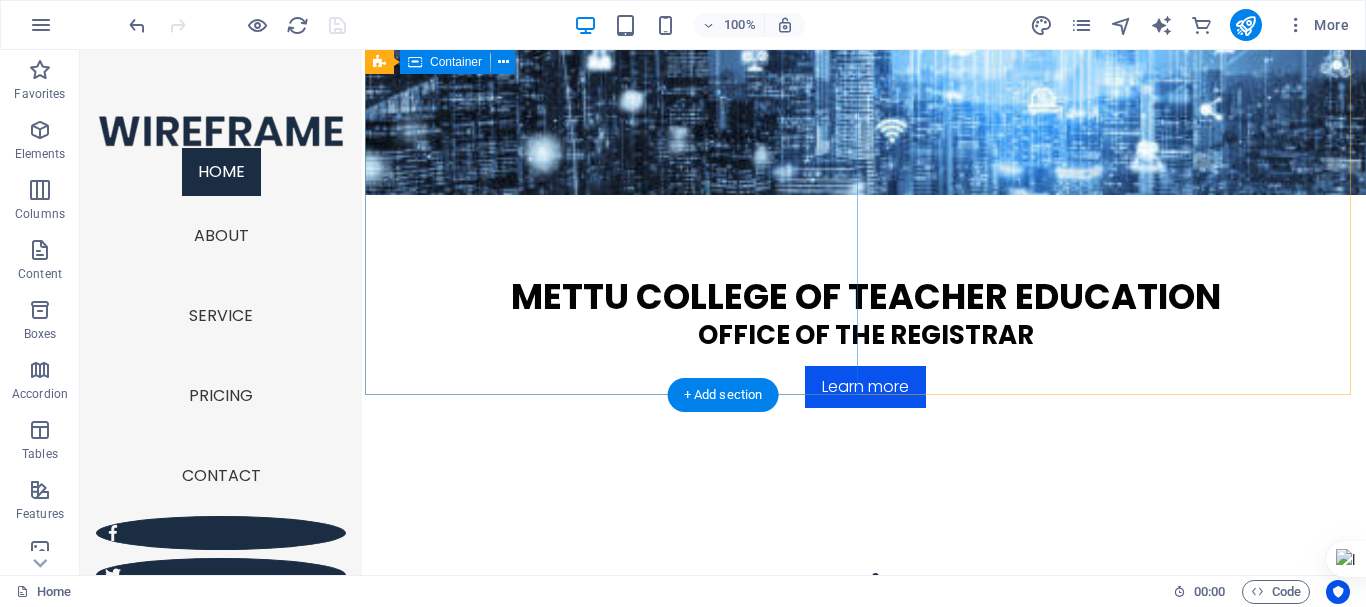 scroll, scrollTop: 897, scrollLeft: 0, axis: vertical 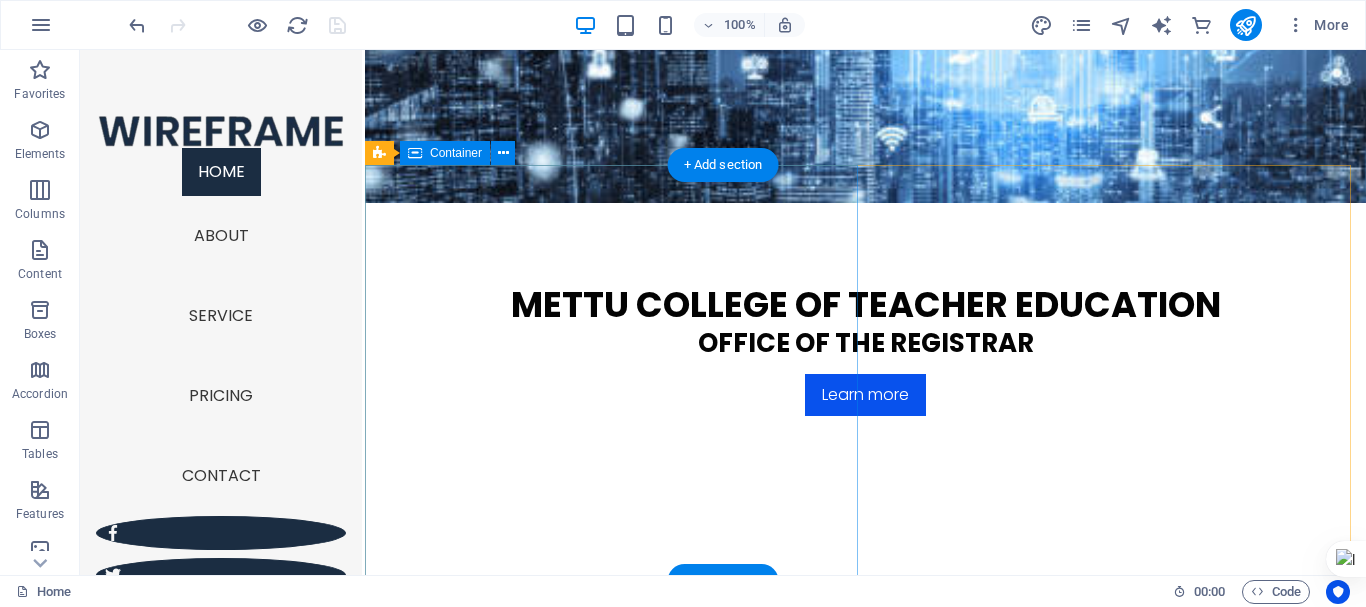 click on "First one Lorem ipsum dolor sit amet, consectetuer adipiscing elit. Aenean commodo ligula eget dolor. Lorem ipsum dolor sit amet, consectetuer adipiscing elit leget dolor. Lorem ipsum dolor sit amet, consectetuer adipiscing elit. Aenean commodo ligula eget dolor. Lorem ipsum dolor sit amet, consectetuer adipiscing elit dolor." at bounding box center (865, 1259) 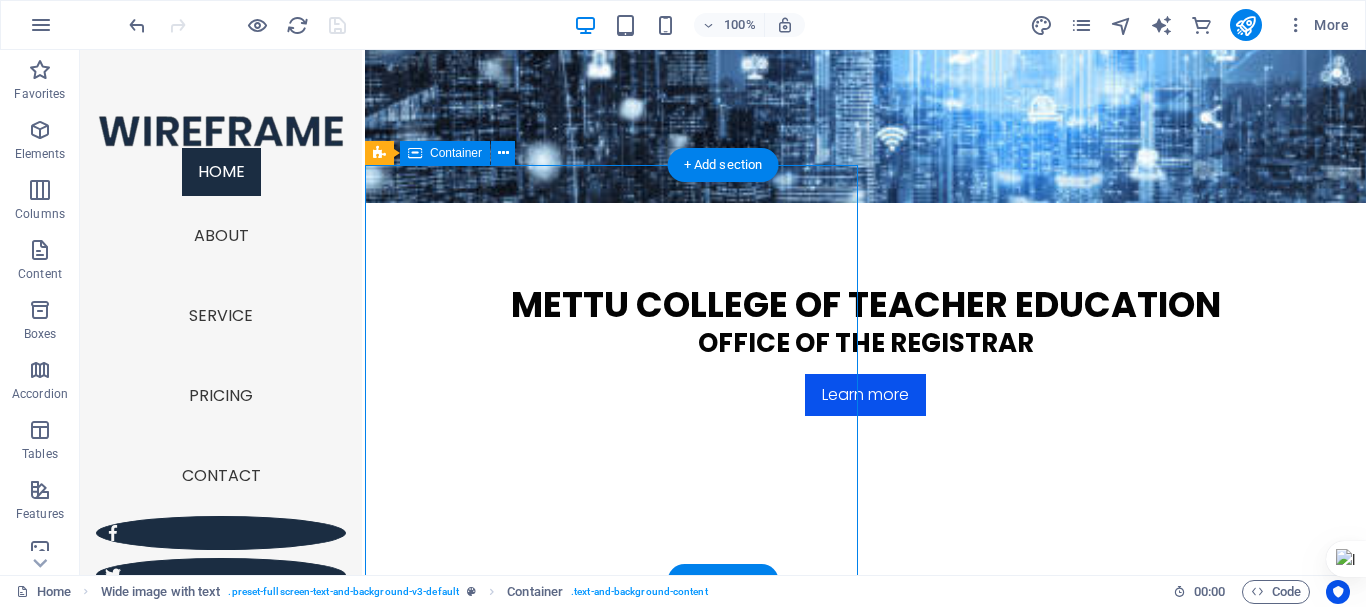 click on "First one Lorem ipsum dolor sit amet, consectetuer adipiscing elit. Aenean commodo ligula eget dolor. Lorem ipsum dolor sit amet, consectetuer adipiscing elit leget dolor. Lorem ipsum dolor sit amet, consectetuer adipiscing elit. Aenean commodo ligula eget dolor. Lorem ipsum dolor sit amet, consectetuer adipiscing elit dolor." at bounding box center [865, 1259] 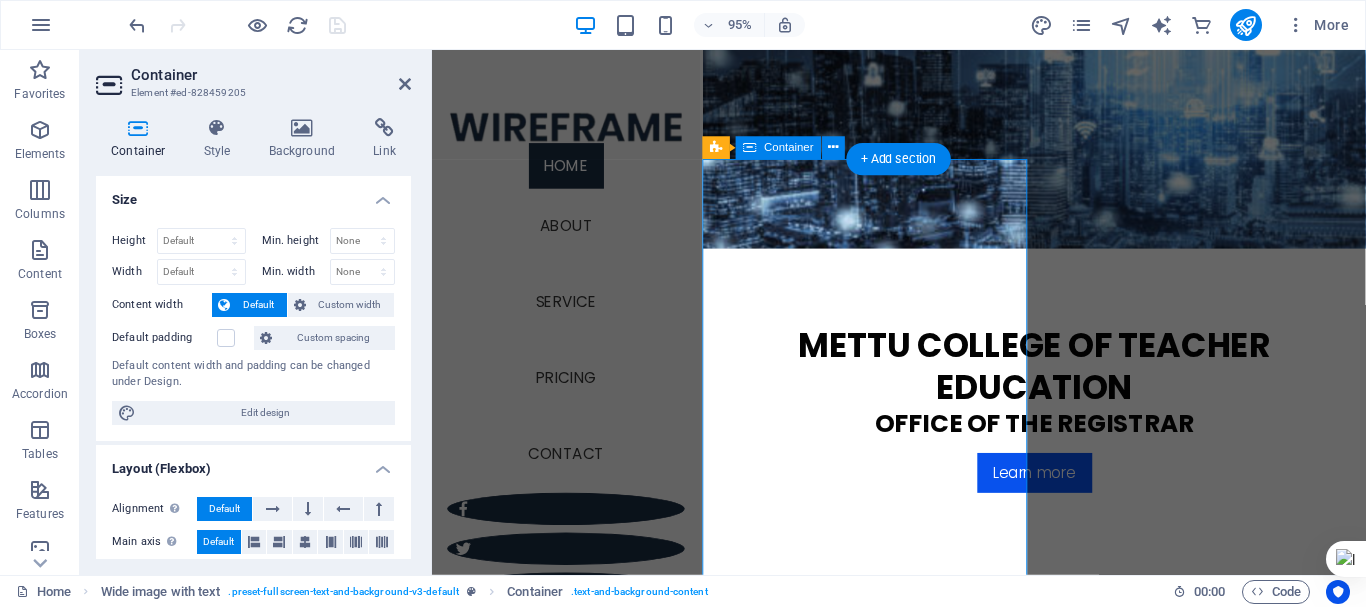 scroll, scrollTop: 952, scrollLeft: 0, axis: vertical 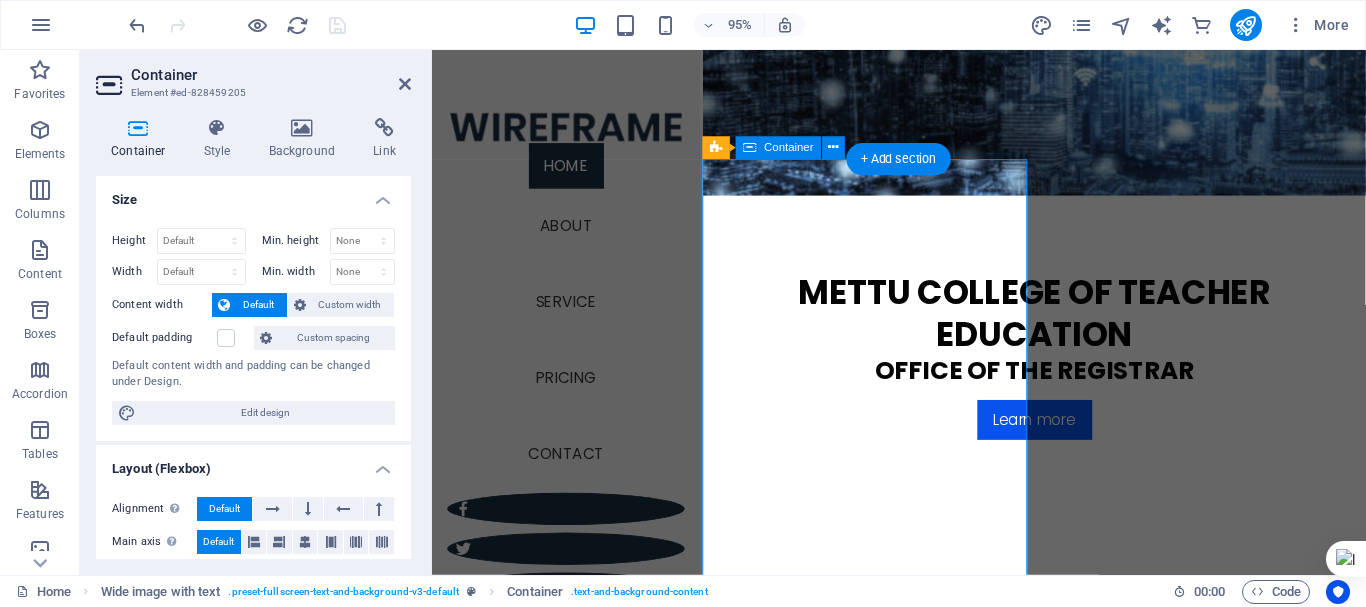 click on "First one Lorem ipsum dolor sit amet, consectetuer adipiscing elit. Aenean commodo ligula eget dolor. Lorem ipsum dolor sit amet, consectetuer adipiscing elit leget dolor. Lorem ipsum dolor sit amet, consectetuer adipiscing elit. Aenean commodo ligula eget dolor. Lorem ipsum dolor sit amet, consectetuer adipiscing elit dolor." at bounding box center [1066, 1343] 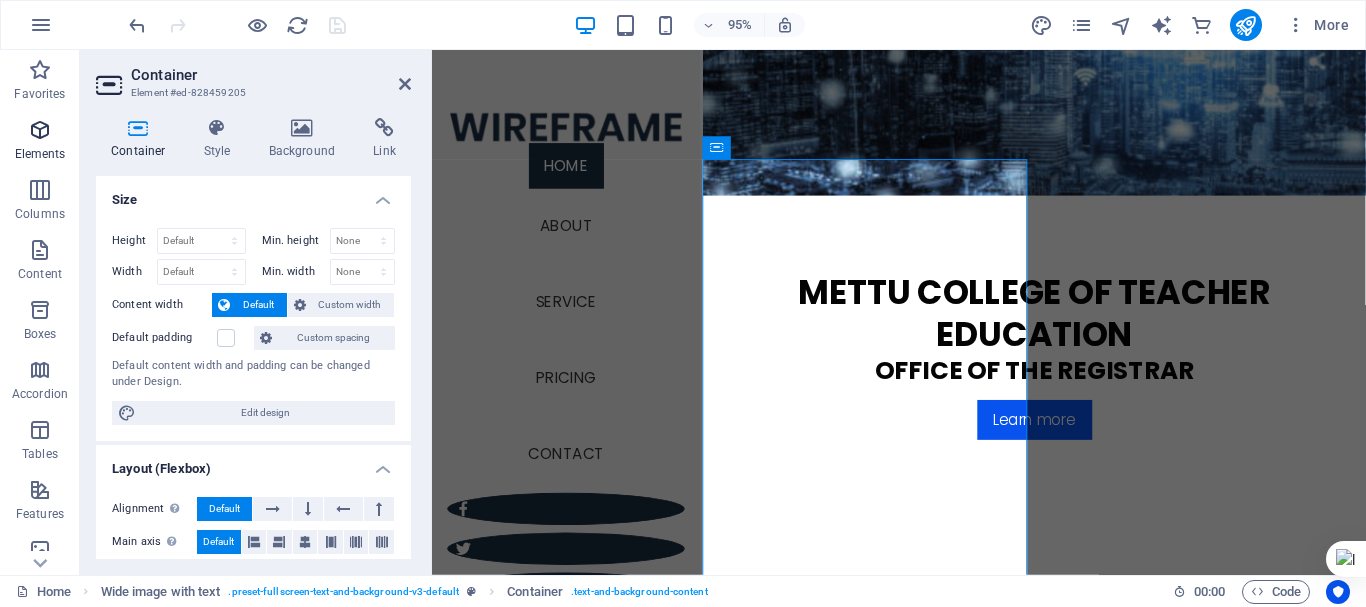 click at bounding box center (40, 130) 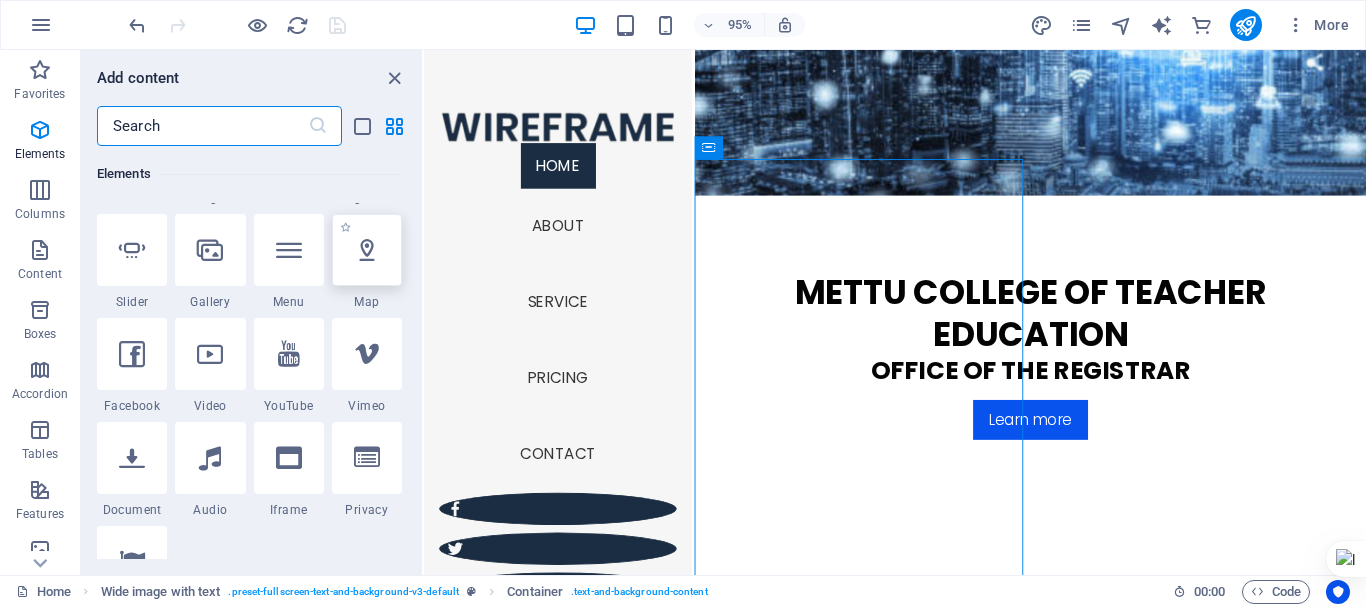 scroll, scrollTop: 613, scrollLeft: 0, axis: vertical 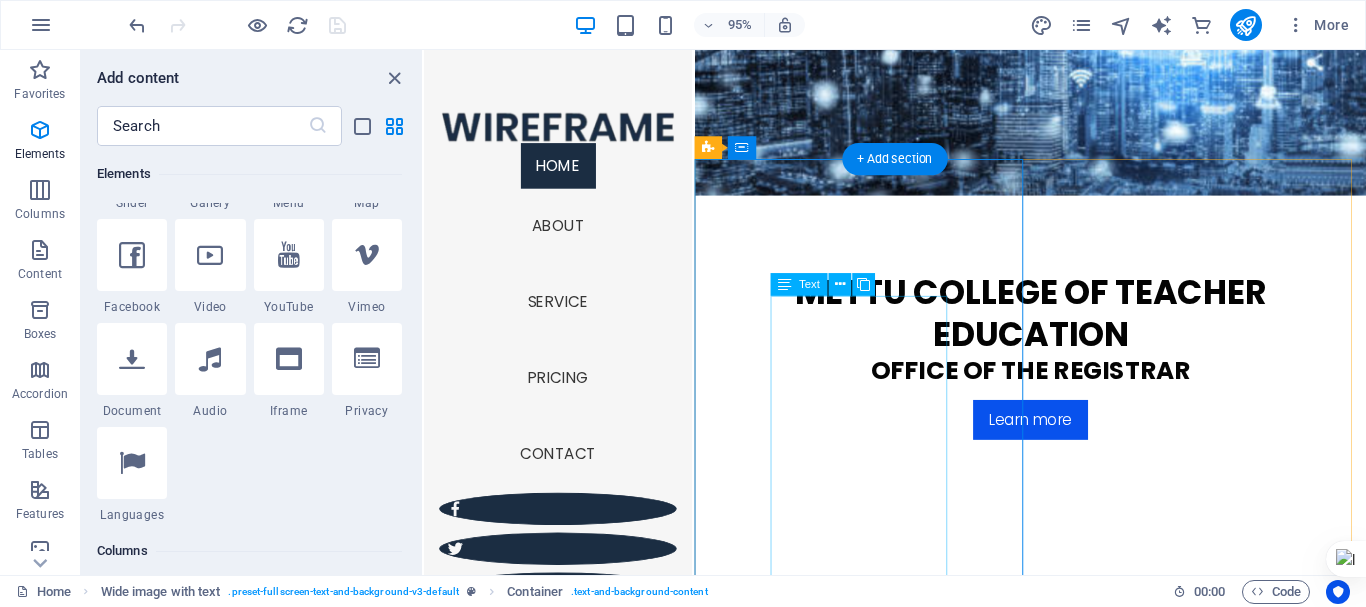 click on "Lorem ipsum dolor sit amet, consectetuer adipiscing elit. Aenean commodo ligula eget dolor. Lorem ipsum dolor sit amet, consectetuer adipiscing elit leget dolor. Lorem ipsum dolor sit amet, consectetuer adipiscing elit. Aenean commodo ligula eget dolor. Lorem ipsum dolor sit amet, consectetuer adipiscing elit dolor." at bounding box center (1062, 1375) 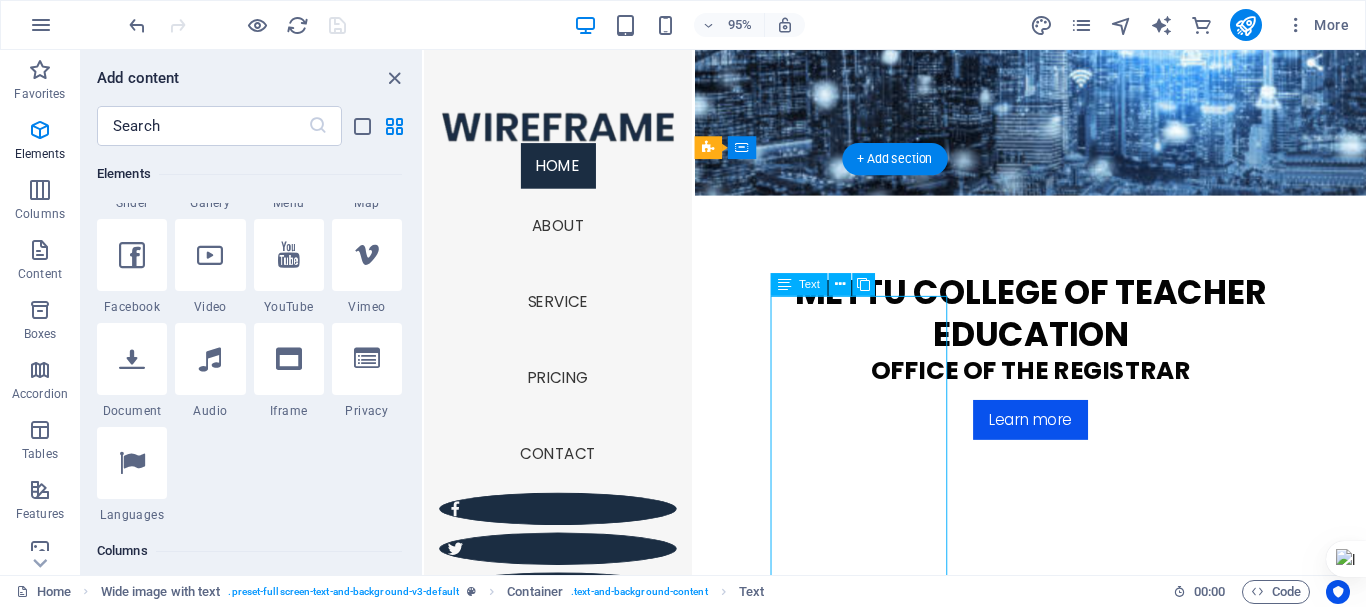 click on "Lorem ipsum dolor sit amet, consectetuer adipiscing elit. Aenean commodo ligula eget dolor. Lorem ipsum dolor sit amet, consectetuer adipiscing elit leget dolor. Lorem ipsum dolor sit amet, consectetuer adipiscing elit. Aenean commodo ligula eget dolor. Lorem ipsum dolor sit amet, consectetuer adipiscing elit dolor." at bounding box center [1062, 1375] 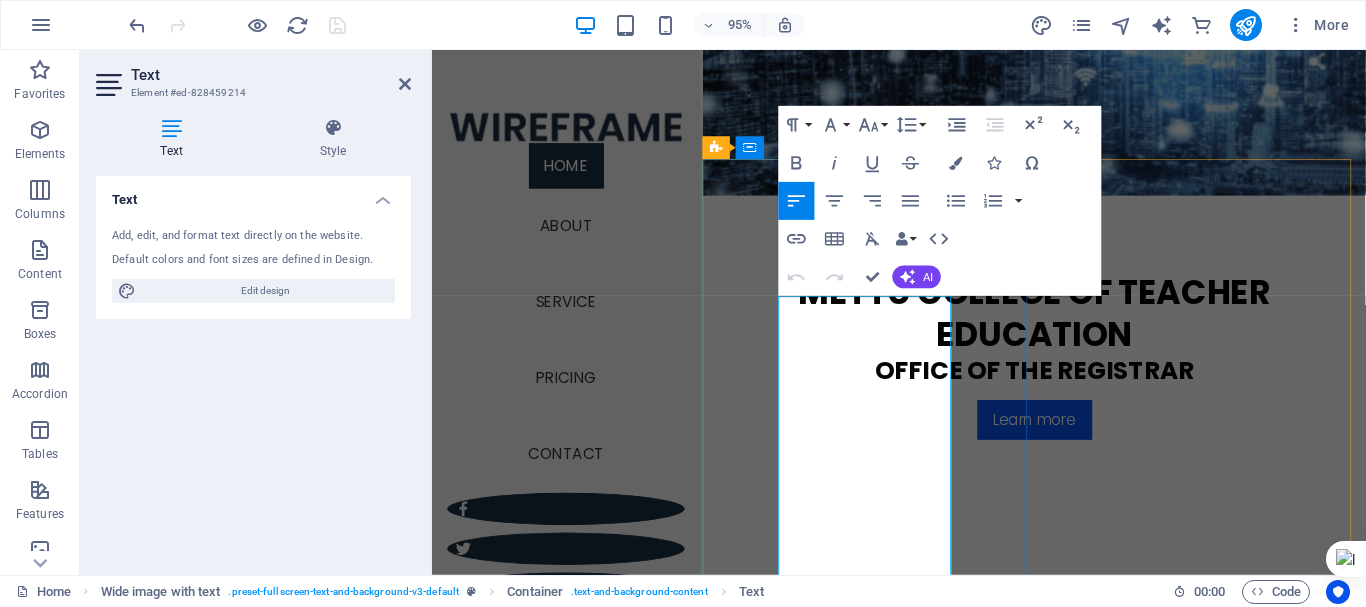 click on "Lorem ipsum dolor sit amet, consectetuer adipiscing elit. Aenean commodo ligula eget dolor. Lorem ipsum dolor sit amet, consectetuer adipiscing elit leget dolor. Lorem ipsum dolor sit amet, consectetuer adipiscing elit. Aenean commodo ligula eget dolor. Lorem ipsum dolor sit amet, consectetuer adipiscing elit dolor." at bounding box center [1066, 1375] 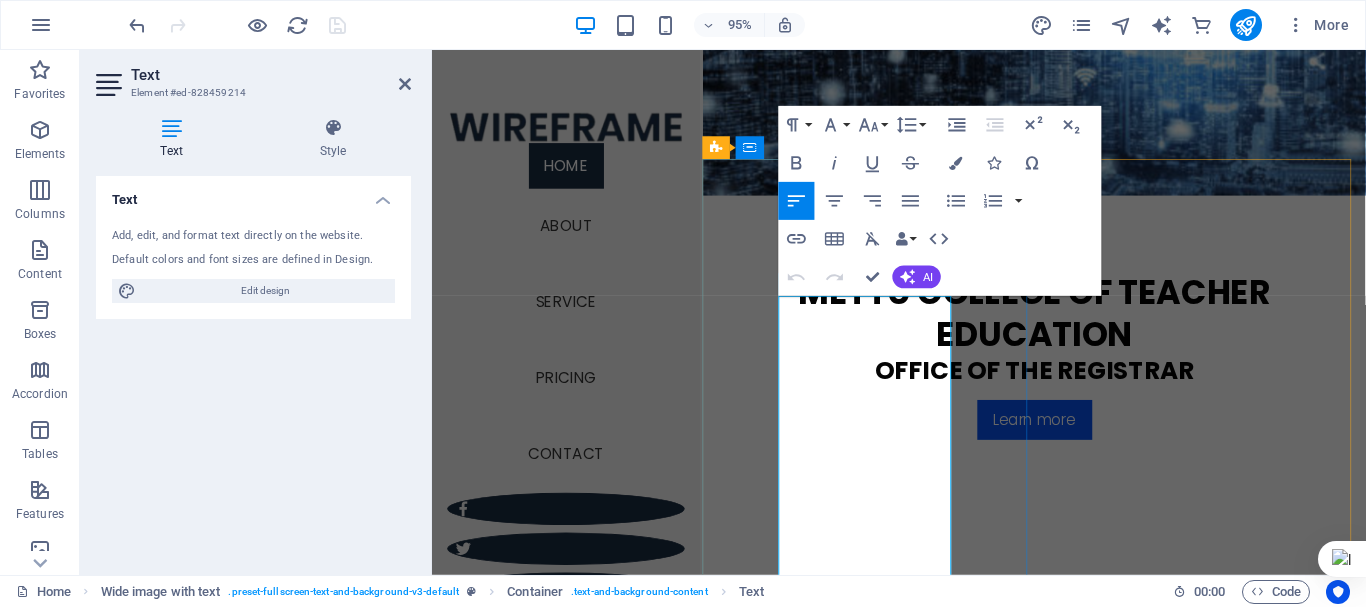 click on "Lorem ipsum dolor sit amet, consectetuer adipiscing elit. Aenean commodo ligula eget dolor. Lorem ipsum dolor sit amet, consectetuer adipiscing elit leget dolor. Lorem ipsum dolor sit amet, consectetuer adipiscing elit. Aenean commodo ligula eget dolor. Lorem ipsum dolor sit amet, consectetuer adipiscing elit dolor." at bounding box center [1066, 1375] 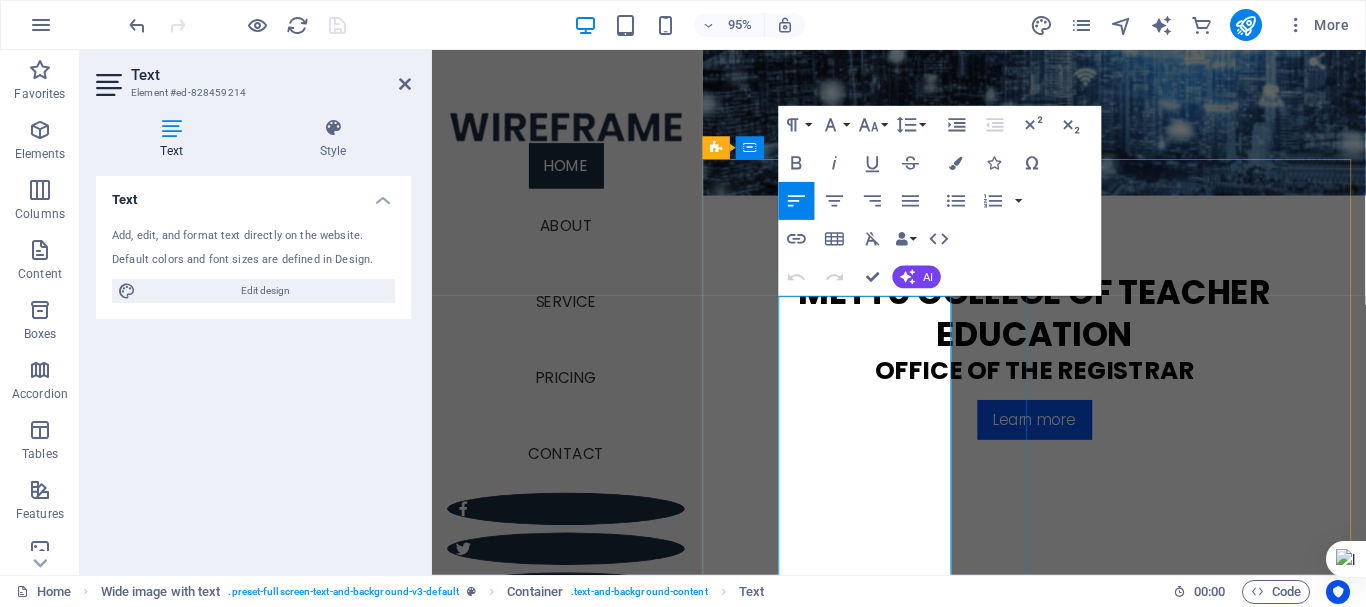 click on "Lorem ipsum dolor sit amet, consectetuer adipiscing elit. Aenean commodo ligula eget dolor. Lorem ipsum dolor sit amet, consectetuer adipiscing elit leget dolor. Lorem ipsum dolor sit amet, consectetuer adipiscing elit. Aenean commodo ligula eget dolor. Lorem ipsum dolor sit amet, consectetuer adipiscing elit dolor." at bounding box center [1066, 1375] 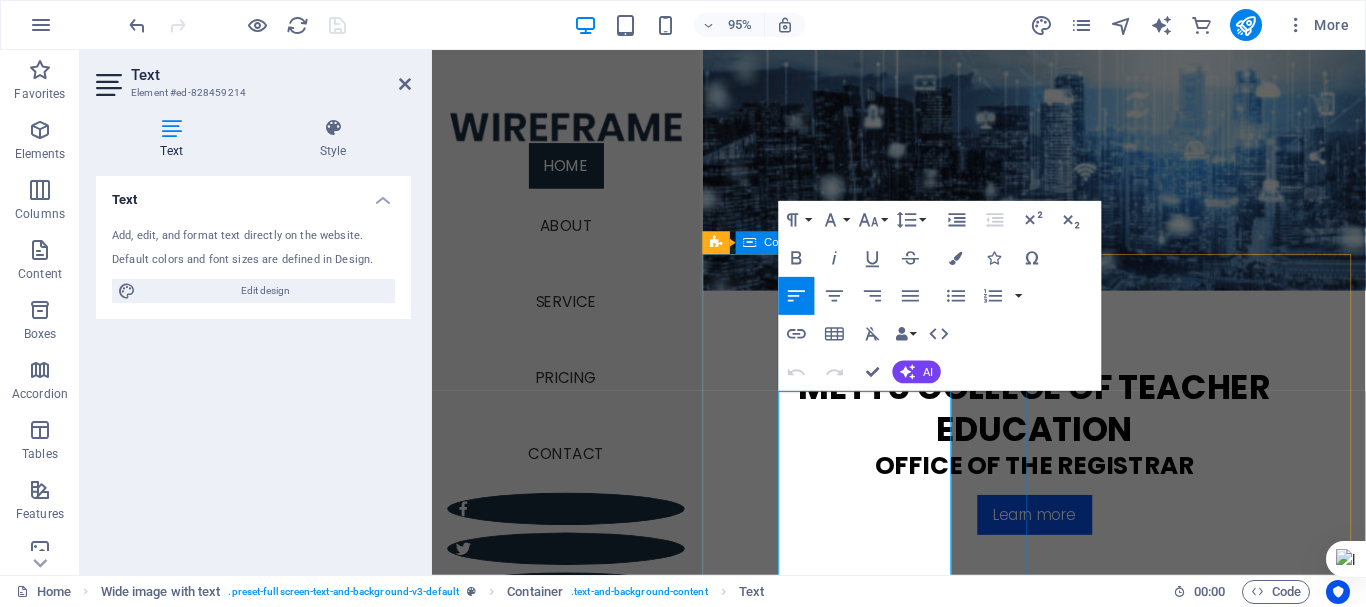 click on "First one Lorem ipsum dolor sit amet, consectetuer adipiscing elit. Aenean commodo ligula eget dolor. Lorem ipsum dolor sit amet, consectetuer adipiscing elit leget dolor. Lorem ipsum dolor sit amet, consectetuer adipiscing elit. Aenean commodo ligula eget dolor. Lorem ipsum dolor sit amet, consectetuer adipiscing elit dolor." at bounding box center (1066, 1443) 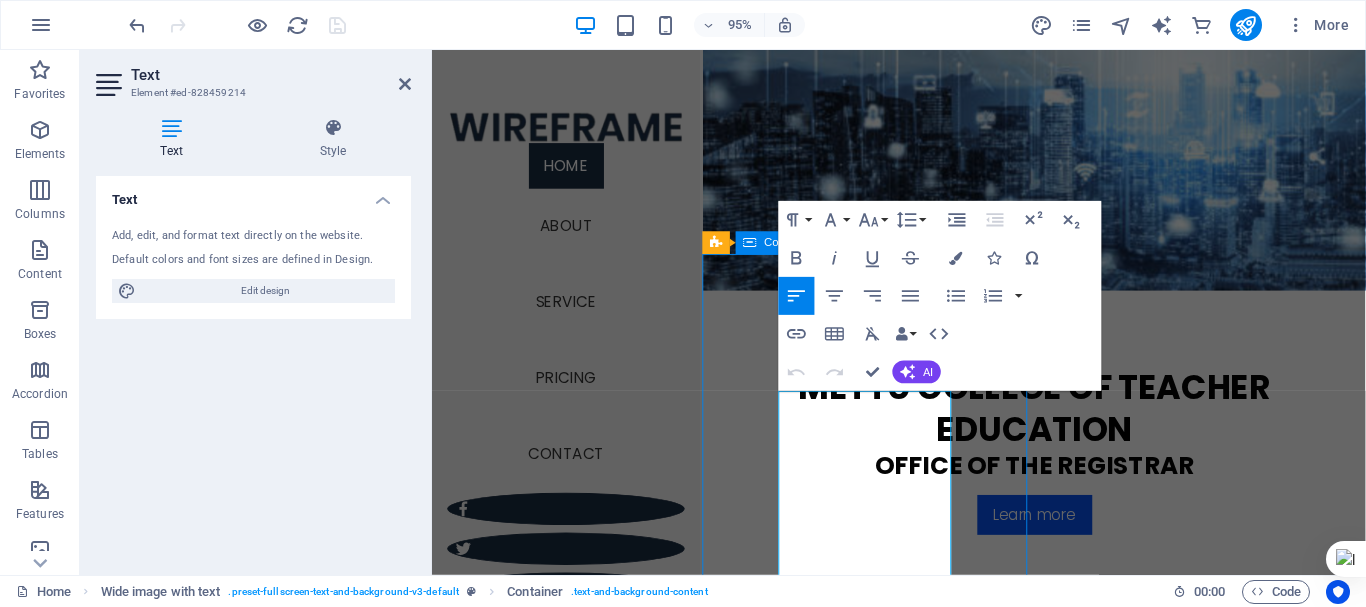 scroll, scrollTop: 797, scrollLeft: 0, axis: vertical 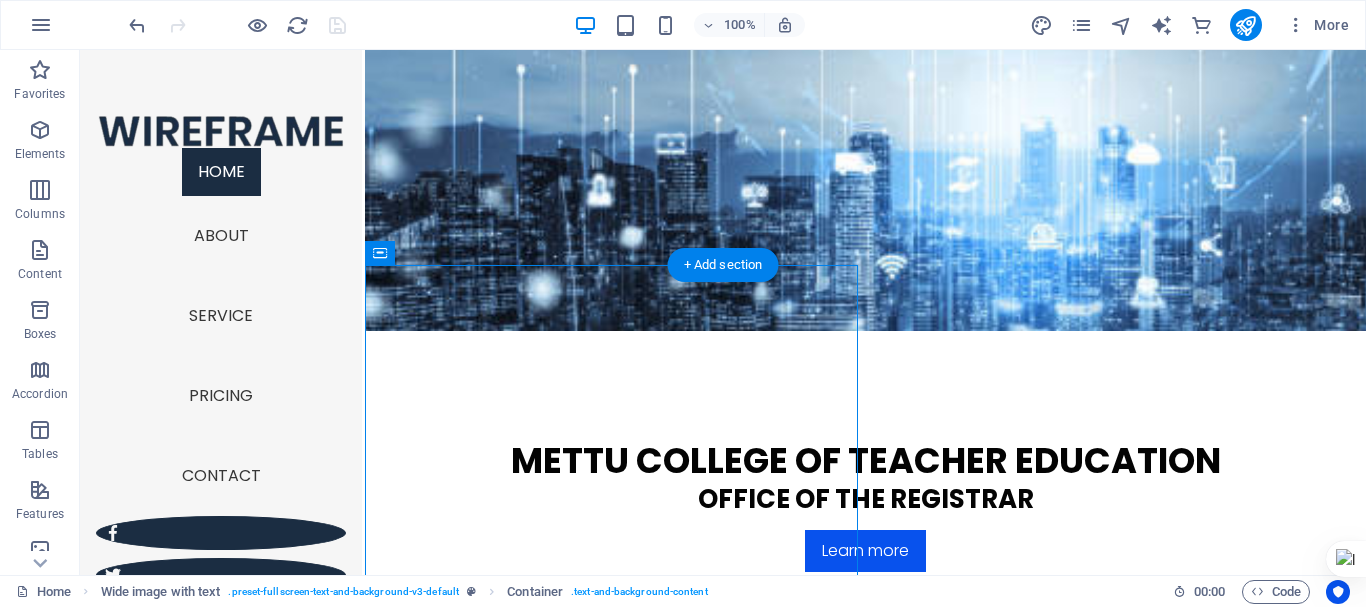click at bounding box center (865, 1891) 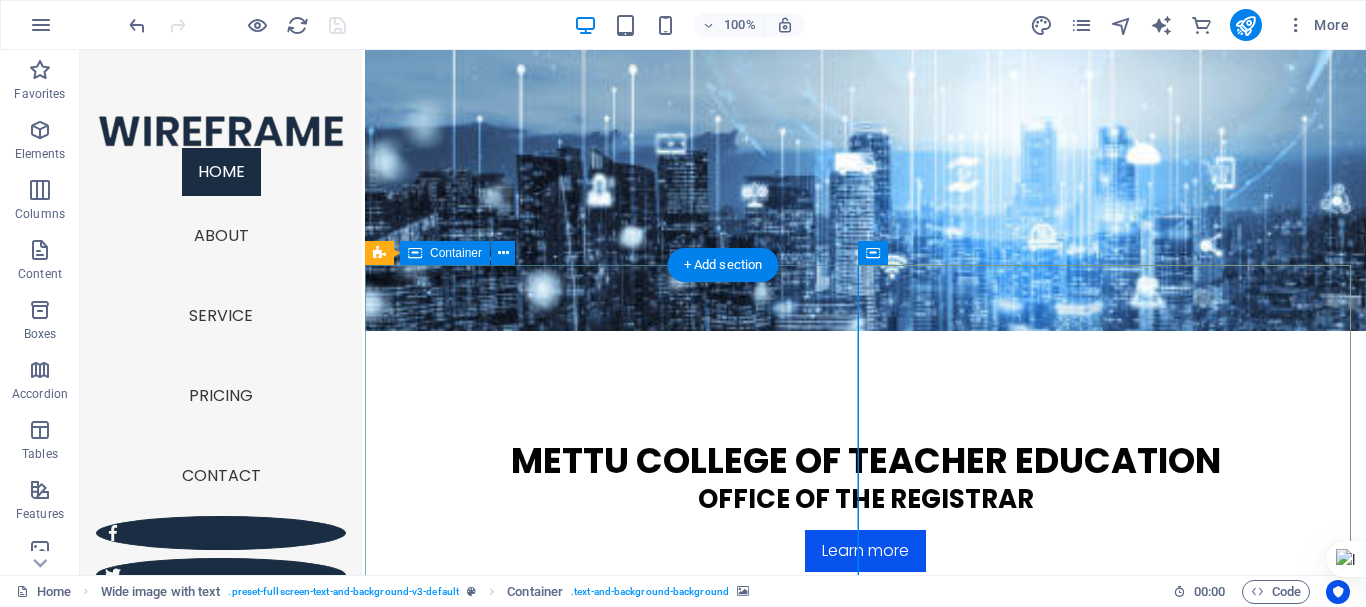 click on "First one Lorem ipsum dolor sit amet, consectetuer adipiscing elit. Aenean commodo ligula eget dolor. Lorem ipsum dolor sit amet, consectetuer adipiscing elit leget dolor. Lorem ipsum dolor sit amet, consectetuer adipiscing elit. Aenean commodo ligula eget dolor. Lorem ipsum dolor sit amet, consectetuer adipiscing elit dolor." at bounding box center (865, 1415) 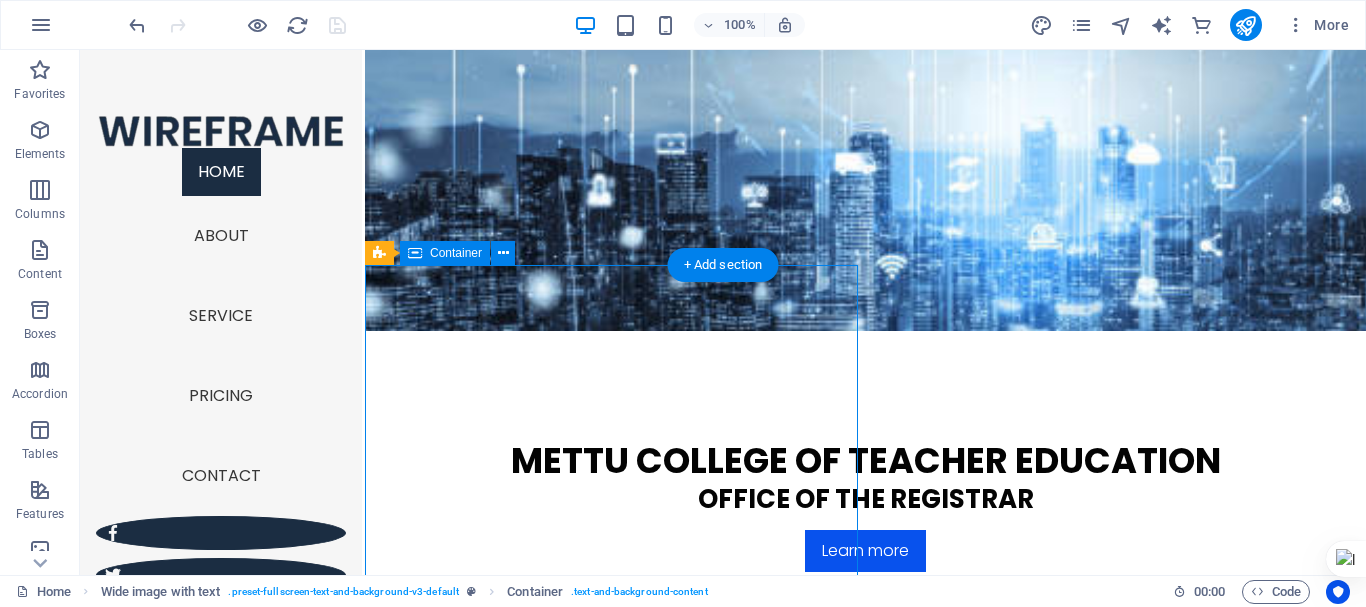 click on "First one Lorem ipsum dolor sit amet, consectetuer adipiscing elit. Aenean commodo ligula eget dolor. Lorem ipsum dolor sit amet, consectetuer adipiscing elit leget dolor. Lorem ipsum dolor sit amet, consectetuer adipiscing elit. Aenean commodo ligula eget dolor. Lorem ipsum dolor sit amet, consectetuer adipiscing elit dolor." at bounding box center (865, 1415) 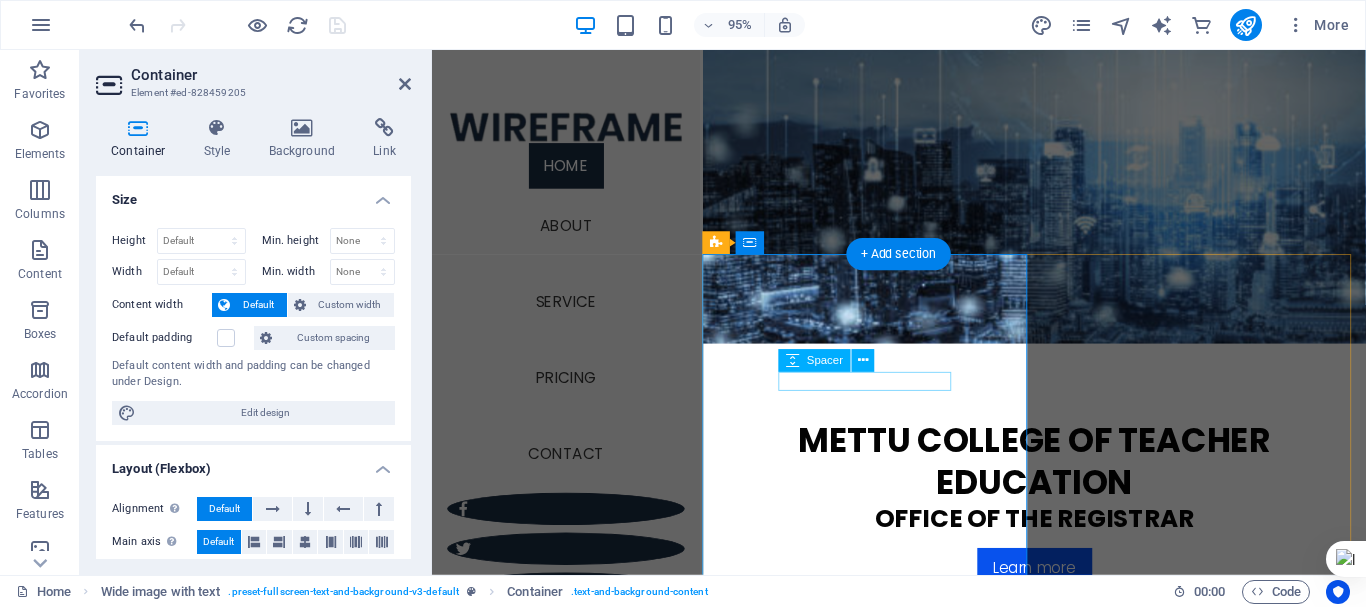 scroll, scrollTop: 852, scrollLeft: 0, axis: vertical 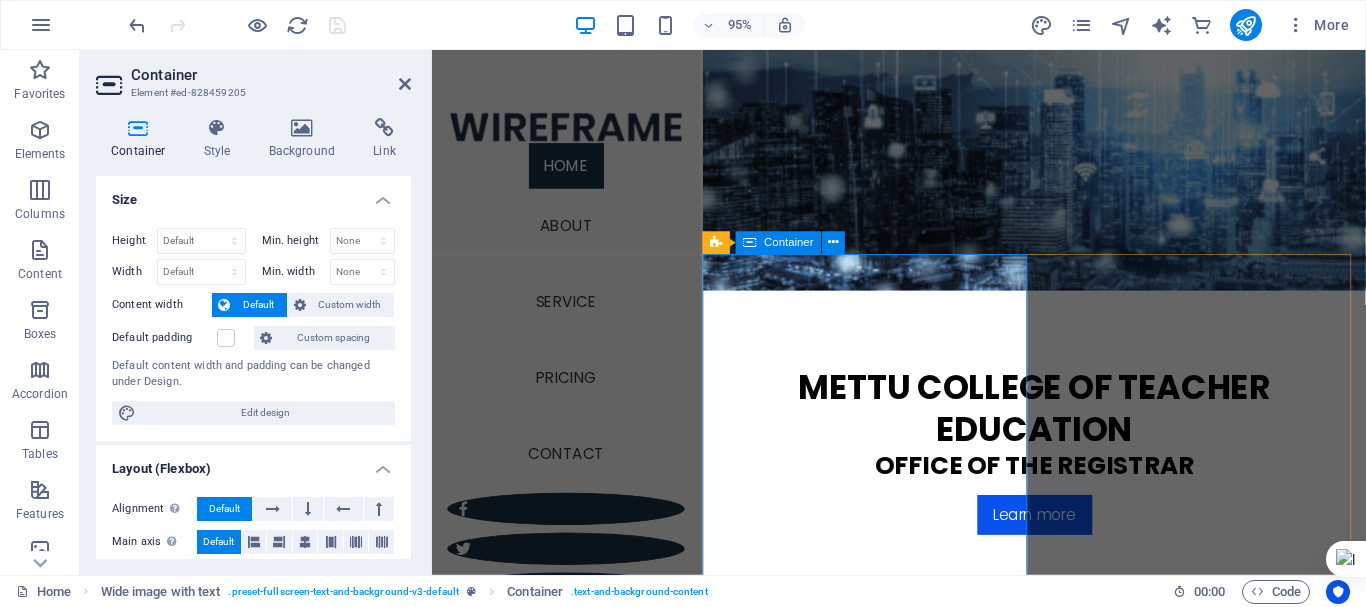 click on "First one Lorem ipsum dolor sit amet, consectetuer adipiscing elit. Aenean commodo ligula eget dolor. Lorem ipsum dolor sit amet, consectetuer adipiscing elit leget dolor. Lorem ipsum dolor sit amet, consectetuer adipiscing elit. Aenean commodo ligula eget dolor. Lorem ipsum dolor sit amet, consectetuer adipiscing elit dolor." at bounding box center [1066, 1443] 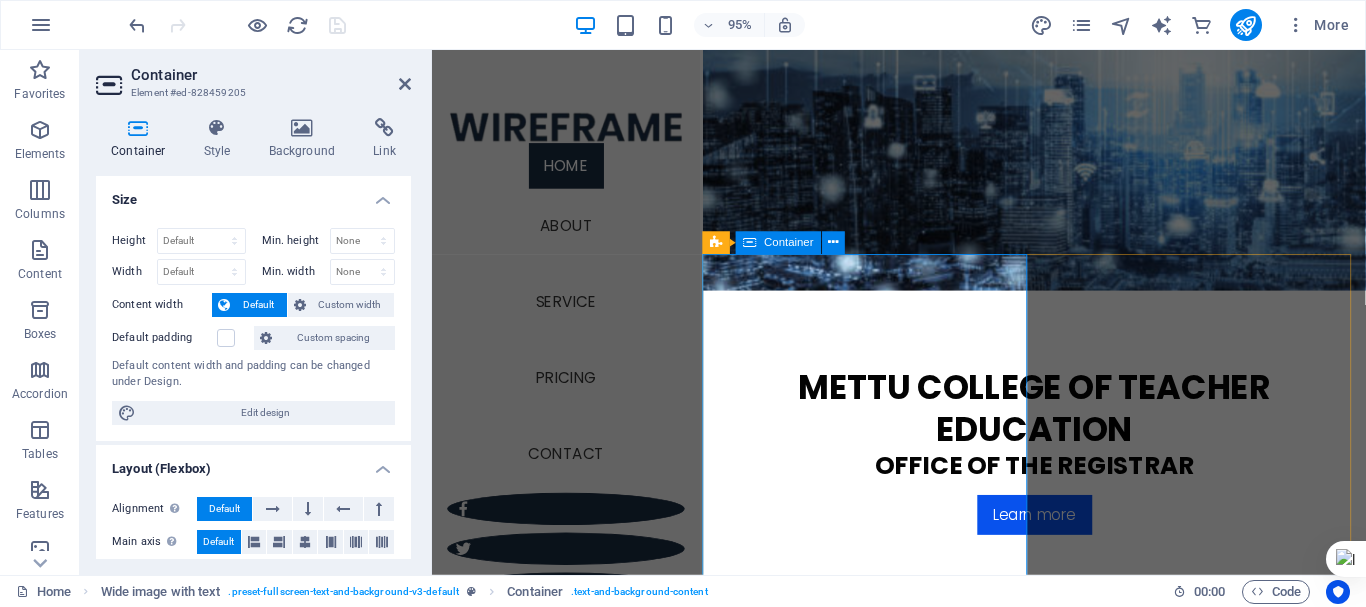 click on "First one Lorem ipsum dolor sit amet, consectetuer adipiscing elit. Aenean commodo ligula eget dolor. Lorem ipsum dolor sit amet, consectetuer adipiscing elit leget dolor. Lorem ipsum dolor sit amet, consectetuer adipiscing elit. Aenean commodo ligula eget dolor. Lorem ipsum dolor sit amet, consectetuer adipiscing elit dolor." at bounding box center (1066, 1443) 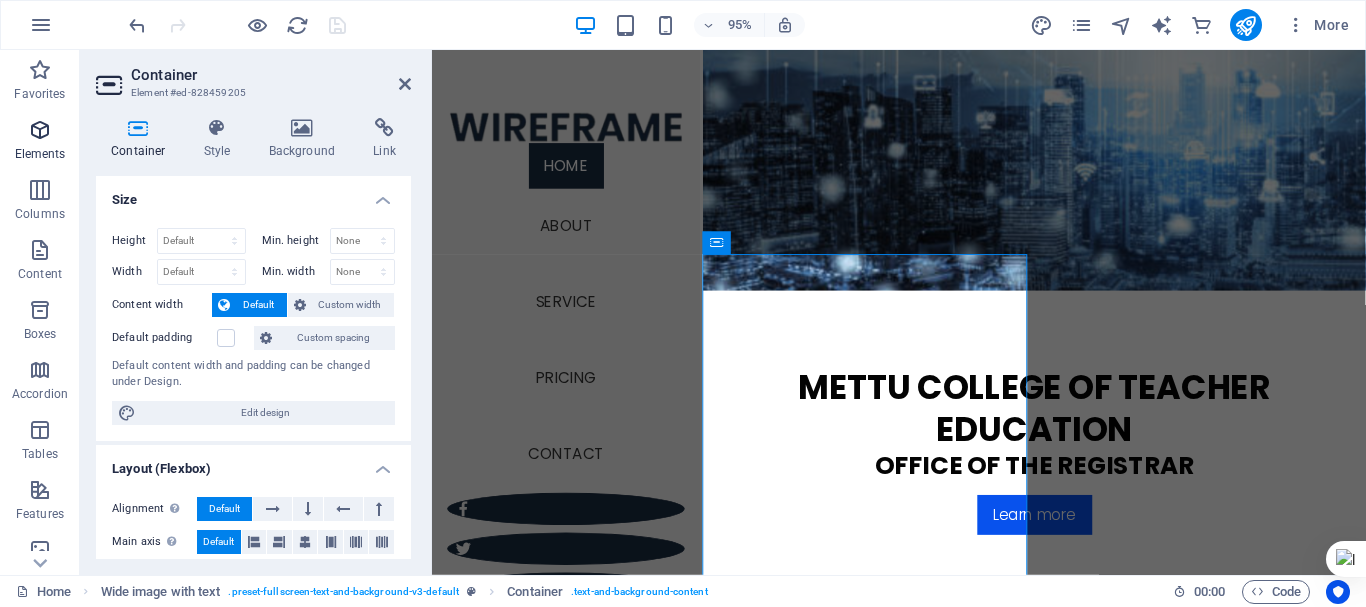 click at bounding box center [40, 130] 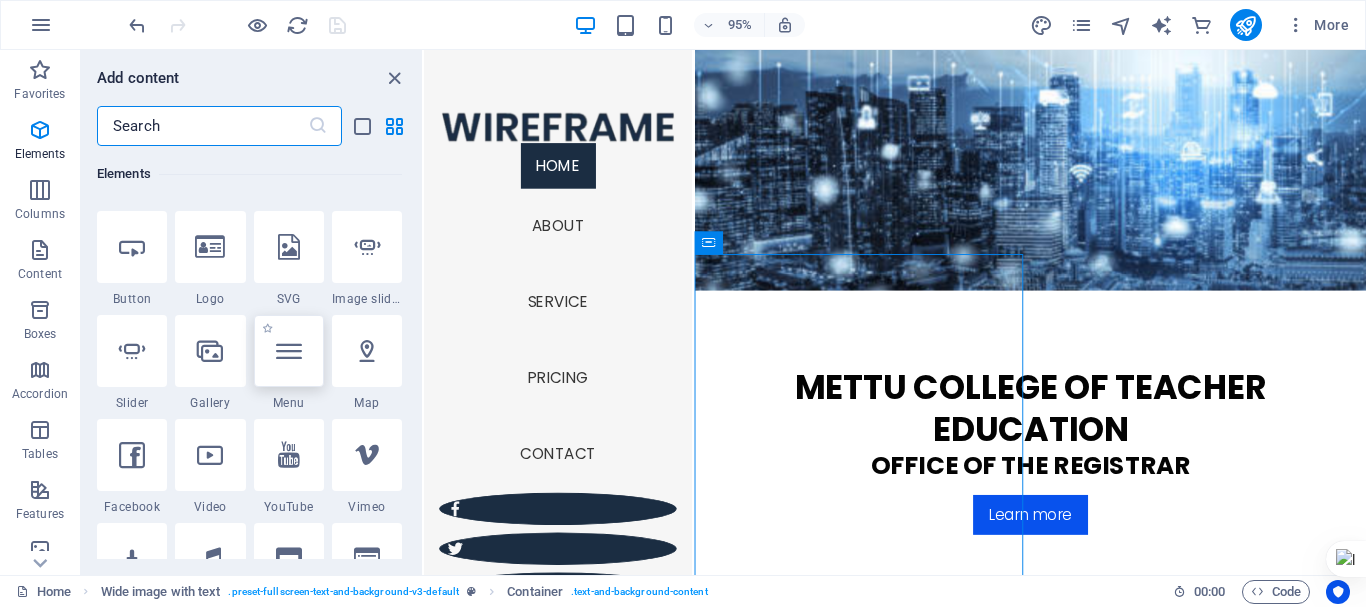 scroll, scrollTop: 513, scrollLeft: 0, axis: vertical 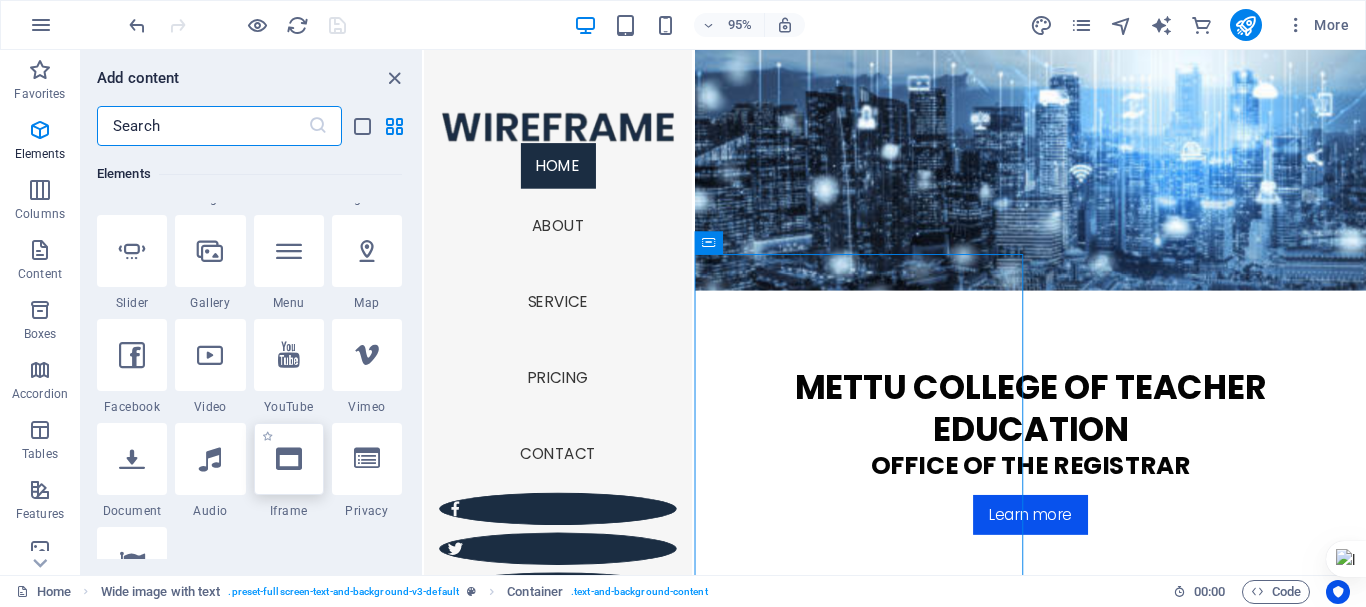 click at bounding box center [289, 459] 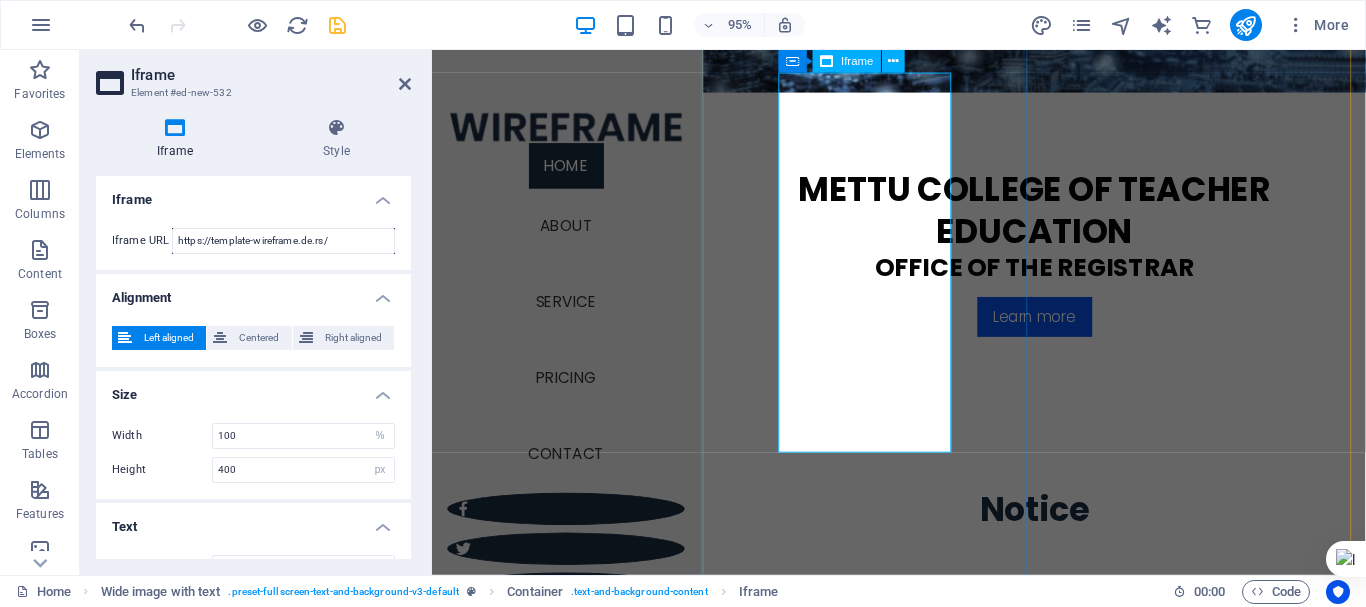 scroll, scrollTop: 952, scrollLeft: 0, axis: vertical 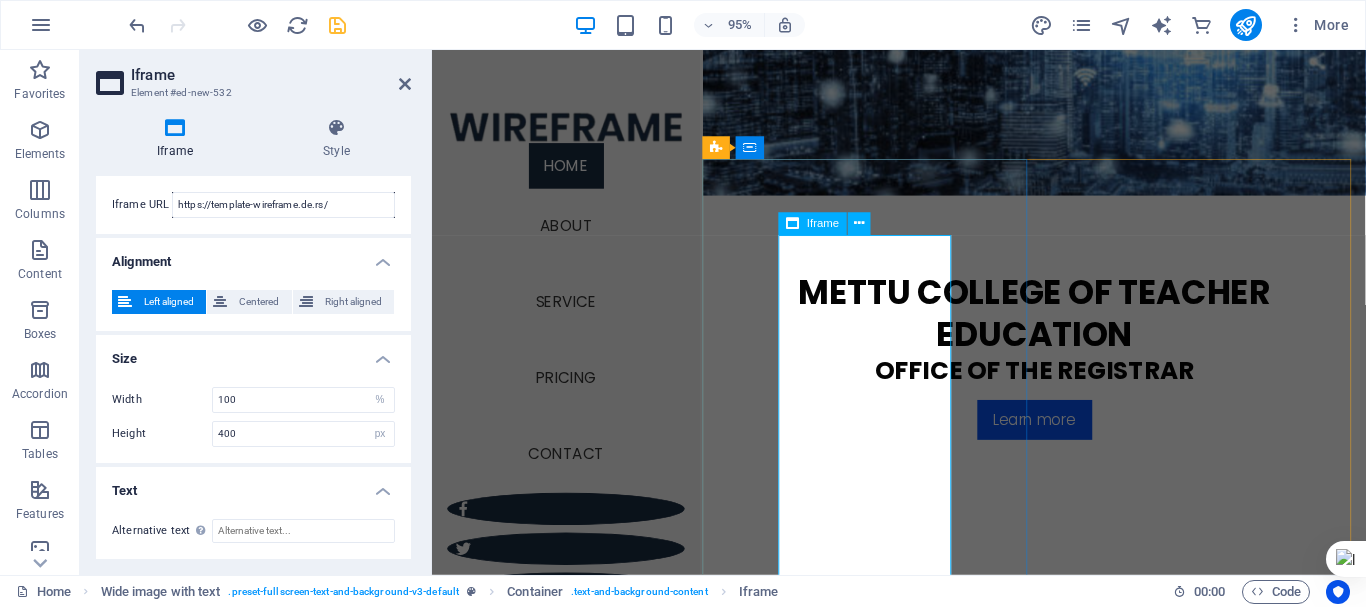 click on "</div>" at bounding box center (1066, 1451) 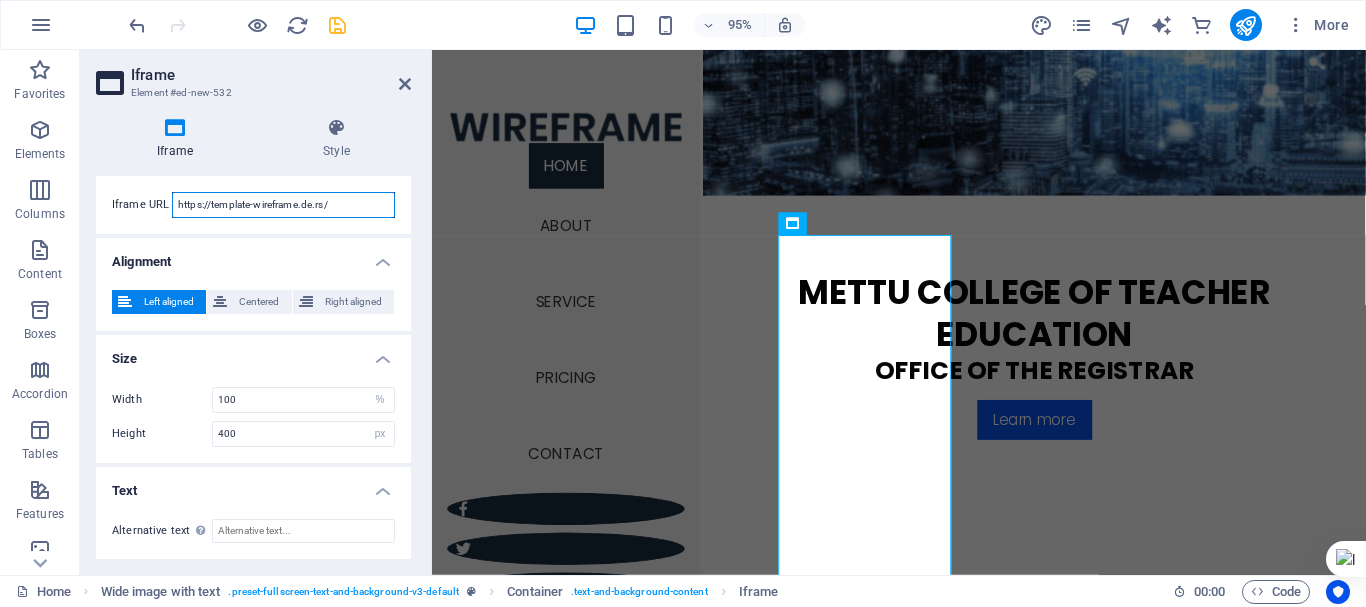 click on "https://template-wireframe.de.rs/" at bounding box center (283, 205) 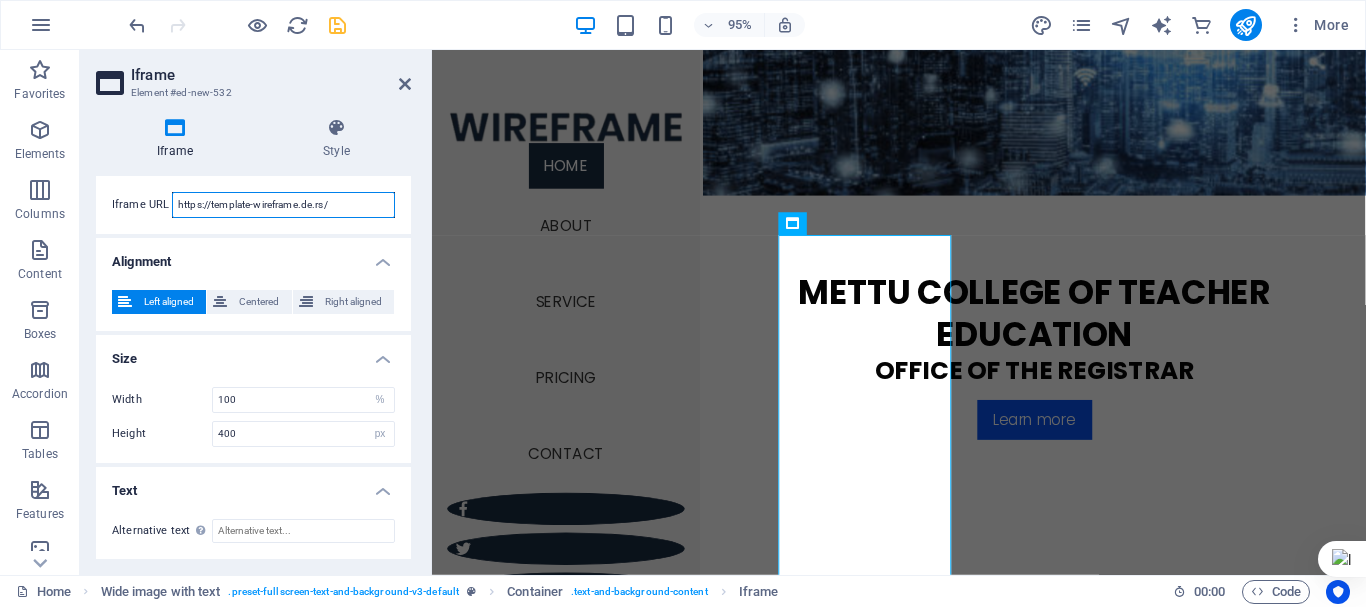 click on "https://template-wireframe.de.rs/" at bounding box center (283, 205) 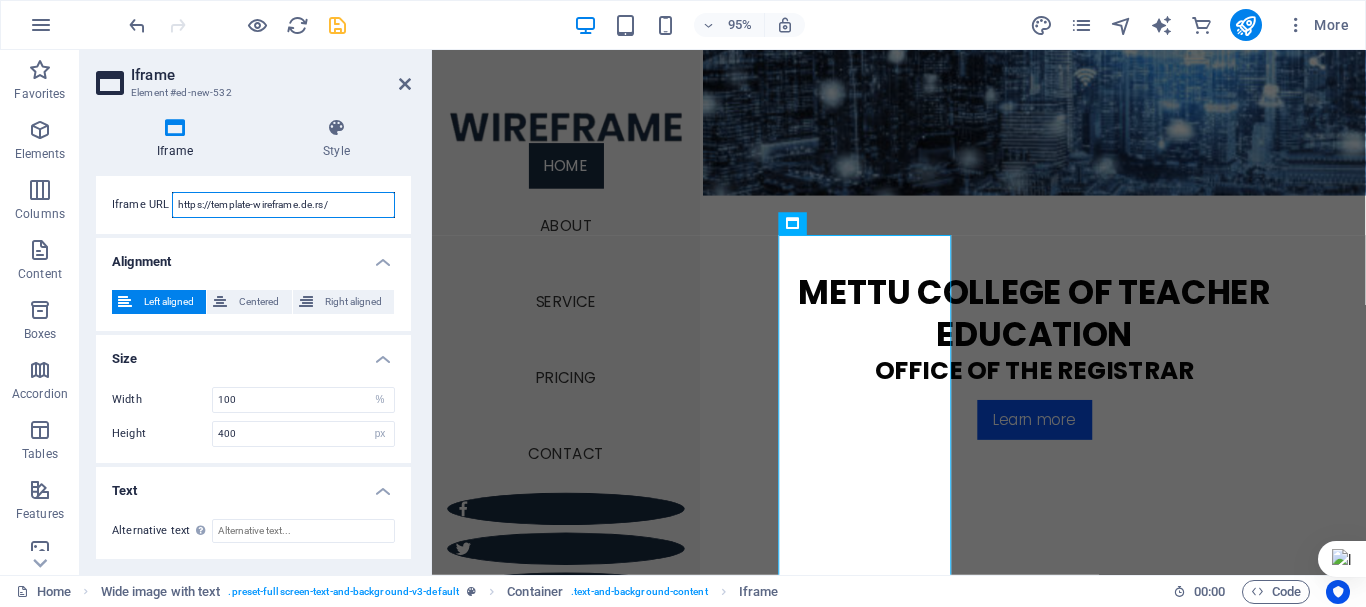 paste on "script.google.com/macros/s/AKfycbyWTVV5eiv4bnfgqoATkdpcnE4ElpvIZI-h9_b0FK4QekrTz5d9WmK1jw27XPtLsd1j5Q/exec" 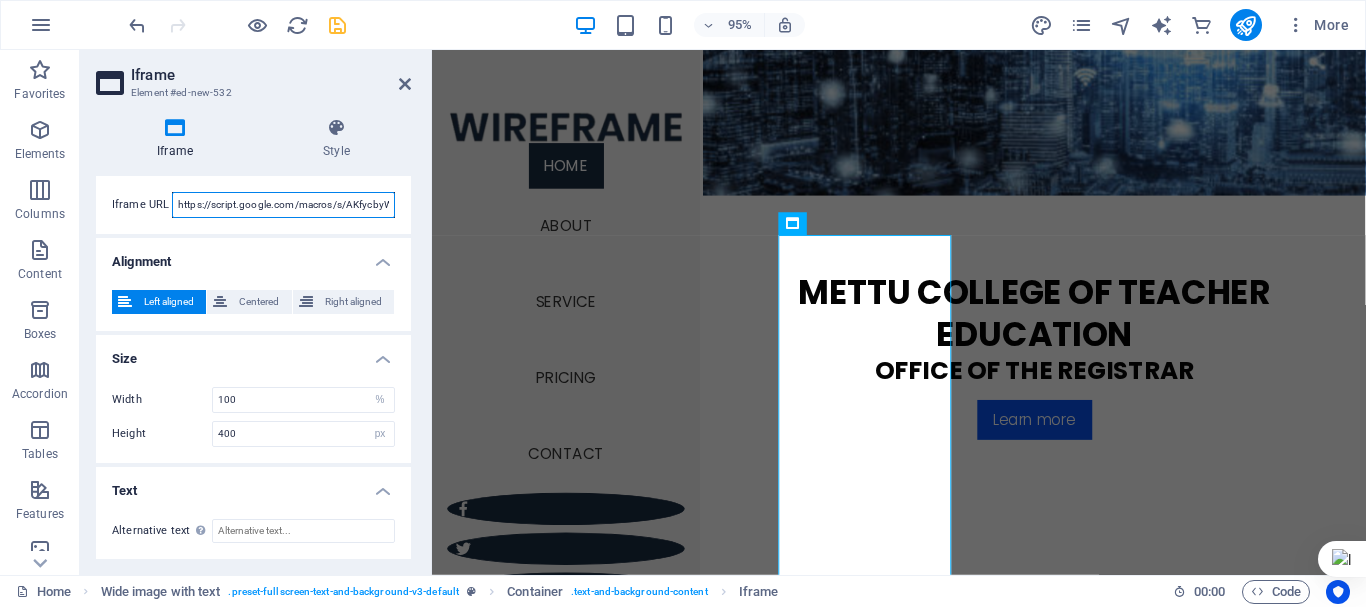 scroll, scrollTop: 0, scrollLeft: 396, axis: horizontal 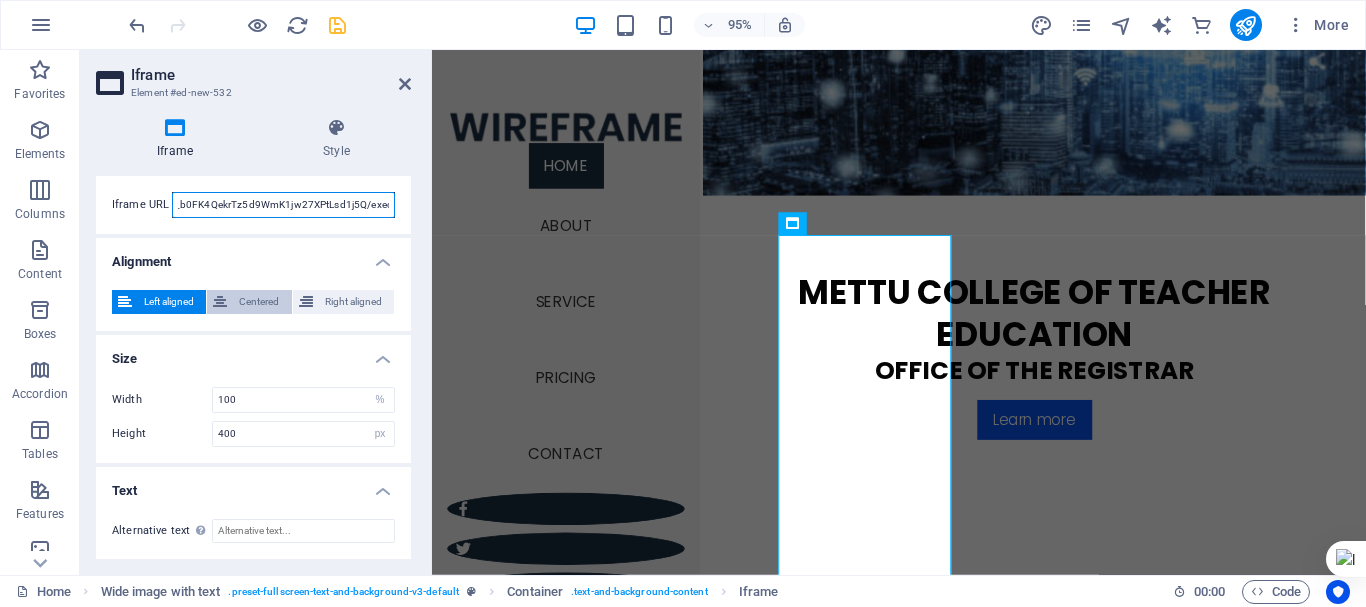 type on "https://script.google.com/macros/s/AKfycbyWTVV5eiv4bnfgqoATkdpcnE4ElpvIZI-h9_b0FK4QekrTz5d9WmK1jw27XPtLsd1j5Q/exec" 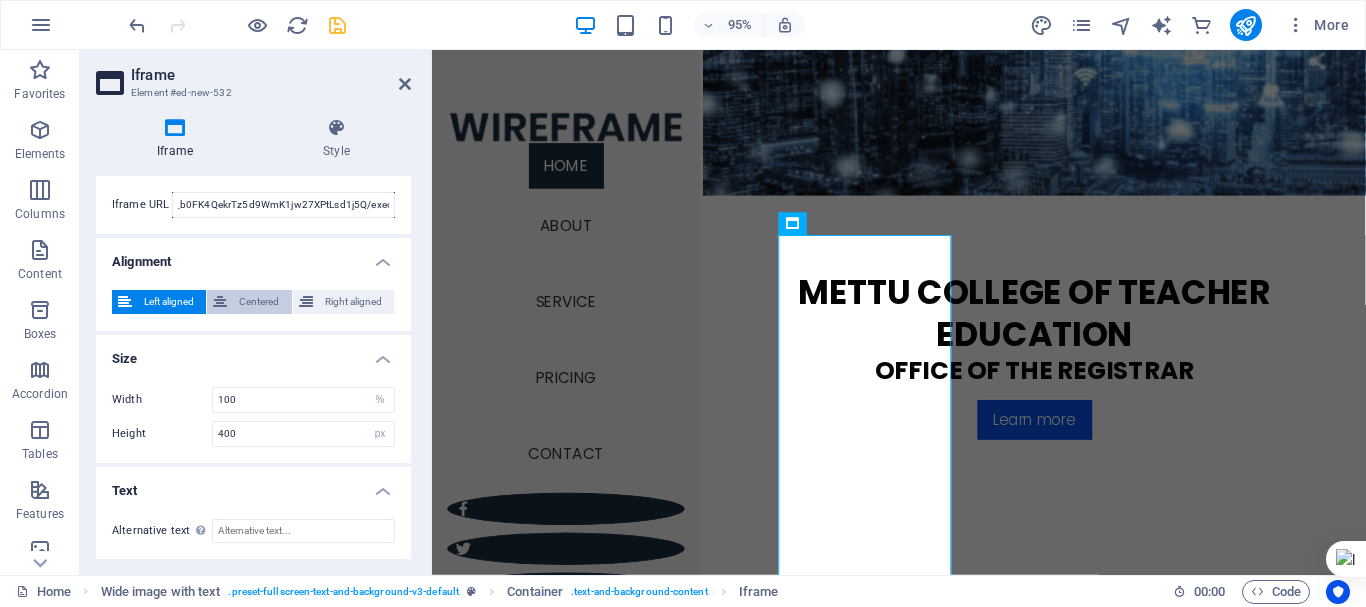 click on "Centered" at bounding box center (259, 302) 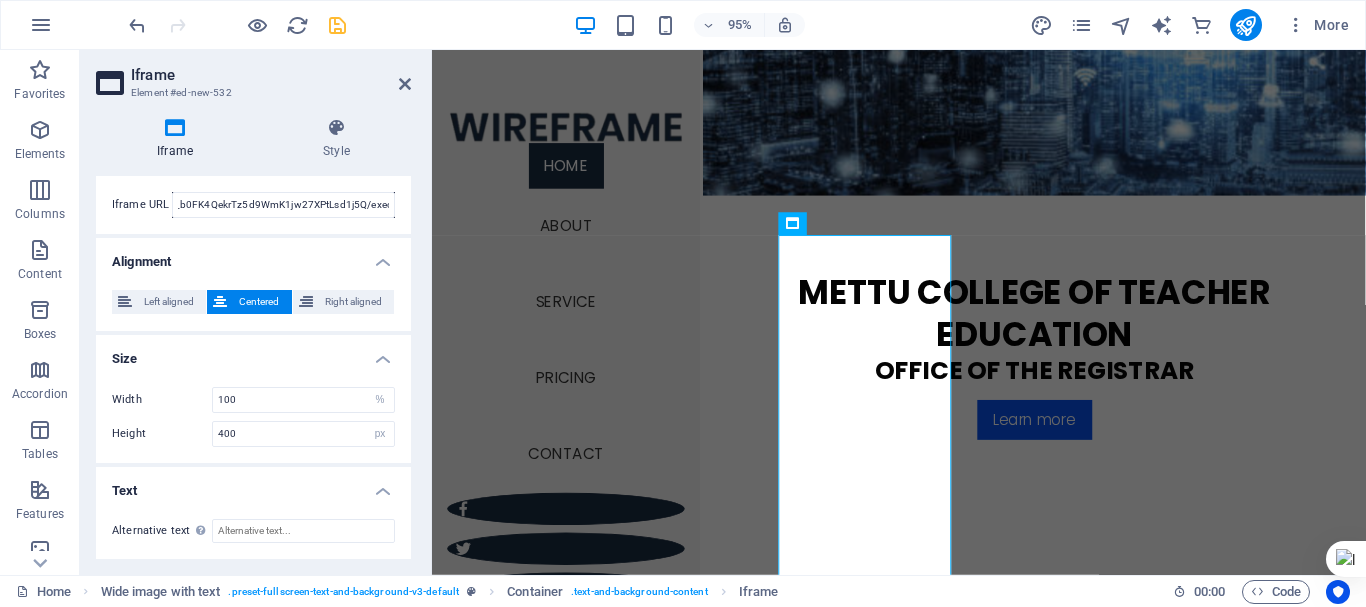 scroll, scrollTop: 0, scrollLeft: 0, axis: both 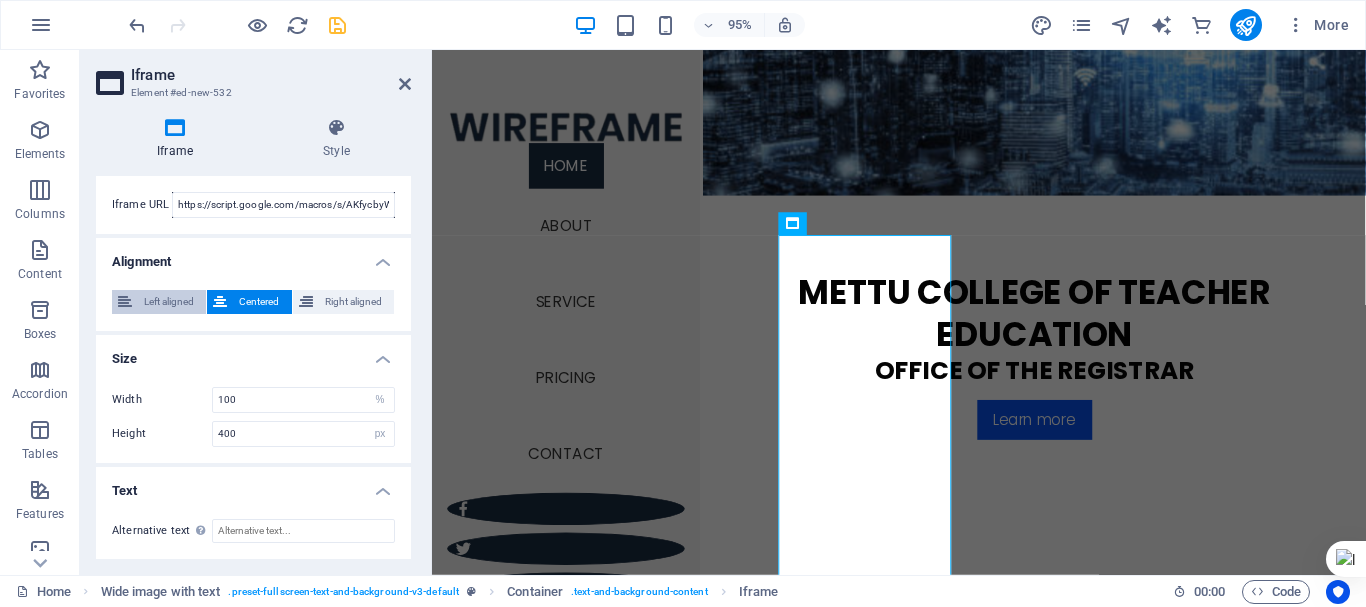 click on "Left aligned" at bounding box center (169, 302) 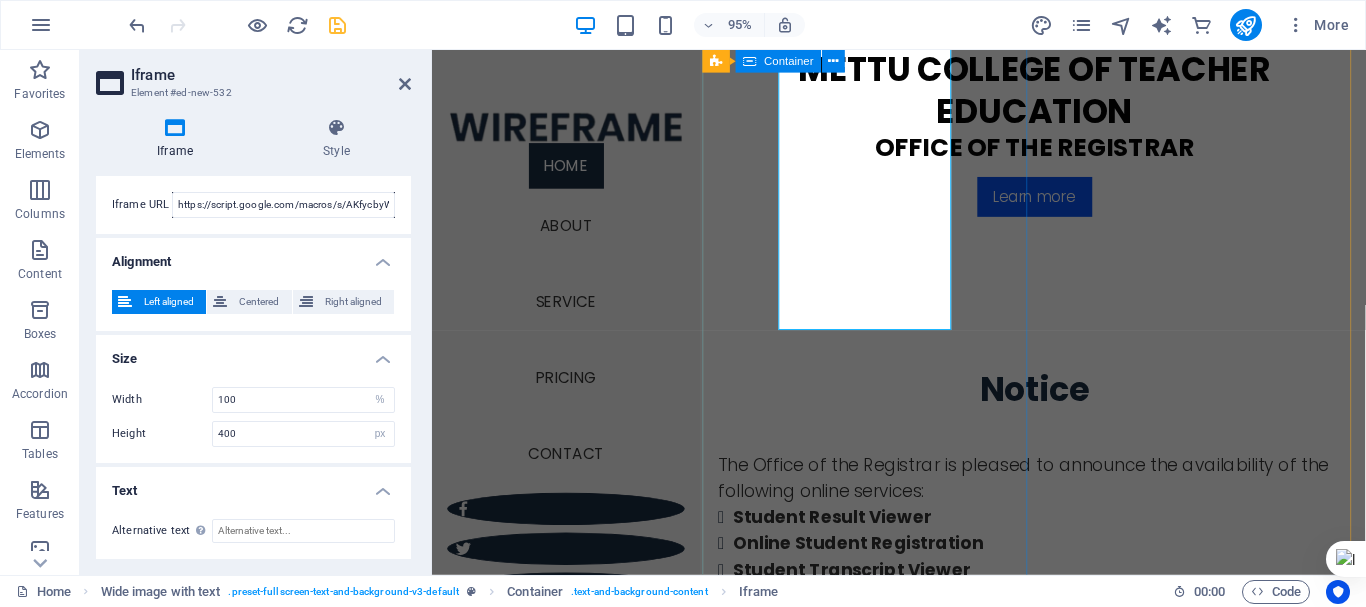 scroll, scrollTop: 1152, scrollLeft: 0, axis: vertical 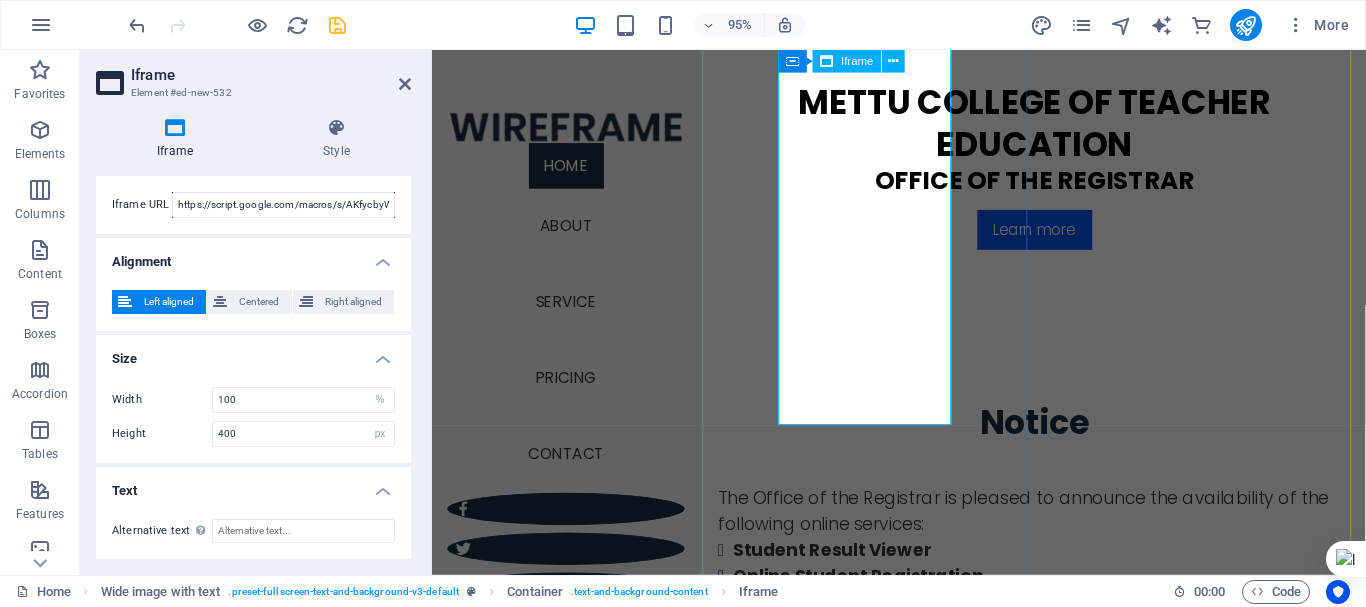 click on "</div>" at bounding box center [1066, 1251] 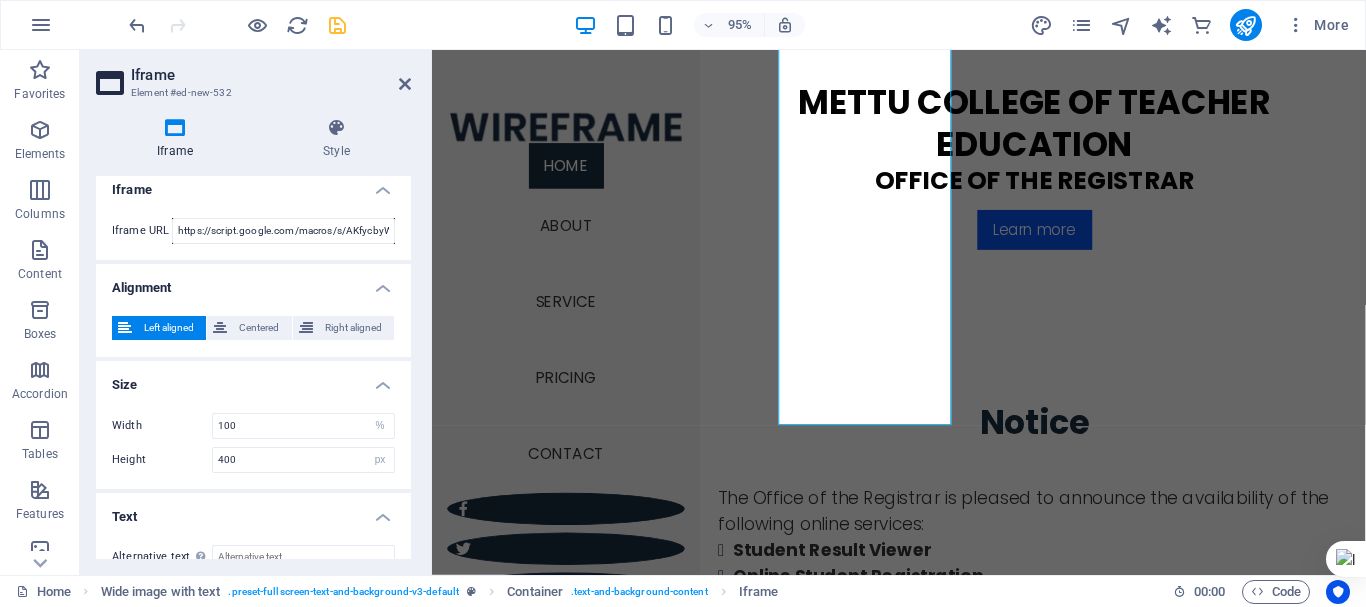 scroll, scrollTop: 0, scrollLeft: 0, axis: both 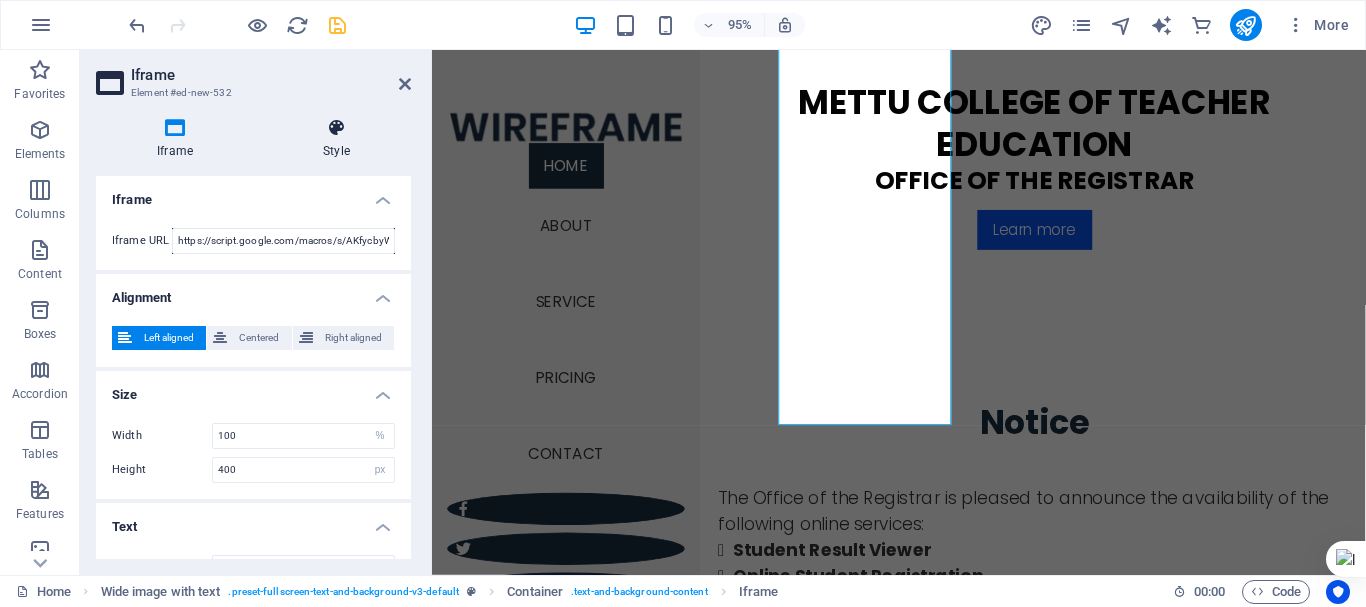click at bounding box center (336, 128) 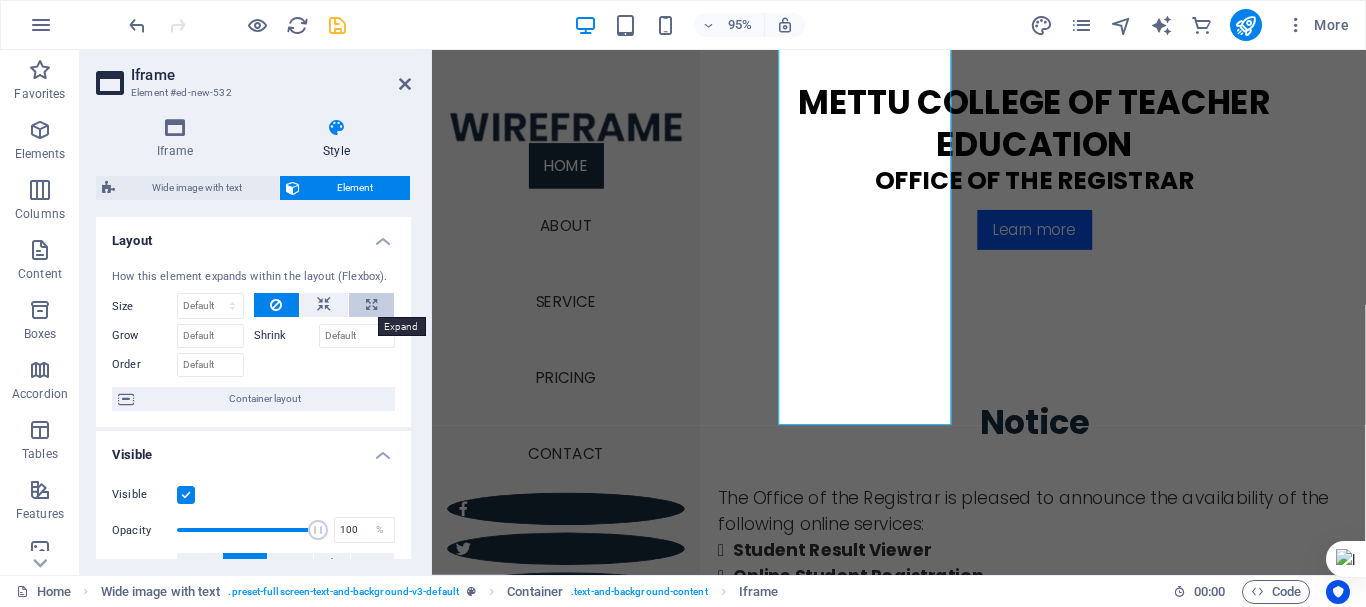 click at bounding box center (371, 305) 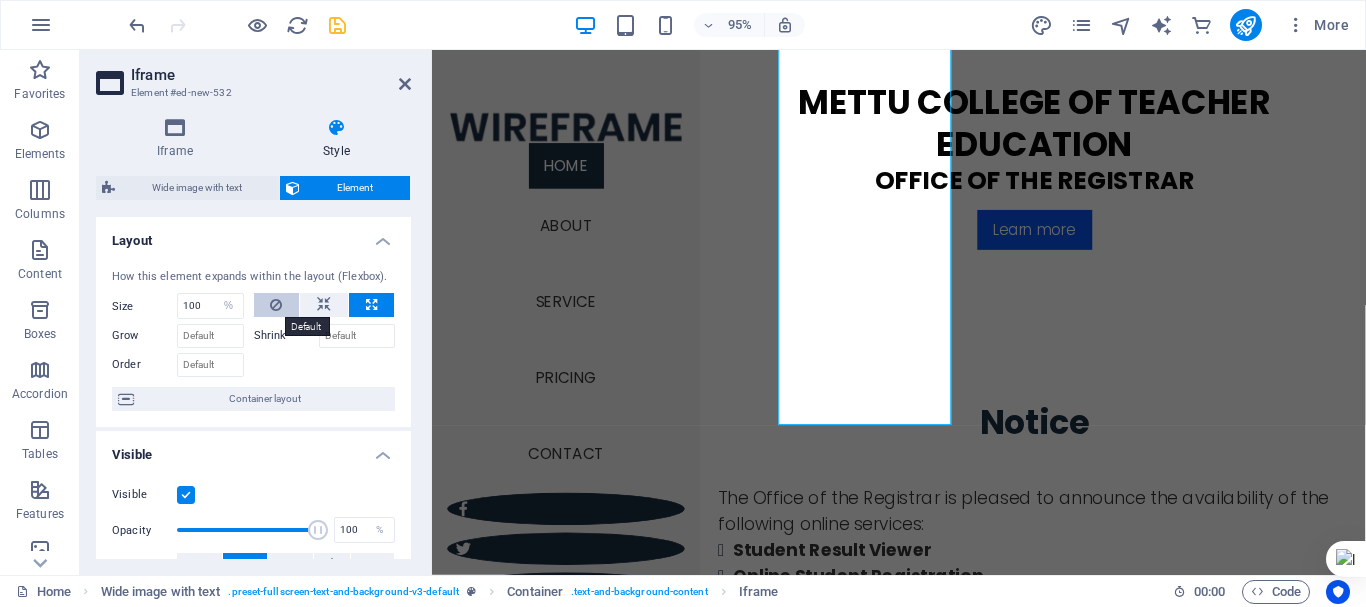 click at bounding box center [276, 305] 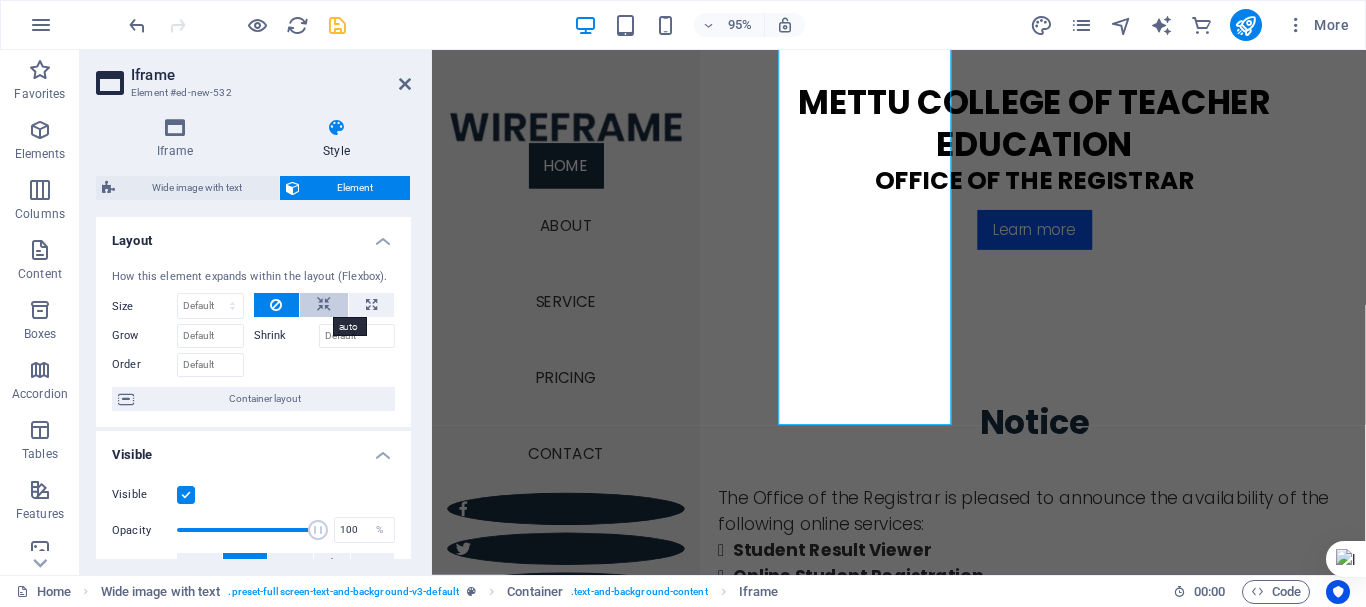 click at bounding box center (324, 305) 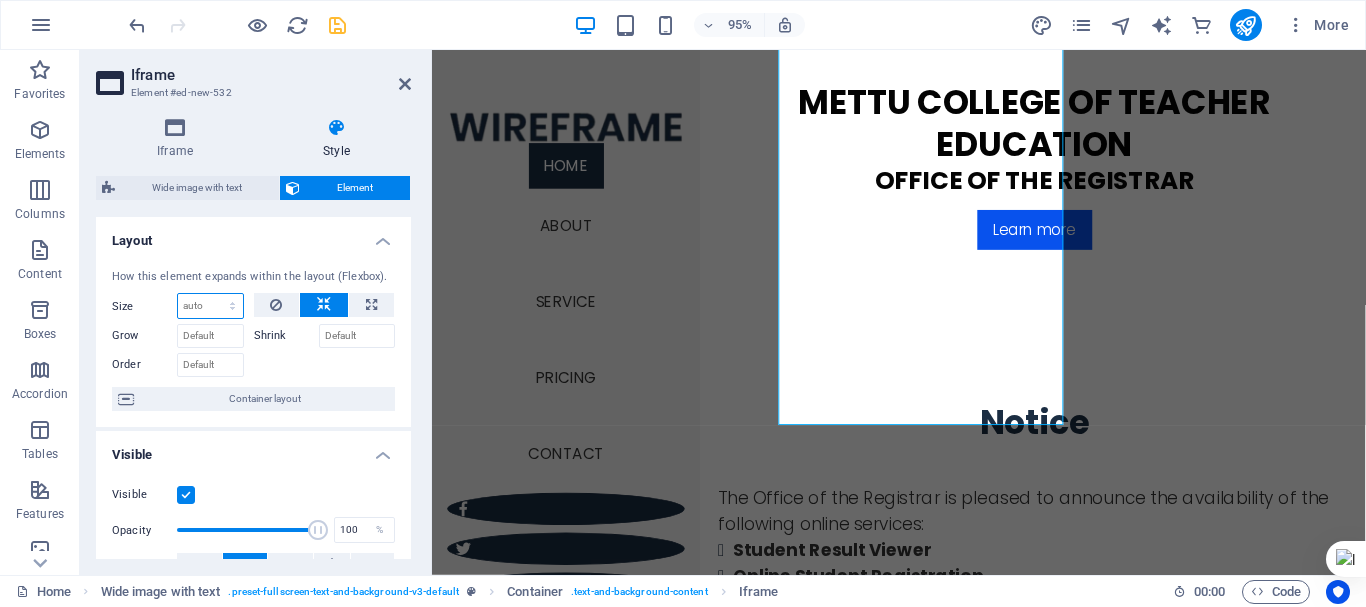 click on "Default auto px % 1/1 1/2 1/3 1/4 1/5 1/6 1/7 1/8 1/9 1/10" at bounding box center (210, 306) 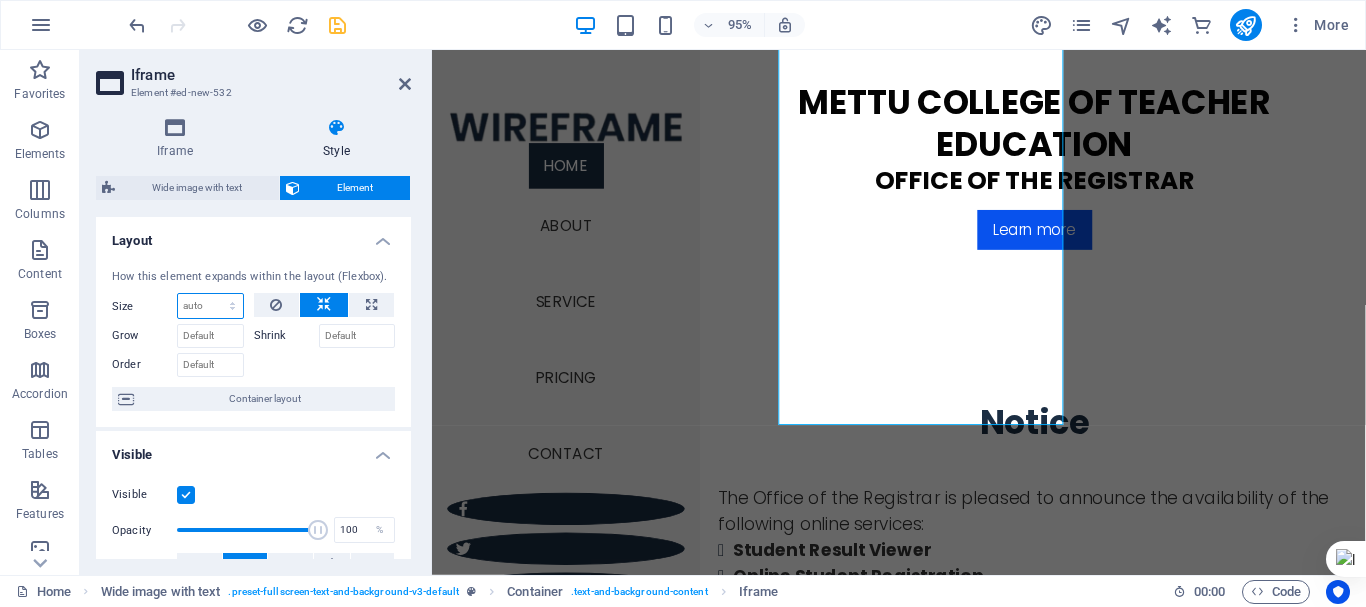 select on "px" 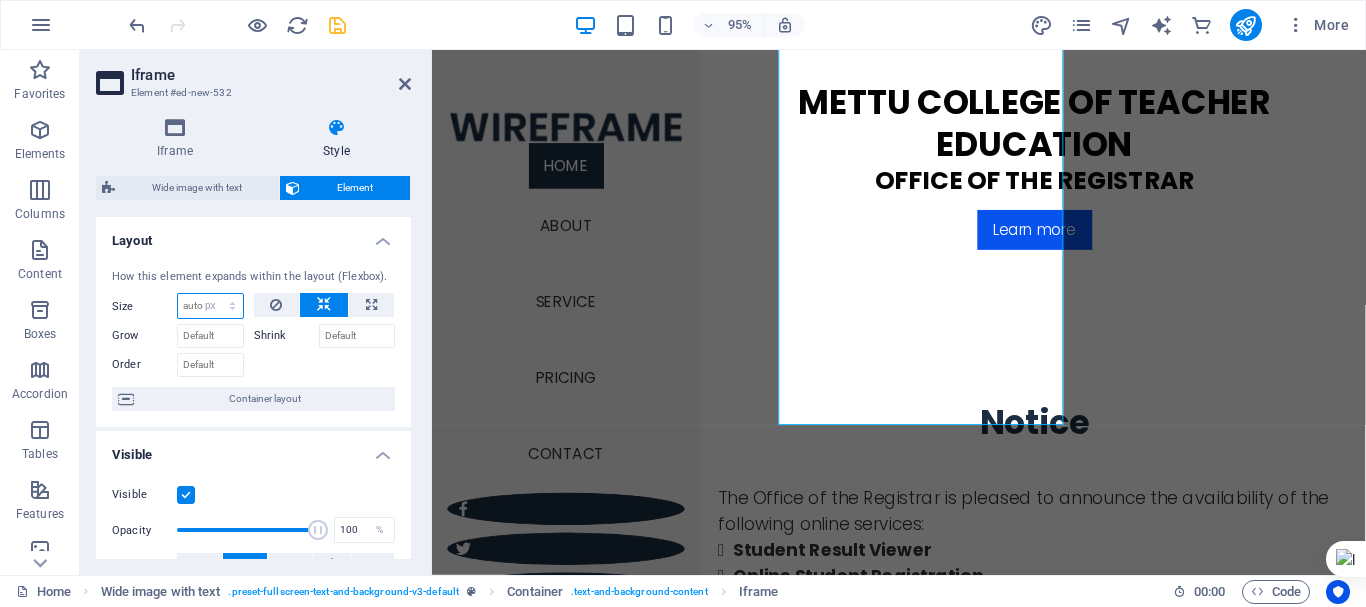 click on "Default auto px % 1/1 1/2 1/3 1/4 1/5 1/6 1/7 1/8 1/9 1/10" at bounding box center [210, 306] 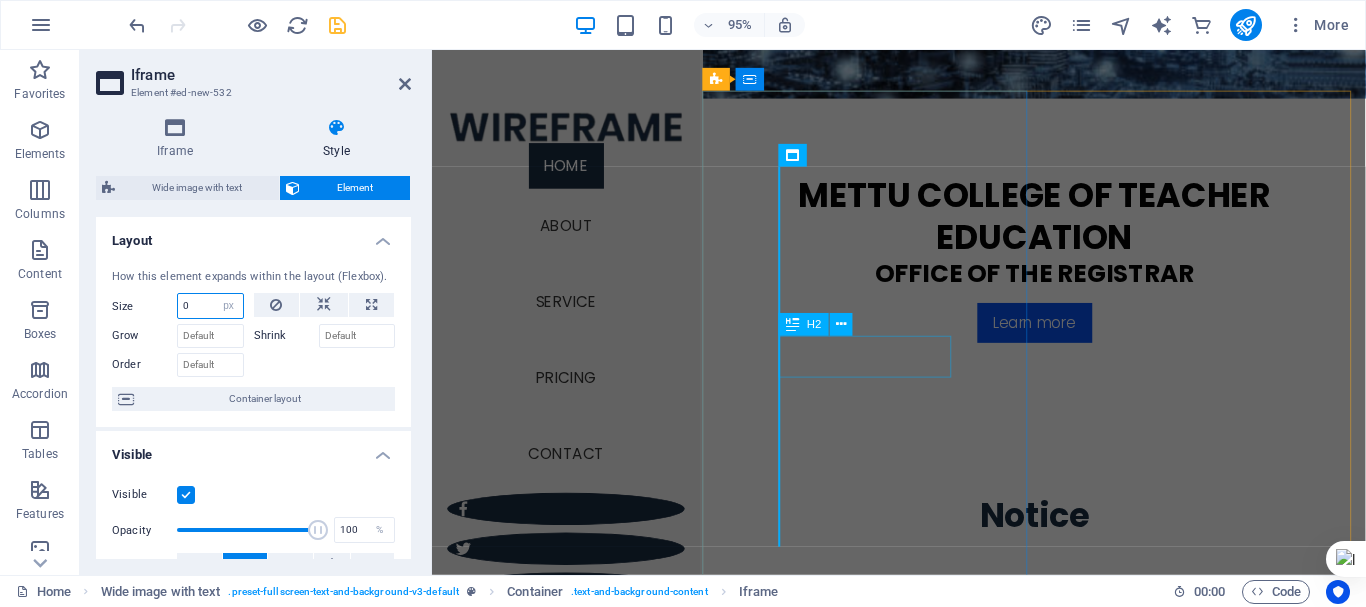 scroll, scrollTop: 952, scrollLeft: 0, axis: vertical 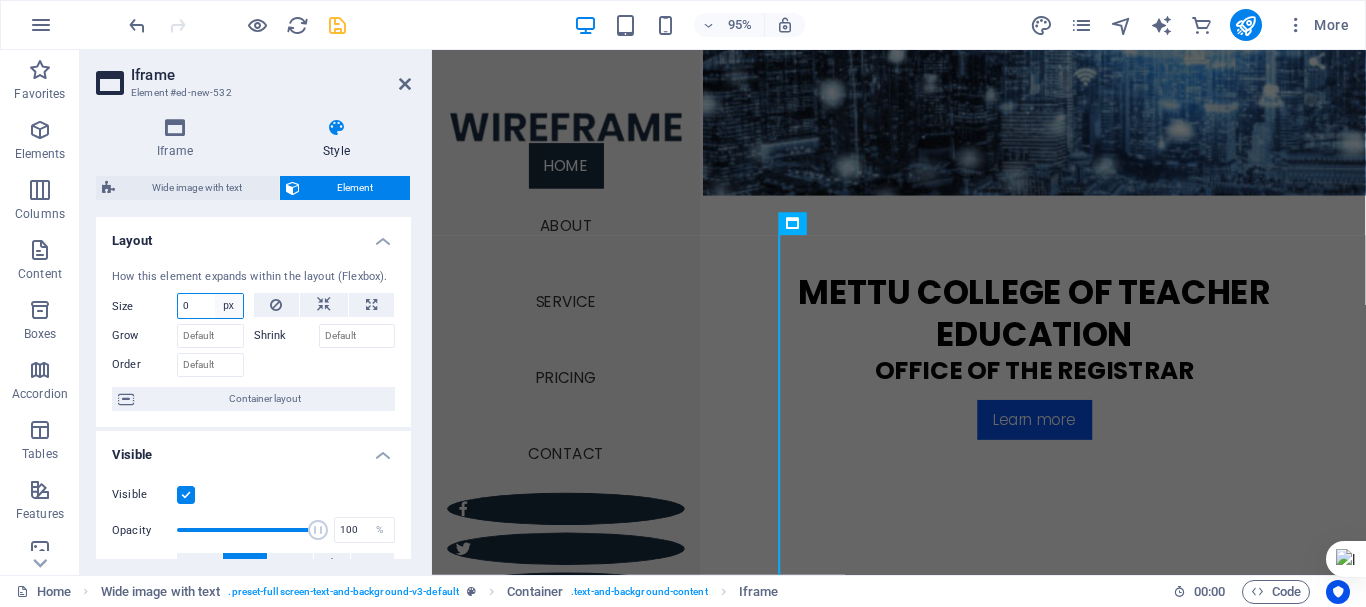 click on "Default auto px % 1/1 1/2 1/3 1/4 1/5 1/6 1/7 1/8 1/9 1/10" at bounding box center (229, 306) 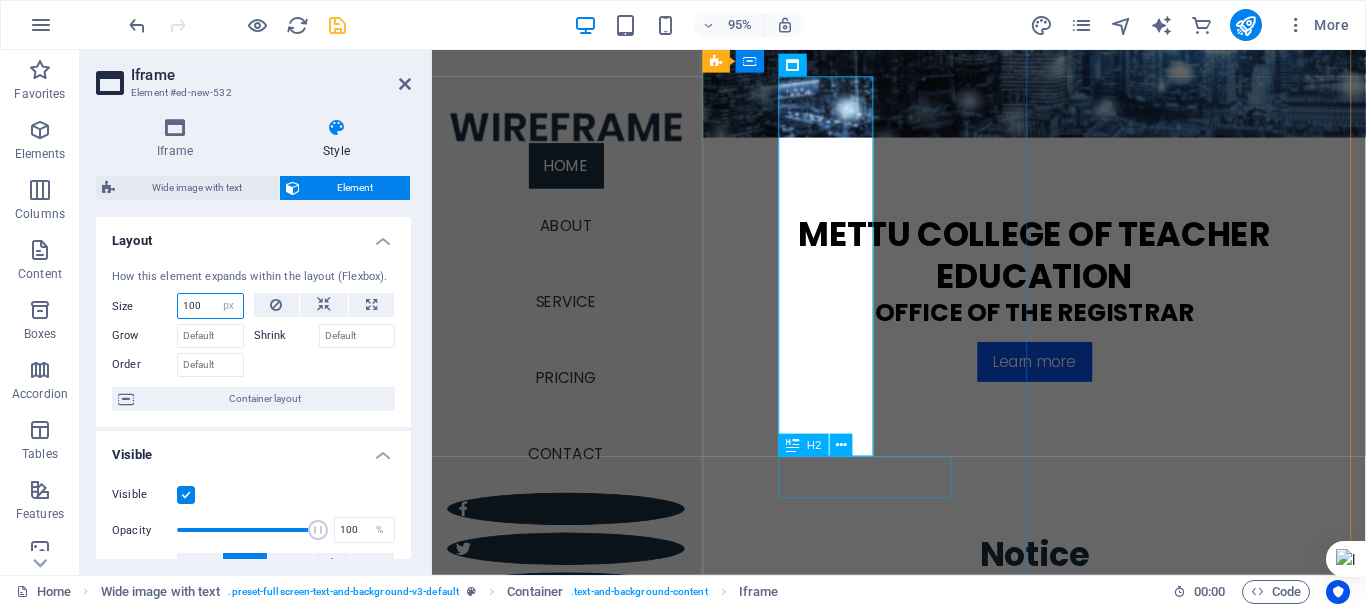 scroll, scrollTop: 1152, scrollLeft: 0, axis: vertical 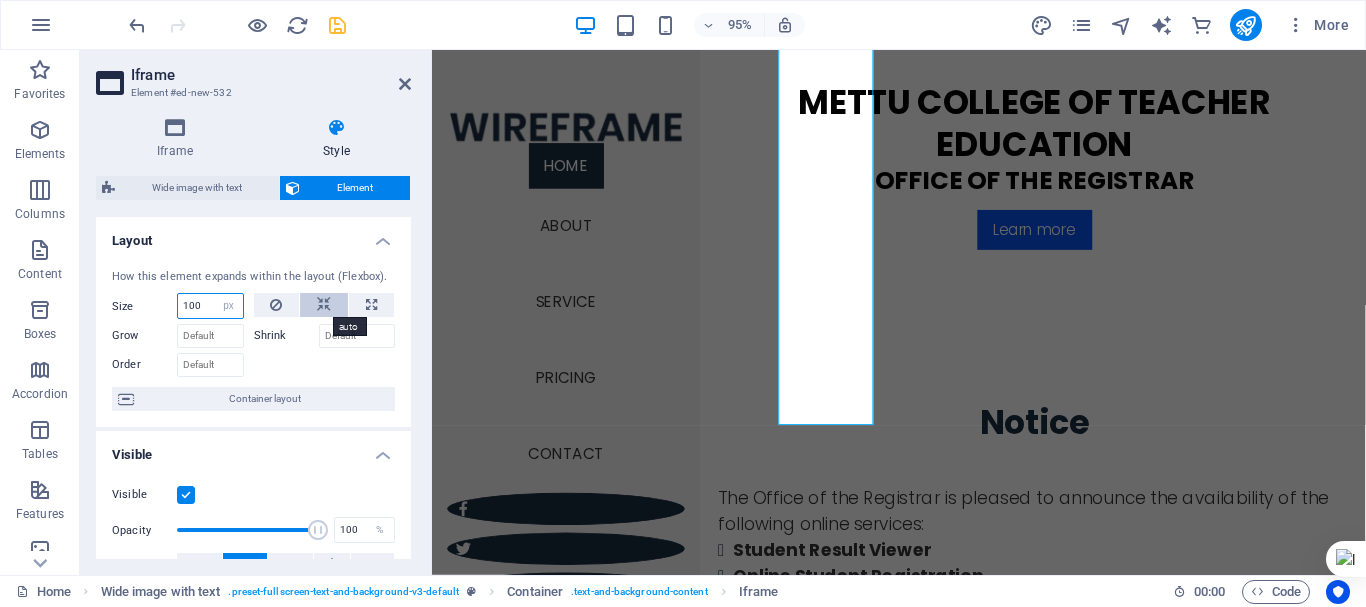type on "100" 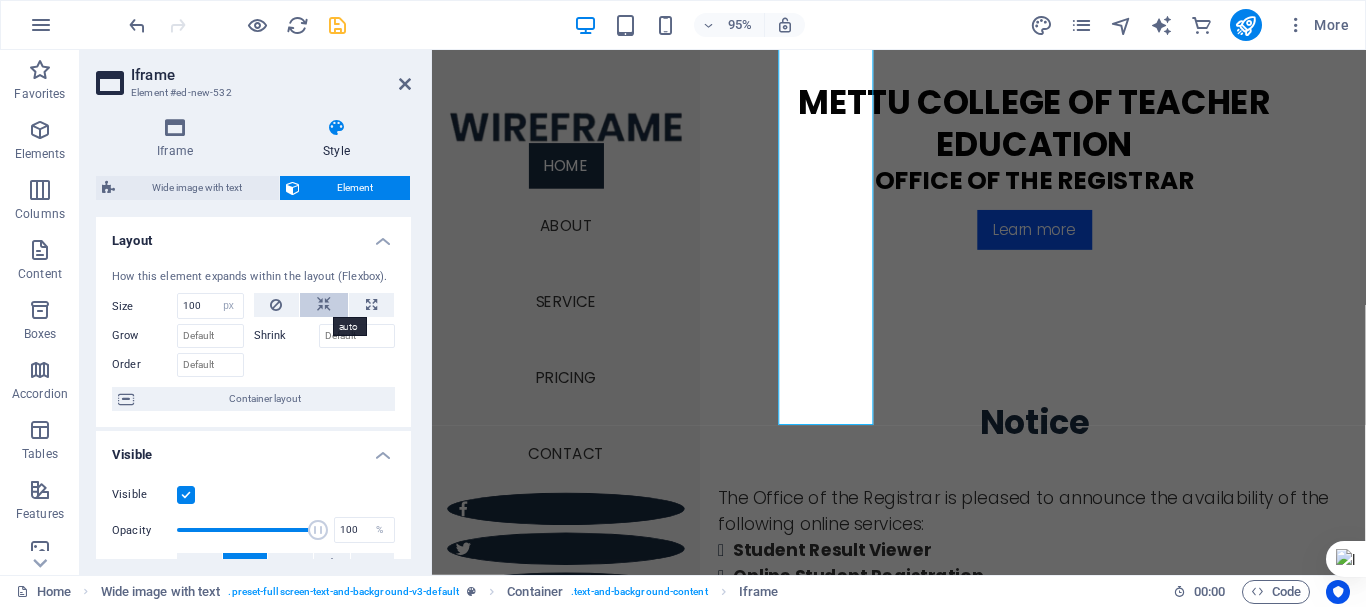 click at bounding box center (324, 305) 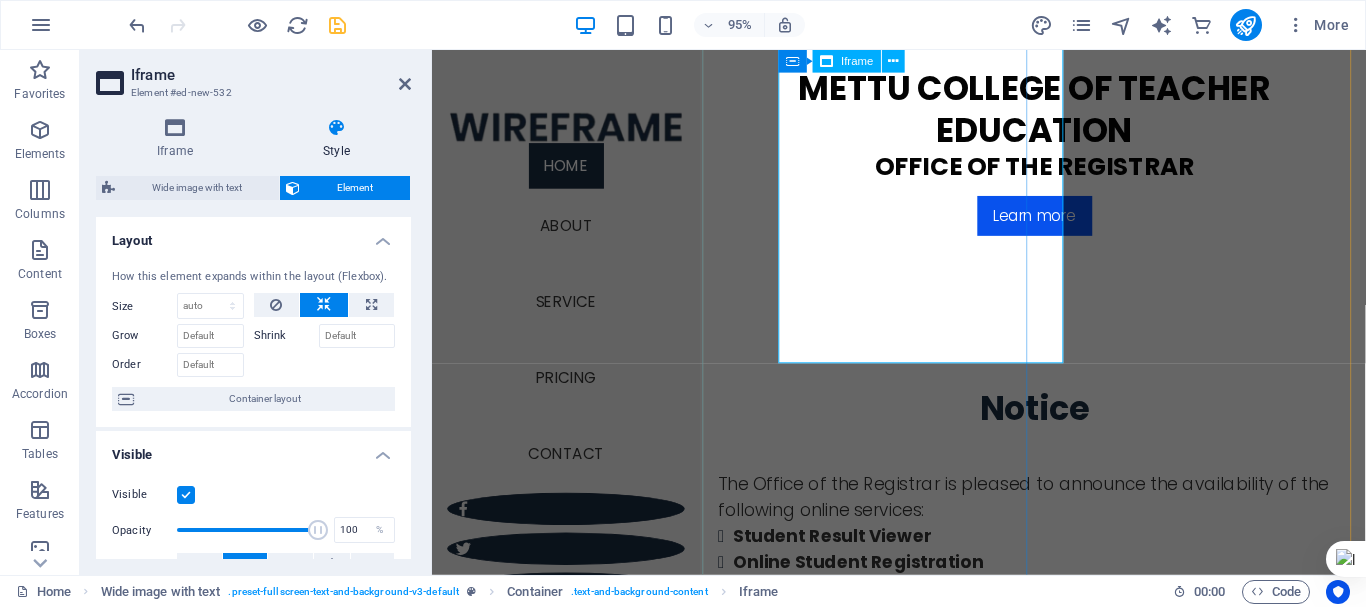 scroll, scrollTop: 1152, scrollLeft: 0, axis: vertical 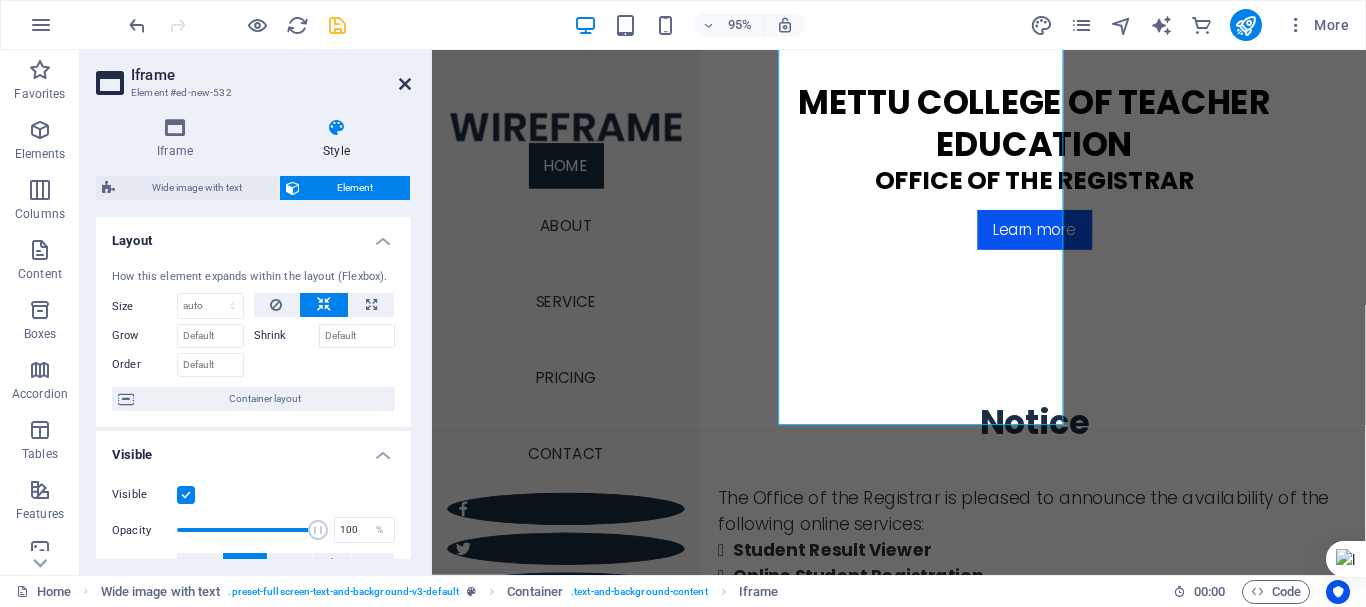 drag, startPoint x: 399, startPoint y: 83, endPoint x: 321, endPoint y: 41, distance: 88.588936 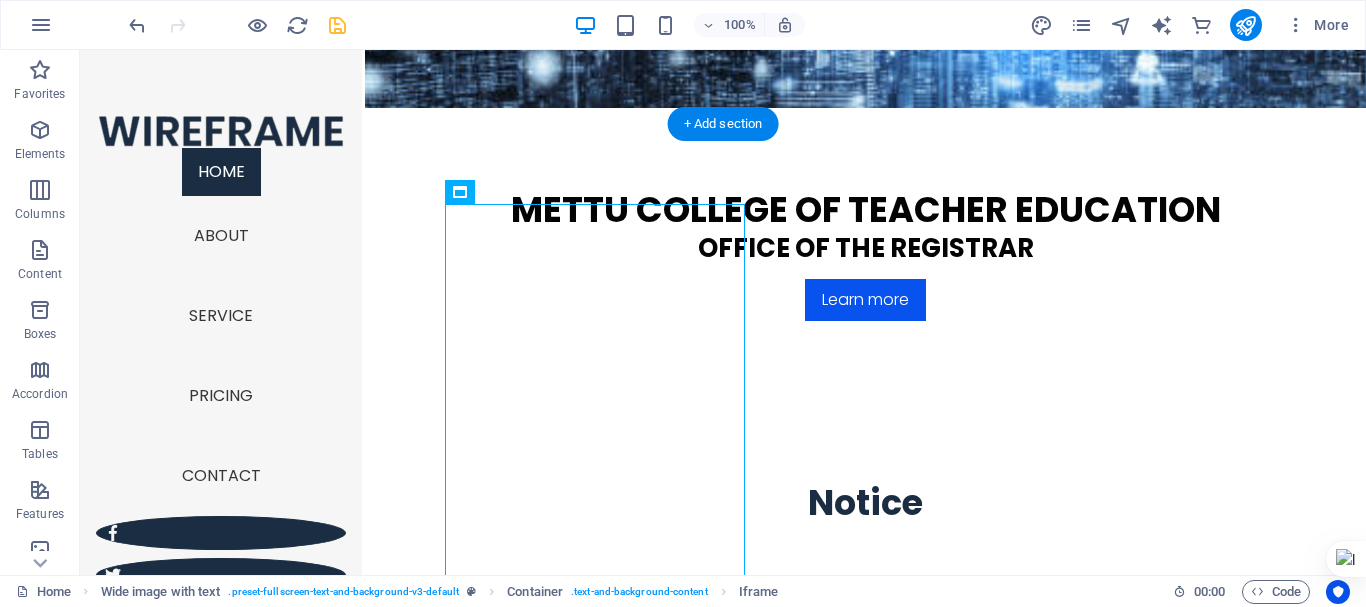 scroll, scrollTop: 897, scrollLeft: 0, axis: vertical 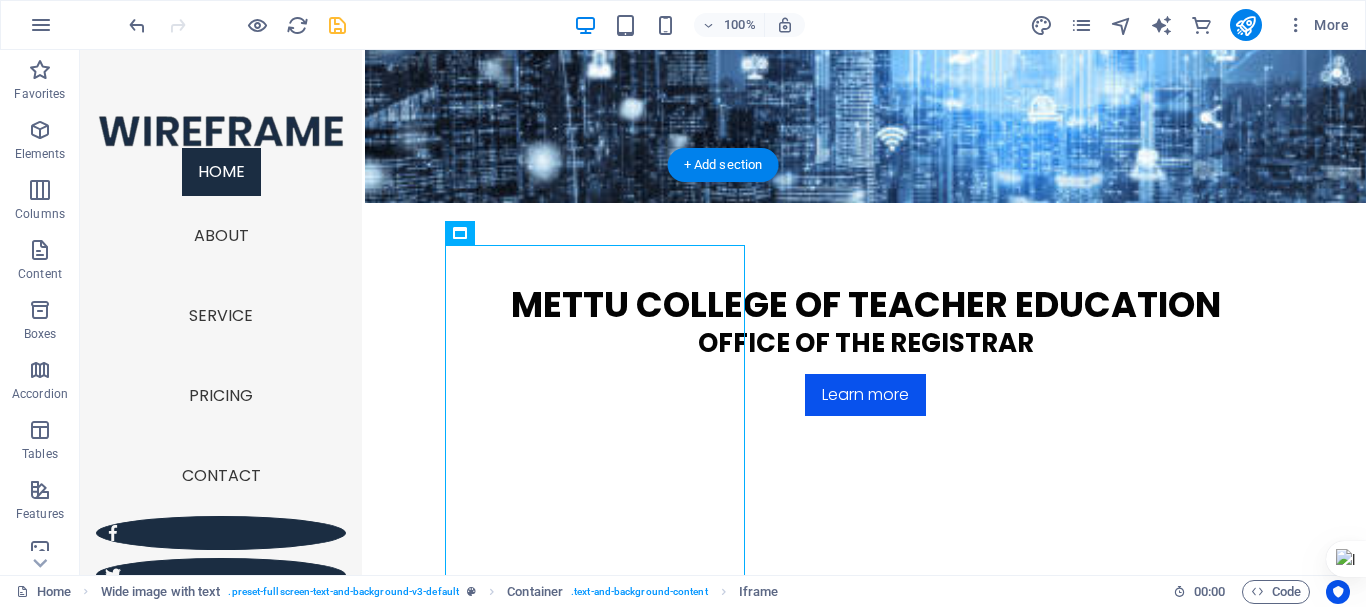 click at bounding box center (865, 2227) 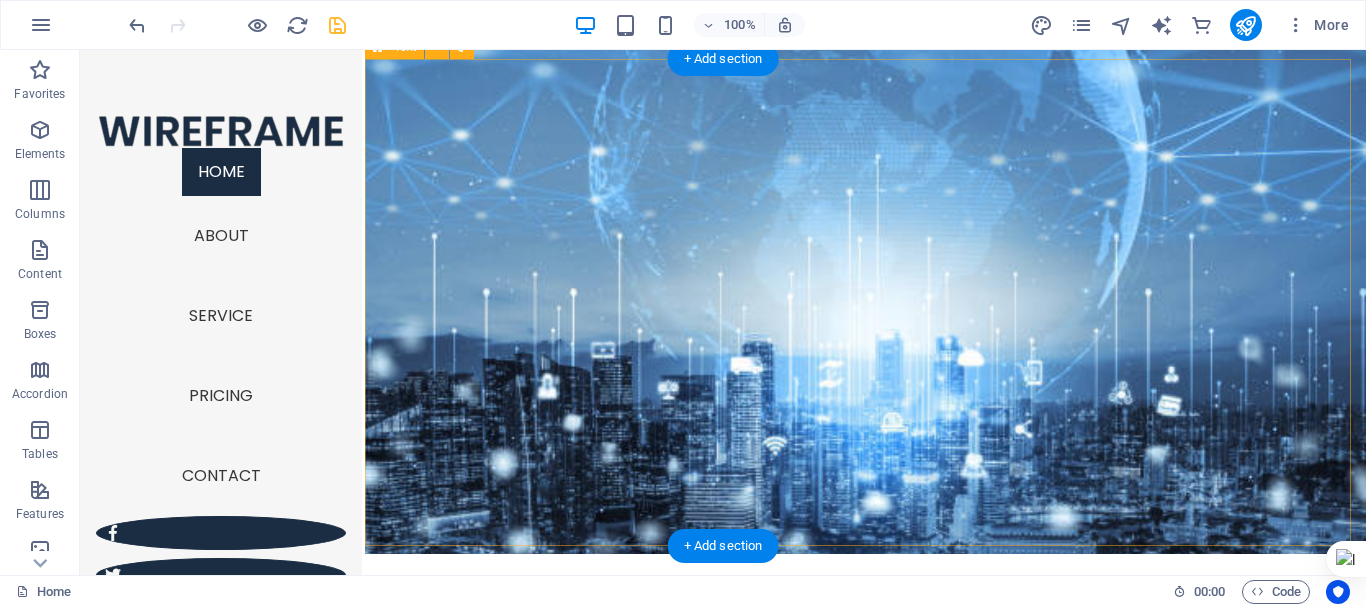 scroll, scrollTop: 697, scrollLeft: 0, axis: vertical 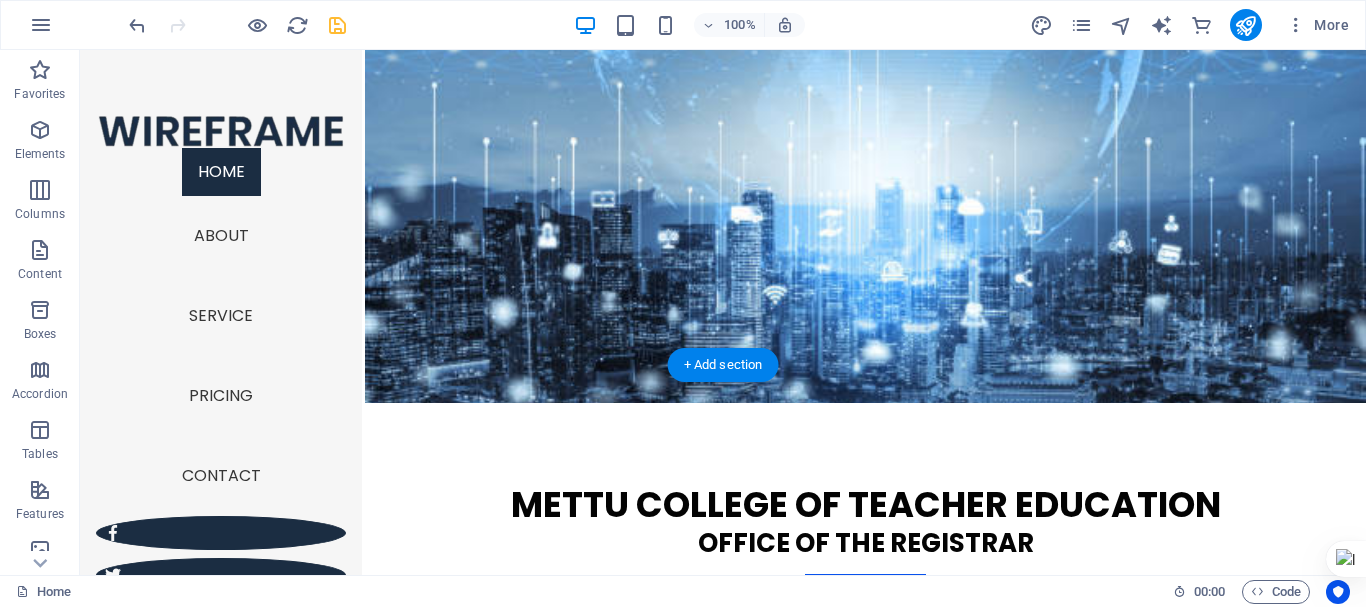 click at bounding box center (865, 2427) 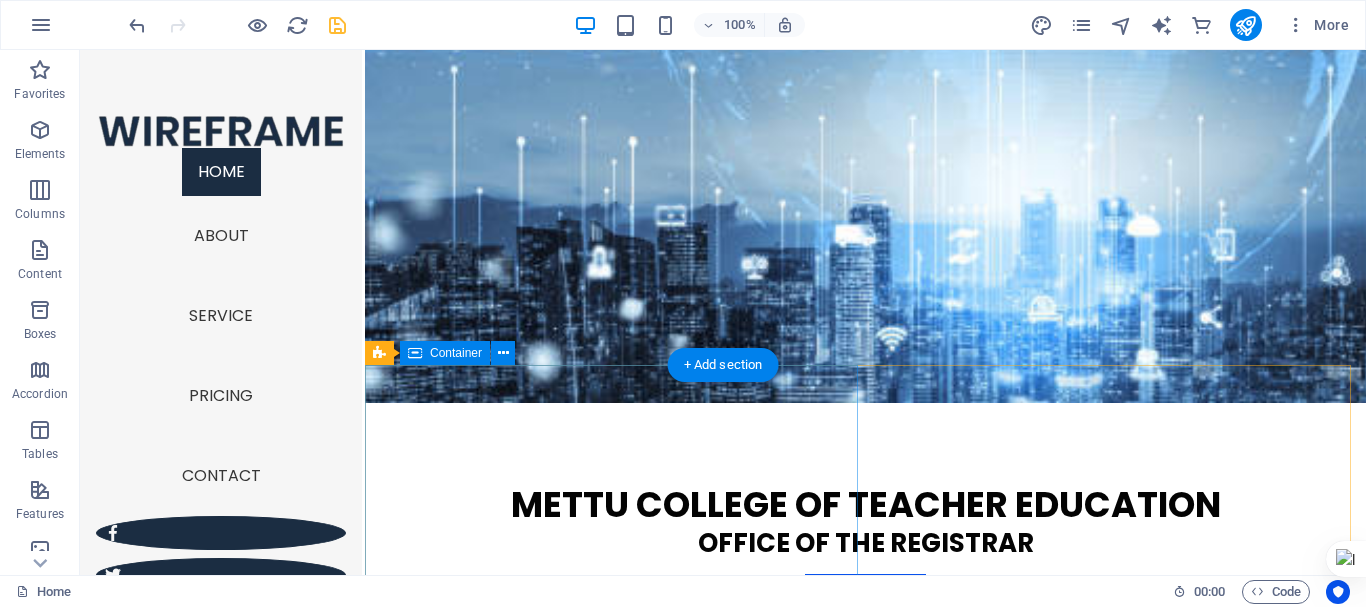 click on "</div> First one Lorem ipsum dolor sit amet, consectetuer adipiscing elit. Aenean commodo ligula eget dolor. Lorem ipsum dolor sit amet, consectetuer adipiscing elit leget dolor. Lorem ipsum dolor sit amet, consectetuer adipiscing elit. Aenean commodo ligula eget dolor. Lorem ipsum dolor sit amet, consectetuer adipiscing elit dolor." at bounding box center (865, 1659) 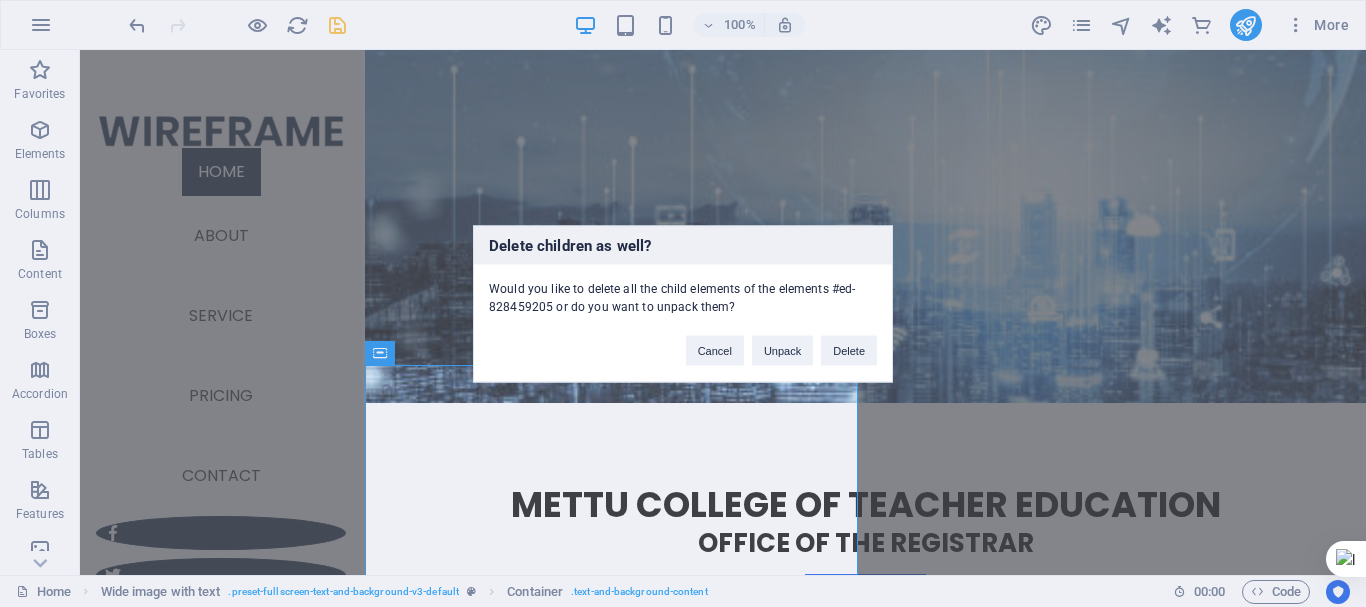 type 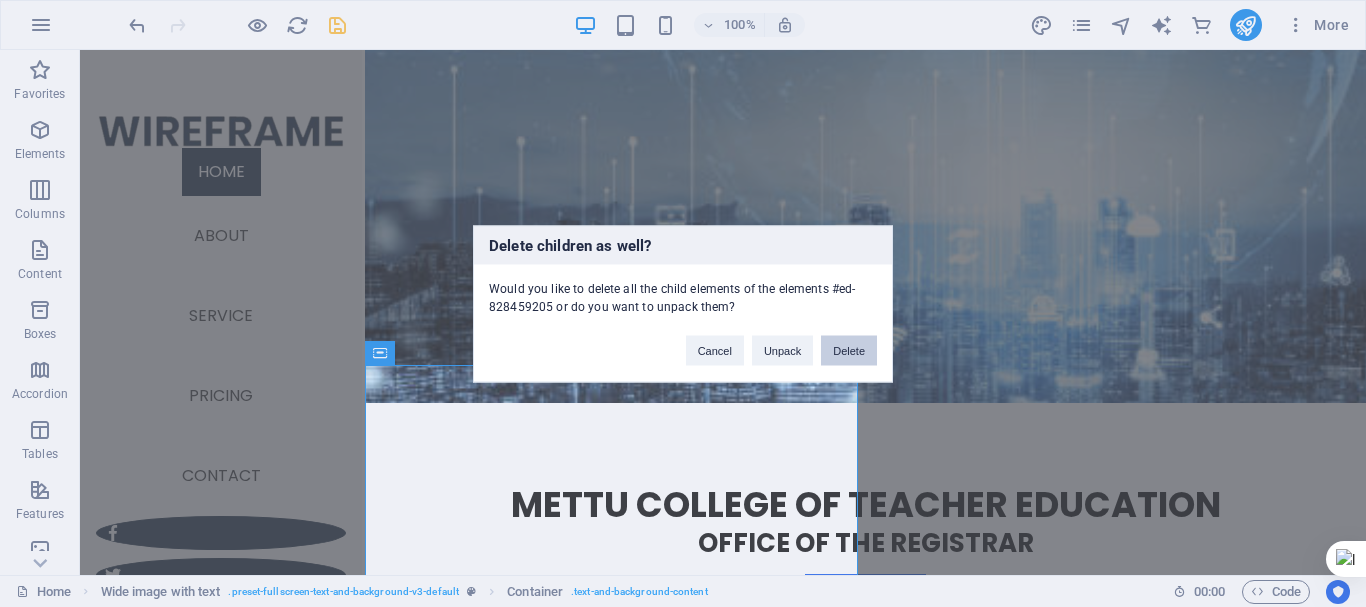drag, startPoint x: 843, startPoint y: 355, endPoint x: 785, endPoint y: 376, distance: 61.68468 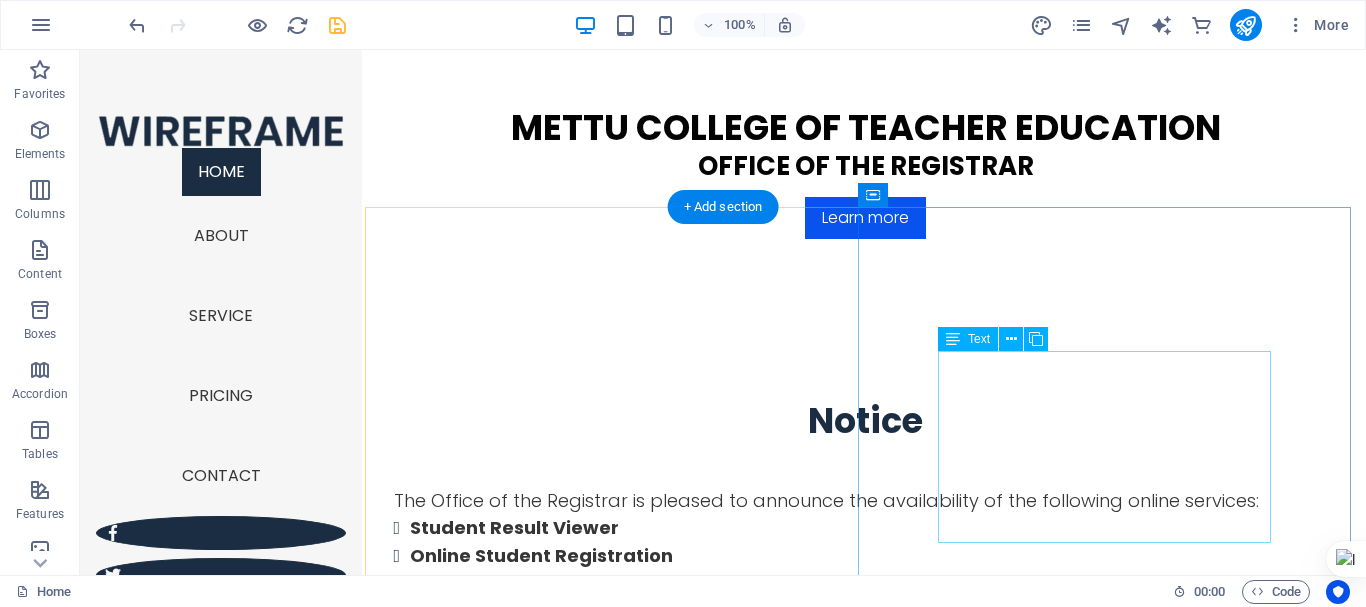 scroll, scrollTop: 1197, scrollLeft: 0, axis: vertical 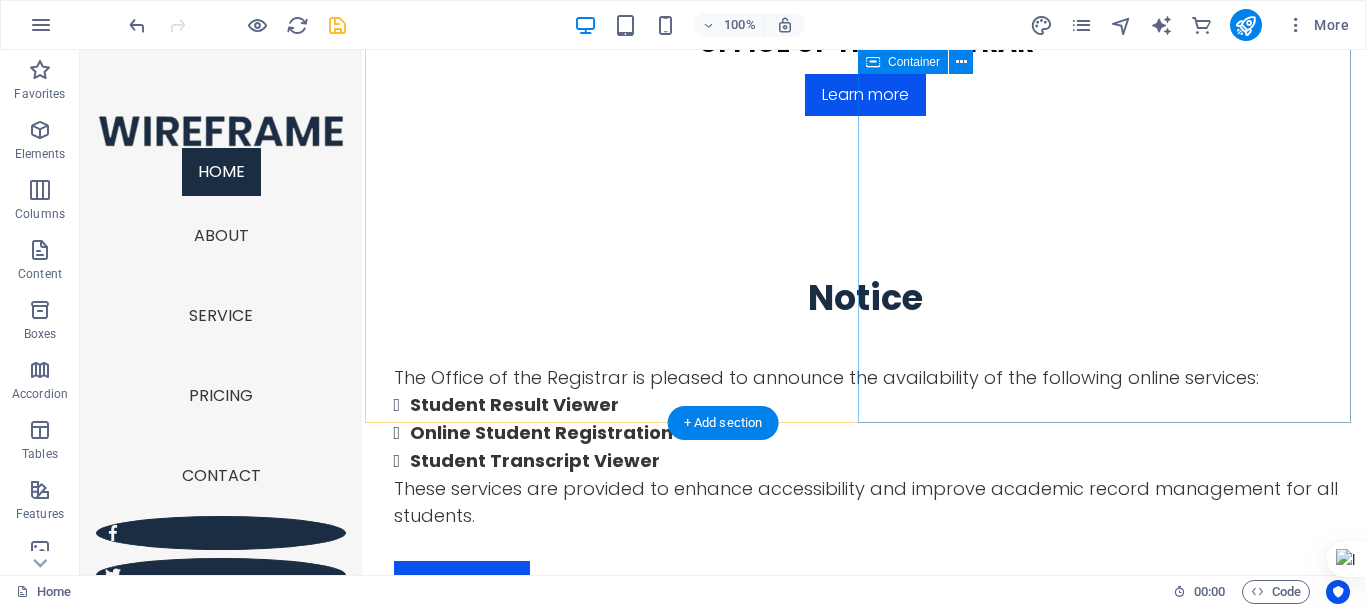 click on "Second one Lorem ipsum dolor sit amet, consectetuer adipiscing elit. Aenean commodo ligula eget dolor. Lorem ipsum dolor sit amet, consectetuer adipiscing elit leget dolor. Lorem ipsum dolor sit amet, consectetuer adipiscing elit. Aenean commodo ligula eget dolor. Lorem ipsum dolor sit amet, consectetuer adipiscing elit dolor." at bounding box center (865, 1659) 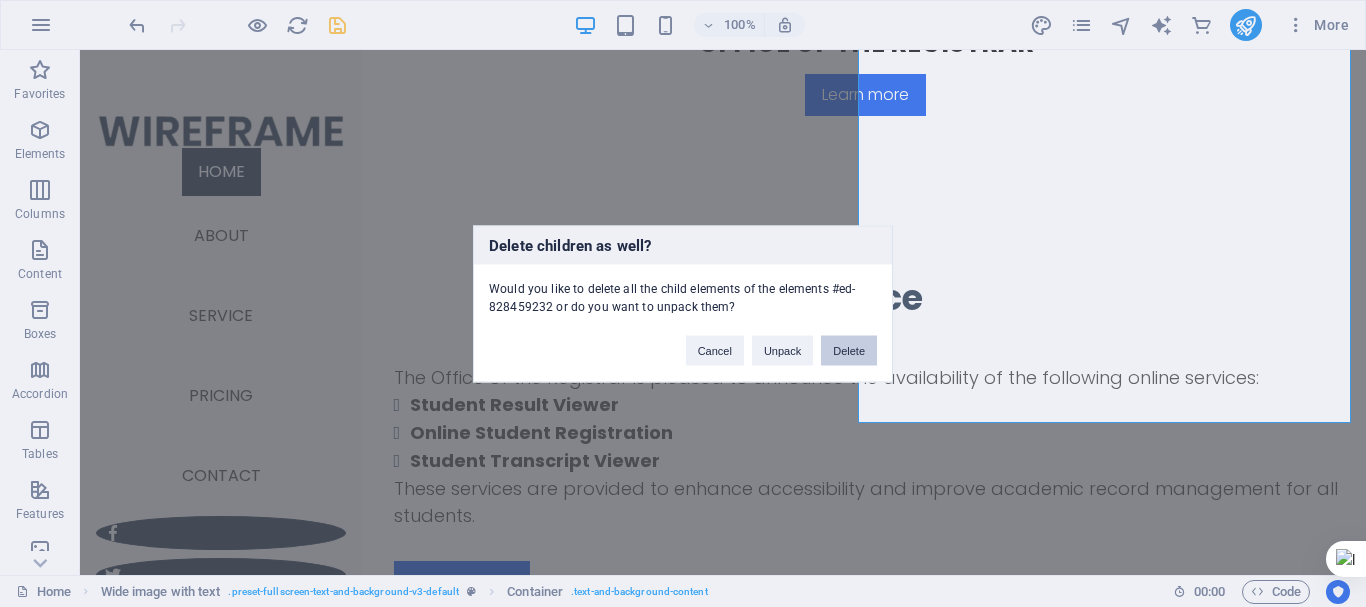 click on "Delete" at bounding box center (849, 350) 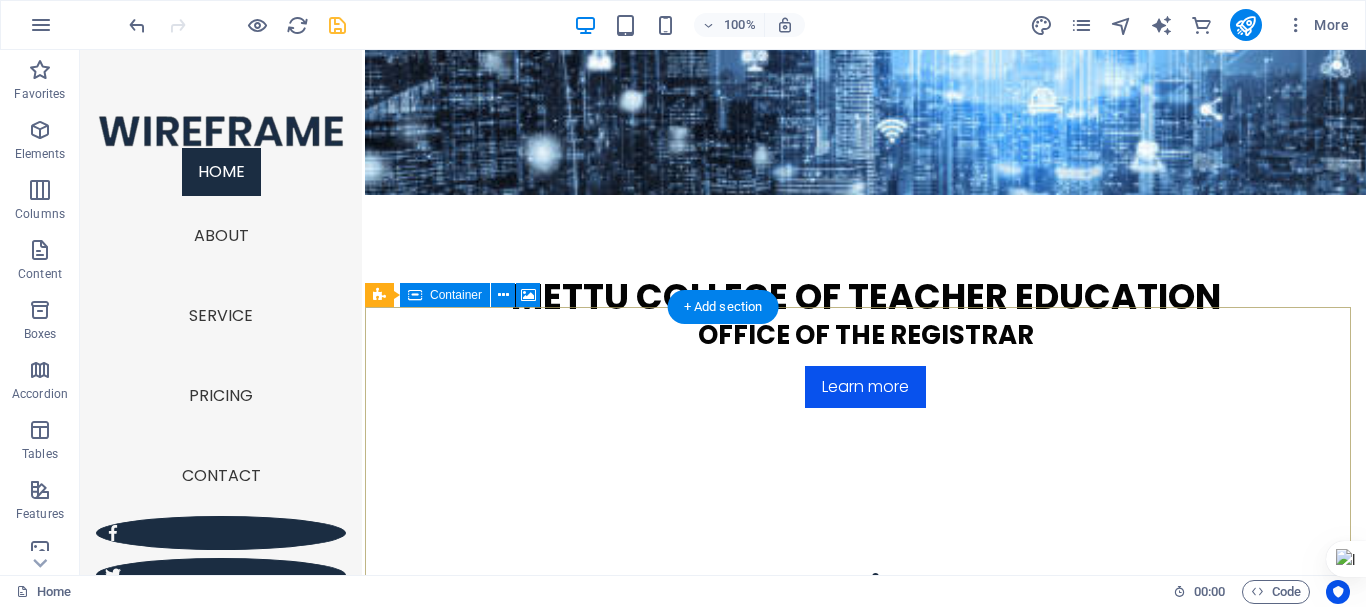 scroll, scrollTop: 897, scrollLeft: 0, axis: vertical 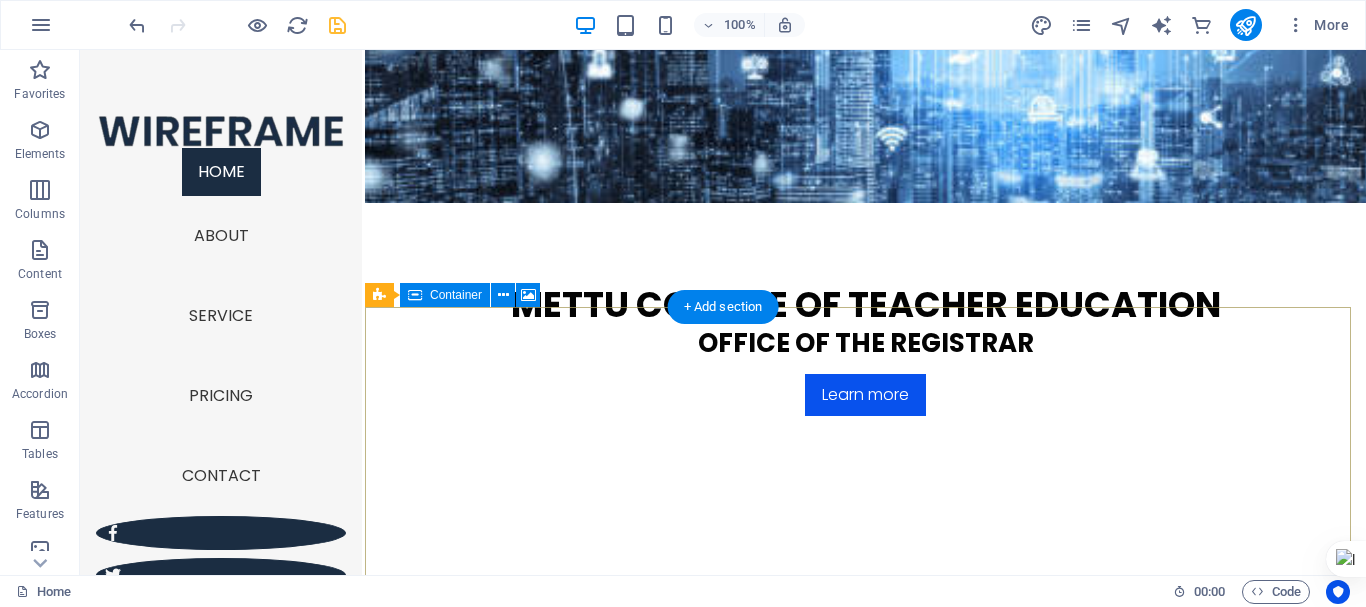 click on "Drop content here or  Add elements  Paste clipboard" at bounding box center (865, 1612) 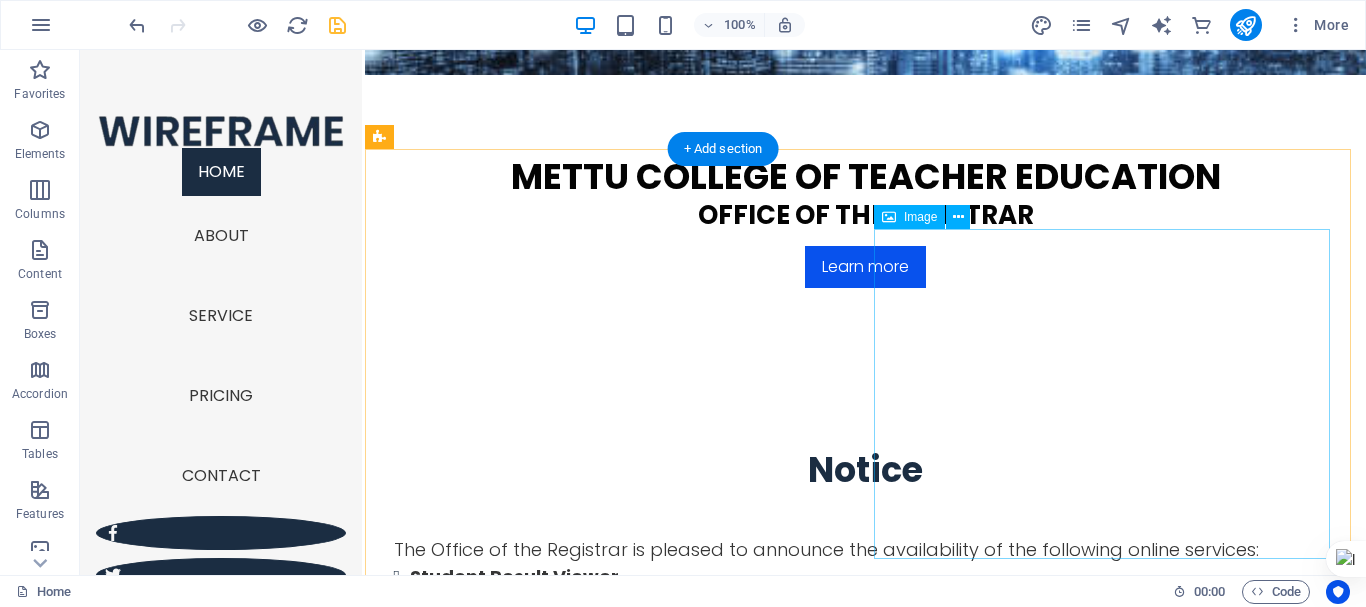 scroll, scrollTop: 1197, scrollLeft: 0, axis: vertical 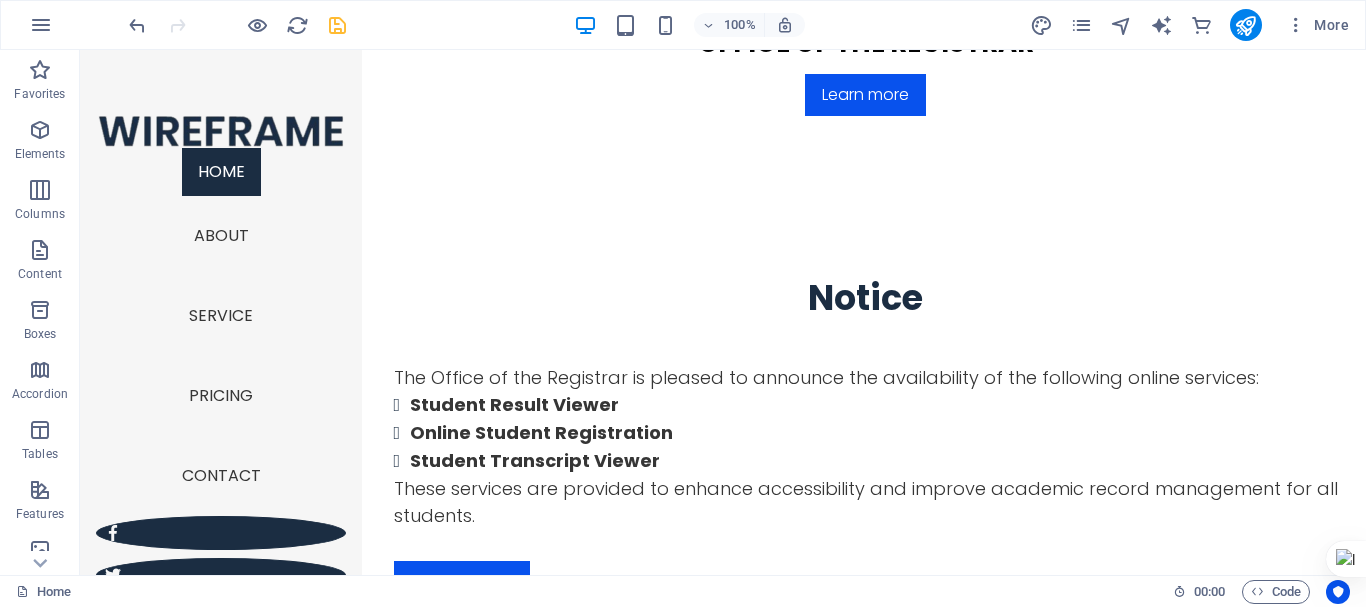 click on "Home 00 : 00 Code" at bounding box center [683, 591] 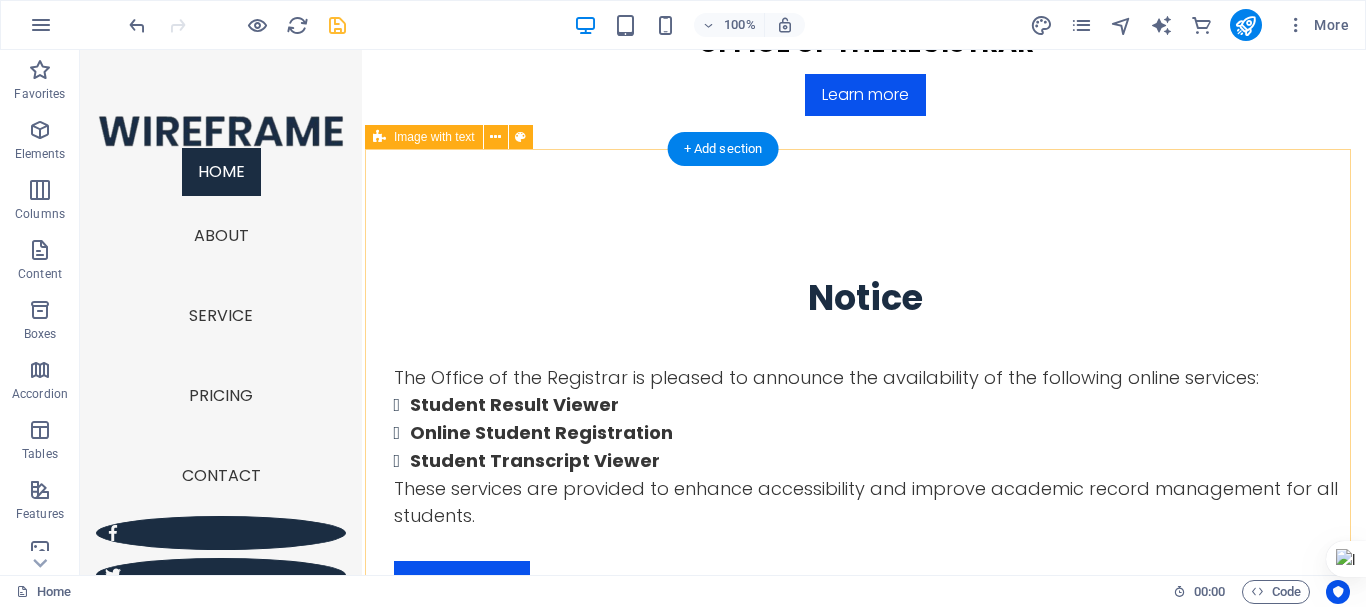 click on "Text & Image Lorem ipsum dolor sit amet, consectetuer adipiscing elit. Aenean commodo ligula eget dolor. Lorem ipsum dolor sit amet, consectetuer adipiscing elit leget dolor. Lorem ipsum dolor sit amet, consectetuer adipiscing elit. Aenean commodo ligula eget dolor. Lorem ipsum dolor sit amet, consectetuer adipiscing elit dolor consectetuer adipiscing elit leget dolor. Lorem elit saget ipsum dolor sit amet, consectetuer. About us" at bounding box center (865, 1446) 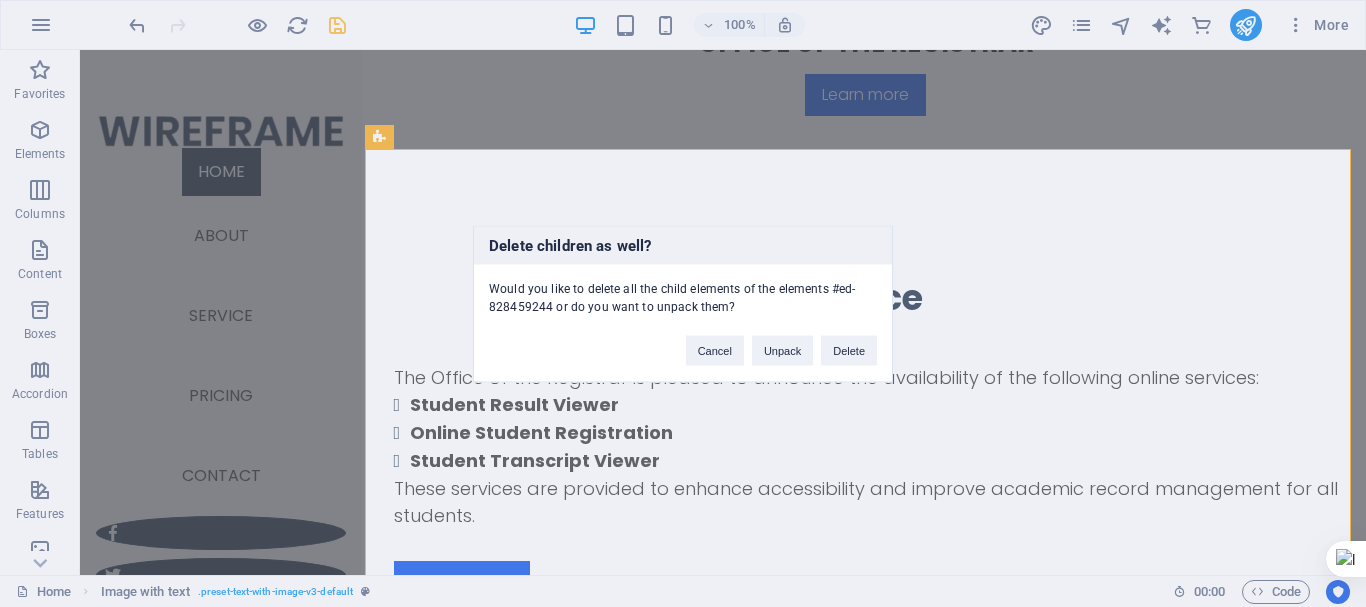 type 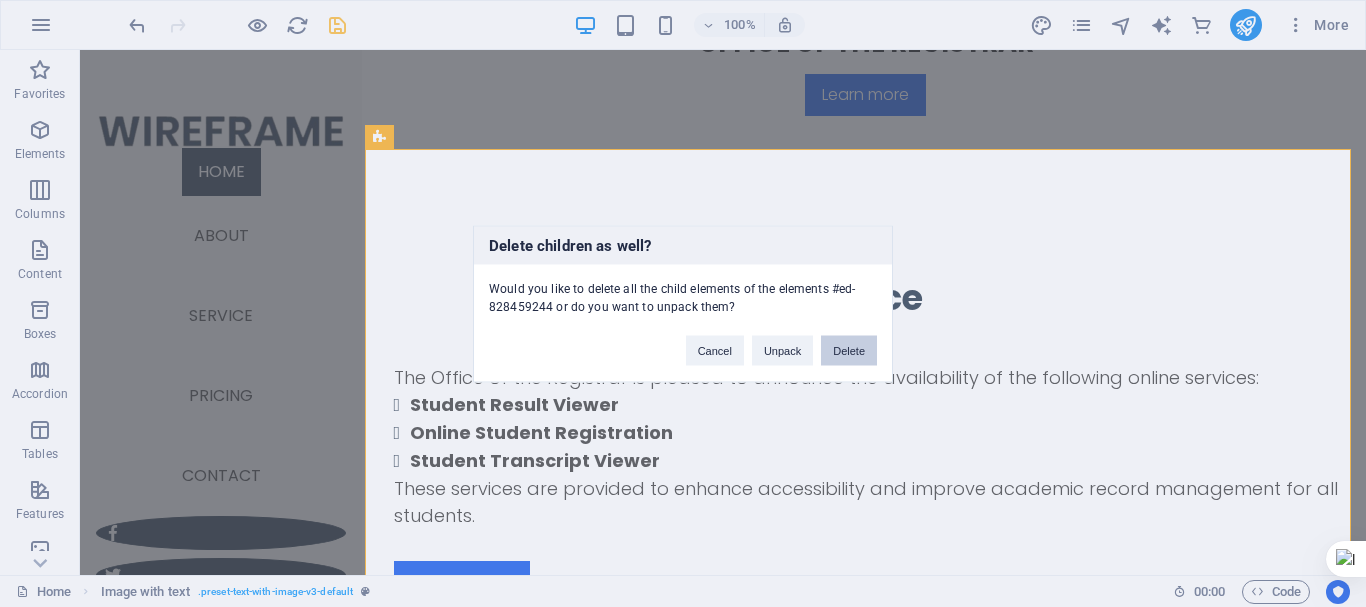 click on "Delete" at bounding box center (849, 350) 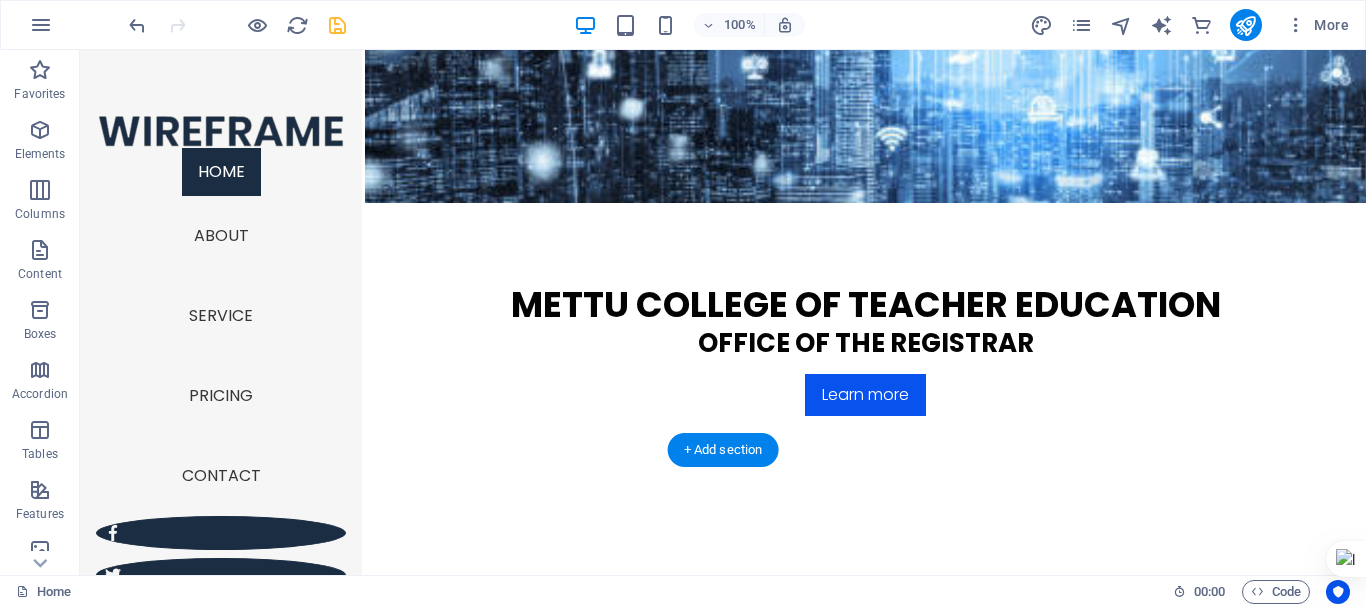 scroll, scrollTop: 797, scrollLeft: 0, axis: vertical 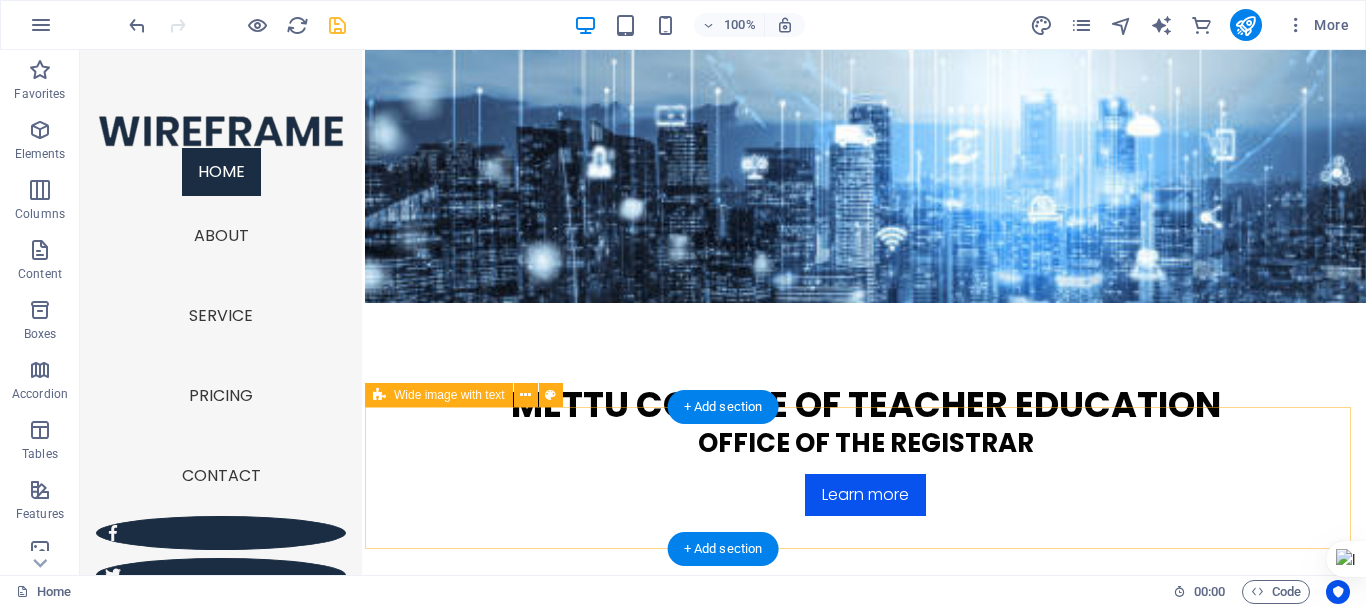 click on "Drop content here or  Add elements  Paste clipboard" at bounding box center (865, 1412) 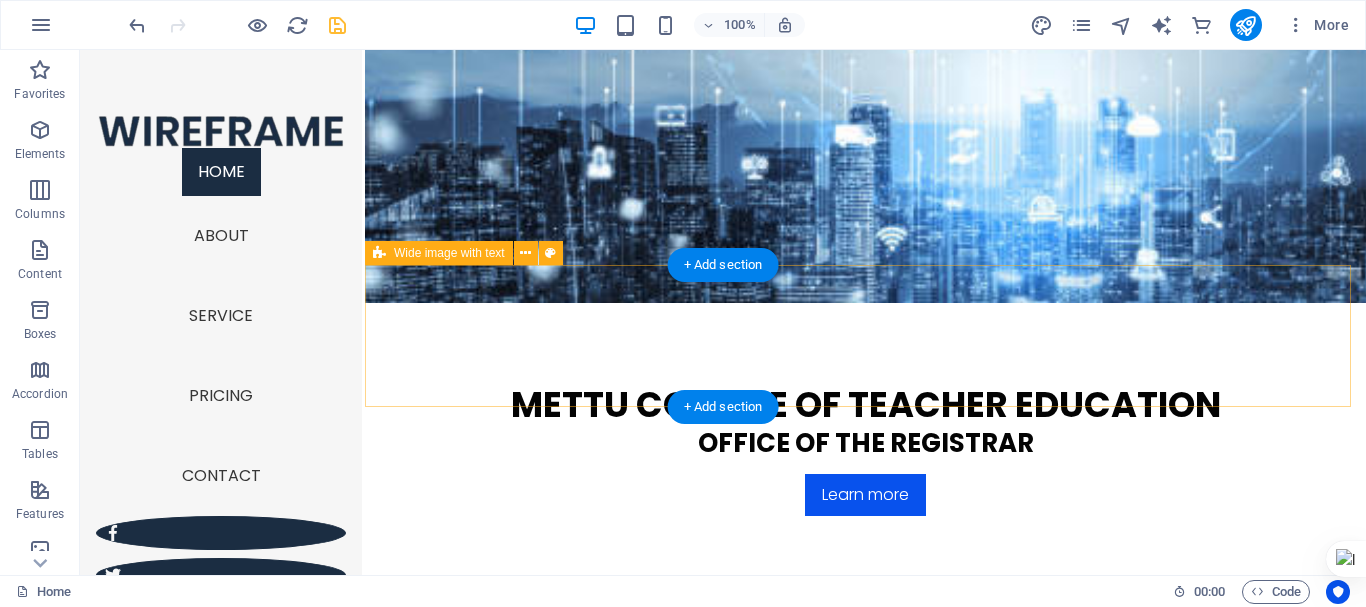 click on "Drop content here or  Add elements  Paste clipboard" at bounding box center [865, 1270] 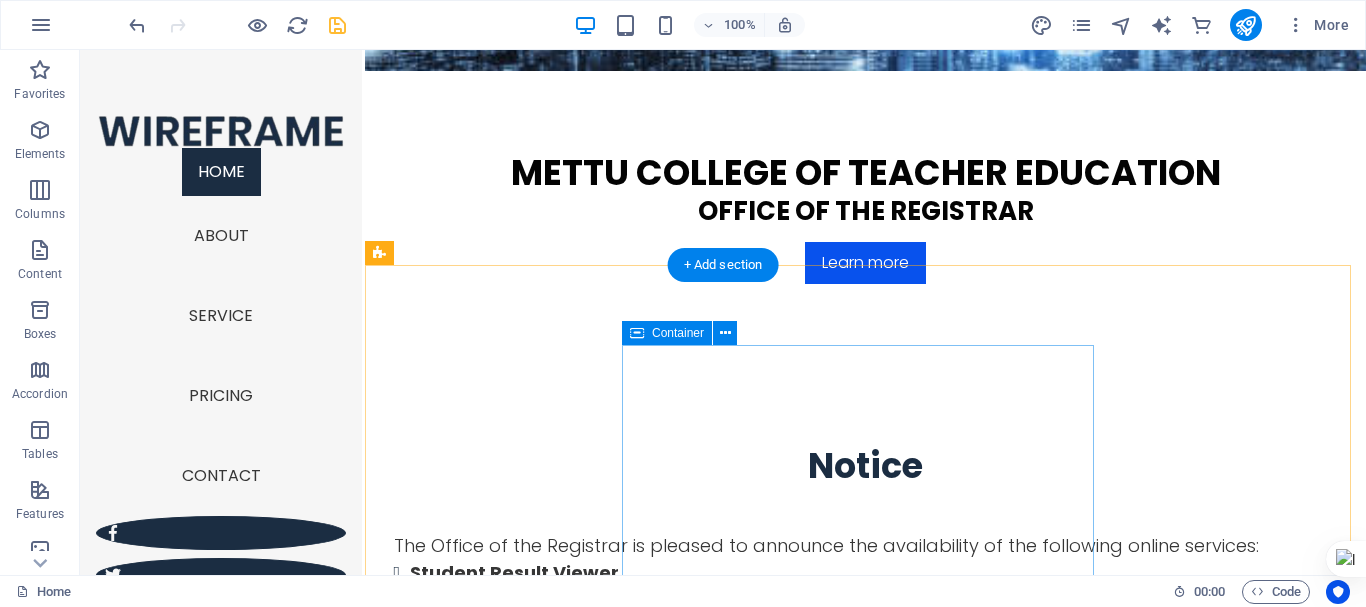 scroll, scrollTop: 1097, scrollLeft: 0, axis: vertical 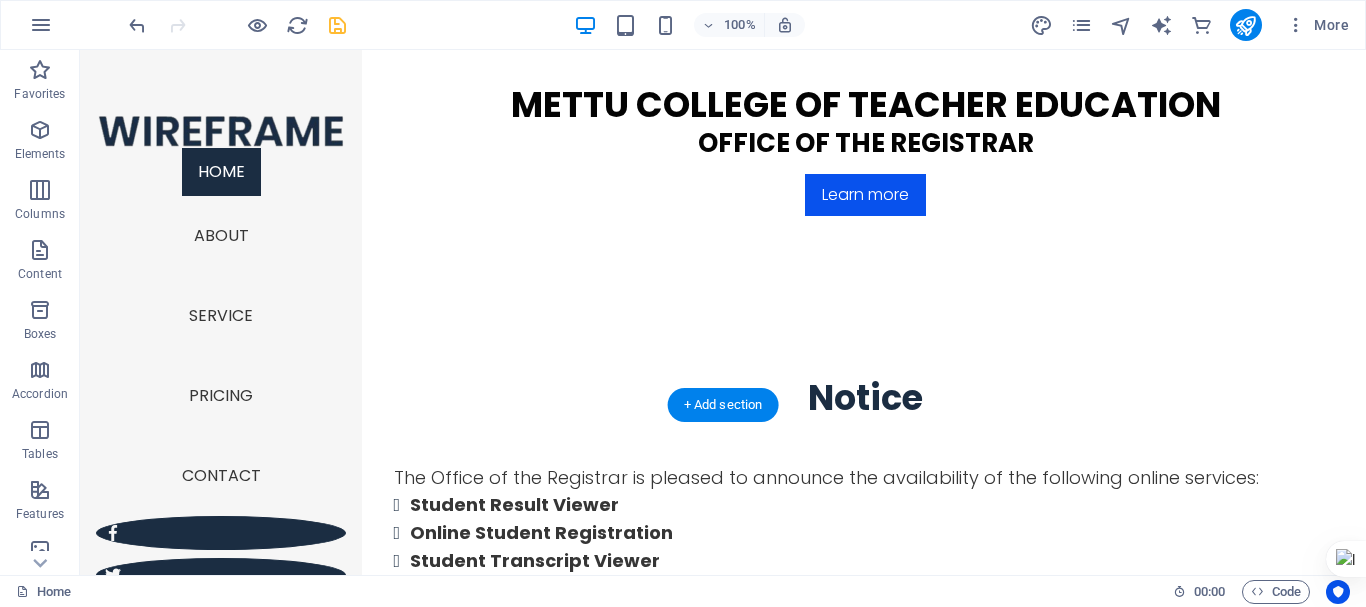 click at bounding box center [865, 1119] 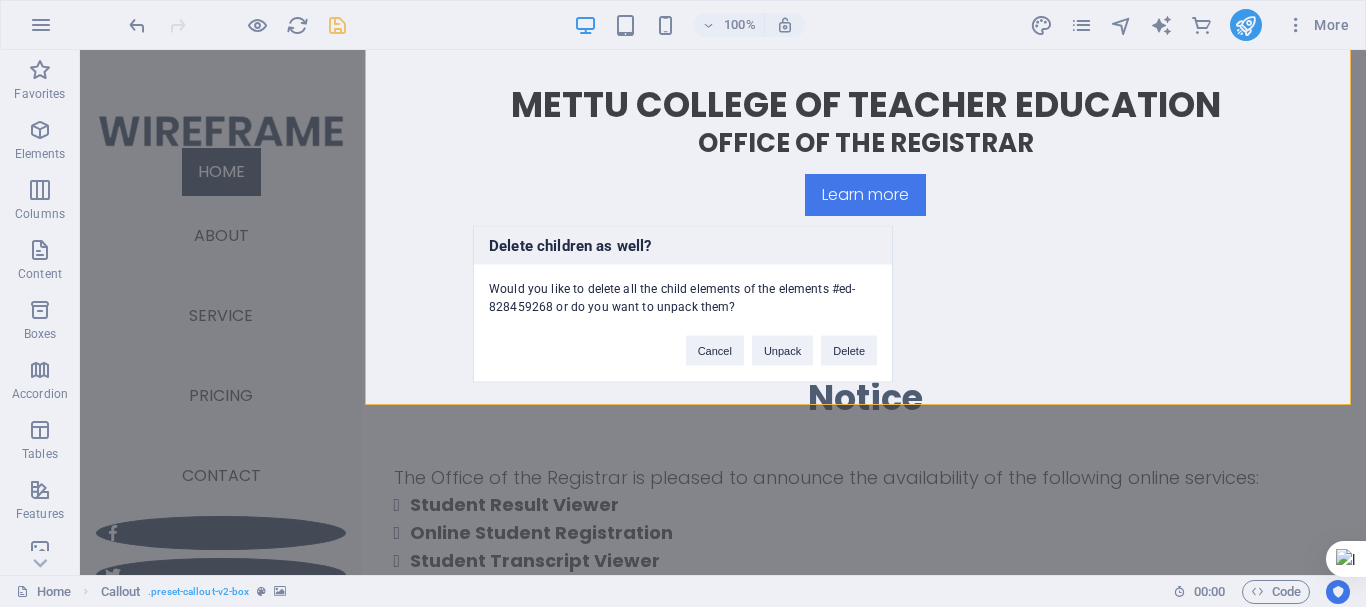 type 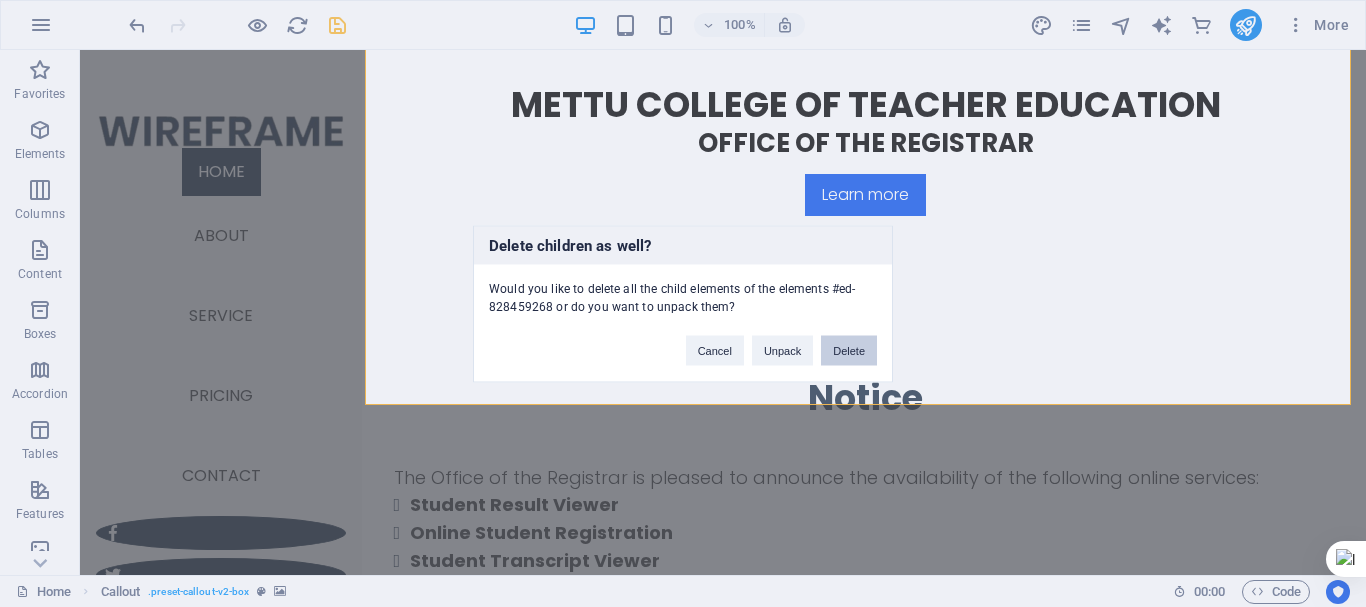click on "Delete" at bounding box center [849, 350] 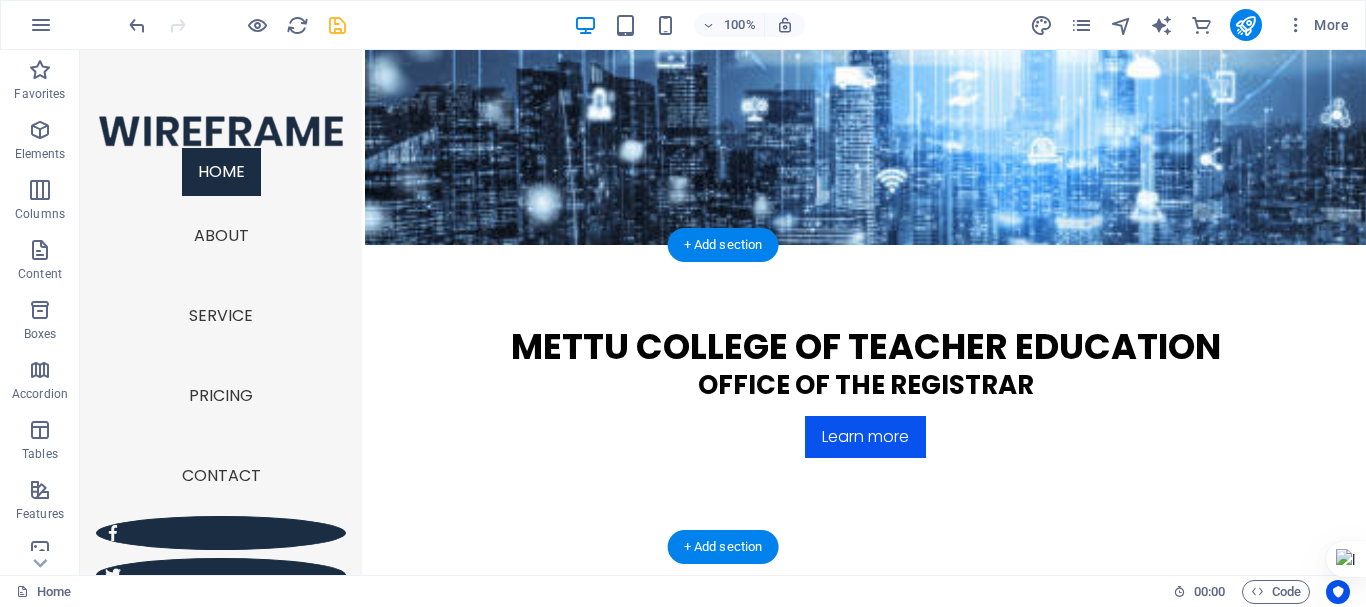 scroll, scrollTop: 857, scrollLeft: 0, axis: vertical 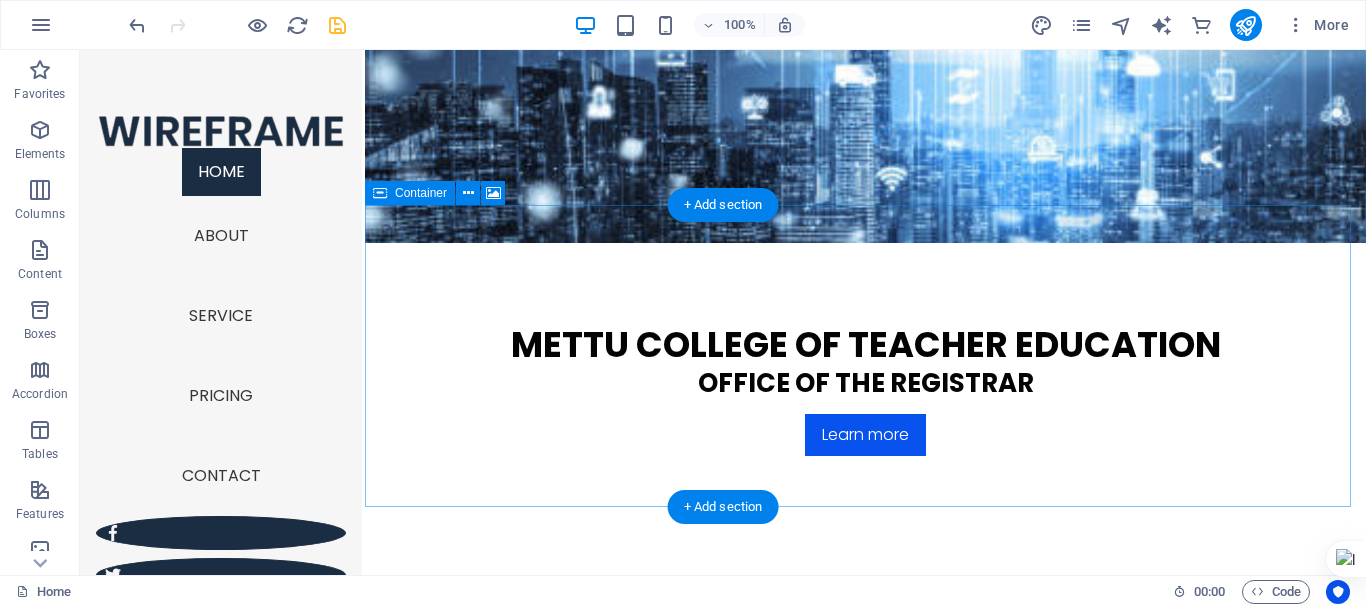 click on "Drop content here or  Add elements  Paste clipboard" at bounding box center (866, 1592) 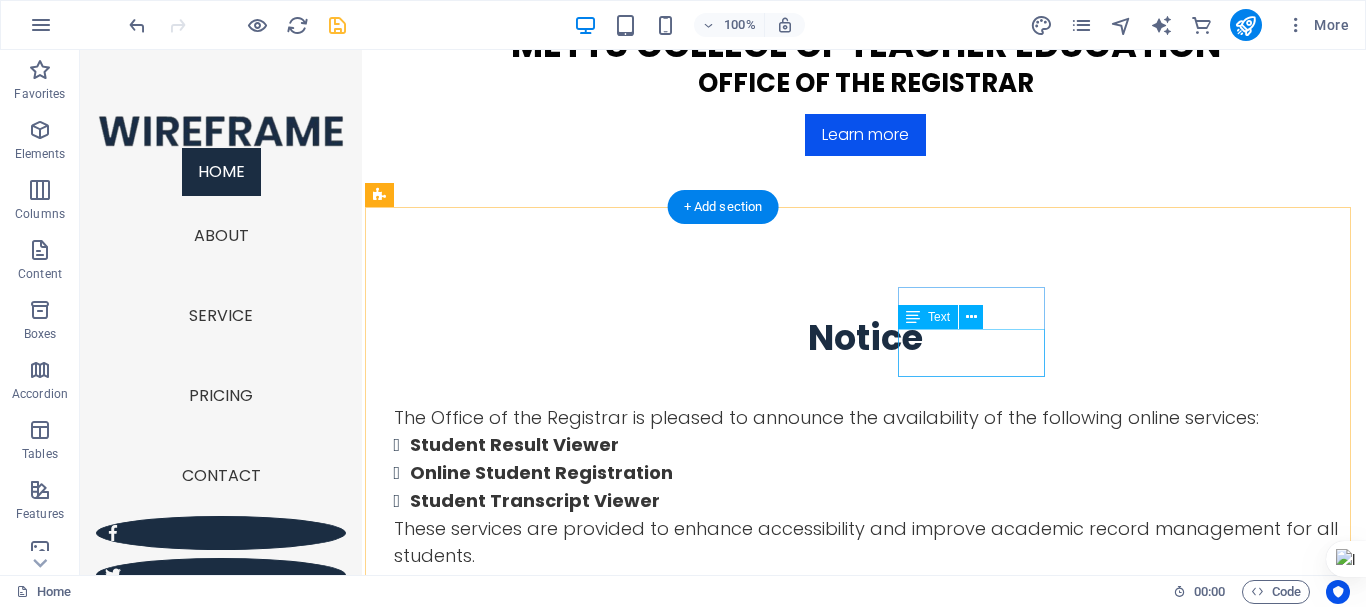 scroll, scrollTop: 857, scrollLeft: 0, axis: vertical 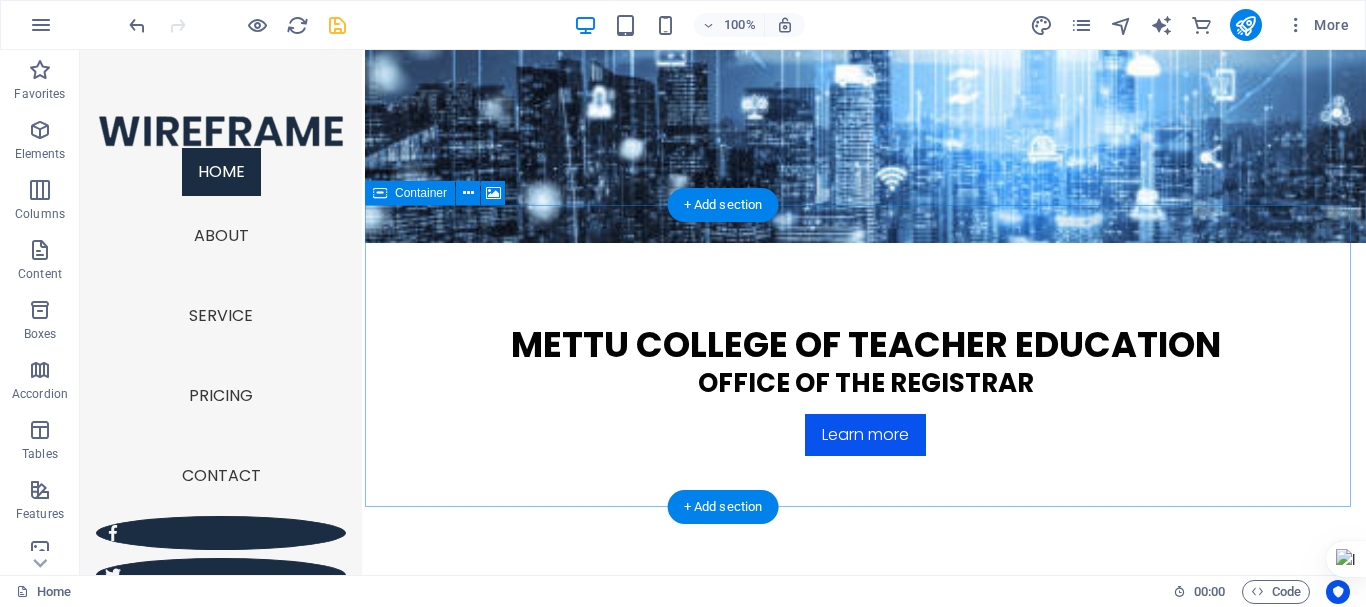 click on "Drop content here or  Add elements  Paste clipboard" at bounding box center [866, 1592] 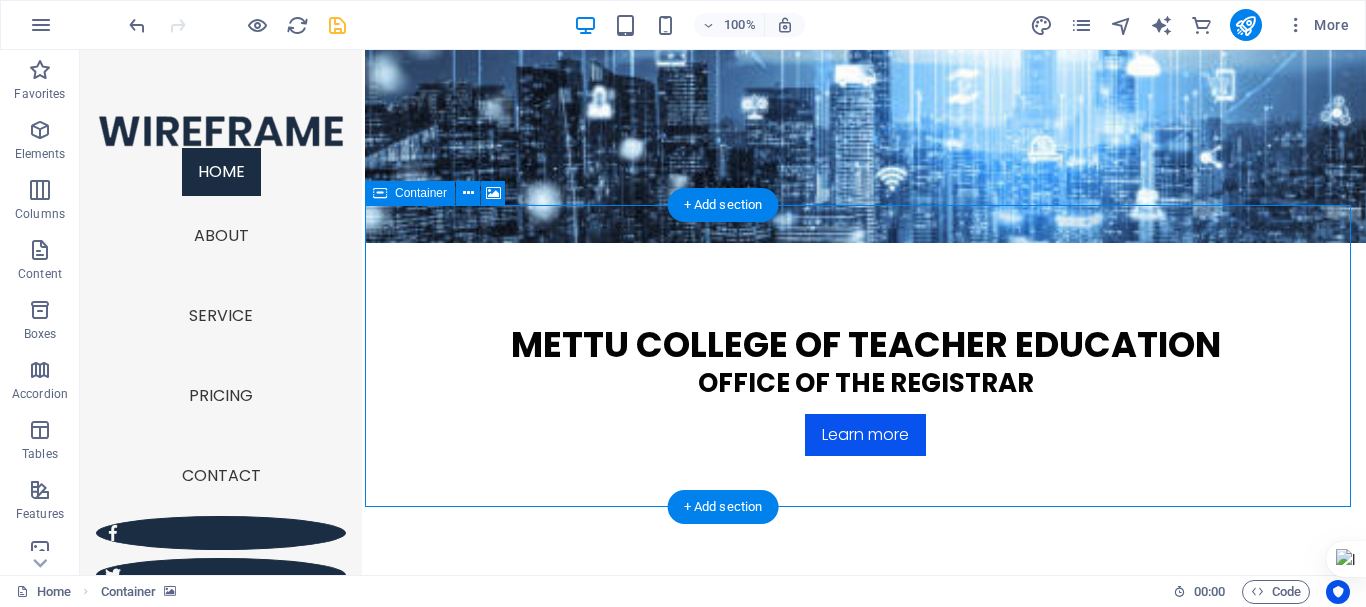 click on "Drop content here or  Add elements  Paste clipboard" at bounding box center [866, 1592] 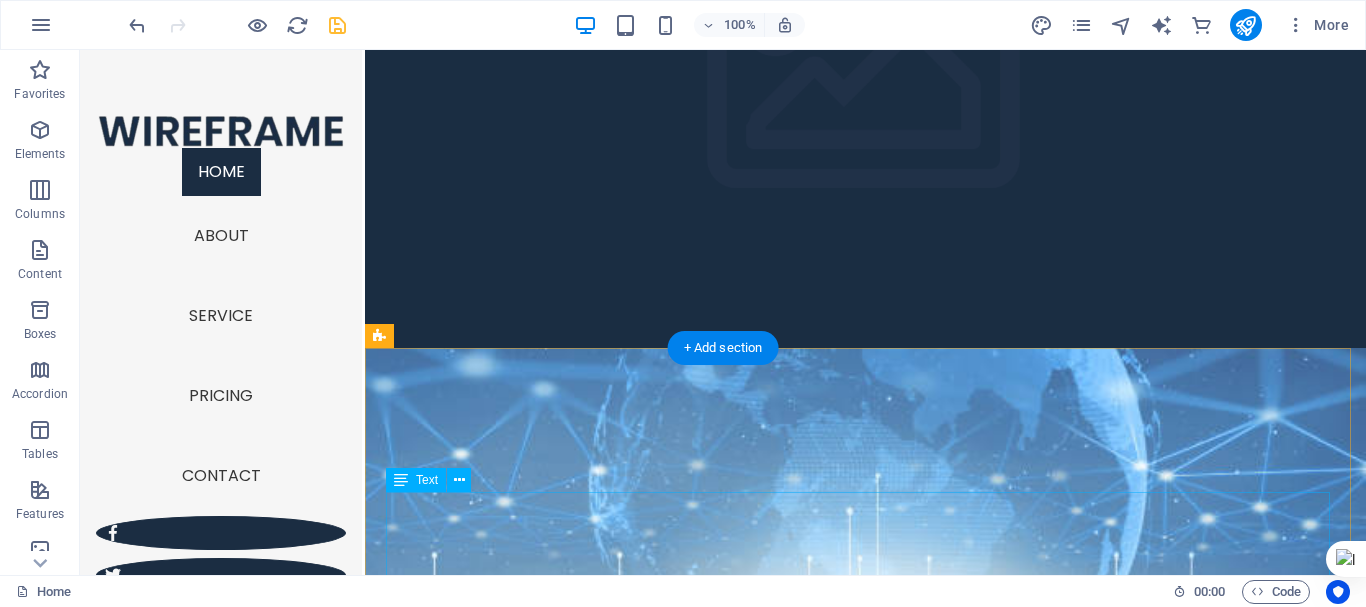 scroll, scrollTop: 0, scrollLeft: 0, axis: both 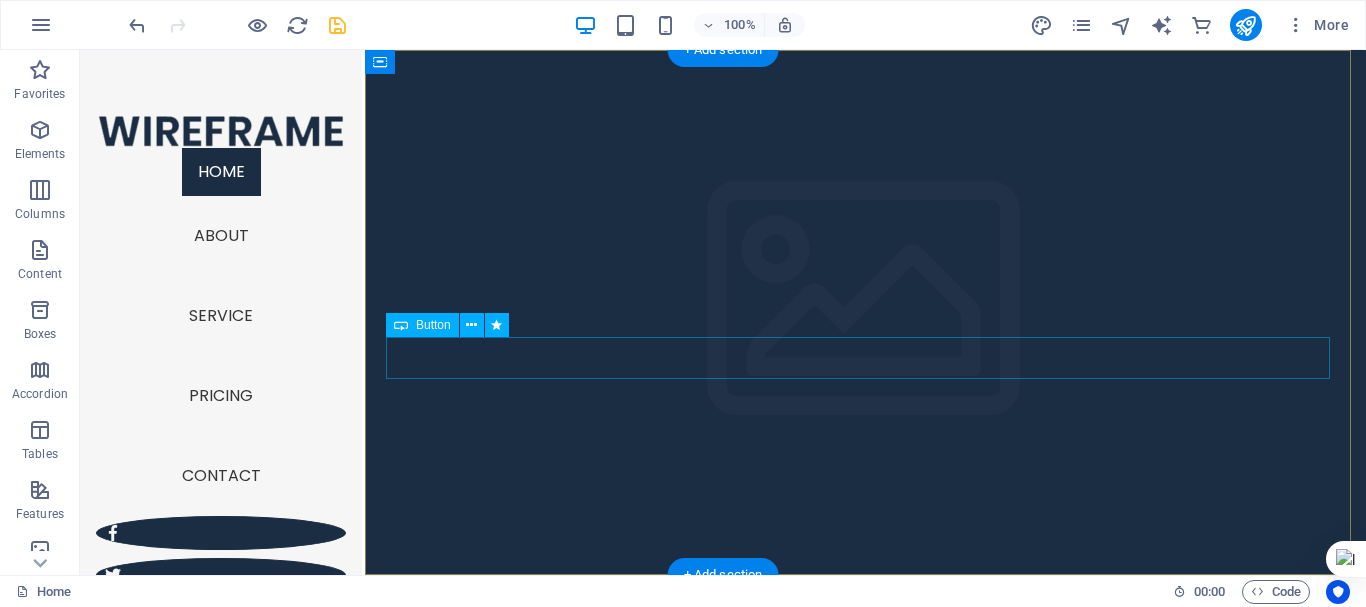 click on "Learn more" at bounding box center [866, 1292] 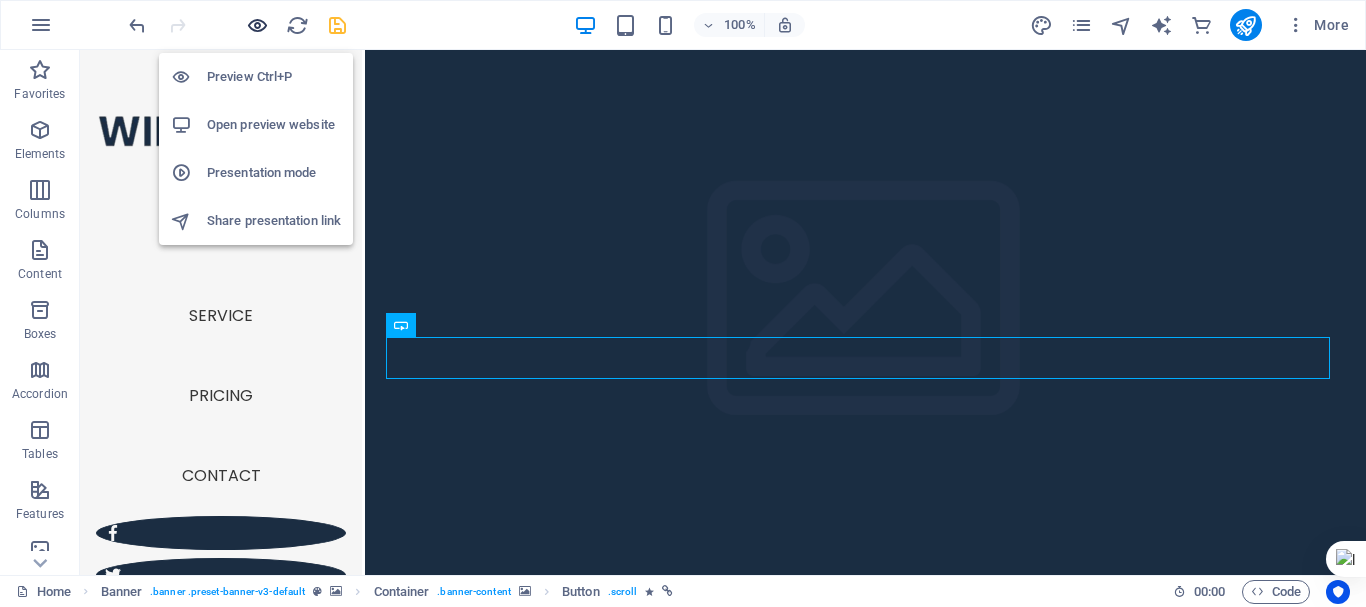 click at bounding box center [257, 25] 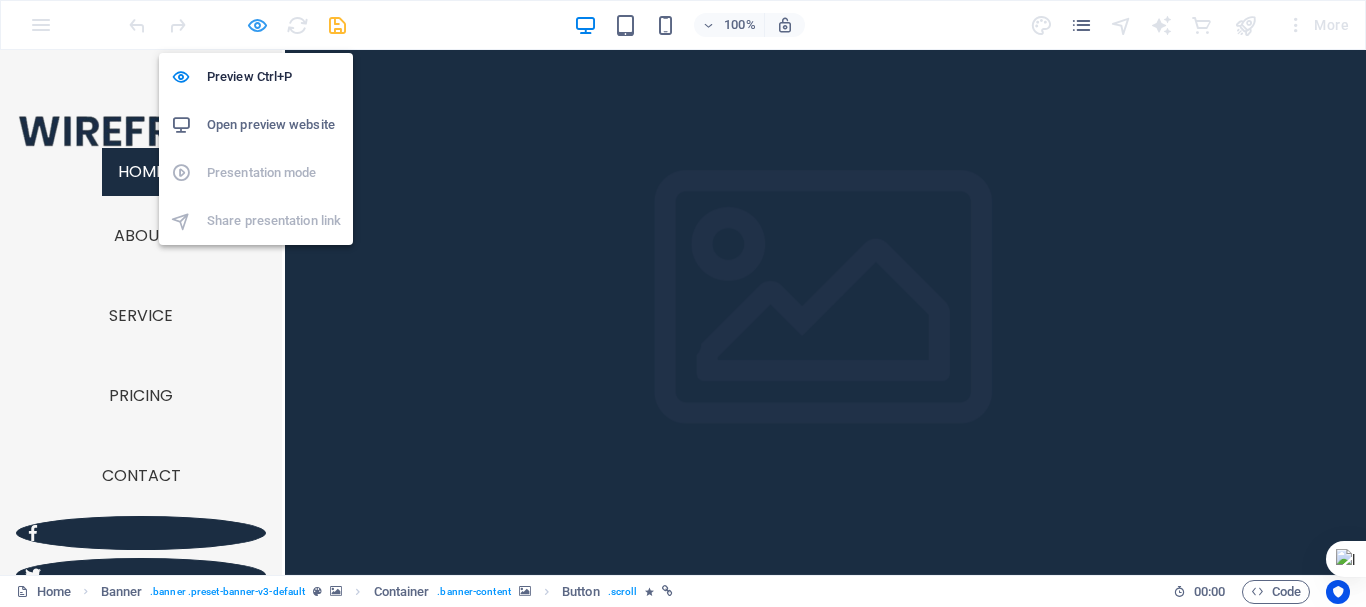 click at bounding box center (257, 25) 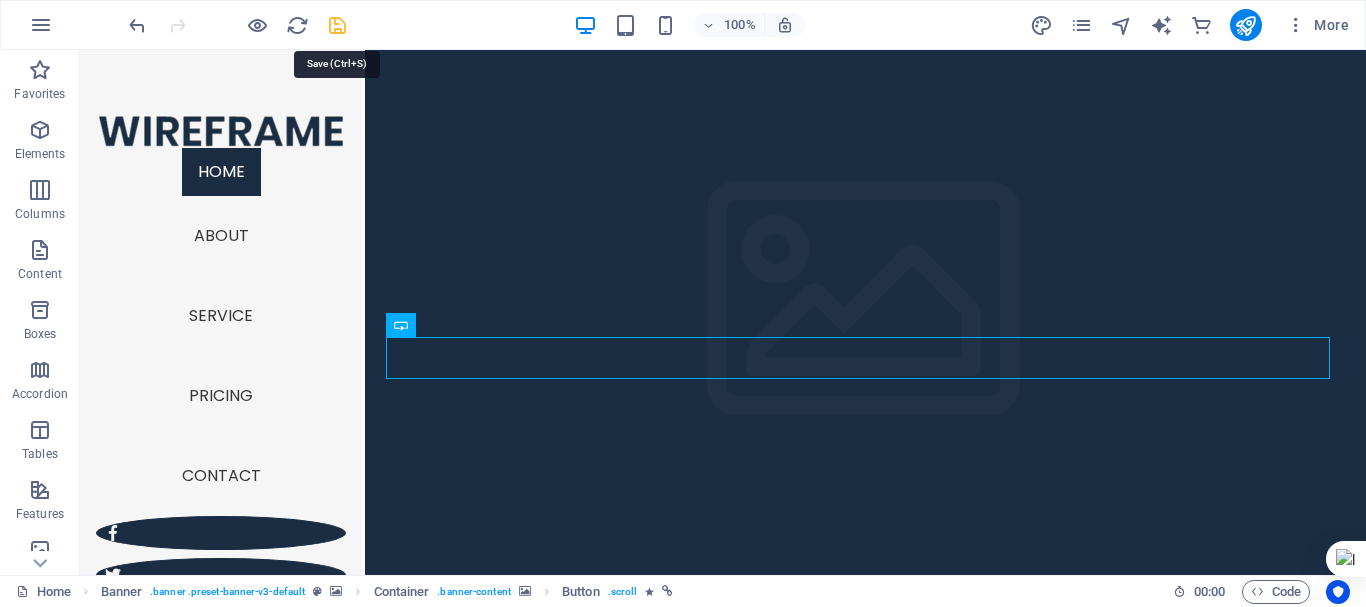 click at bounding box center (337, 25) 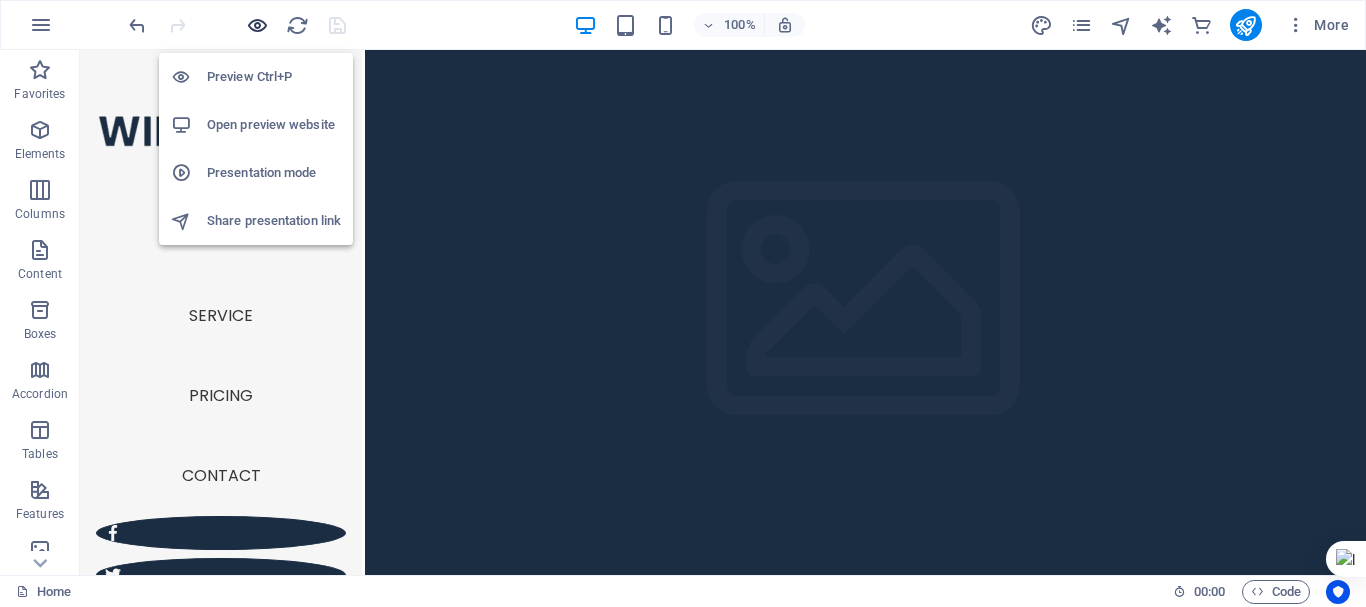 click at bounding box center (257, 25) 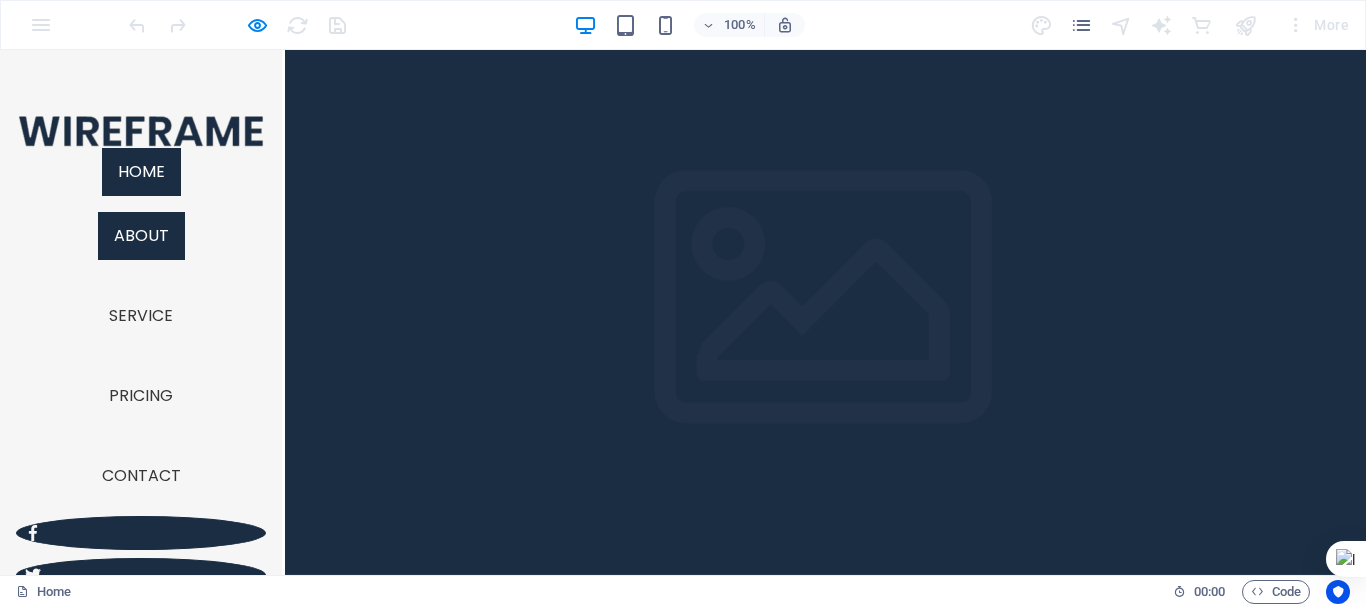 click on "About" at bounding box center [141, 236] 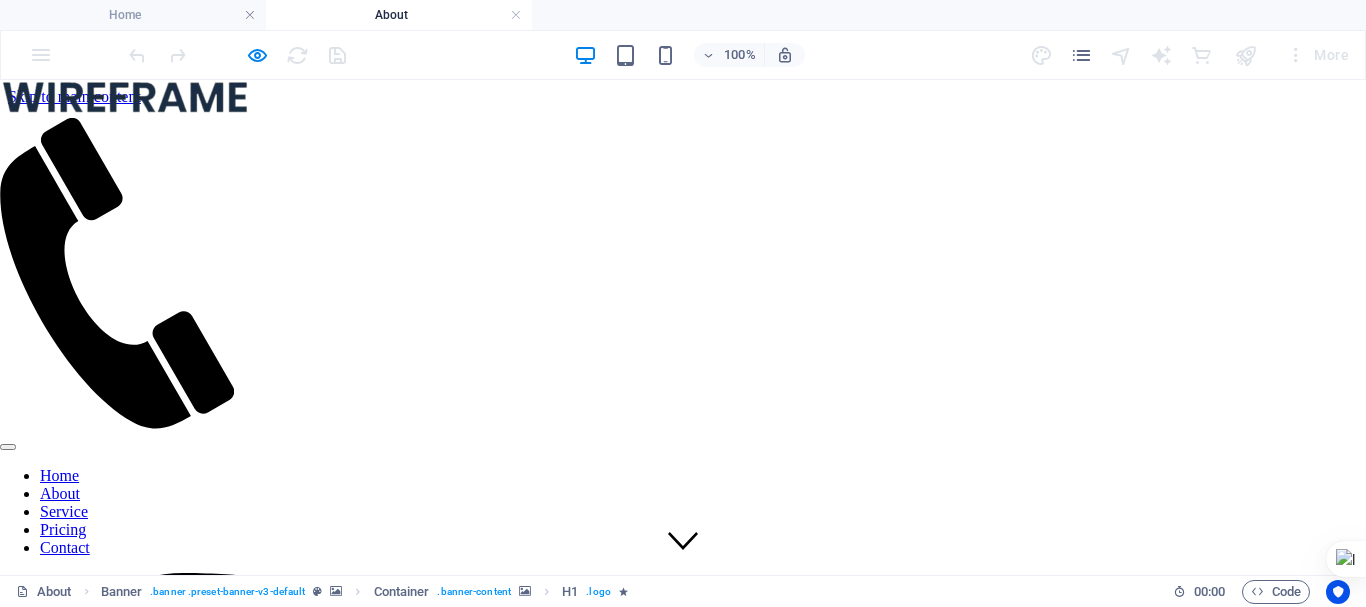 scroll, scrollTop: 0, scrollLeft: 0, axis: both 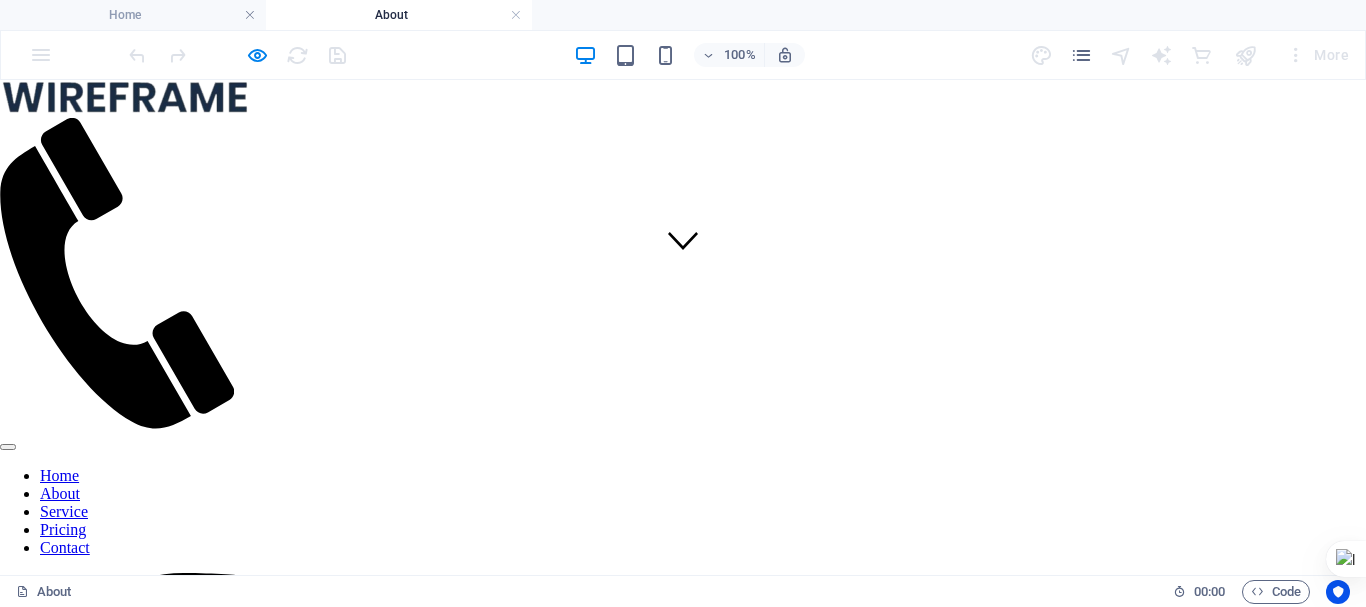 click on "Home About Service Pricing Contact" at bounding box center [125, 512] 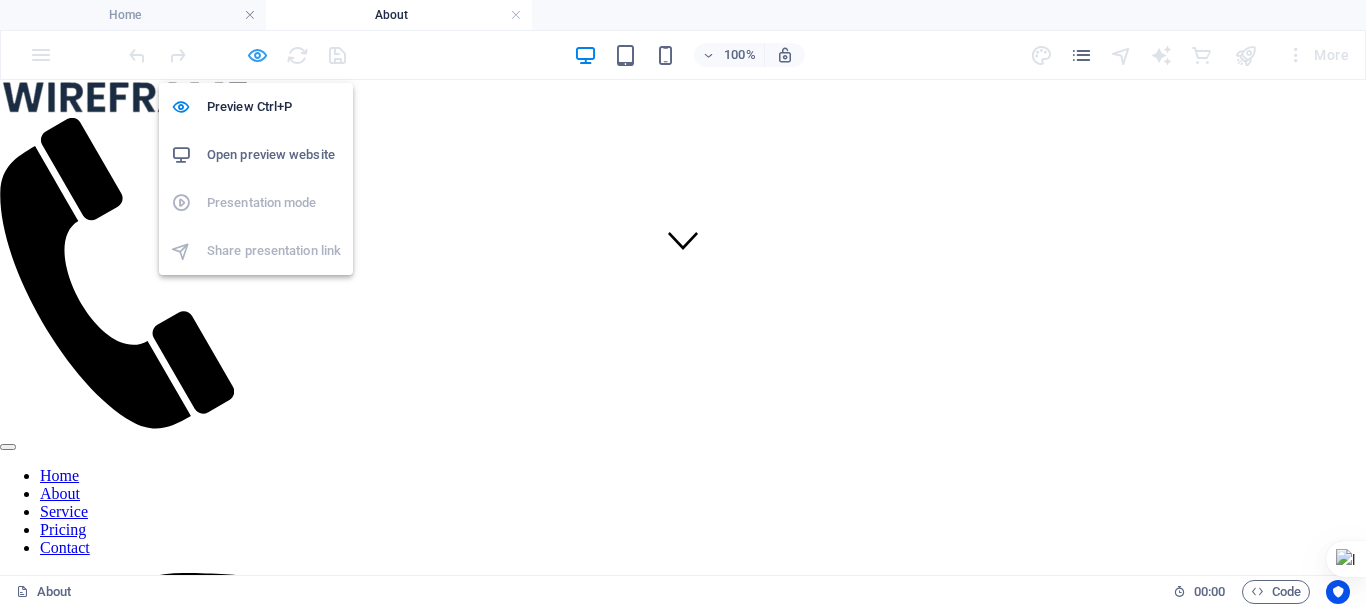 click at bounding box center (257, 55) 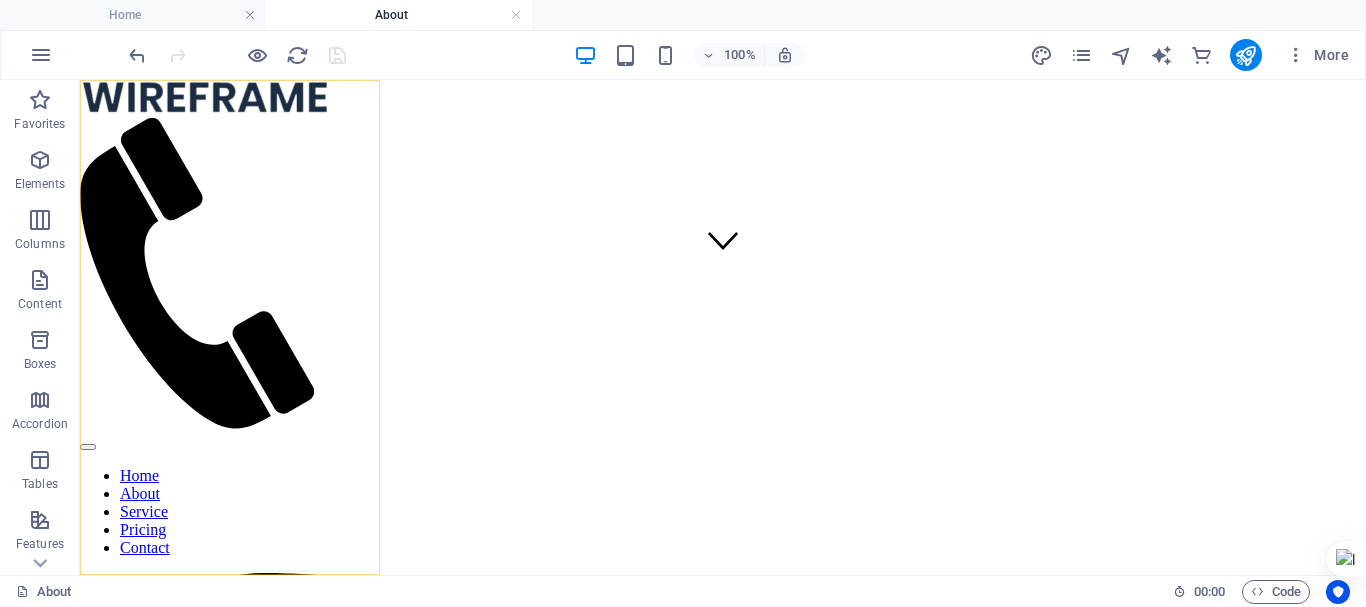 click on "Home About Service Pricing Contact" at bounding box center (205, 512) 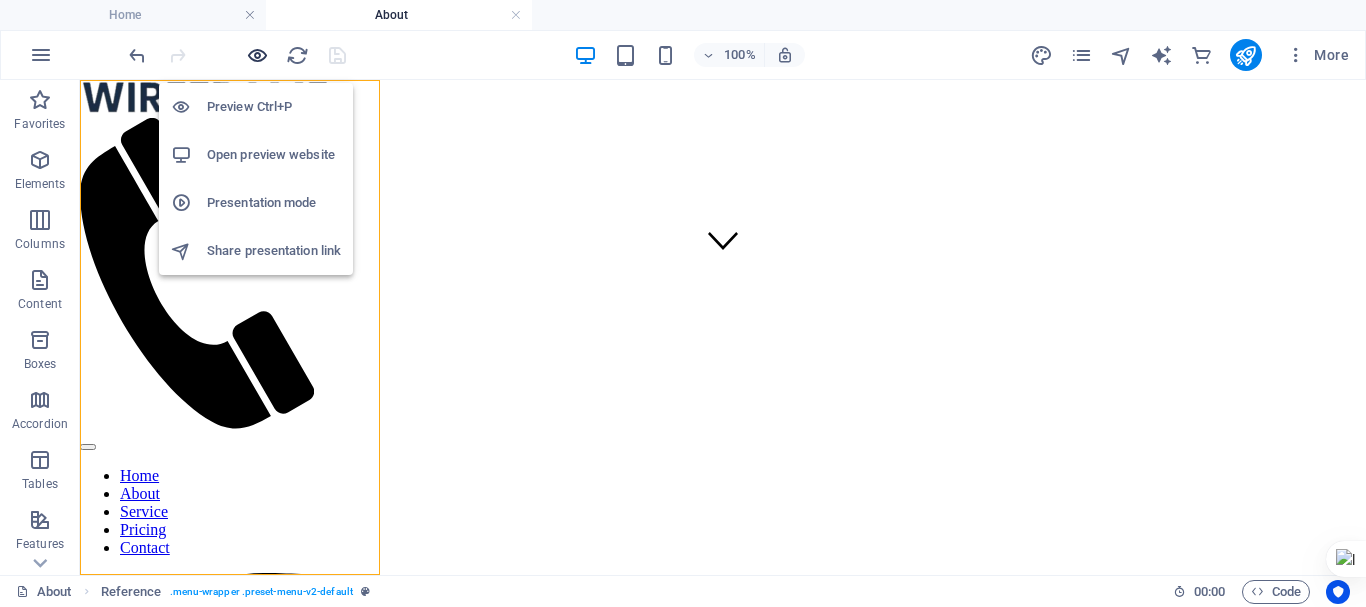 click at bounding box center [257, 55] 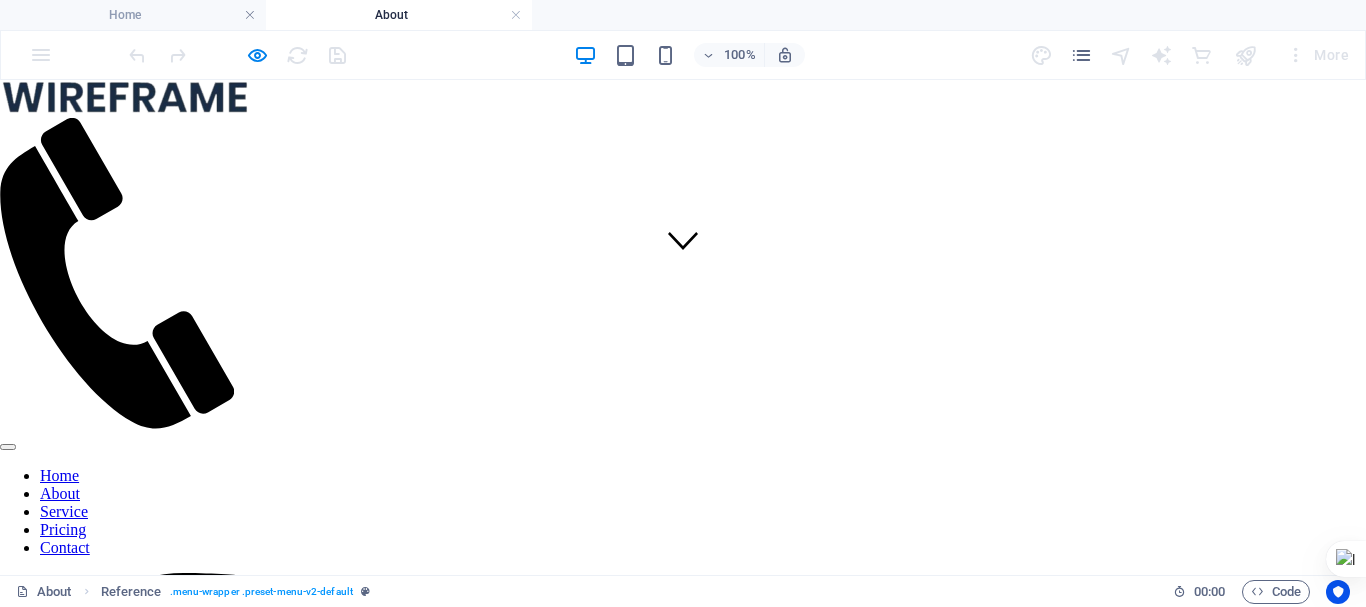 click on "Service" at bounding box center (64, 511) 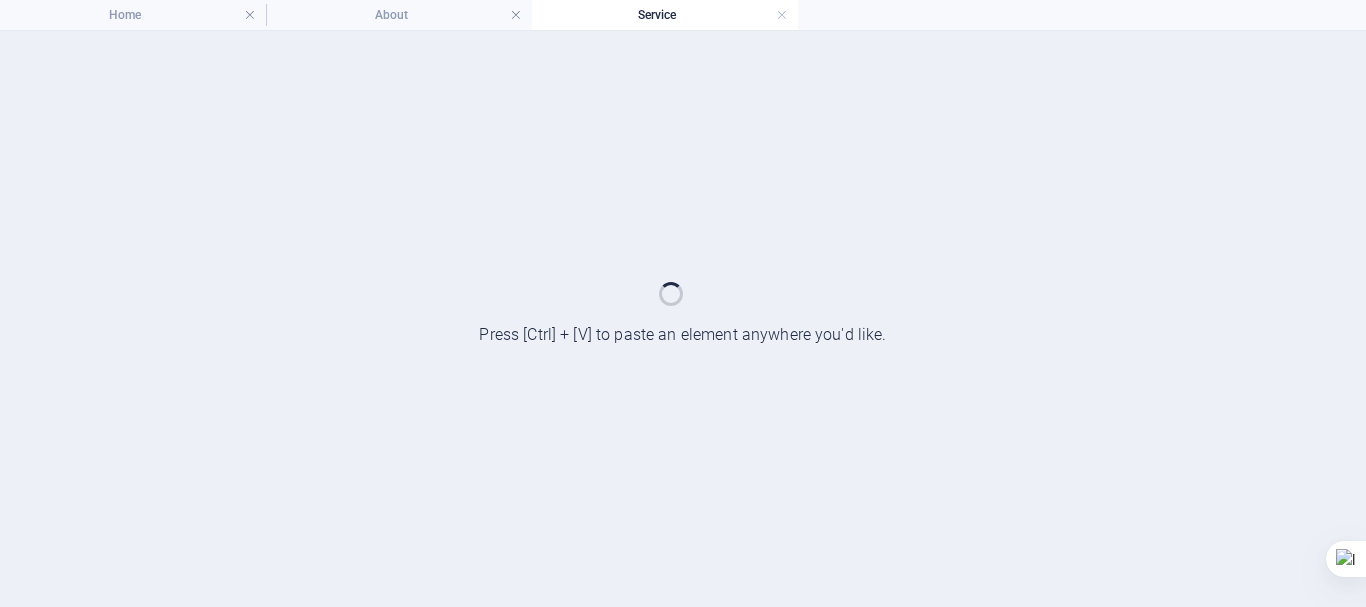 scroll, scrollTop: 0, scrollLeft: 0, axis: both 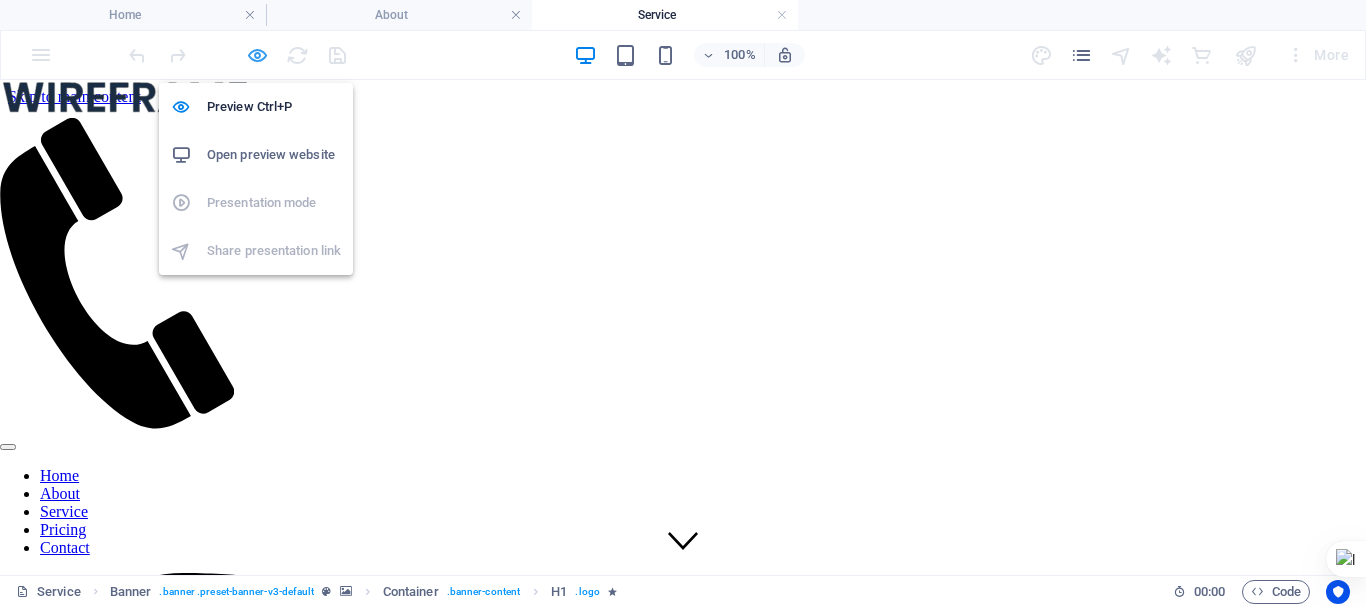 click at bounding box center (257, 55) 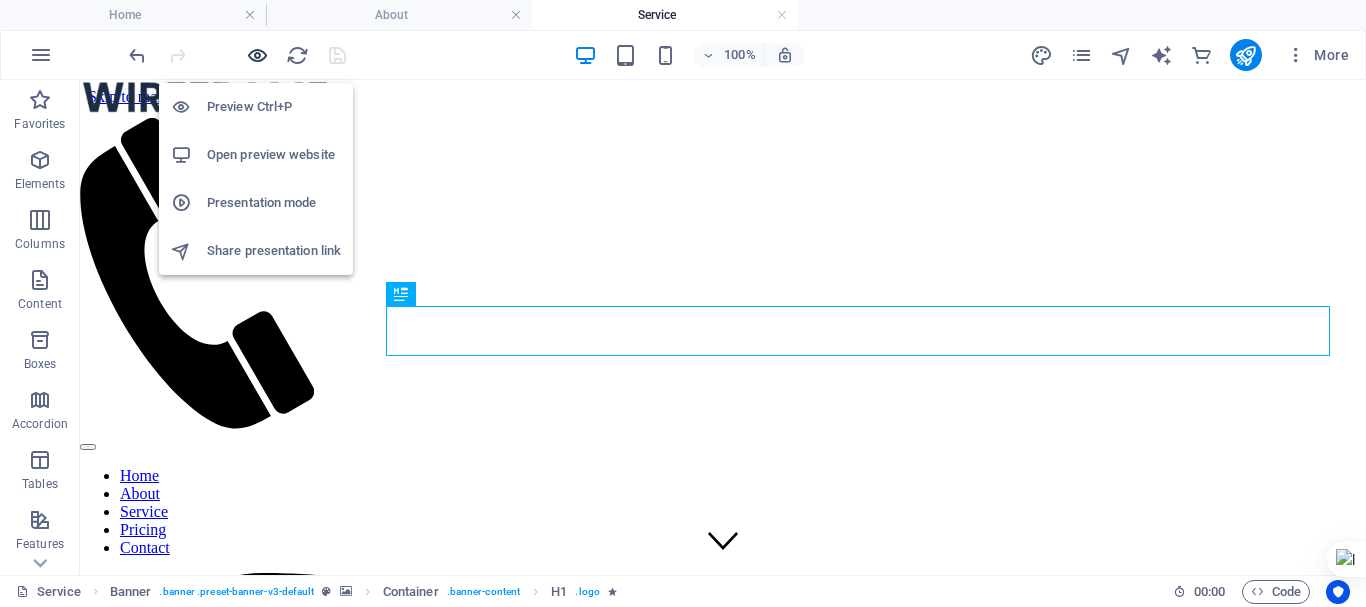 click at bounding box center (257, 55) 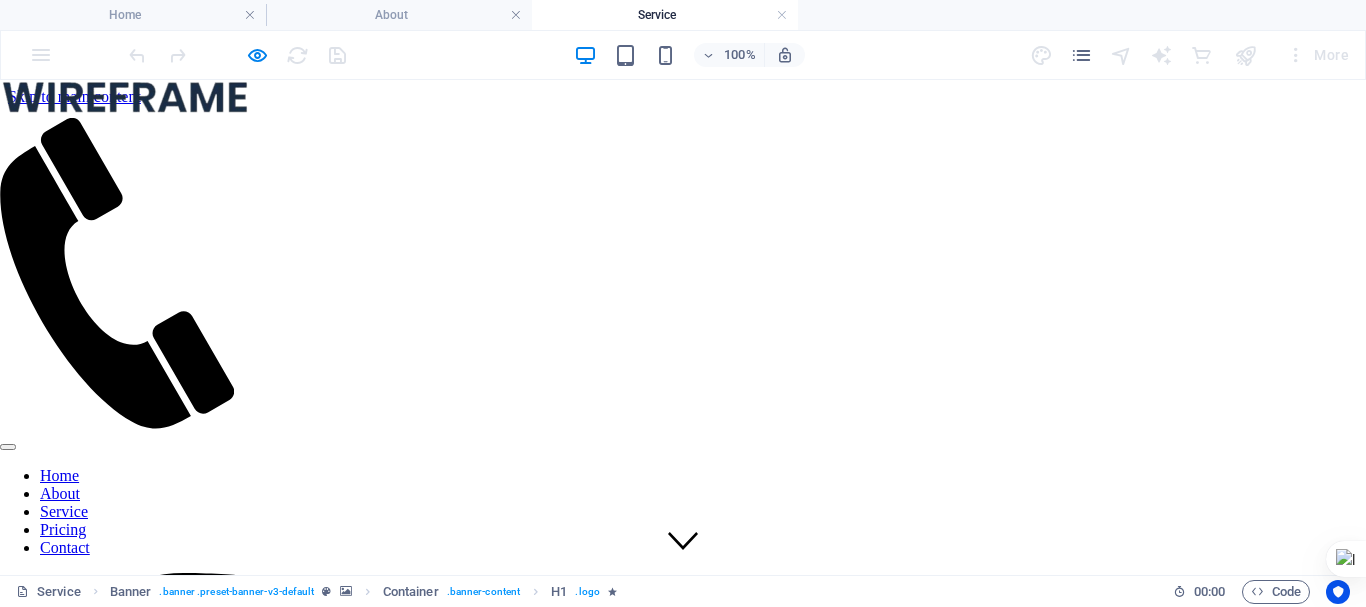 click on "Pricing" at bounding box center [63, 529] 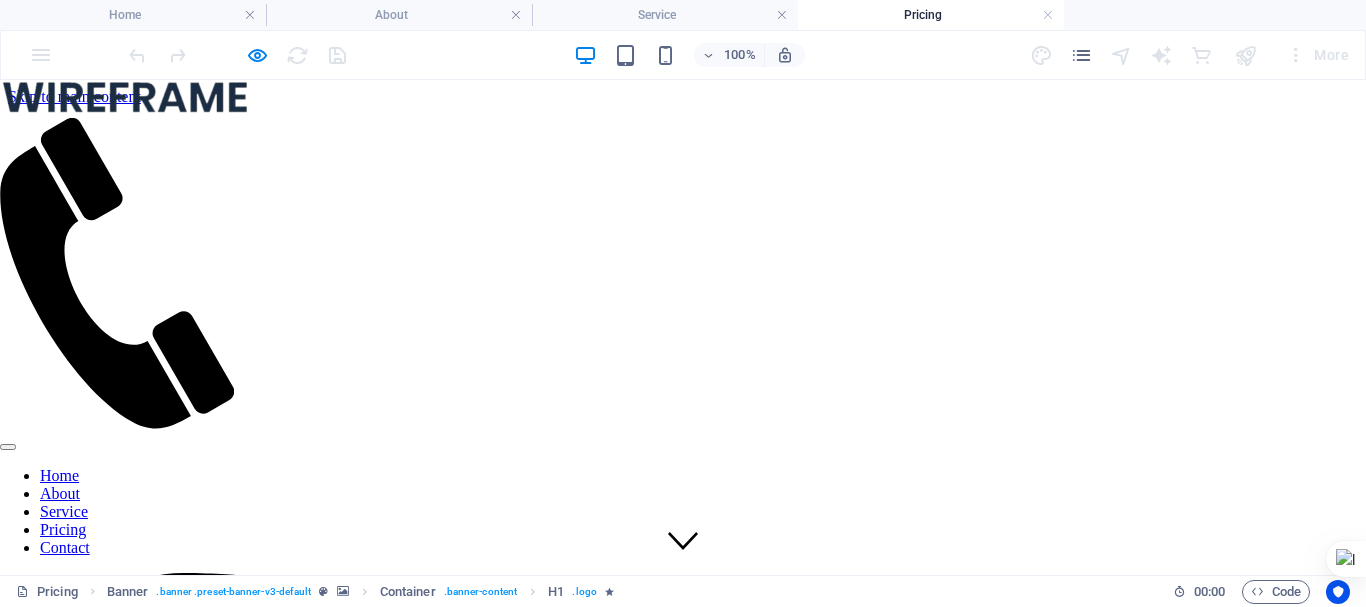 scroll, scrollTop: 0, scrollLeft: 0, axis: both 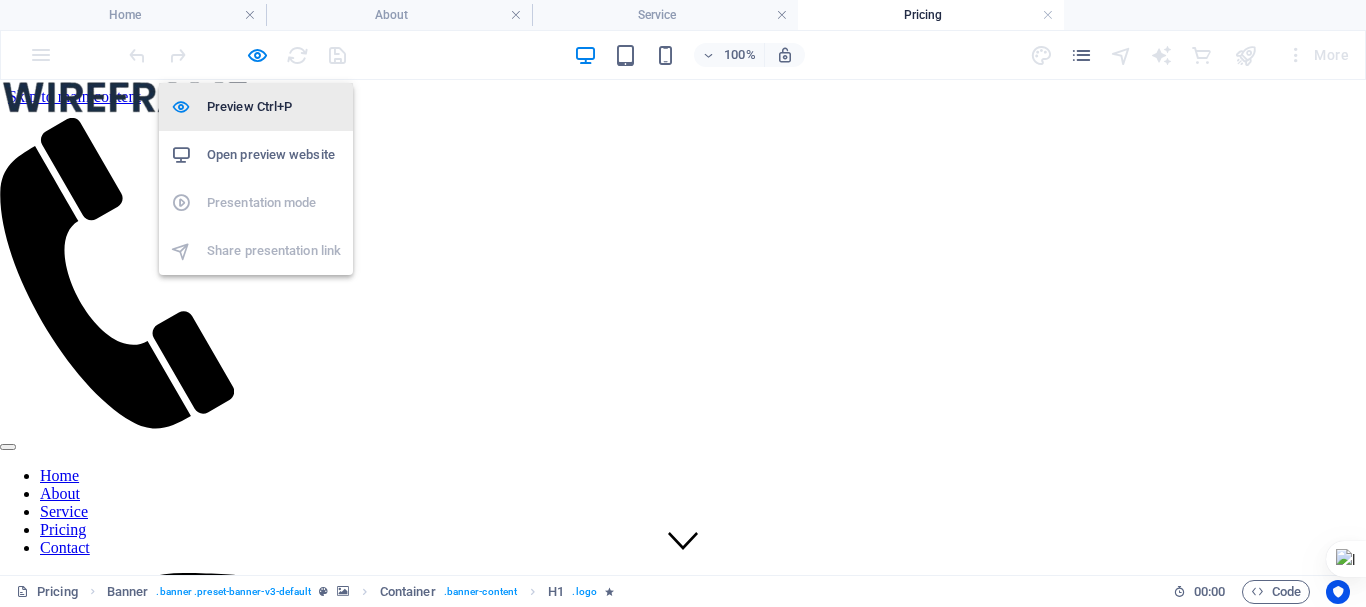click at bounding box center (257, 55) 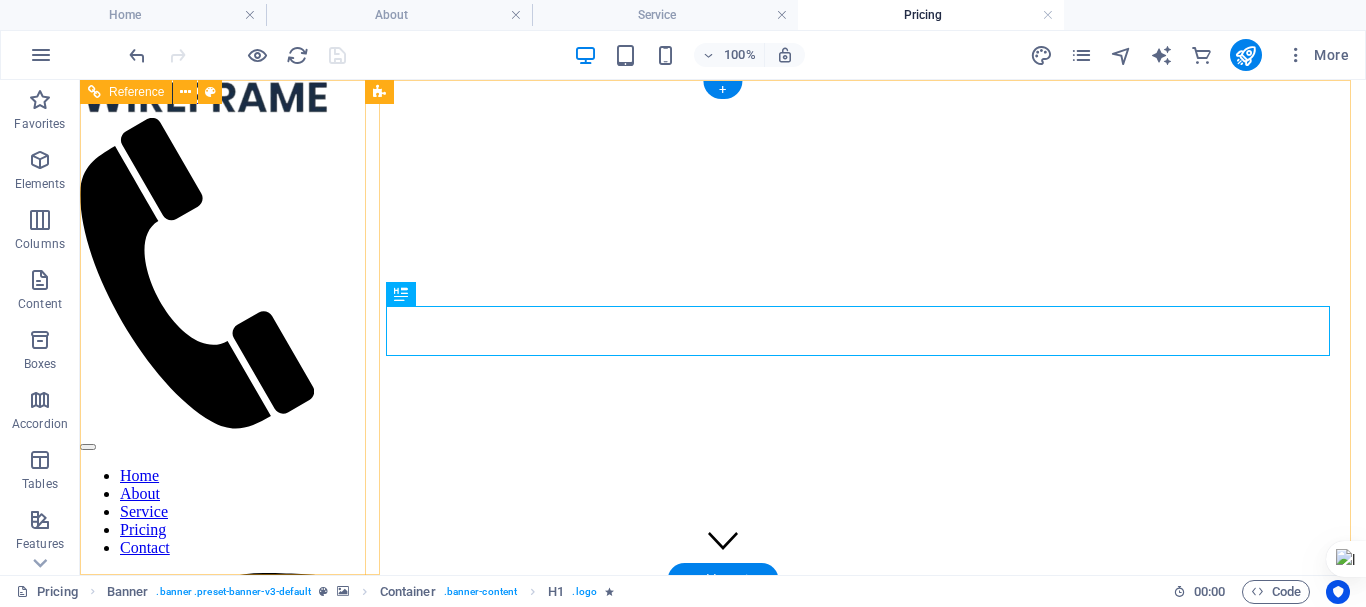 click on "Home About Service Pricing Contact" at bounding box center [205, 512] 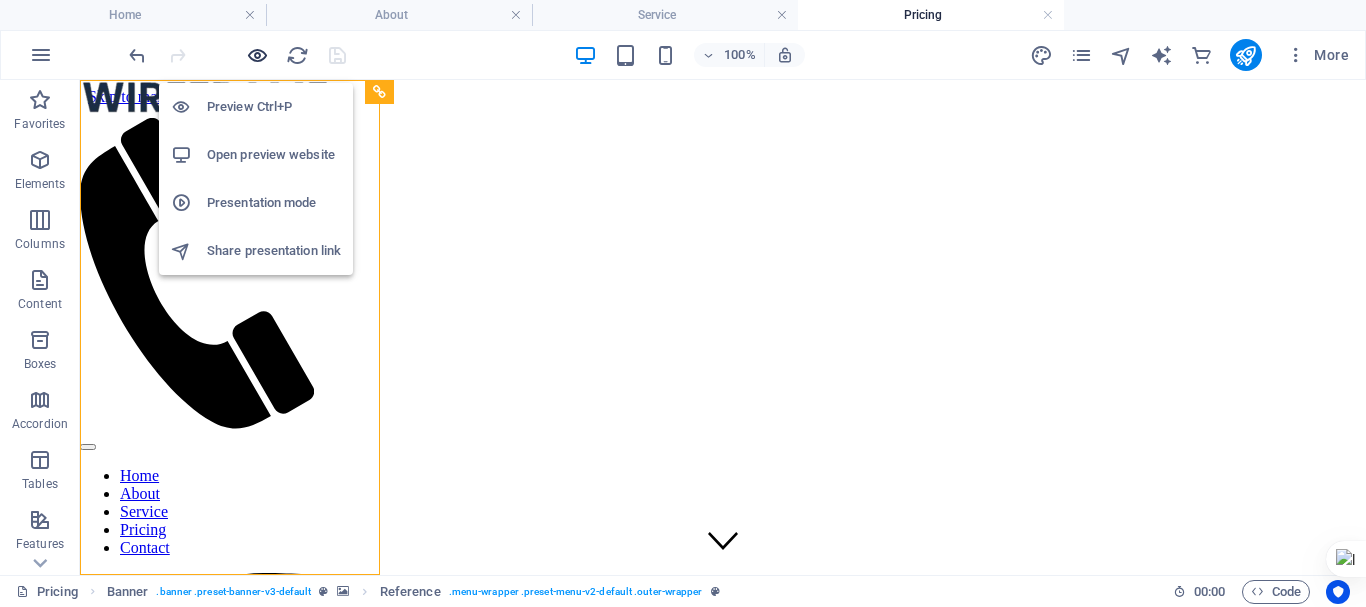 click at bounding box center (257, 55) 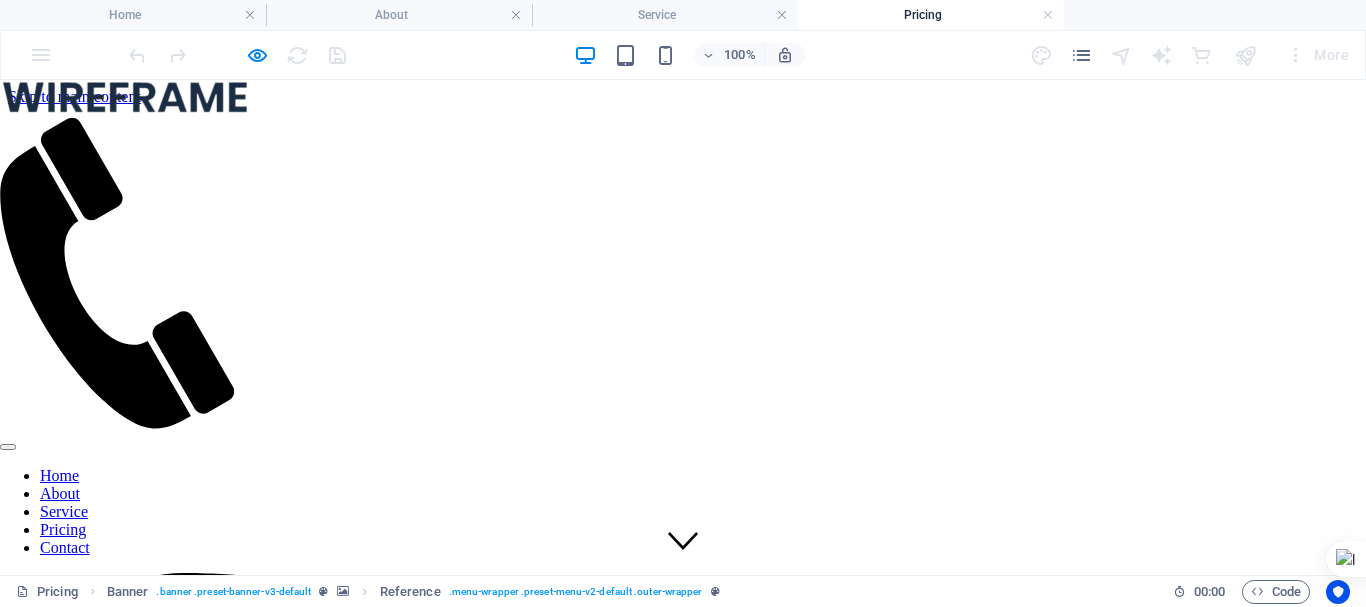 click on "About" at bounding box center [60, 493] 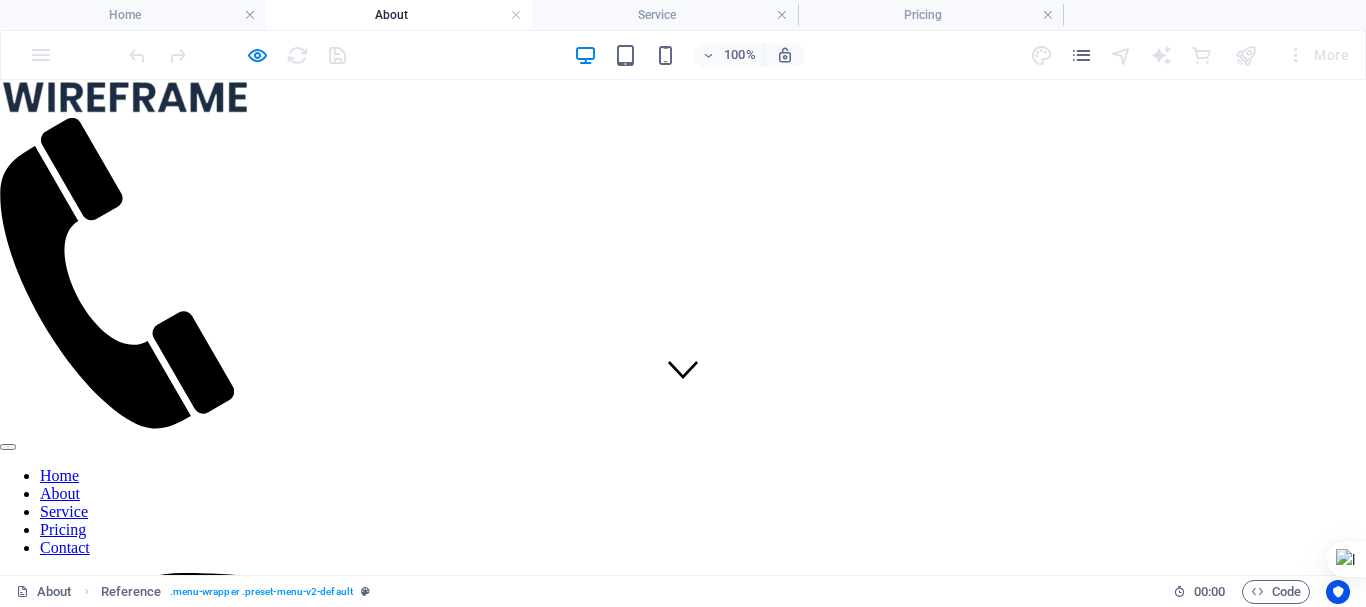 scroll, scrollTop: 0, scrollLeft: 0, axis: both 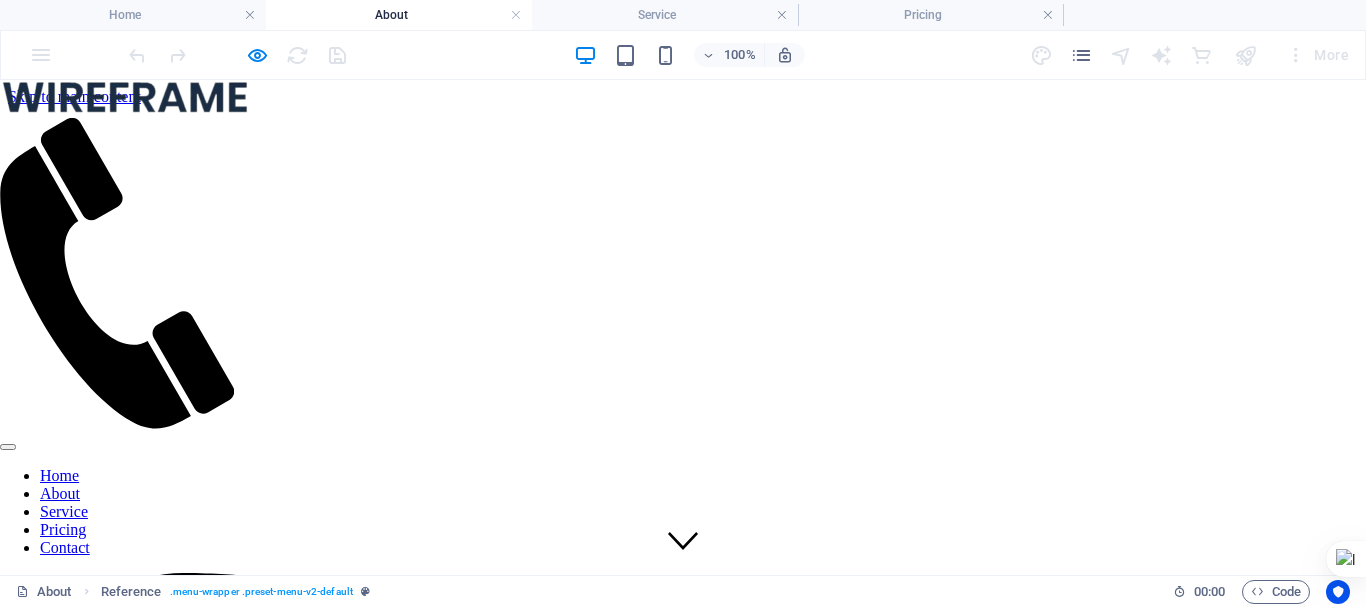 drag, startPoint x: 666, startPoint y: 351, endPoint x: 986, endPoint y: 346, distance: 320.03906 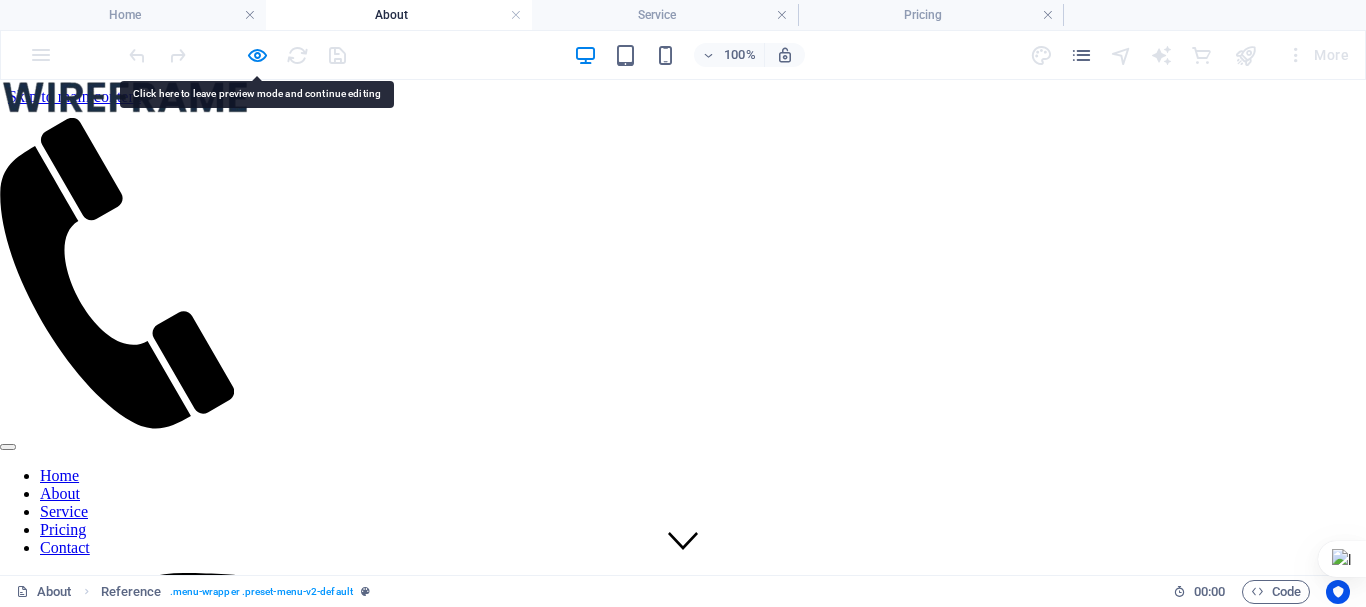 copy on "STUDENT RESULT VIEWER" 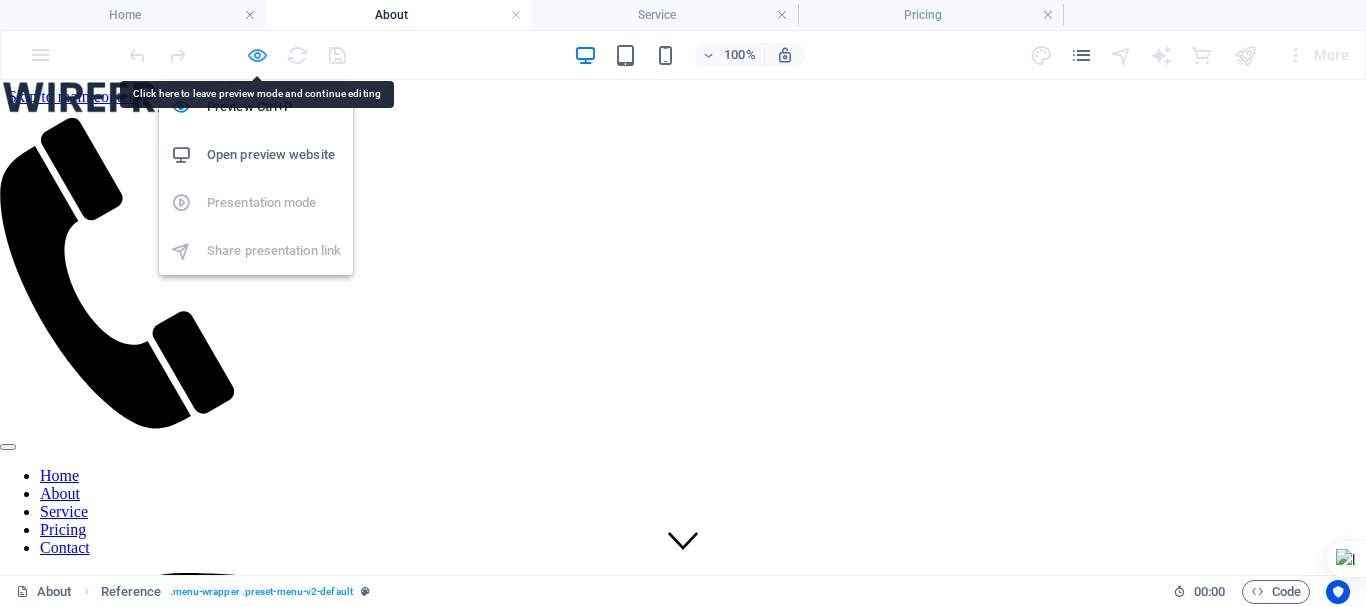 click at bounding box center [257, 55] 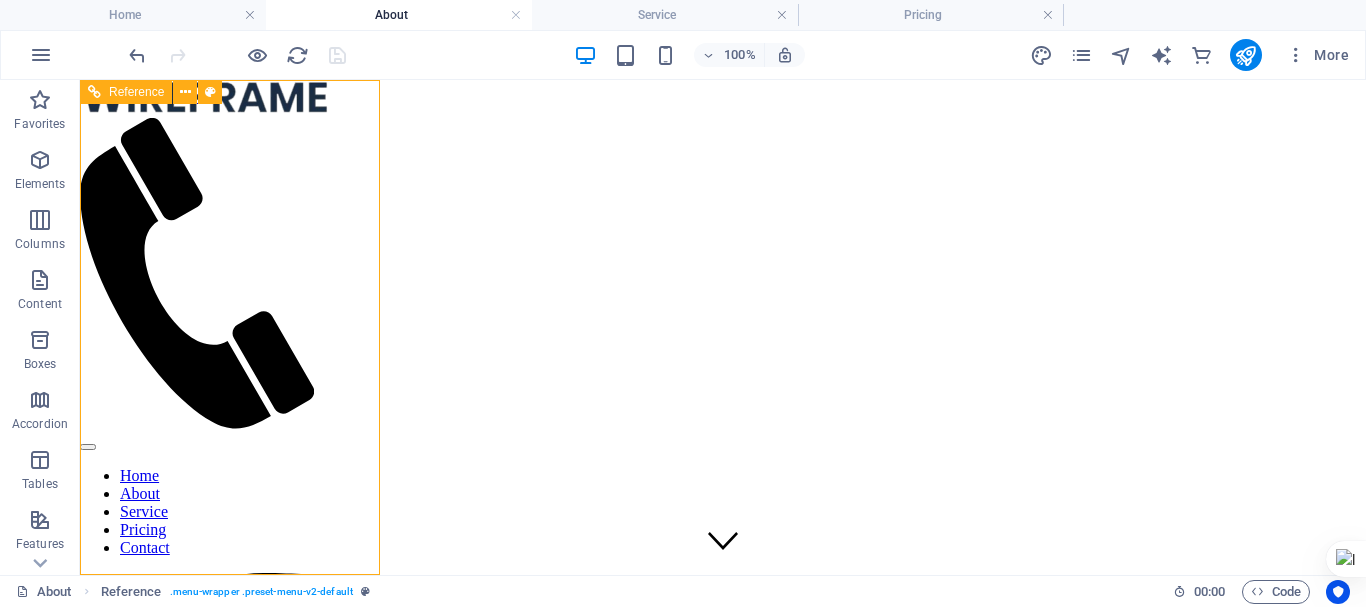 click on "Home About Service Pricing Contact" at bounding box center (205, 512) 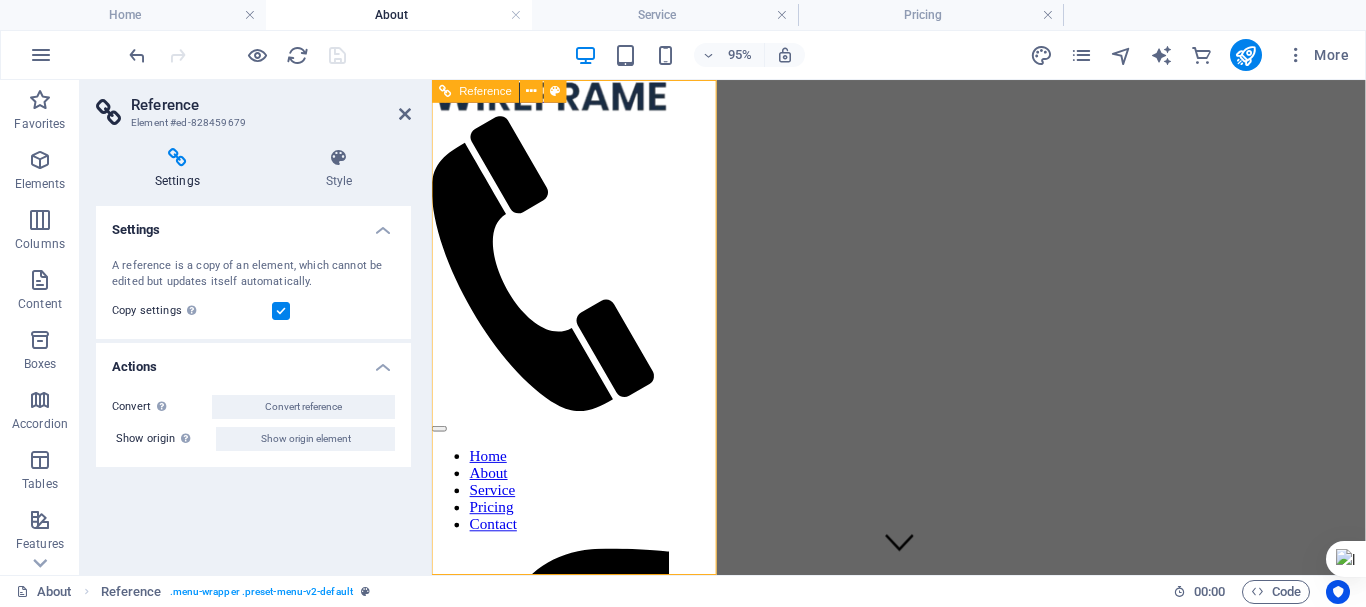 click on "Home About Service Pricing Contact" at bounding box center [557, 512] 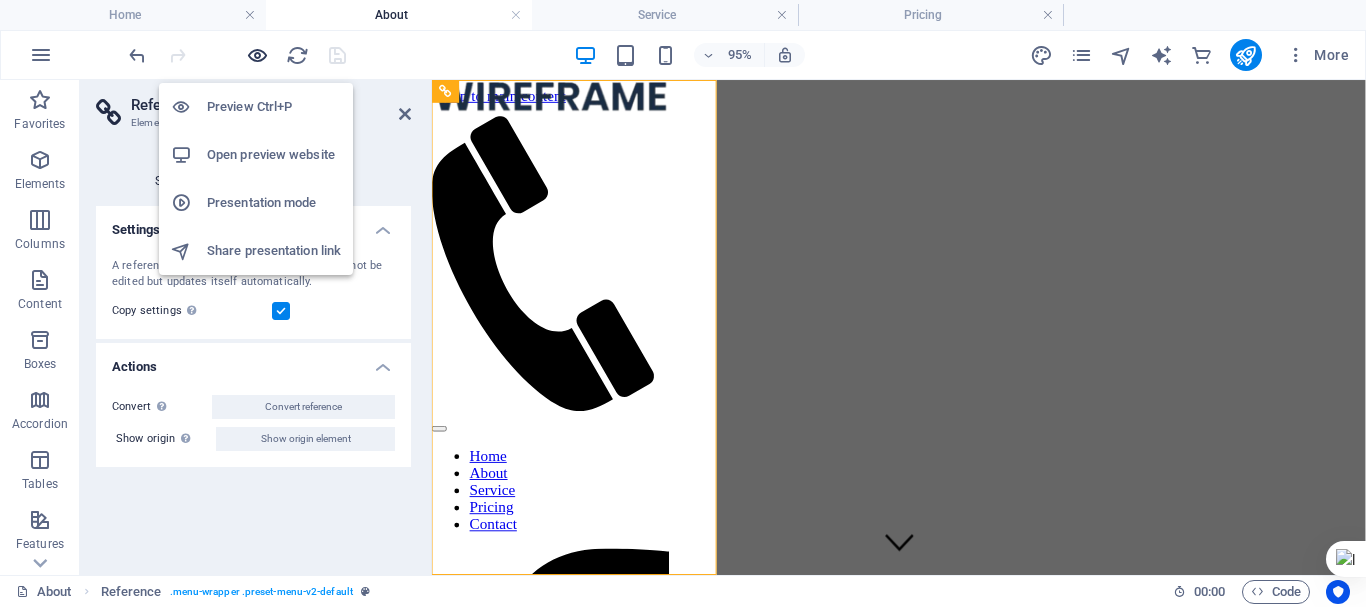 click at bounding box center (257, 55) 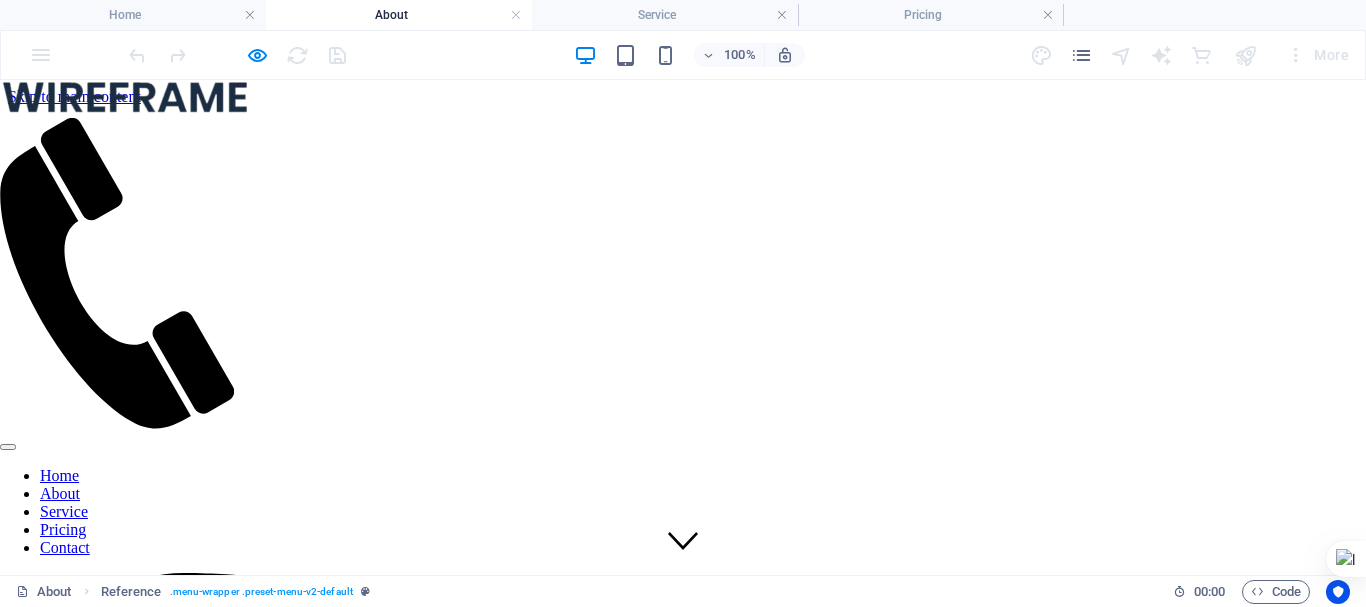 click on "About" at bounding box center [60, 493] 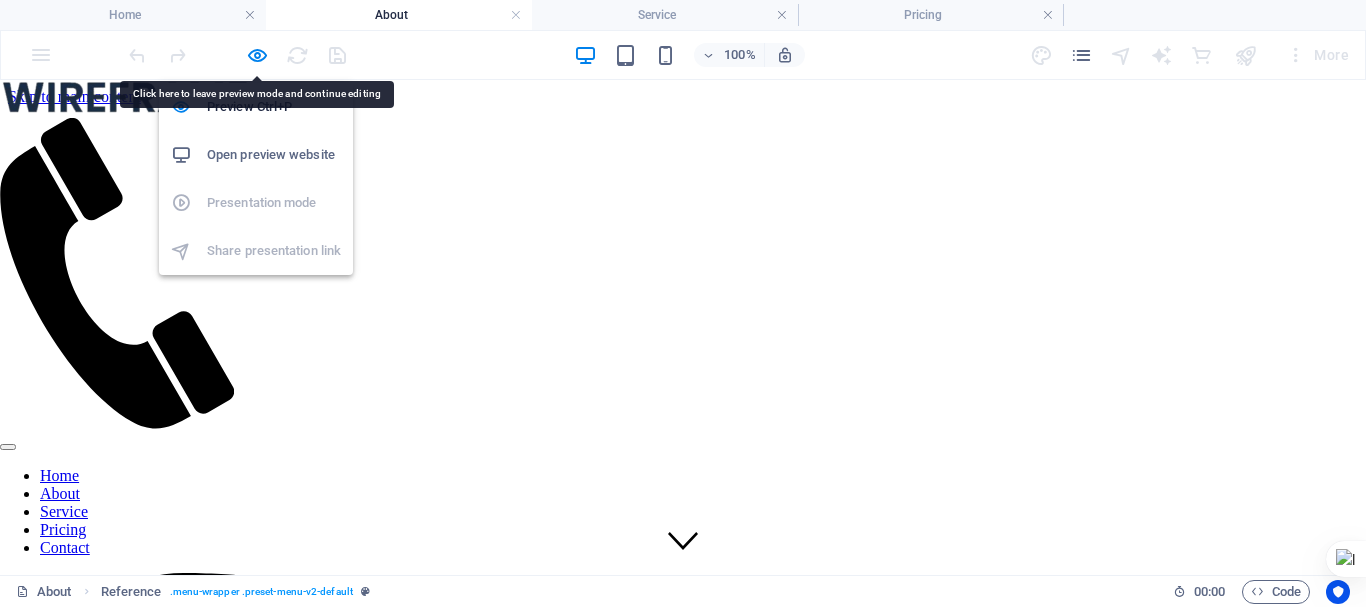 drag, startPoint x: 259, startPoint y: 53, endPoint x: 281, endPoint y: 256, distance: 204.18864 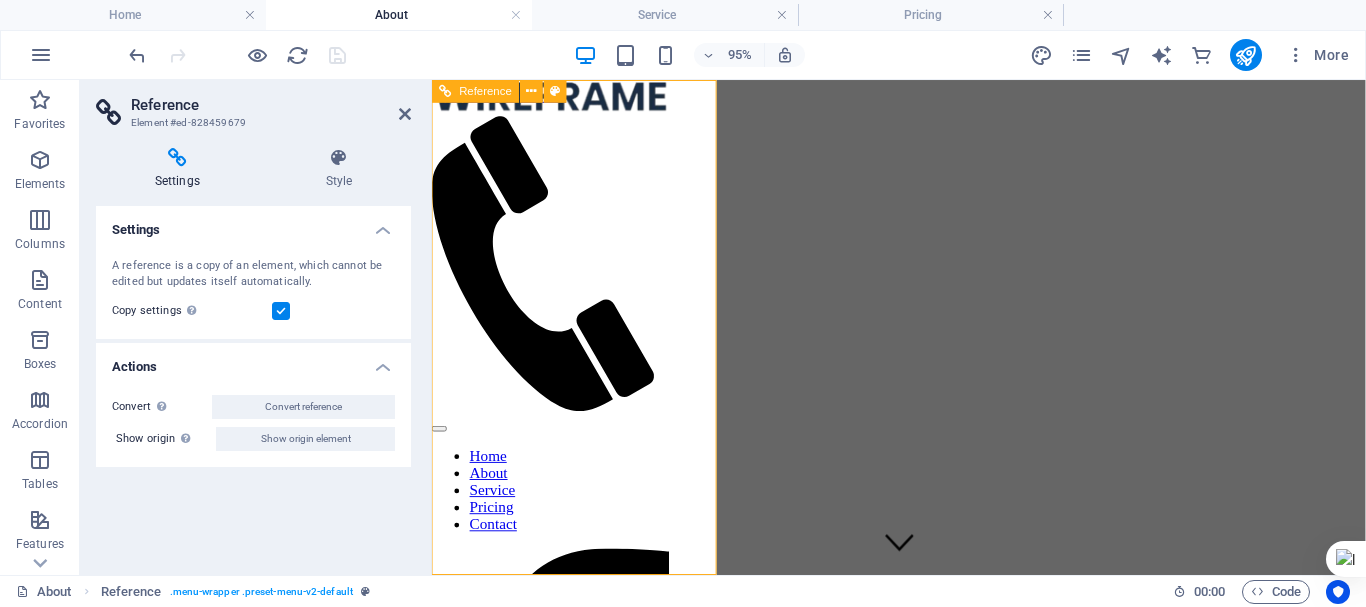 click on "Home About Service Pricing Contact" at bounding box center [557, 512] 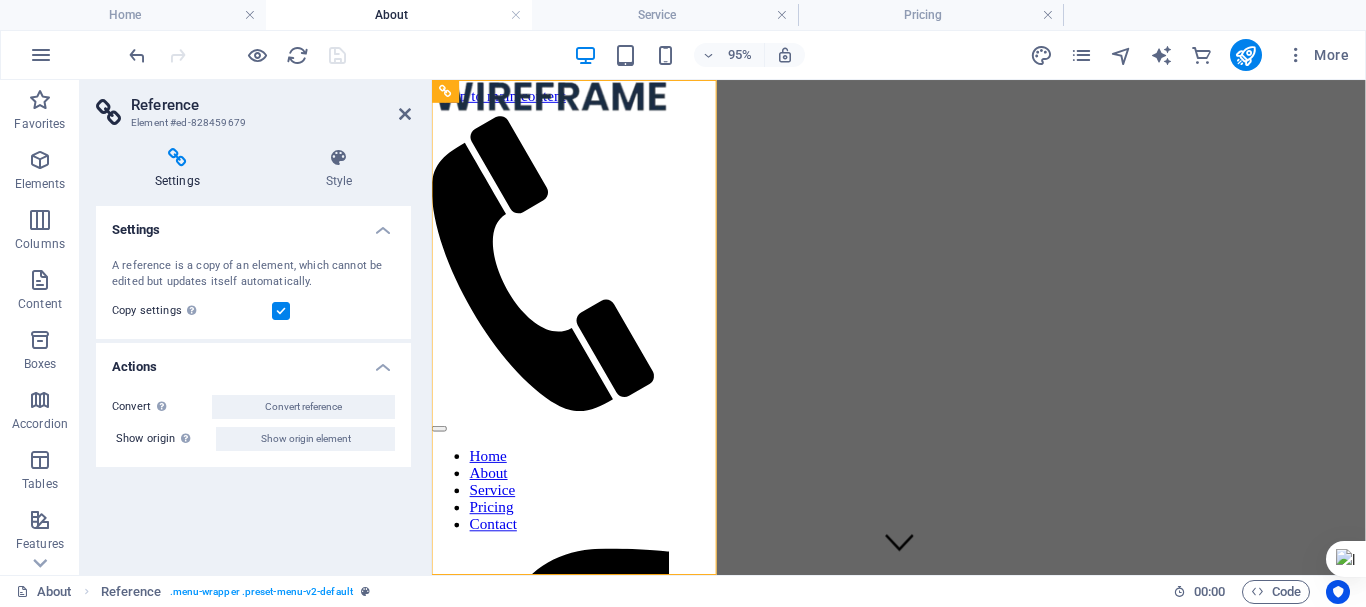 click at bounding box center [177, 158] 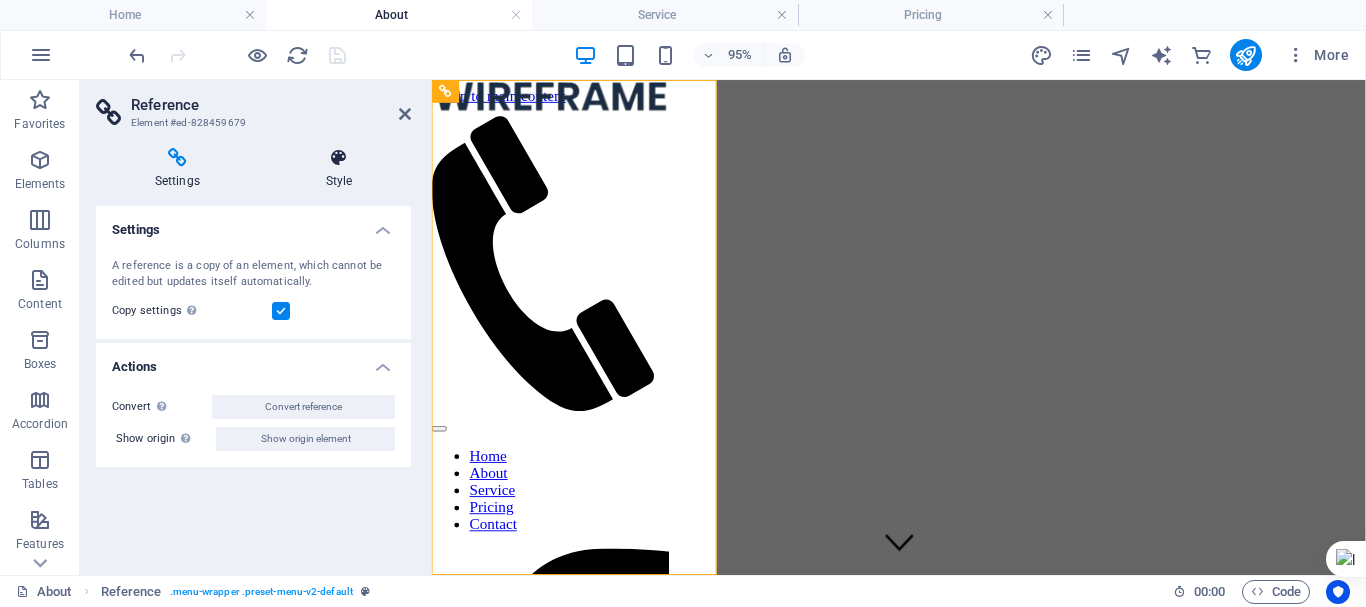 click on "Style" at bounding box center [339, 169] 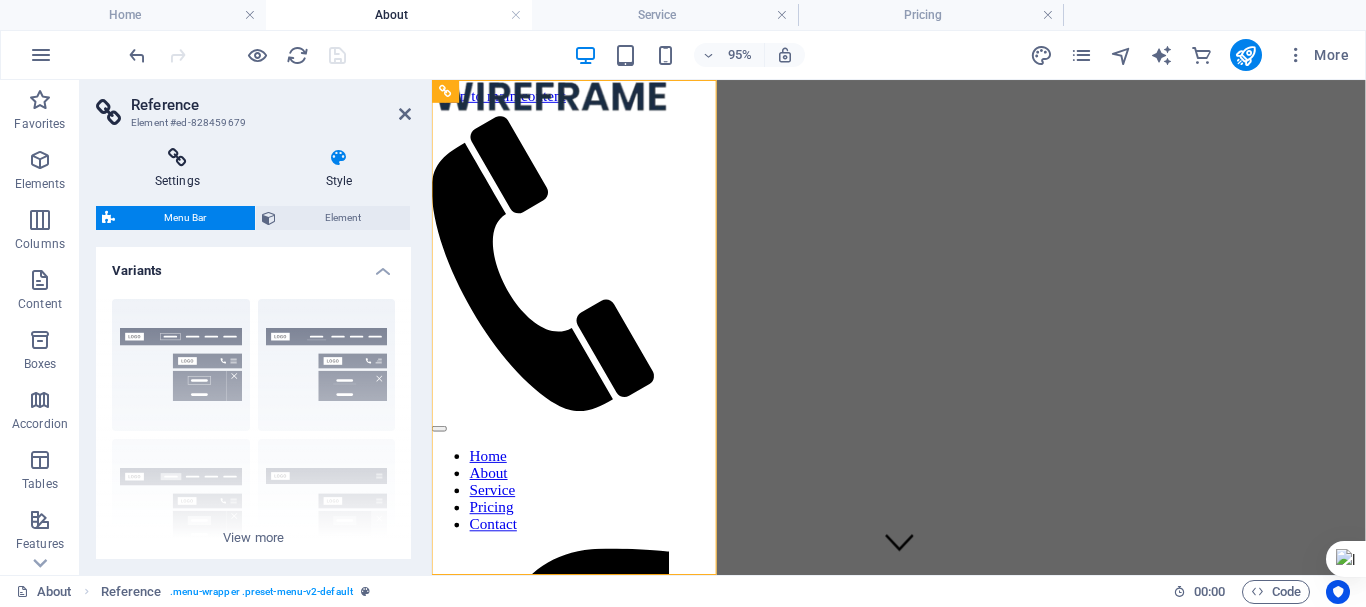 click at bounding box center (177, 158) 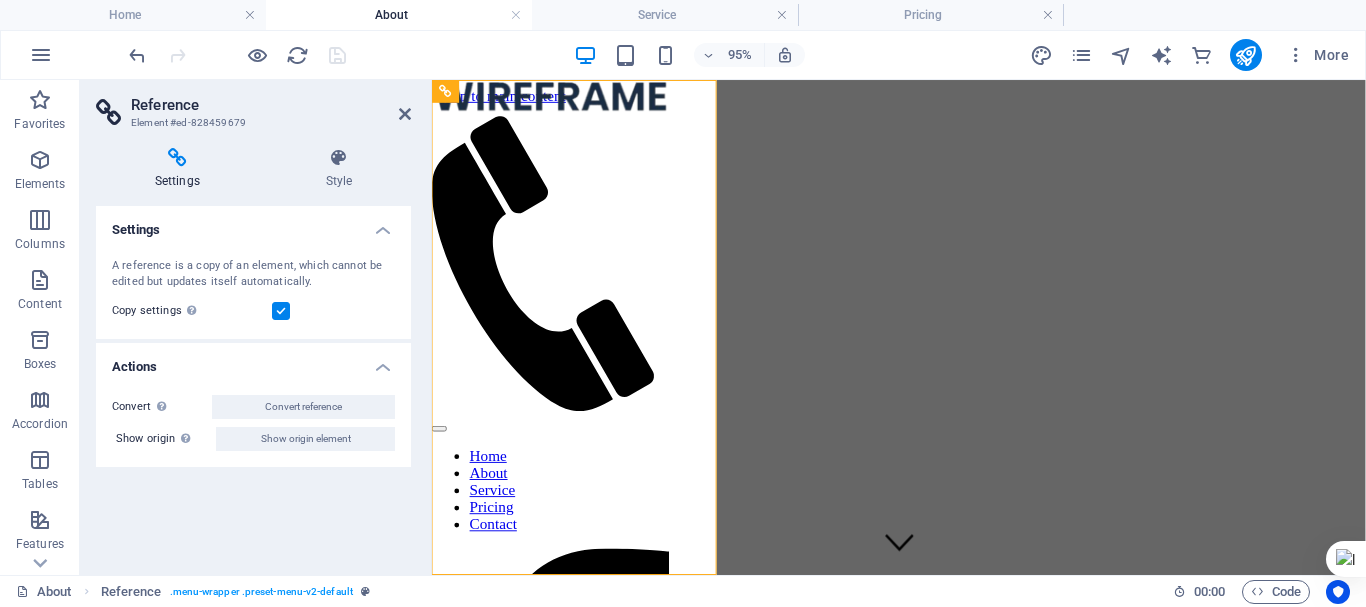 click on "Actions" at bounding box center [253, 361] 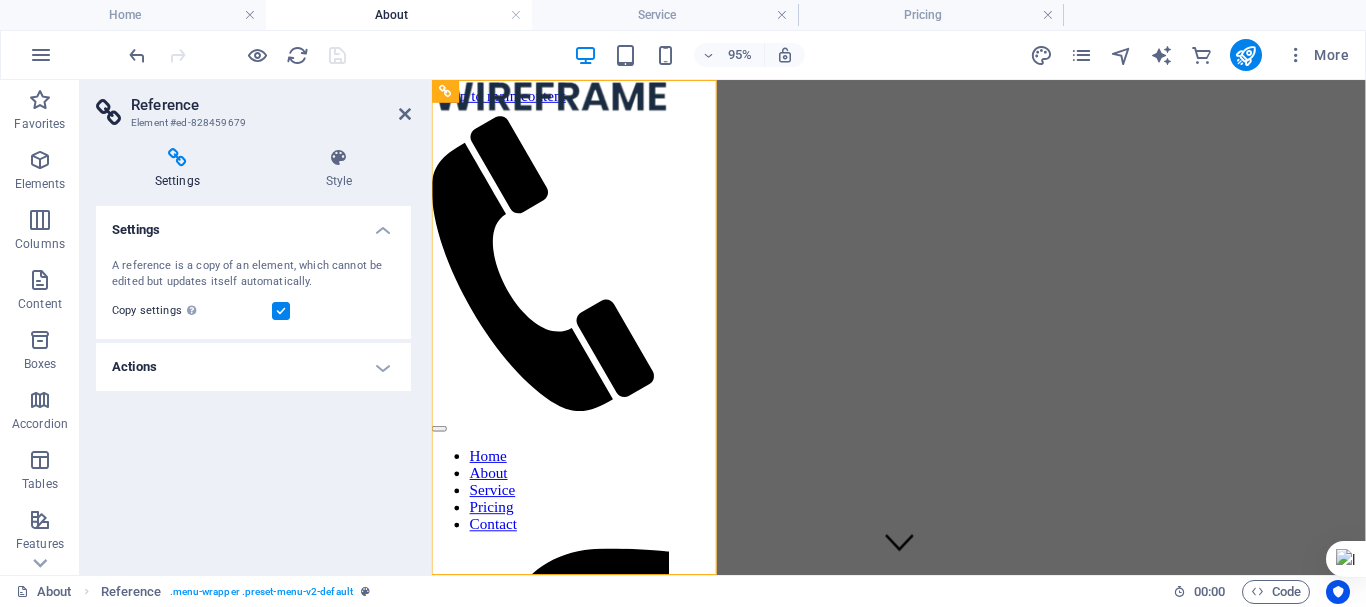 click on "Actions" at bounding box center [253, 367] 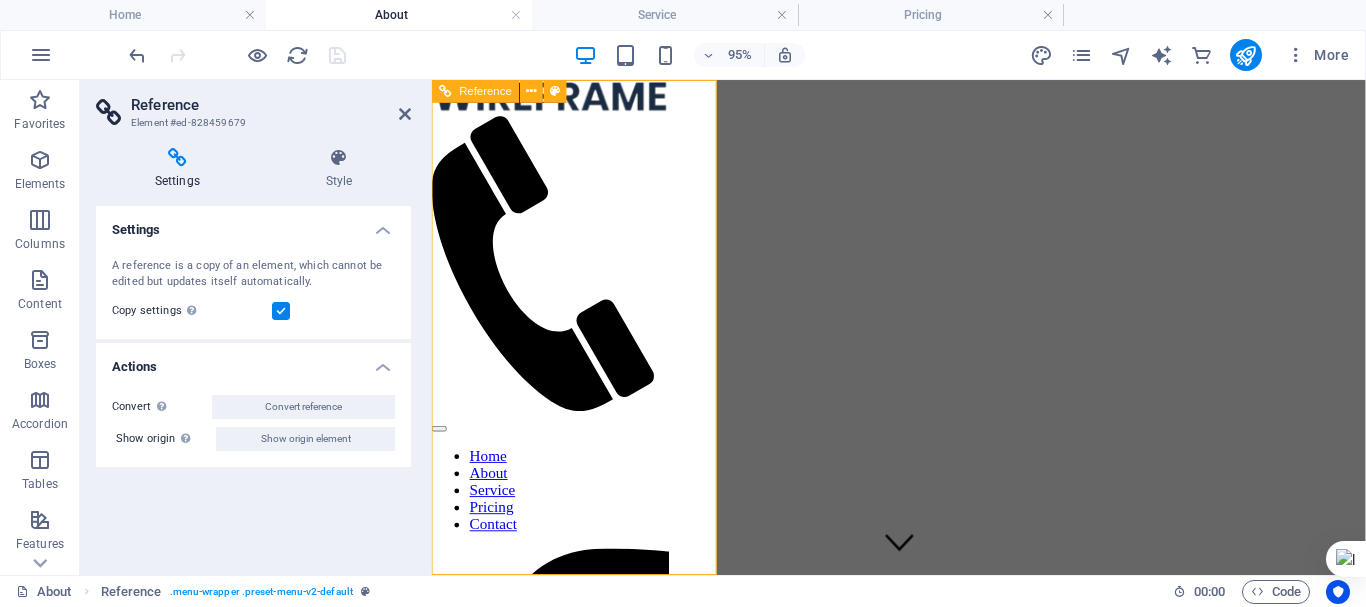 click on "Home About Service Pricing Contact" at bounding box center [557, 512] 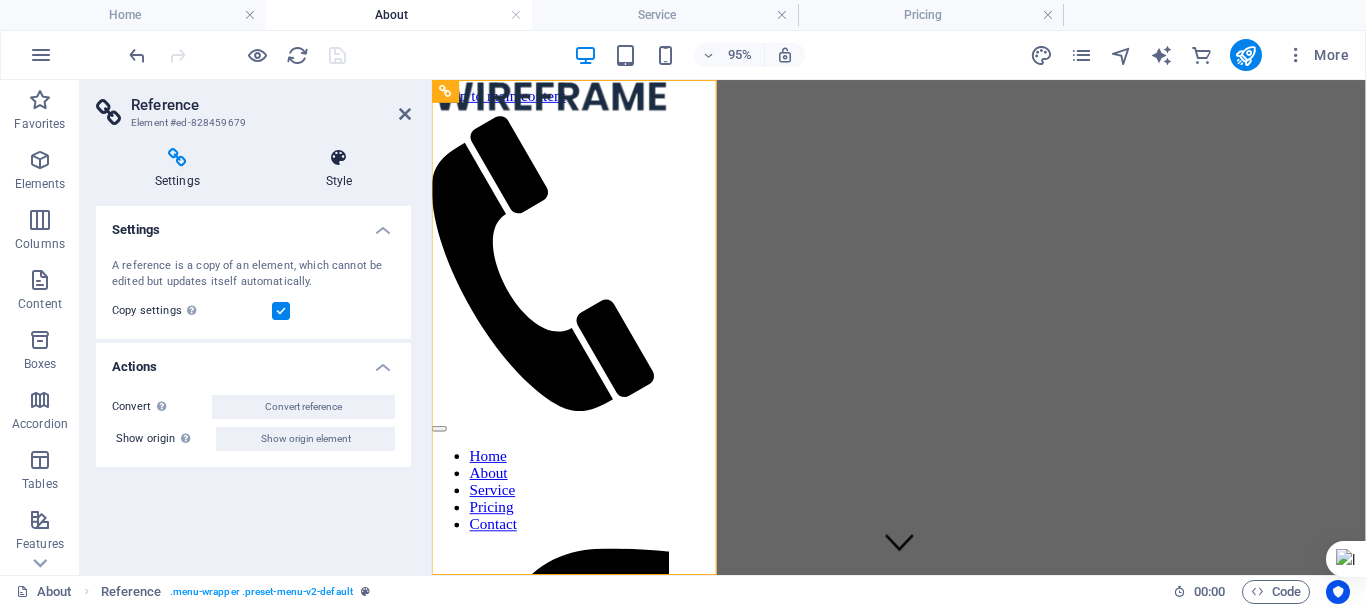 click at bounding box center [339, 158] 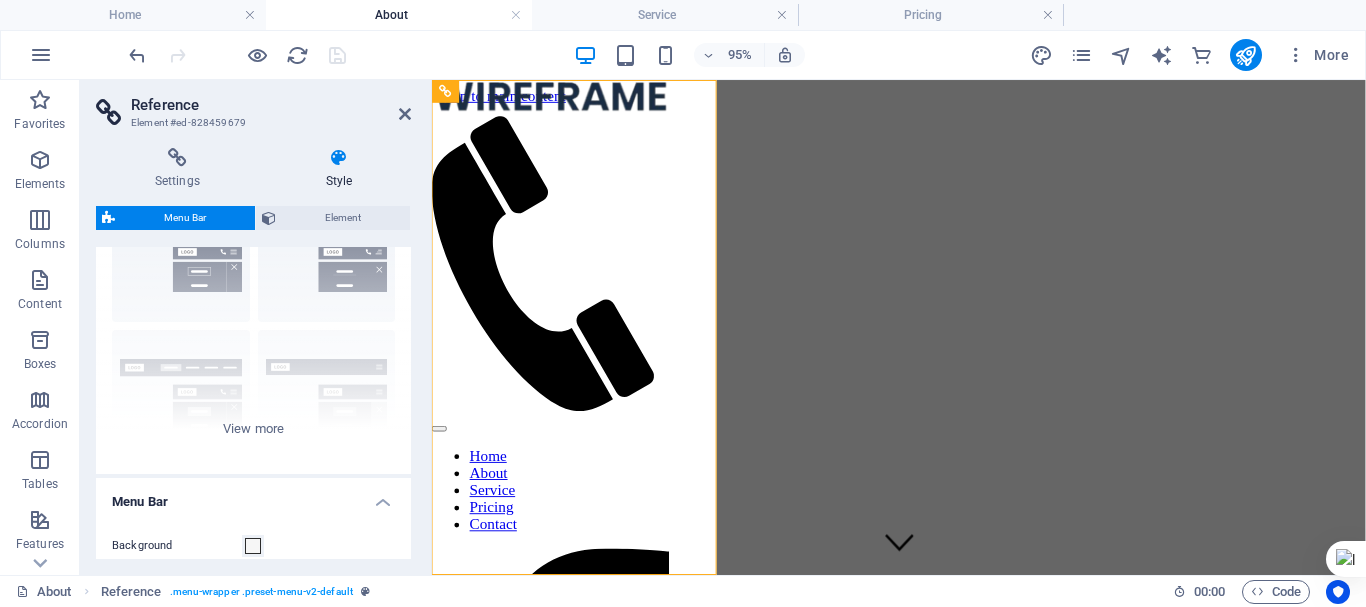 scroll, scrollTop: 0, scrollLeft: 0, axis: both 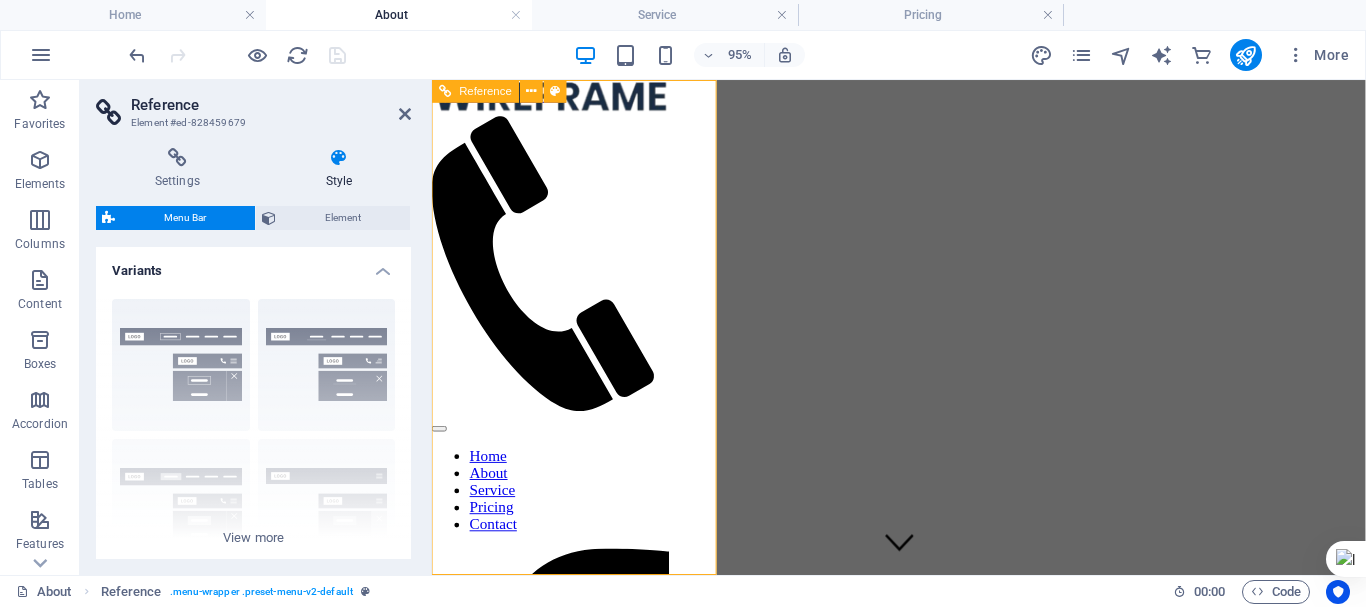 click on "Home About Service Pricing Contact" at bounding box center [557, 512] 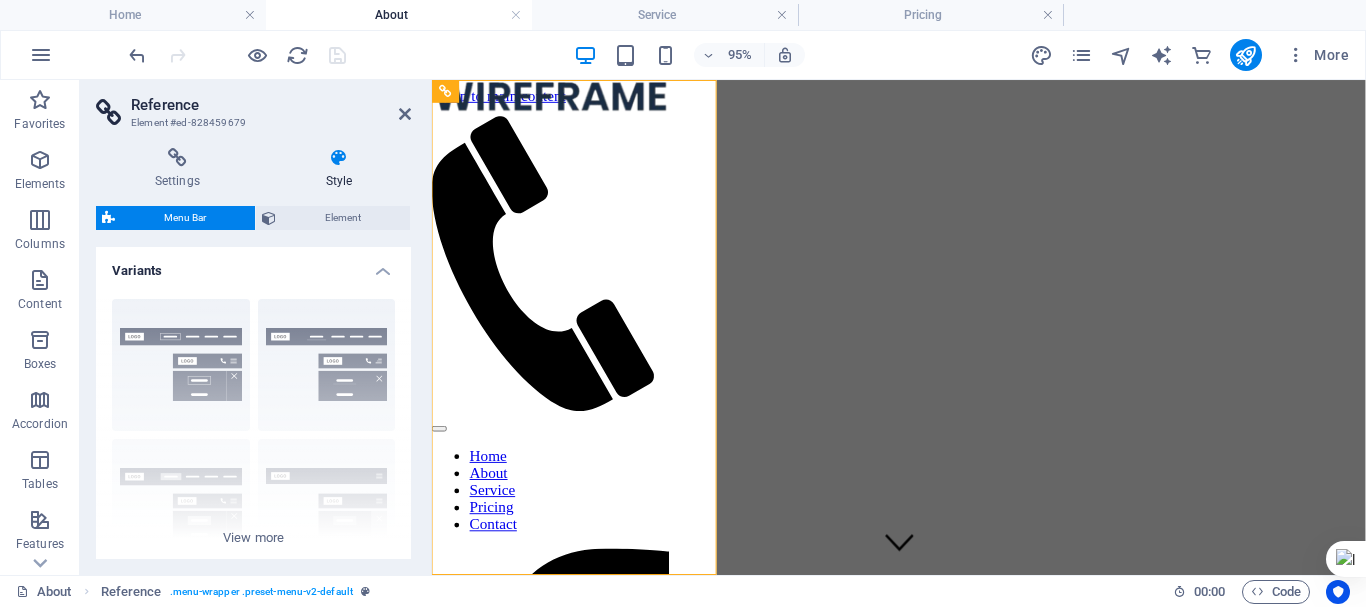 click on "Reference" at bounding box center [271, 105] 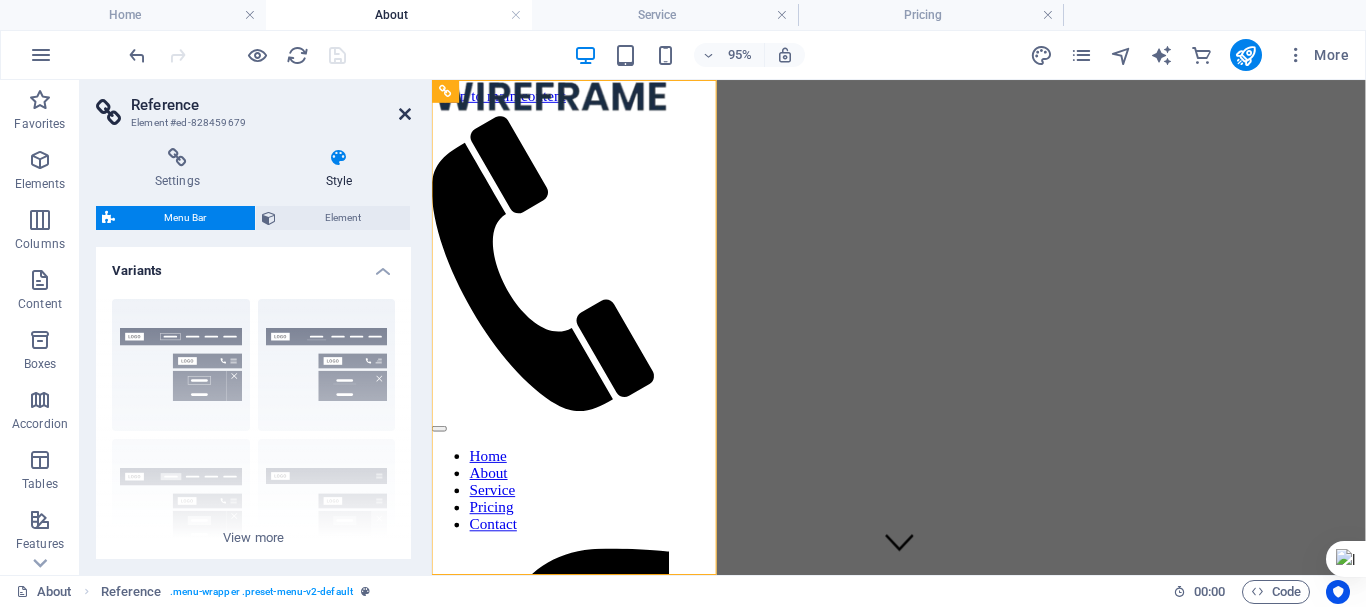 click at bounding box center (405, 114) 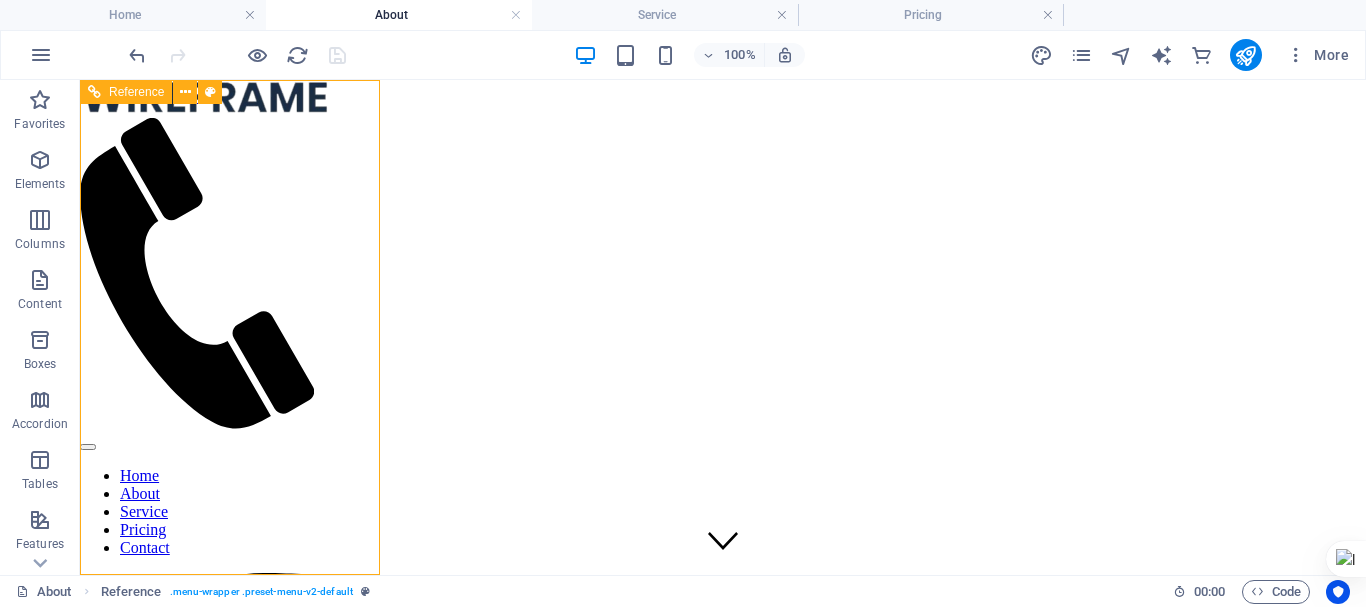 click on "Home About Service Pricing Contact Legal Notice  |  Privacy" at bounding box center (205, 327) 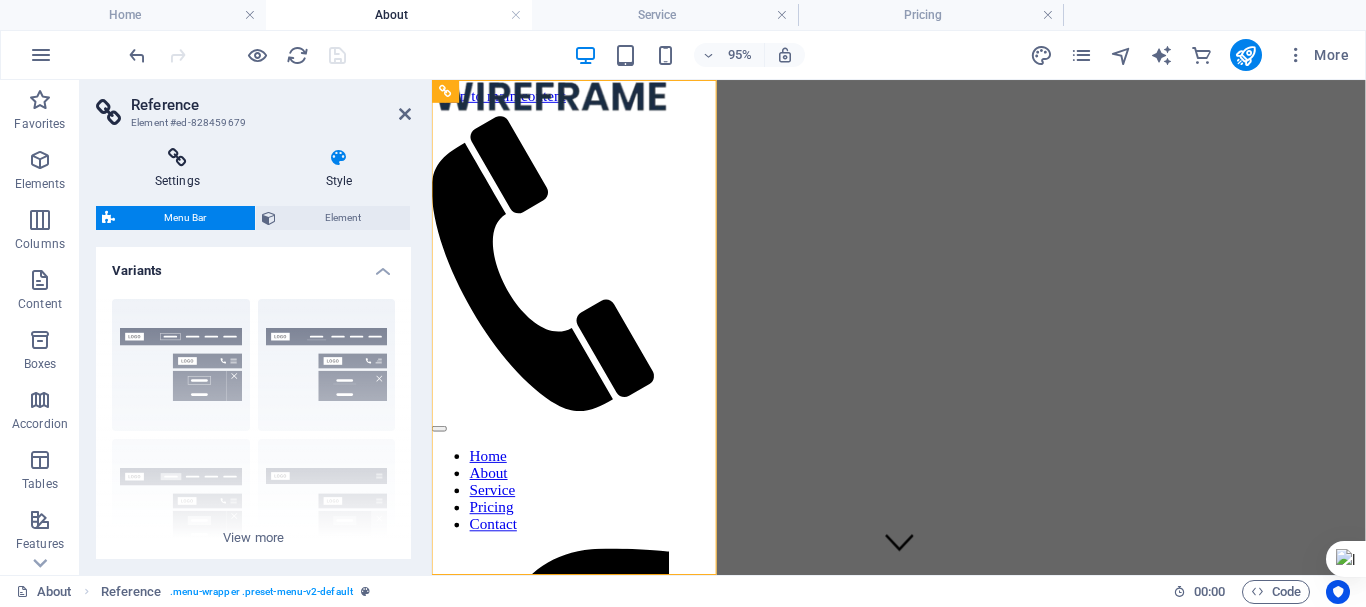 click at bounding box center (177, 158) 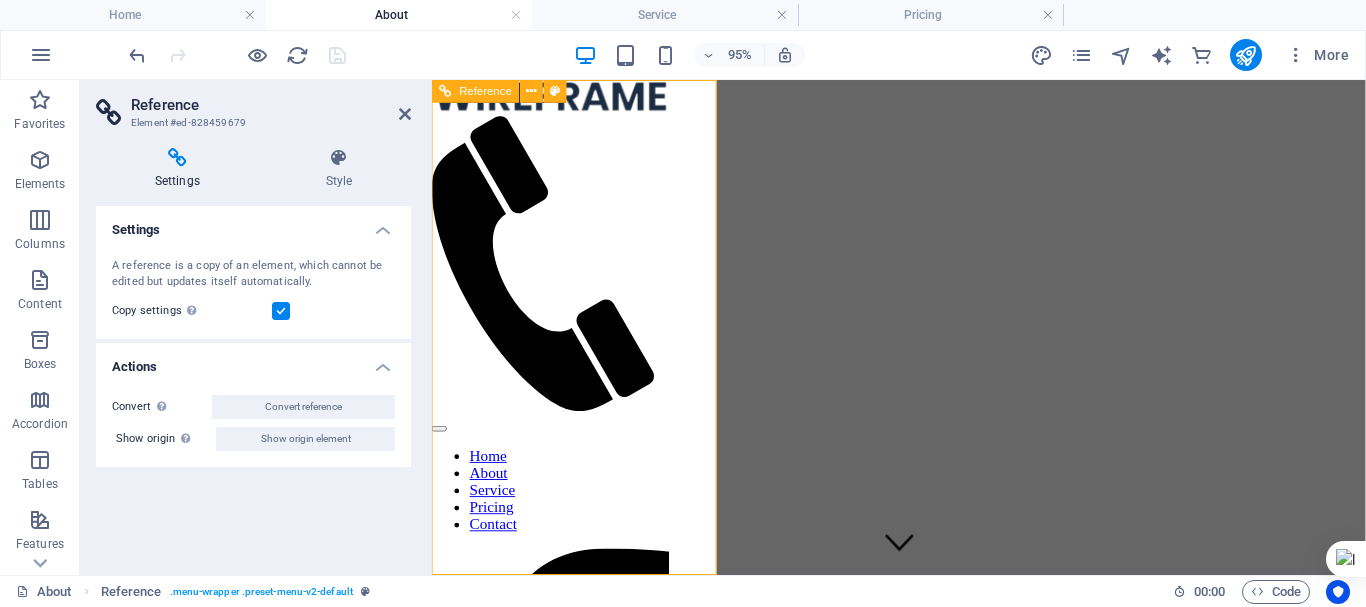 click on "Home About Service Pricing Contact" at bounding box center [557, 512] 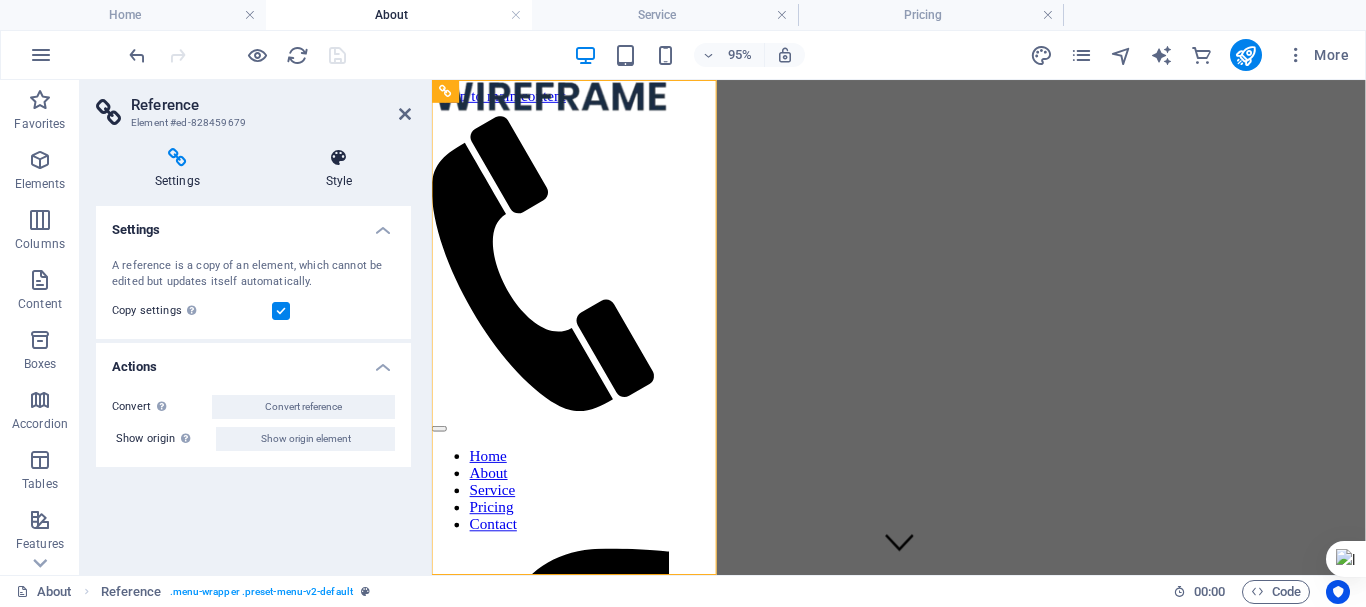 click at bounding box center [339, 158] 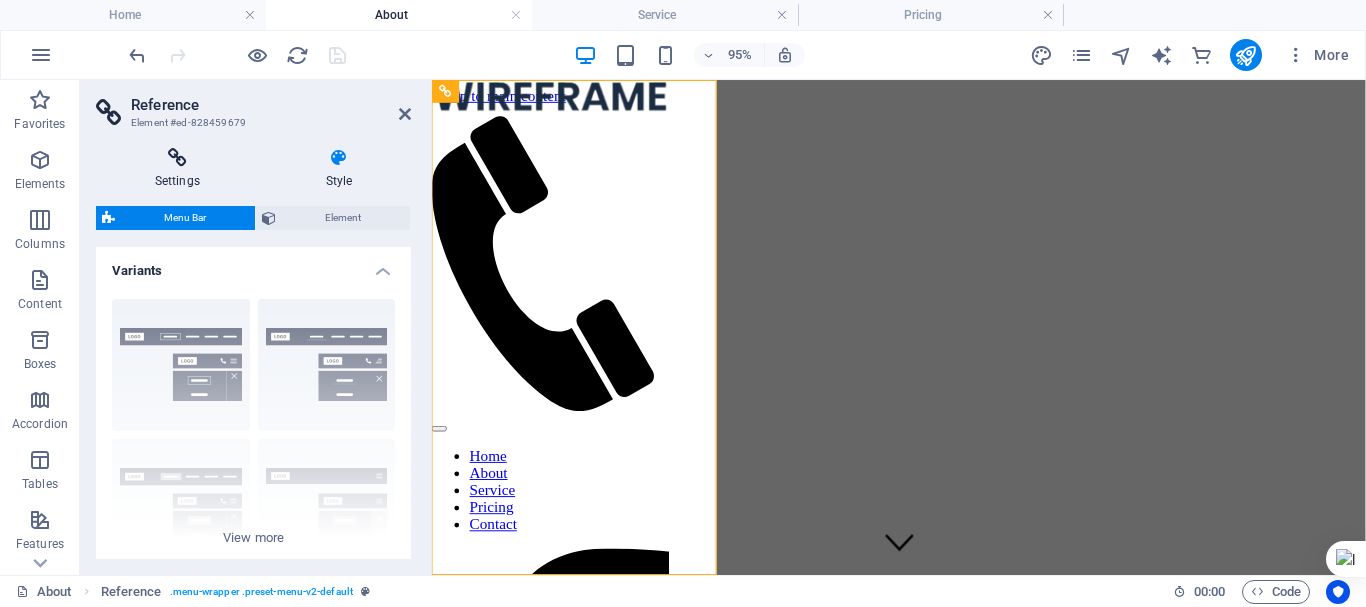 click at bounding box center (177, 158) 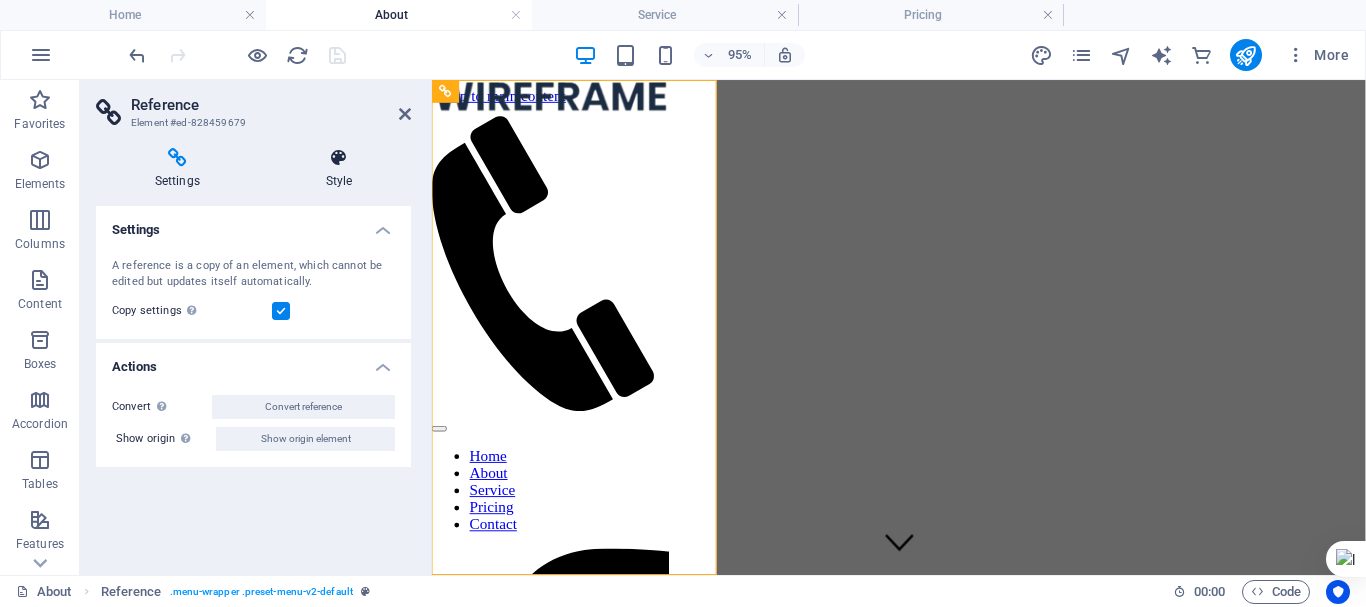 click on "Style" at bounding box center (339, 169) 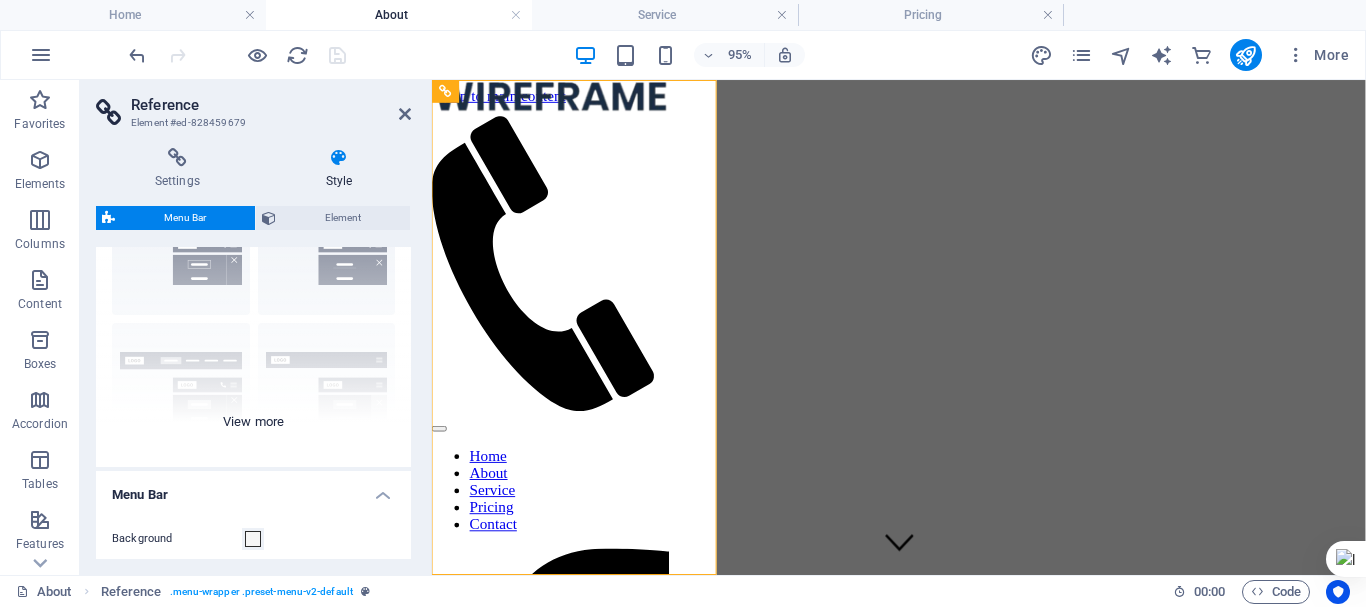 scroll, scrollTop: 100, scrollLeft: 0, axis: vertical 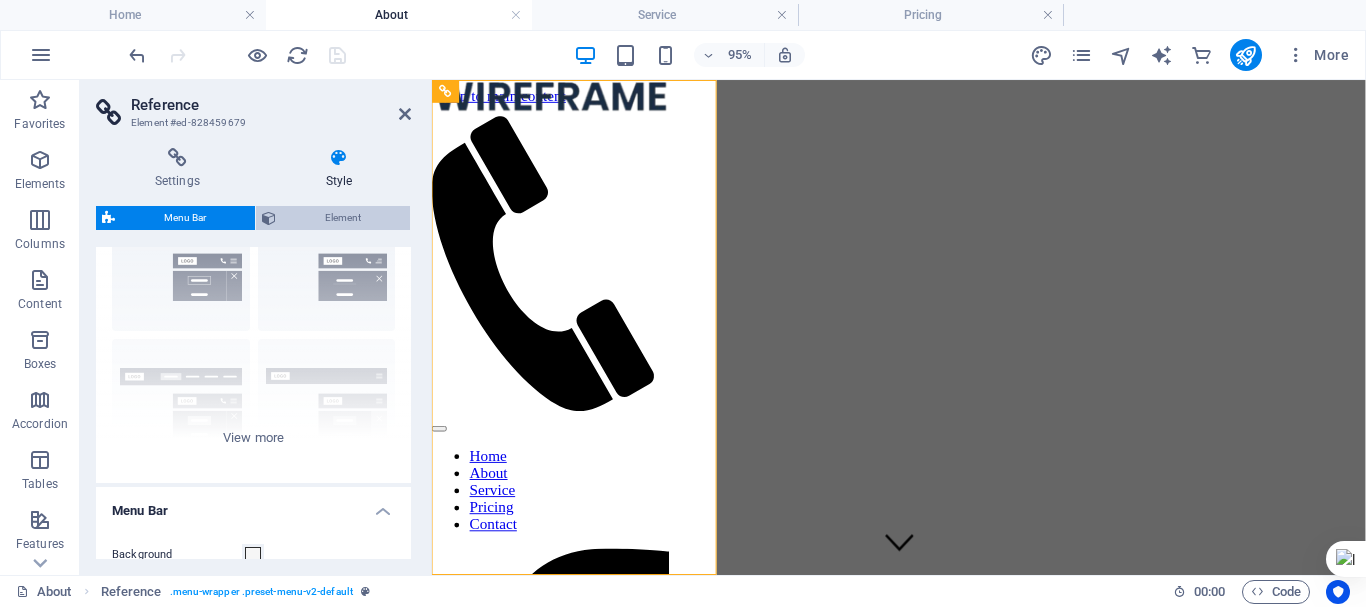 click on "Element" at bounding box center (343, 218) 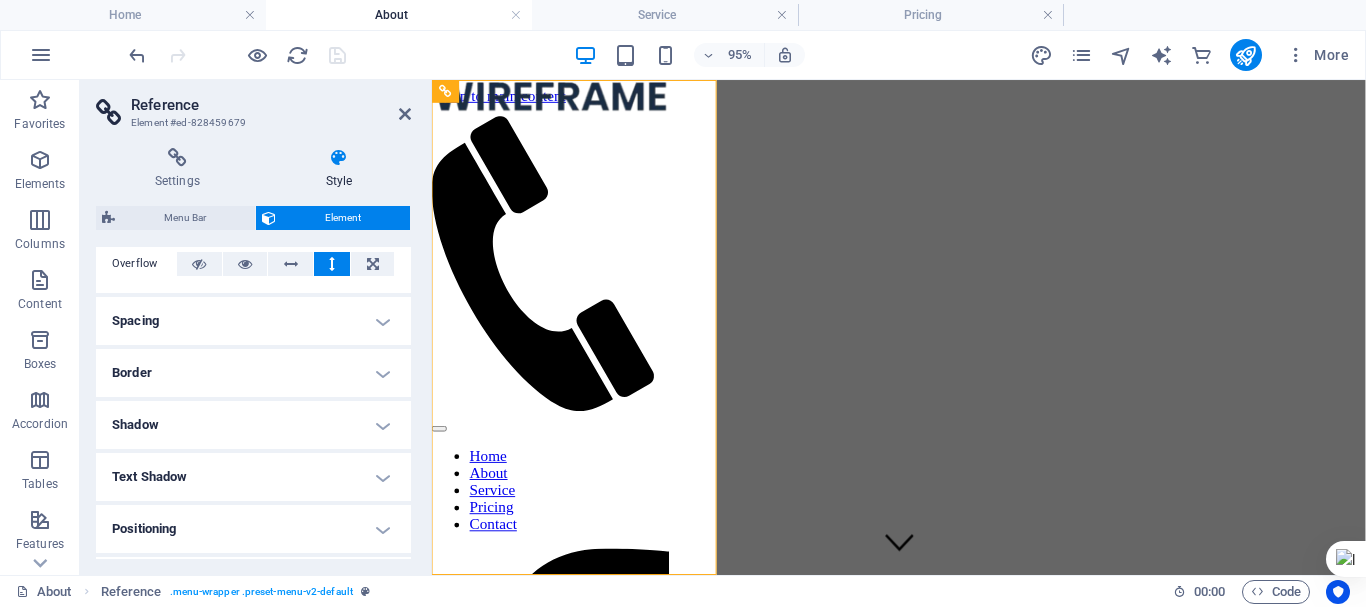 scroll, scrollTop: 0, scrollLeft: 0, axis: both 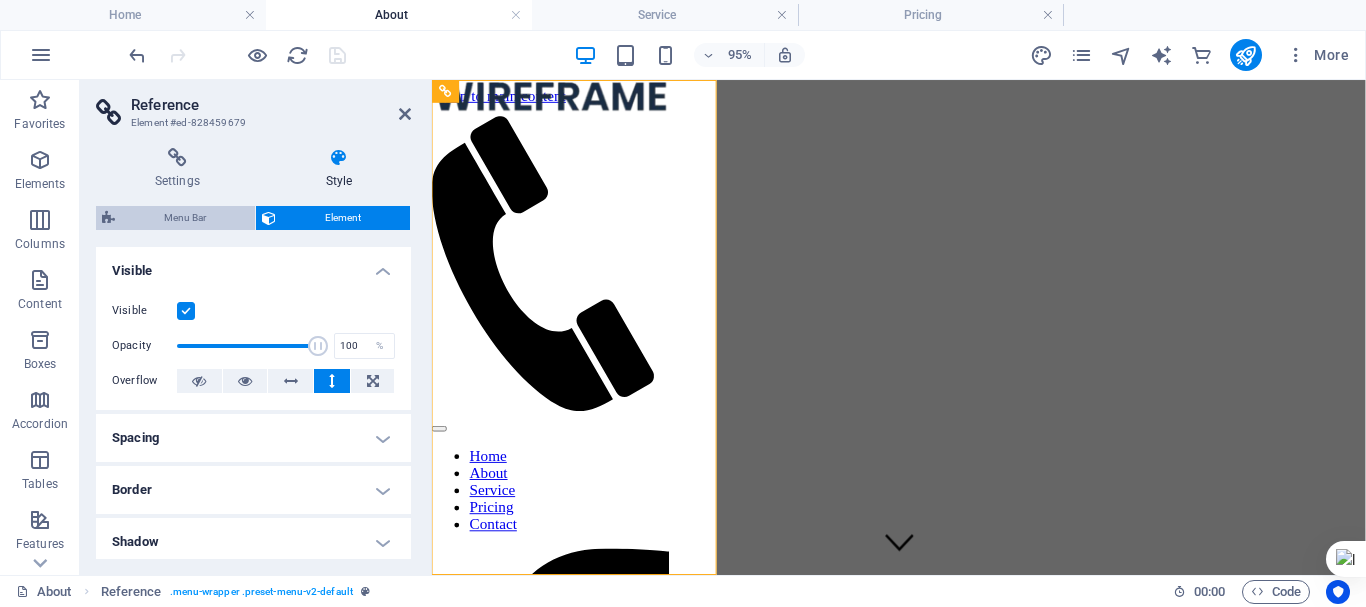 click on "Menu Bar" at bounding box center (185, 218) 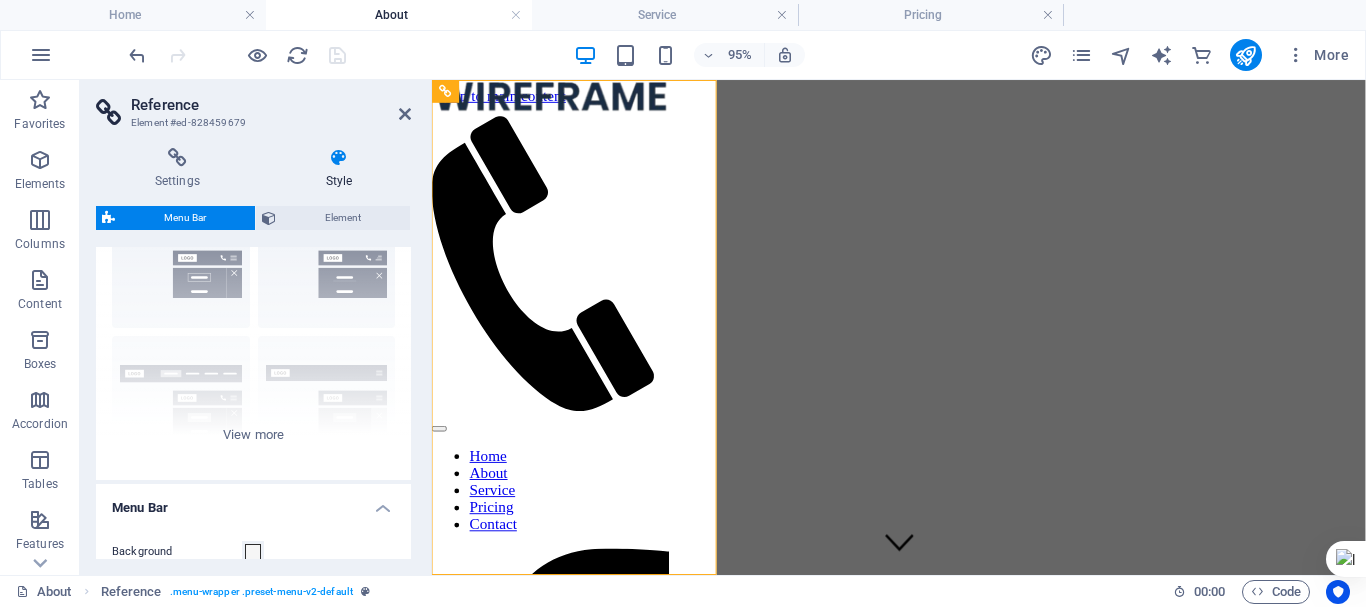 scroll, scrollTop: 0, scrollLeft: 0, axis: both 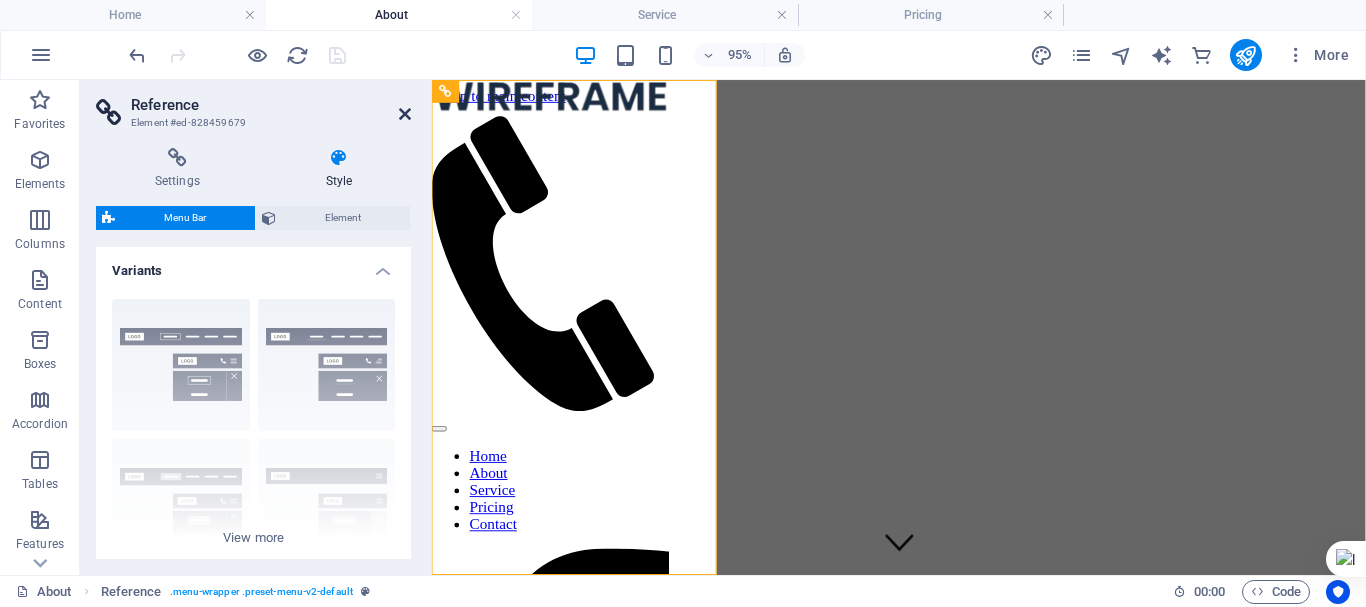 drag, startPoint x: 403, startPoint y: 116, endPoint x: 462, endPoint y: 197, distance: 100.20978 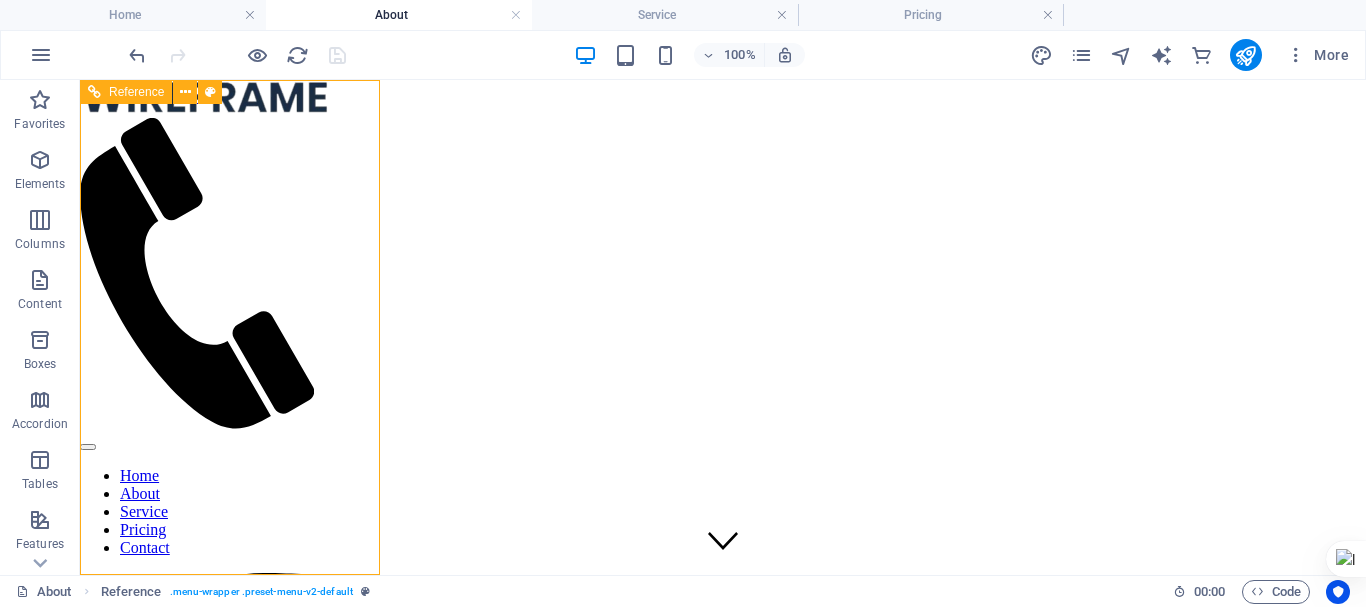 click on "Home About Service Pricing Contact" at bounding box center [205, 512] 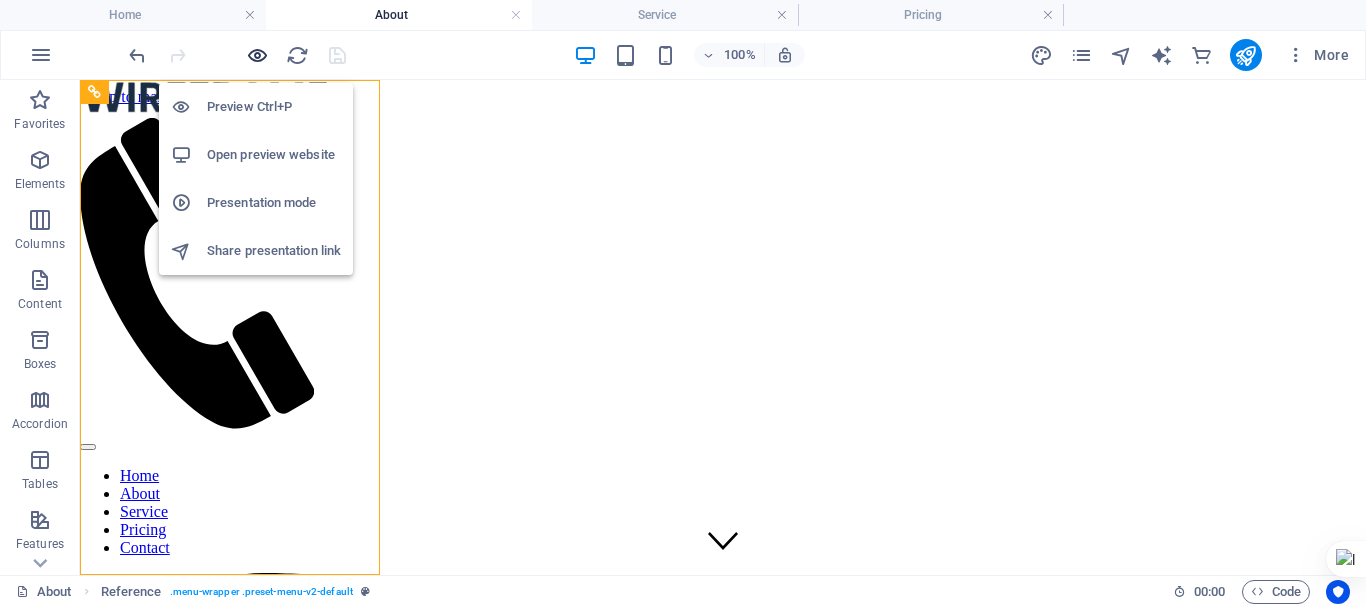 click at bounding box center [257, 55] 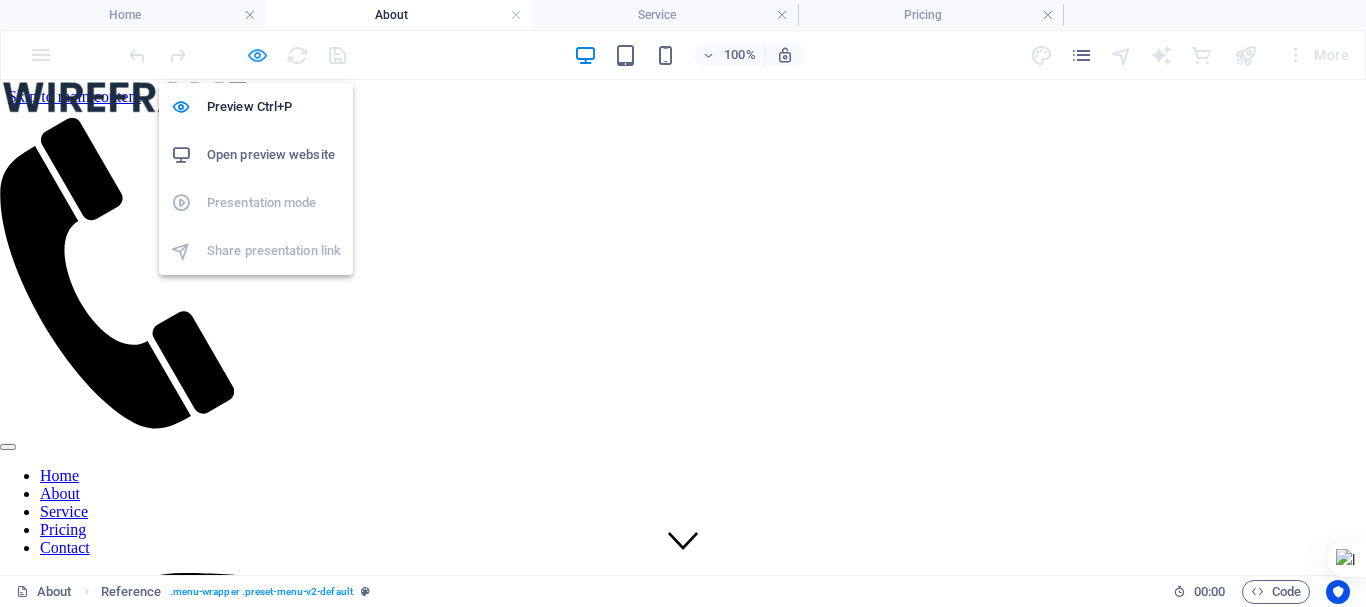 click at bounding box center (257, 55) 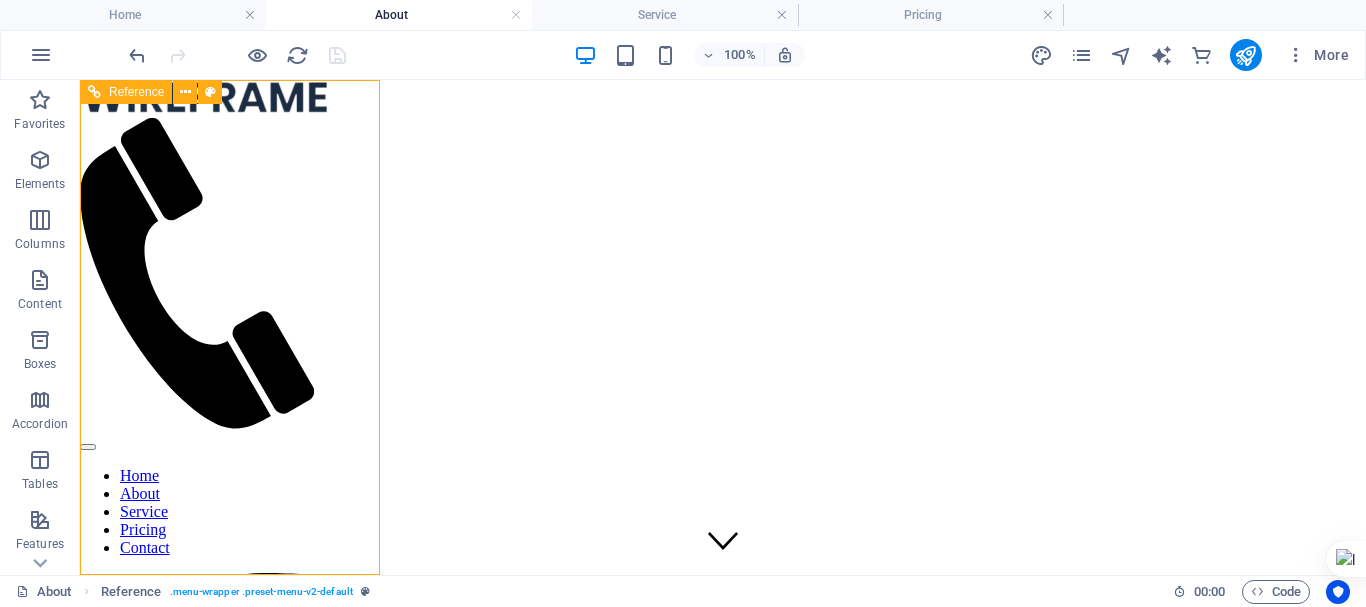 click on "Home About Service Pricing Contact" at bounding box center (205, 512) 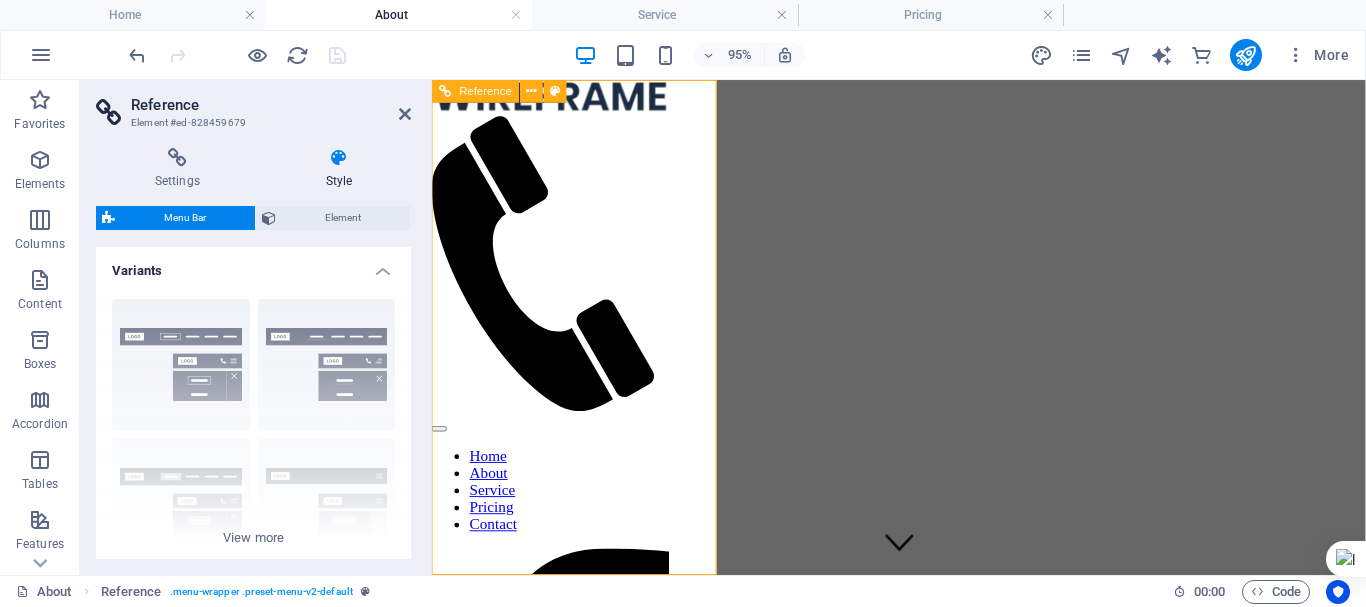 click on "Home About Service Pricing Contact" at bounding box center (557, 512) 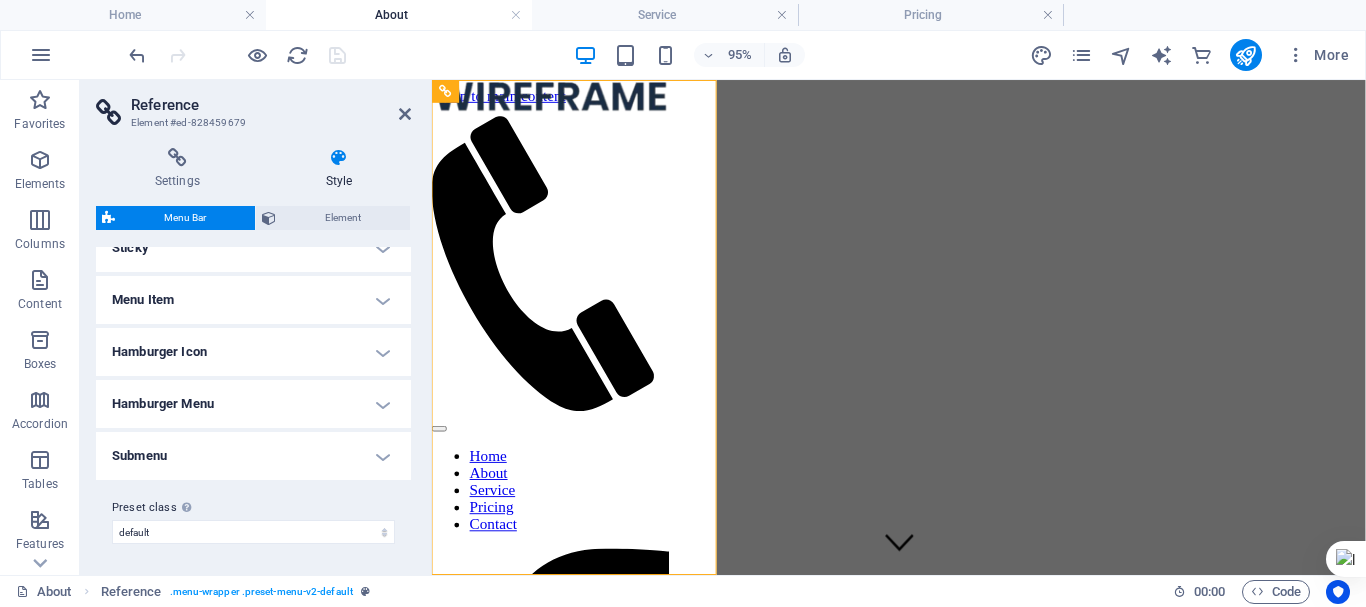 scroll, scrollTop: 643, scrollLeft: 0, axis: vertical 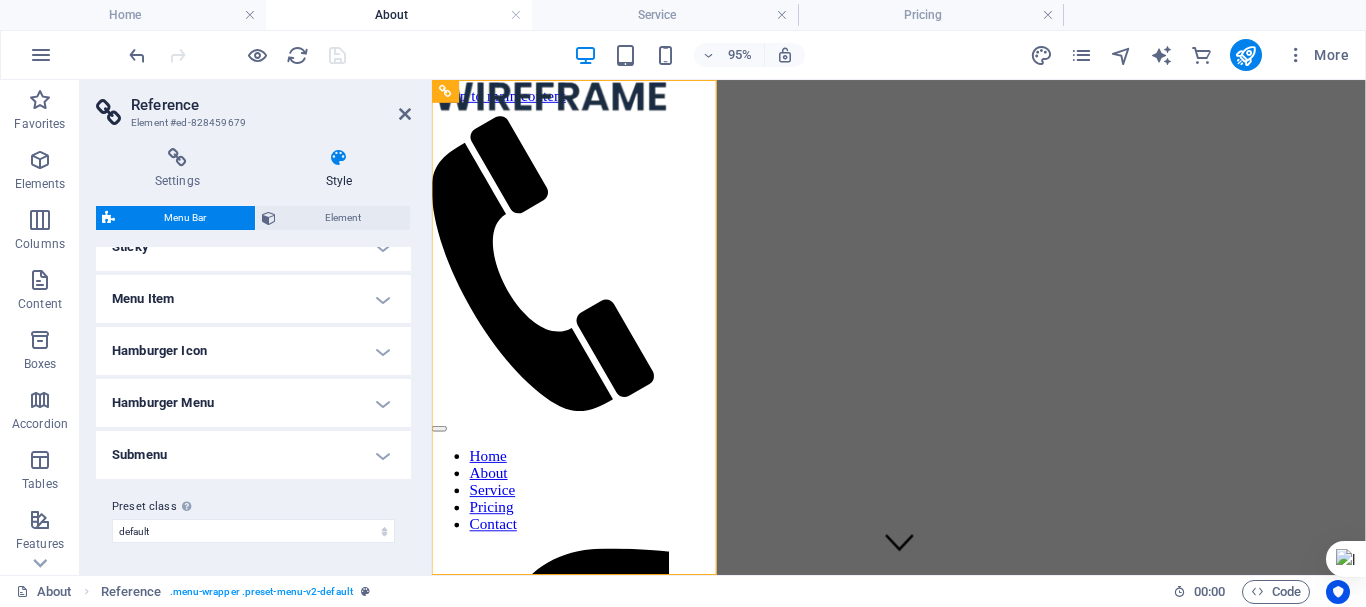 click on "Menu Item" at bounding box center (253, 299) 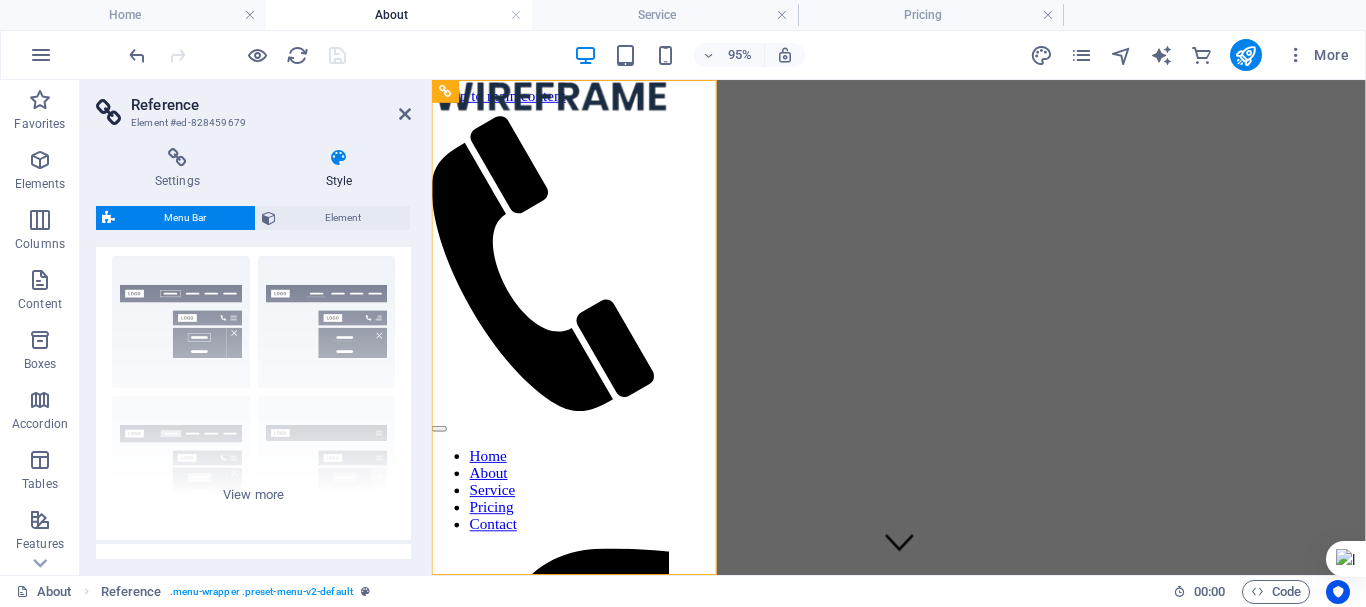 scroll, scrollTop: 0, scrollLeft: 0, axis: both 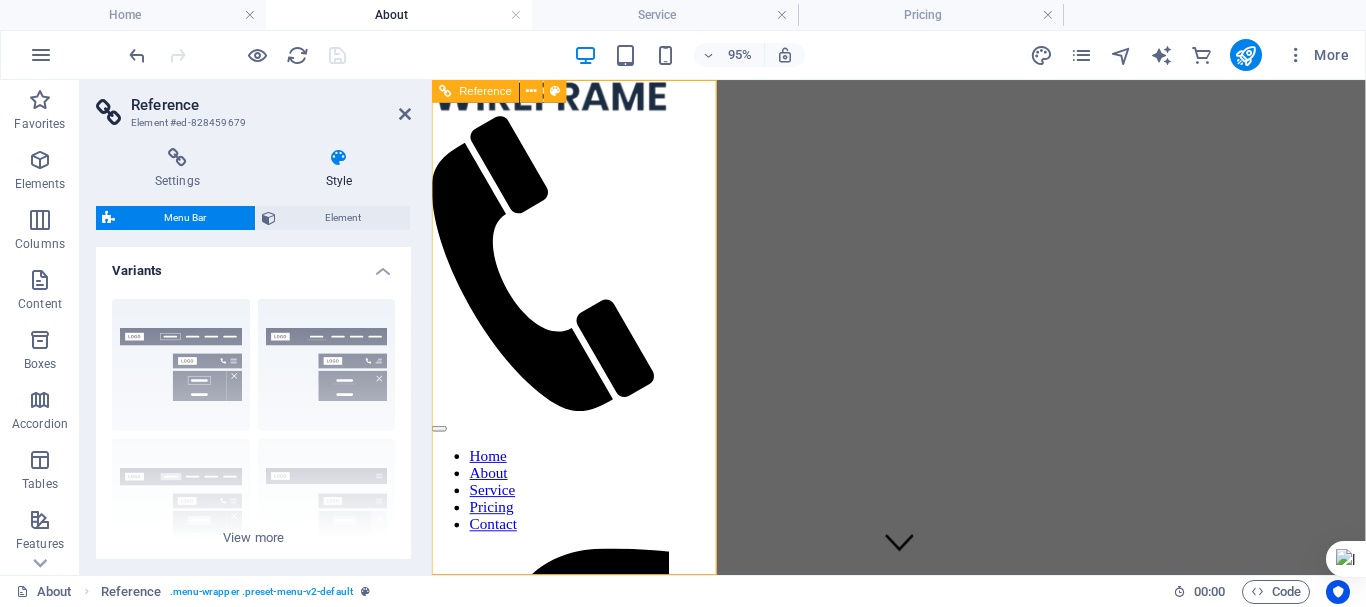 click on "Home About Service Pricing Contact" at bounding box center [557, 512] 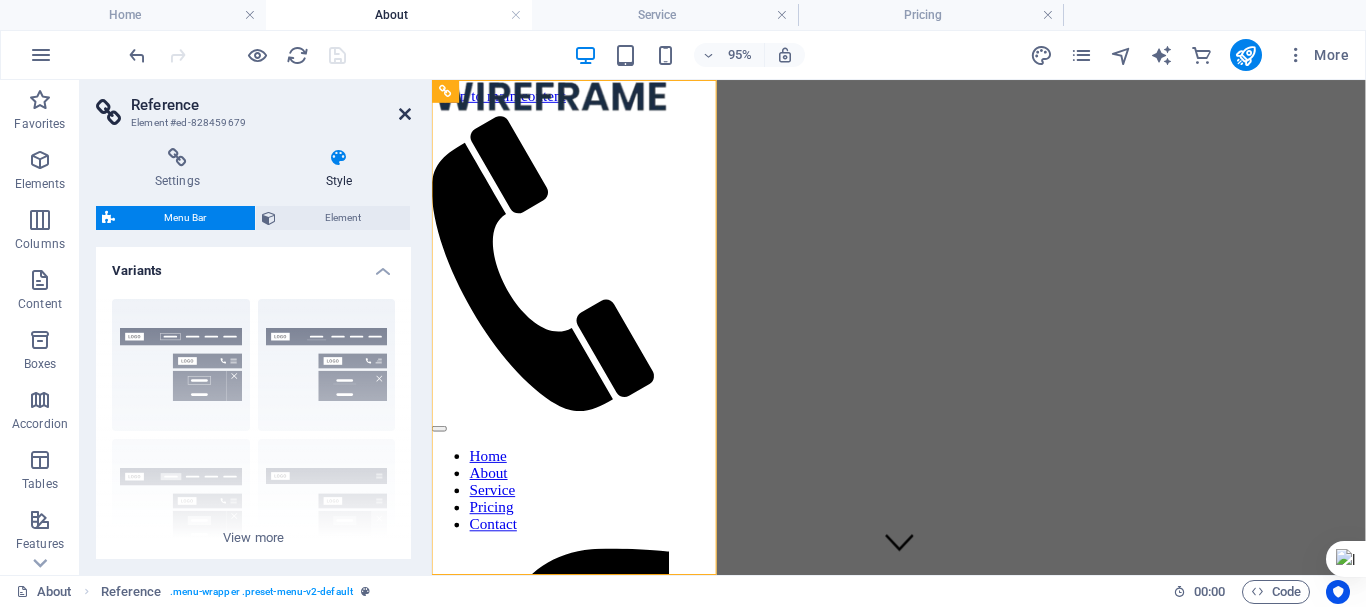 click on "Reference Element #ed-828459679 Settings Style Settings A reference is a copy of an element, which cannot be edited but updates itself automatically.  Copy settings Use the same settings (flex, animation, position, style) as for the reference target element Actions Convert Convert the reference into a separate element. All subsequent changes made won't affect the initially referenced element. Convert reference Show origin Jump to the referenced element. If the referenced element is on another page, it will be opened in a new tab. Show origin element Menu Bar Element Layout How this element expands within the layout (Flexbox). Size Default auto px % 1/1 1/2 1/3 1/4 1/5 1/6 1/7 1/8 1/9 1/10 Grow Shrink Order Container layout Visible Visible Opacity 100 % Overflow Spacing Margin Default auto px % rem vw vh Custom Custom auto px % rem vw vh auto px % rem vw vh auto px % rem vw vh auto px % rem vw vh Padding Default px rem % vh vw Custom Custom px rem % vh vw px rem % vh vw px rem % vh vw px rem % vh vw Border 1 %" at bounding box center [256, 327] 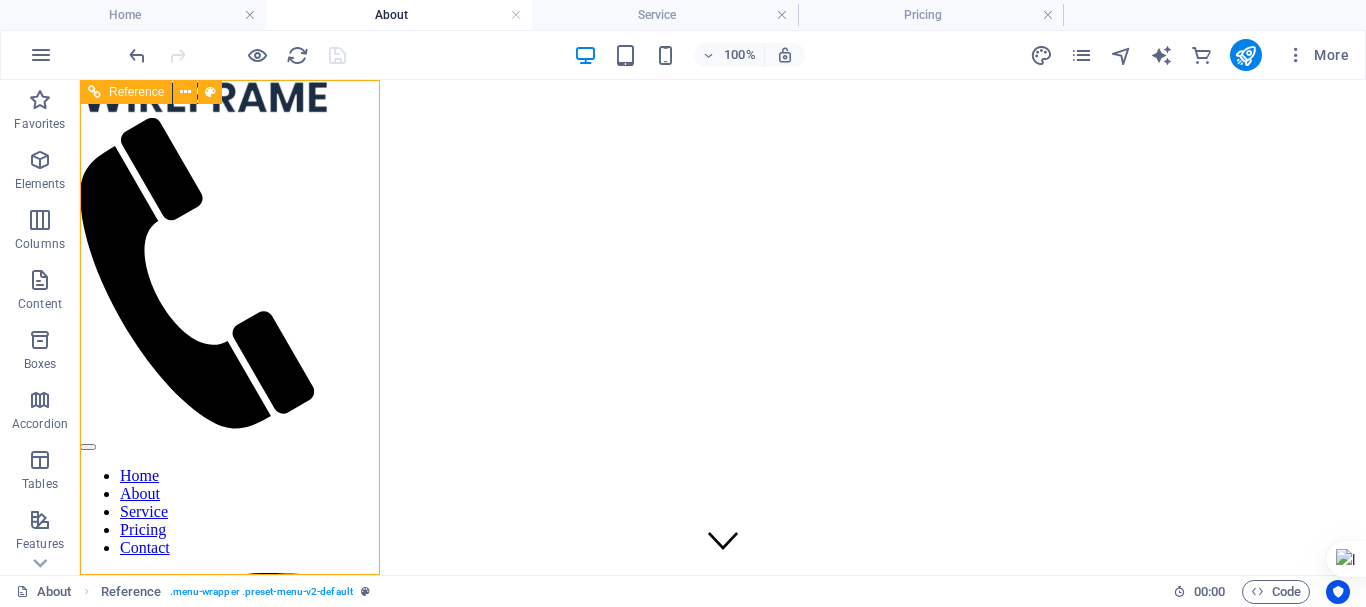 scroll, scrollTop: 93, scrollLeft: 0, axis: vertical 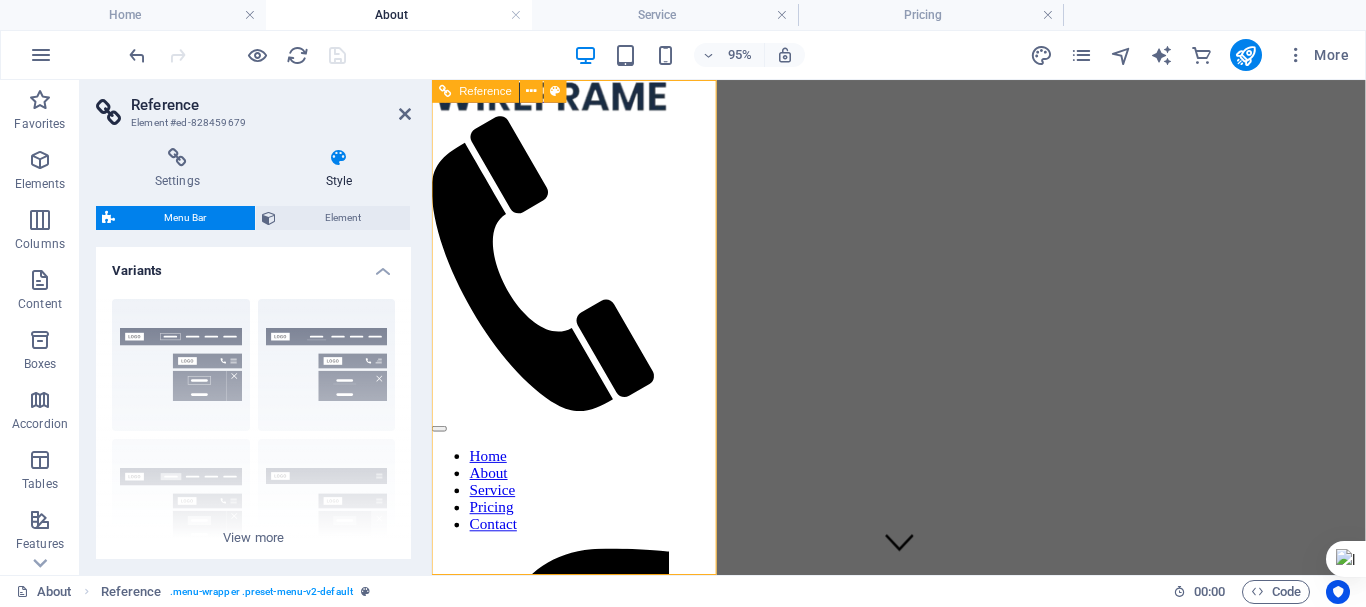 click on "Home About Service Pricing Contact" at bounding box center (557, 512) 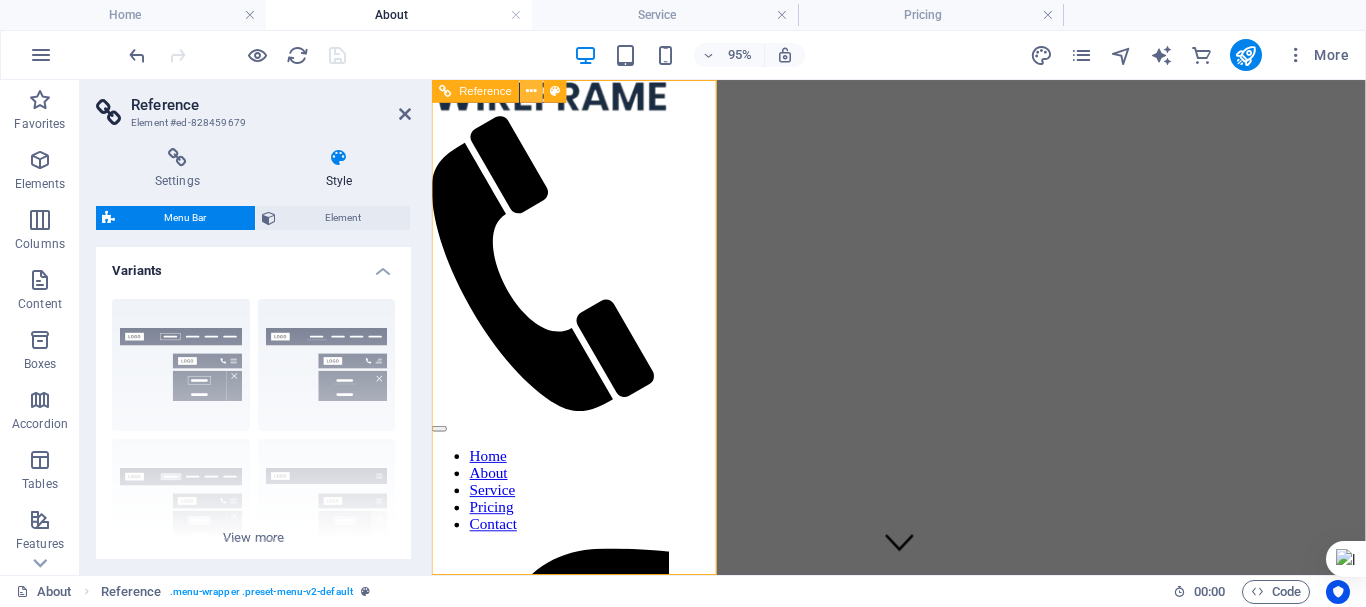 click at bounding box center [532, 91] 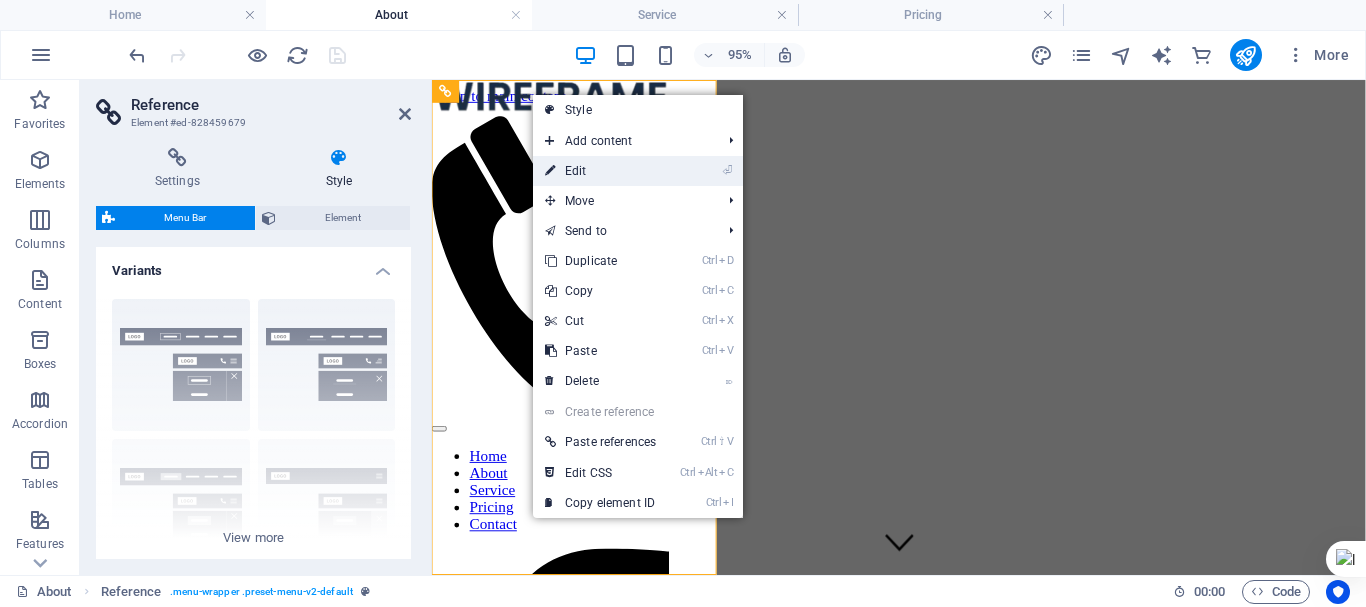 click on "⏎  Edit" at bounding box center [600, 171] 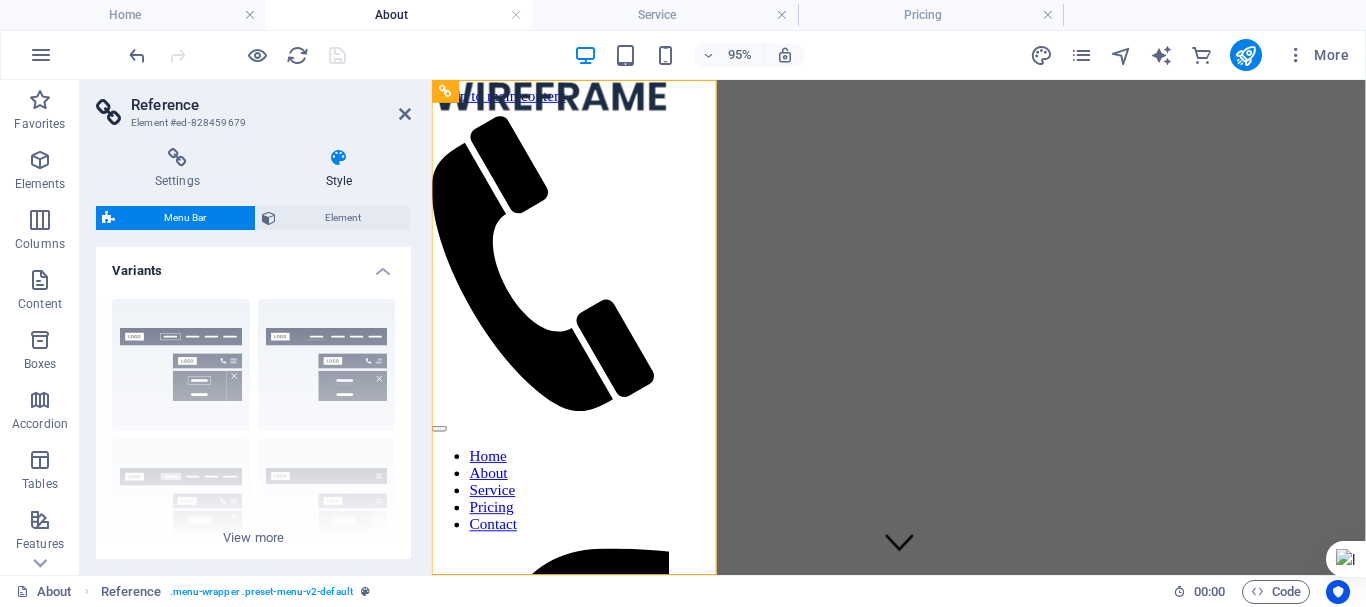 click on "Menu Bar" at bounding box center (185, 218) 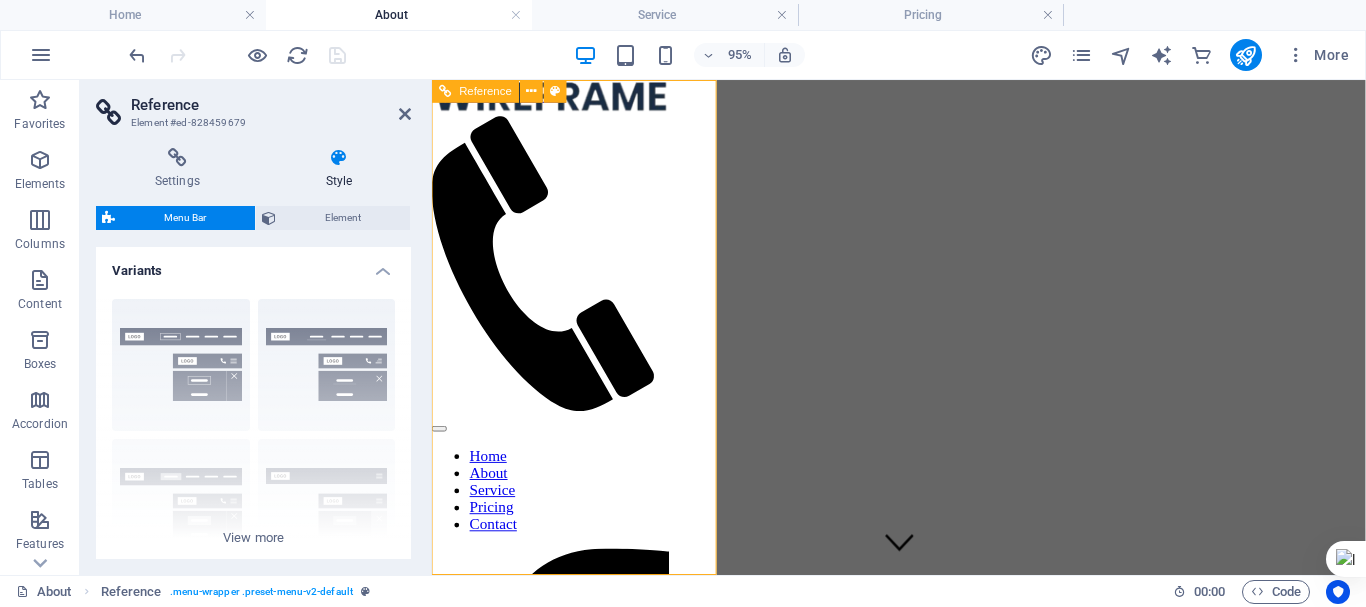 click on "Home About Service Pricing Contact" at bounding box center [557, 512] 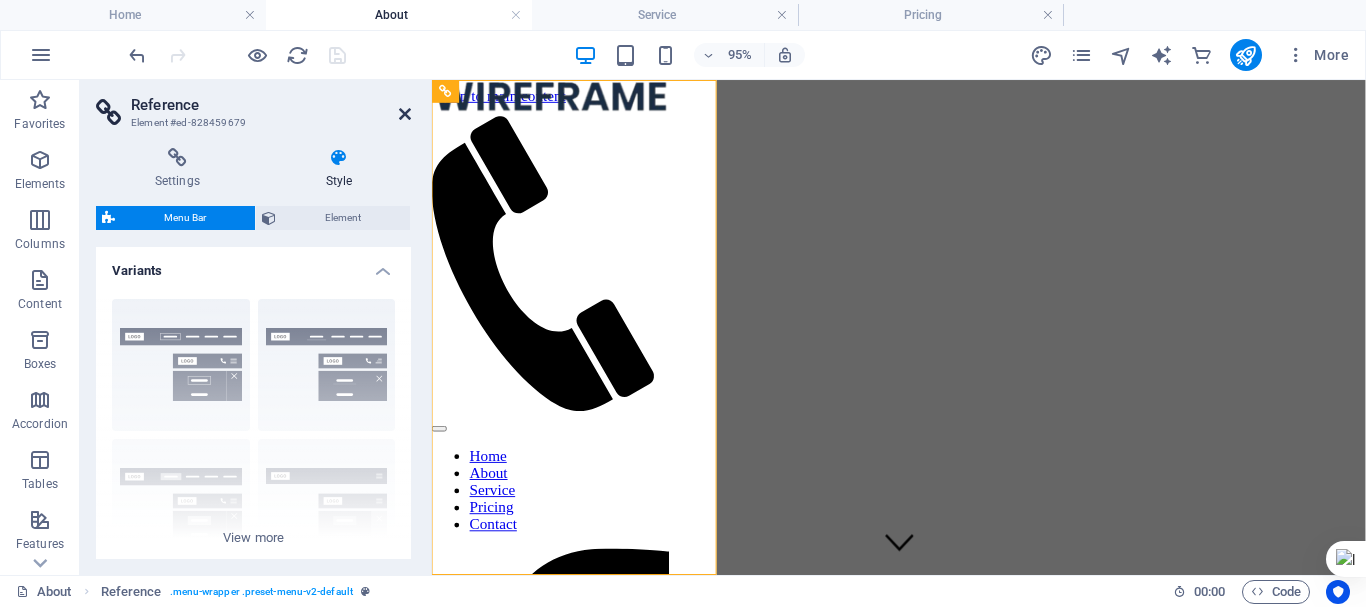 click at bounding box center (405, 114) 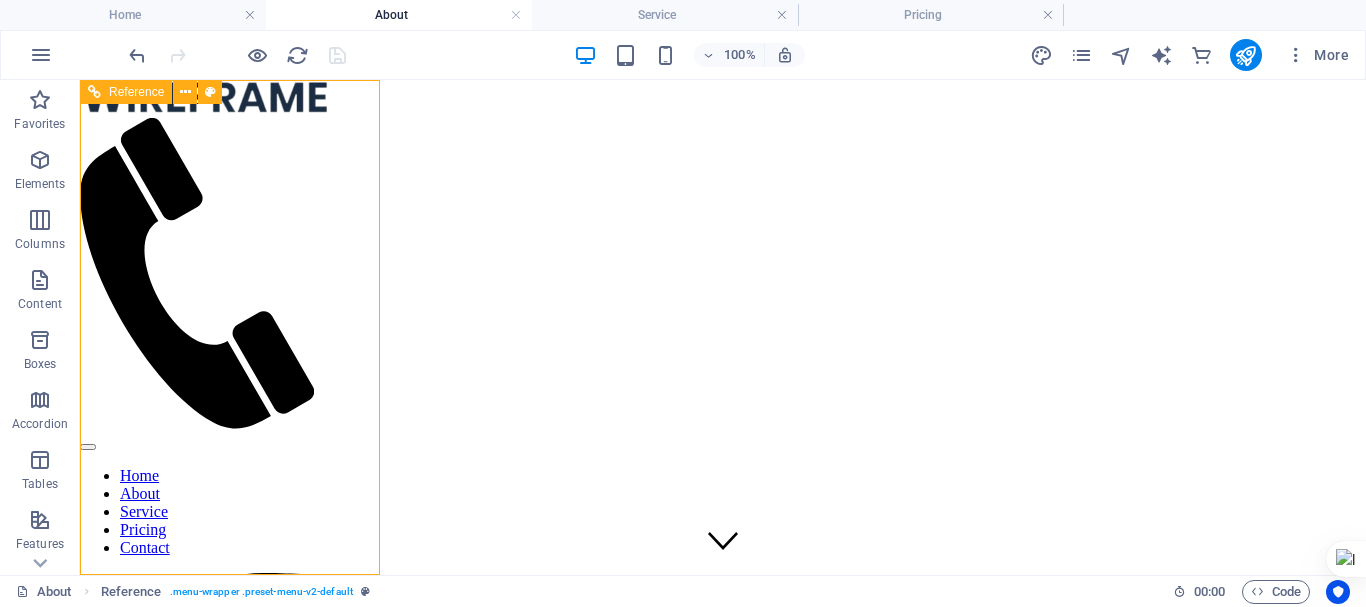 scroll, scrollTop: 0, scrollLeft: 0, axis: both 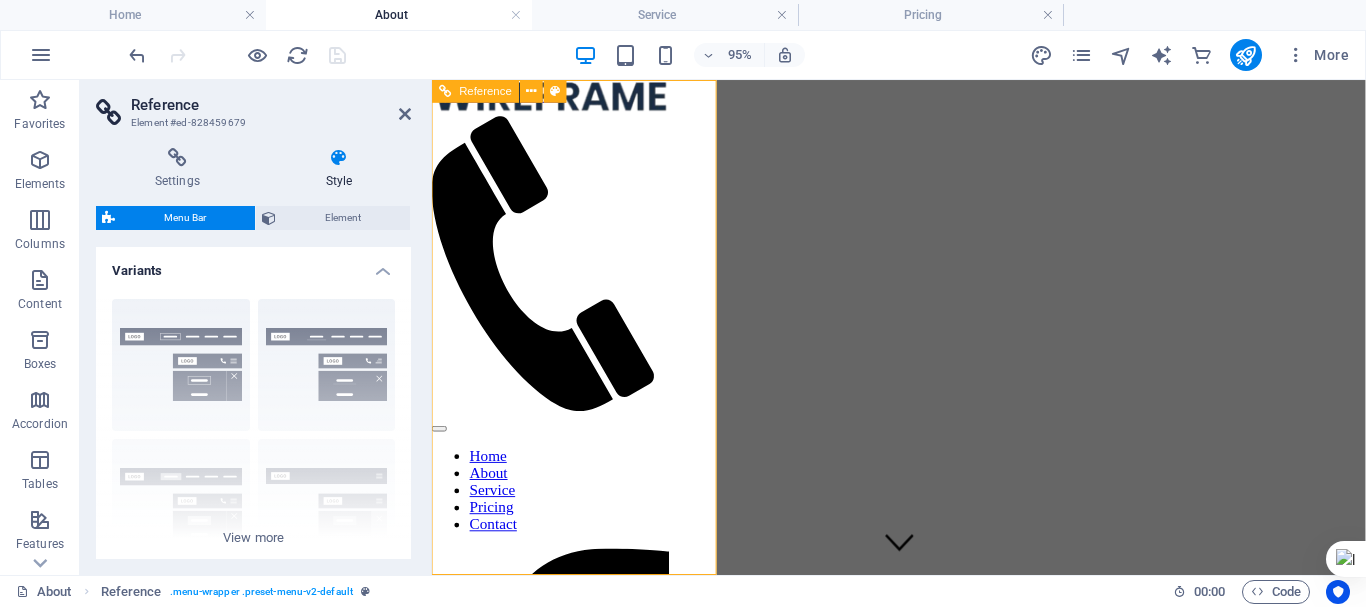 click at bounding box center (557, 99) 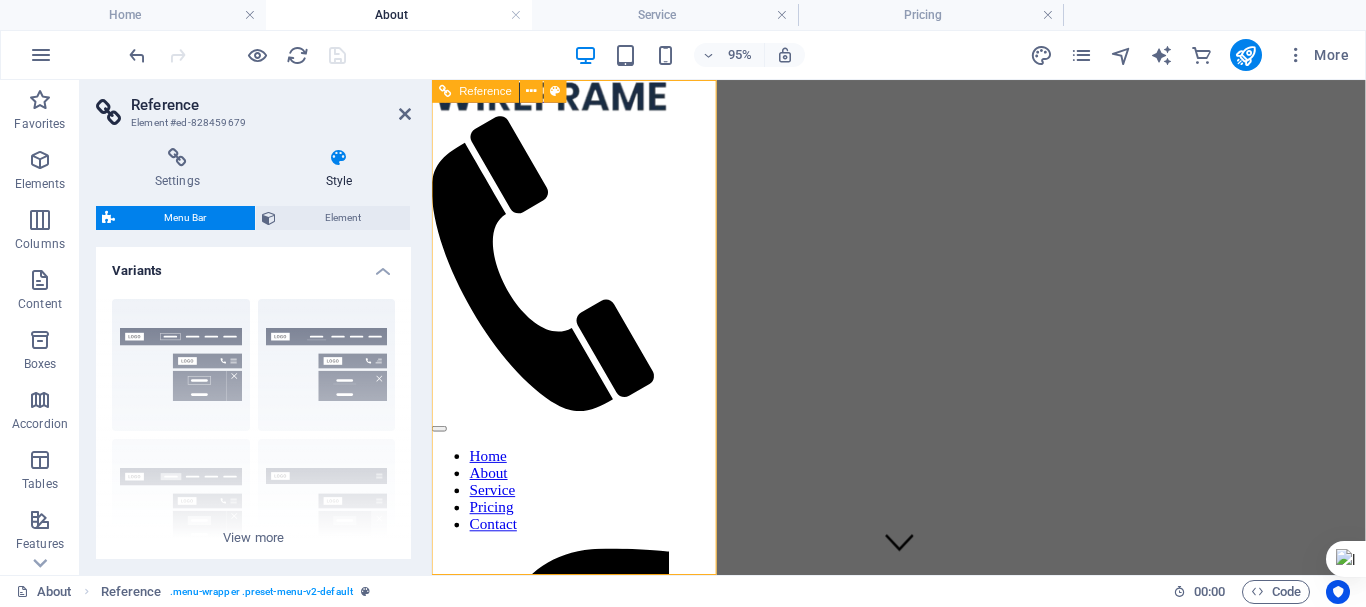 click at bounding box center [557, 99] 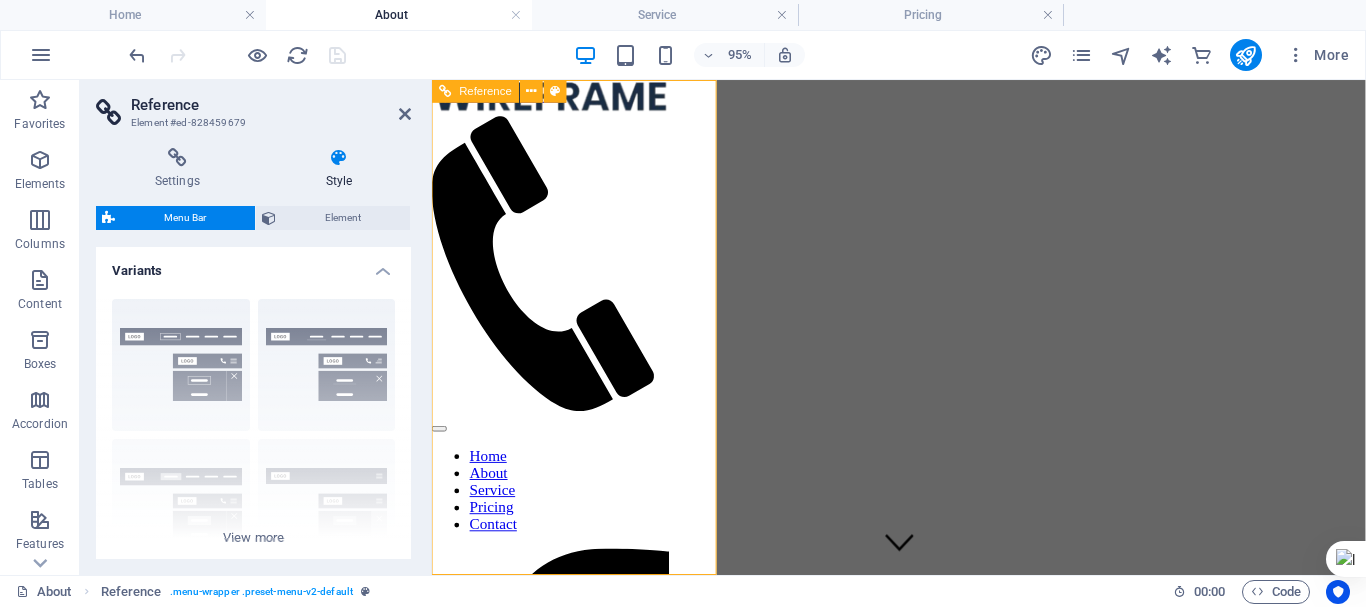 click at bounding box center [557, 99] 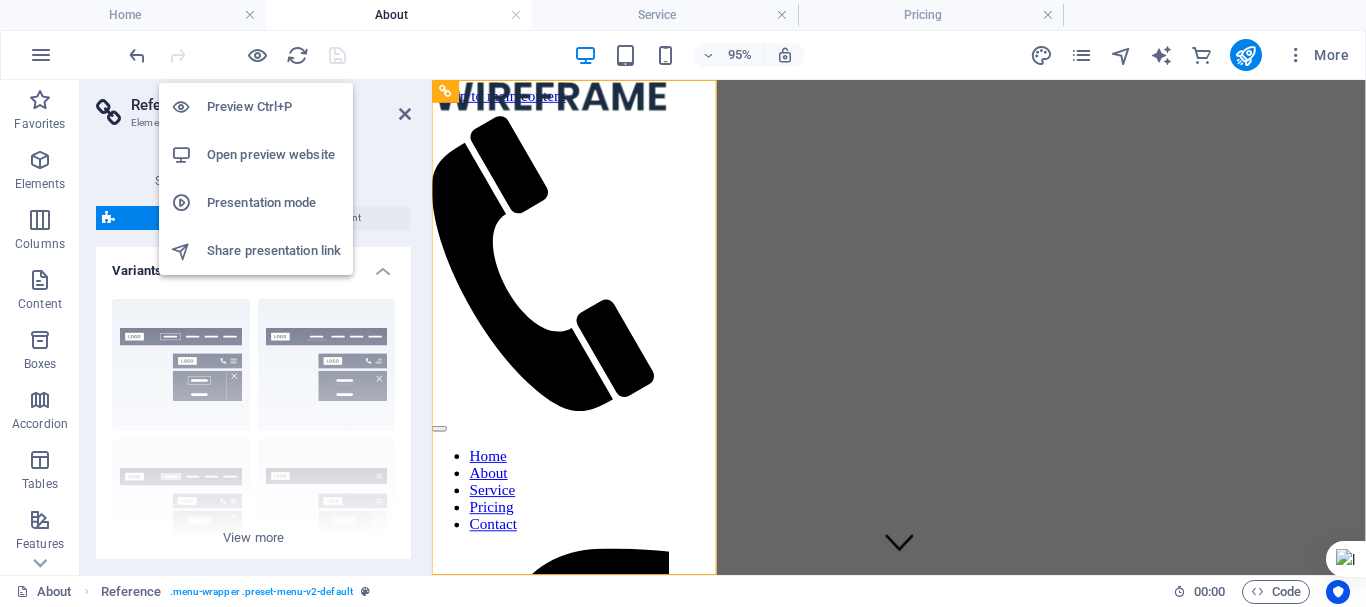 click at bounding box center [237, 55] 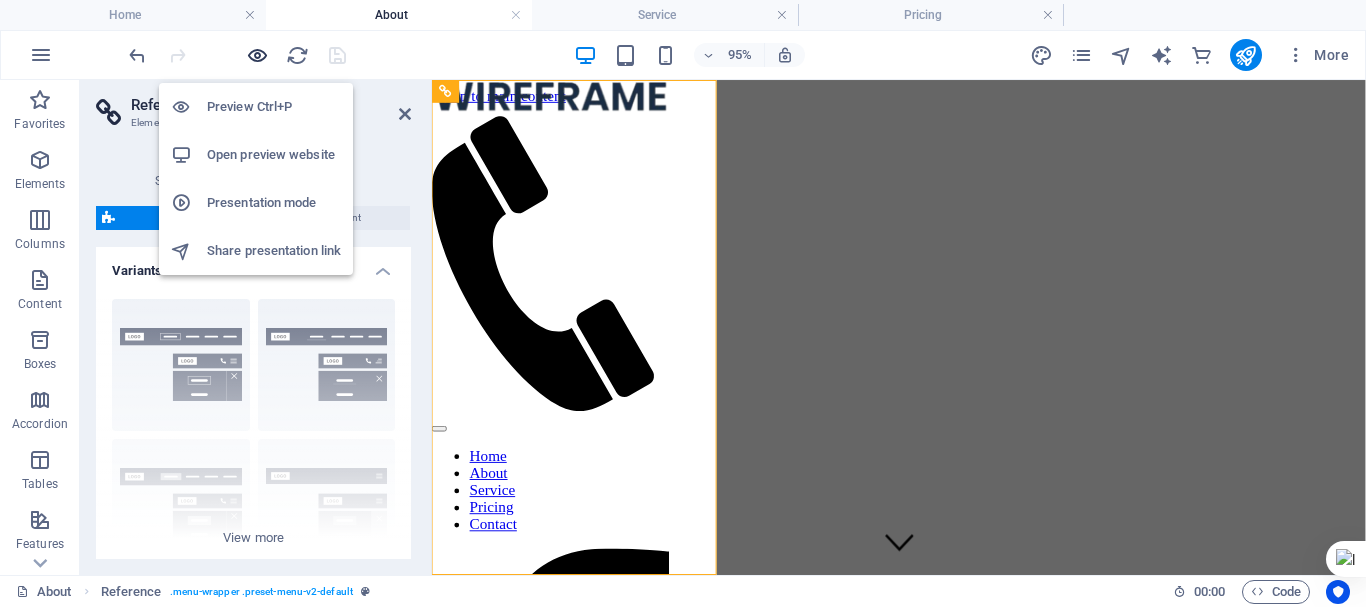 click at bounding box center (257, 55) 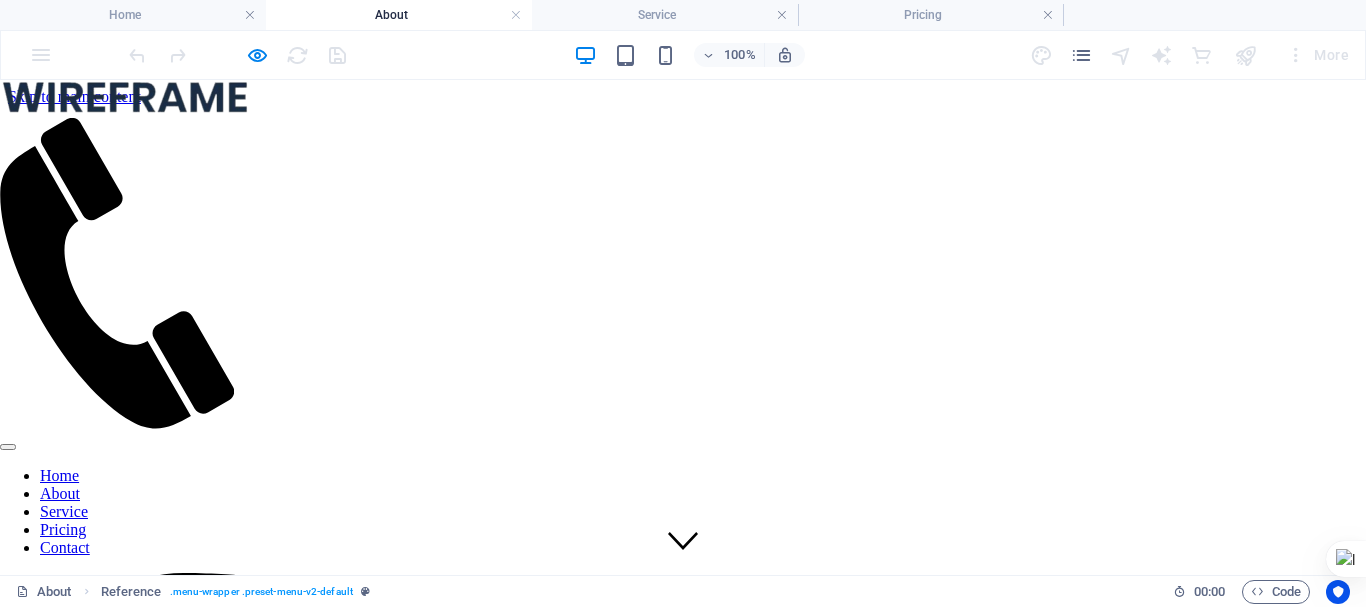 click at bounding box center [125, 97] 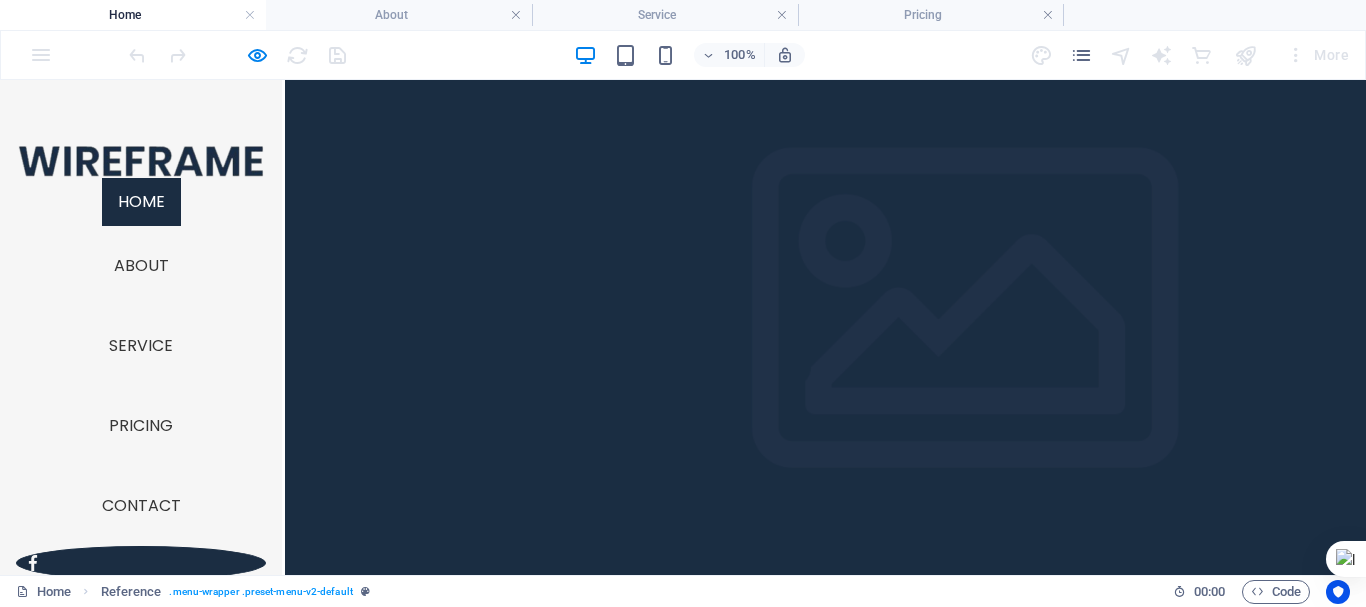 click at bounding box center [141, 161] 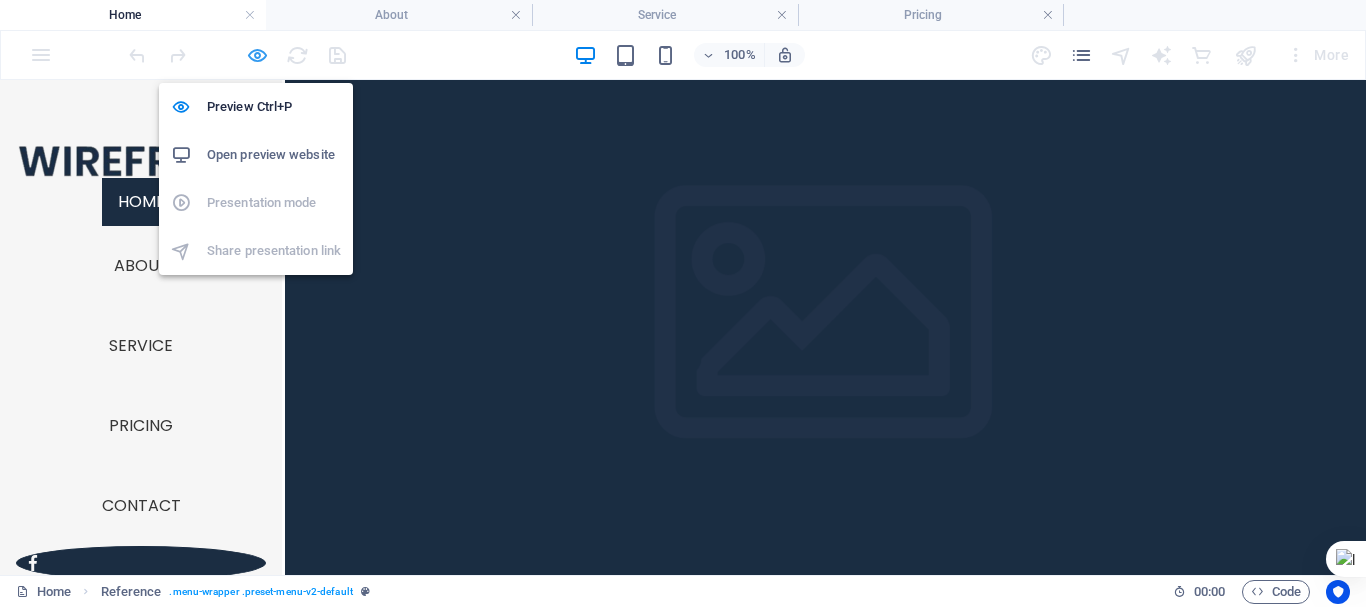 click at bounding box center (257, 55) 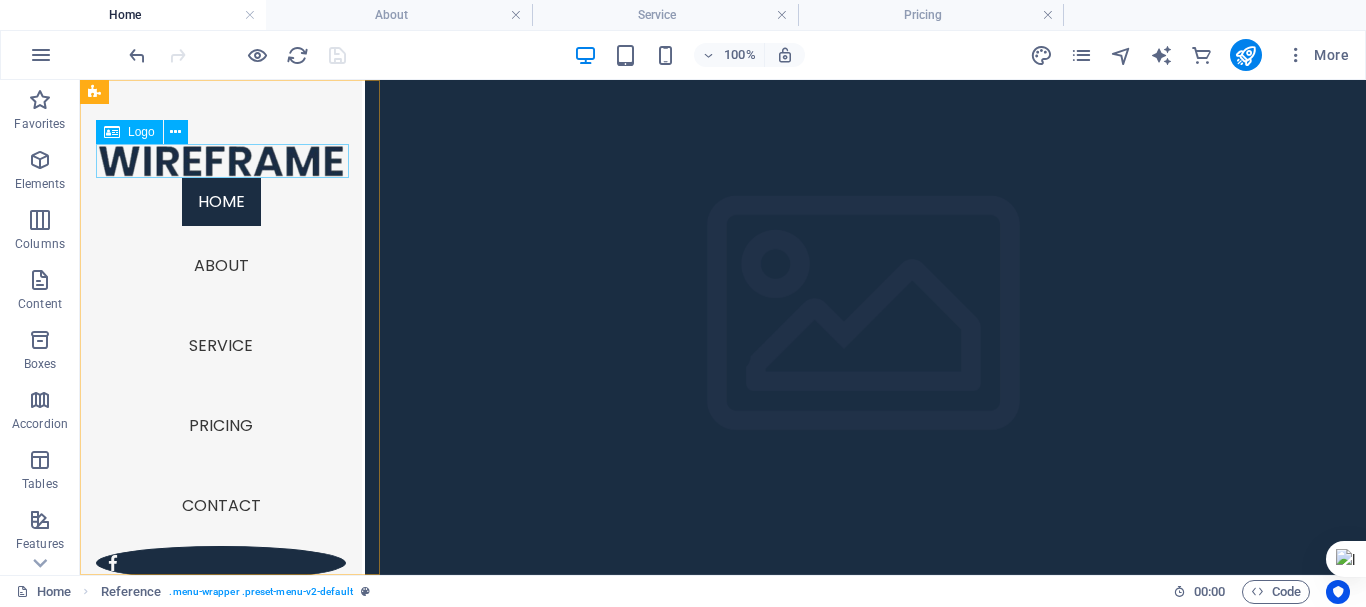 drag, startPoint x: 133, startPoint y: 165, endPoint x: 211, endPoint y: 239, distance: 107.51744 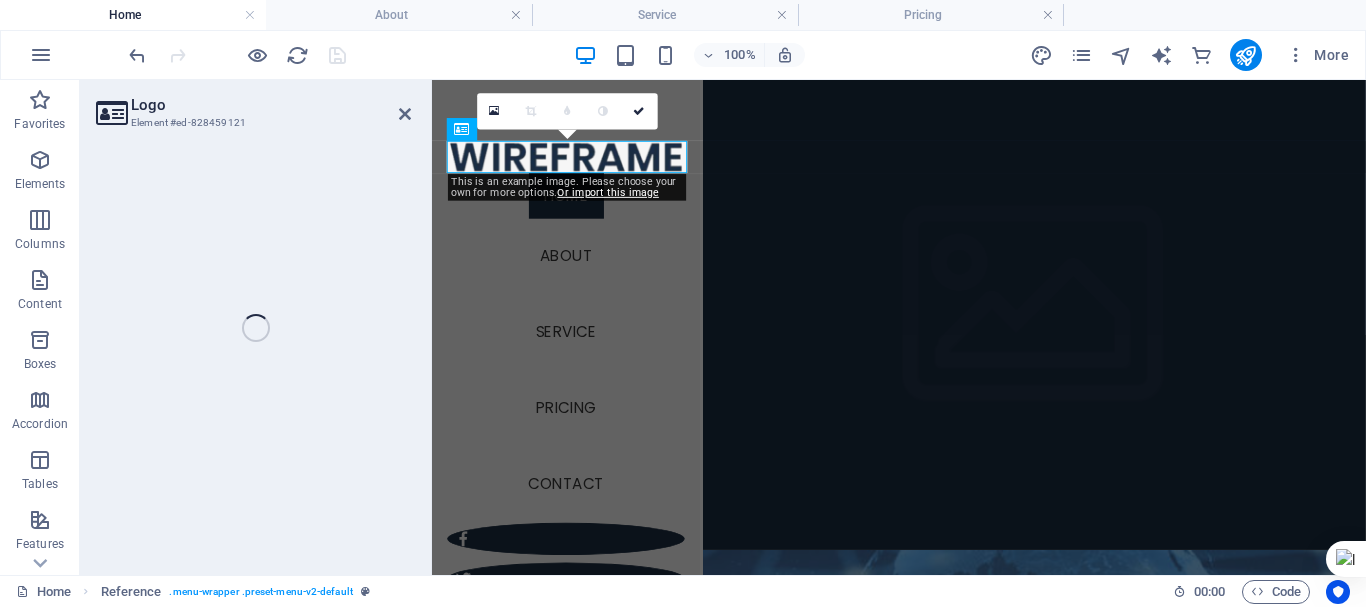 select on "px" 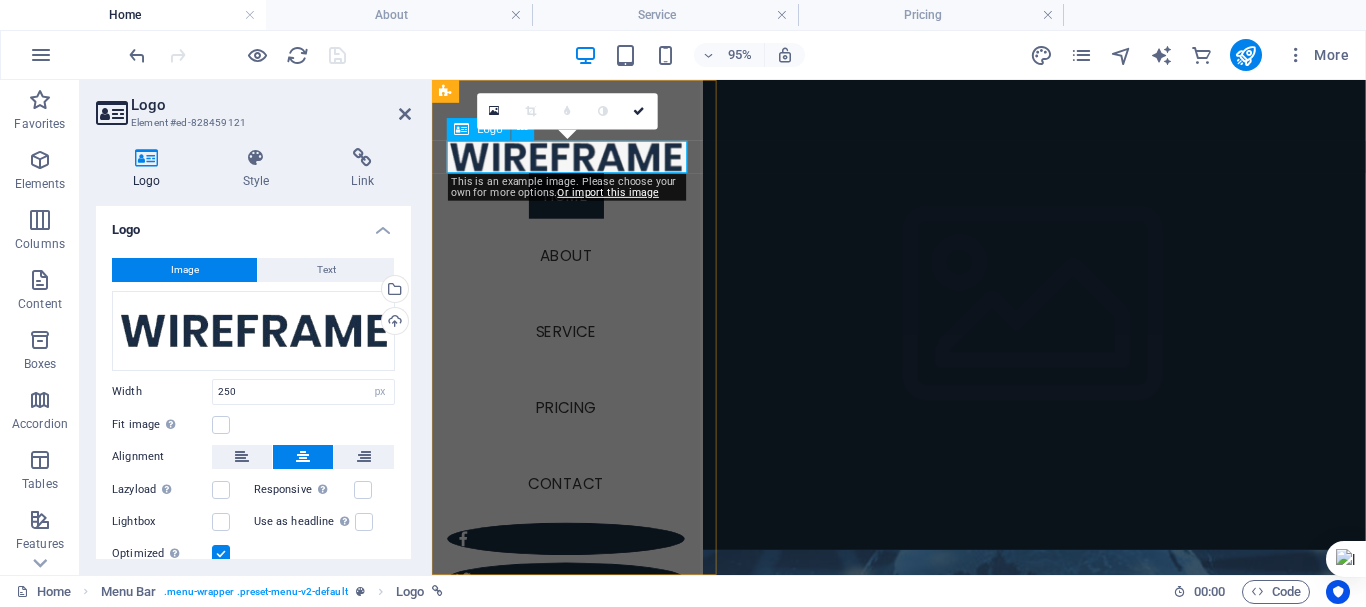 click at bounding box center (573, 161) 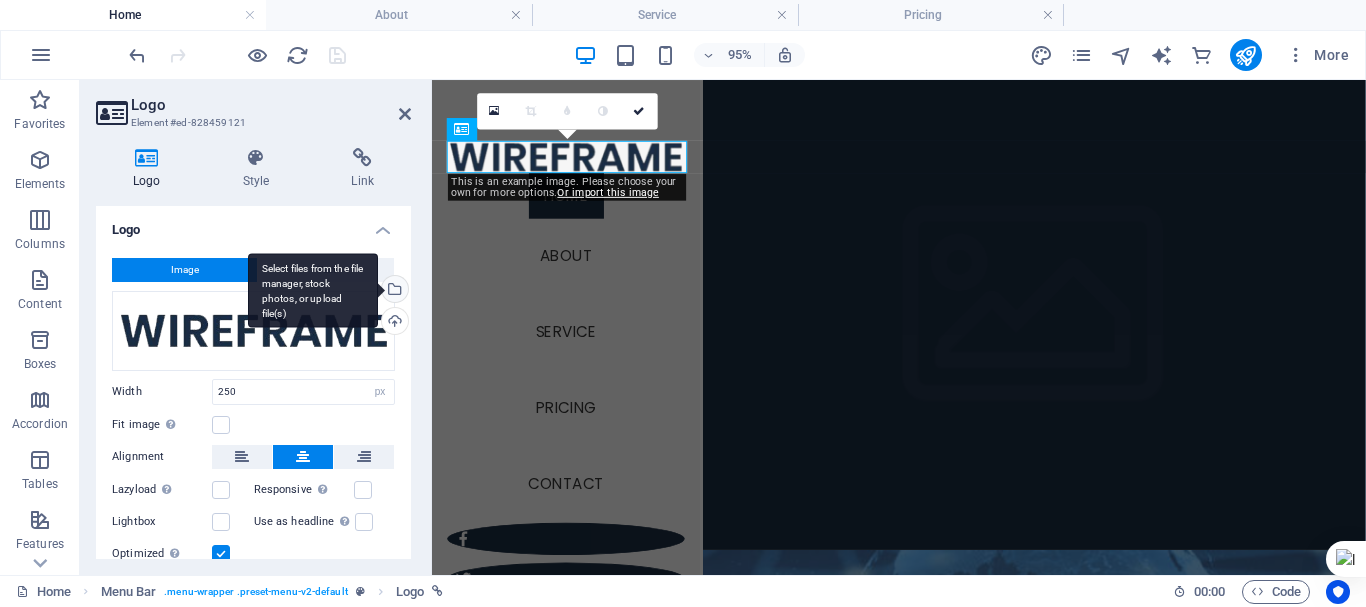 click on "Select files from the file manager, stock photos, or upload file(s)" at bounding box center (393, 291) 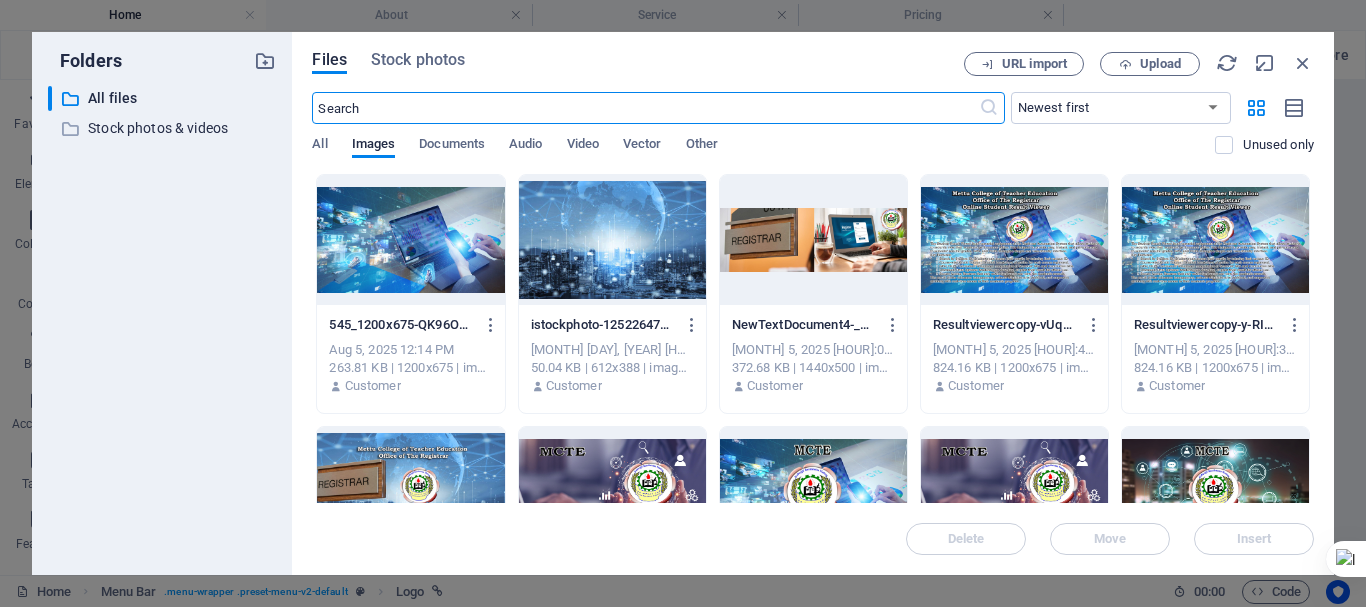 scroll, scrollTop: 400, scrollLeft: 0, axis: vertical 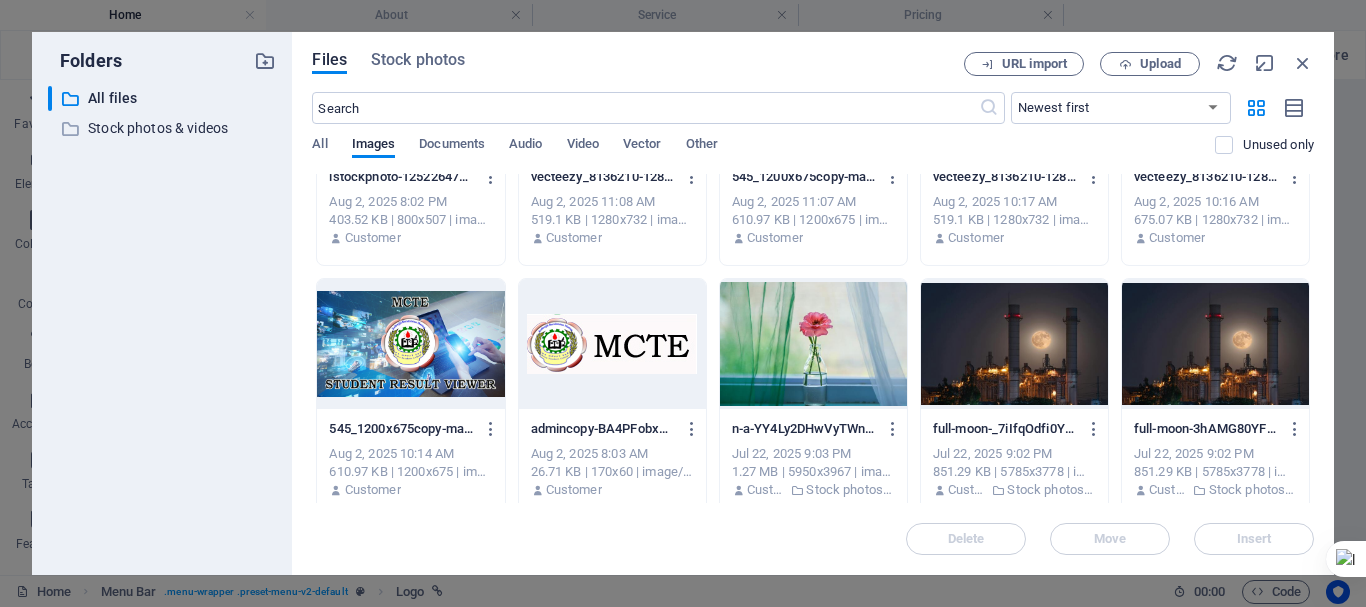 click at bounding box center [612, 344] 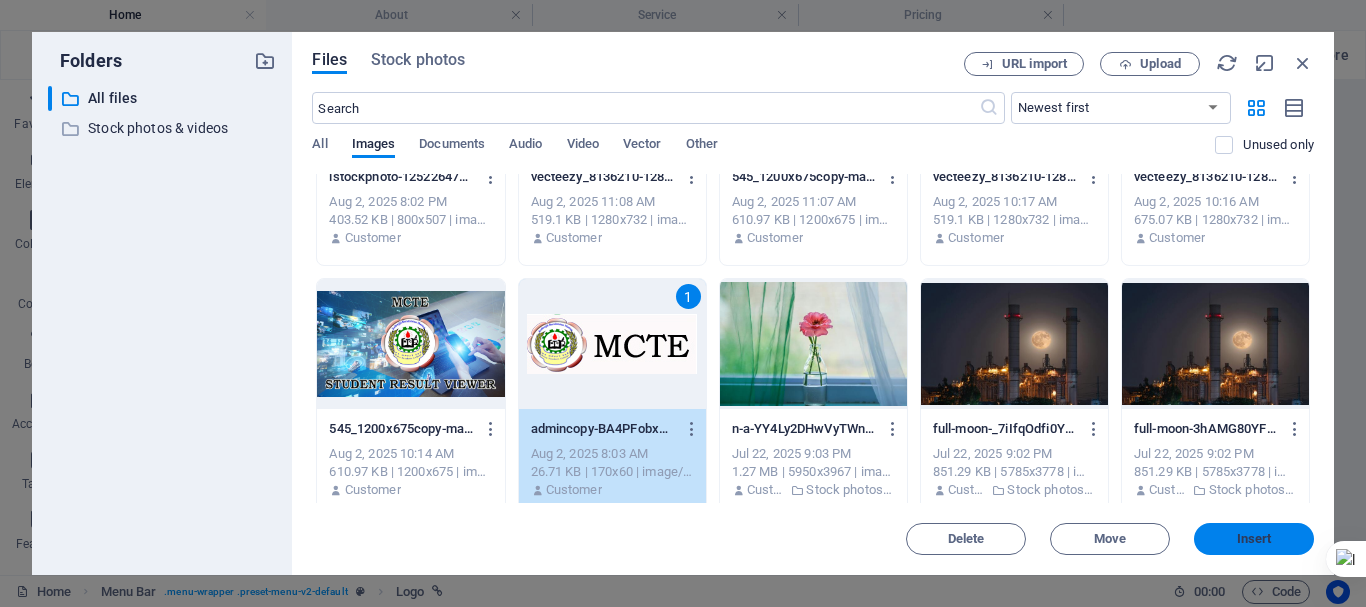 click on "Insert" at bounding box center [1254, 539] 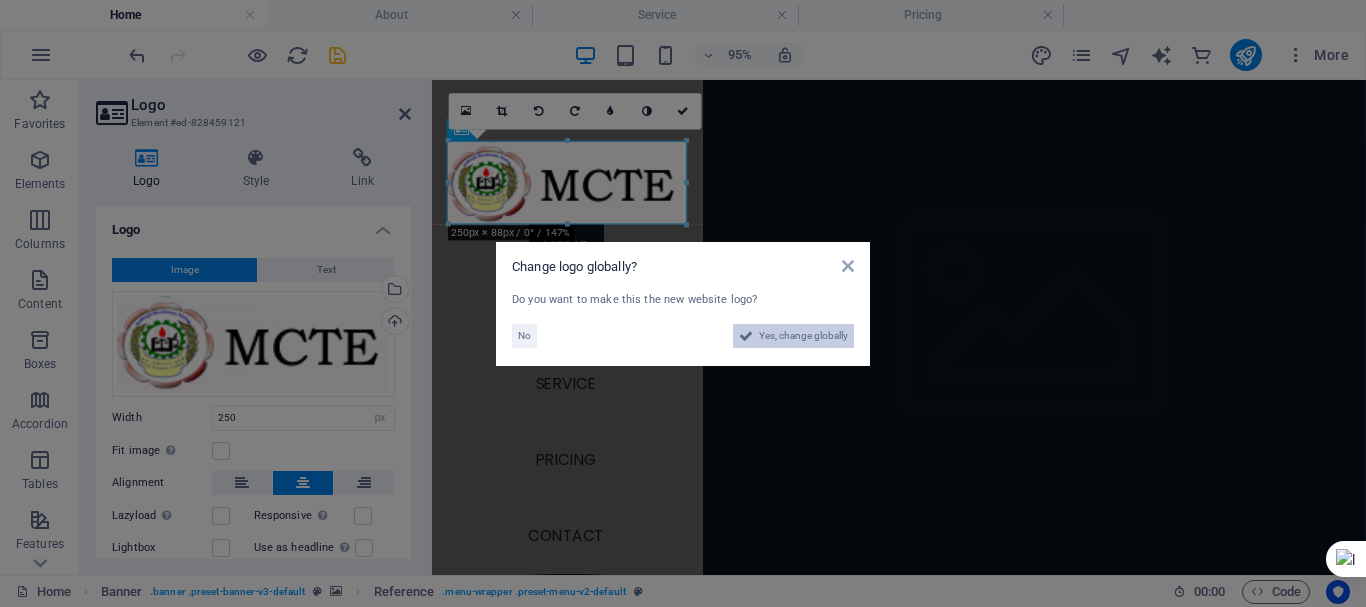 drag, startPoint x: 796, startPoint y: 338, endPoint x: 662, endPoint y: 826, distance: 506.06323 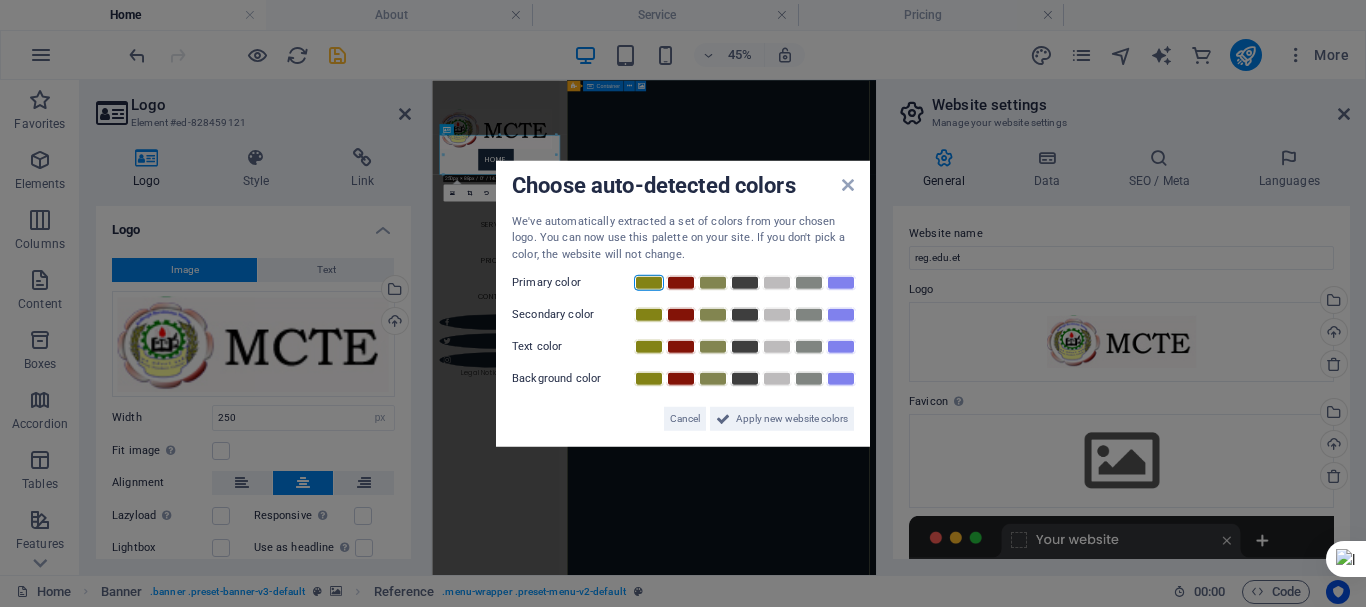 click at bounding box center (649, 283) 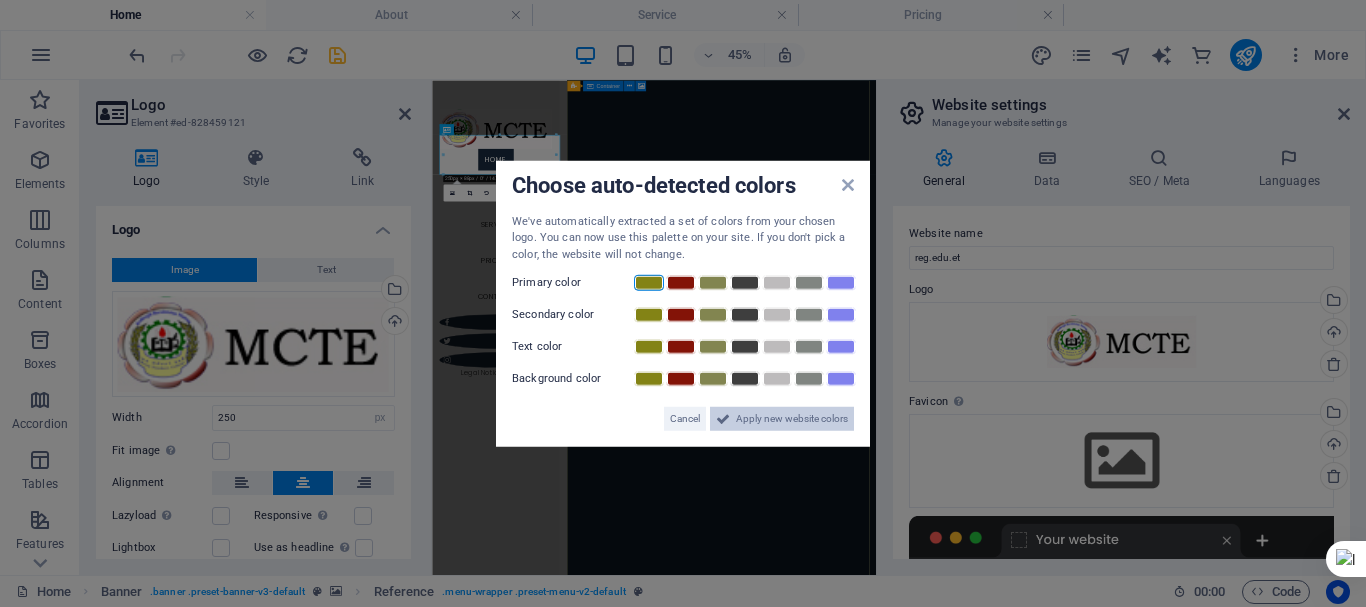drag, startPoint x: 780, startPoint y: 415, endPoint x: 526, endPoint y: 880, distance: 529.85 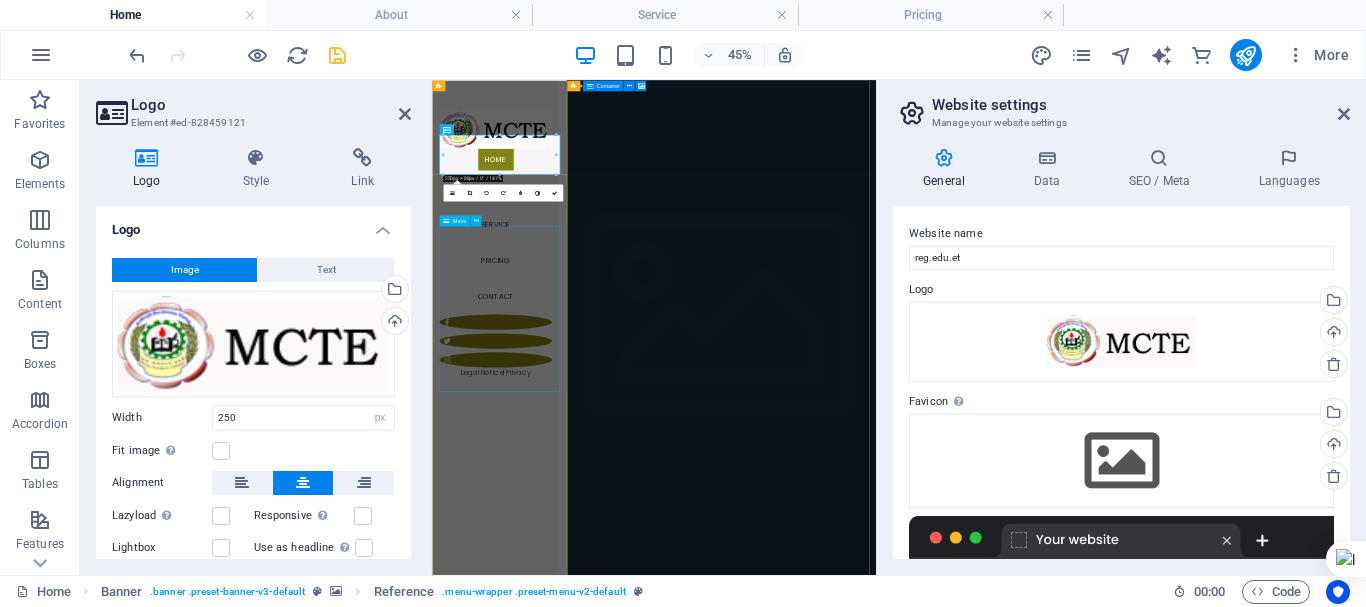 click on "Home About Service Pricing Contact" at bounding box center [573, 416] 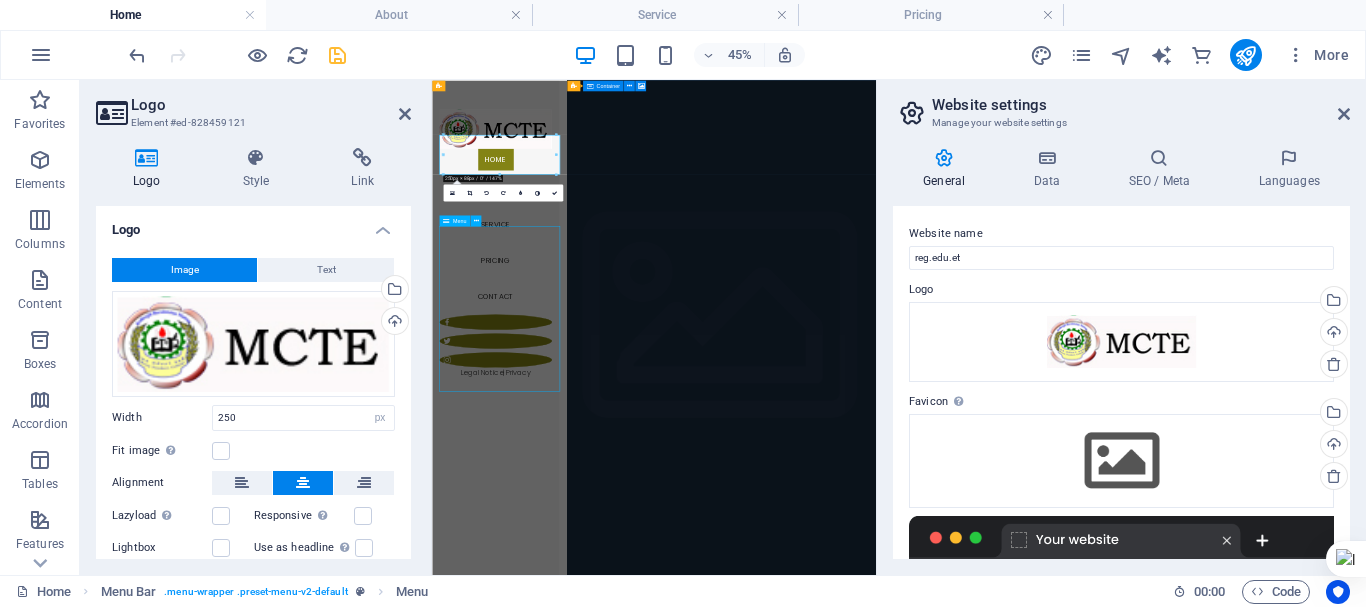 click on "Home About Service Pricing Contact" at bounding box center [573, 416] 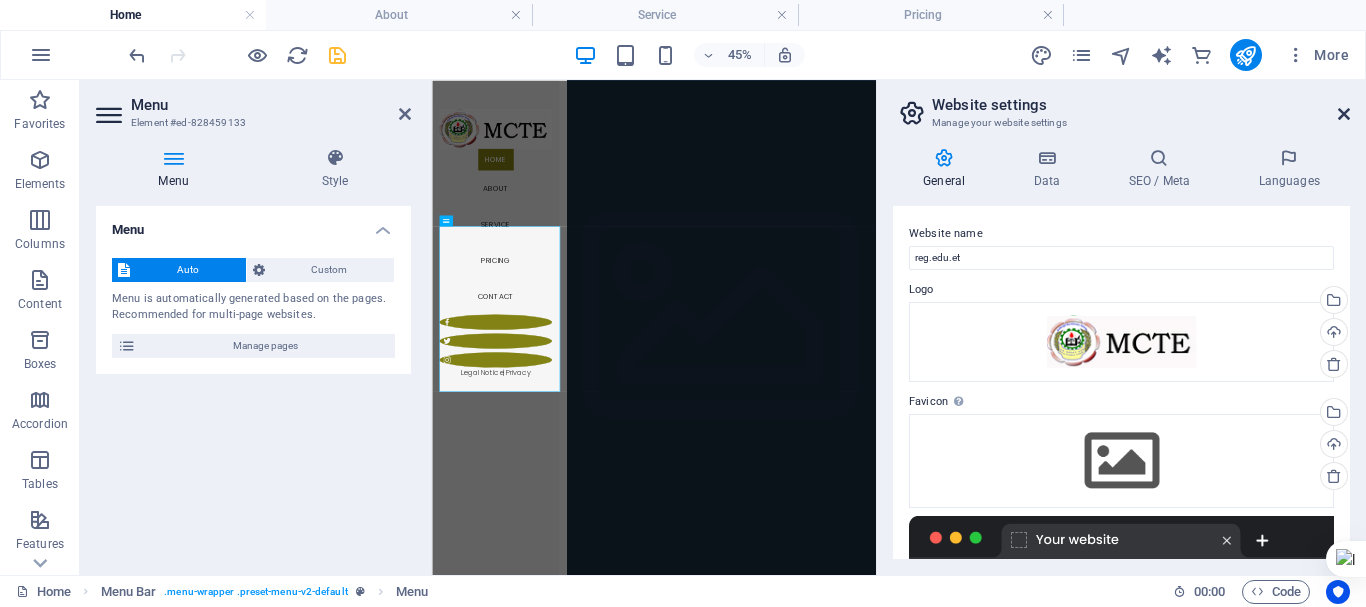 click at bounding box center [1344, 114] 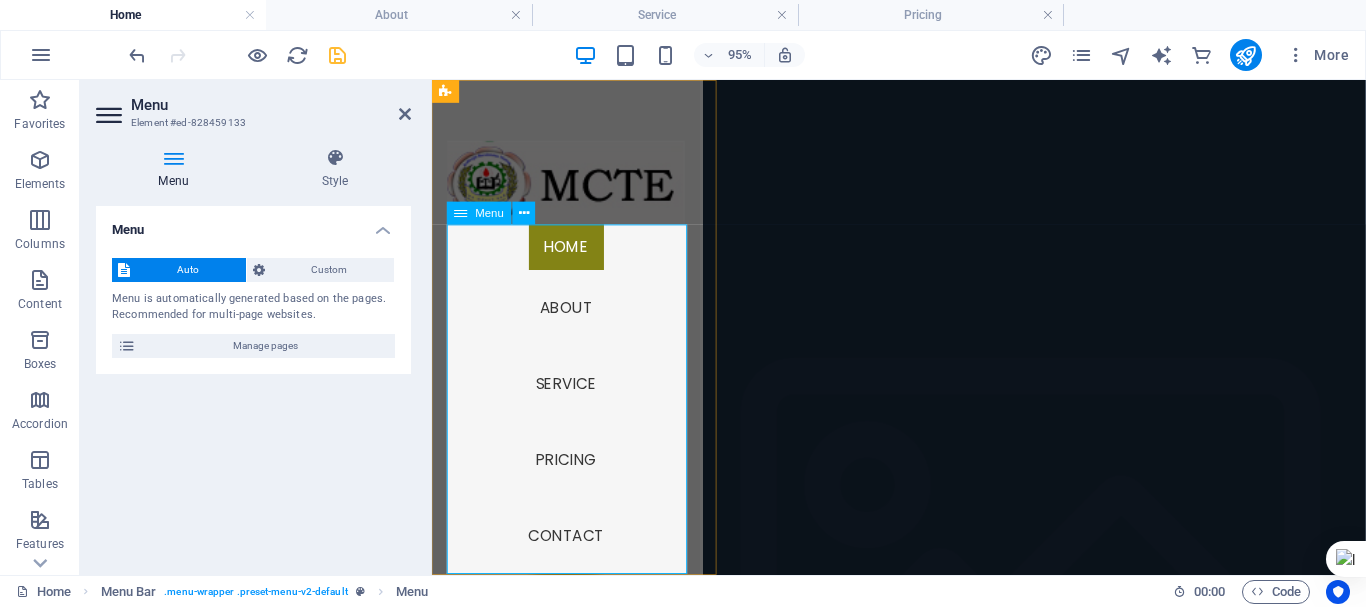 click on "Home About Service Pricing Contact" at bounding box center [573, 416] 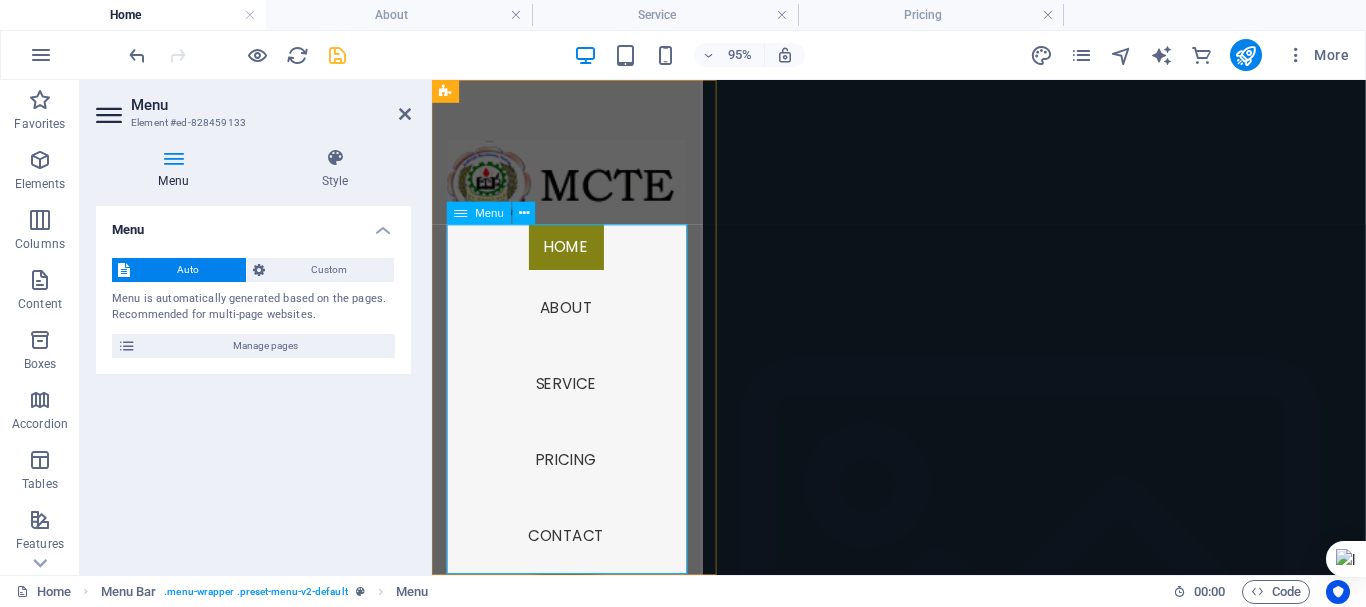 click on "Home About Service Pricing Contact" at bounding box center (573, 416) 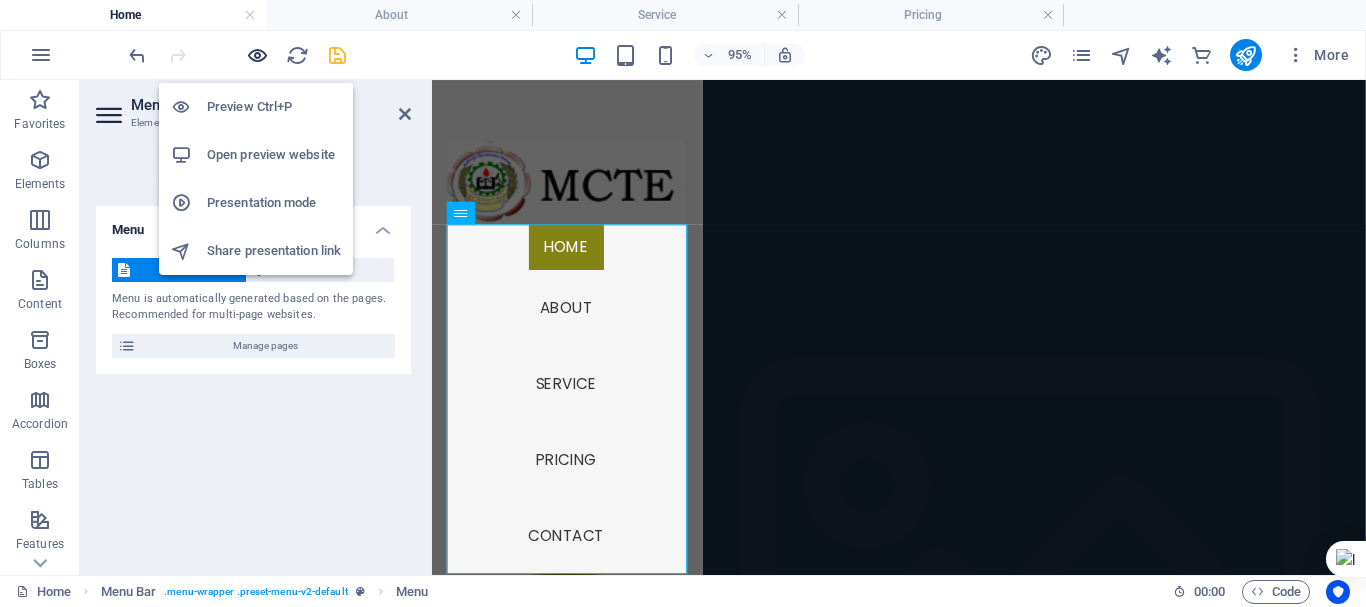click at bounding box center [257, 55] 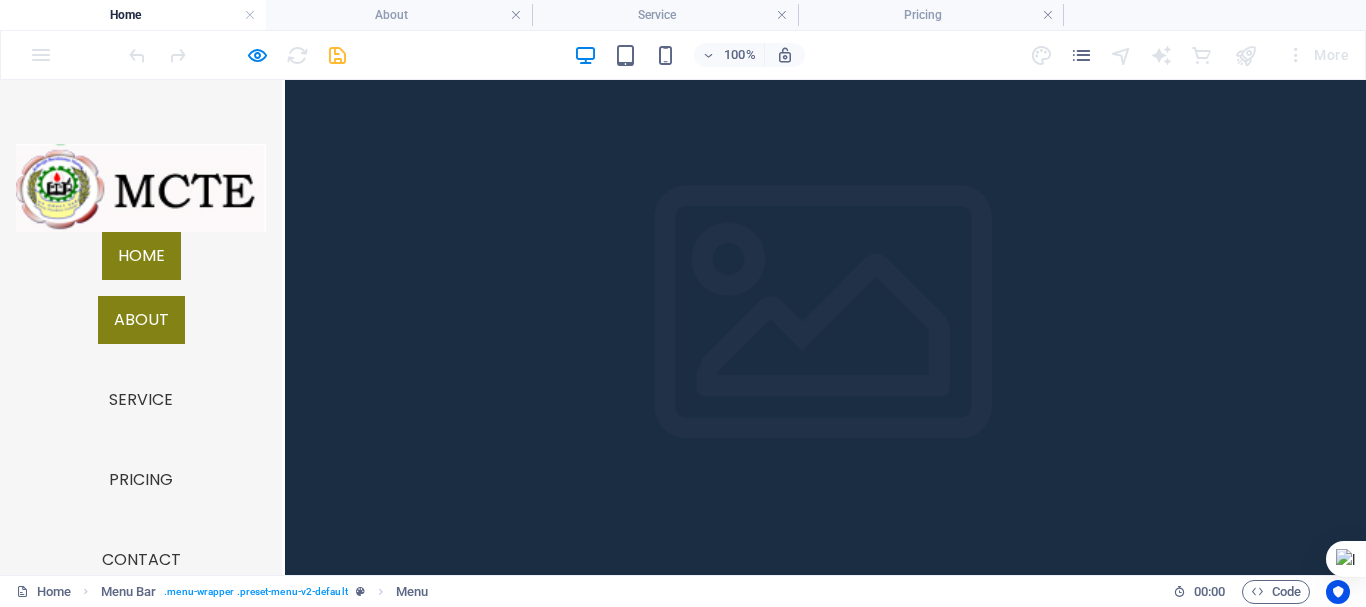 click on "About" at bounding box center (141, 320) 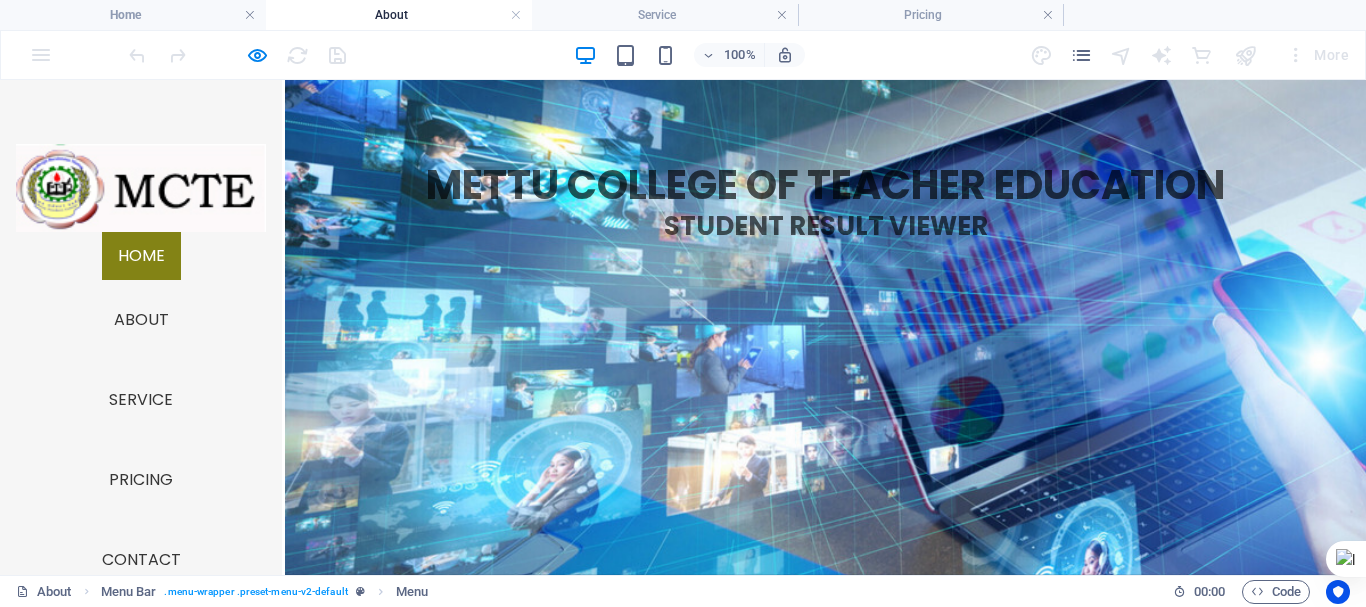 click on "About" at bounding box center (141, 320) 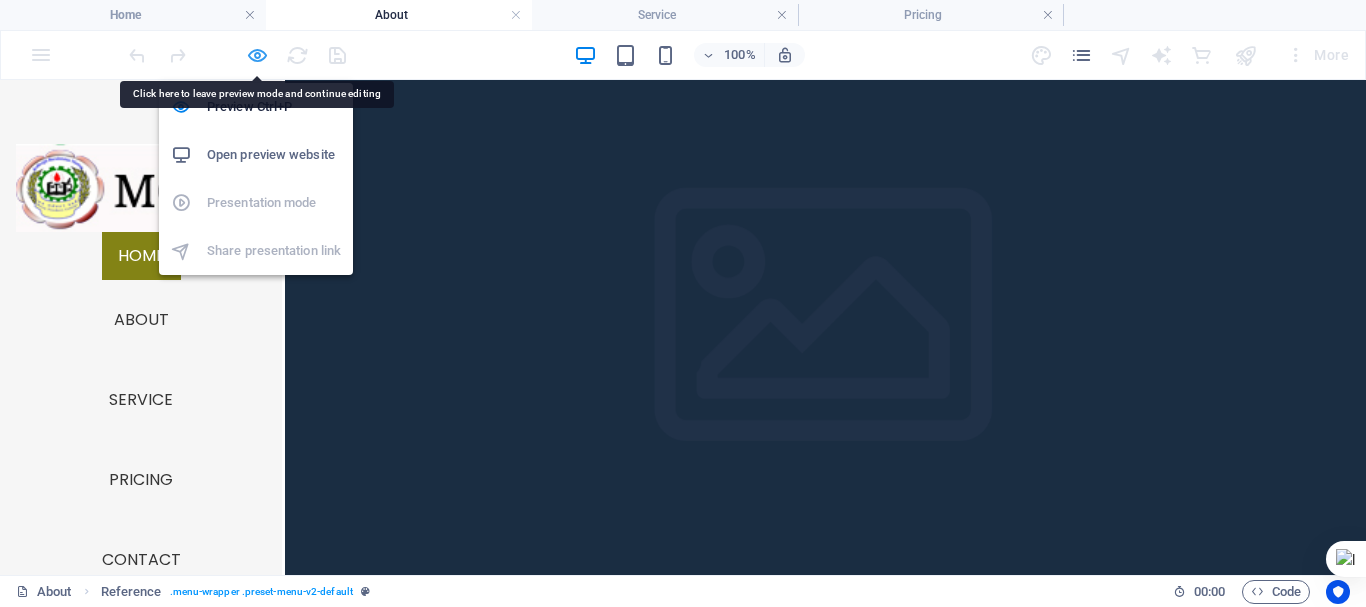 click at bounding box center (257, 55) 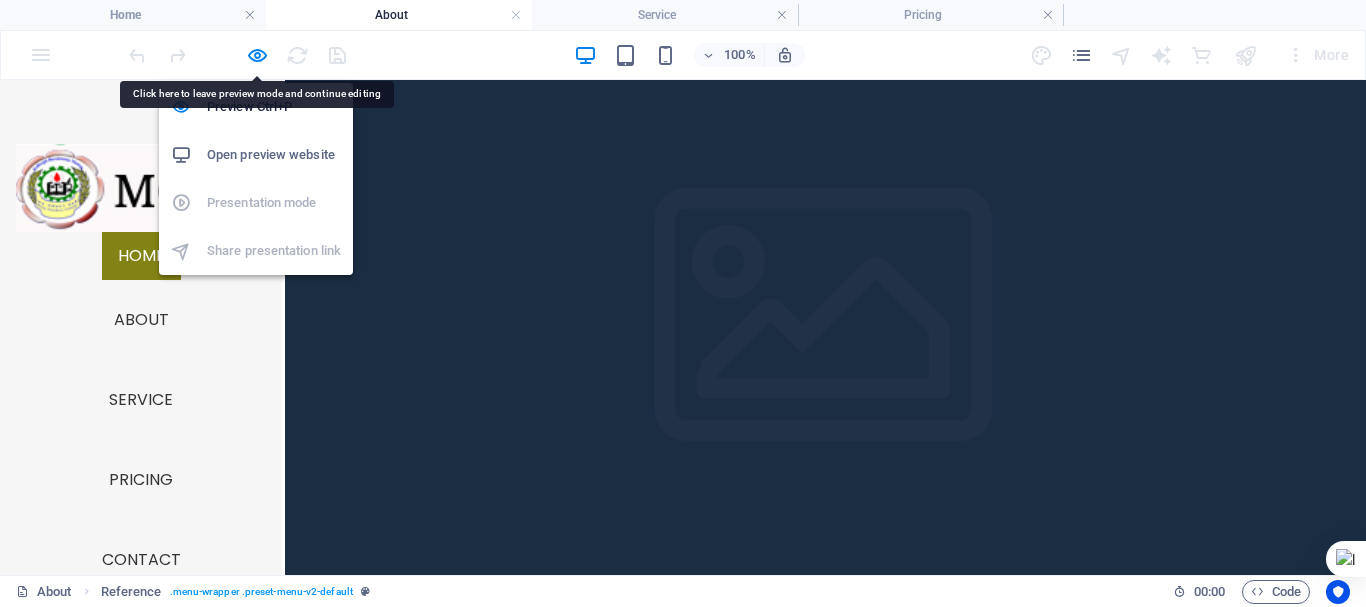 select on "rem" 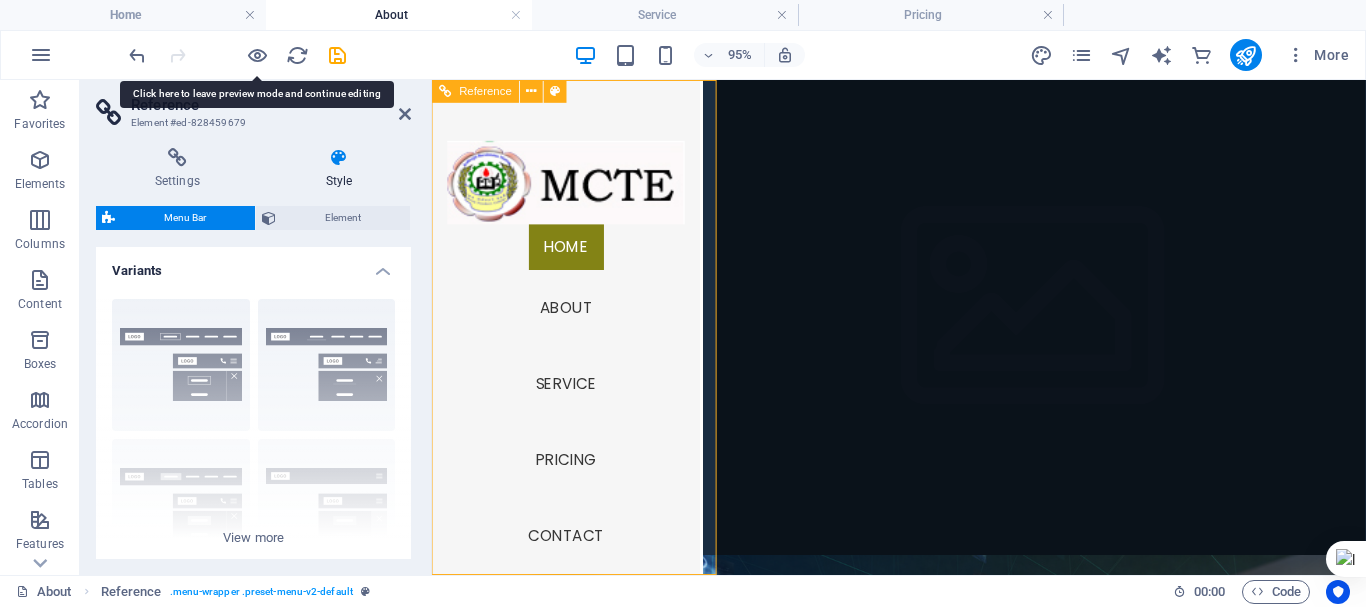 click on "Home About Service Pricing Contact" at bounding box center [573, 416] 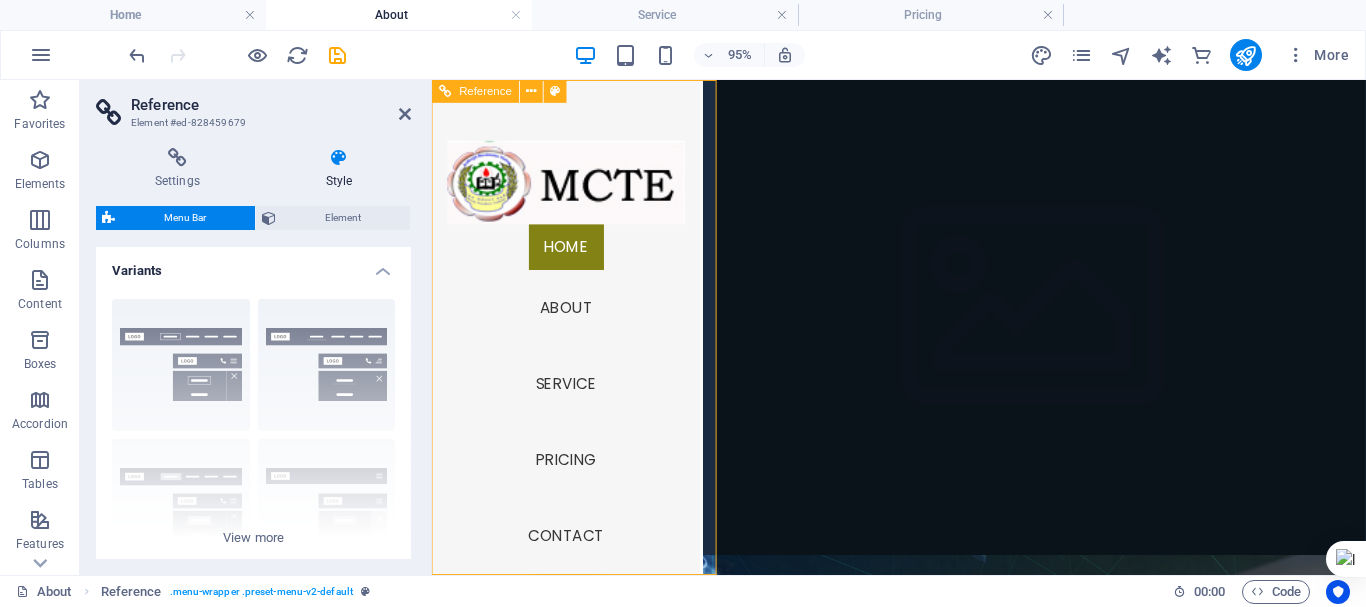 click on "Home About Service Pricing Contact" at bounding box center (573, 416) 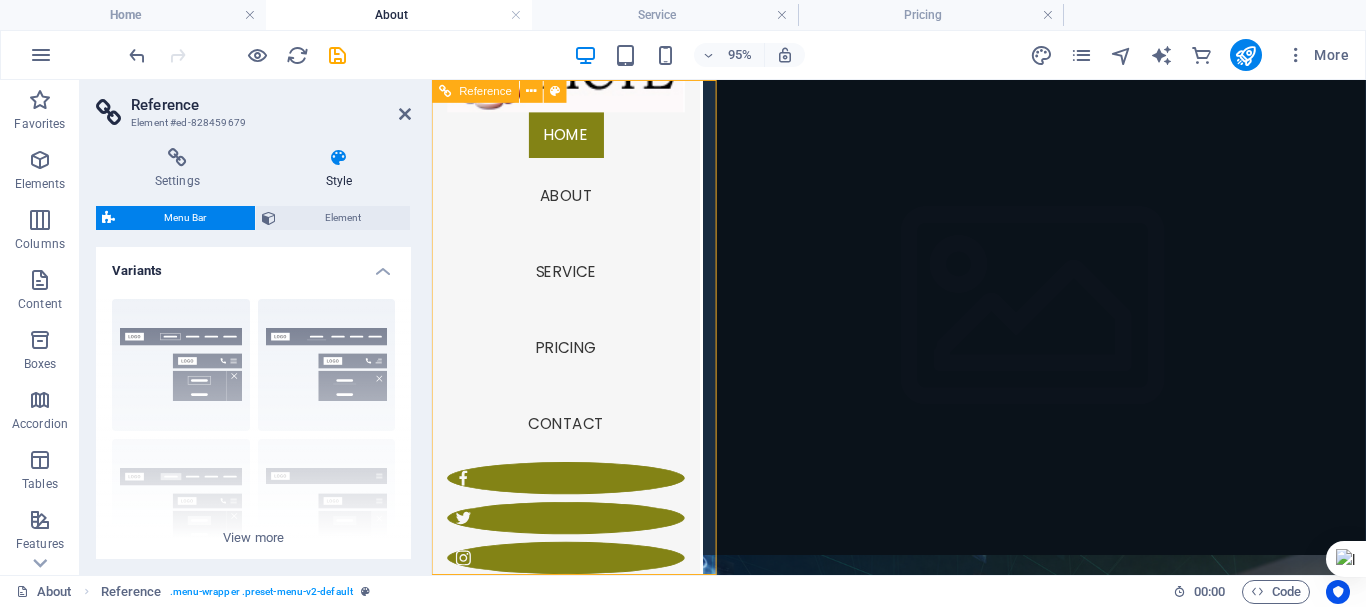 scroll, scrollTop: 121, scrollLeft: 0, axis: vertical 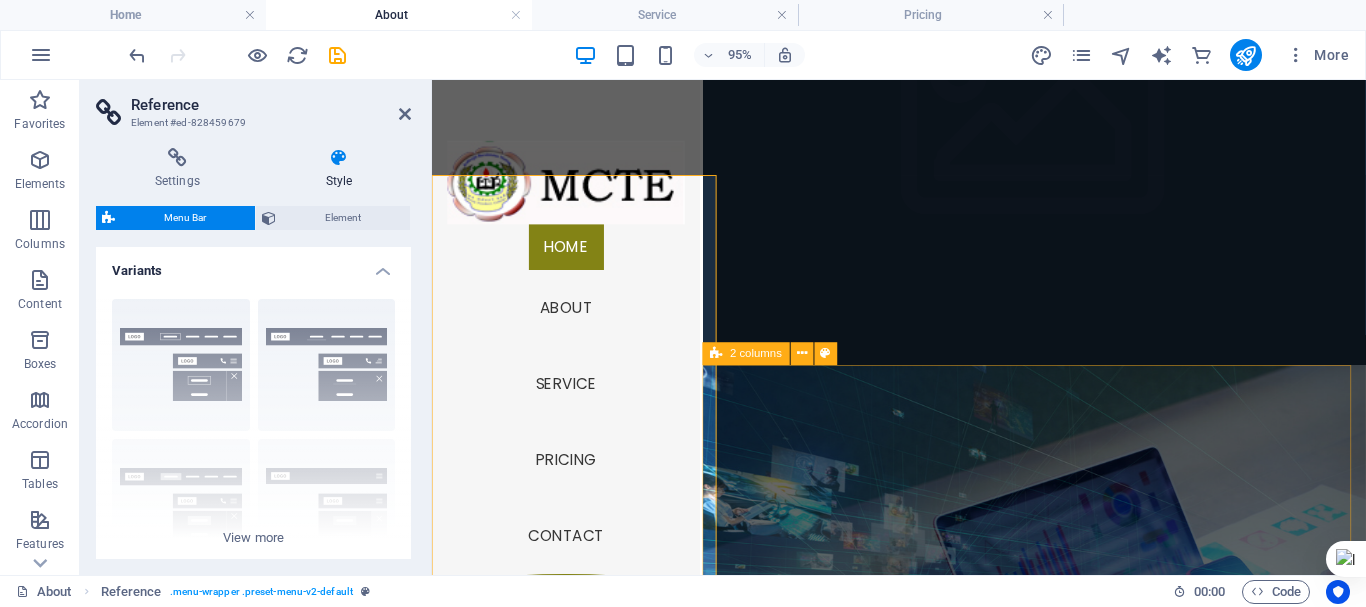 click on "Text & Progress bar Lorem ipsum dolor sit amet, consectetuer adipiscing elit. Aenean commodo ligula eget dolor. Lorem ipsum dolor sit amet, consectetuer adipiscing elit leget dolor. Lorem ipsum dolor sit amet, consectetuer adipiscing elit. Aenean commodo ligula eget dolor. Lorem ipsum dolor sit amet, consectetuer adipiscing elit dolor consectetuer adipiscing elit leget dolor. Lorem elit saget ipsum dolor sit amet, consectetuer.  Sitejet 90%
Photoshop 70%
Illustrator 90%
HTML5 & CSS3 85%
JavaScript 45%" at bounding box center [1066, 1650] 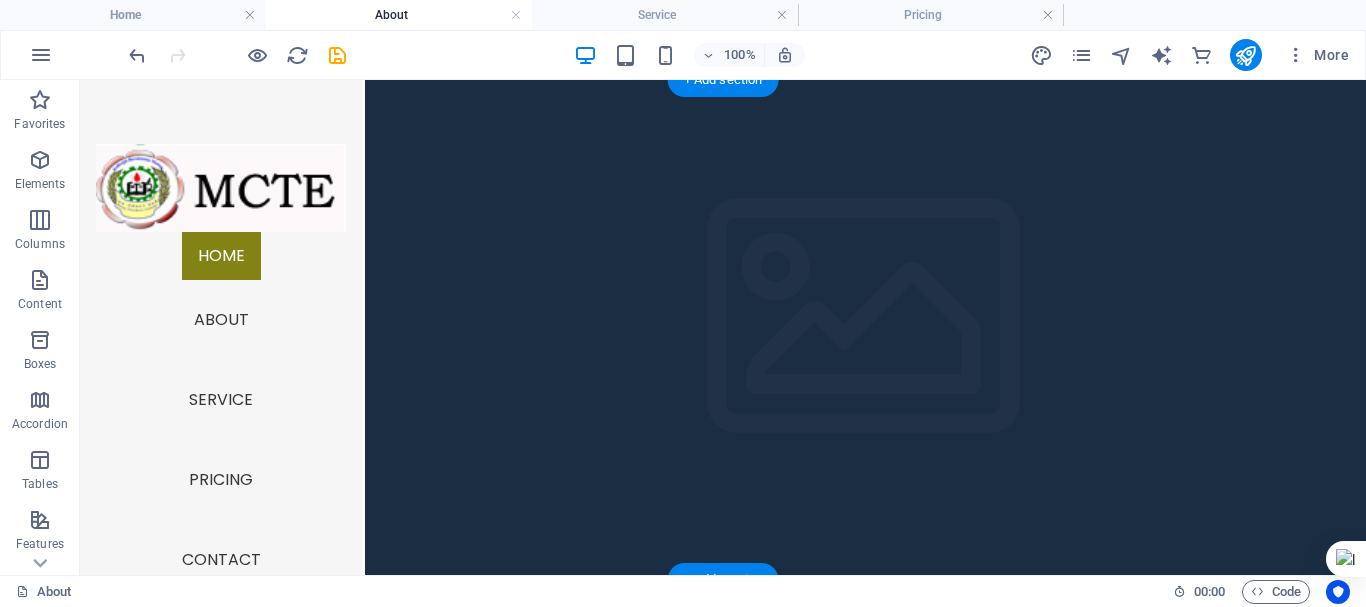 scroll, scrollTop: 300, scrollLeft: 0, axis: vertical 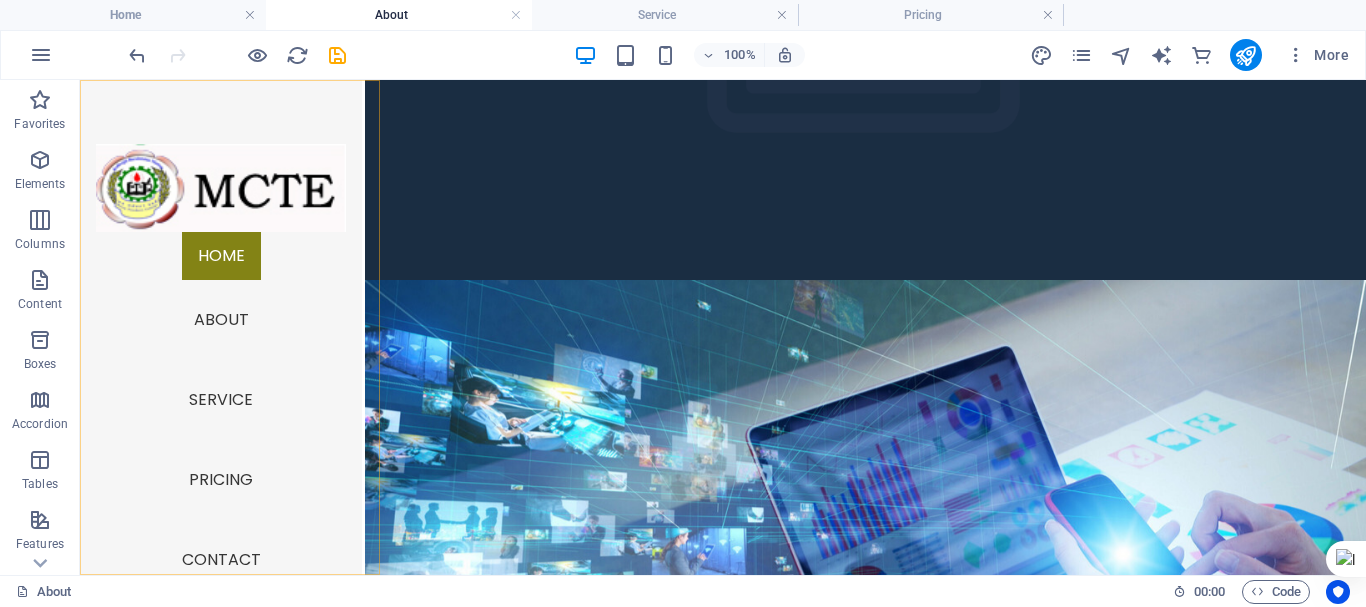 click on "Home About Service Pricing Contact Legal Notice  |  Privacy" at bounding box center (221, 327) 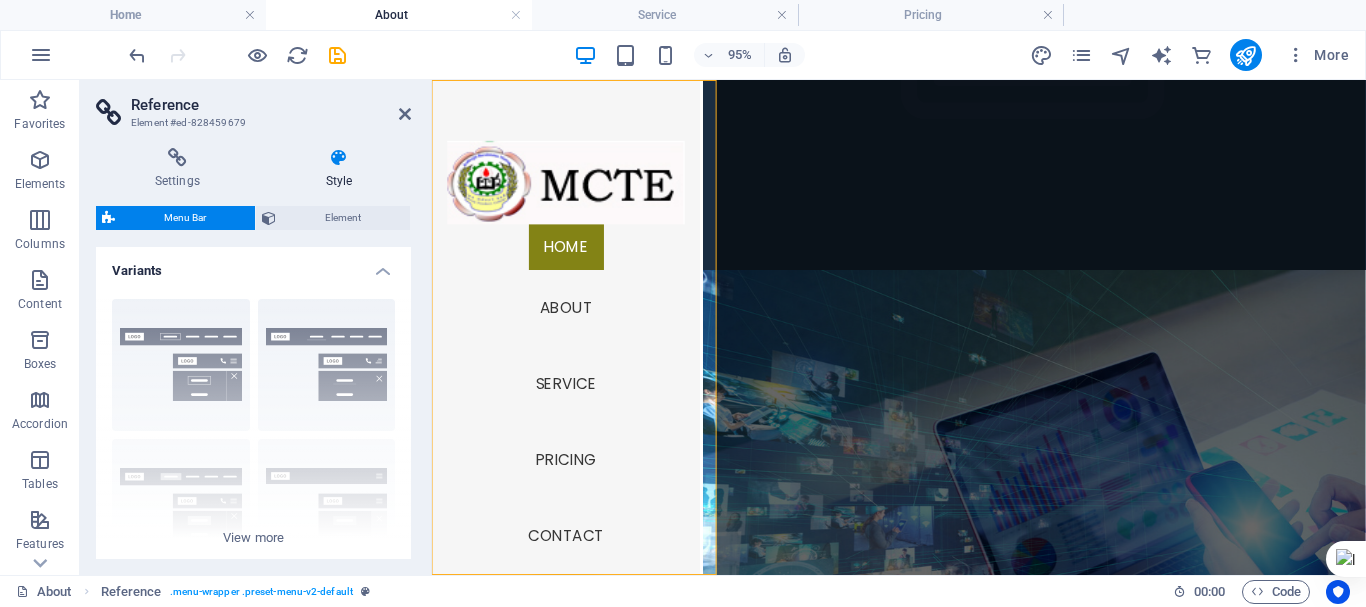 click on "Home About Service Pricing Contact Legal Notice  |  Privacy" at bounding box center (573, 340) 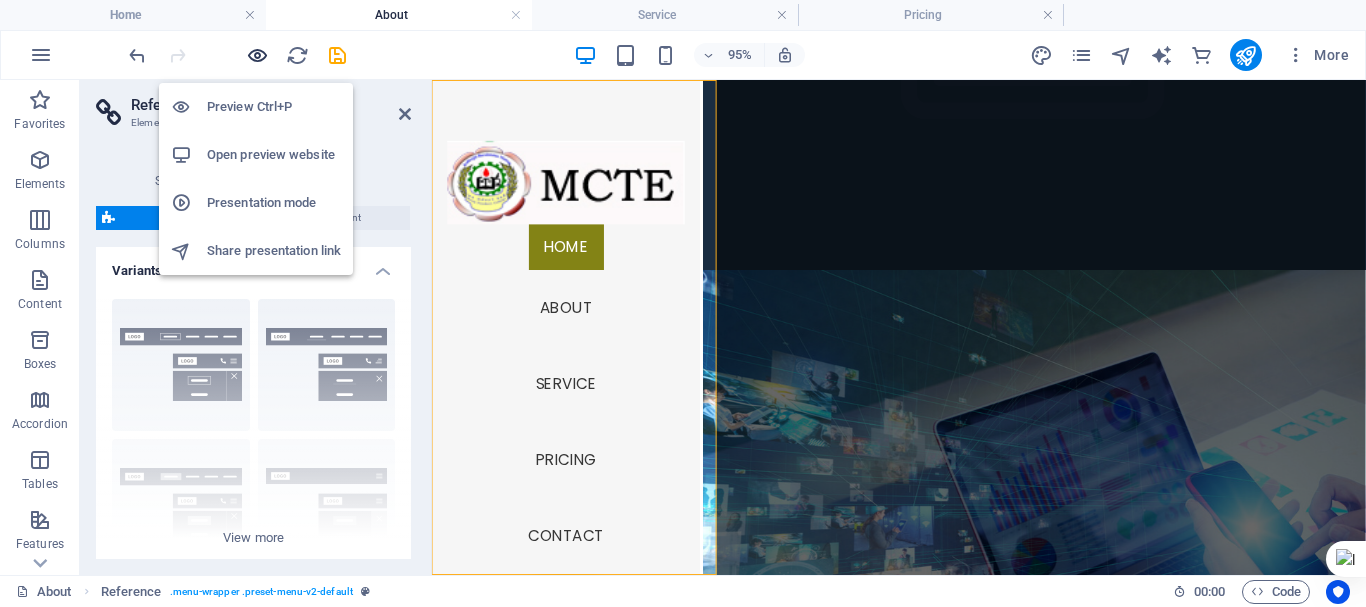 click at bounding box center [257, 55] 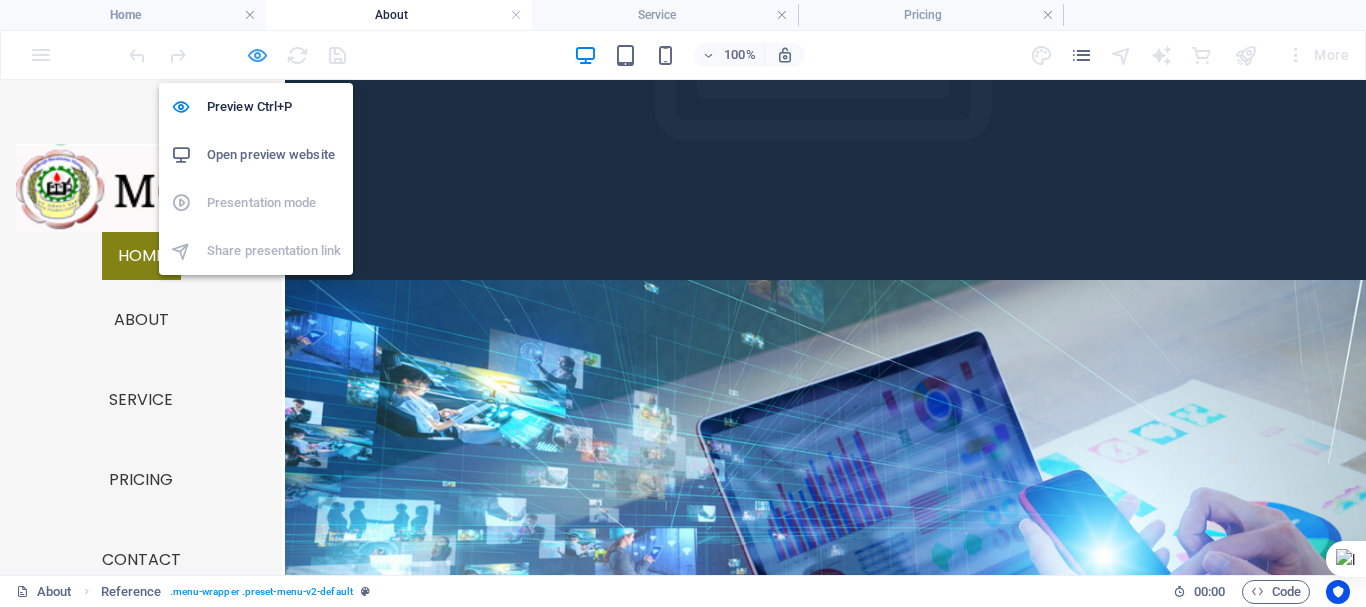 click at bounding box center [257, 55] 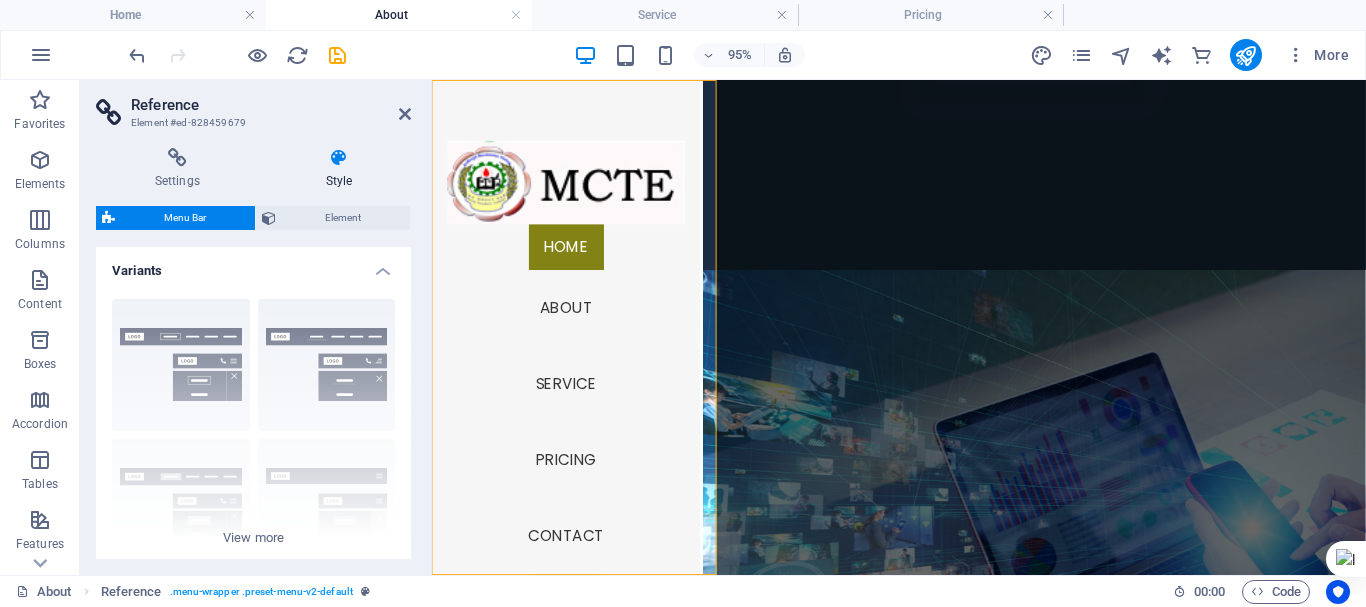 click at bounding box center (573, 188) 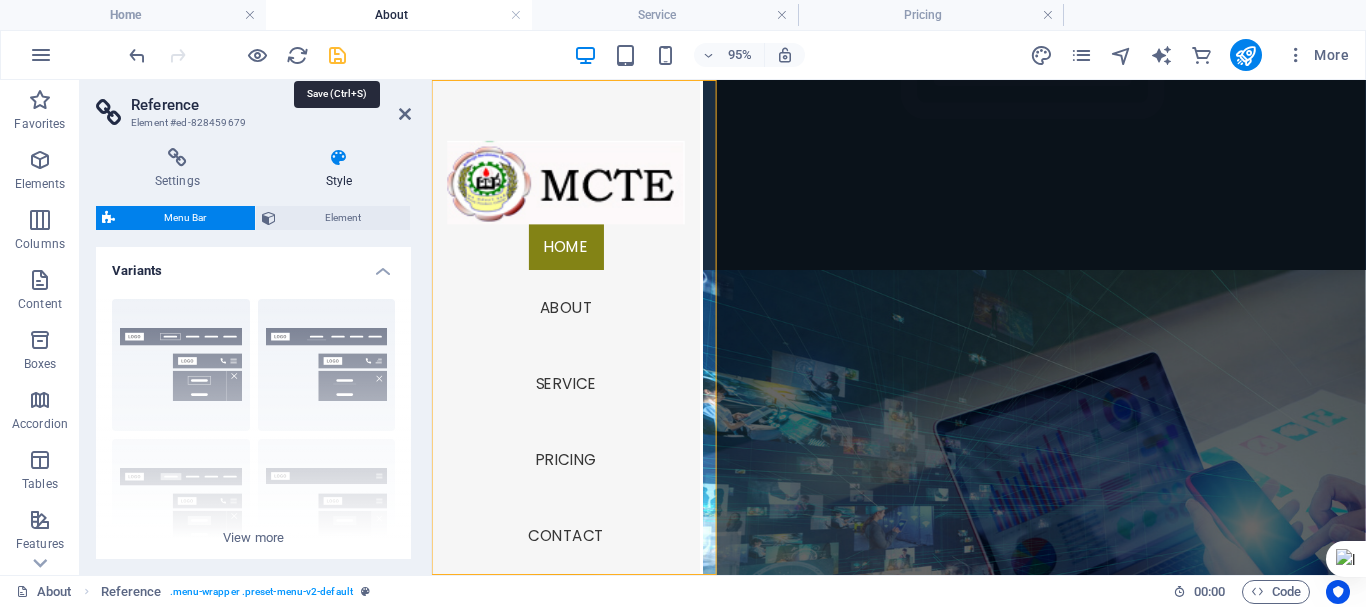 click at bounding box center (337, 55) 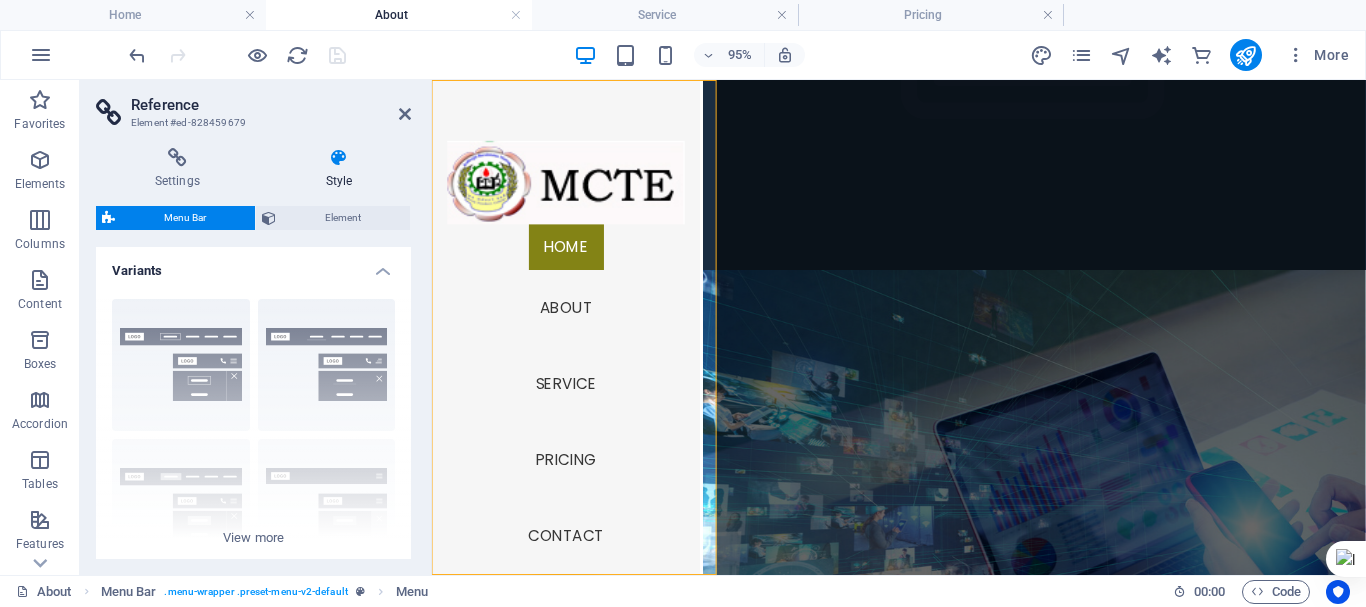 click on "Home About Service Pricing Contact" at bounding box center (573, 416) 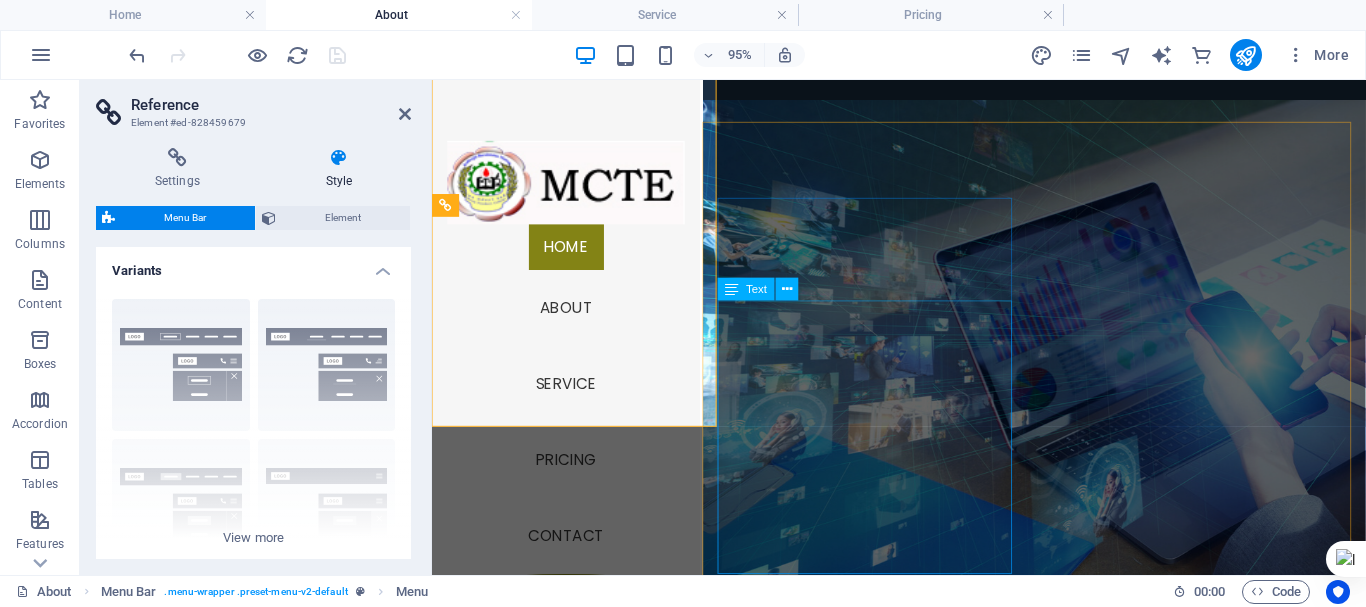 scroll, scrollTop: 400, scrollLeft: 0, axis: vertical 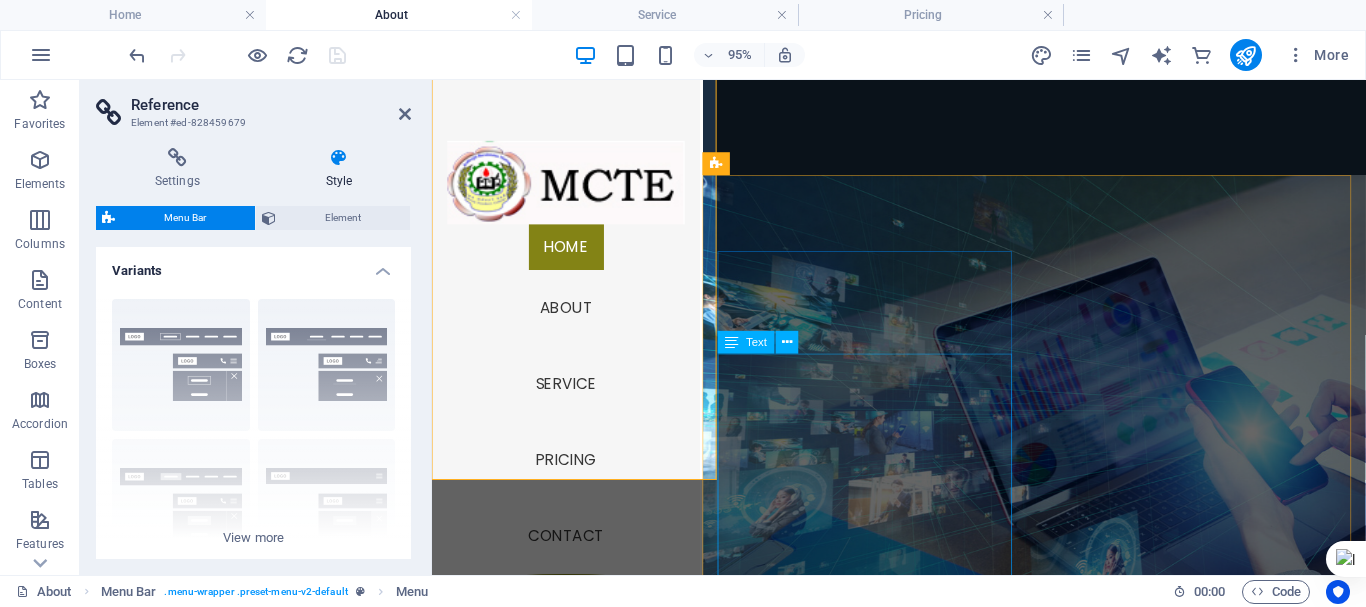 click on "Lorem ipsum dolor sit amet, consectetuer adipiscing elit. Aenean commodo ligula eget dolor. Lorem ipsum dolor sit amet, consectetuer adipiscing elit leget dolor. Lorem ipsum dolor sit amet, consectetuer adipiscing elit. Aenean commodo ligula eget dolor. Lorem ipsum dolor sit amet, consectetuer adipiscing elit dolor consectetuer adipiscing elit leget dolor. Lorem elit saget ipsum dolor sit amet, consectetuer." at bounding box center (891, 1304) 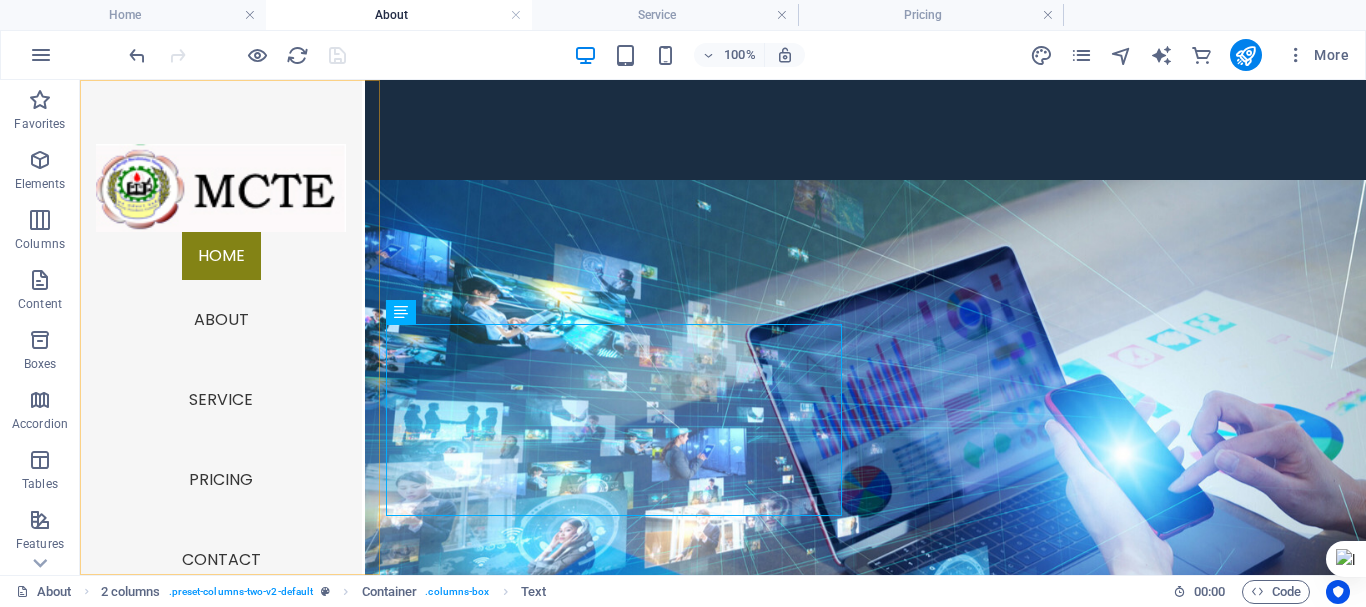 click on "Home About Service Pricing Contact" at bounding box center [221, 416] 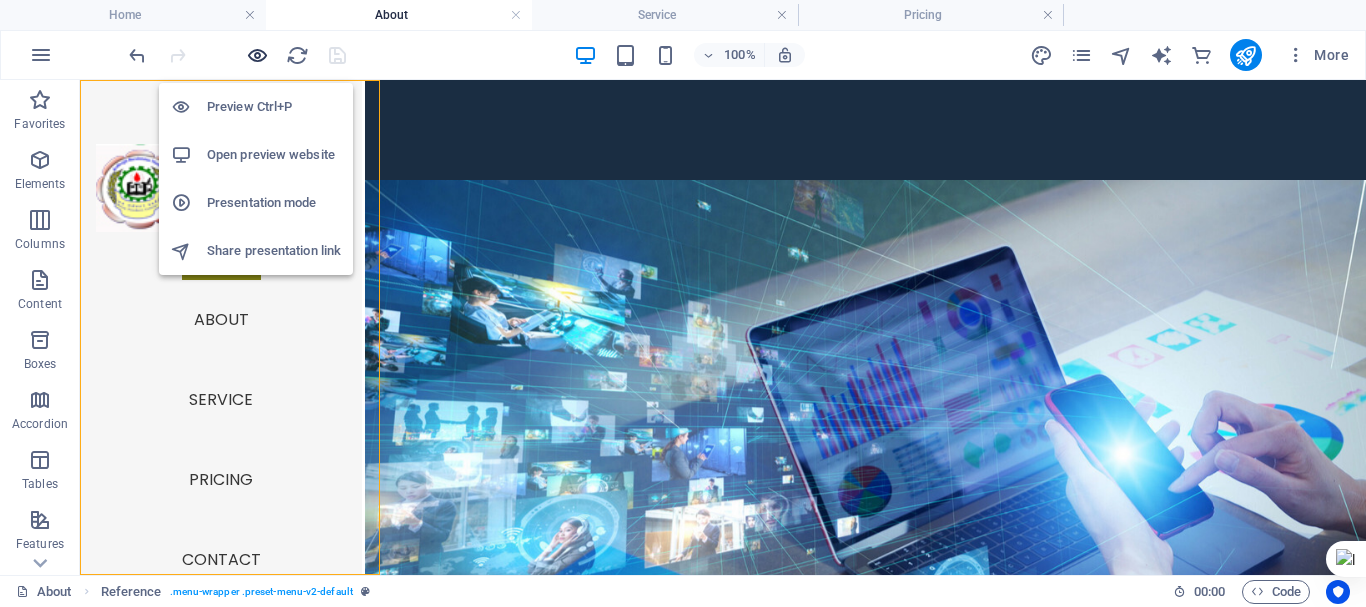 click at bounding box center [257, 55] 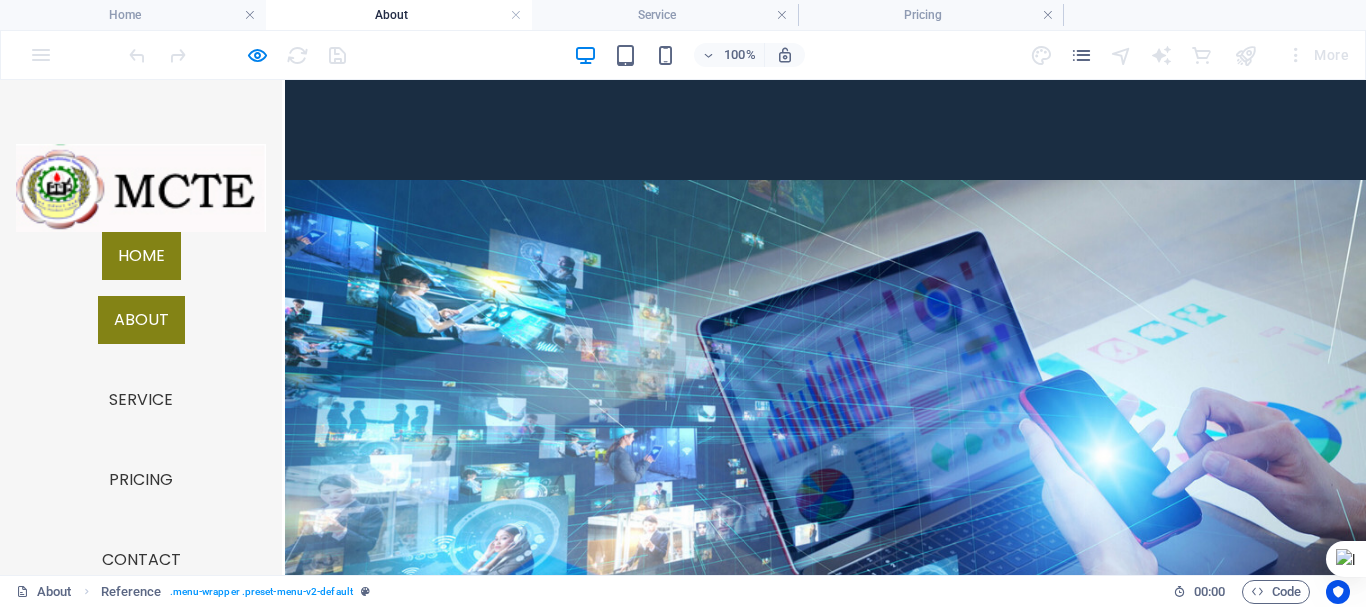 click on "About" at bounding box center [141, 320] 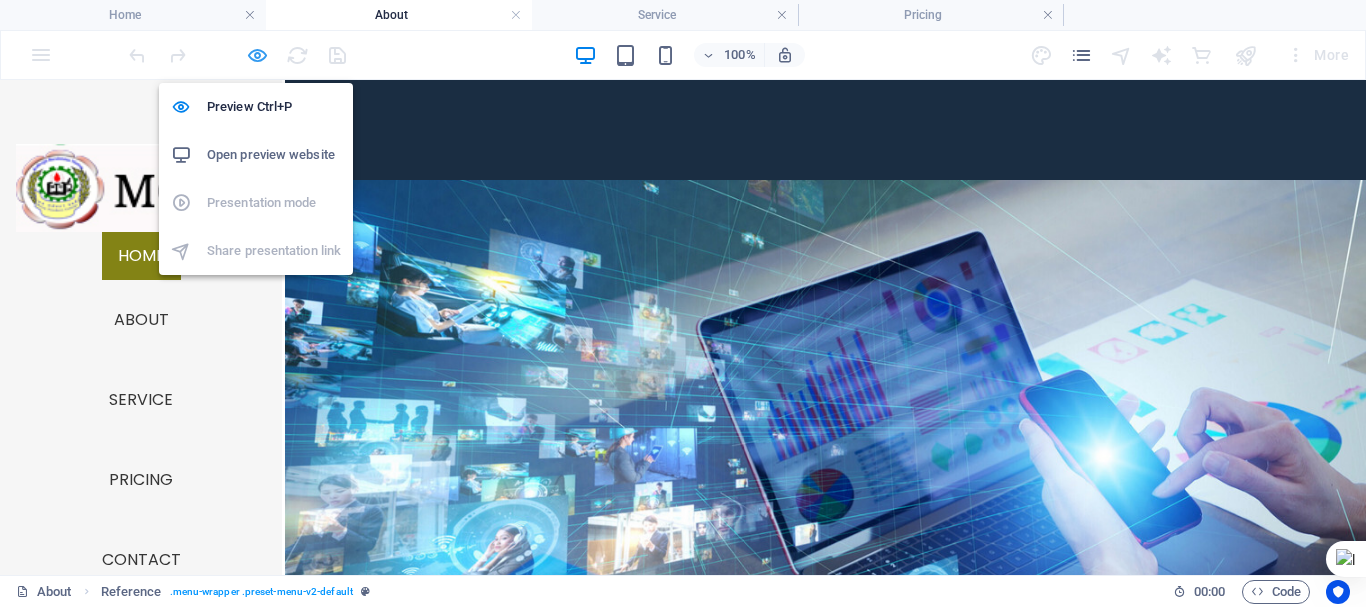 click at bounding box center (257, 55) 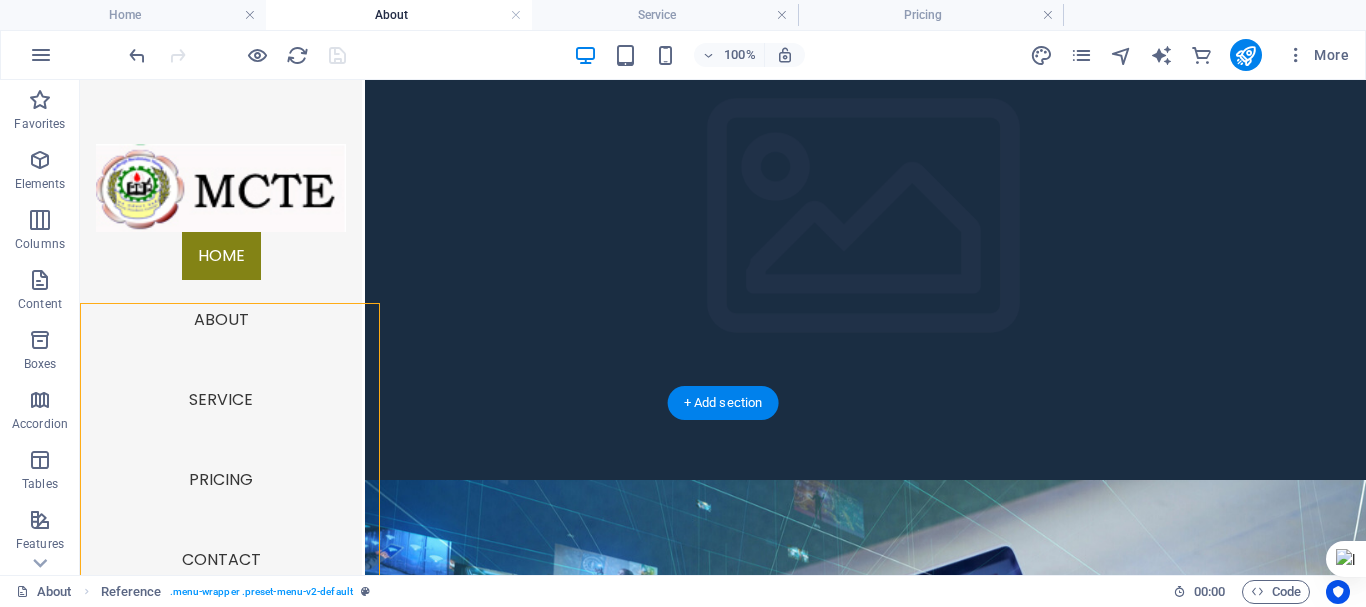 scroll, scrollTop: 300, scrollLeft: 0, axis: vertical 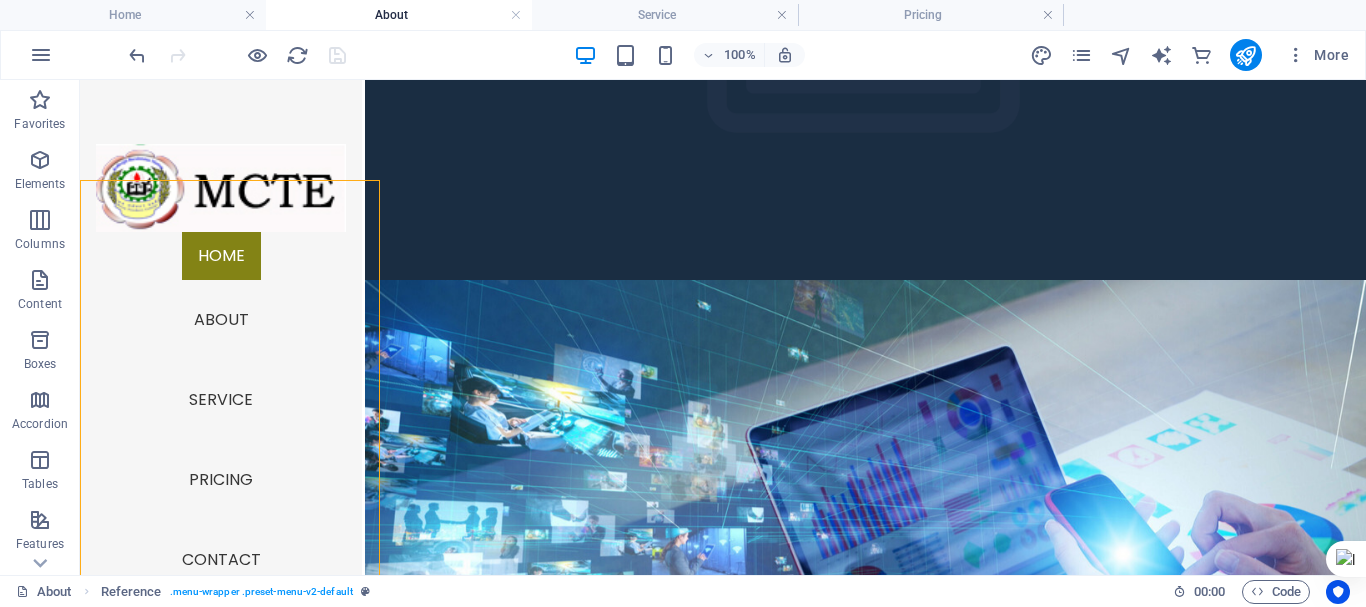 click on "Home About Service Pricing Contact" at bounding box center [221, 416] 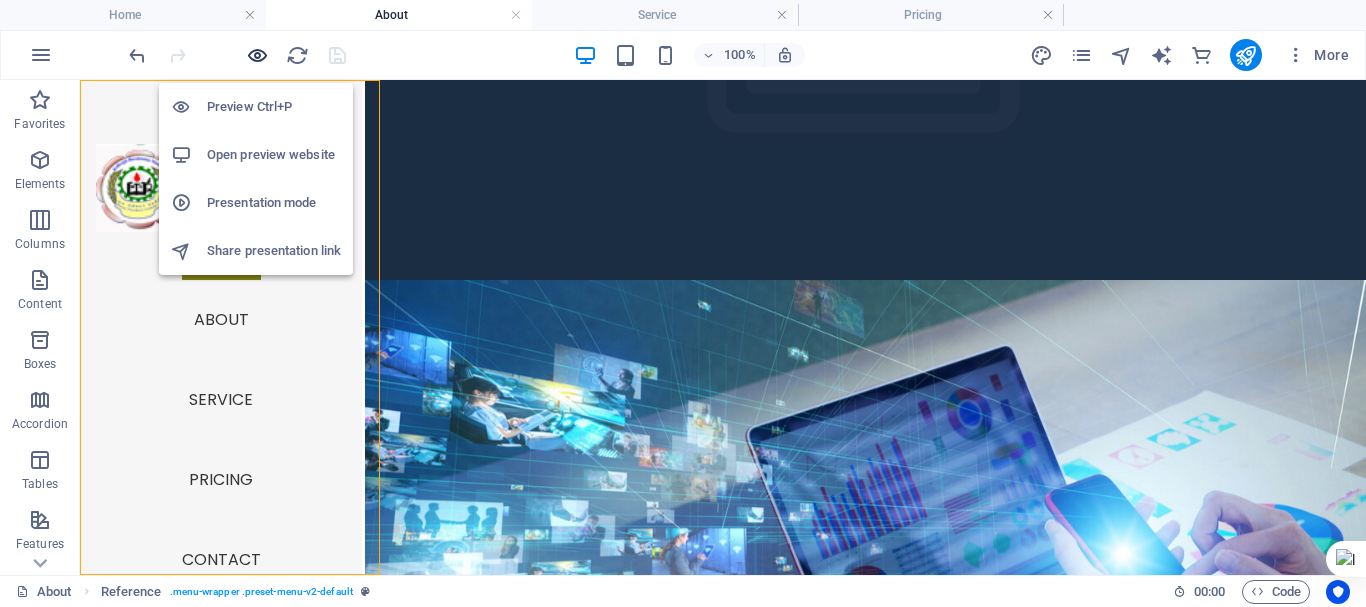click at bounding box center [257, 55] 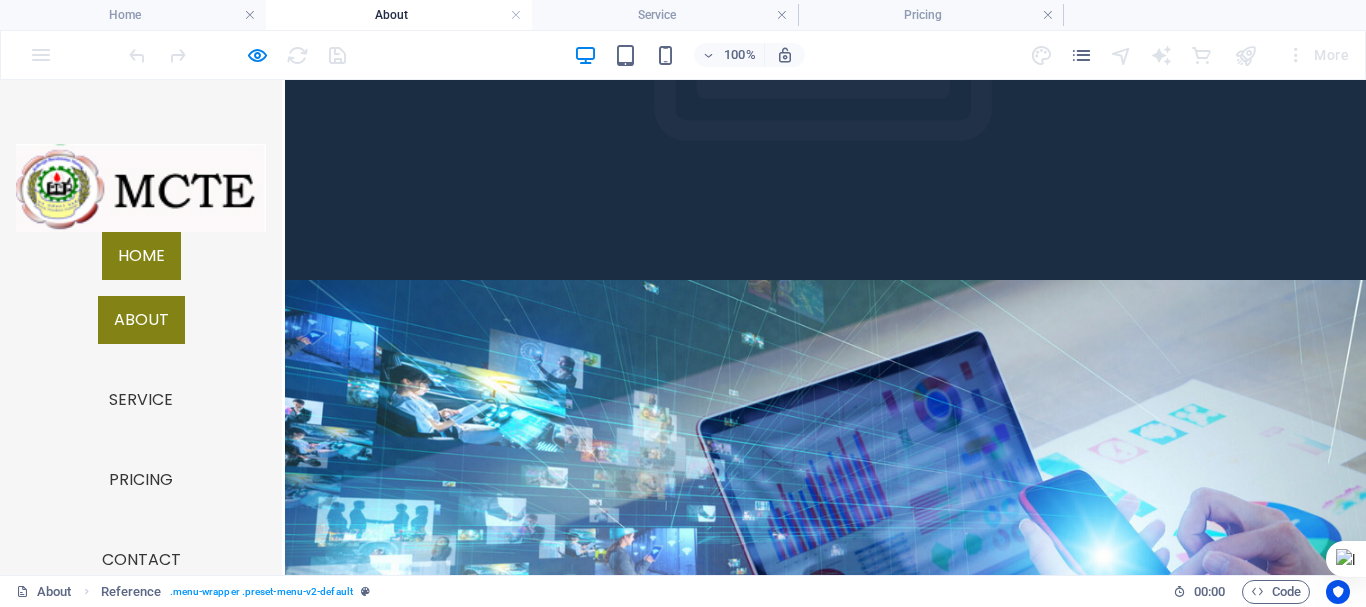click on "About" at bounding box center (141, 320) 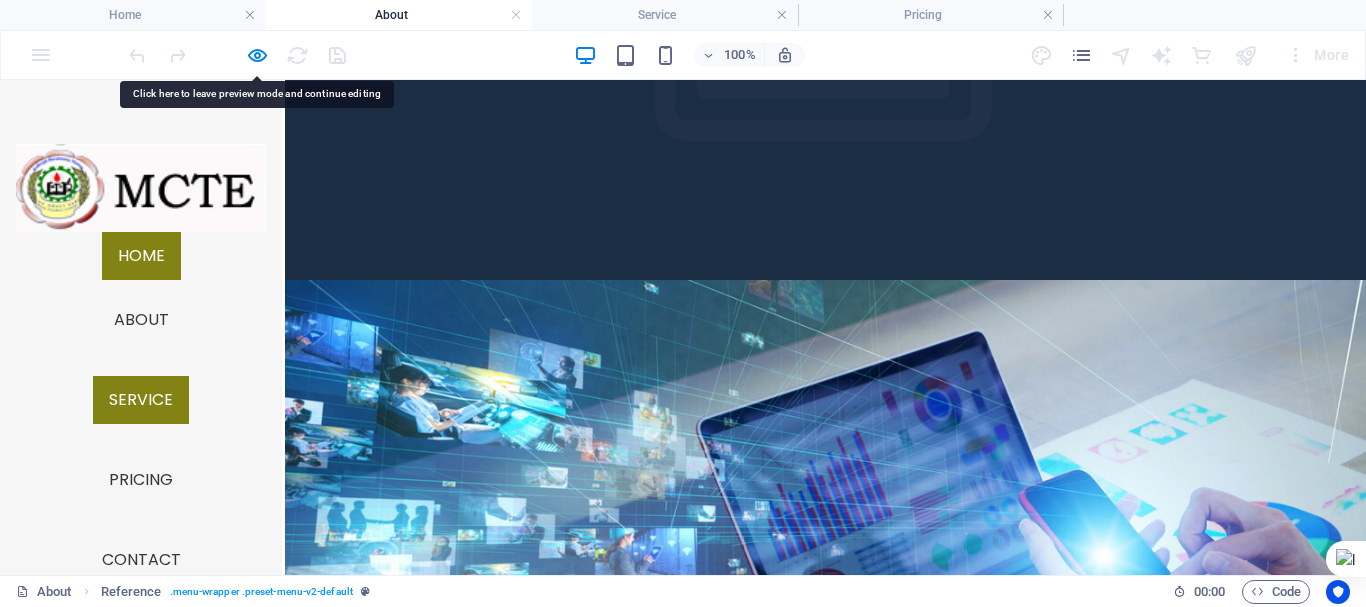 click on "Service" at bounding box center [141, 400] 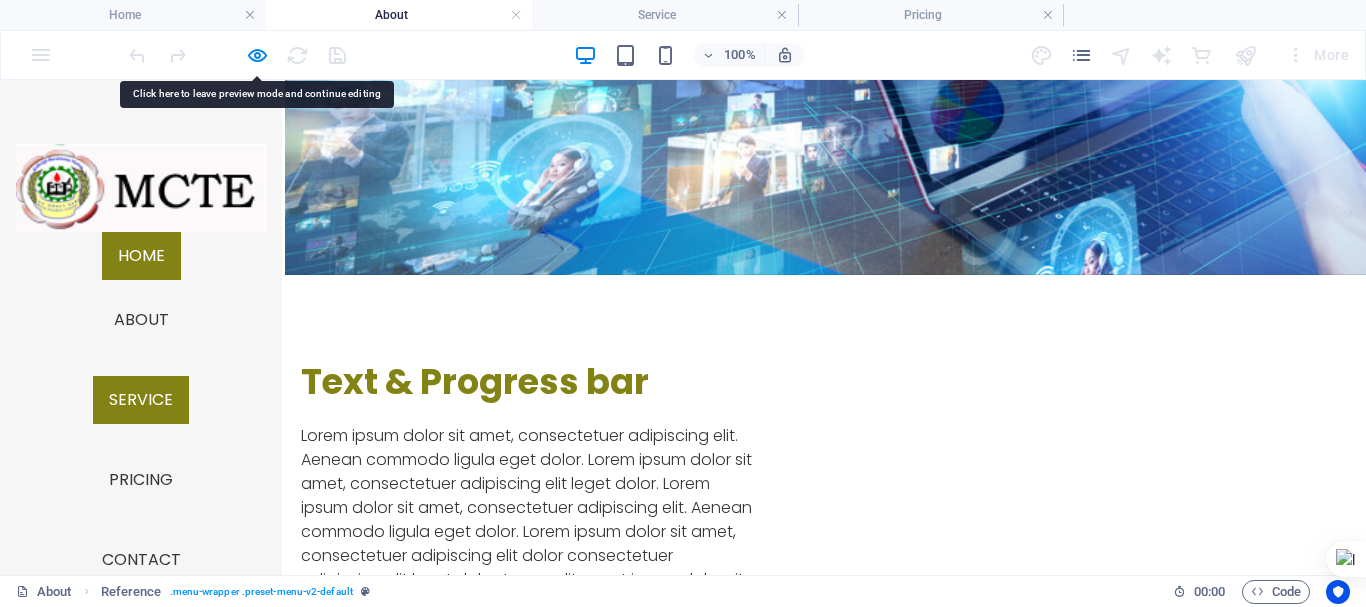scroll, scrollTop: 0, scrollLeft: 0, axis: both 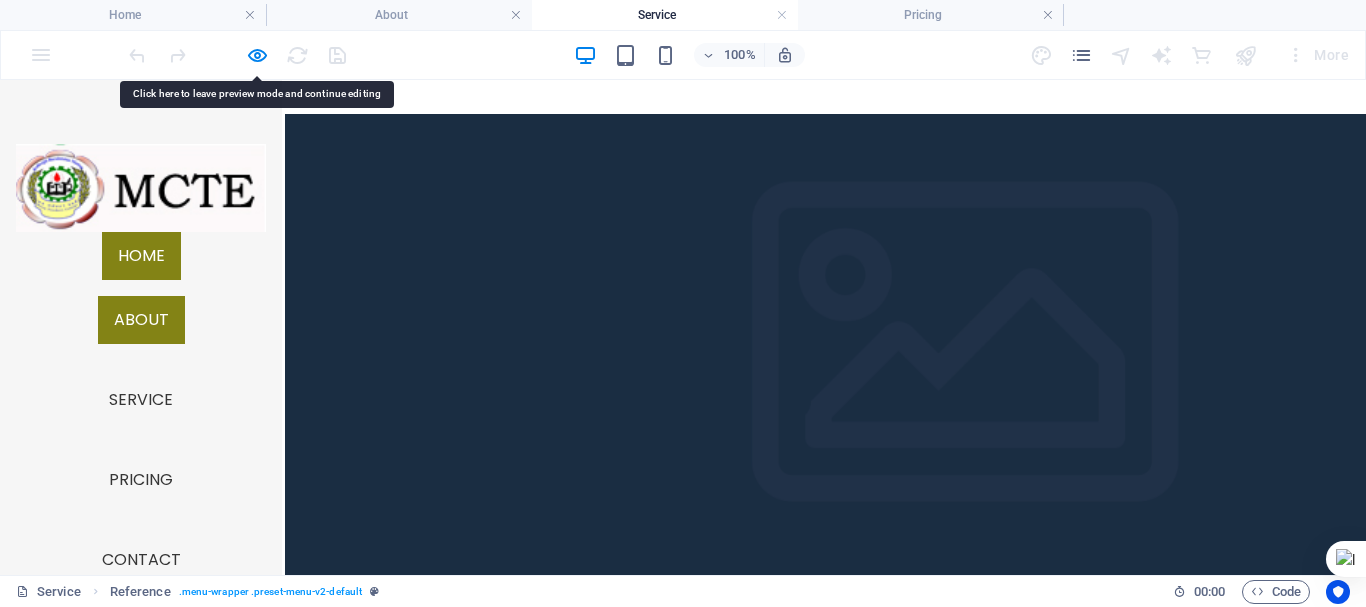 click on "About" at bounding box center [141, 320] 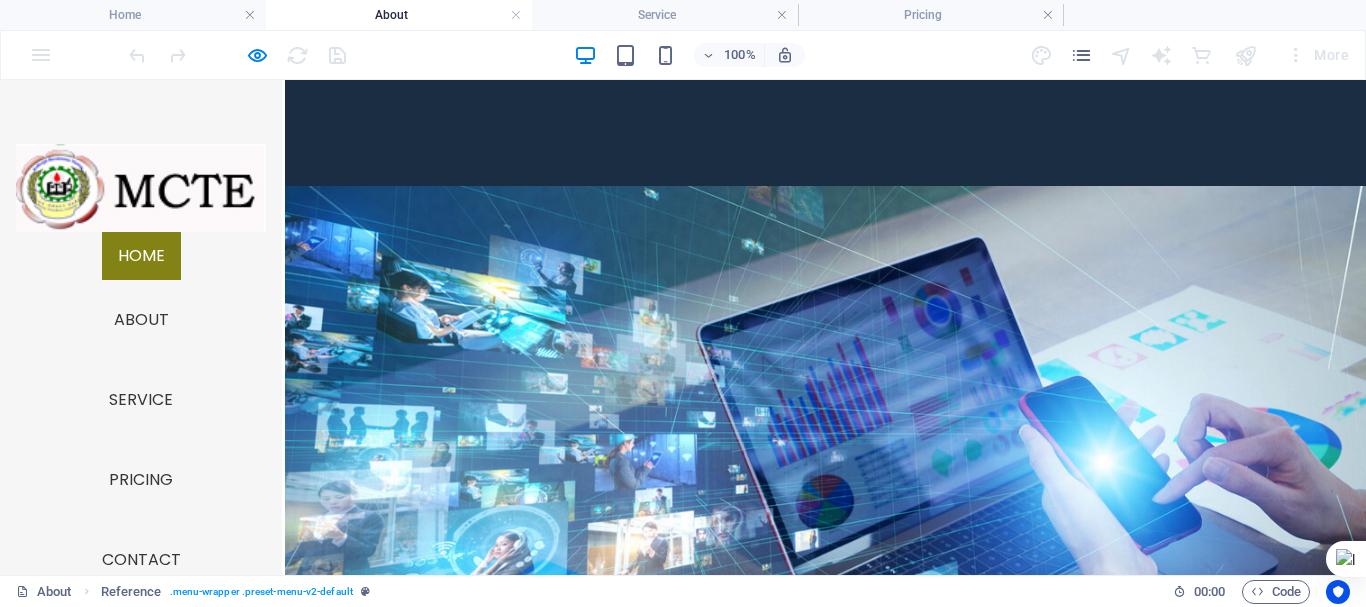 scroll, scrollTop: 400, scrollLeft: 0, axis: vertical 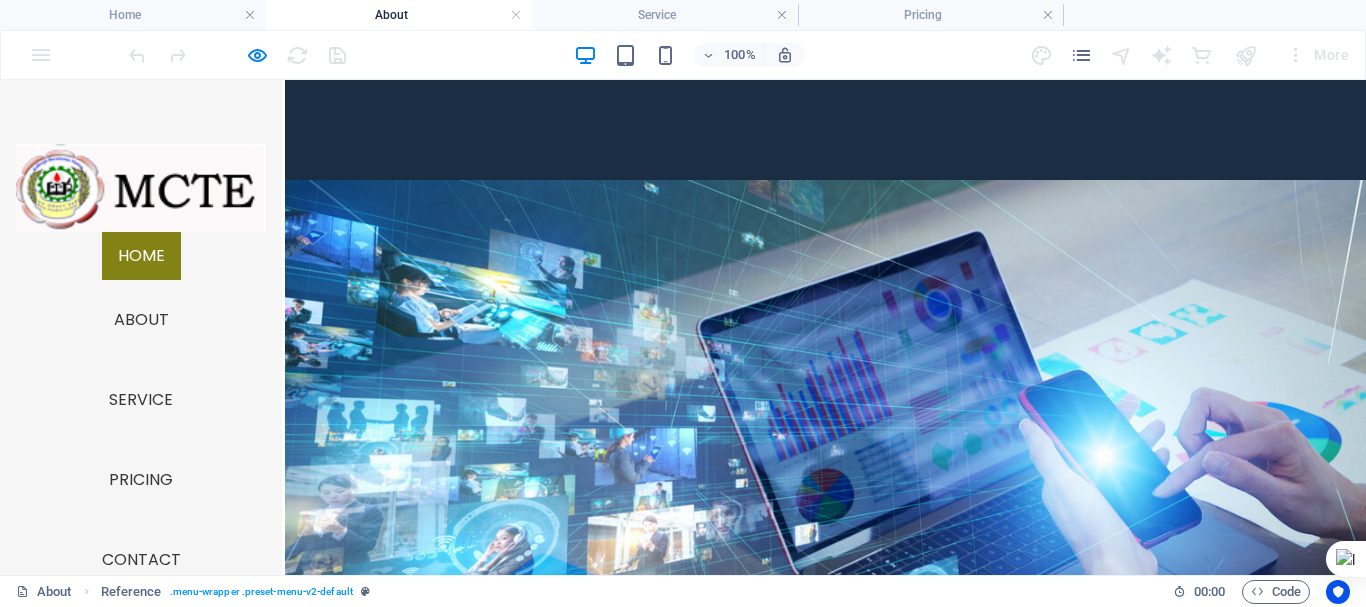 click on "Lorem ipsum dolor sit amet, consectetuer adipiscing elit. Aenean commodo ligula eget dolor. Lorem ipsum dolor sit amet, consectetuer adipiscing elit leget dolor. Lorem ipsum dolor sit amet, consectetuer adipiscing elit. Aenean commodo ligula eget dolor. Lorem ipsum dolor sit amet, consectetuer adipiscing elit dolor consectetuer adipiscing elit leget dolor. Lorem elit saget ipsum dolor sit amet, consectetuer." at bounding box center (529, 1162) 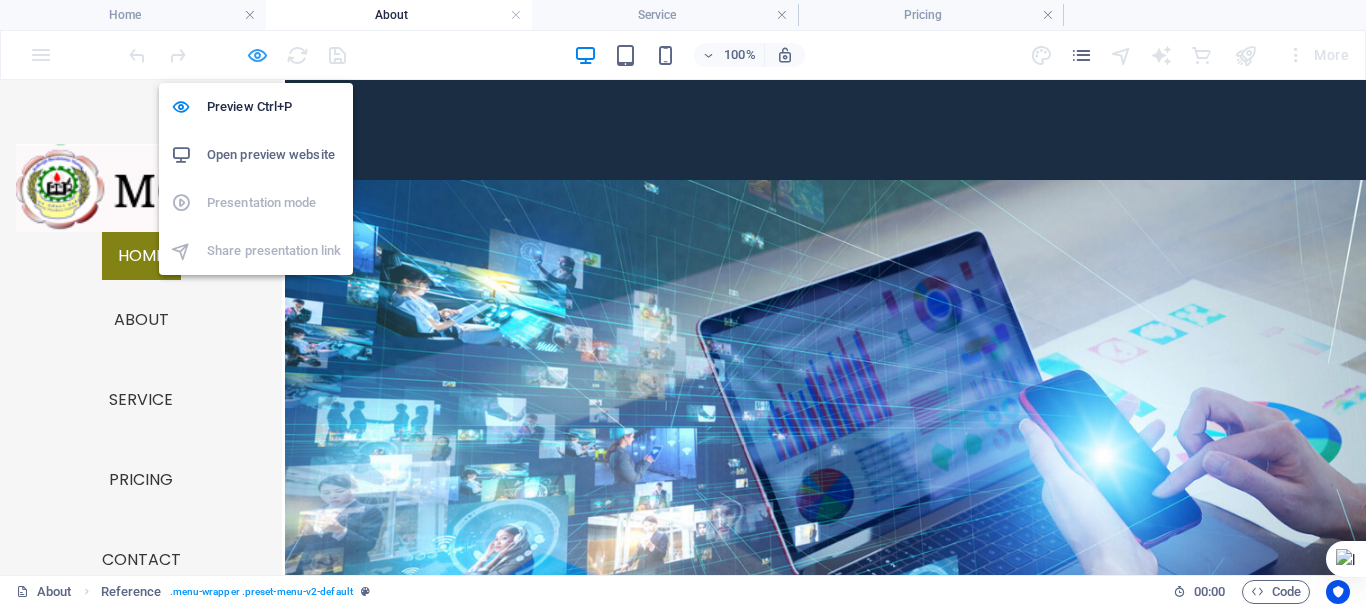 drag, startPoint x: 260, startPoint y: 49, endPoint x: 341, endPoint y: 116, distance: 105.11898 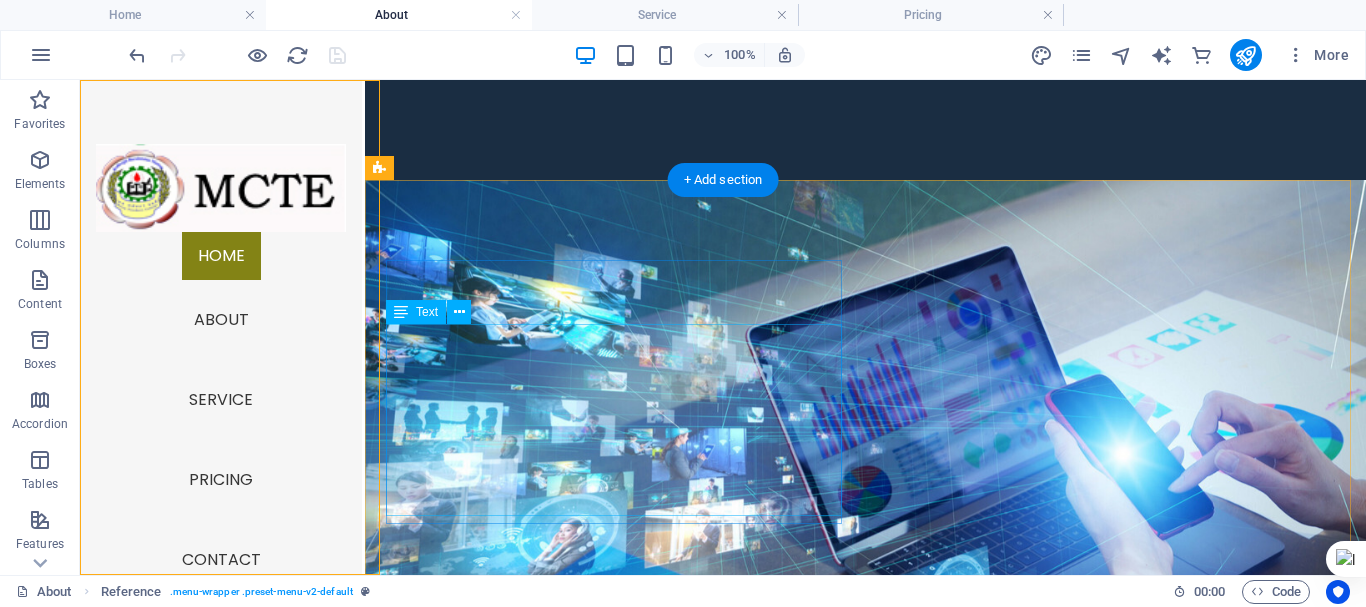 click on "Lorem ipsum dolor sit amet, consectetuer adipiscing elit. Aenean commodo ligula eget dolor. Lorem ipsum dolor sit amet, consectetuer adipiscing elit leget dolor. Lorem ipsum dolor sit amet, consectetuer adipiscing elit. Aenean commodo ligula eget dolor. Lorem ipsum dolor sit amet, consectetuer adipiscing elit dolor consectetuer adipiscing elit leget dolor. Lorem elit saget ipsum dolor sit amet, consectetuer." at bounding box center [609, 1162] 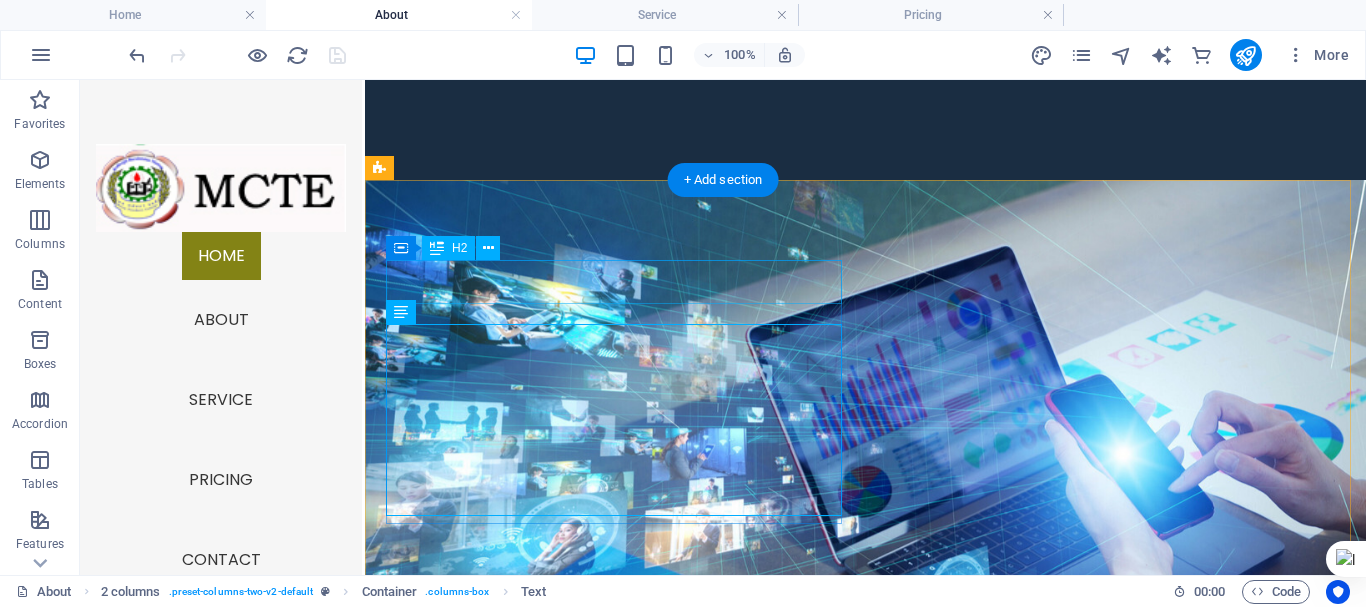 click on "Text & Progress bar" at bounding box center (609, 1024) 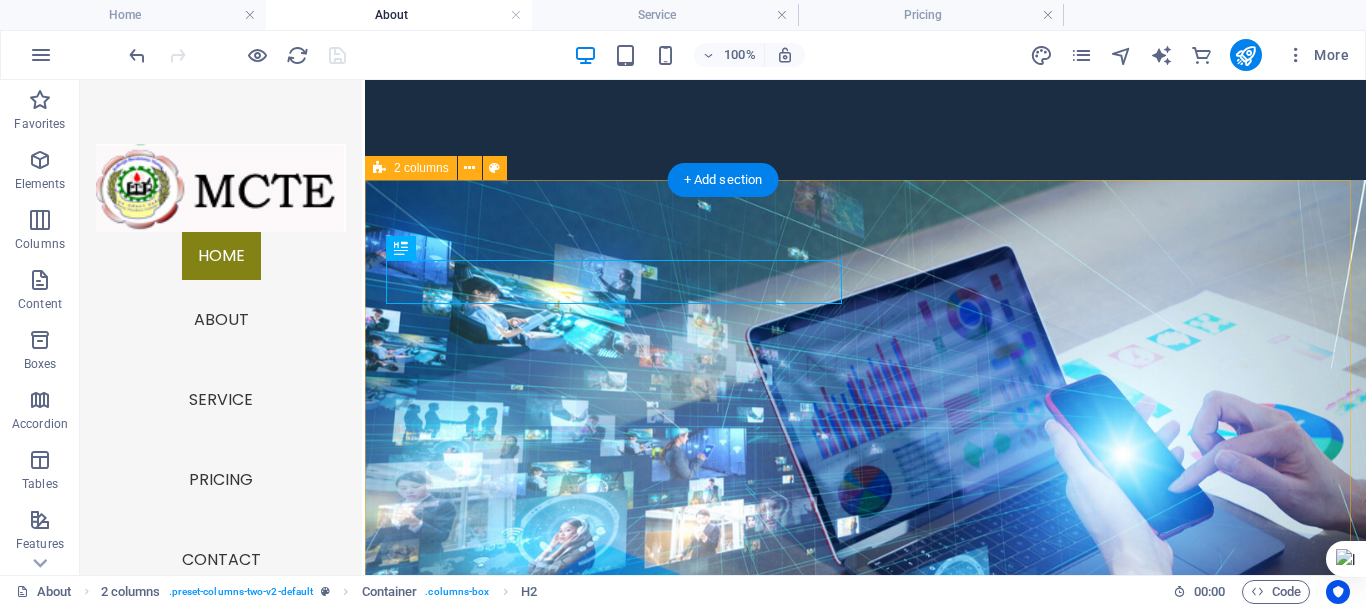 click on "Text & Progress bar Lorem ipsum dolor sit amet, consectetuer adipiscing elit. Aenean commodo ligula eget dolor. Lorem ipsum dolor sit amet, consectetuer adipiscing elit leget dolor. Lorem ipsum dolor sit amet, consectetuer adipiscing elit. Aenean commodo ligula eget dolor. Lorem ipsum dolor sit amet, consectetuer adipiscing elit dolor consectetuer adipiscing elit leget dolor. Lorem elit saget ipsum dolor sit amet, consectetuer.  Sitejet 90%
Photoshop 70%
Illustrator 90%
HTML5 & CSS3 85%
JavaScript 45%" at bounding box center [865, 1330] 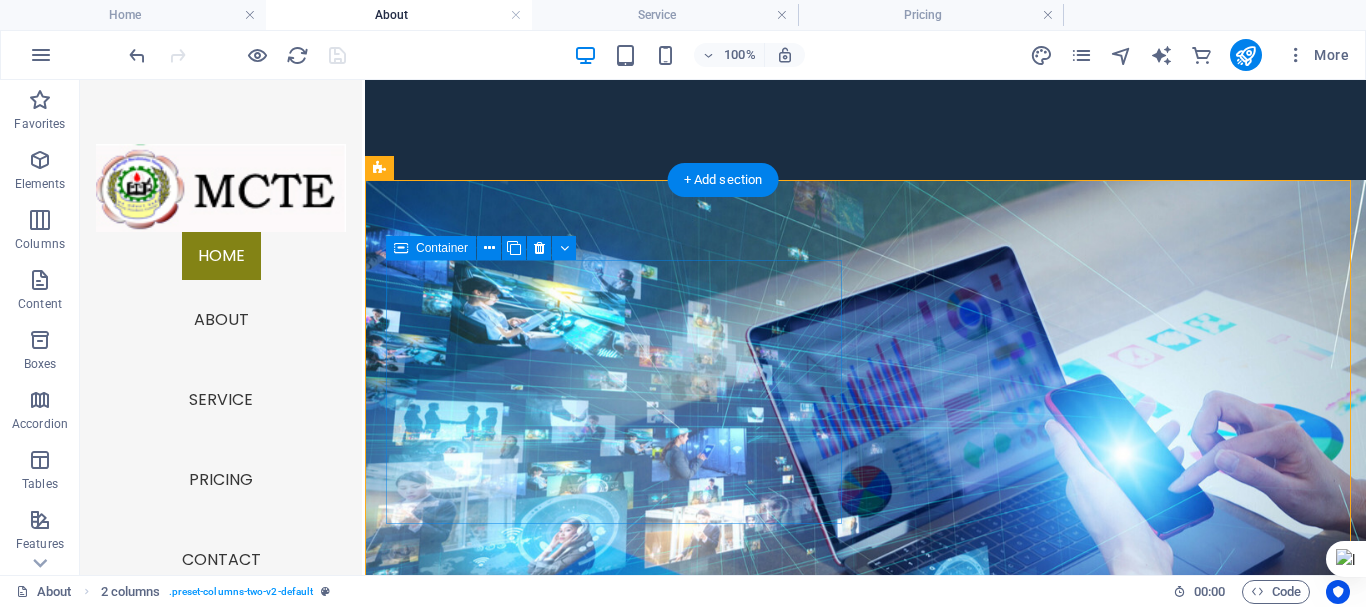 click on "Text & Progress bar Lorem ipsum dolor sit amet, consectetuer adipiscing elit. Aenean commodo ligula eget dolor. Lorem ipsum dolor sit amet, consectetuer adipiscing elit leget dolor. Lorem ipsum dolor sit amet, consectetuer adipiscing elit. Aenean commodo ligula eget dolor. Lorem ipsum dolor sit amet, consectetuer adipiscing elit dolor consectetuer adipiscing elit leget dolor. Lorem elit saget ipsum dolor sit amet, consectetuer." at bounding box center [609, 1130] 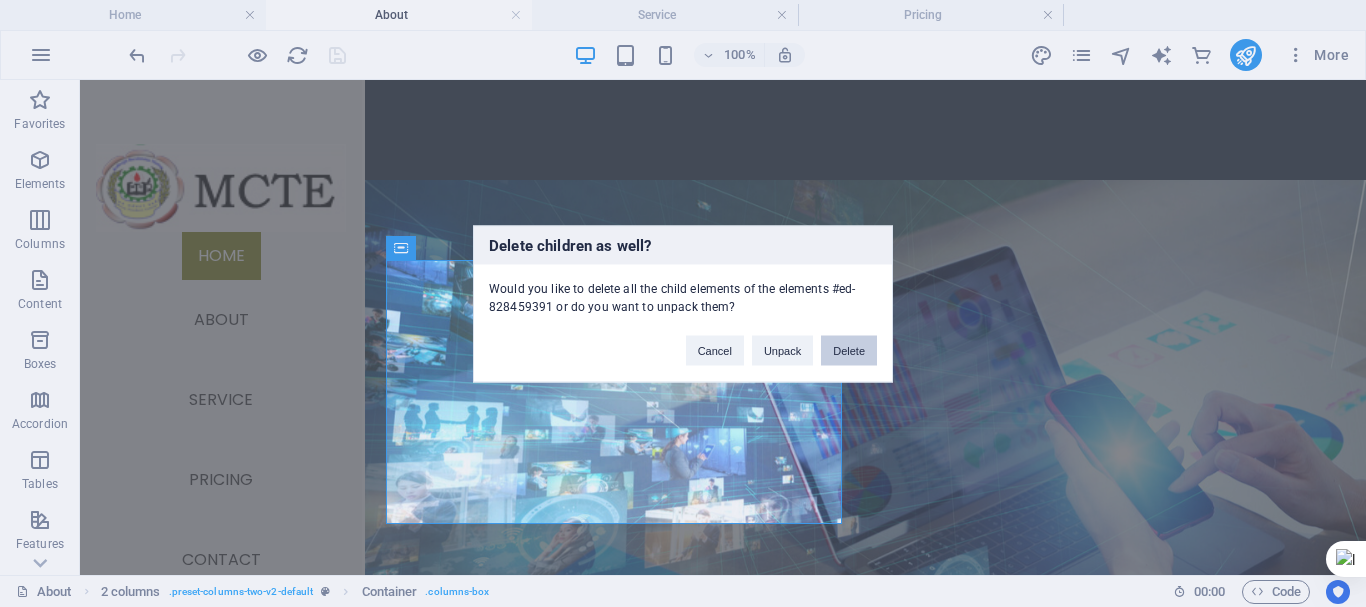 type 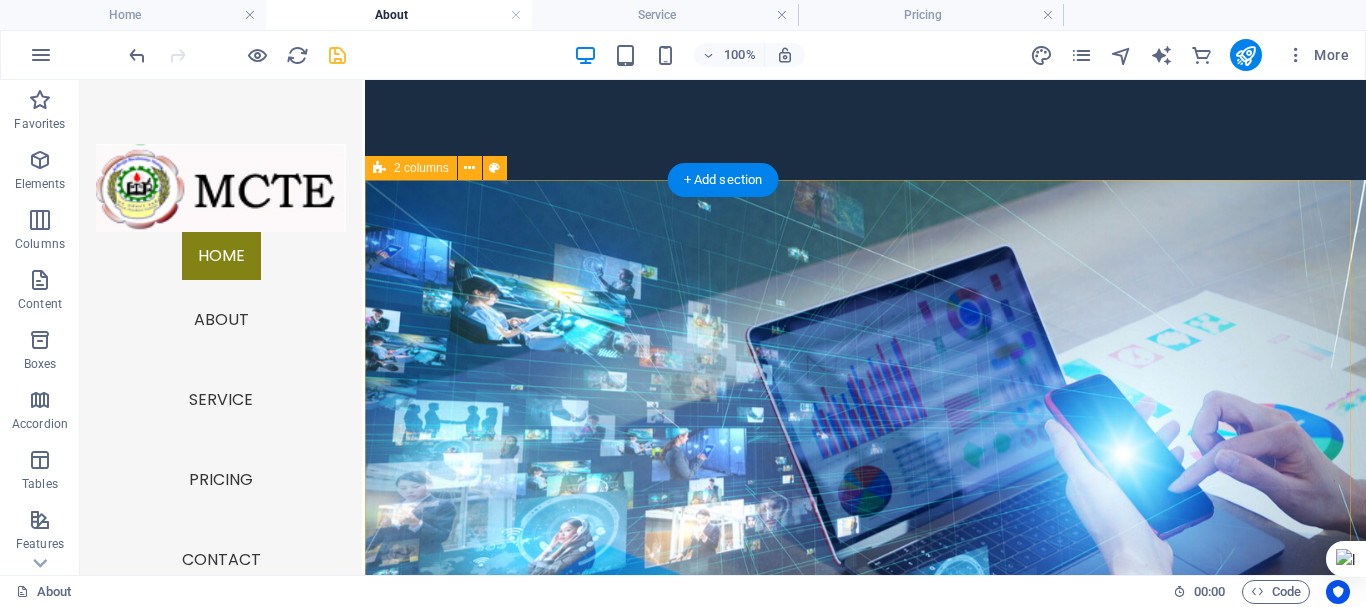 click on "Sitejet 90%
Photoshop 70%
Illustrator 90%
HTML5 & CSS3 85%
JavaScript 45%" at bounding box center (865, 1194) 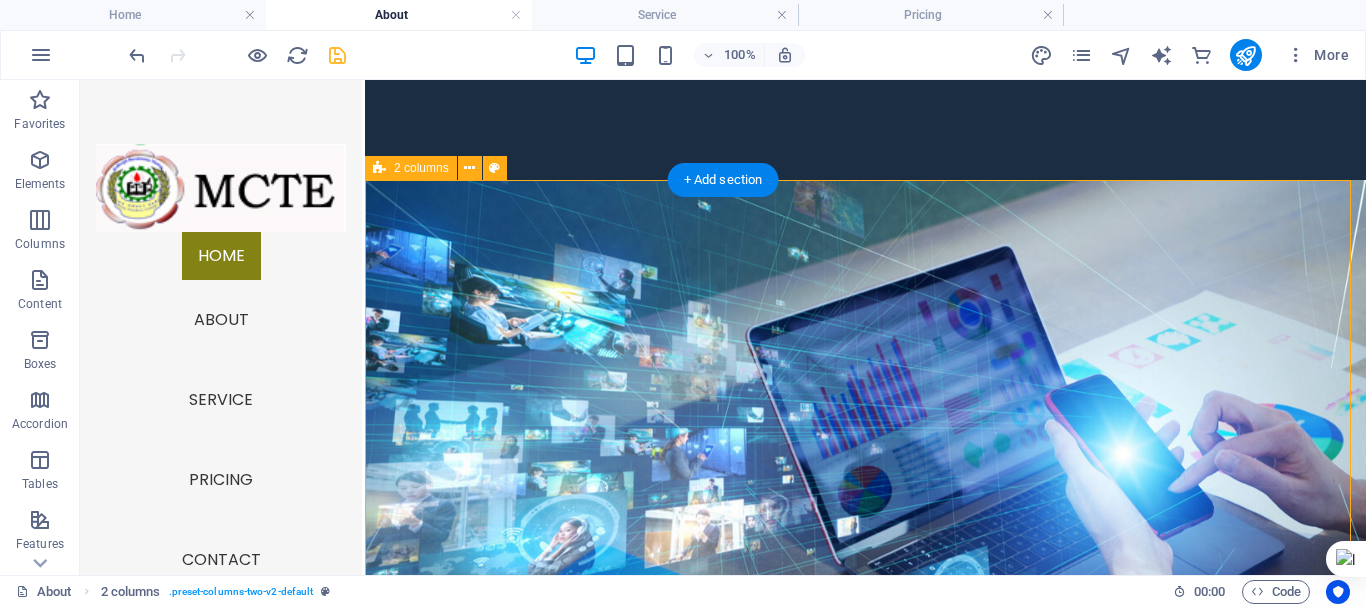 click on "Sitejet 90%
Photoshop 70%
Illustrator 90%
HTML5 & CSS3 85%
JavaScript 45%" at bounding box center (865, 1194) 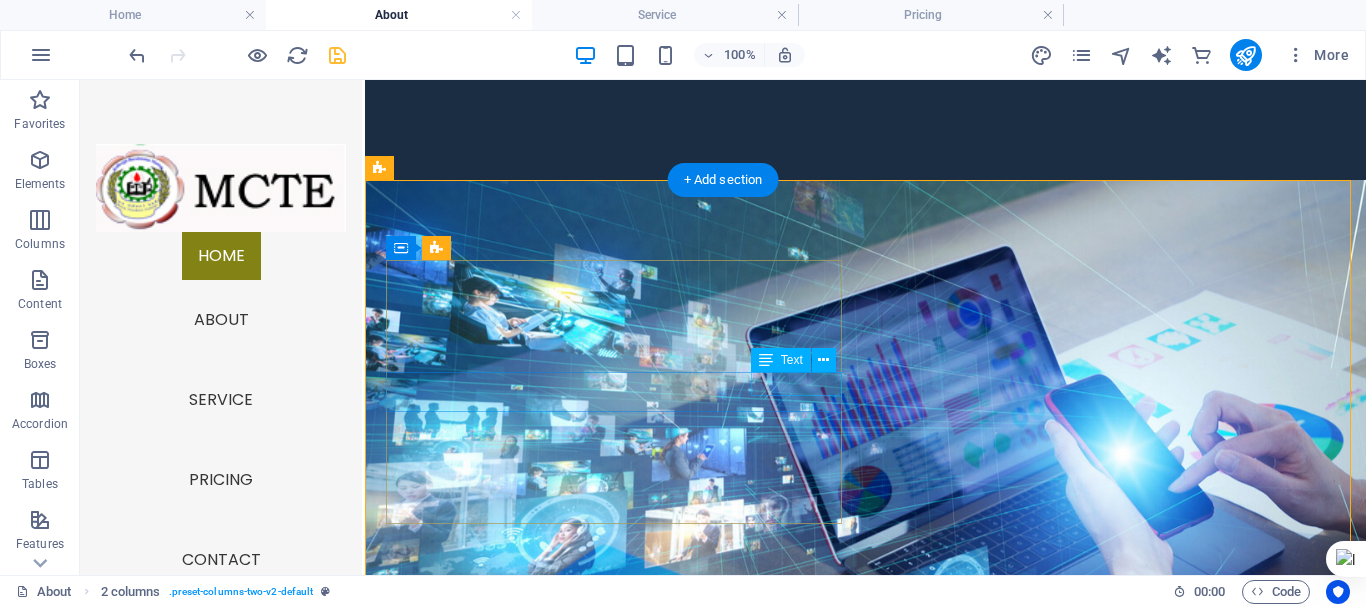 click on "90%" at bounding box center (609, 1198) 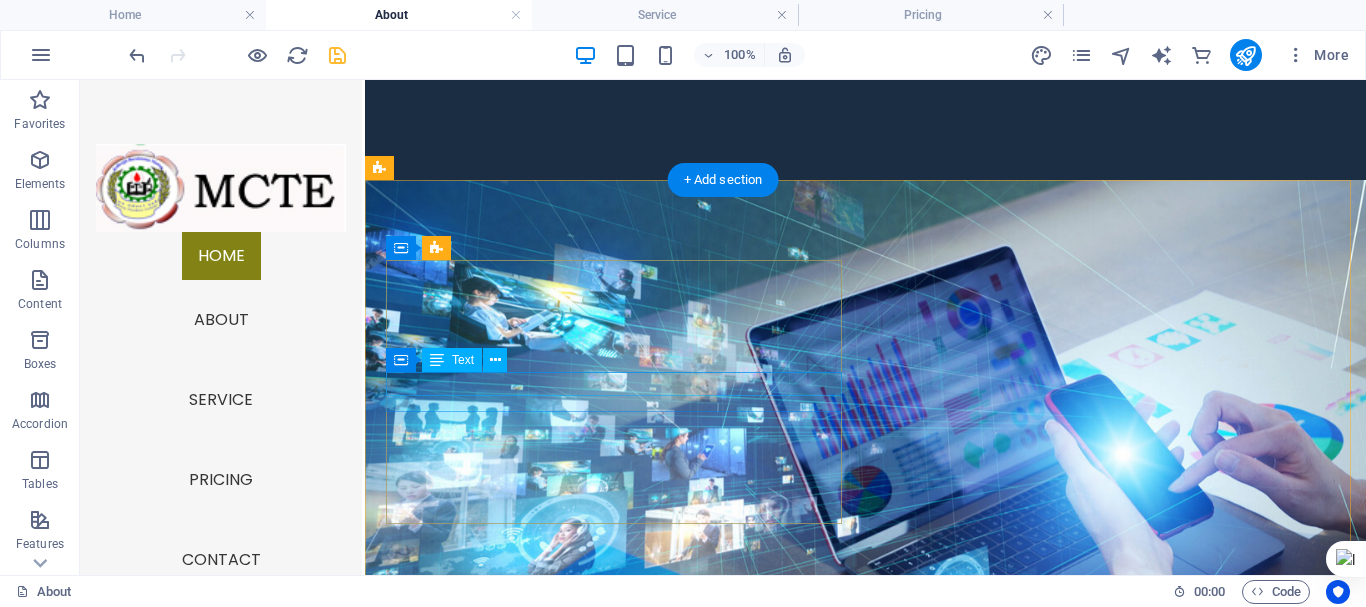 click on "Sitejet 90%
Photoshop 70%
Illustrator
HTML5 & CSS3 85%
JavaScript 45%" at bounding box center (609, 1182) 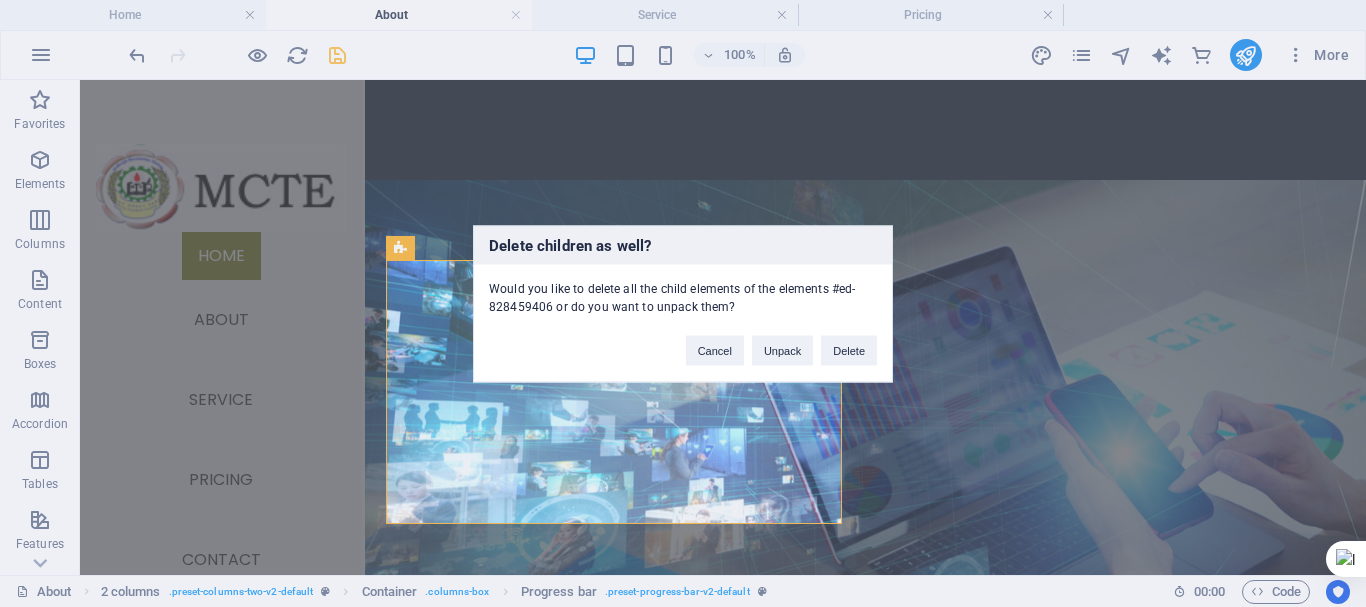 type 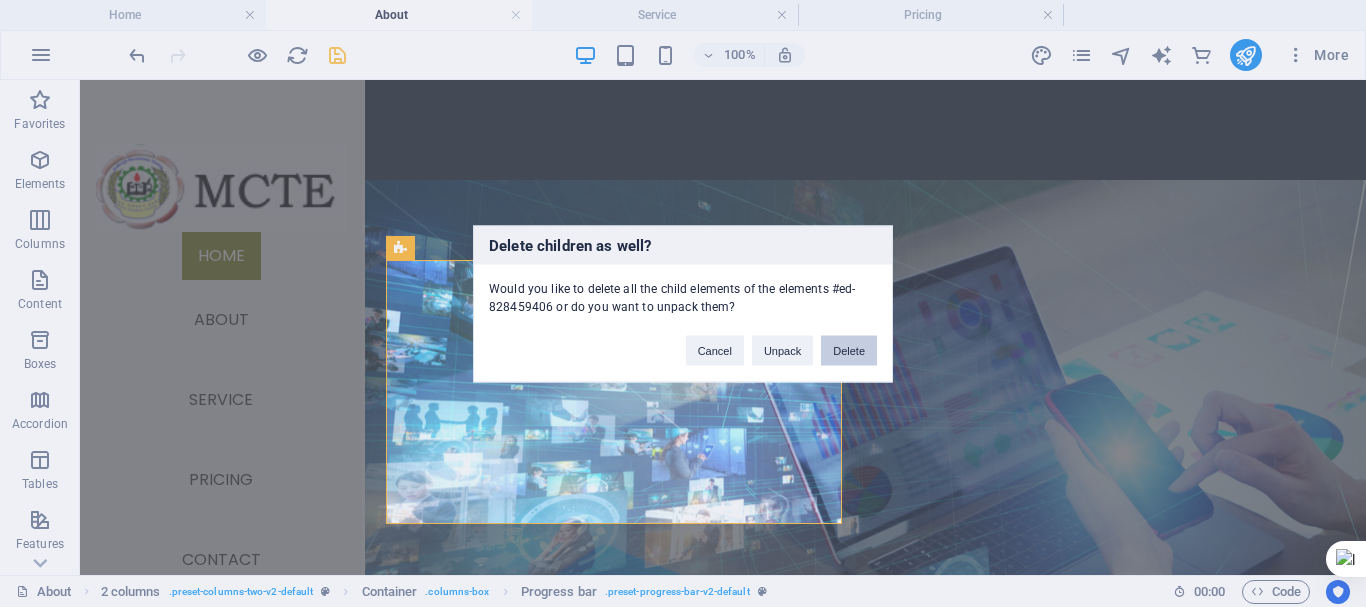 click on "Delete" at bounding box center (849, 350) 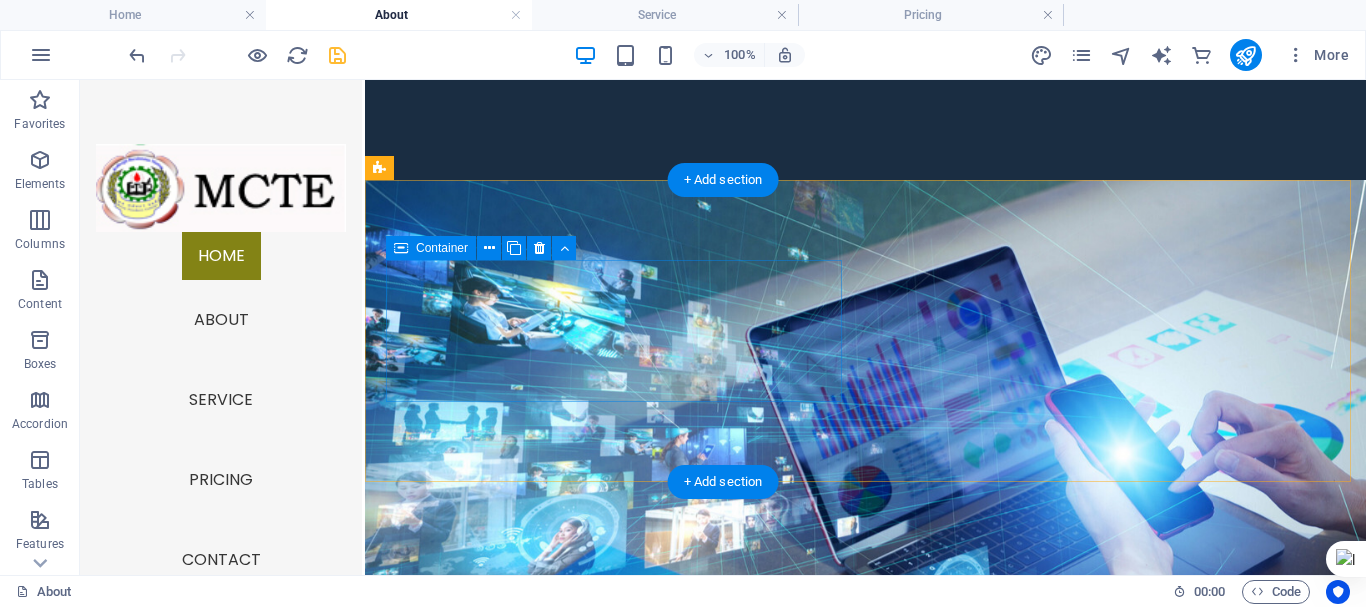 click on "Drop content here or  Add elements  Paste clipboard" at bounding box center (609, 1073) 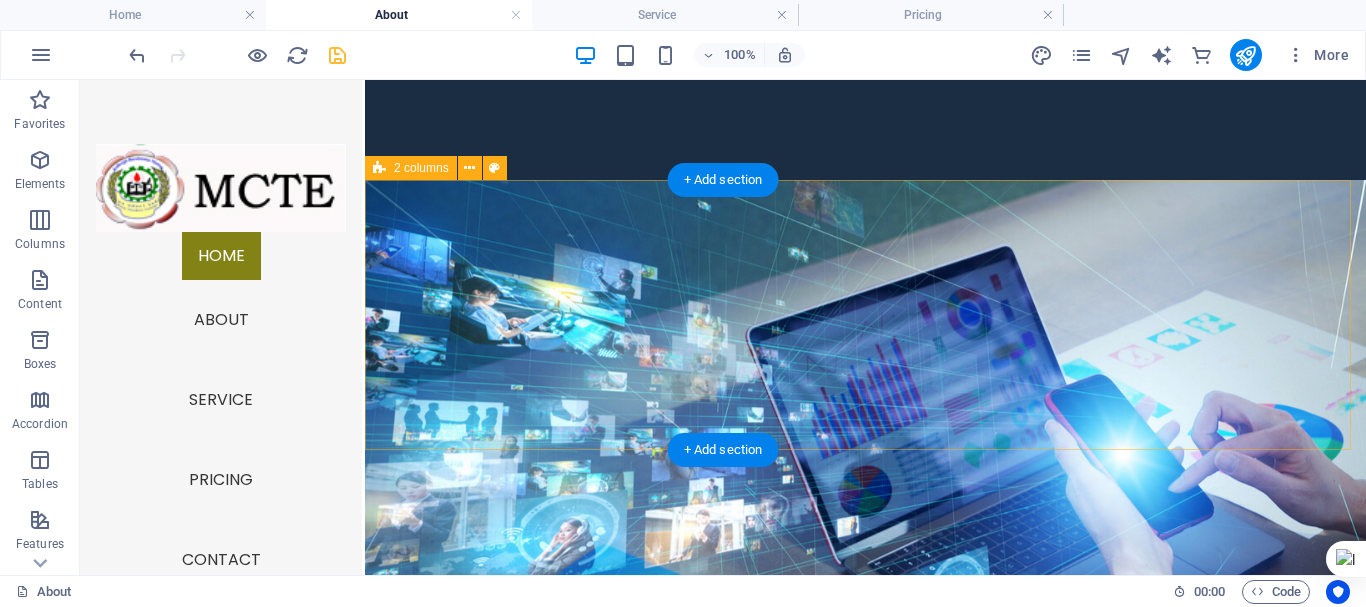 click on "Drop content here or  Add elements  Paste clipboard" at bounding box center (853, 1057) 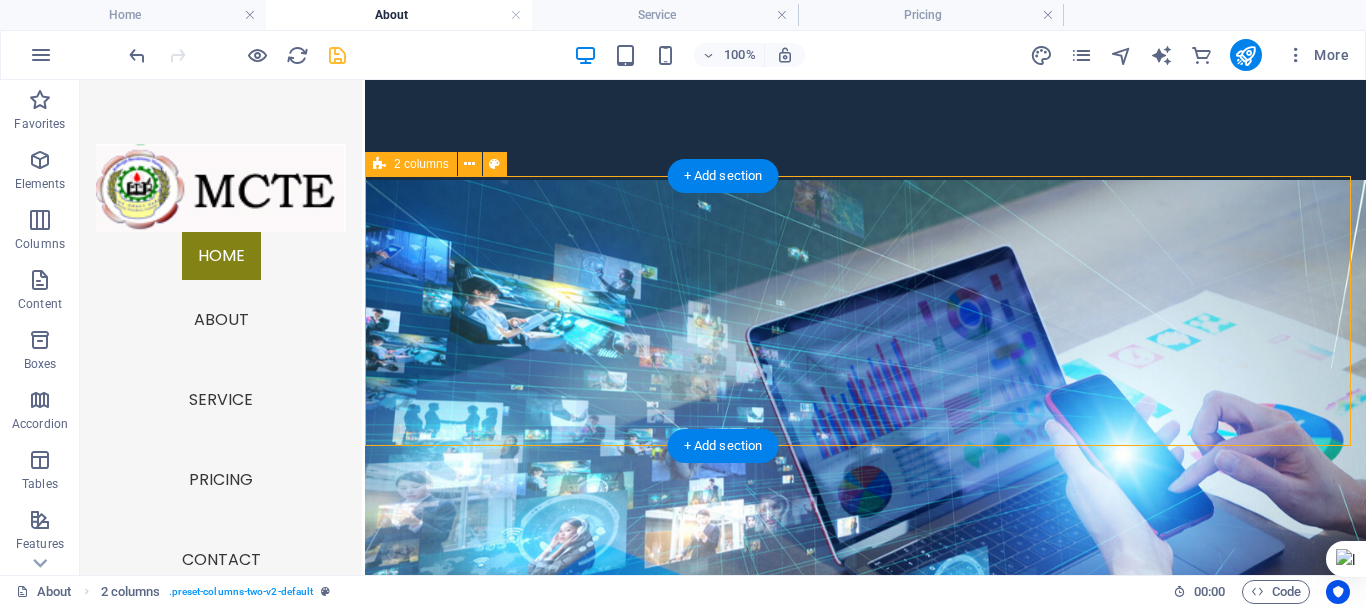 scroll, scrollTop: 700, scrollLeft: 0, axis: vertical 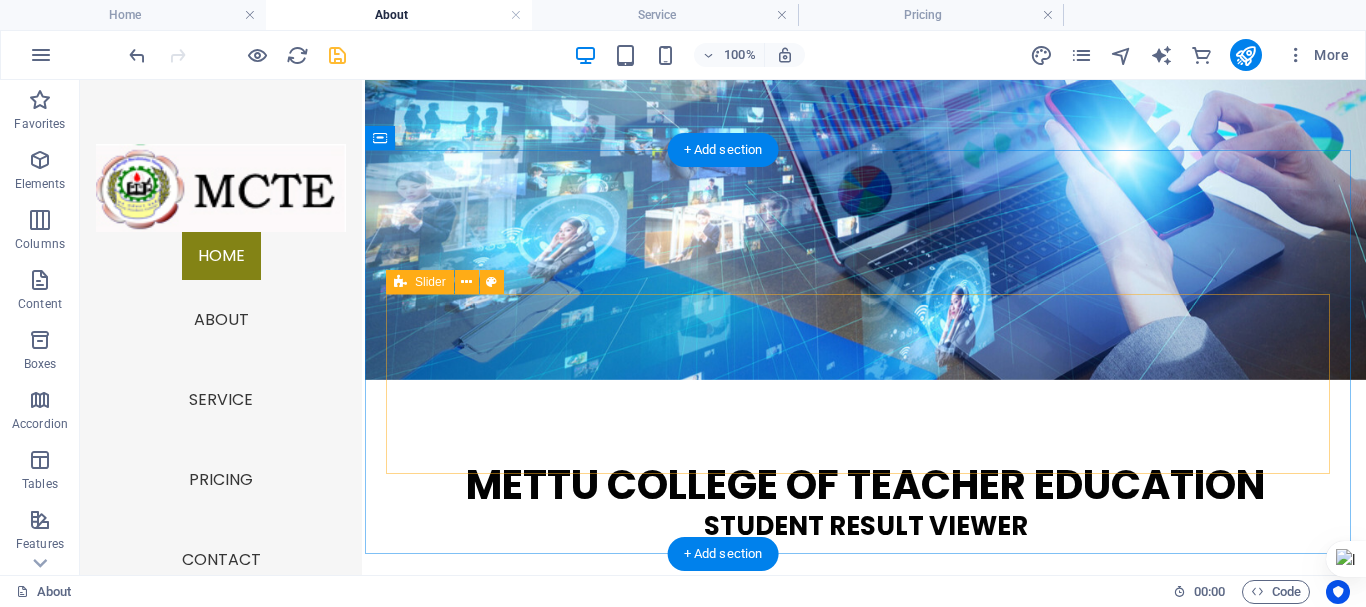 click on "Lorem ipsum dolor sit amet, consectetur adipisicing elit. Id, ipsum, quibusdam, temporibus harum culpa unde voluptatem possimus qui molestiae expedita ad aut necessitatibus vel incidunt placeat velit soluta a consectetur laborum illum nobis distinctio nisi facilis! Officiis, illum, aut, quasi dolorem laudantium fuga porro amet provident voluptatibus dicta mollitia neque! Slide 3 Lorem ipsum dolor sit amet, consectetur adipisicing elit. Id, ipsum, quibusdam, temporibus harum culpa unde voluptatem possimus qui molestiae expedita ad aut necessitatibus vel incidunt placeat velit soluta a consectetur laborum illum nobis distinctio nisi facilis! Officiis, illum, aut, quasi dolorem laudantium fuga porro amet provident voluptatibus dicta mollitia neque! Slide 1 Slide 2 Slide 3 Slide 1 1 2 3" at bounding box center (866, 1166) 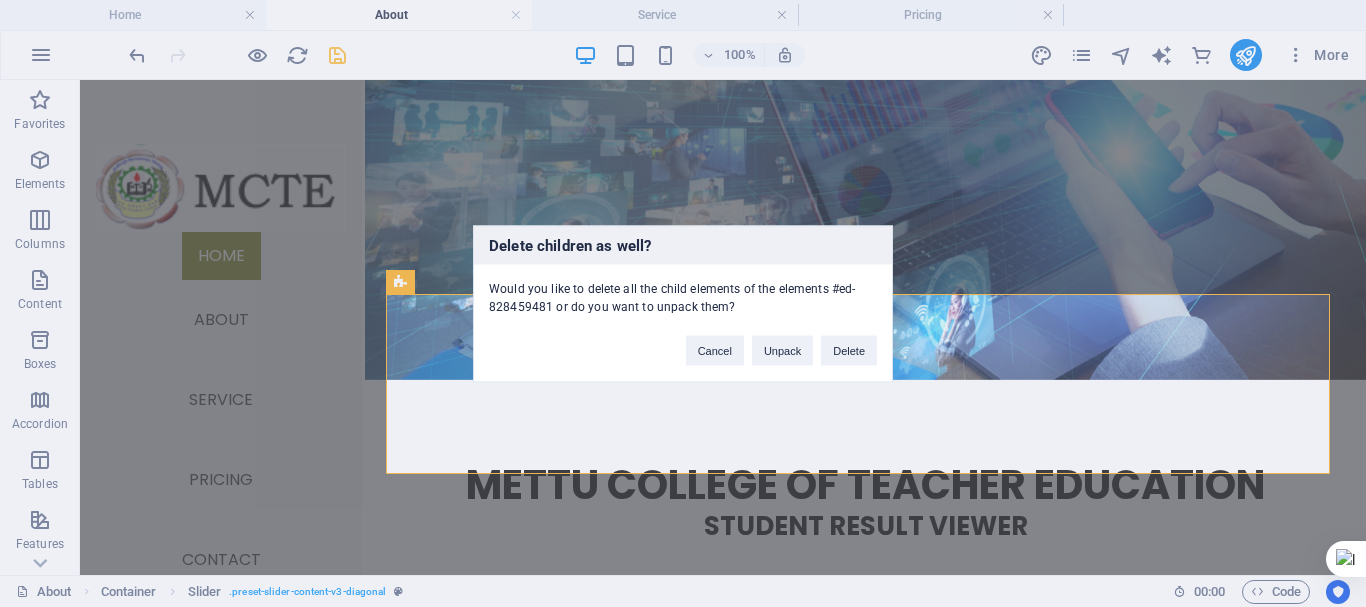 type 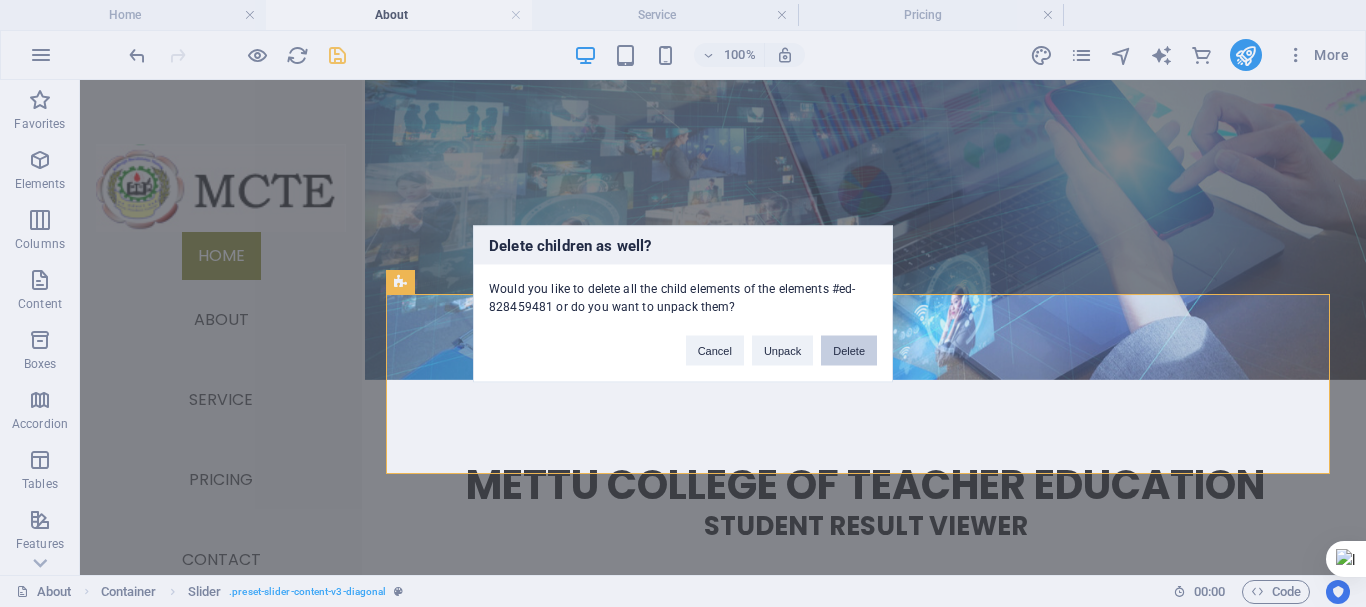 click on "Delete" at bounding box center (849, 350) 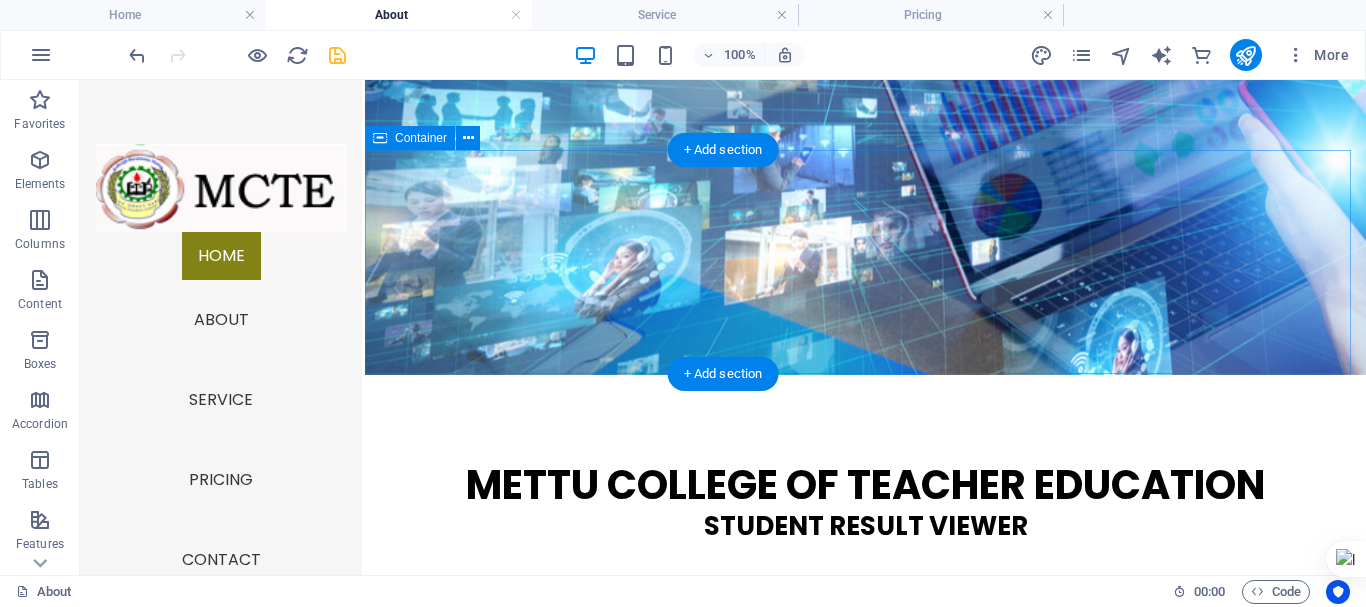 click on "Content Slider" at bounding box center [865, 1004] 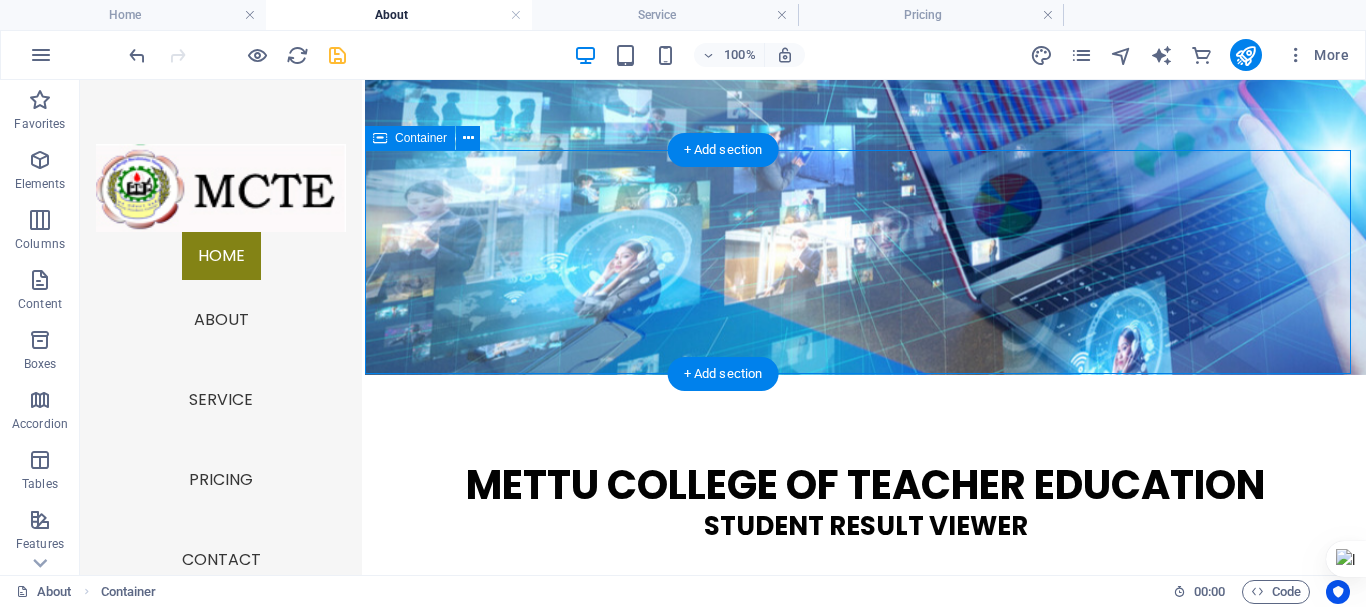 scroll, scrollTop: 500, scrollLeft: 0, axis: vertical 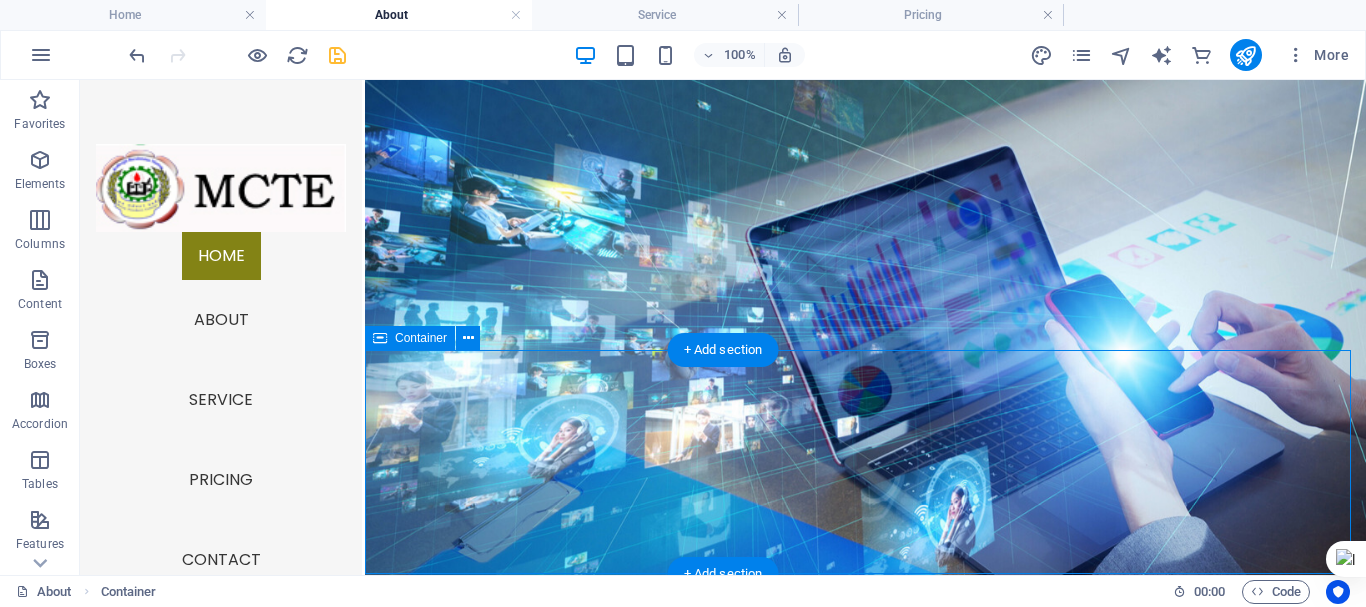 click on "Content Slider" at bounding box center [865, 1204] 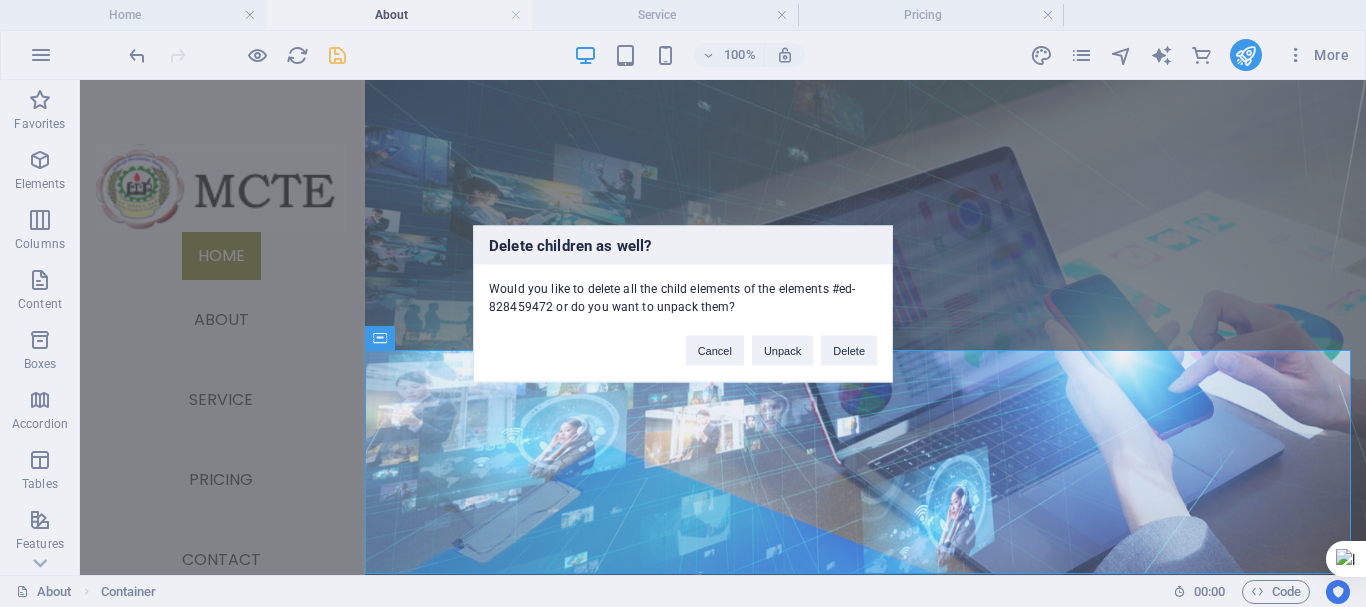 type 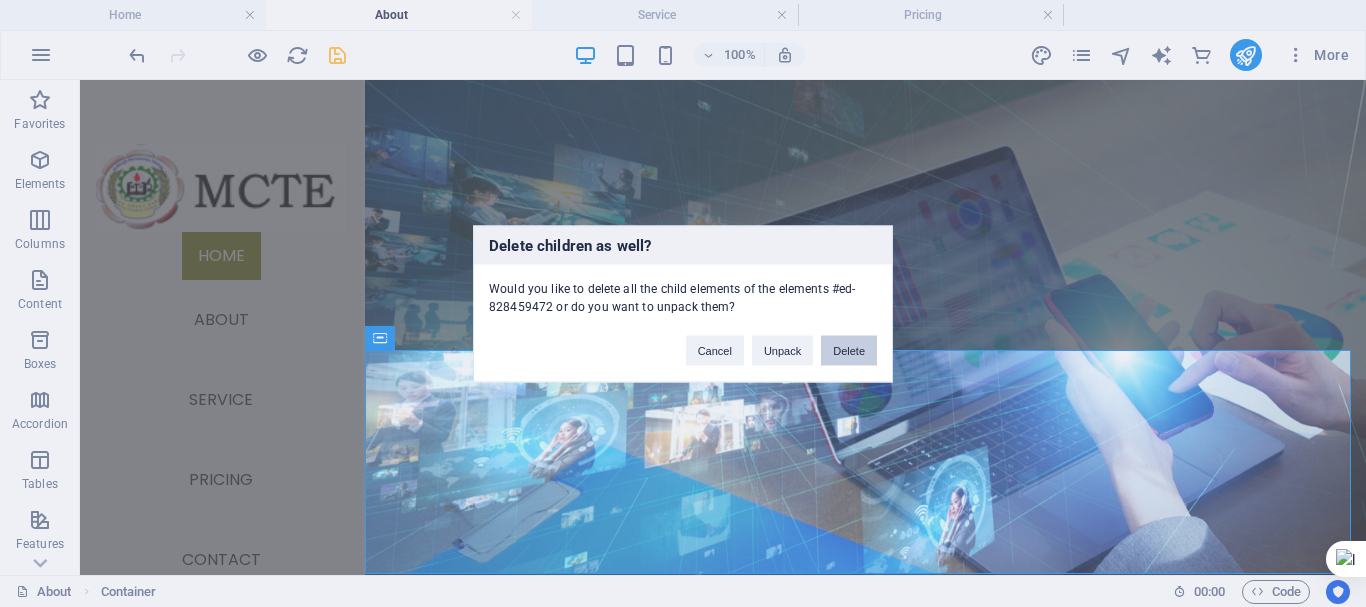 drag, startPoint x: 862, startPoint y: 350, endPoint x: 784, endPoint y: 275, distance: 108.20813 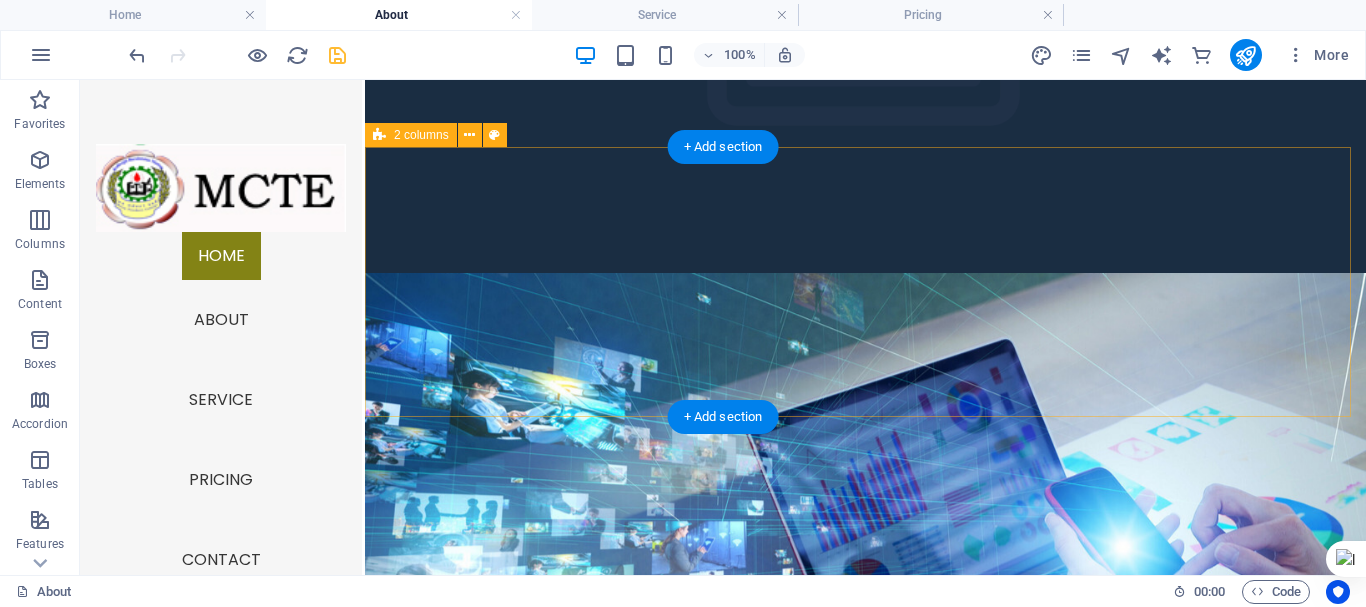 scroll, scrollTop: 300, scrollLeft: 0, axis: vertical 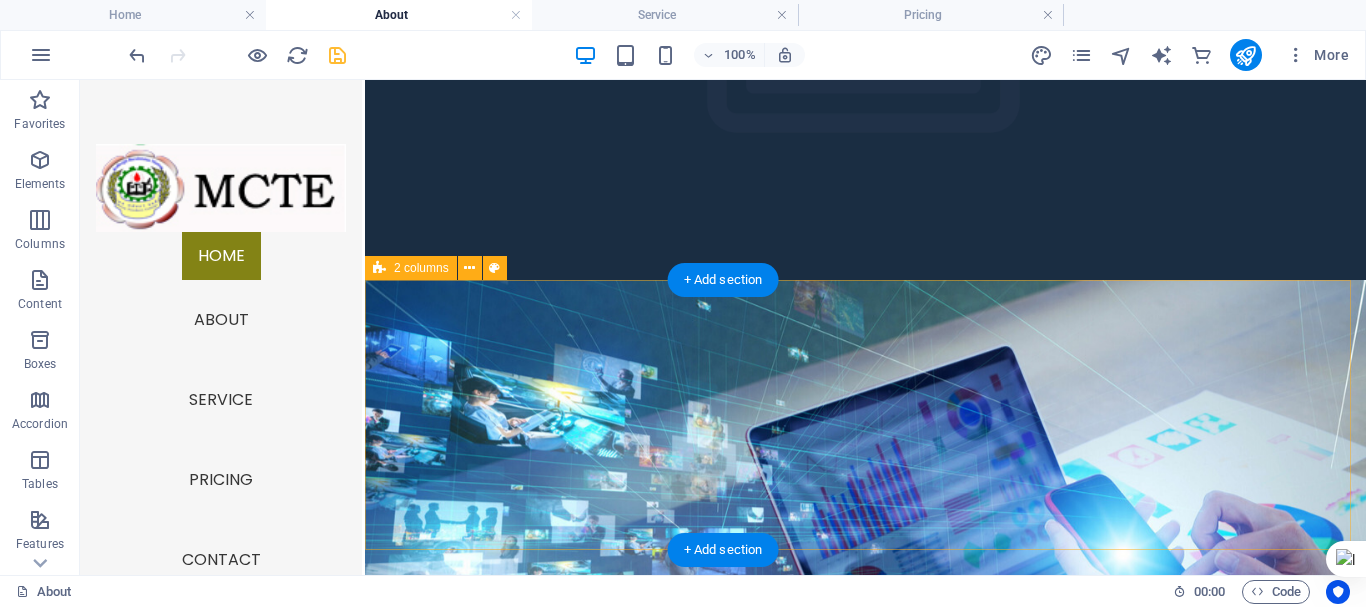 click on "Add elements" at bounding box center (794, 1187) 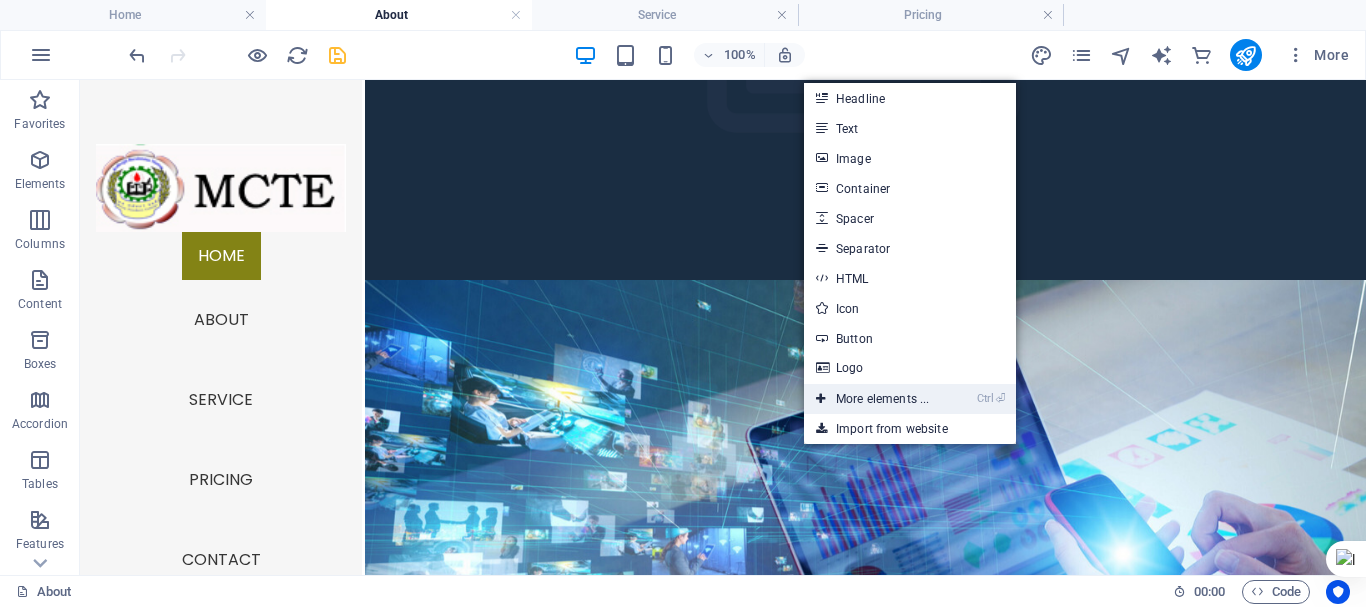 click on "Ctrl ⏎  More elements ..." at bounding box center [872, 399] 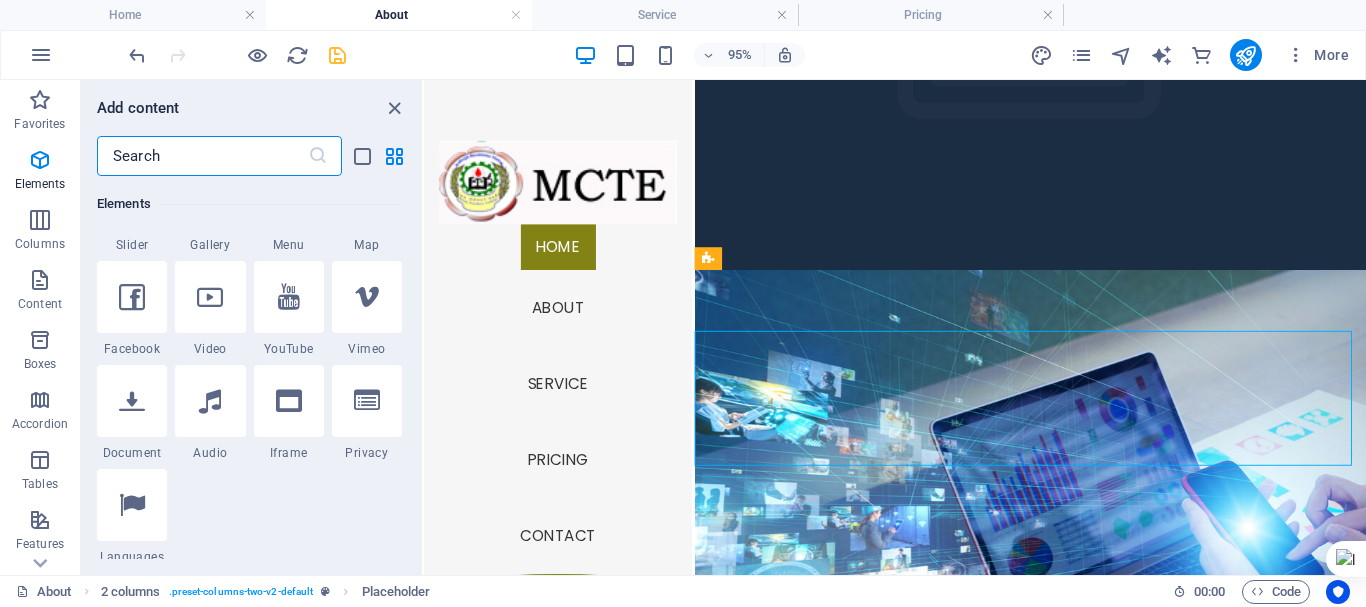 scroll, scrollTop: 713, scrollLeft: 0, axis: vertical 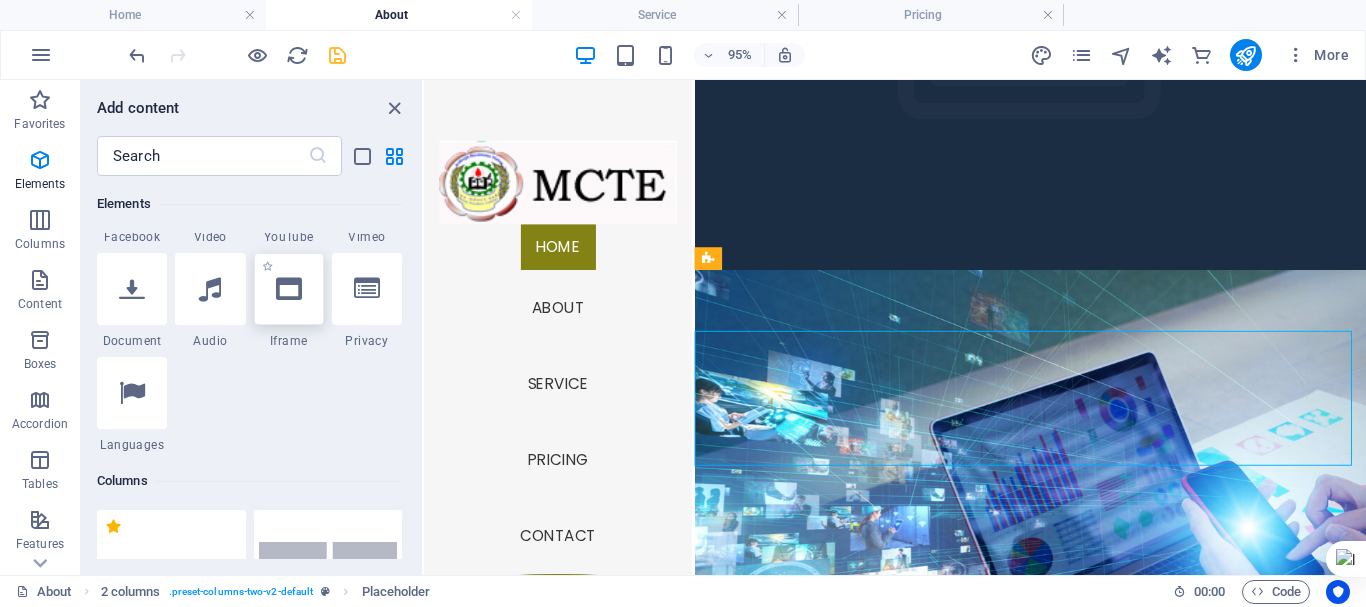 click at bounding box center [289, 289] 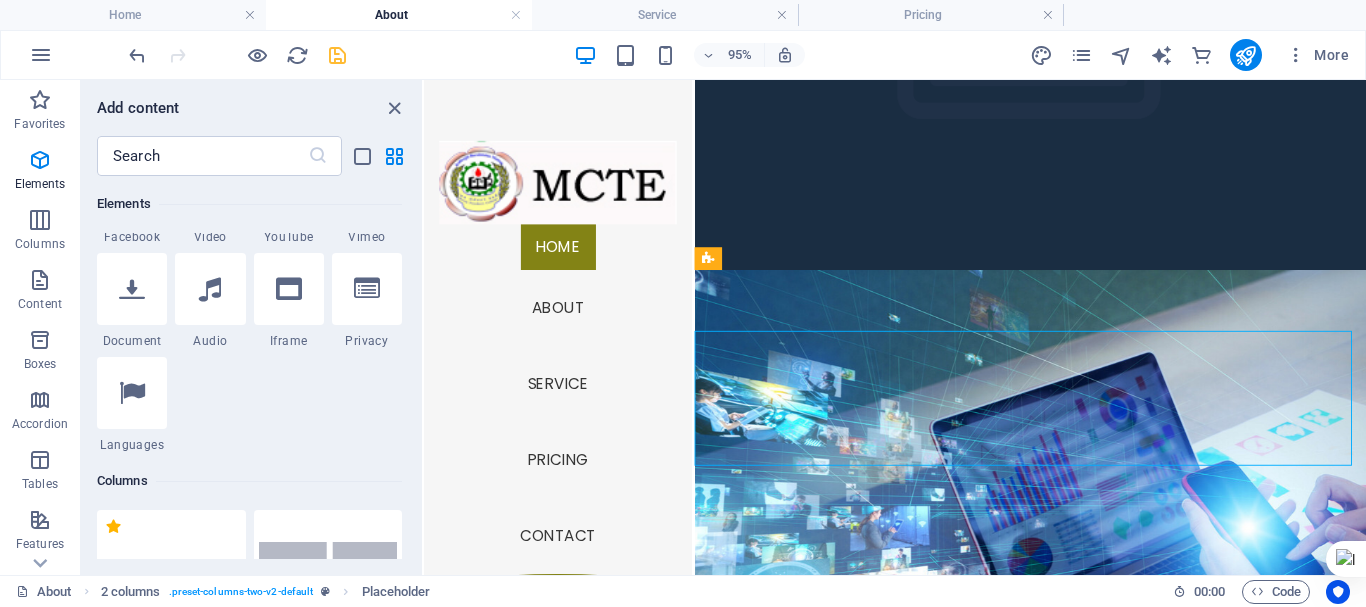 select on "%" 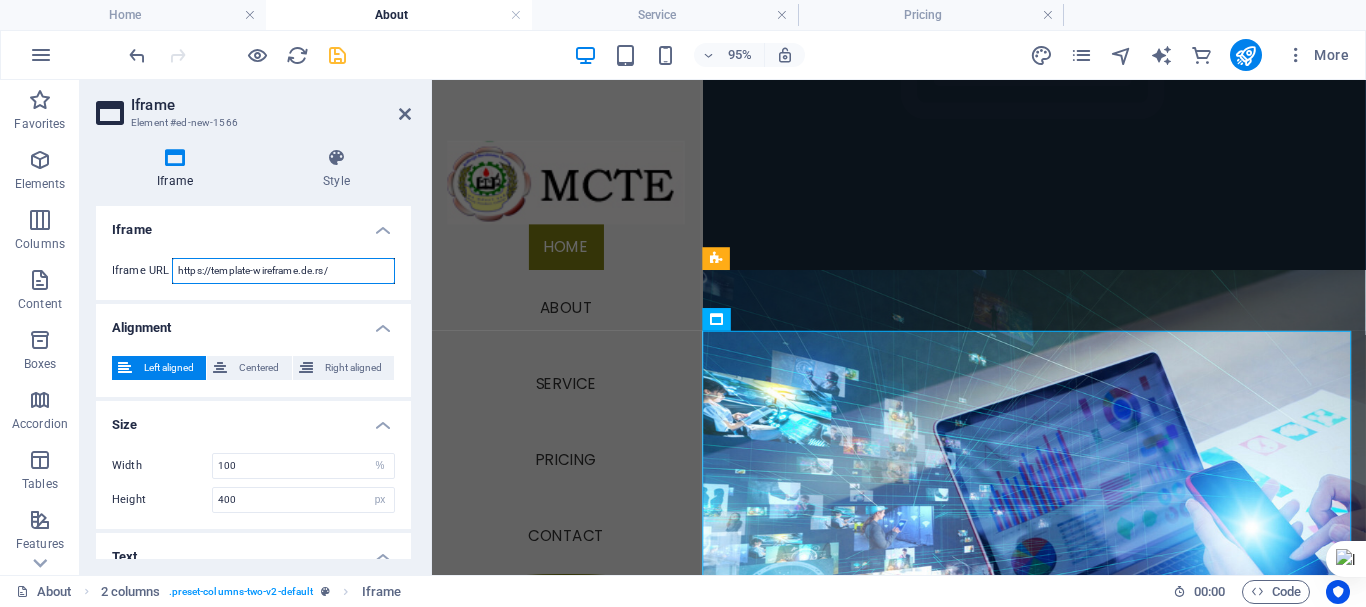 click on "https://template-wireframe.de.rs/" at bounding box center [283, 271] 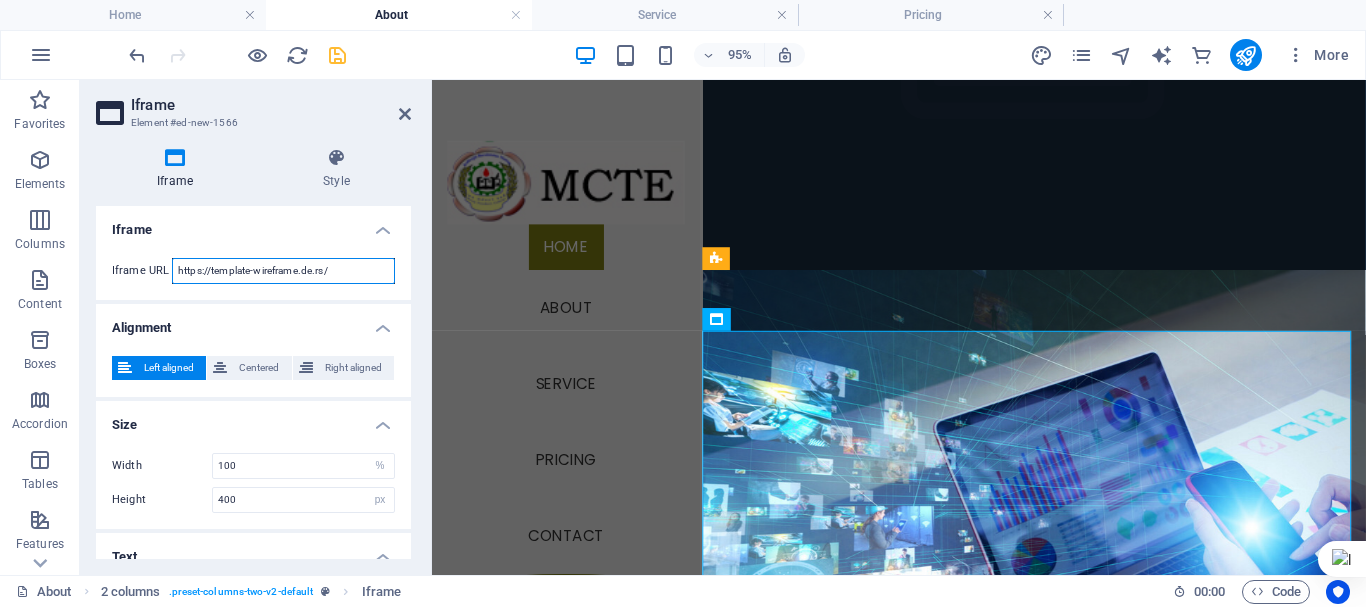 click on "https://template-wireframe.de.rs/" at bounding box center [283, 271] 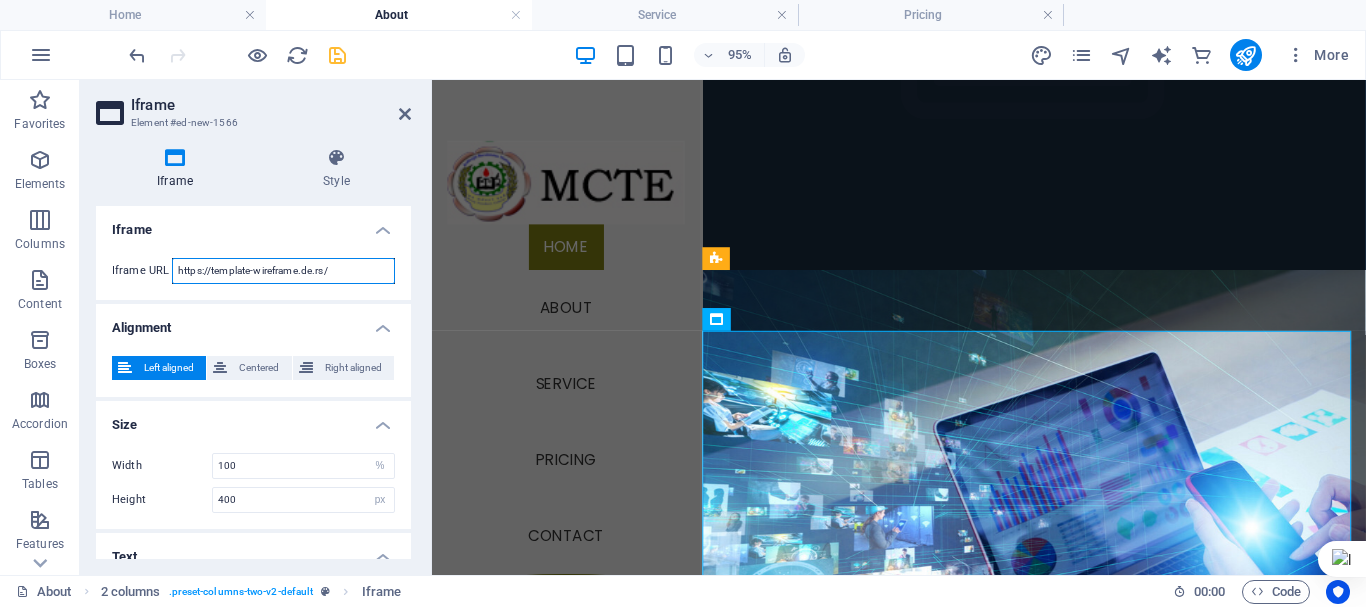 paste on "script.google.com/macros/s/AKfycbxP19MY-XqB6KrMs84SCEiotKj2tWTUKOZsMkSPnwkXZHjLtDt0cWPD47ZNFELZKUl5/exec" 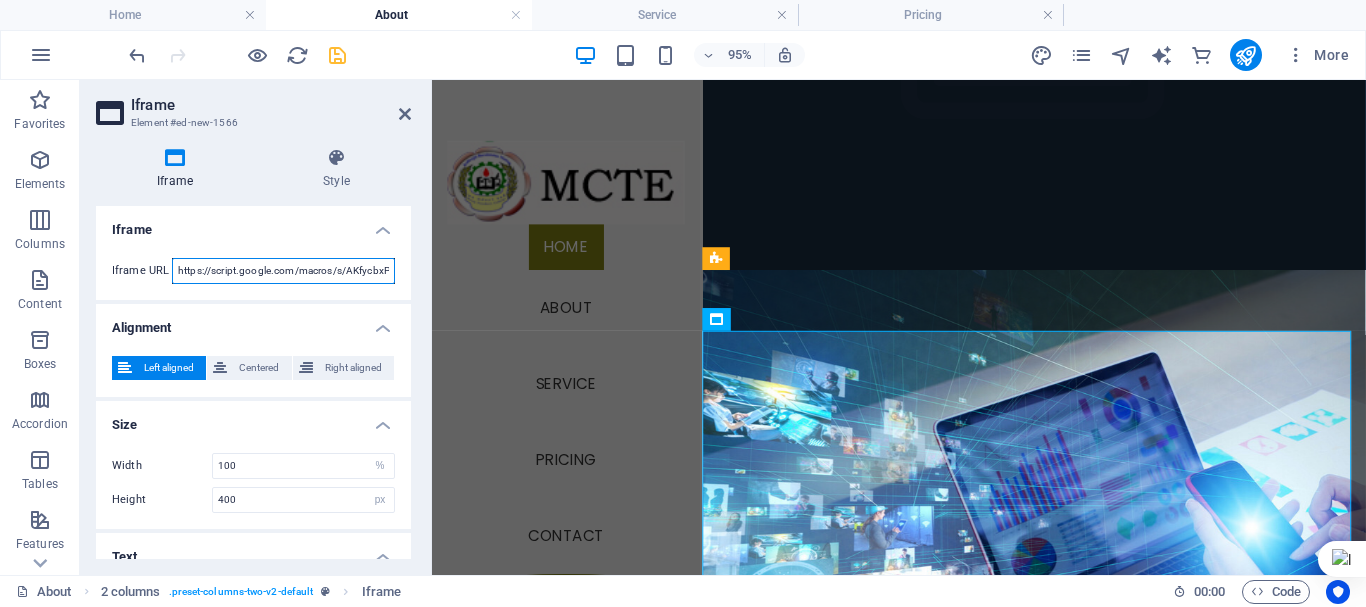 scroll, scrollTop: 0, scrollLeft: 404, axis: horizontal 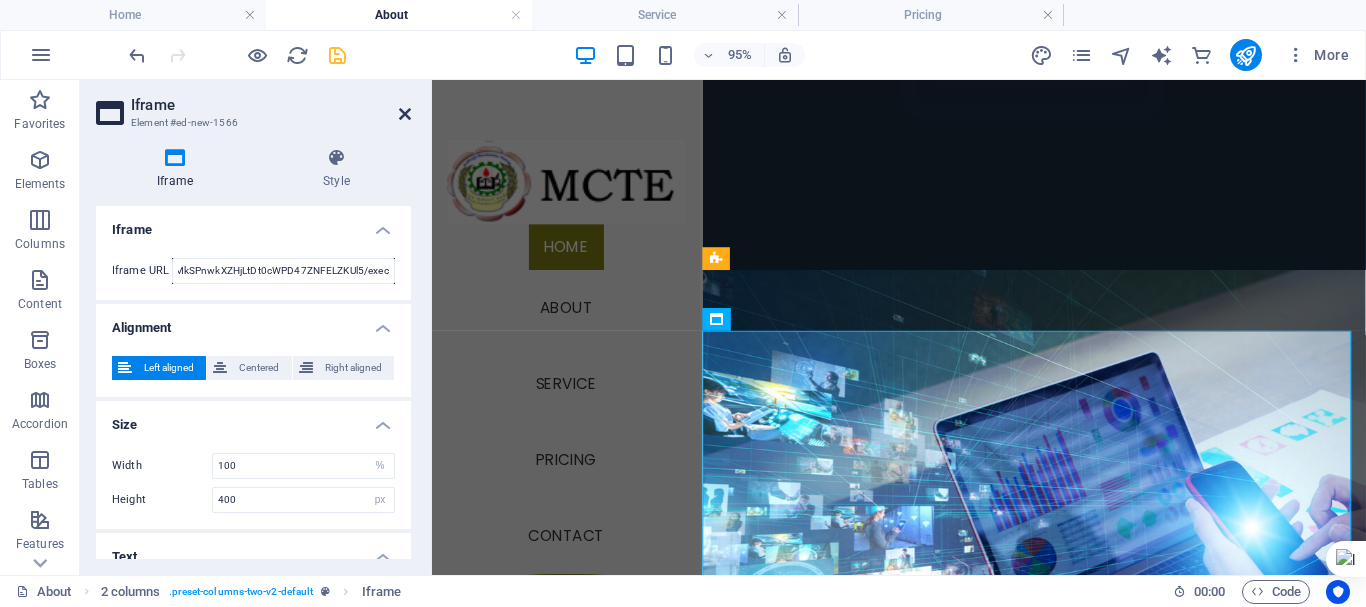 click at bounding box center (405, 114) 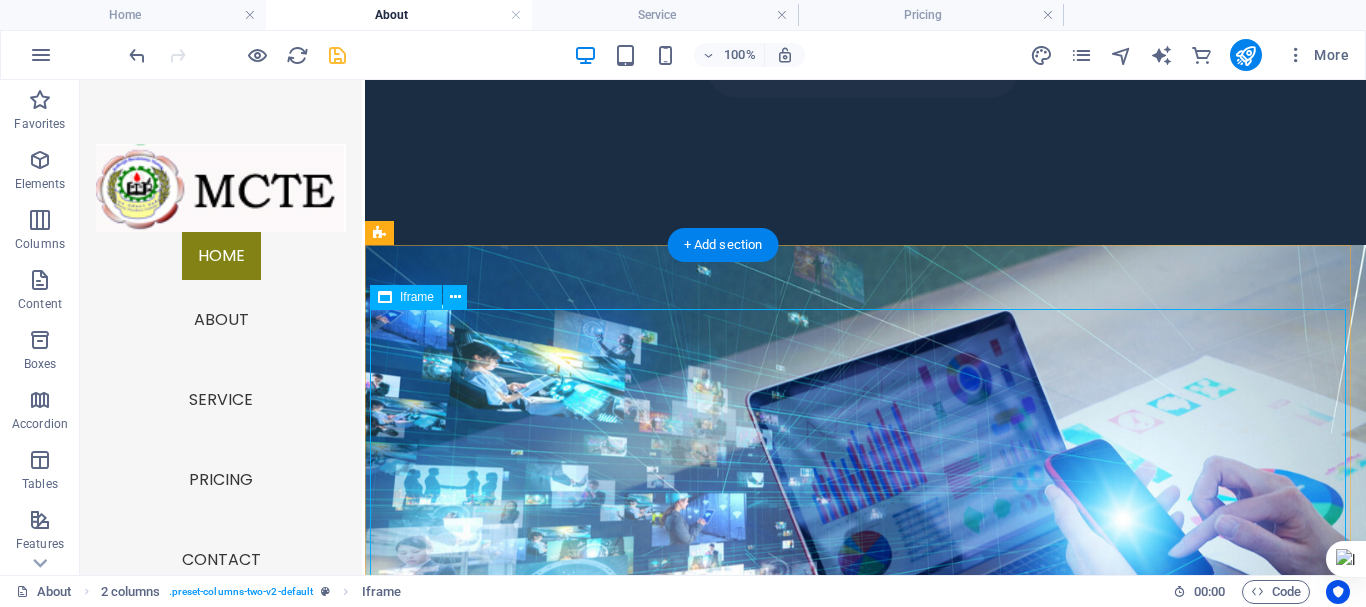 scroll, scrollTop: 300, scrollLeft: 0, axis: vertical 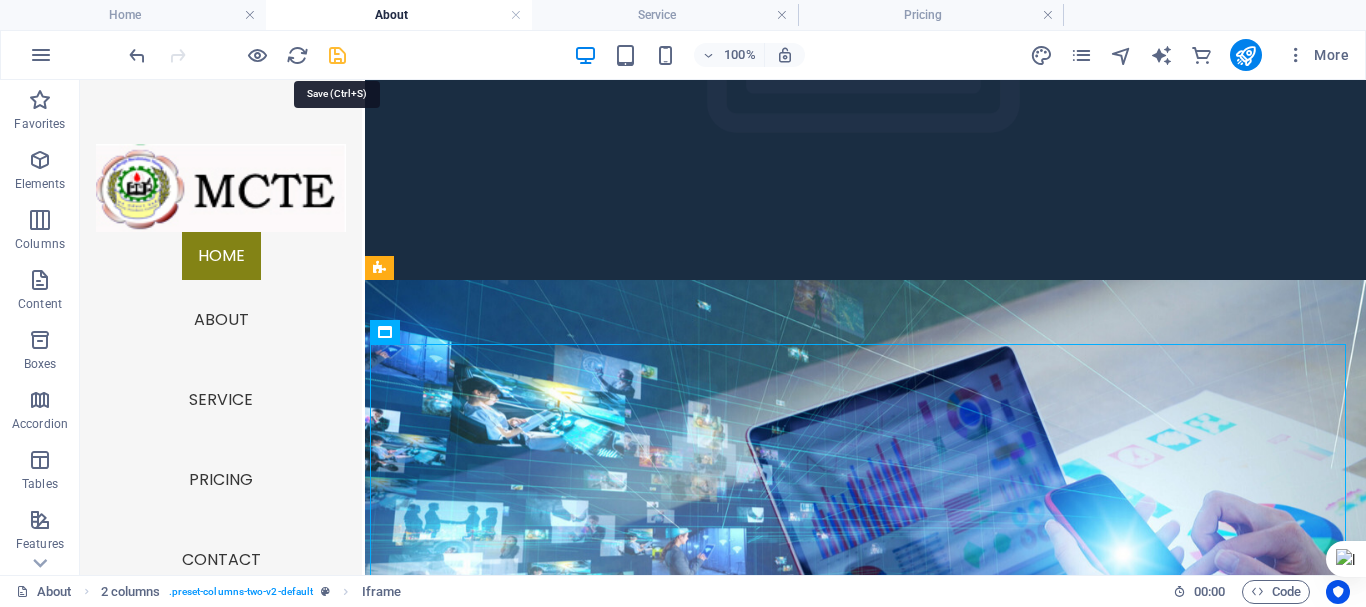 click at bounding box center (337, 55) 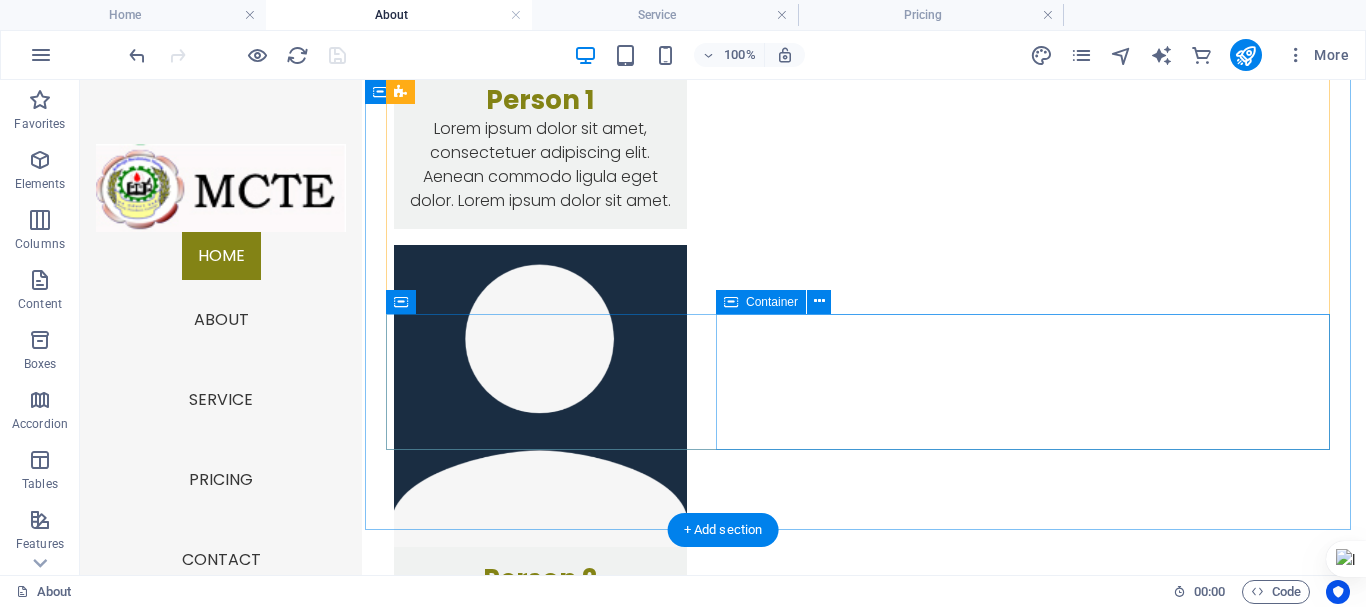 scroll, scrollTop: 2958, scrollLeft: 0, axis: vertical 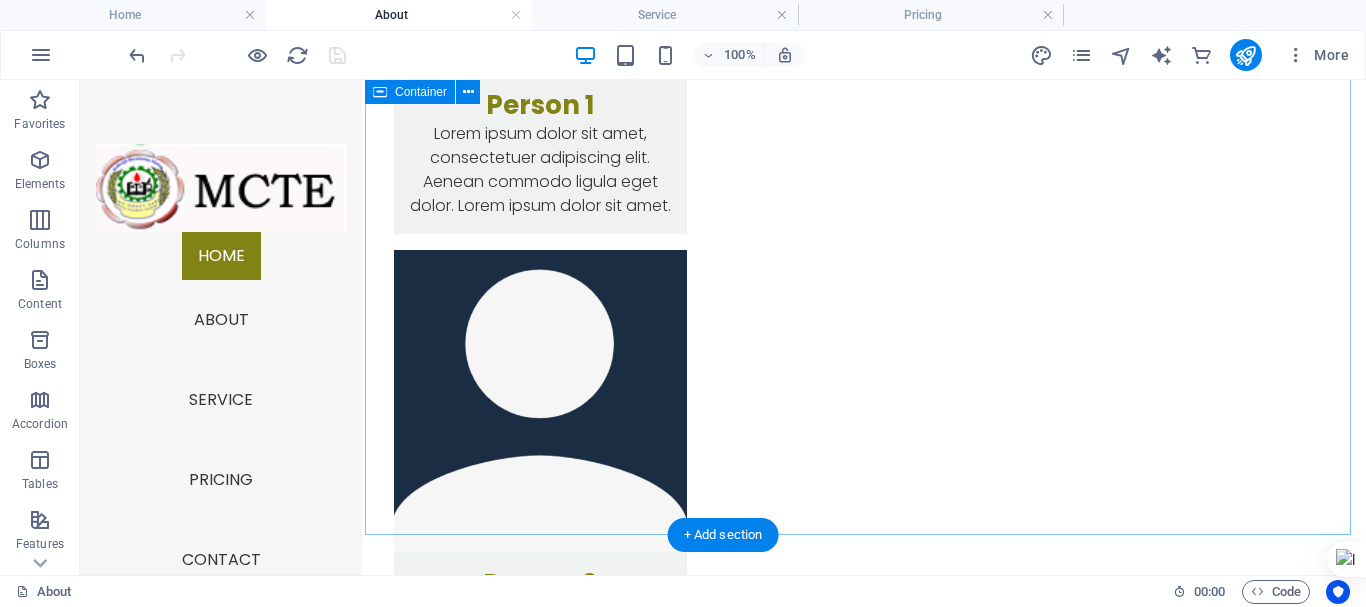 click on "Timeline 01. January 2021 Lorem ipsum dolor sit amet, consectetuer adipiscing elit. Aenean commodo ligula eget dolor. Lorem ipsum dolor sit amet, consectetuer adipiscing elit leget dolor. 01. March 2021 Lorem ipsum dolor sit amet, consectetuer adipiscing elit. Aenean commodo ligula eget dolor. Lorem ipsum dolor sit amet, consectetuer adipiscing elit leget dolor. 01. August 2021 Lorem ipsum dolor sit amet, consectetuer adipiscing elit. Aenean commodo ligula eget dolor. Lorem ipsum dolor sit amet, consectetuer adipiscing elit leget dolor. 01. November 2021 Lorem ipsum dolor sit amet, consectetuer adipiscing elit. Aenean commodo ligula eget dolor. Lorem ipsum dolor sit amet, consectetuer adipiscing elit leget dolor." at bounding box center [865, 2248] 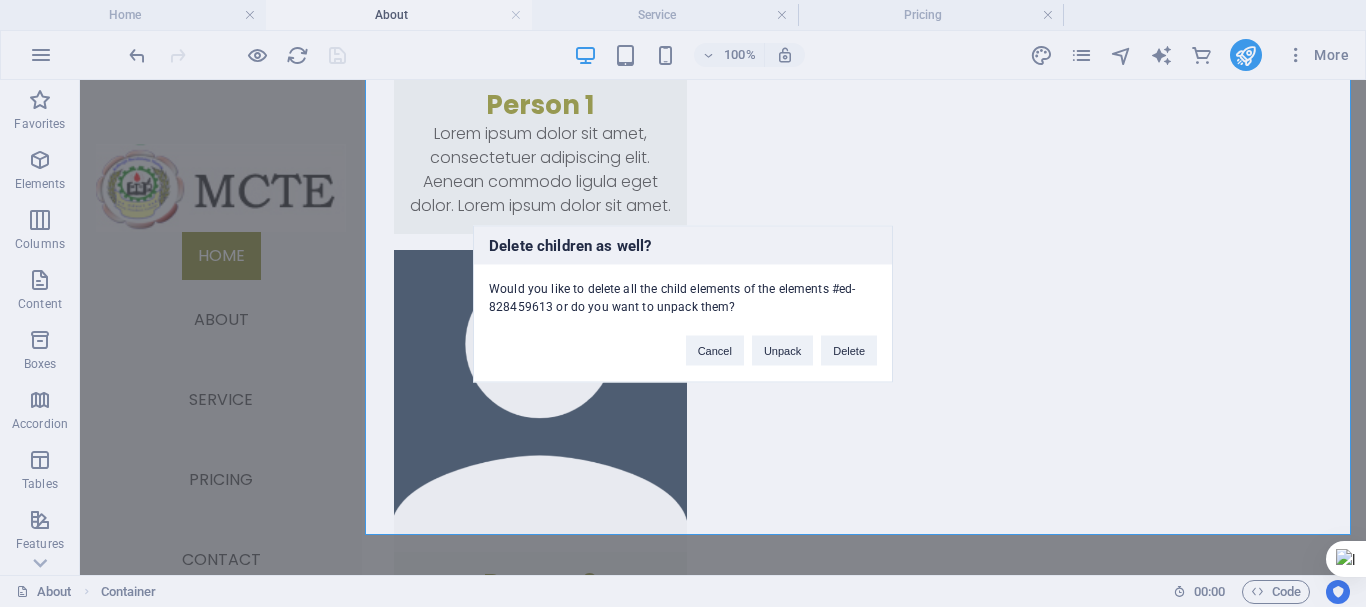 type 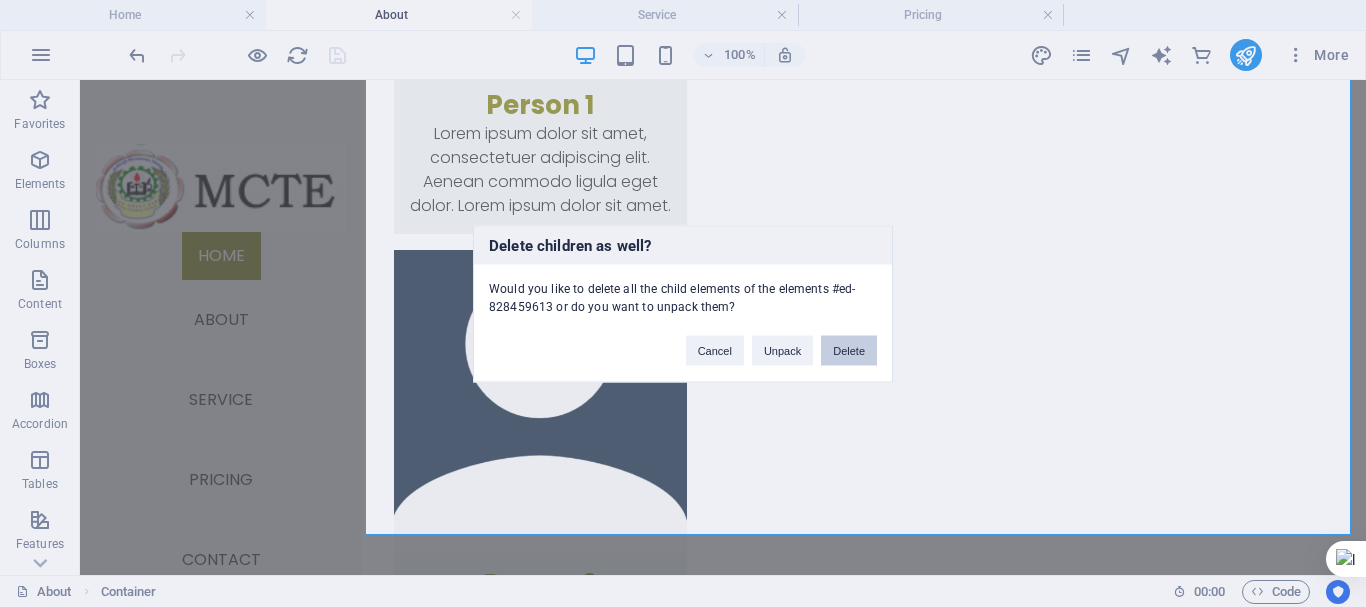 click on "Delete" at bounding box center [849, 350] 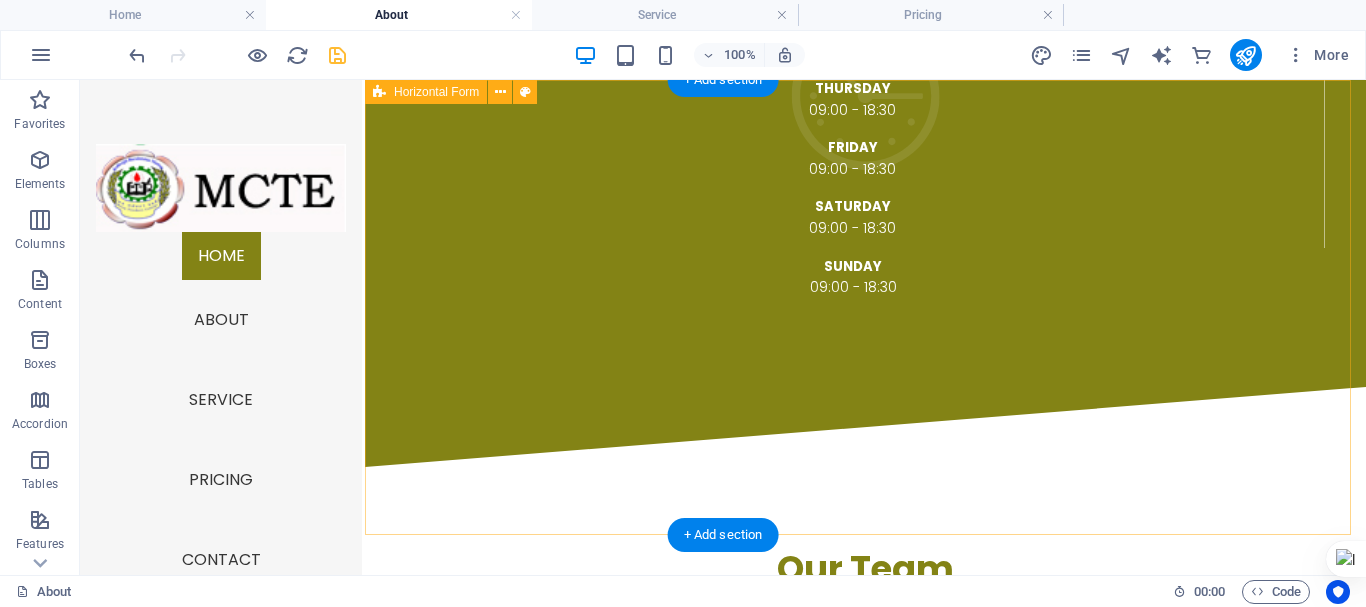 click on "Submit   I have read and understand the privacy policy. Unreadable? Load new" at bounding box center (865, 2389) 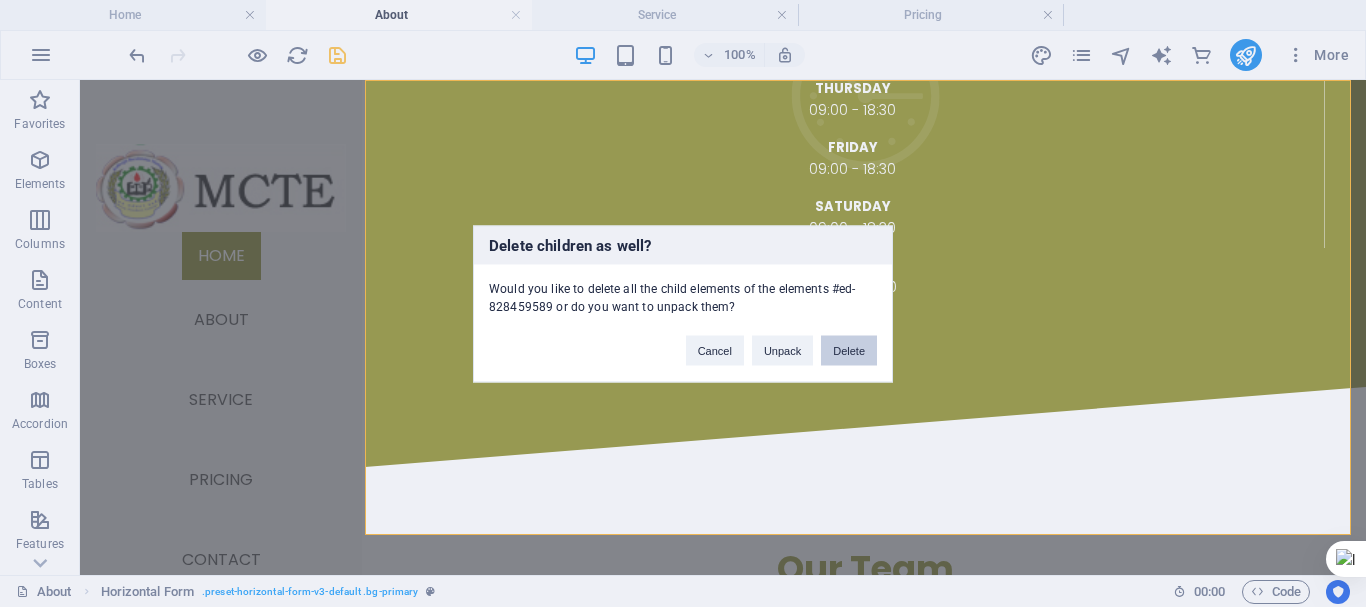 click on "Delete" at bounding box center [849, 350] 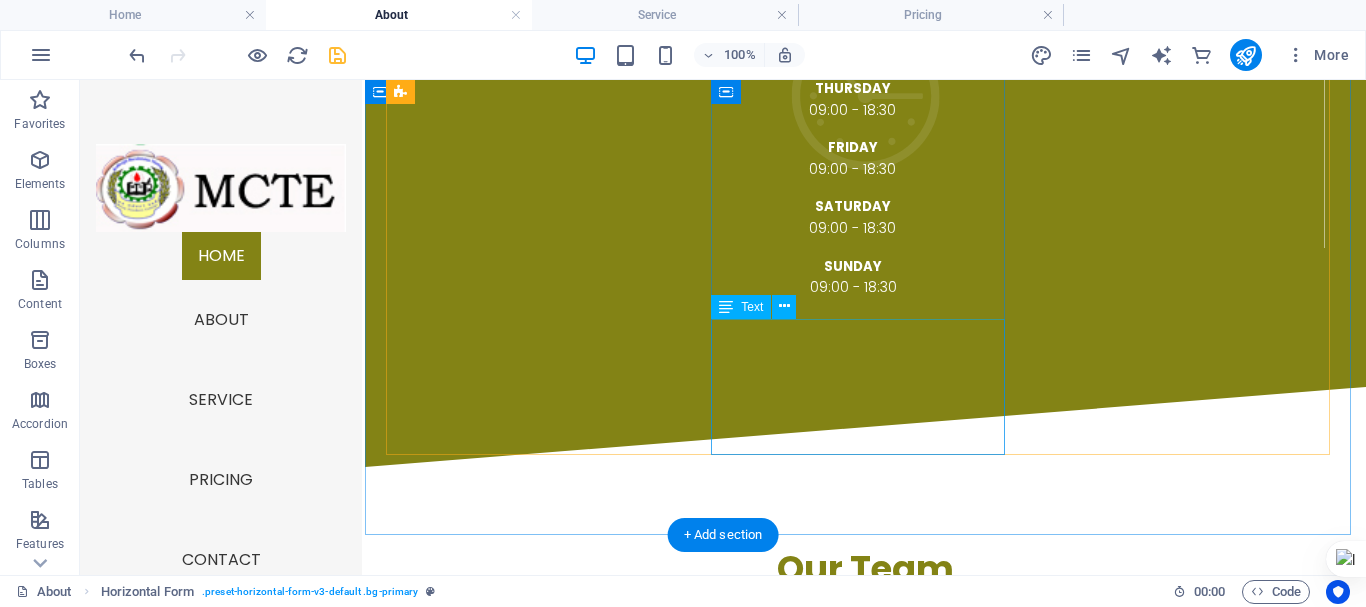 scroll, scrollTop: 1663, scrollLeft: 0, axis: vertical 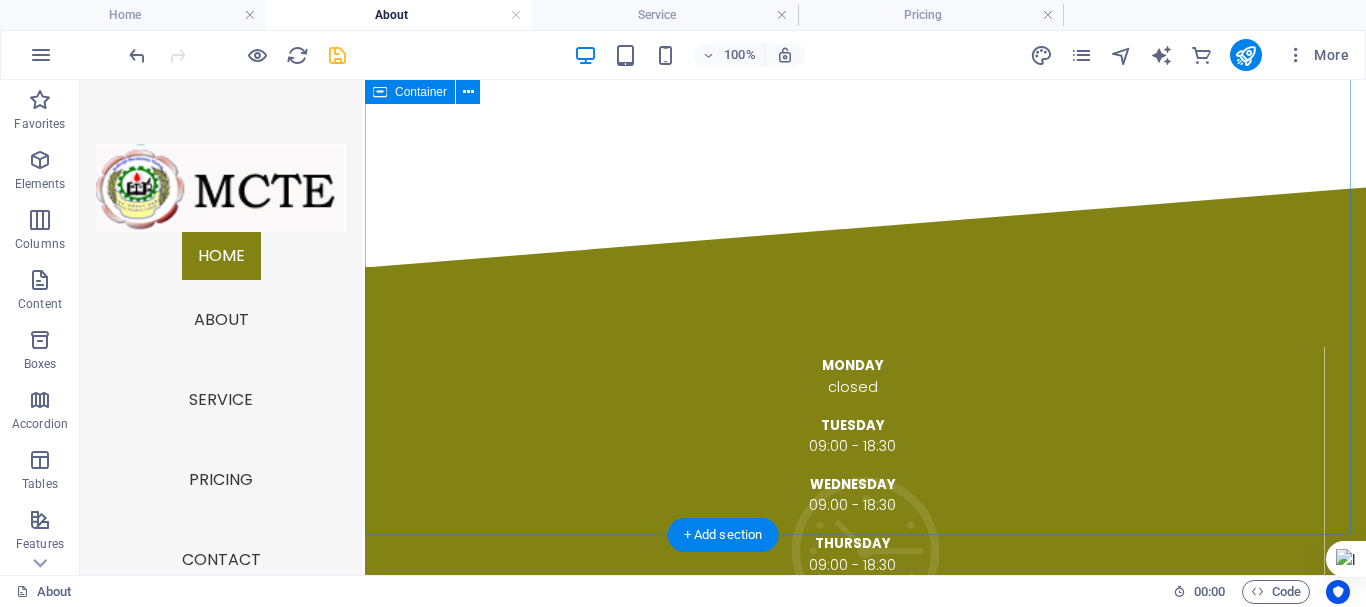 click on "Our Team Person 1 Lorem ipsum dolor sit amet, consectetuer adipiscing elit. Aenean commodo ligula eget dolor. Lorem ipsum dolor sit amet. Person 2 Lorem ipsum dolor sit amet, consectetuer adipiscing elit. Aenean commodo ligula eget dolor. Lorem ipsum dolor sit amet. Person 3 Lorem ipsum dolor sit amet, consectetuer adipiscing elit. Aenean commodo ligula eget dolor. Lorem ipsum dolor sit amet." at bounding box center (865, 1744) 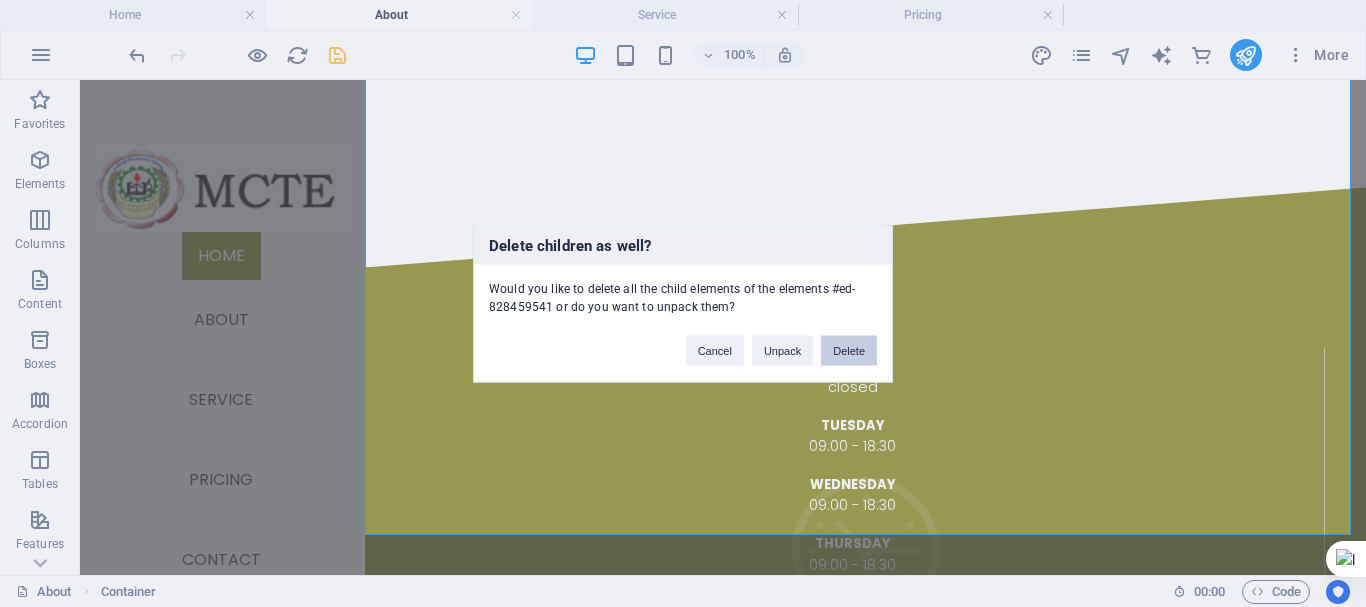 click on "Delete" at bounding box center (849, 350) 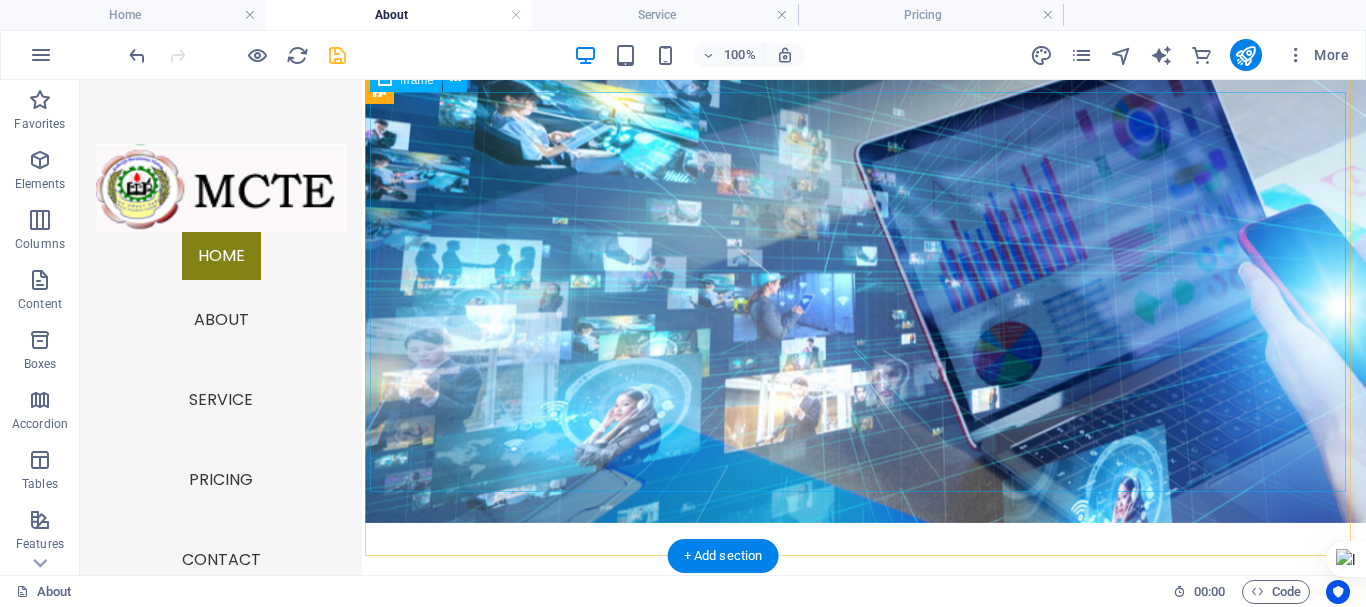 scroll, scrollTop: 652, scrollLeft: 0, axis: vertical 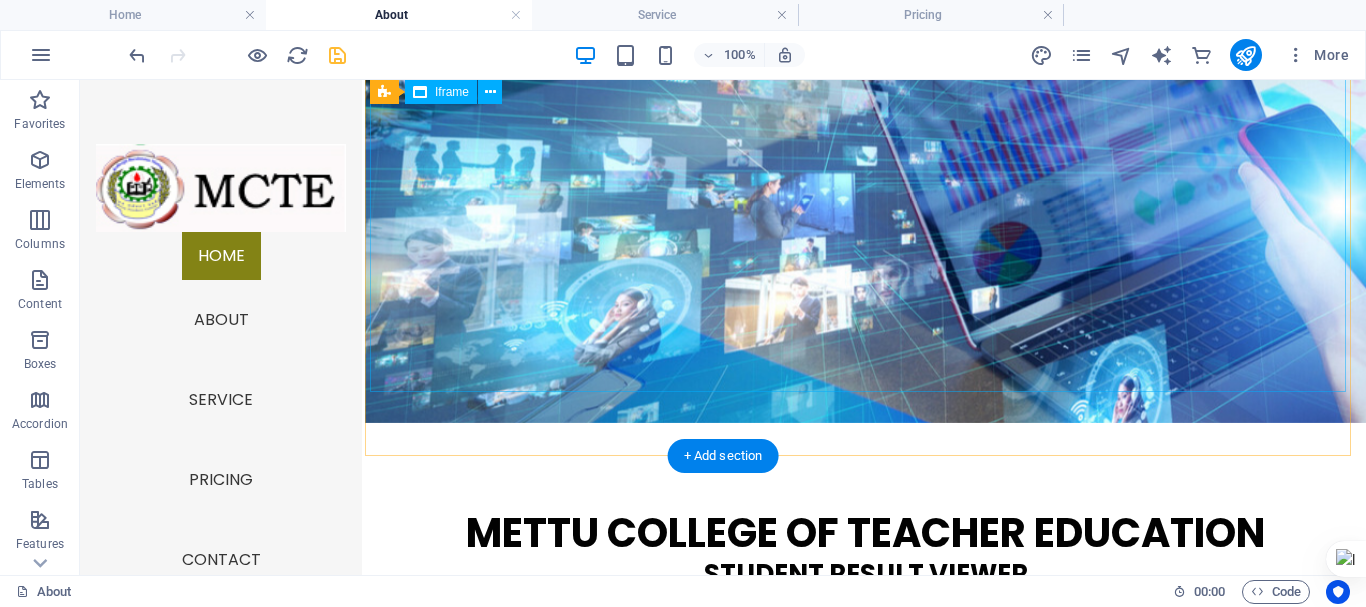 click on "</div>" at bounding box center (853, 934) 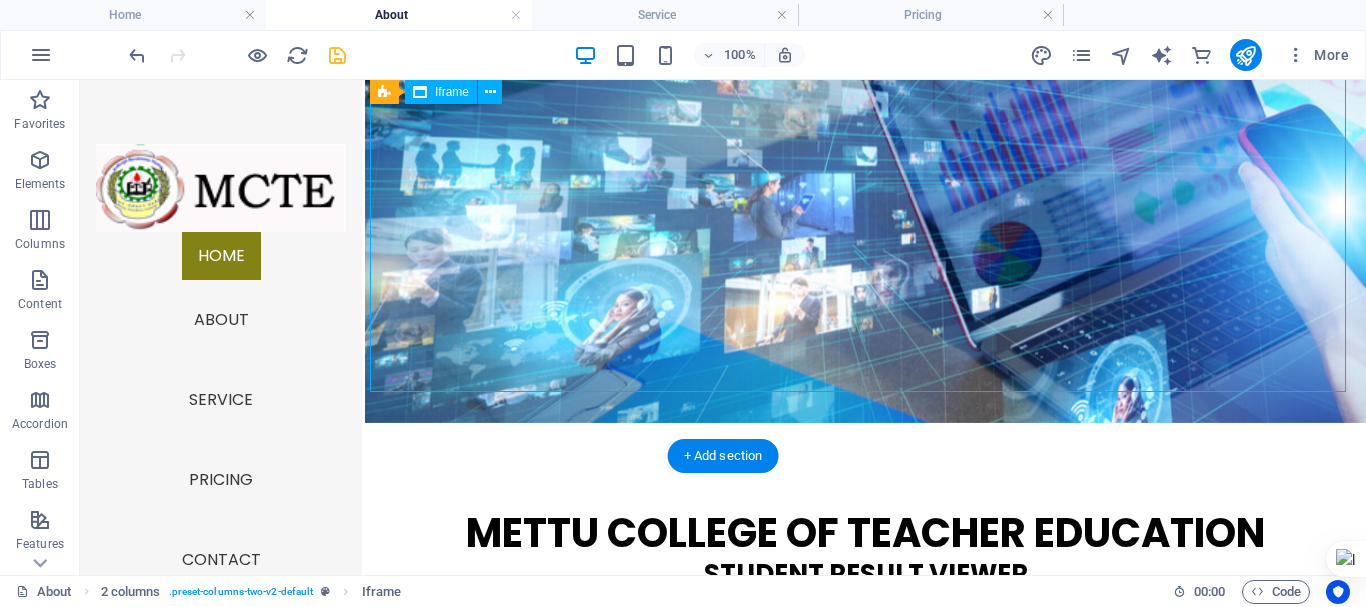 click on "</div>" at bounding box center (853, 934) 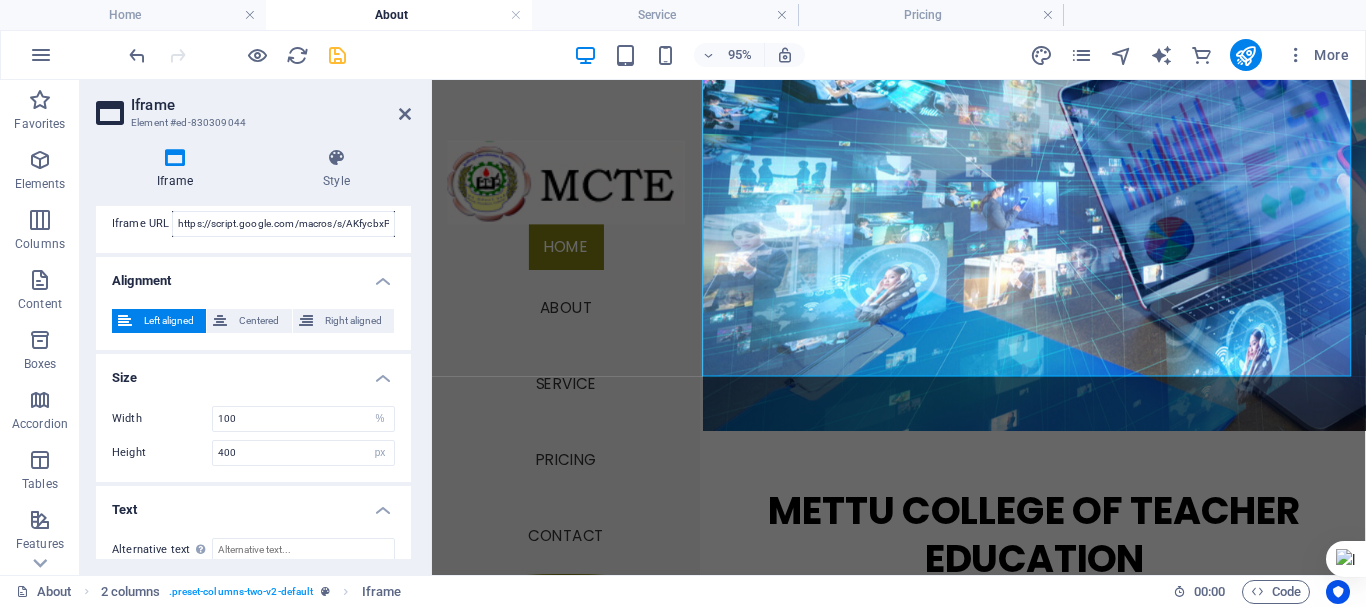 scroll, scrollTop: 66, scrollLeft: 0, axis: vertical 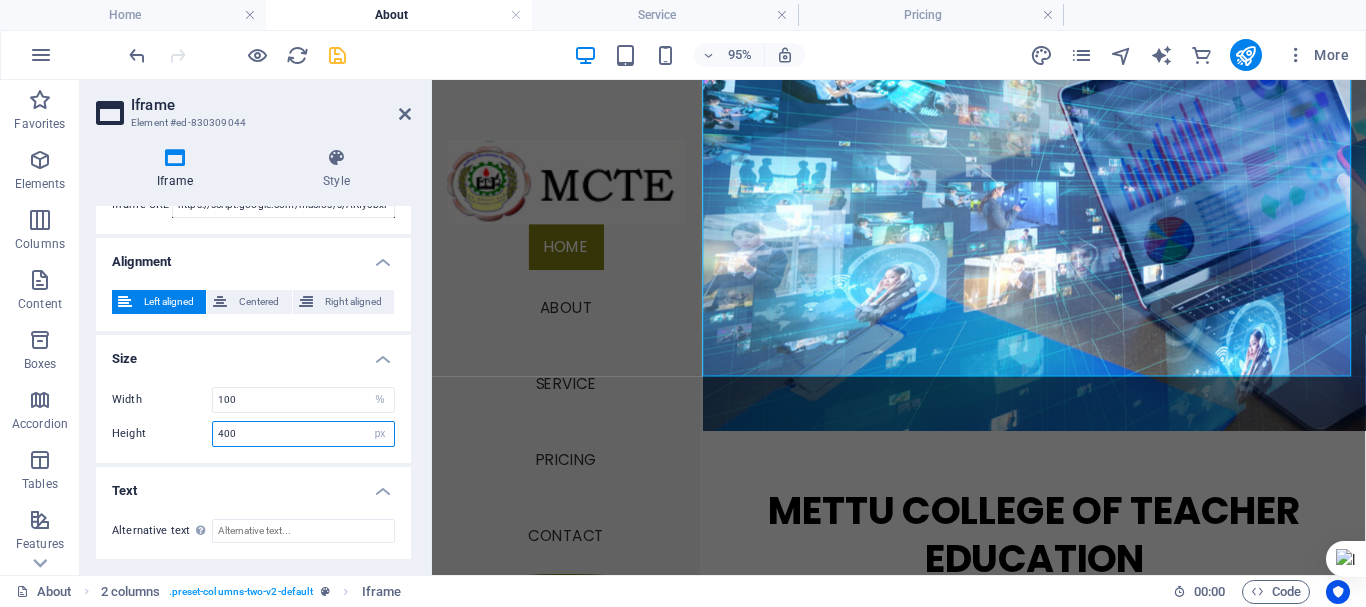 drag, startPoint x: 245, startPoint y: 435, endPoint x: 212, endPoint y: 435, distance: 33 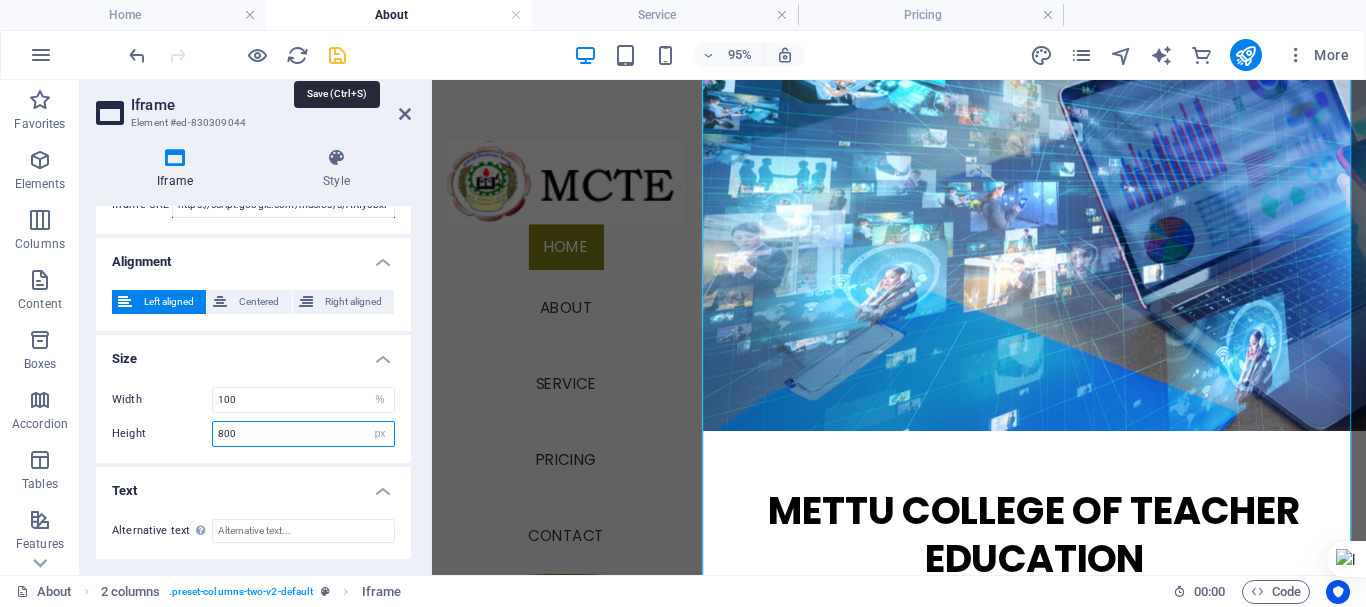 type on "800" 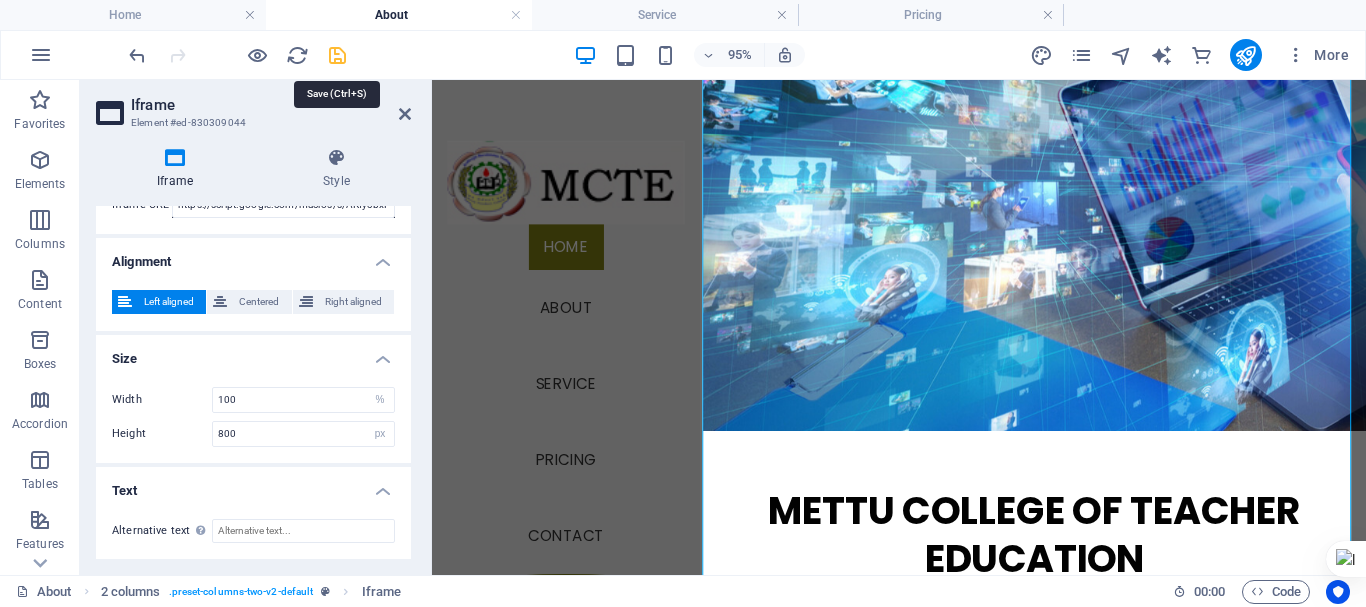 click at bounding box center (337, 55) 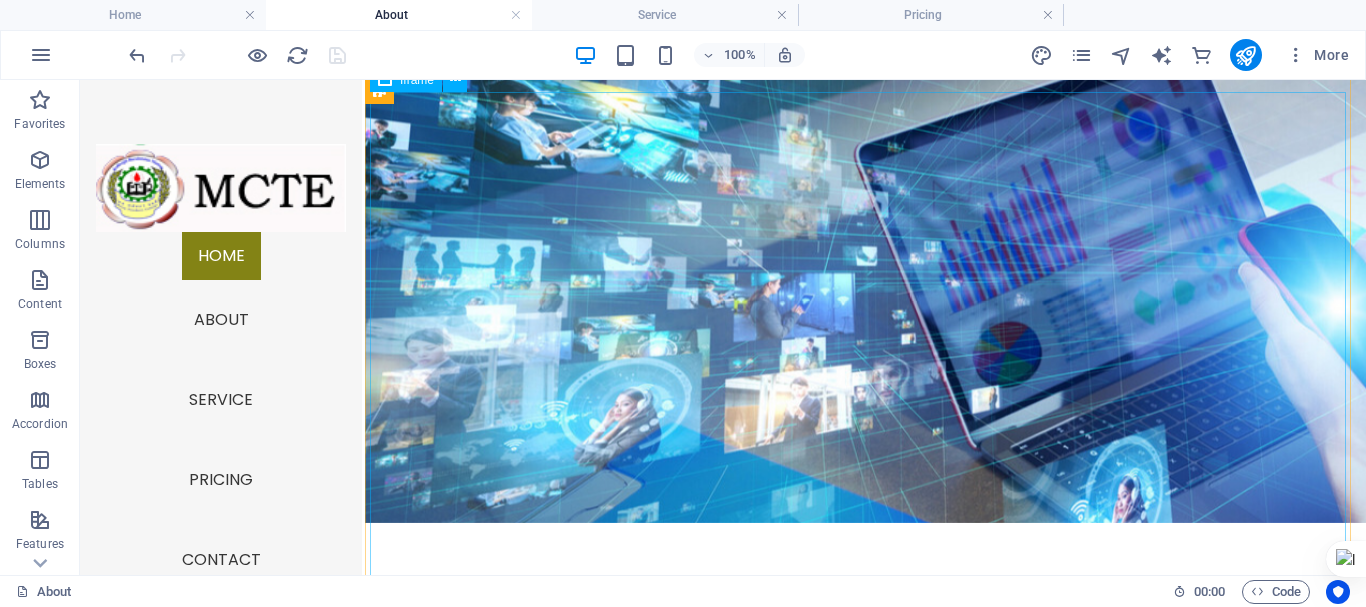 scroll, scrollTop: 252, scrollLeft: 0, axis: vertical 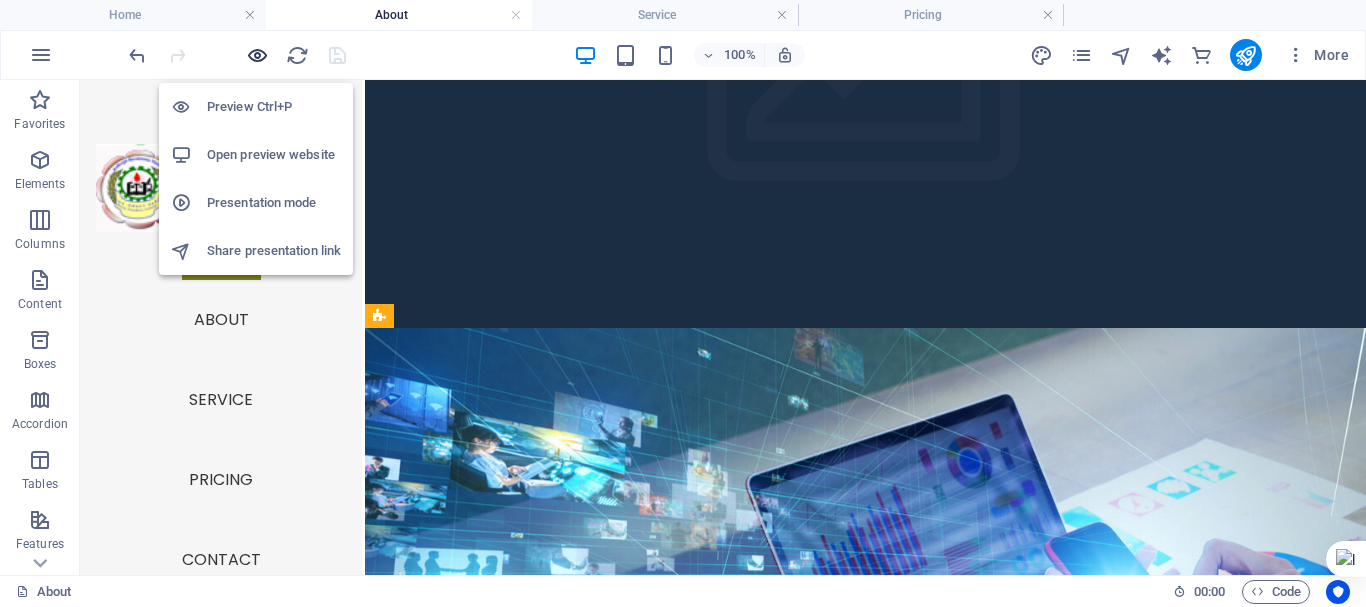 click at bounding box center (257, 55) 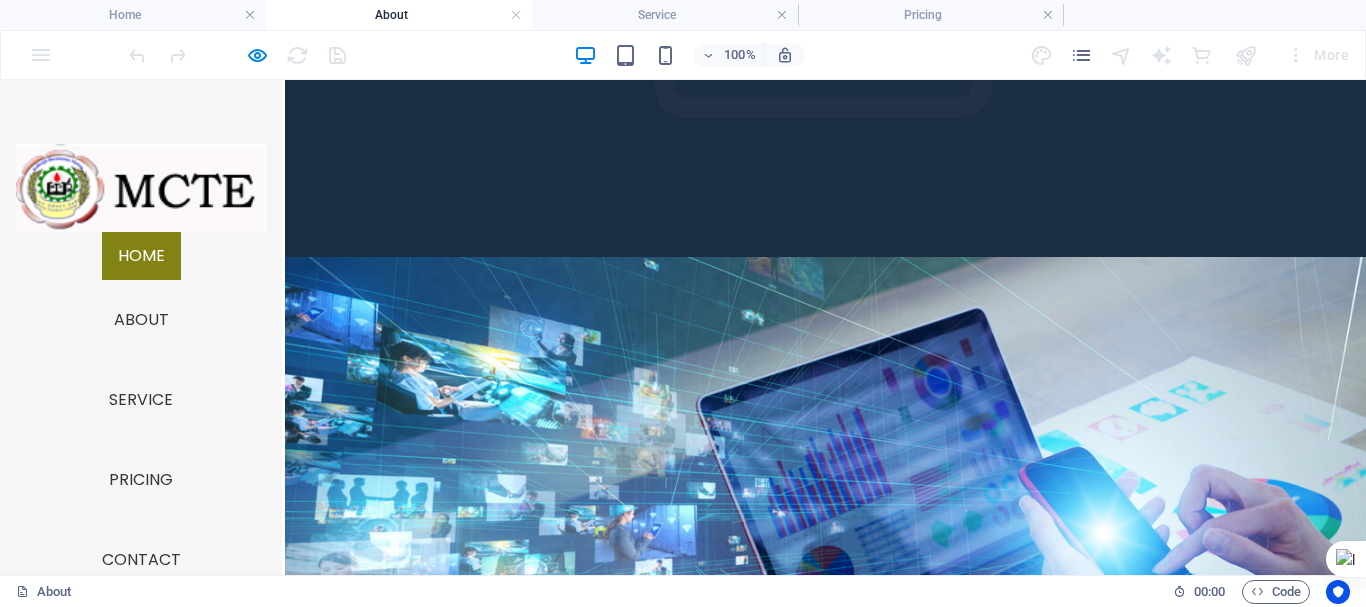 scroll, scrollTop: 352, scrollLeft: 0, axis: vertical 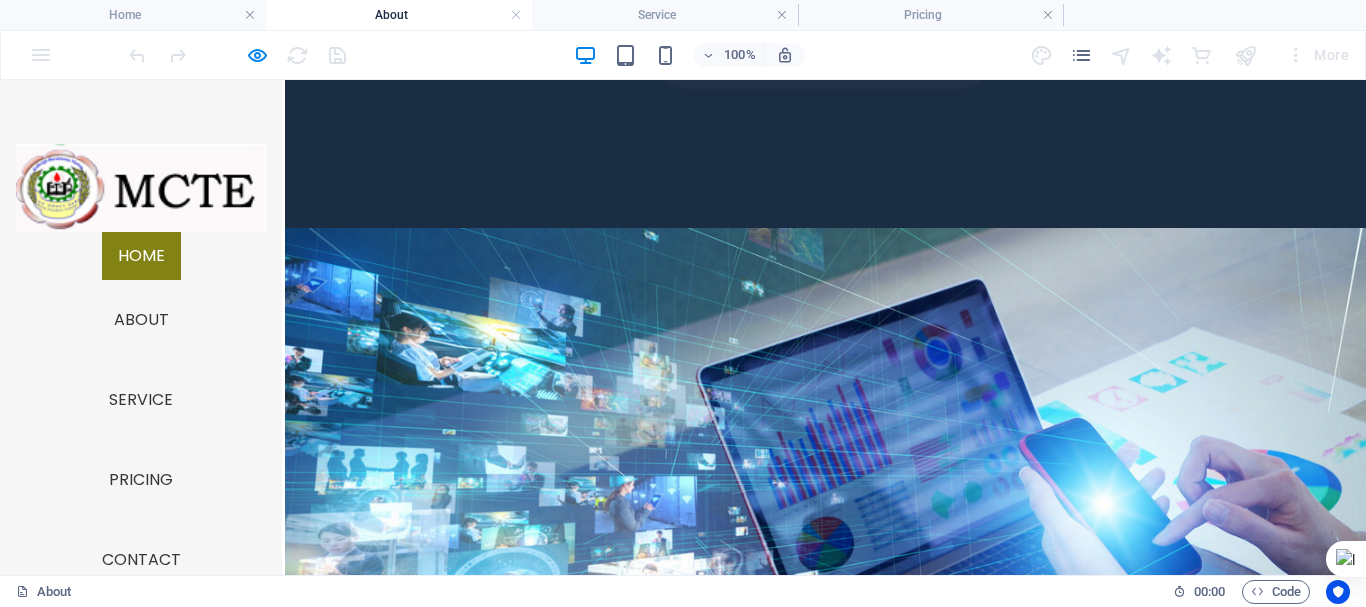 click on "Home" at bounding box center [141, 256] 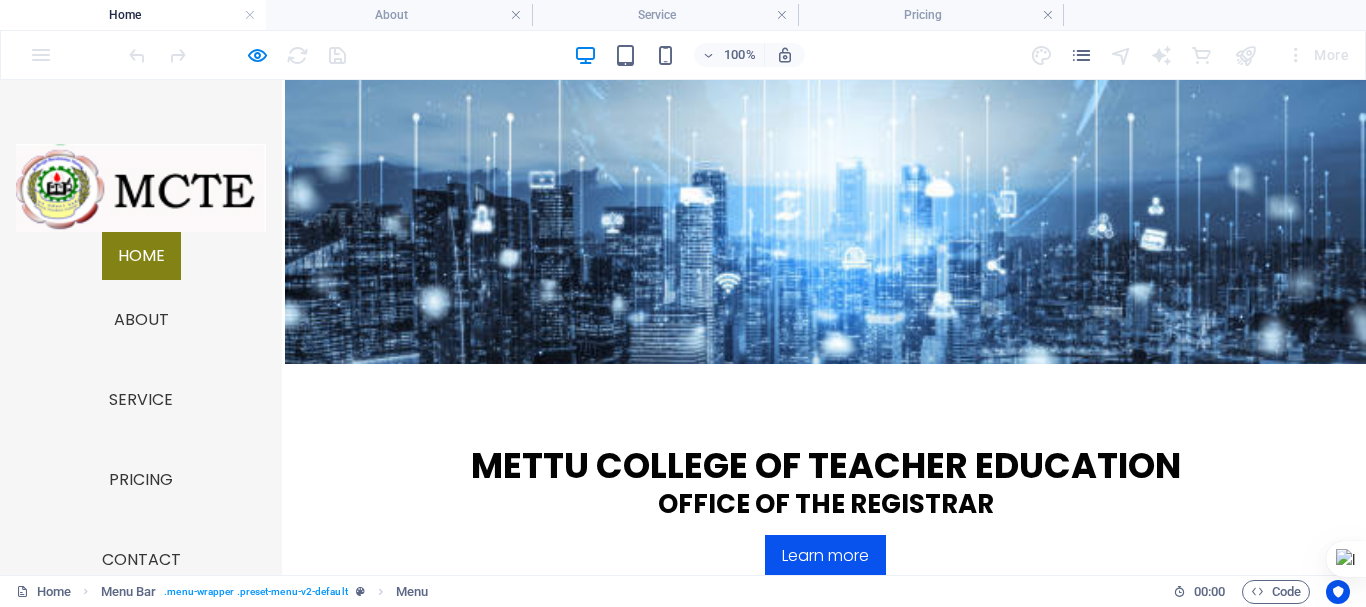scroll, scrollTop: 800, scrollLeft: 0, axis: vertical 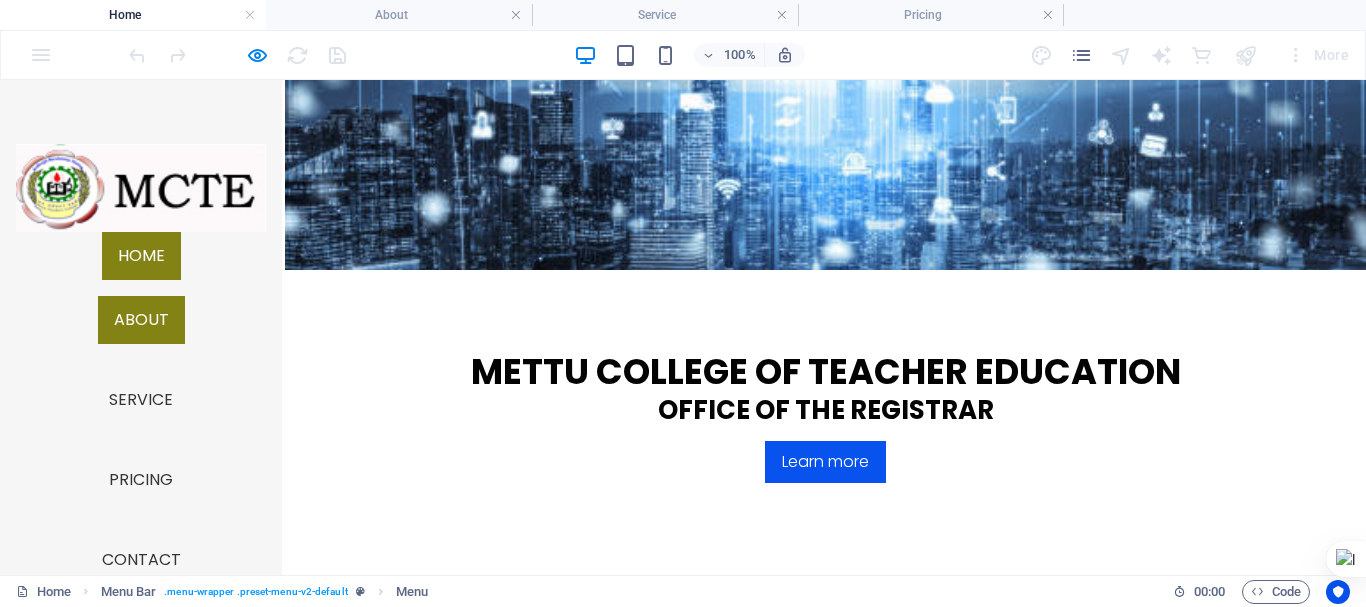 click on "About" at bounding box center [141, 320] 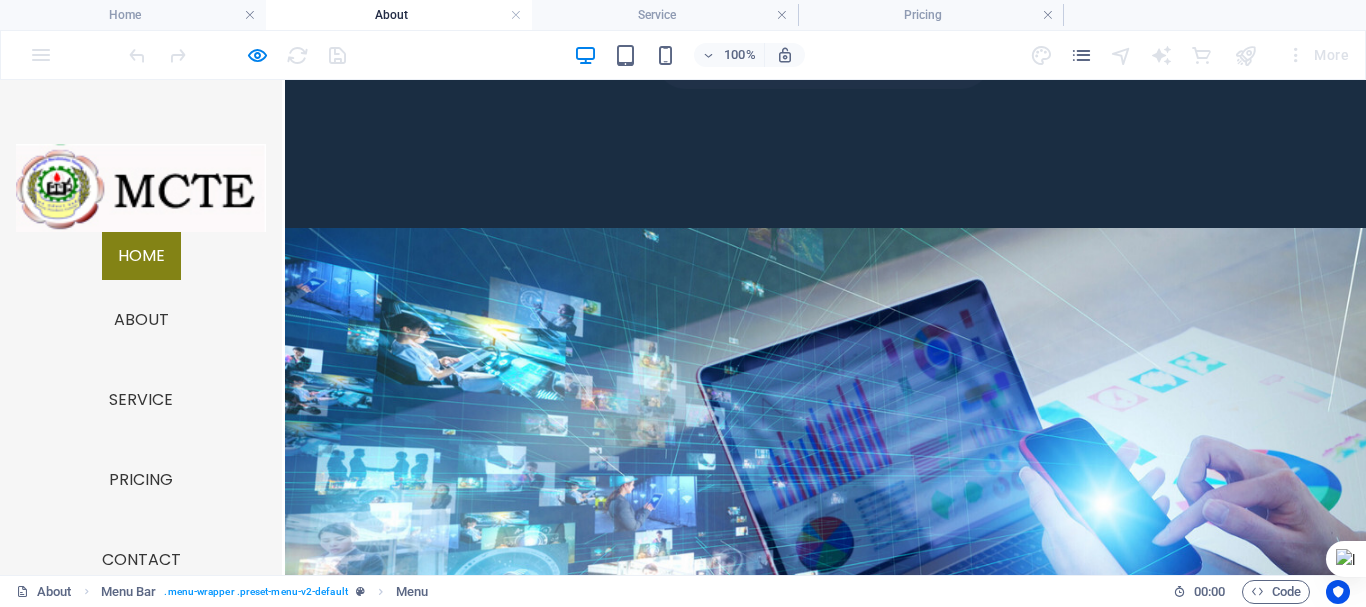 scroll, scrollTop: 0, scrollLeft: 0, axis: both 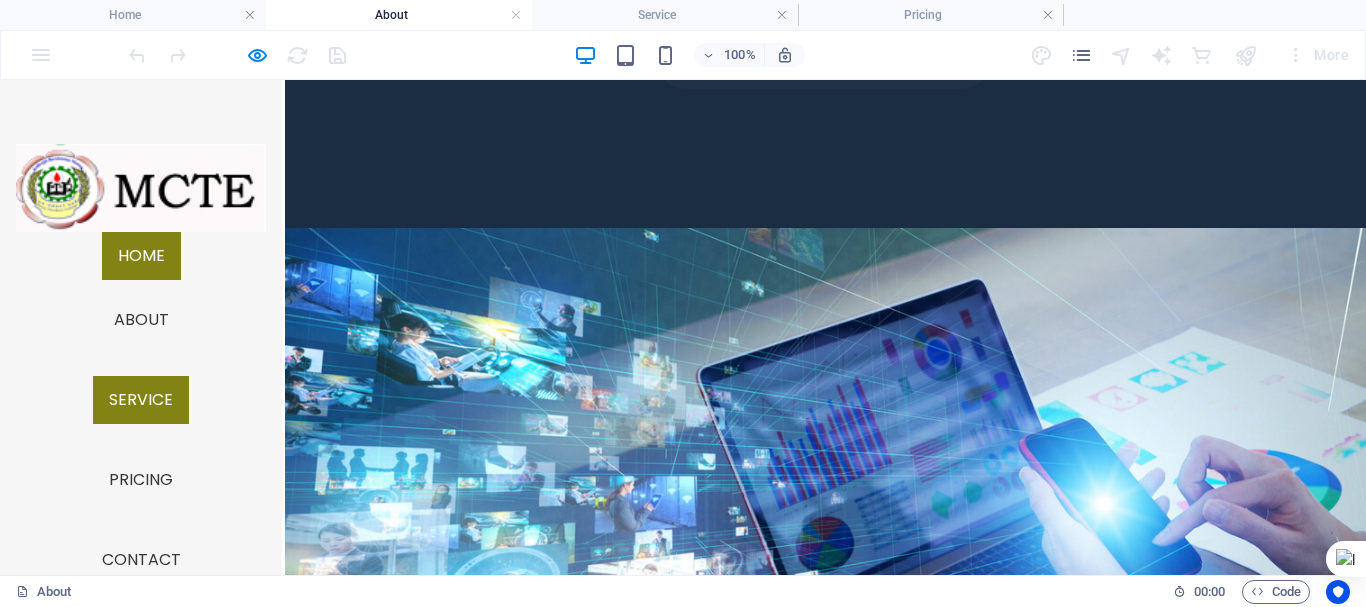 click on "Service" at bounding box center (141, 400) 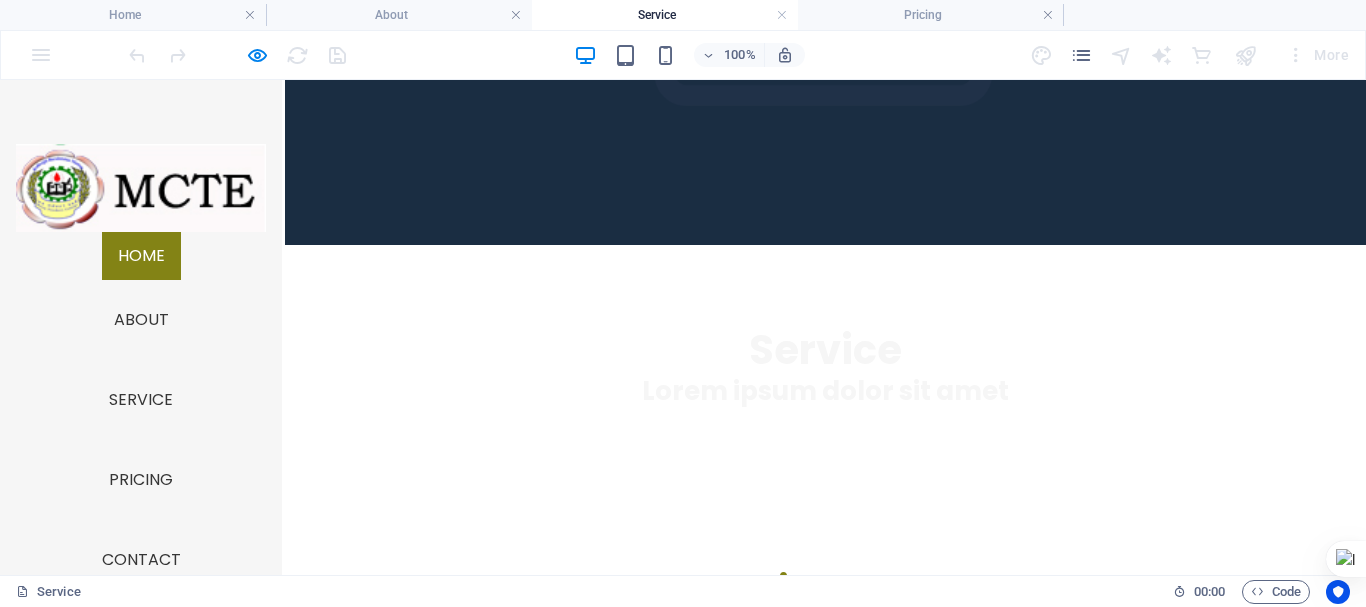 scroll, scrollTop: 400, scrollLeft: 0, axis: vertical 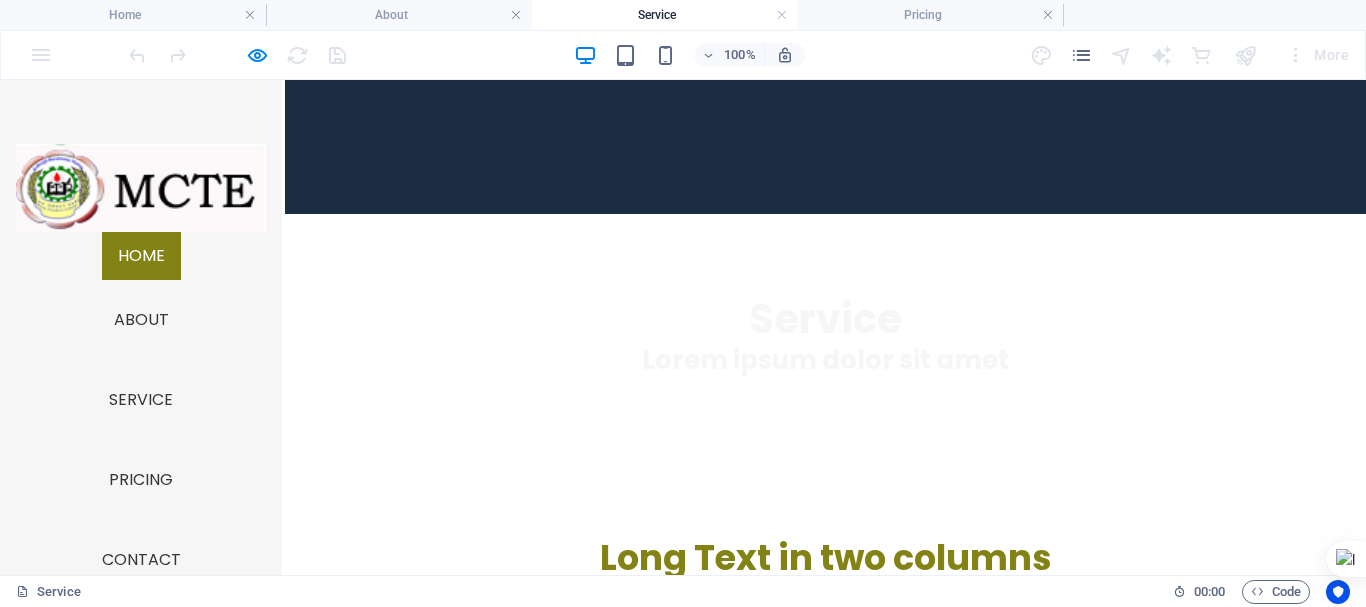 click on "Duis autem vel eum iriure dolor in hendrerit in vulputate velit esse molestie consequat, vel illum dolore eu feugiat nulla facilisis at vero eros et accumsan et iusto odio dignissim qui blandit praesent luptatum zzril delenit augue duis dolore te feugait nulla facilisi. Lorem ipsum dolor sit amet, consectetuer adipiscing elit, sed diam nonummy nibh euismod tincidunt ut laoreet dolore magna aliquam erat volutpat." at bounding box center (826, 900) 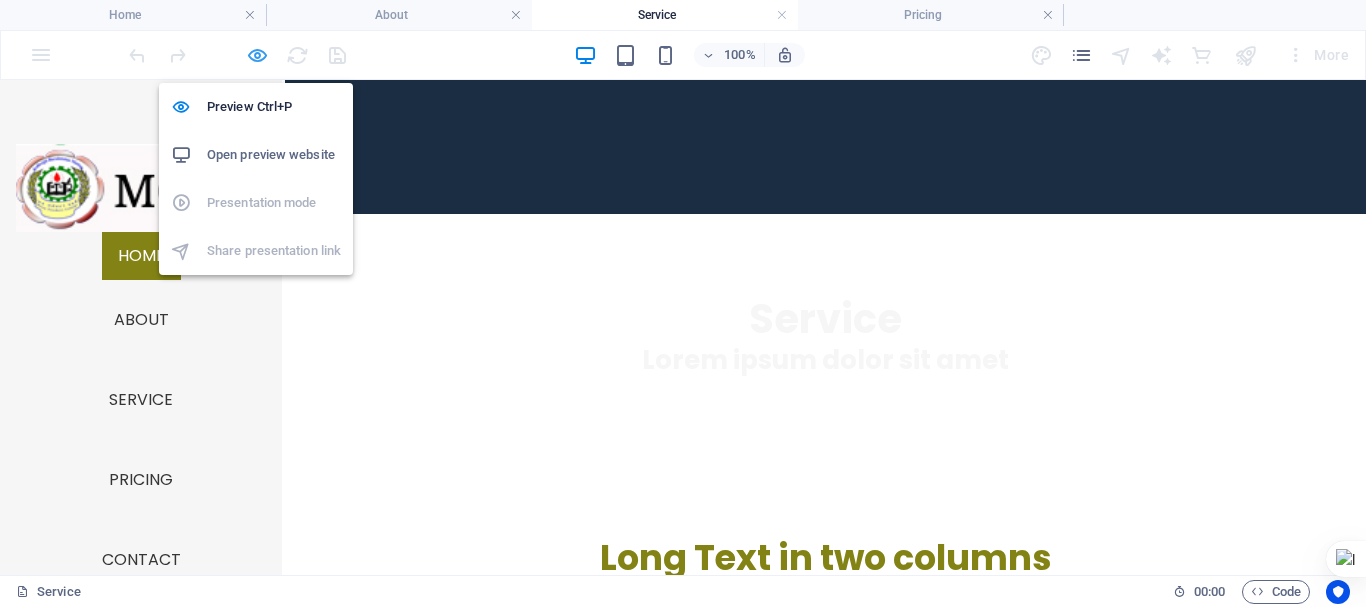 drag, startPoint x: 254, startPoint y: 55, endPoint x: 766, endPoint y: 315, distance: 574.2334 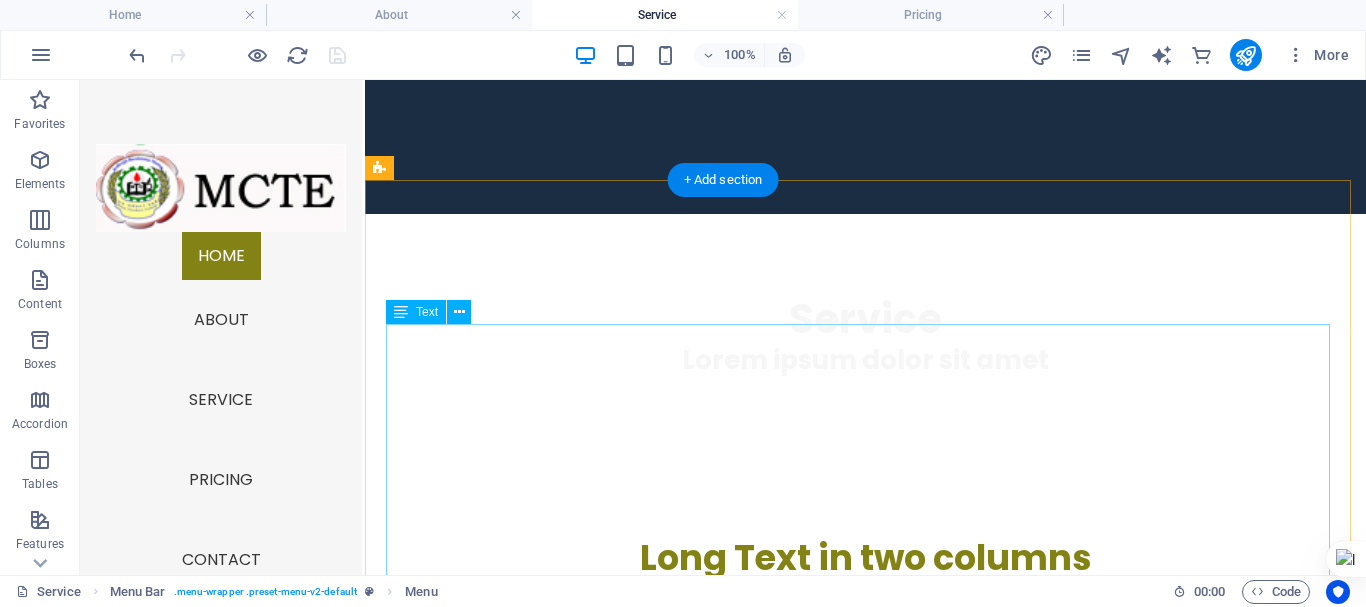 click on "Lorem ipsum dolor sit amet, consetetur sadipscing elitr, sed diam nonumy eirmod tempor invidunt ut labore et dolore magna aliquyam erat, sed diam voluptua. At vero eos et accusam et justo duo dolores et ea rebum. Stet clita kasd gubergren, no sea takimata sanctus est Lorem ipsum dolor sit amet. Lorem ipsum dolor sit amet, consetetur sadipscing elitr, sed diam nonumy eirmod tempor invidunt ut labore et dolore magna aliquyam erat, sed diam voluptua. At vero eos et accusam et justo duo dolores et ea rebum. Stet clita kasd gubergren, no sea takimata sanctus est Lorem ipsum dolor sit amet. Lorem ipsum dolor sit amet, consetetur sadipscing elitr, sed diam nonumy eirmod tempor invidunt ut labore et dolore magna aliquyam erat, sed diam voluptua. At vero eos et accusam et justo duo dolores et ea rebum. Stet clita kasd gubergren, no sea takimata sanctus est Lorem ipsum dolor sit amet." at bounding box center (866, 900) 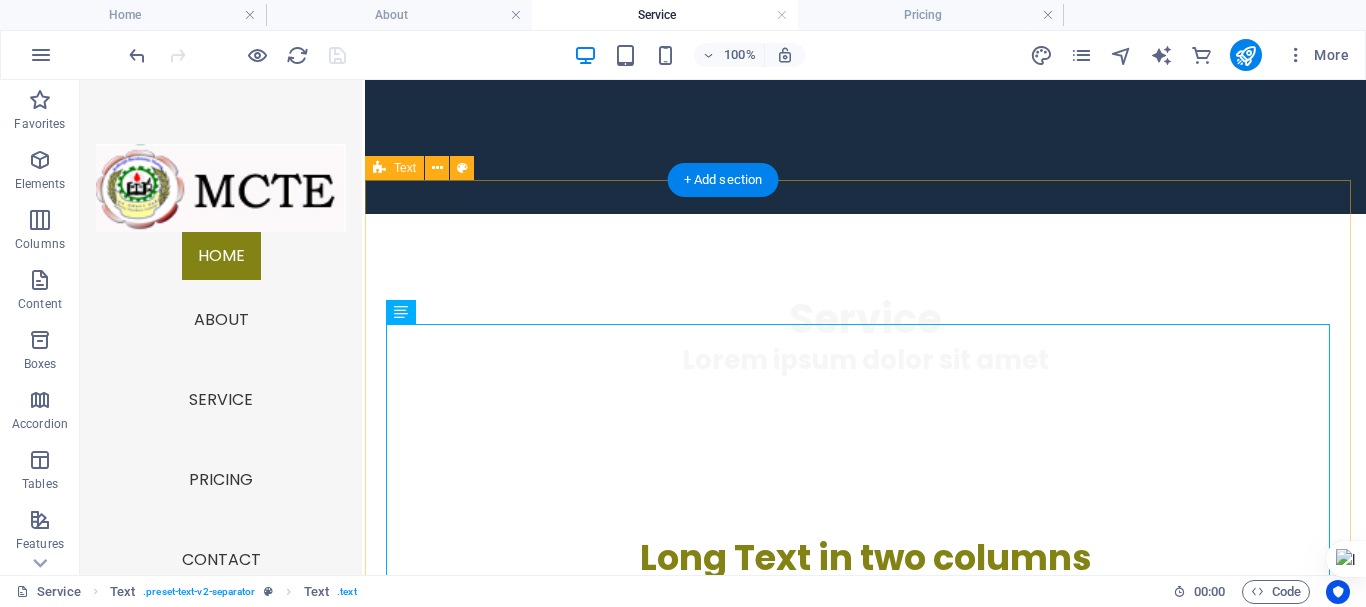 click on "Long Text in two columns Lorem ipsum dolor sit amet, consetetur sadipscing elitr, sed diam nonumy eirmod tempor invidunt ut labore et dolore magna aliquyam erat, sed diam voluptua. At vero eos et accusam et justo duo dolores et ea rebum. Stet clita kasd gubergren, no sea takimata sanctus est Lorem ipsum dolor sit amet. Lorem ipsum dolor sit amet, consetetur sadipscing elitr, sed diam nonumy eirmod tempor invidunt ut labore et dolore magna aliquyam erat, sed diam voluptua. At vero eos et accusam et justo duo dolores et ea rebum. Stet clita kasd gubergren, no sea takimata sanctus est Lorem ipsum dolor sit amet. Lorem ipsum dolor sit amet, consetetur sadipscing elitr, sed diam nonumy eirmod tempor invidunt ut labore et dolore magna aliquyam erat, sed diam voluptua. At vero eos et accusam et justo duo dolores et ea rebum. Stet clita kasd gubergren, no sea takimata sanctus est Lorem ipsum dolor sit amet." at bounding box center (865, 868) 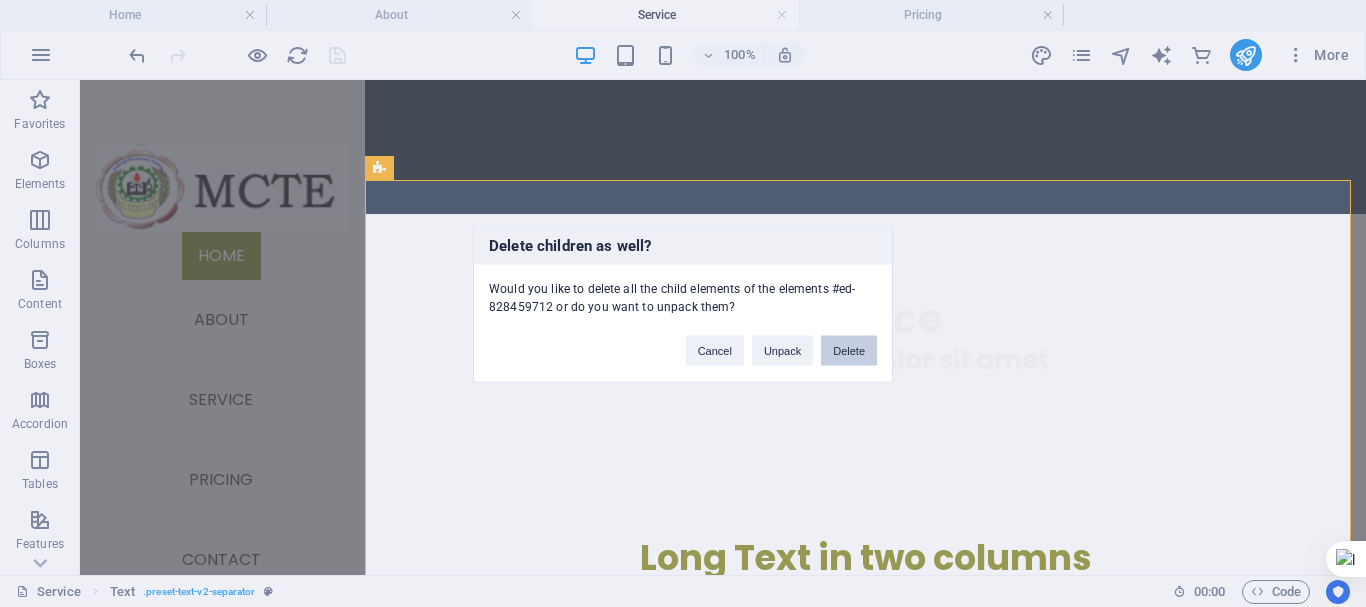 click on "Delete" at bounding box center (849, 350) 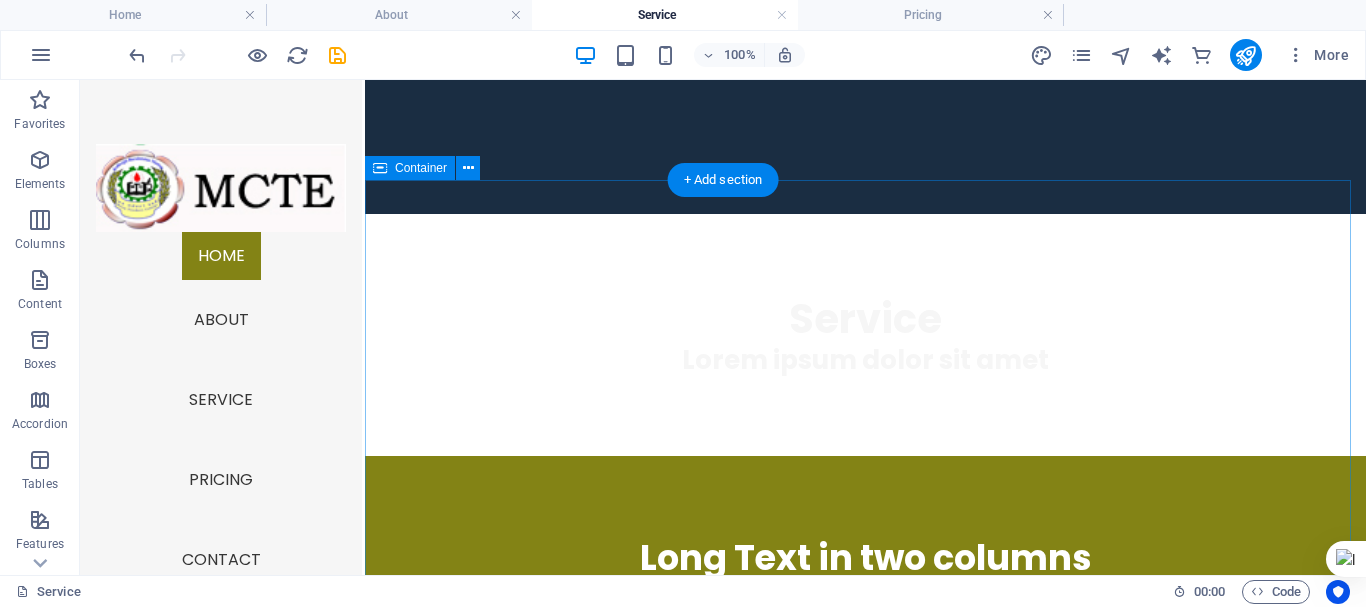 click on "Long Text in two columns First one Lorem ipsum dolor sit amet, consectetuer adipiscing elit. Aenean commodo ligula eget dolor. Lorem ipsum dolor sit amet, consectetuer adipiscing elit leget dolor. Second one Lorem ipsum dolor sit amet, consectetuer adipiscing elit. Aenean commodo ligula eget dolor. Lorem ipsum dolor sit amet, consectetuer adipiscing elit leget dolor. Third one Lorem ipsum dolor sit amet, consectetuer adipiscing elit. Aenean commodo ligula eget dolor. Lorem ipsum dolor sit amet, consectetuer adipiscing elit leget dolor. Fourth one Lorem ipsum dolor sit amet, consectetuer adipiscing elit. Aenean commodo ligula eget dolor. Lorem ipsum dolor sit amet, consectetuer adipiscing elit leget dolor. Fifth one Lorem ipsum dolor sit amet, consectetuer adipiscing elit. Aenean commodo ligula eget dolor. Lorem ipsum dolor sit amet, consectetuer adipiscing elit leget dolor. Sixth one" at bounding box center [865, 1413] 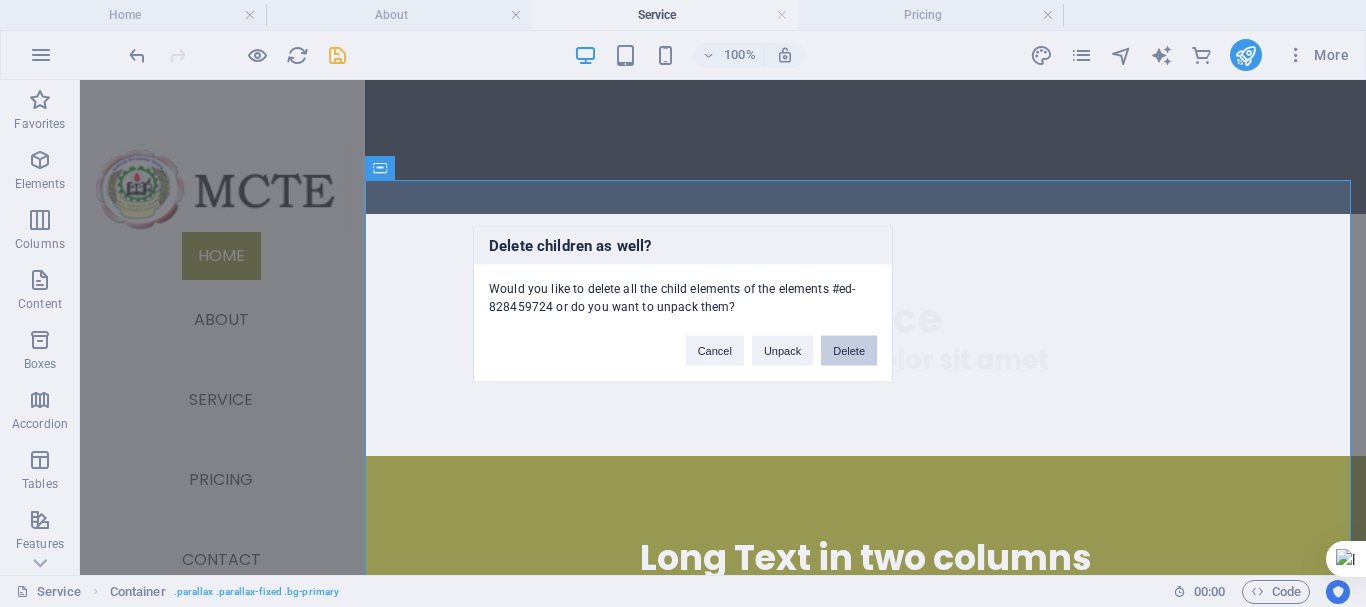 click on "Delete" at bounding box center [849, 350] 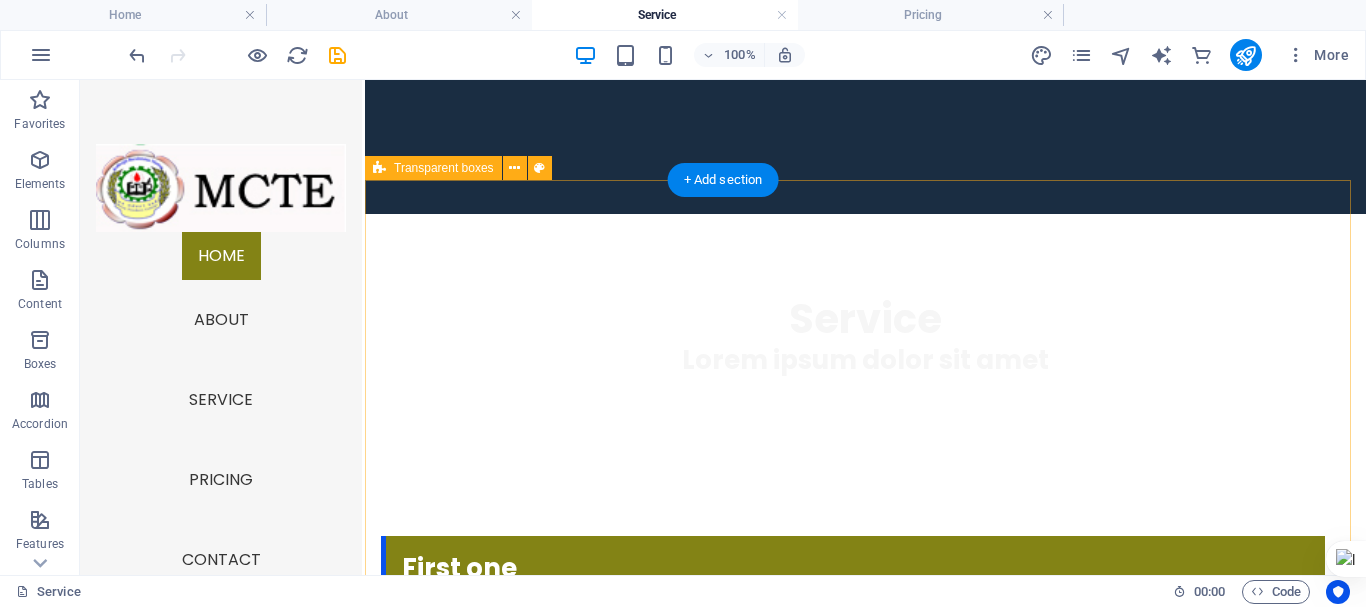 click on "First one Lorem ipsum dolor sit amet, consectetur adipisicing elit. Pariatur, minima, vel quisquam accusamus labore quaerat possimus neque nesciunt ab officia. Lorem ipsum dolor sit amet, consectetur adipisicing elit. Second one Lorem ipsum dolor sit amet, consectetur adipisicing elit. Pariatur, minima, vel quisquam accusamus labore quaerat possimus neque nesciunt ab officia. Lorem ipsum dolor sit amet, consectetur adipisicing elit. Third one Lorem ipsum dolor sit amet, consectetur adipisicing elit. Pariatur, minima, vel quisquam accusamus labore quaerat possimus neque nesciunt ab officia. Lorem ipsum dolor sit amet, consectetur adipisicing elit." at bounding box center (865, 720) 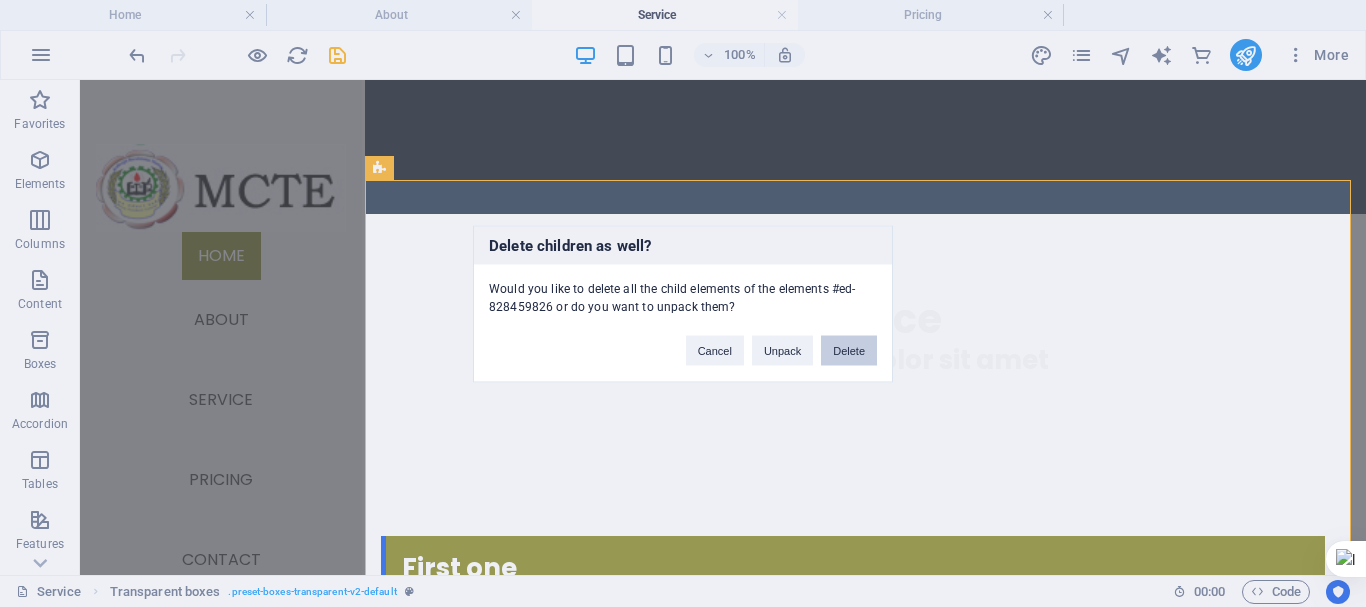 click on "Delete" at bounding box center [849, 350] 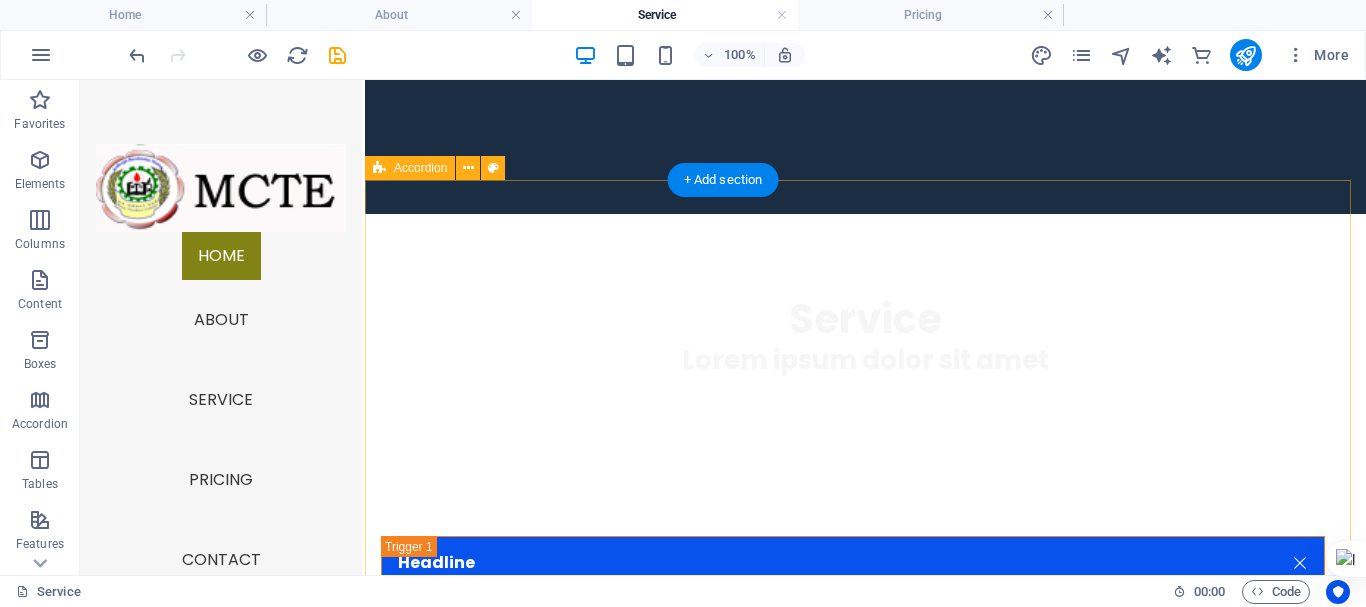 click on "Headline Lorem ipsum dolor sit amet, consectetur adipisicing elit. Maiores ipsum repellat minus nihil. Labore, delectus, nam dignissimos ea repudiandae minima voluptatum magni pariatur possimus quia accusamus harum facilis corporis animi nisi. Enim, pariatur, impedit quia repellat harum ipsam laboriosam voluptas dicta illum nisi obcaecati reprehenderit quis placeat recusandae tenetur aperiam. Headline Lorem ipsum dolor sit amet, consectetur adipisicing elit. Maiores ipsum repellat minus nihil. Labore, delectus, nam dignissimos ea repudiandae minima voluptatum magni pariatur possimus quia accusamus harum facilis corporis animi nisi. Enim, pariatur, impedit quia repellat harum ipsam laboriosam voluptas dicta illum nisi obcaecati reprehenderit quis placeat recusandae tenetur aperiam. Headline Headline" at bounding box center [865, 956] 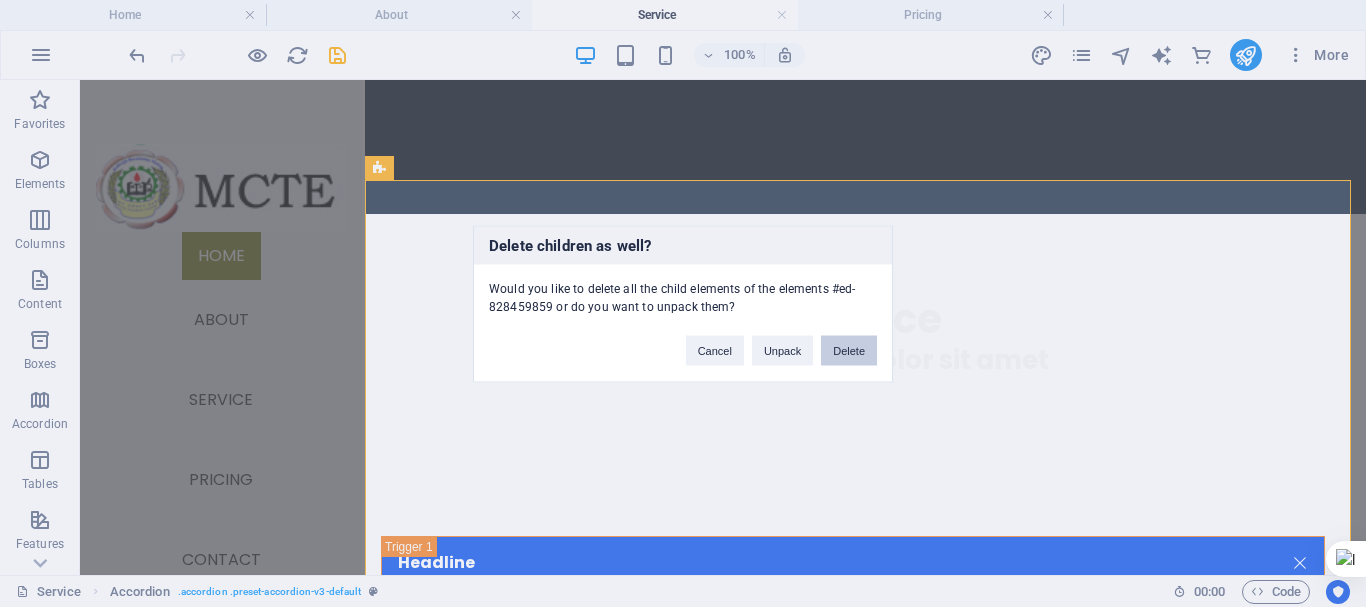 click on "Delete" at bounding box center (849, 350) 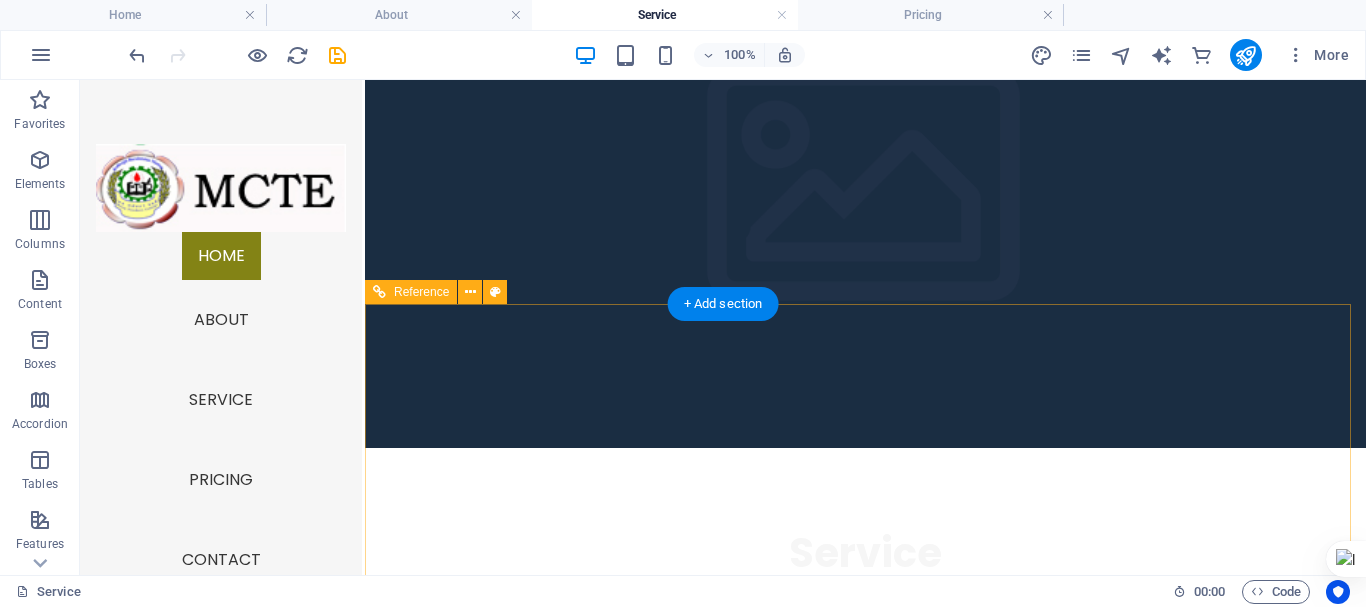 scroll, scrollTop: 145, scrollLeft: 0, axis: vertical 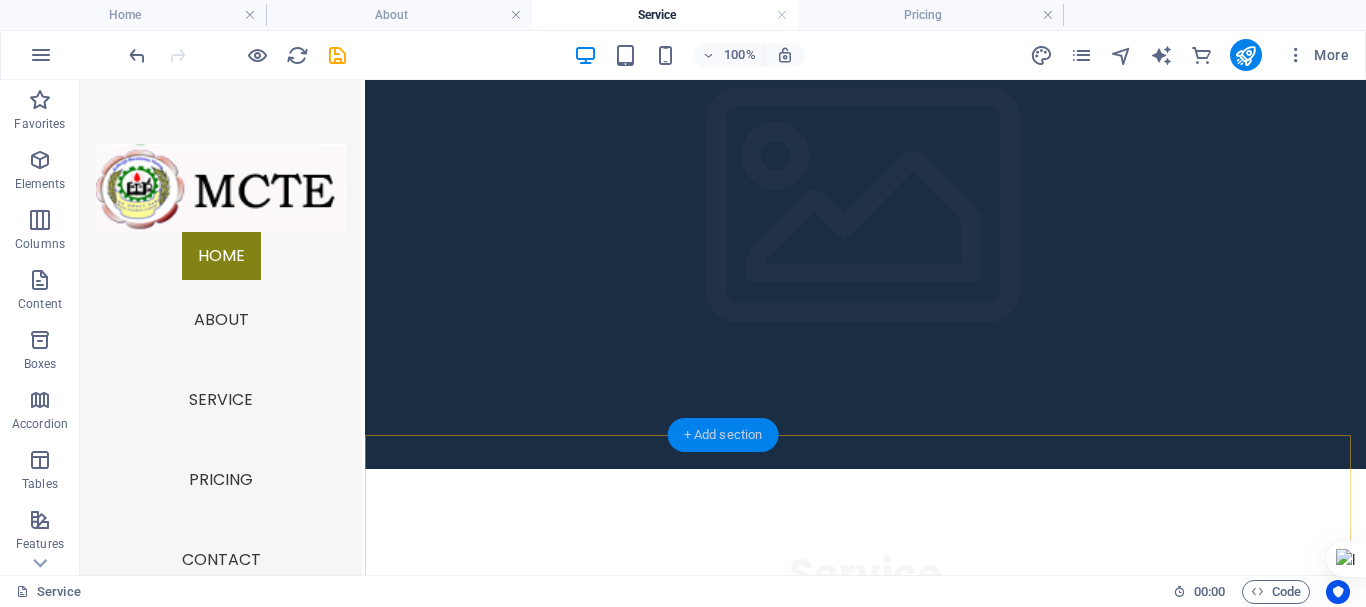 click on "+ Add section" at bounding box center [723, 435] 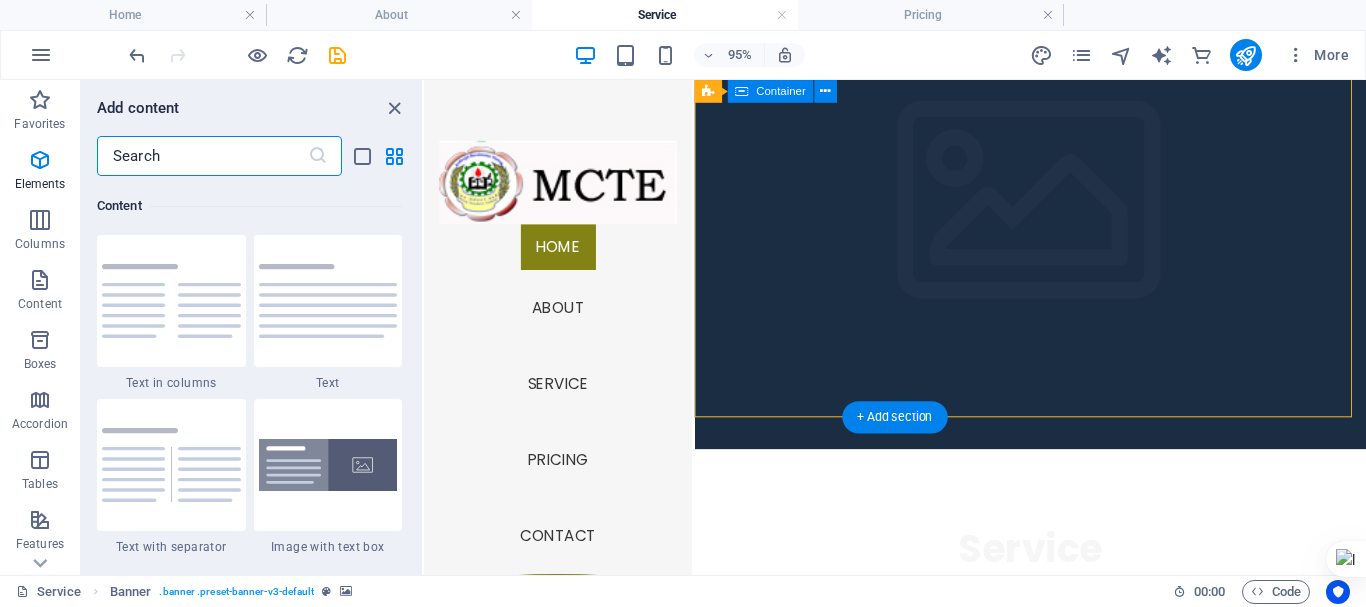 scroll, scrollTop: 3499, scrollLeft: 0, axis: vertical 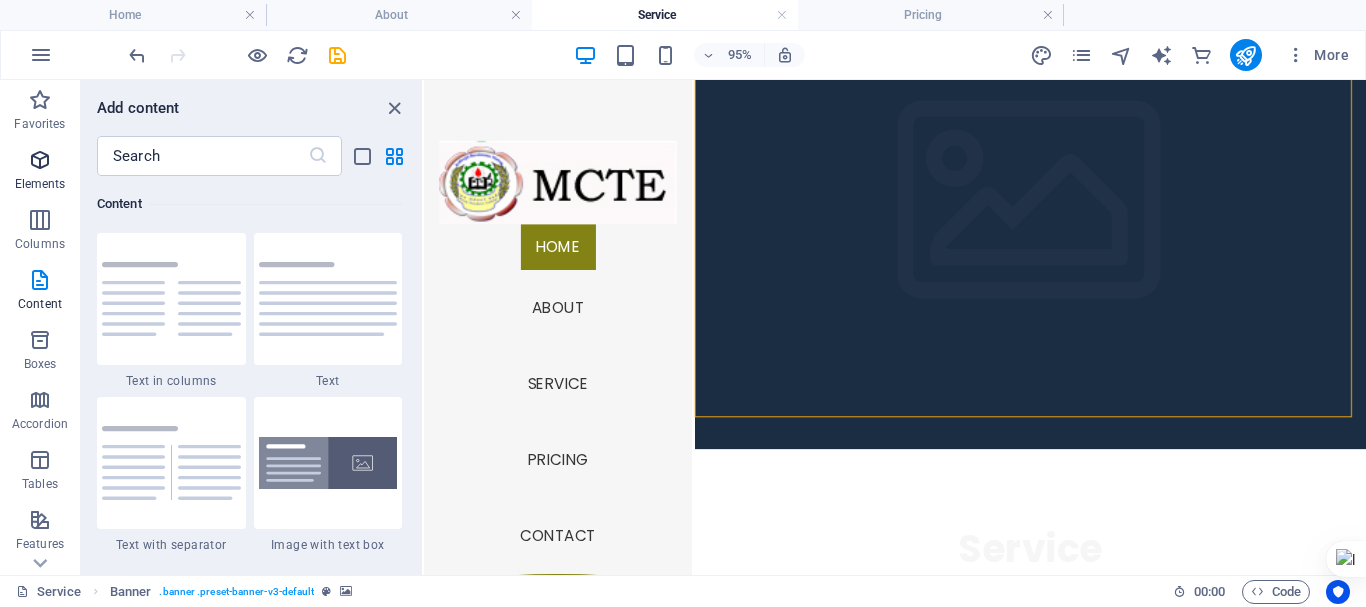 click at bounding box center (40, 160) 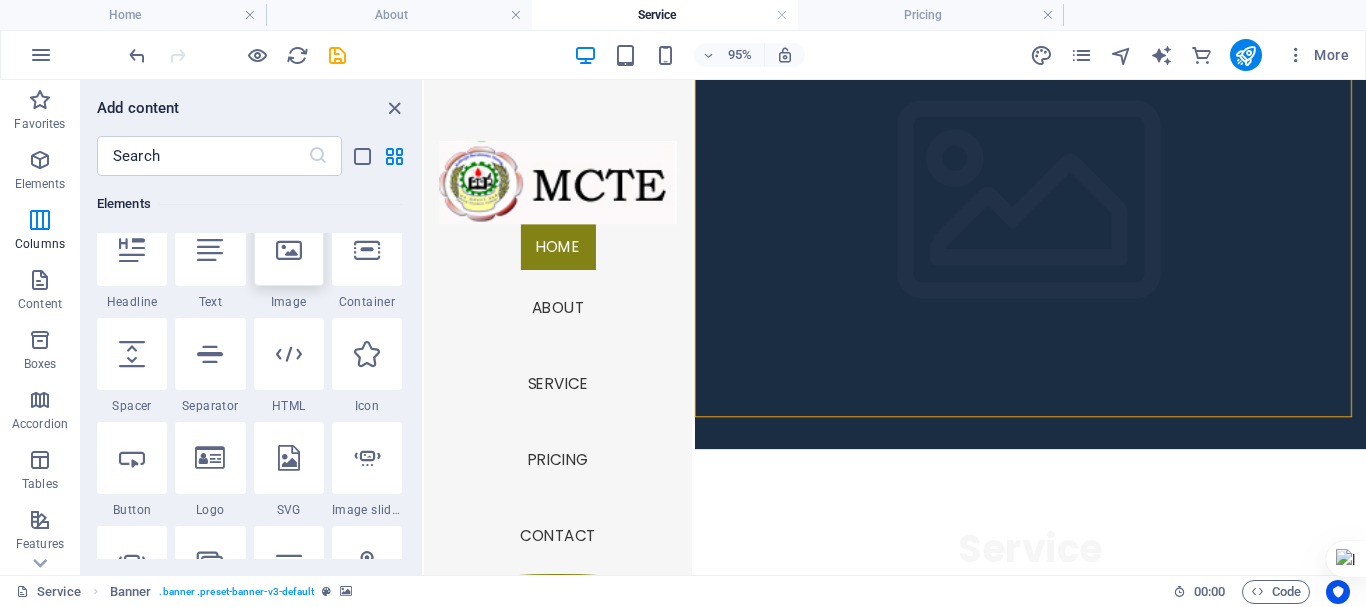scroll, scrollTop: 213, scrollLeft: 0, axis: vertical 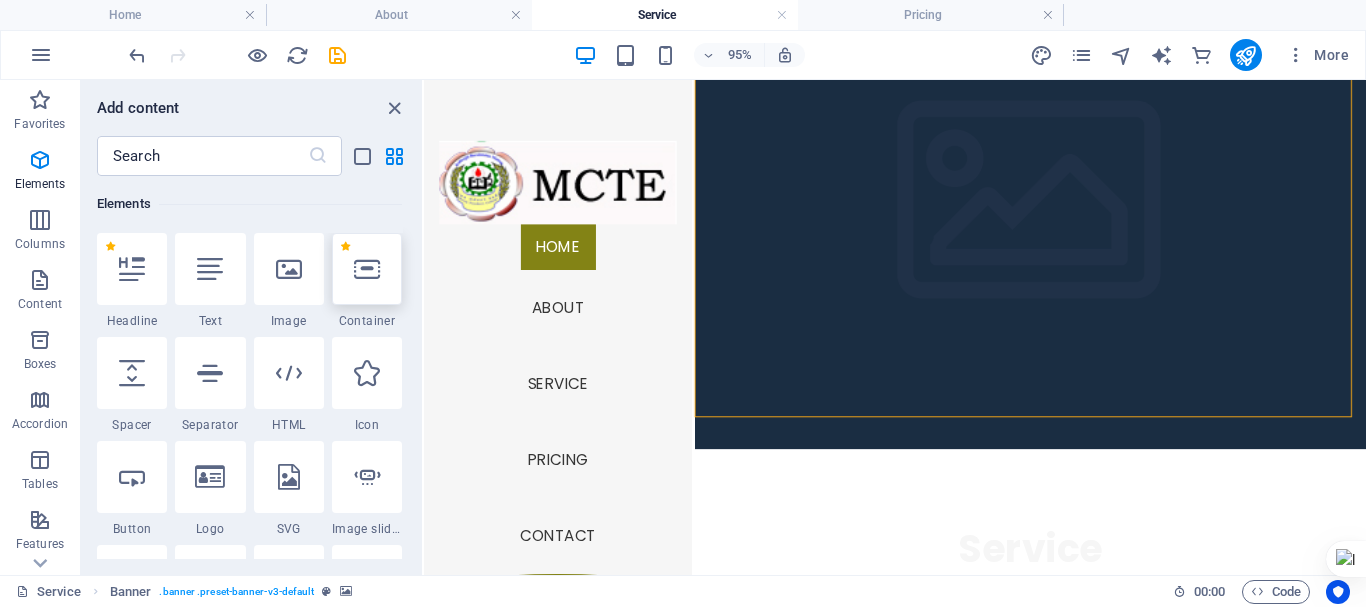 click at bounding box center (367, 269) 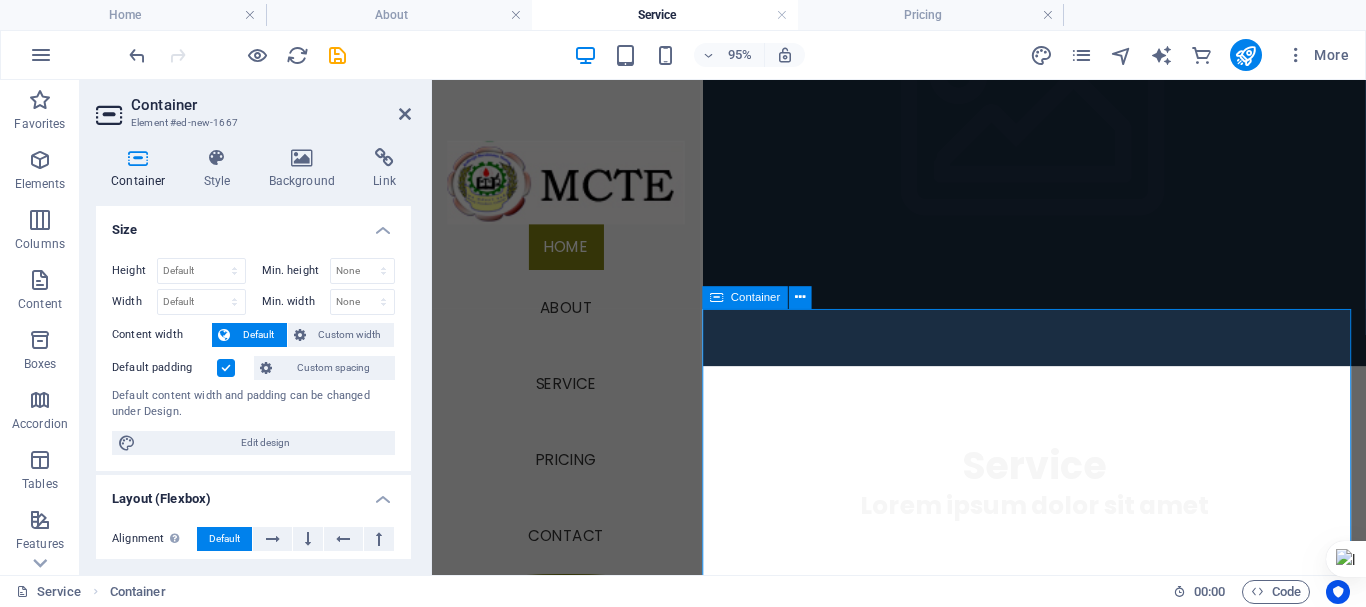 scroll, scrollTop: 345, scrollLeft: 0, axis: vertical 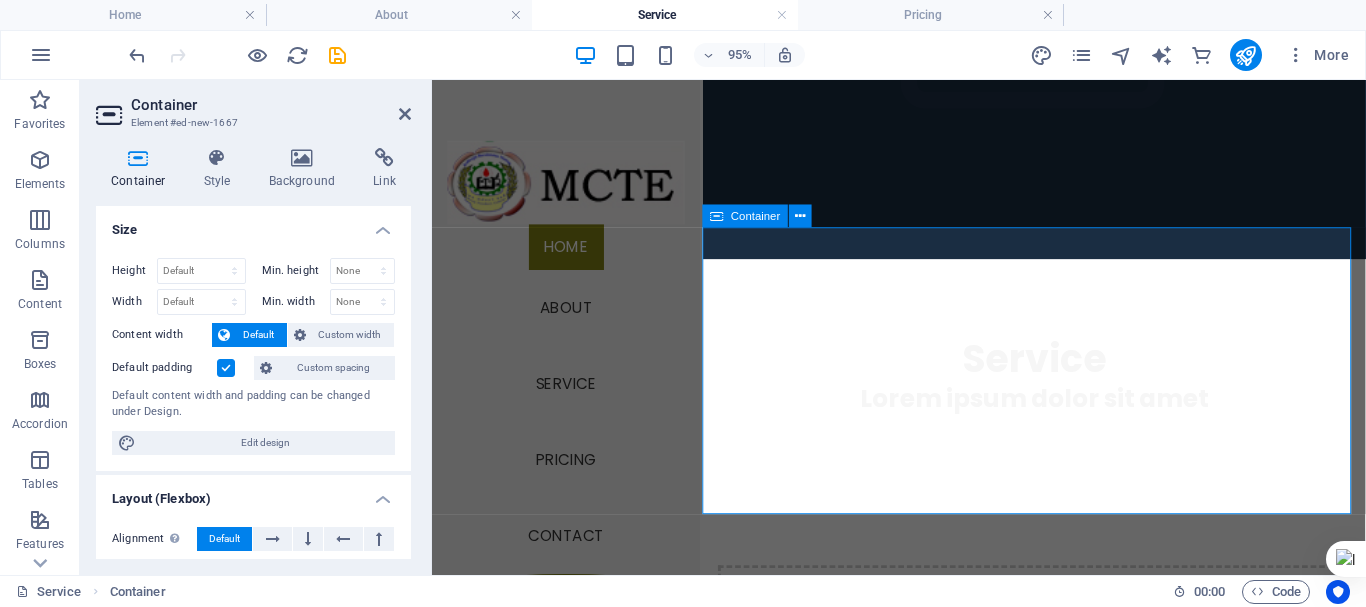 click on "Add elements" at bounding box center (1007, 692) 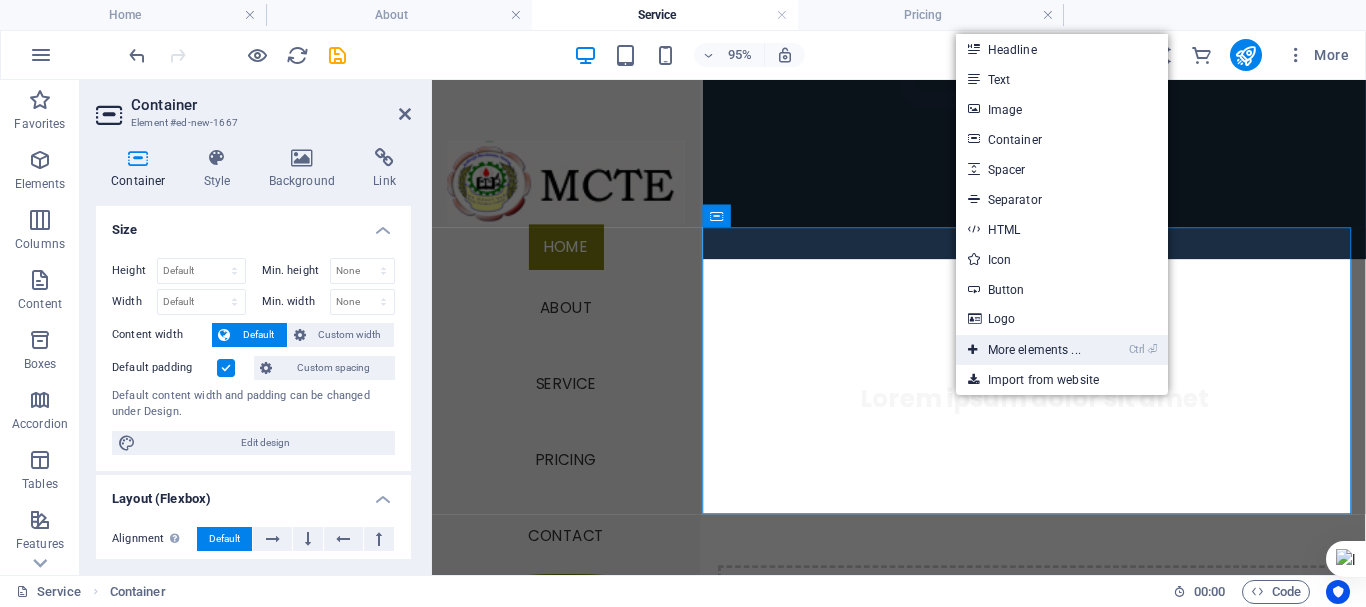 drag, startPoint x: 1015, startPoint y: 345, endPoint x: 589, endPoint y: 278, distance: 431.2366 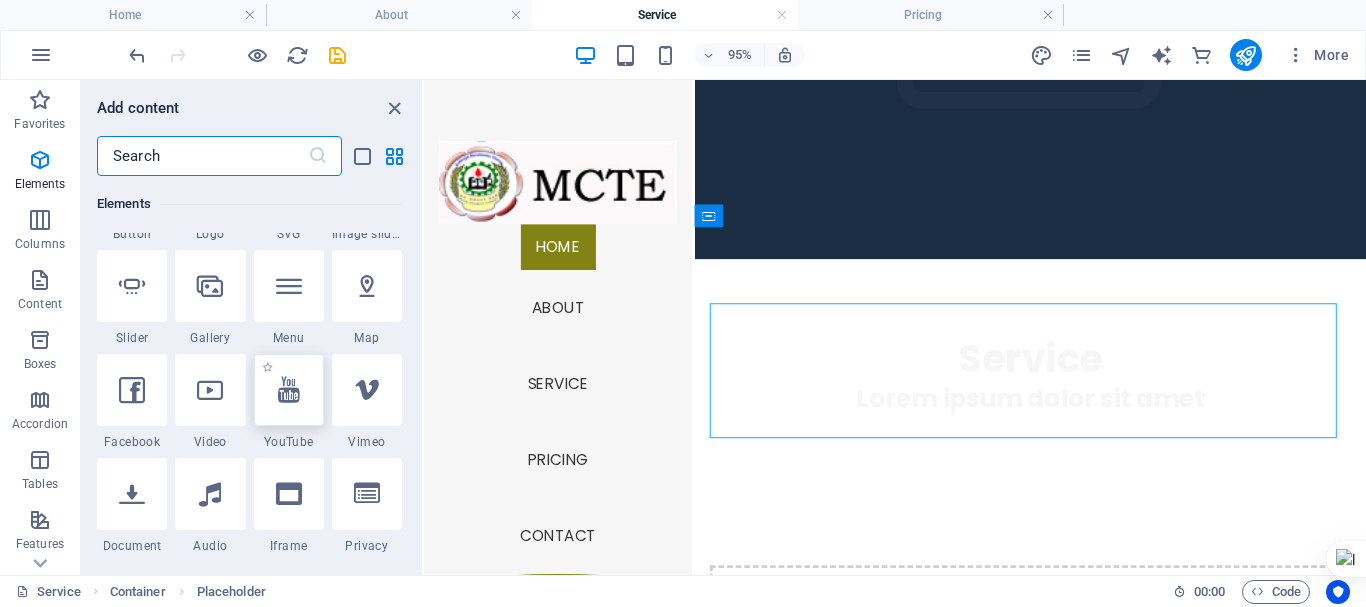 scroll, scrollTop: 613, scrollLeft: 0, axis: vertical 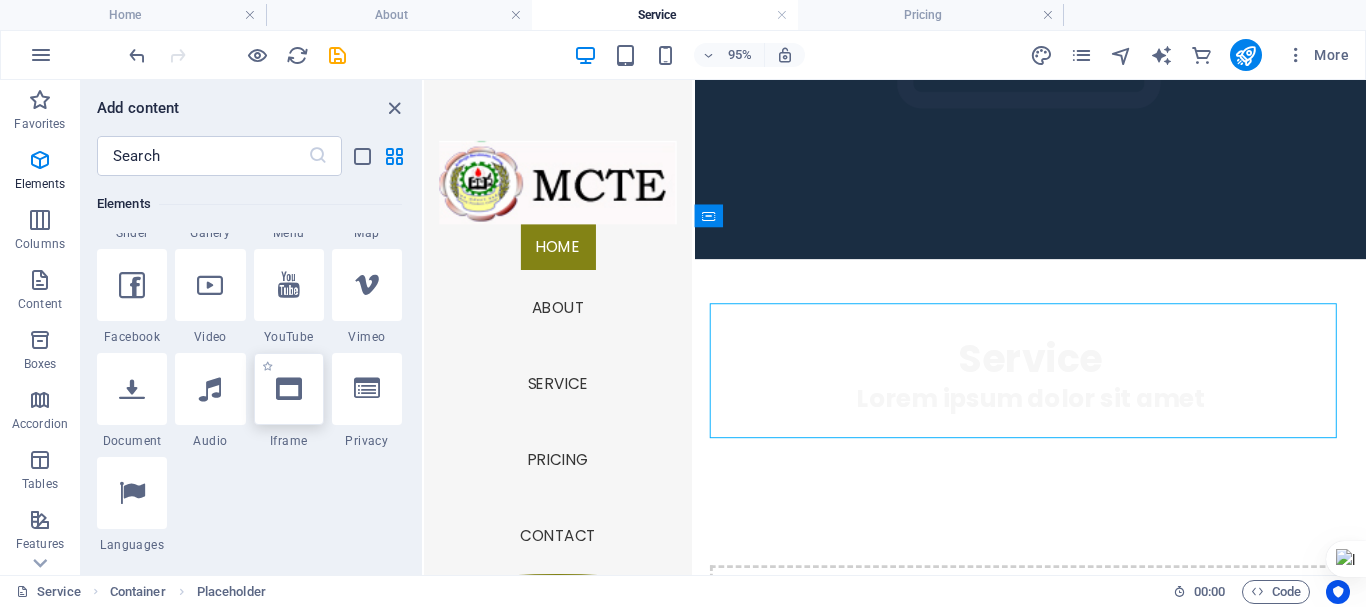 click at bounding box center [289, 389] 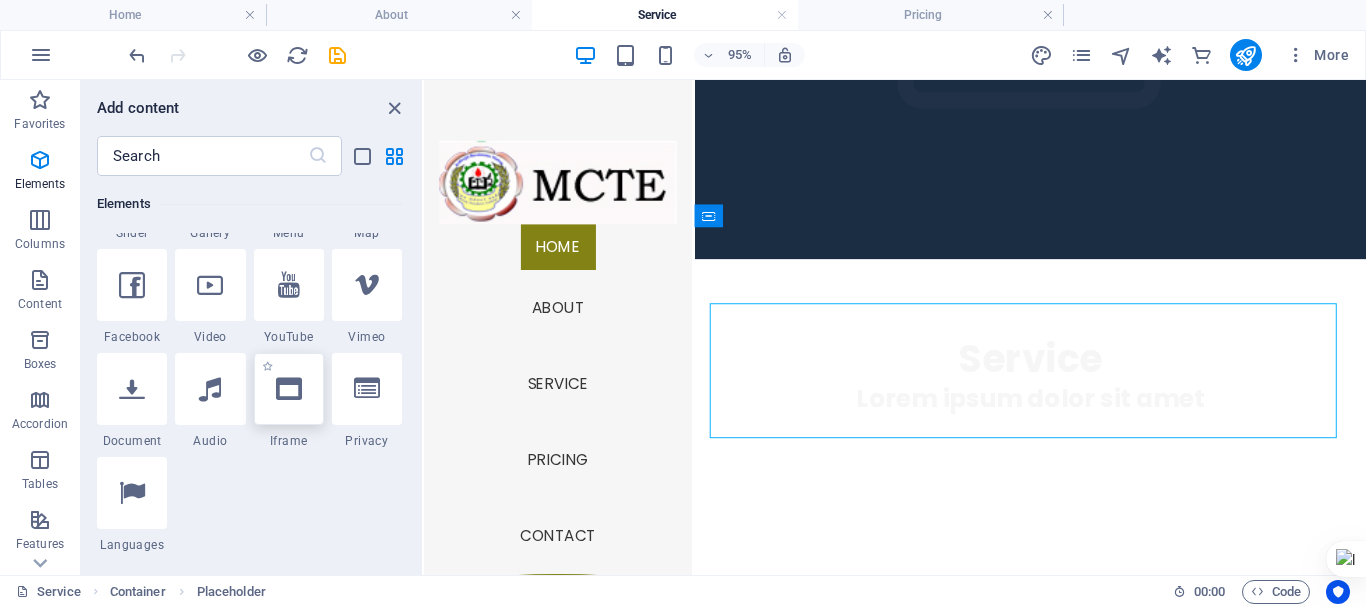 select on "%" 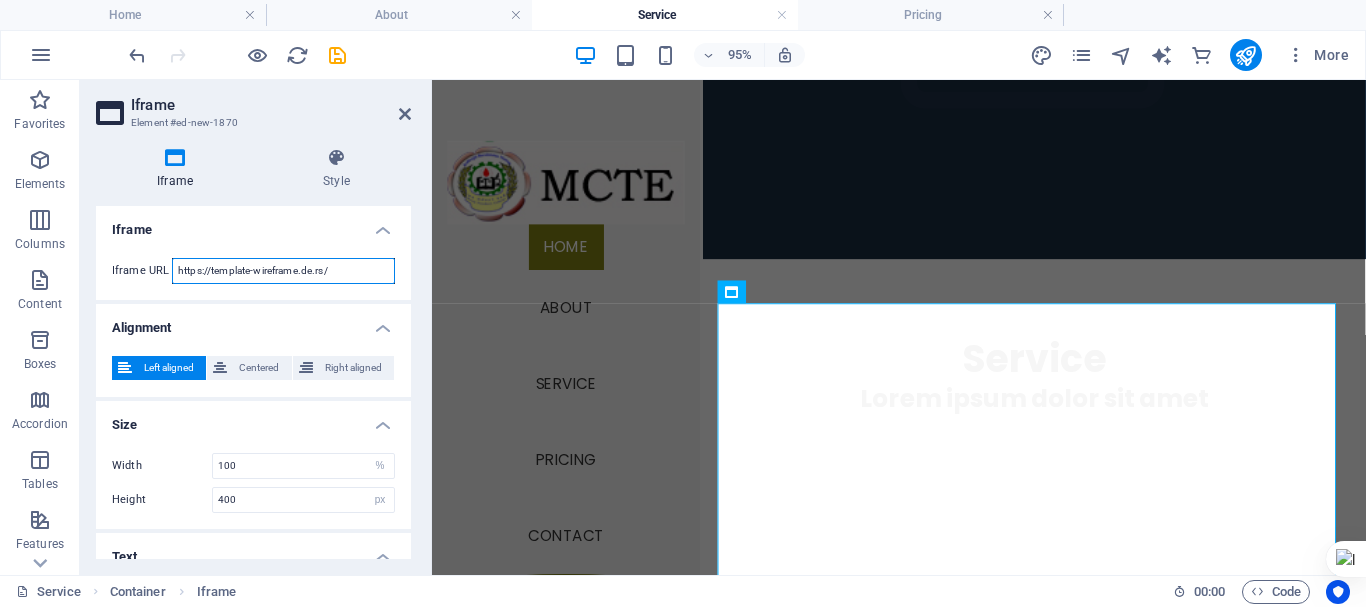click on "https://template-wireframe.de.rs/" at bounding box center [283, 271] 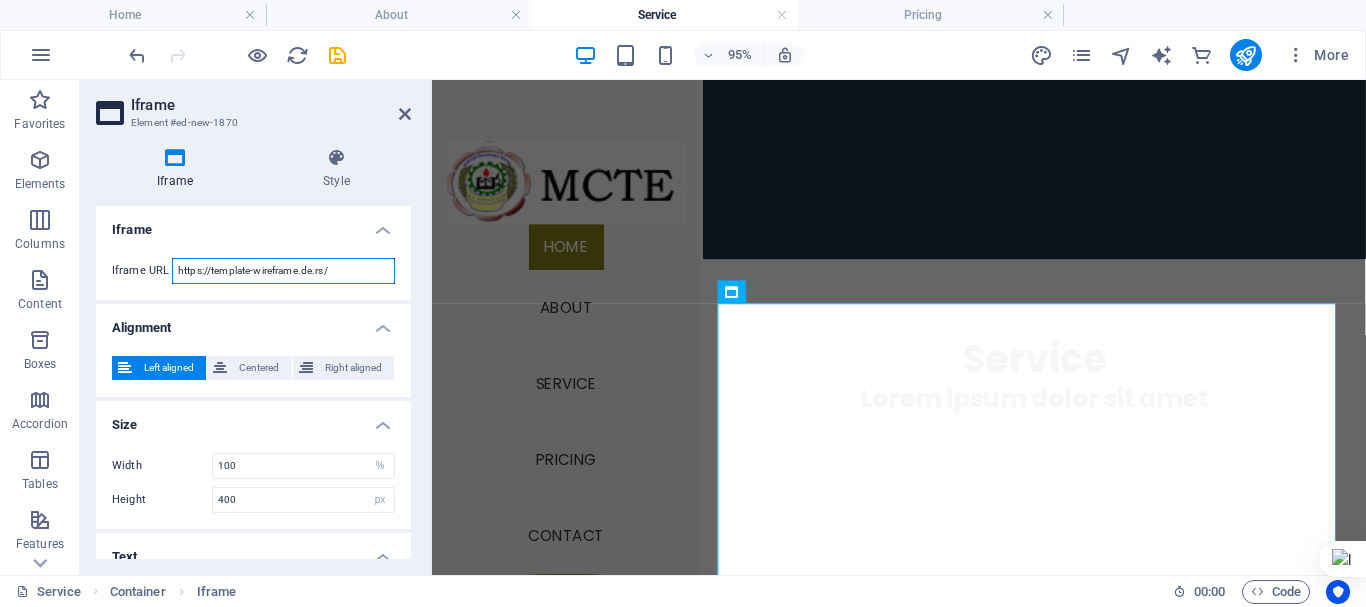 paste on "script.google.com/macros/s/AKfycbxP19MY-XqB6KrMs84SCEiotKj2tWTUKOZsMkSPnwkXZHjLtDt0cWPD47ZNFELZKUl5/exec" 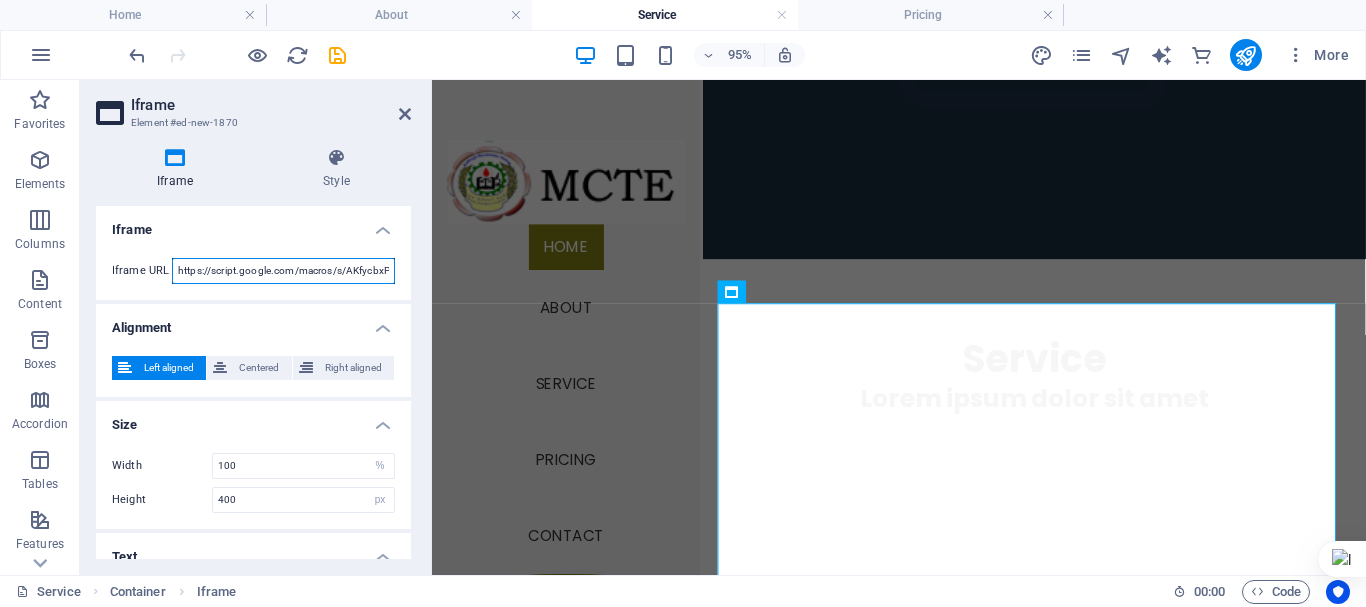 scroll, scrollTop: 0, scrollLeft: 404, axis: horizontal 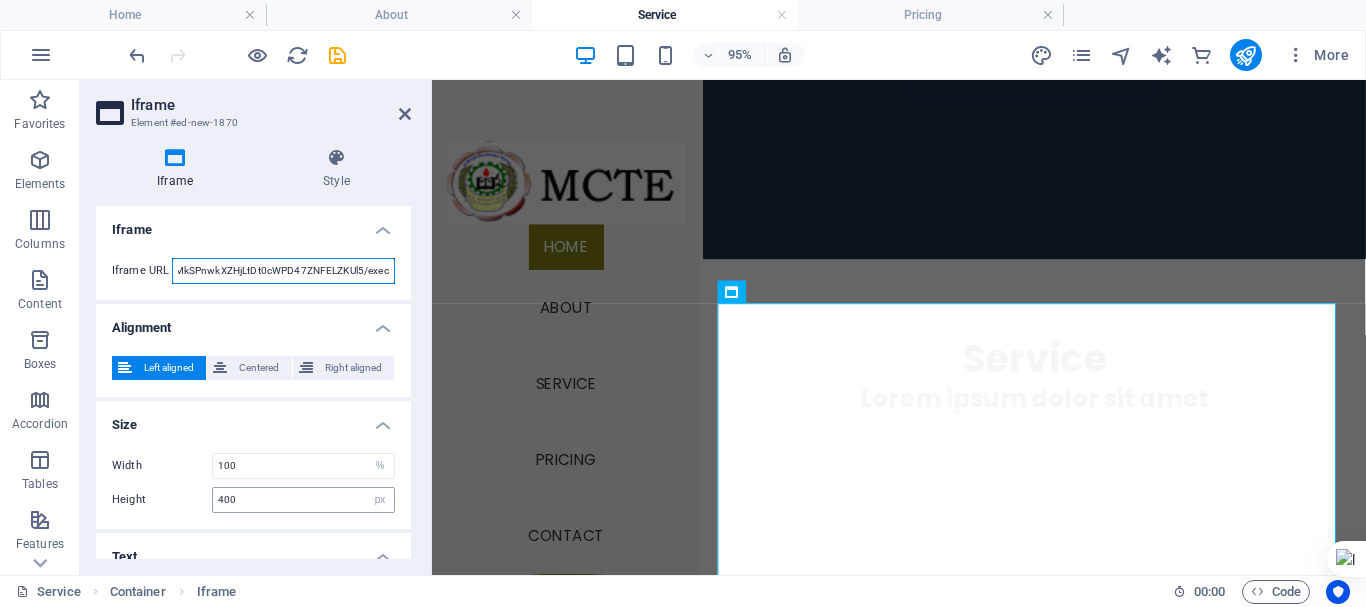 type on "https://script.google.com/macros/s/AKfycbxP19MY-XqB6KrMs84SCEiotKj2tWTUKOZsMkSPnwkXZHjLtDt0cWPD47ZNFELZKUl5/exec" 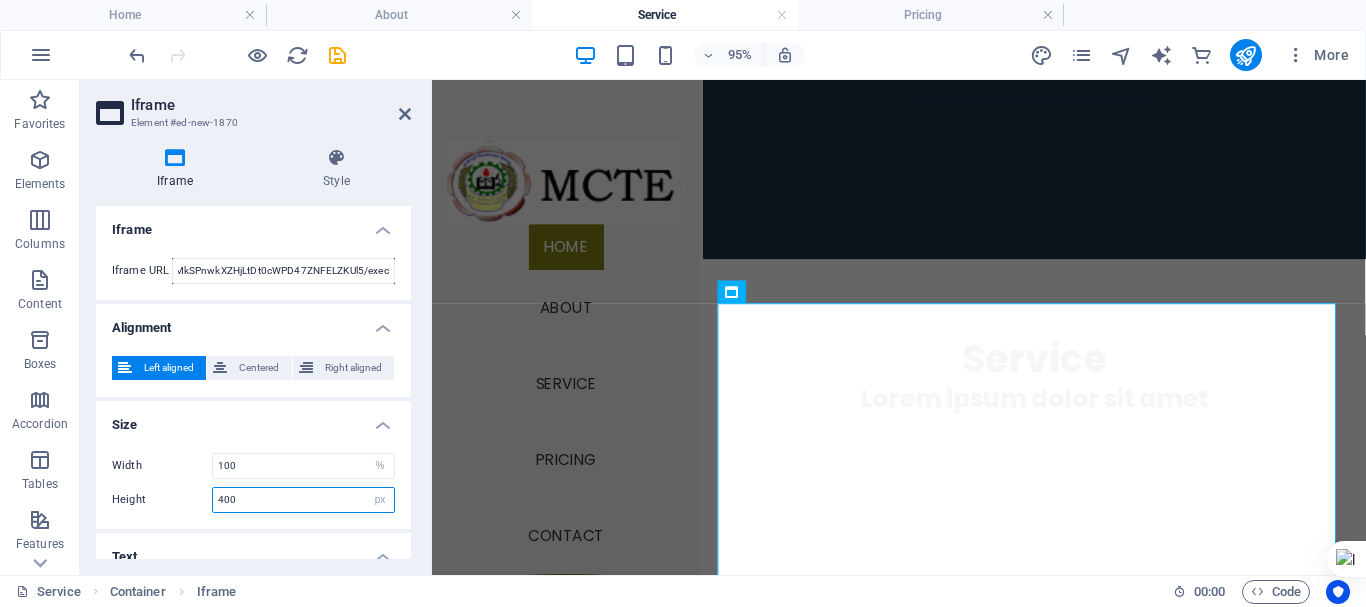 scroll, scrollTop: 0, scrollLeft: 0, axis: both 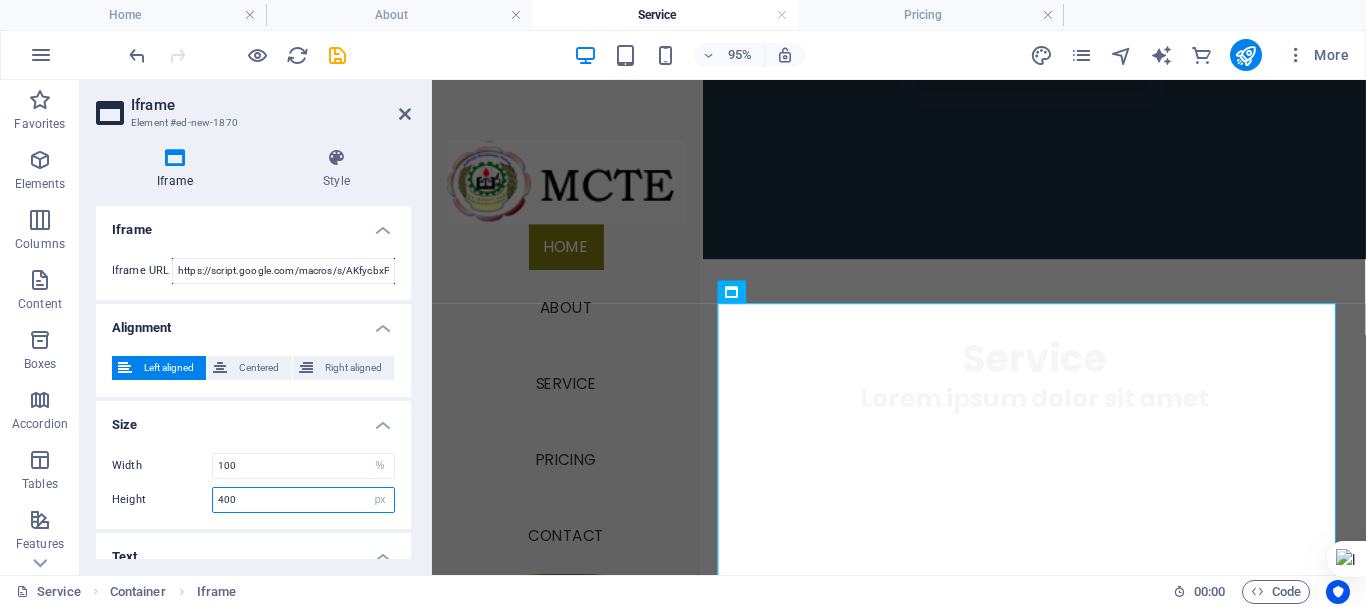 drag, startPoint x: 247, startPoint y: 499, endPoint x: 208, endPoint y: 492, distance: 39.623226 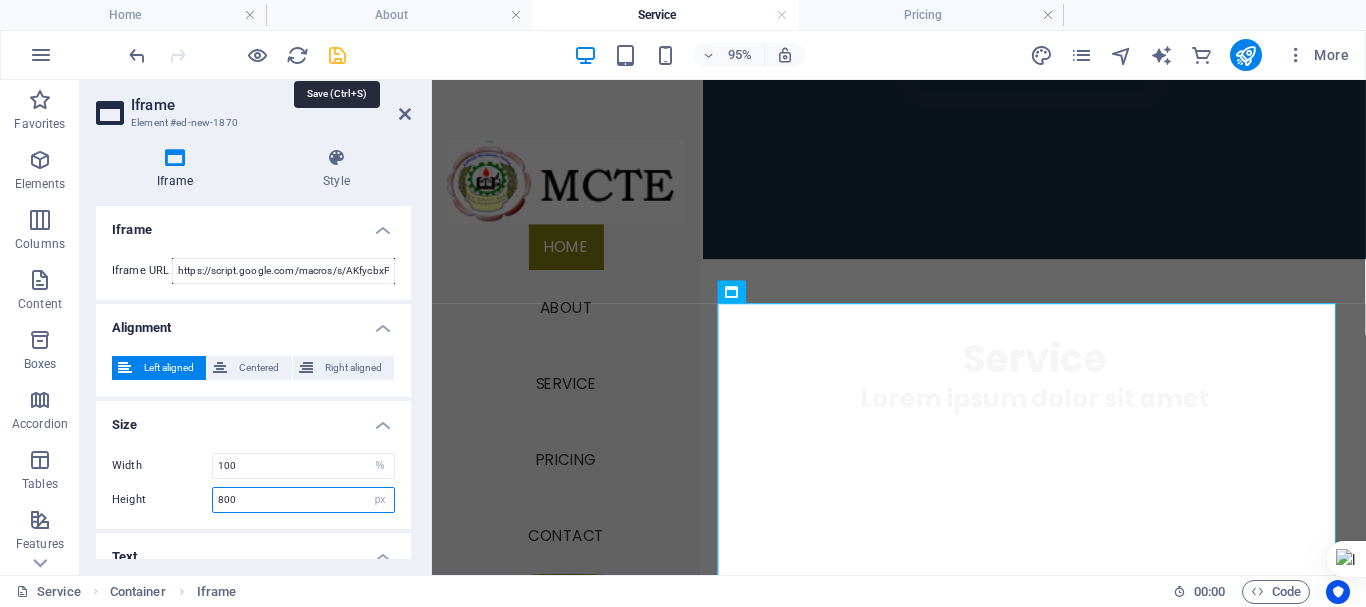type on "800" 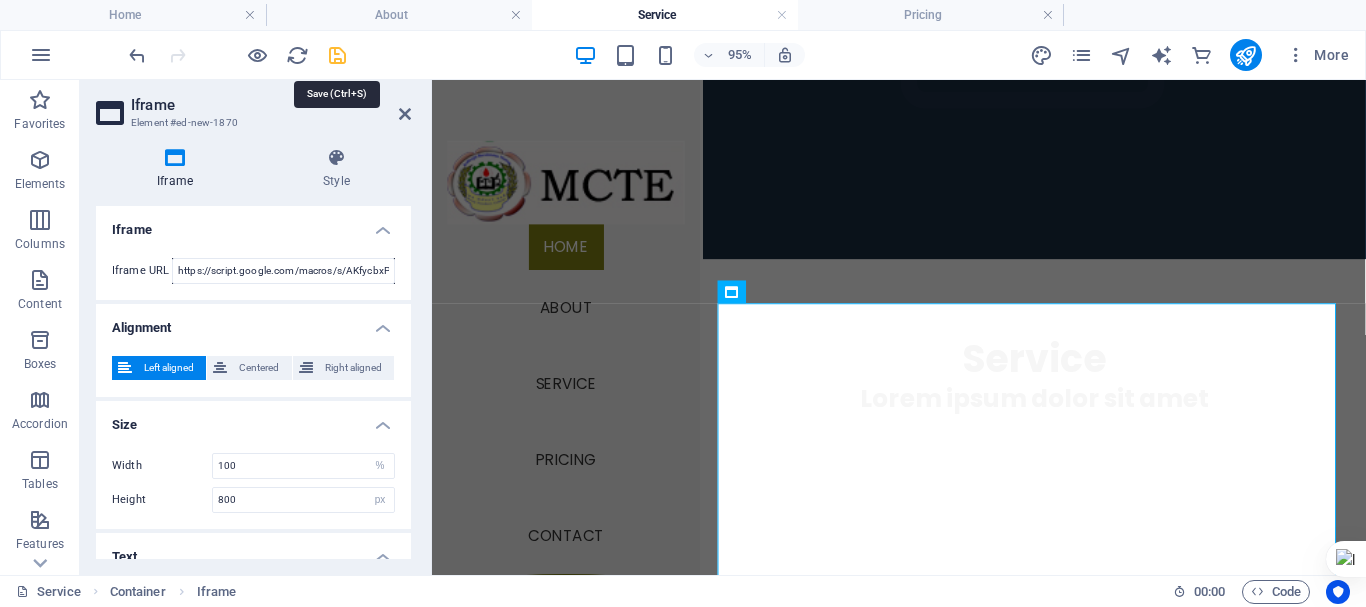 click at bounding box center [337, 55] 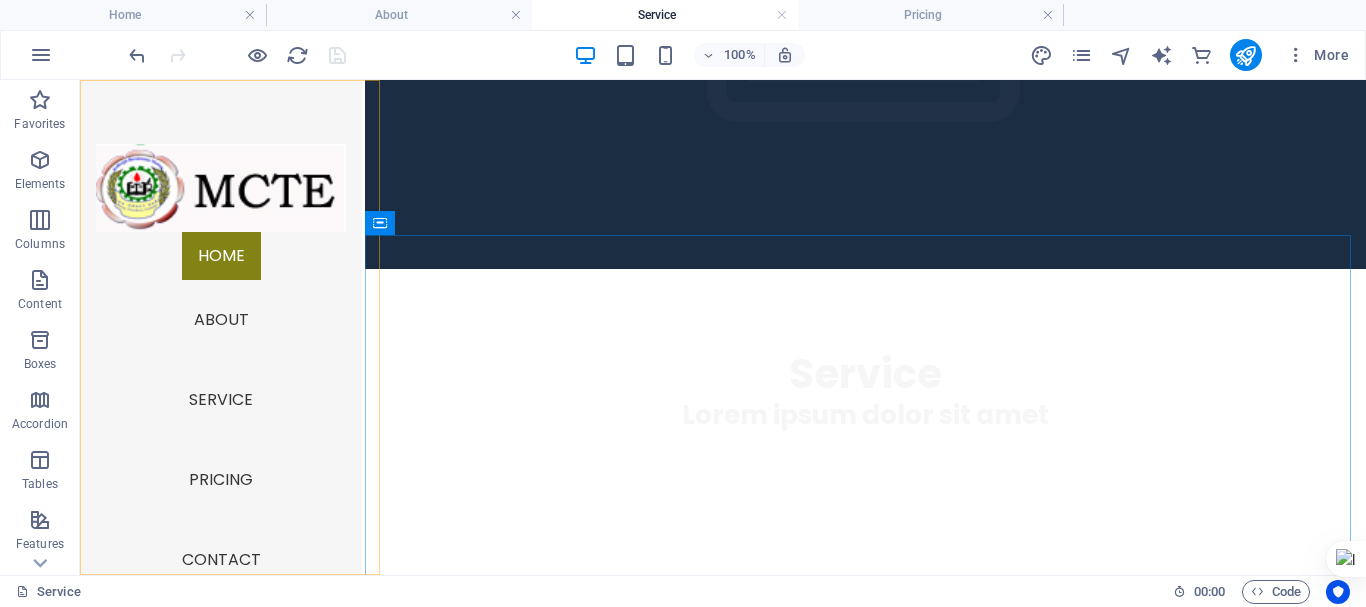 click on "Home About Service Pricing Contact" at bounding box center [221, 416] 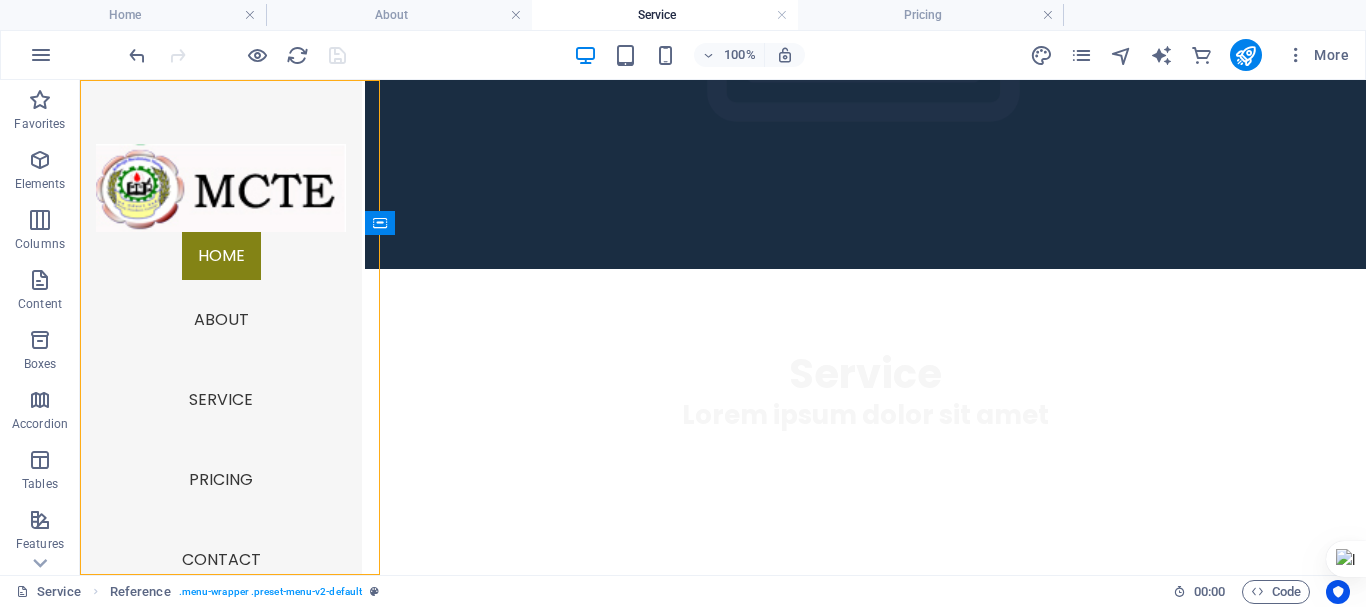 click on "Home About Service Pricing Contact" at bounding box center [221, 416] 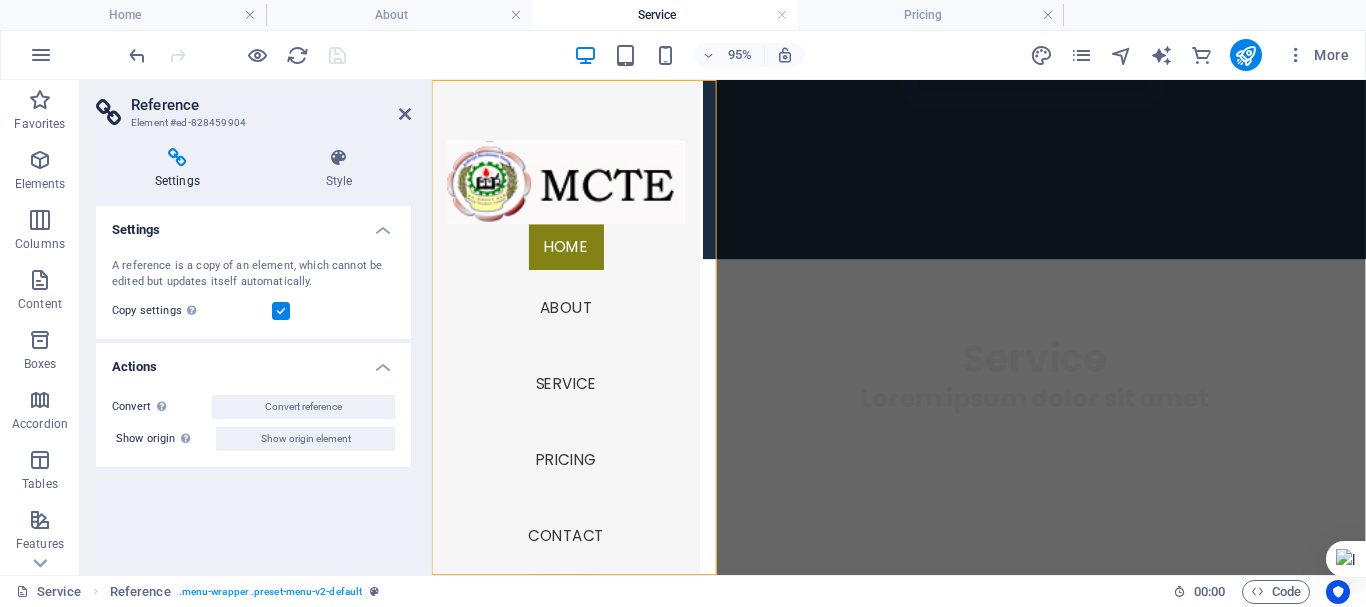 click on "Home About Service Pricing Contact" at bounding box center [573, 416] 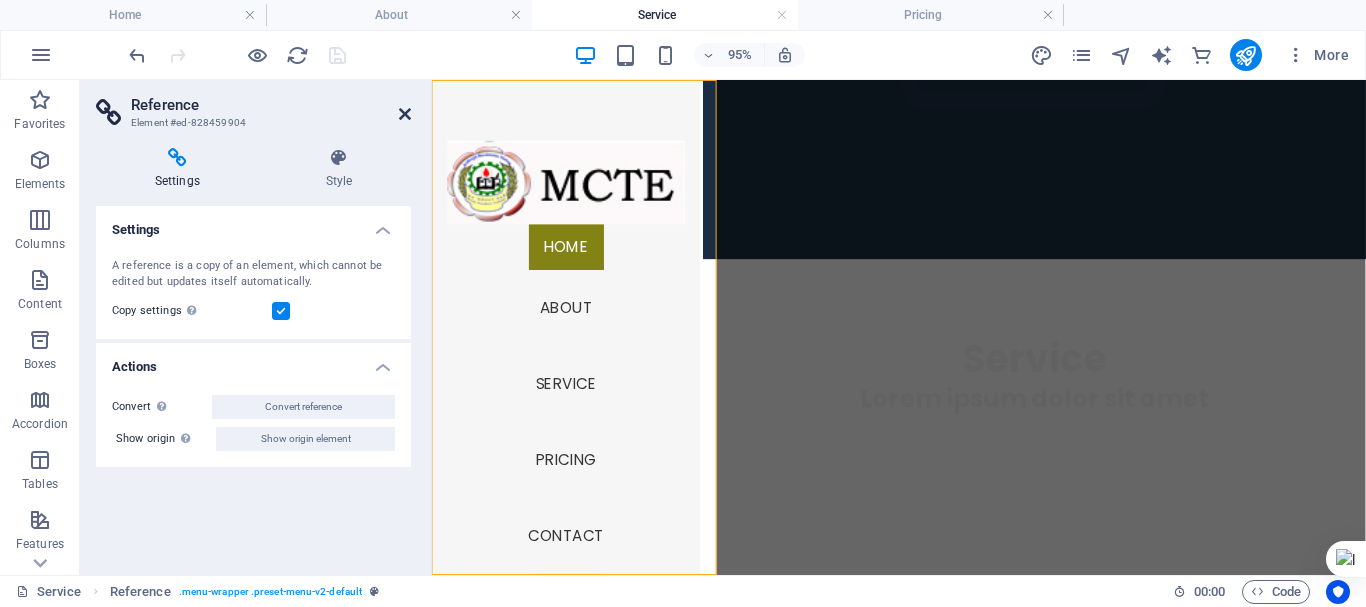 click on "Reference Element #ed-828459904 Settings Style Settings A reference is a copy of an element, which cannot be edited but updates itself automatically.  Copy settings Use the same settings (flex, animation, position, style) as for the reference target element Actions Convert Convert the reference into a separate element. All subsequent changes made won't affect the initially referenced element. Convert reference Show origin Jump to the referenced element. If the referenced element is on another page, it will be opened in a new tab. Show origin element Menu Bar Element Layout How this element expands within the layout (Flexbox). Size Default auto px % 1/1 1/2 1/3 1/4 1/5 1/6 1/7 1/8 1/9 1/10 Grow Shrink Order Container layout Visible Visible Opacity 100 % Overflow Spacing Margin Default auto px % rem vw vh Custom Custom auto px % rem vw vh auto px % rem vw vh auto px % rem vw vh auto px % rem vw vh Padding Default px rem % vh vw Custom Custom px rem % vh vw px rem % vh vw px rem % vh vw px rem % vh vw Border 1 %" at bounding box center (256, 327) 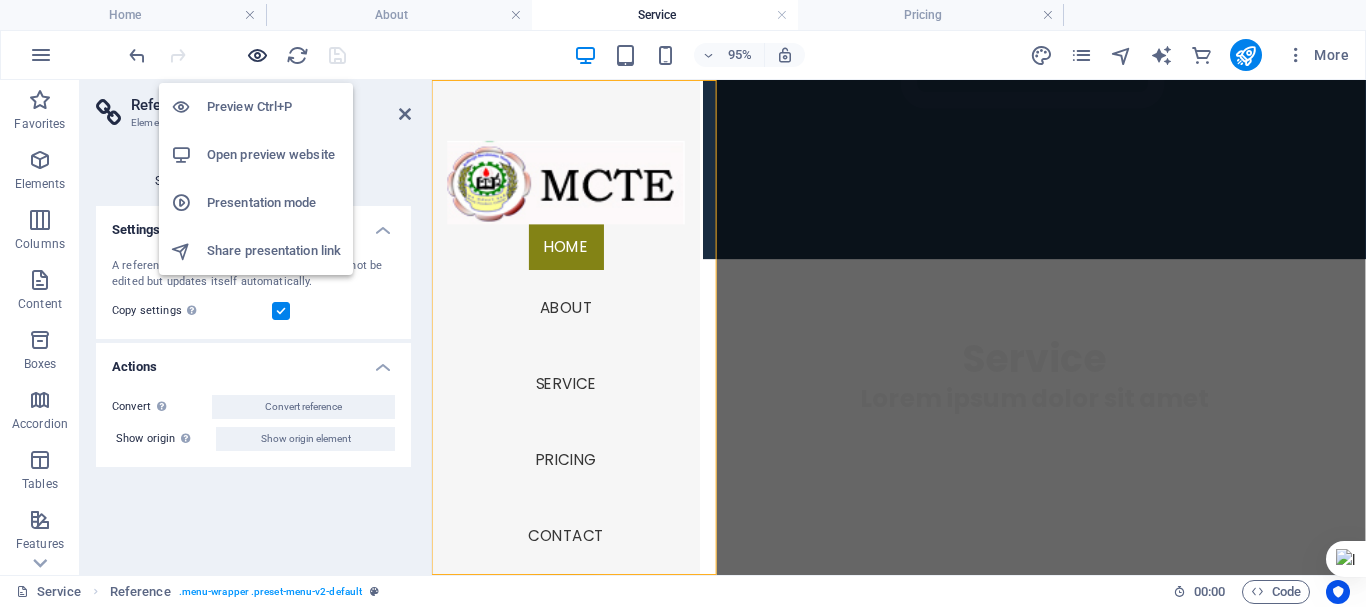 click at bounding box center [257, 55] 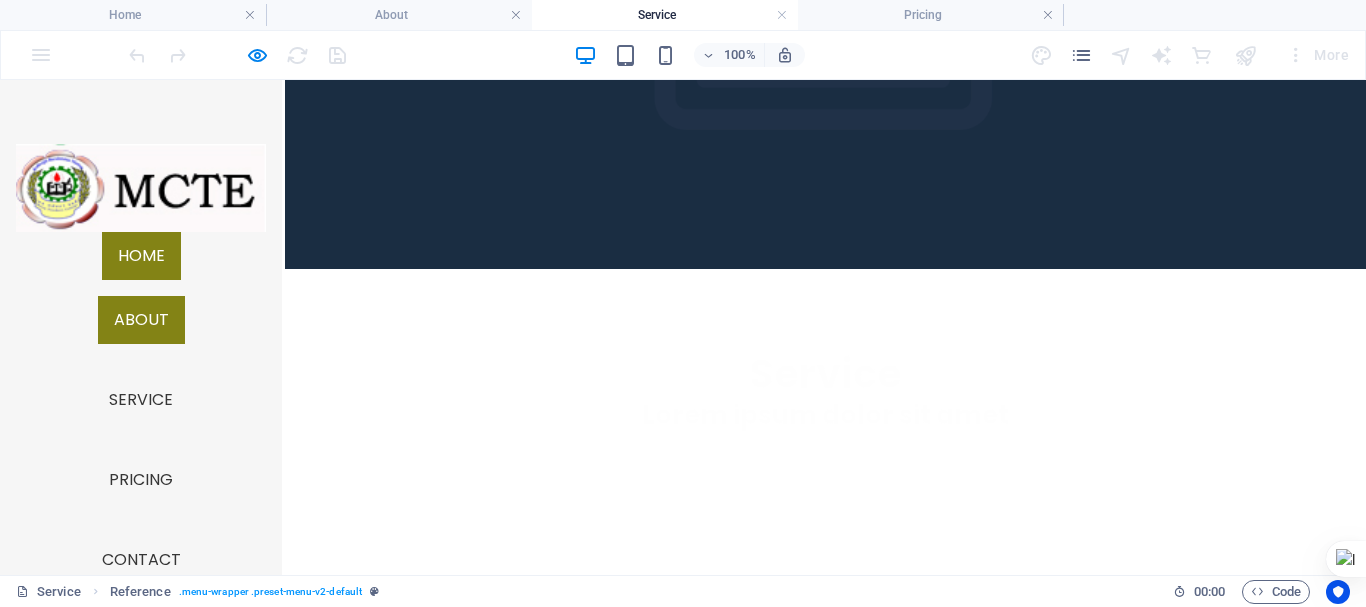 click on "About" at bounding box center [141, 320] 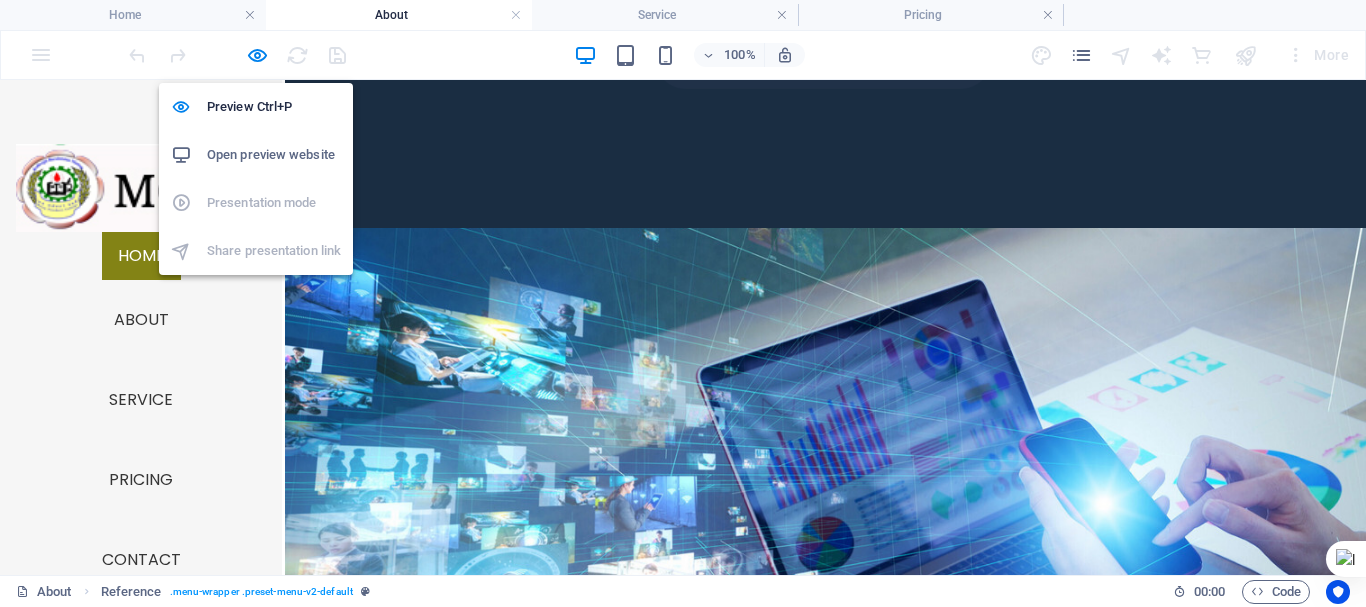 drag, startPoint x: 250, startPoint y: 54, endPoint x: 281, endPoint y: 76, distance: 38.013157 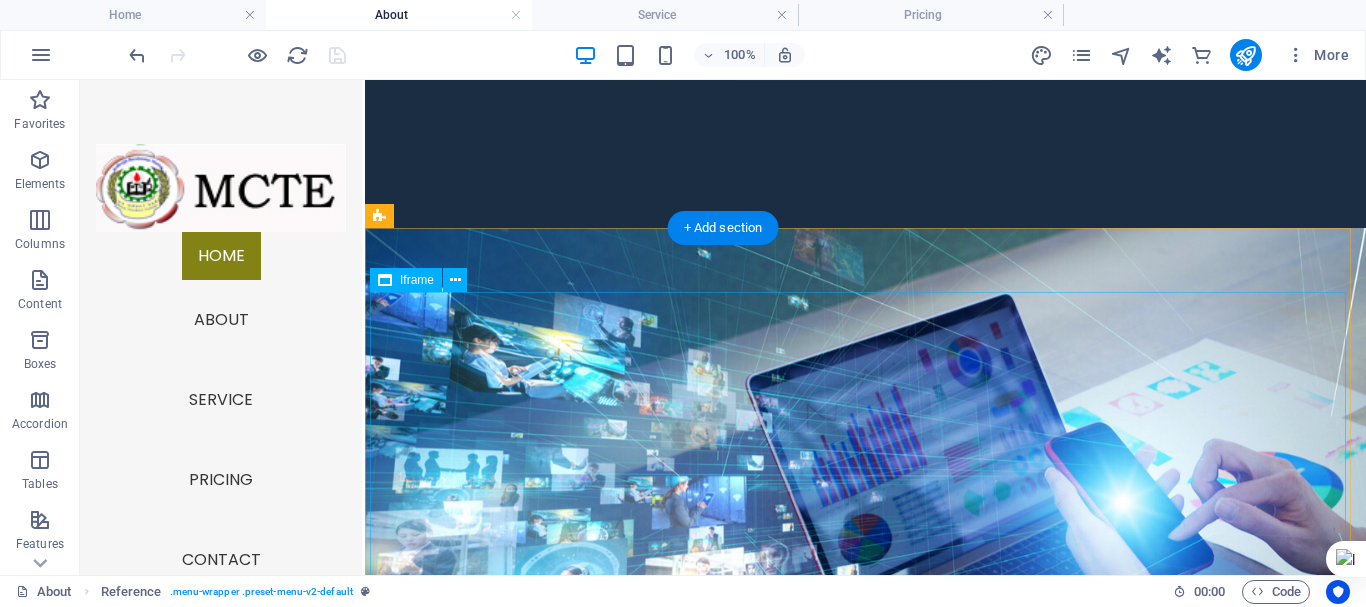 click on "</div>" at bounding box center (853, 1434) 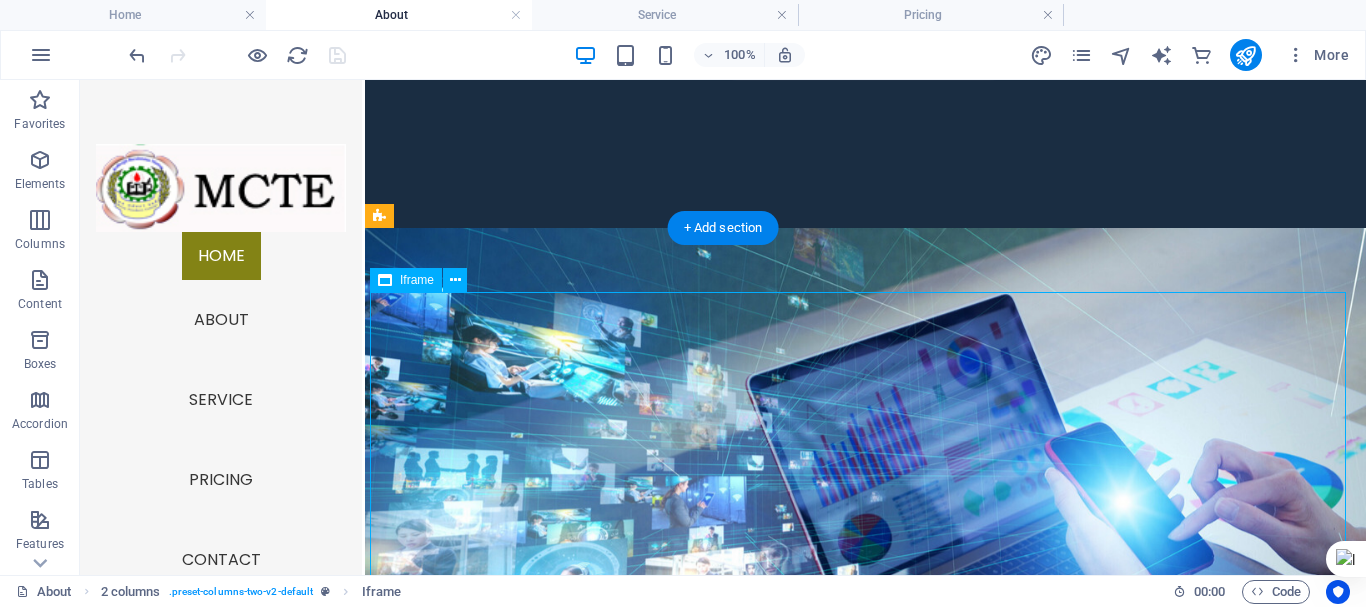 click on "</div>" at bounding box center [853, 1434] 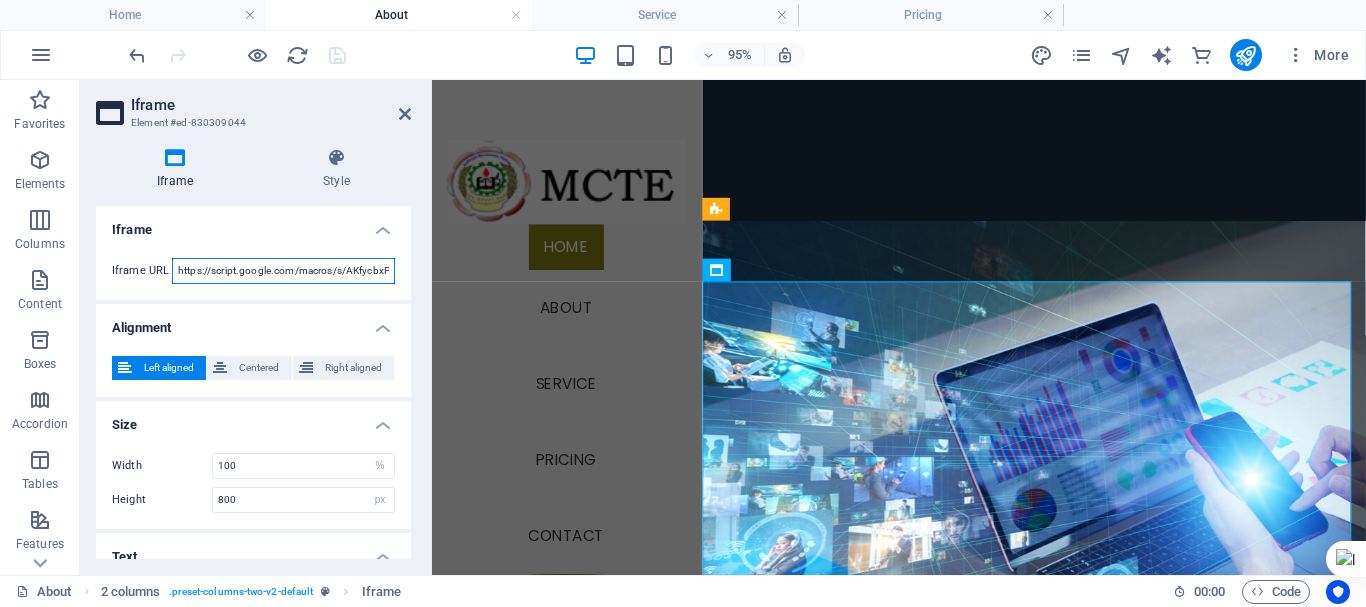 click on "https://script.google.com/macros/s/AKfycbxP19MY-XqB6KrMs84SCEiotKj2tWTUKOZsMkSPnwkXZHjLtDt0cWPD47ZNFELZKUl5/exec" at bounding box center (283, 271) 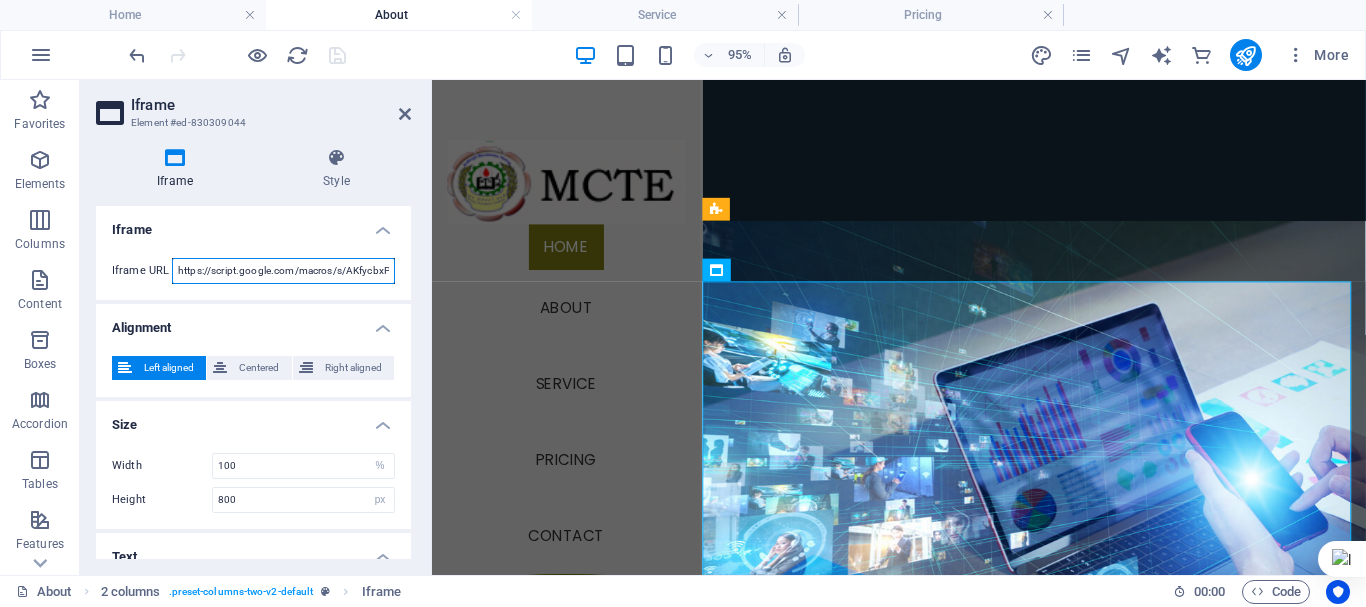 click on "https://script.google.com/macros/s/AKfycbxP19MY-XqB6KrMs84SCEiotKj2tWTUKOZsMkSPnwkXZHjLtDt0cWPD47ZNFELZKUl5/exec" at bounding box center (283, 271) 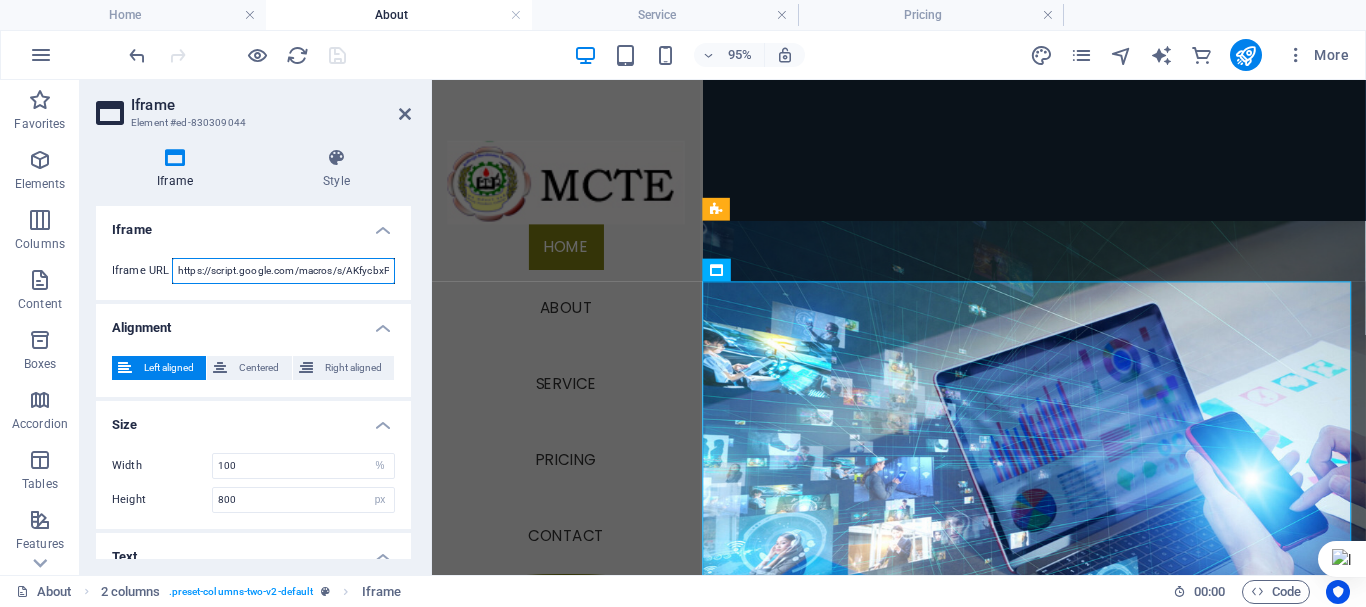 paste on "yWTVV5eiv4bnfgqoATkdpcnE4ElpvIZI-h9_b0FK4QekrTz5d9WmK1jw27XPtLsd1j5Q" 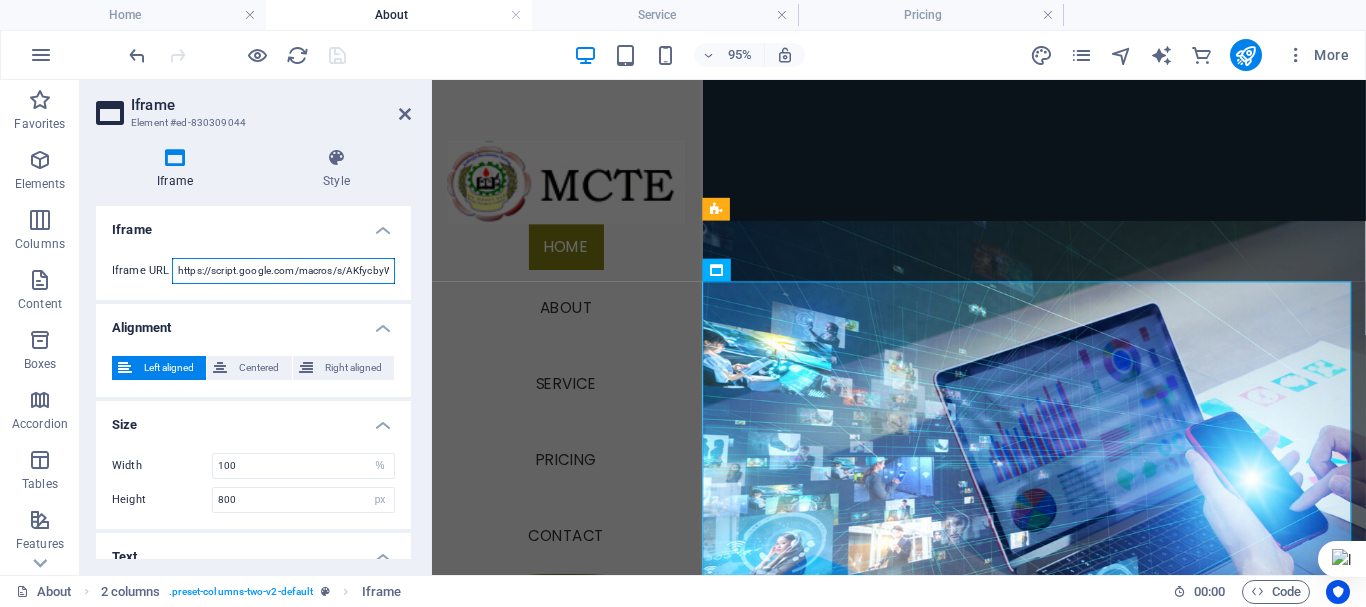 scroll, scrollTop: 0, scrollLeft: 396, axis: horizontal 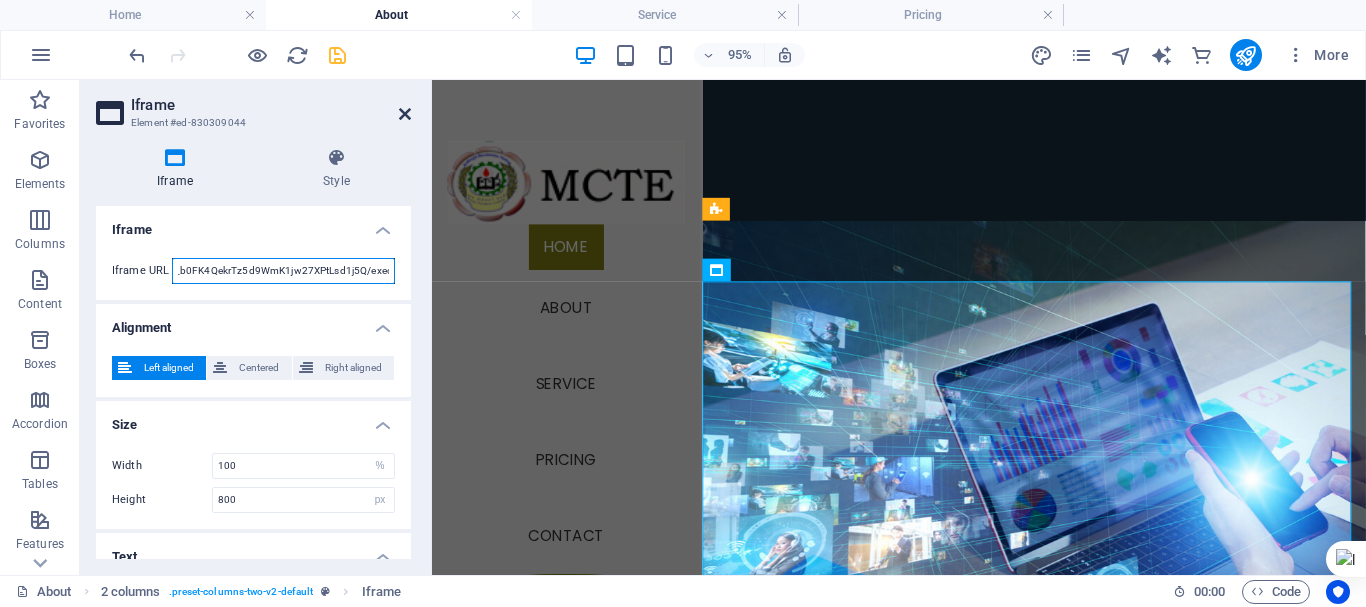 type on "https://script.google.com/macros/s/AKfycbyWTVV5eiv4bnfgqoATkdpcnE4ElpvIZI-h9_b0FK4QekrTz5d9WmK1jw27XPtLsd1j5Q/exec" 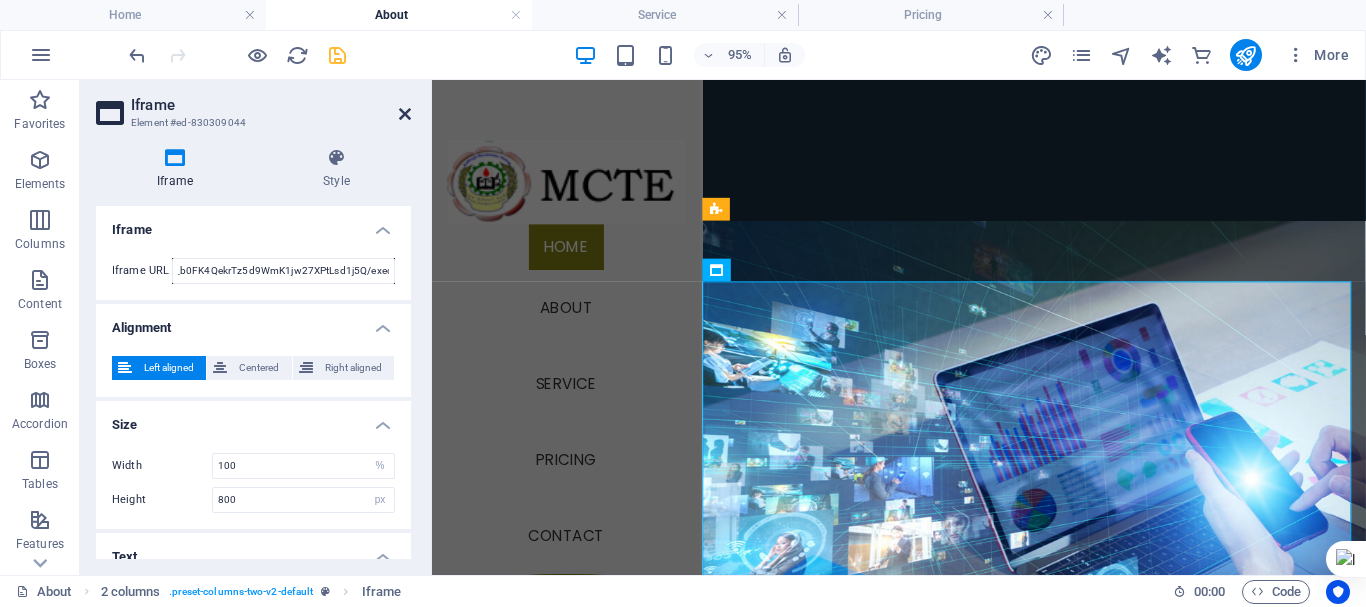 scroll, scrollTop: 0, scrollLeft: 0, axis: both 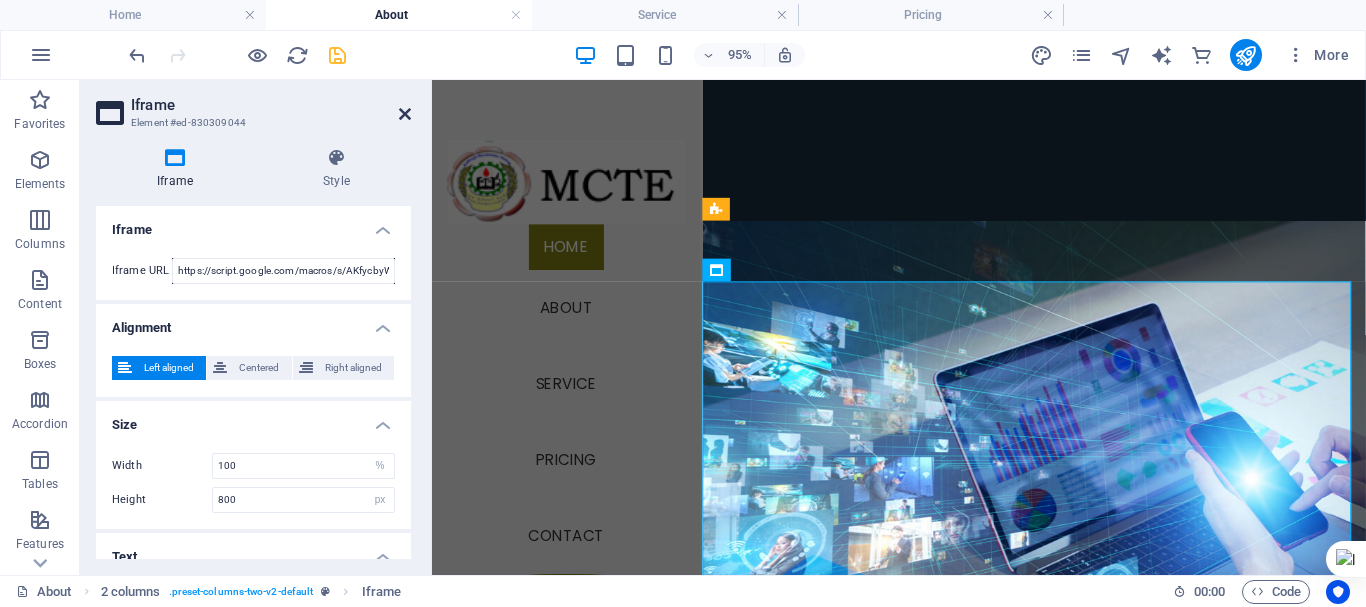 click at bounding box center [405, 114] 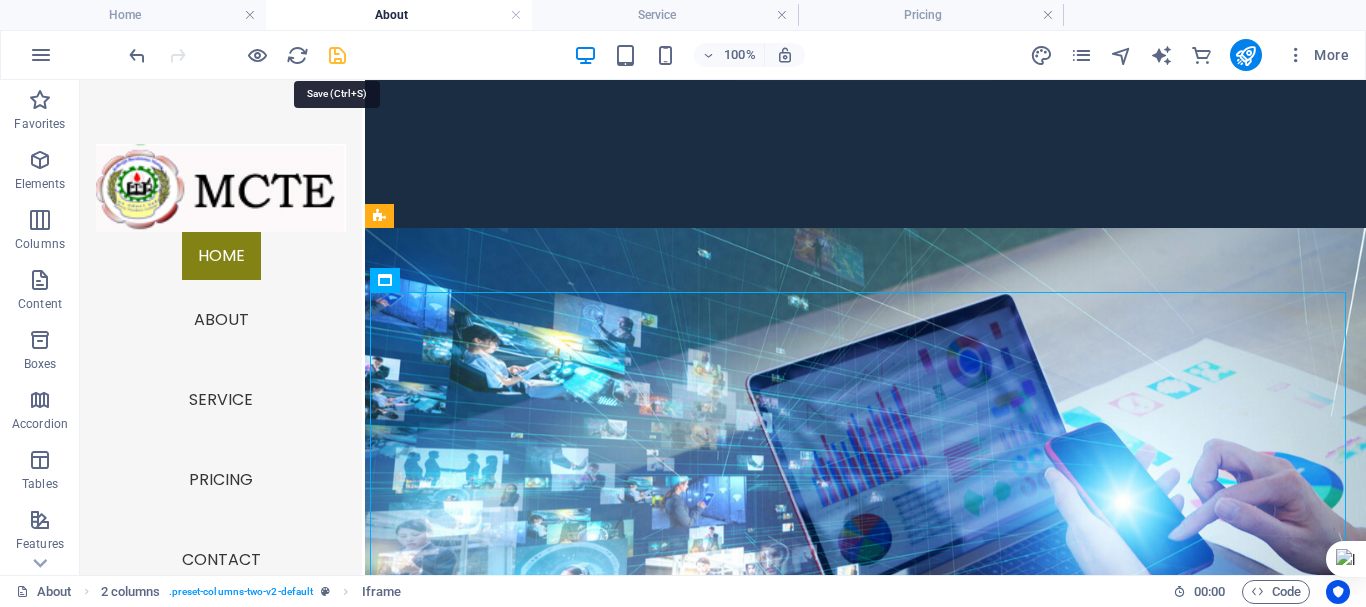 click at bounding box center (337, 55) 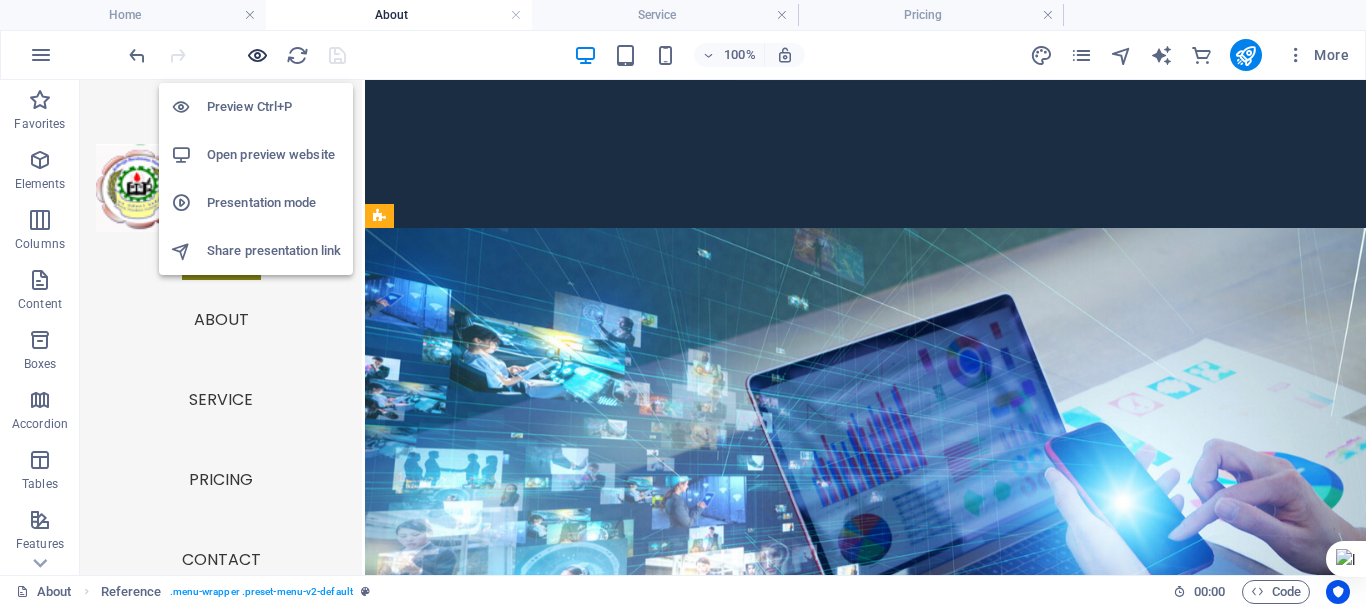 click at bounding box center [257, 55] 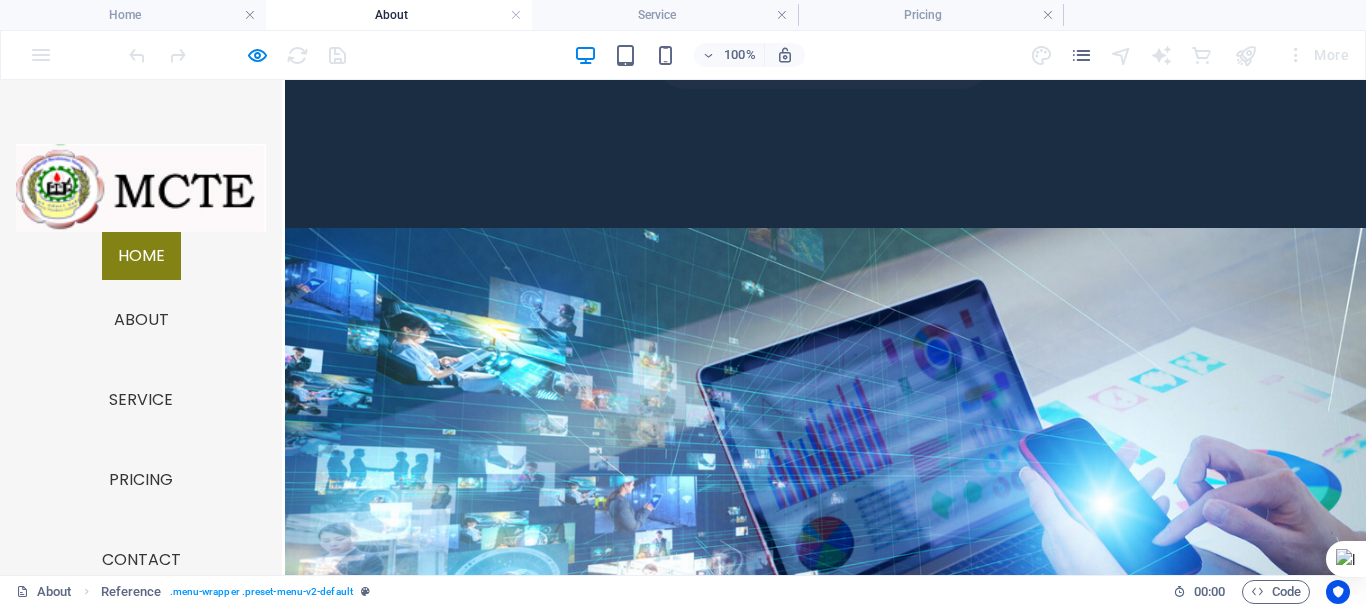 scroll, scrollTop: 100, scrollLeft: 0, axis: vertical 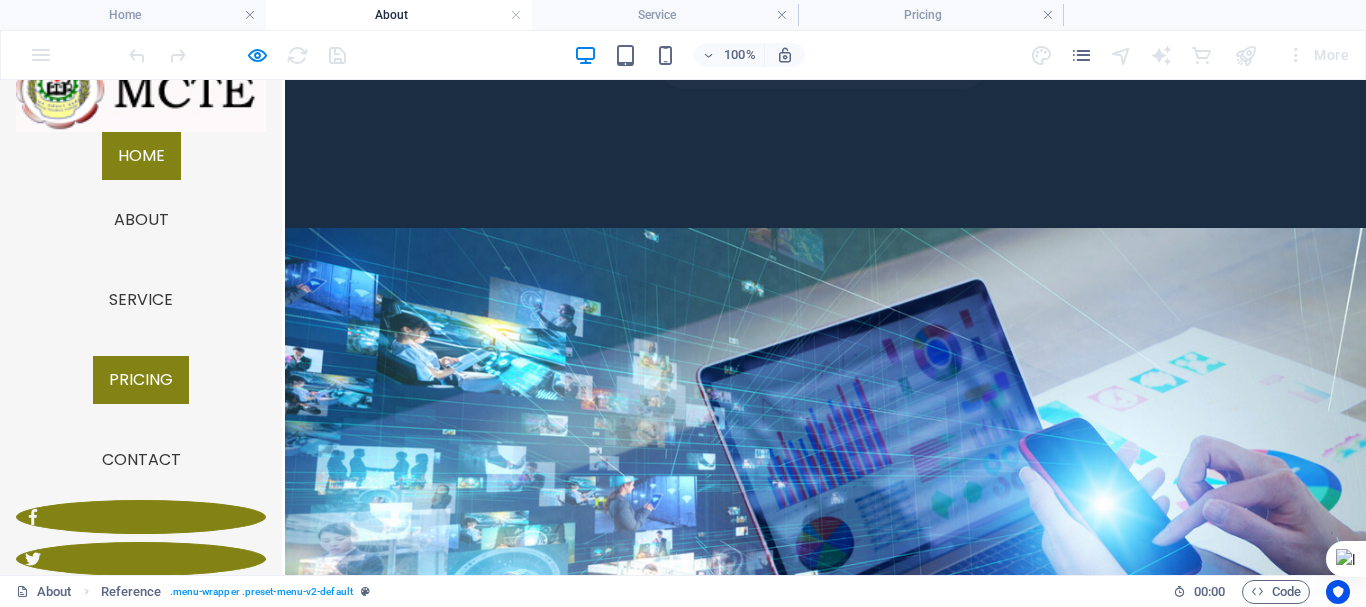 click on "Pricing" at bounding box center (141, 380) 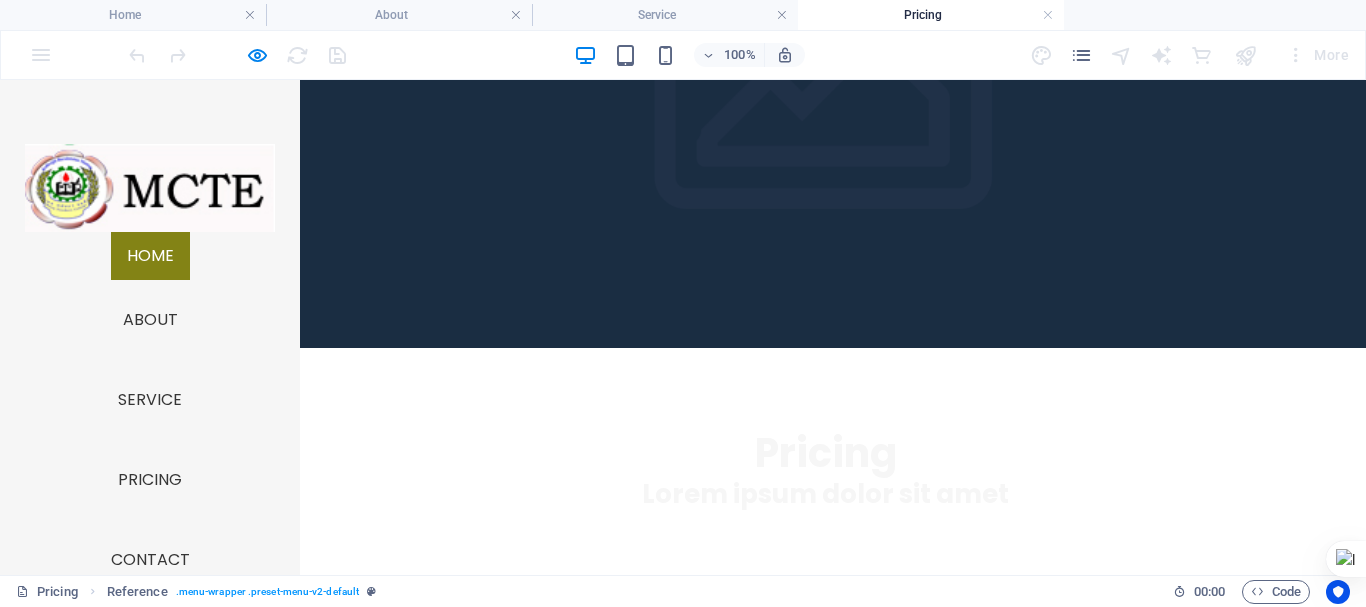 scroll, scrollTop: 400, scrollLeft: 0, axis: vertical 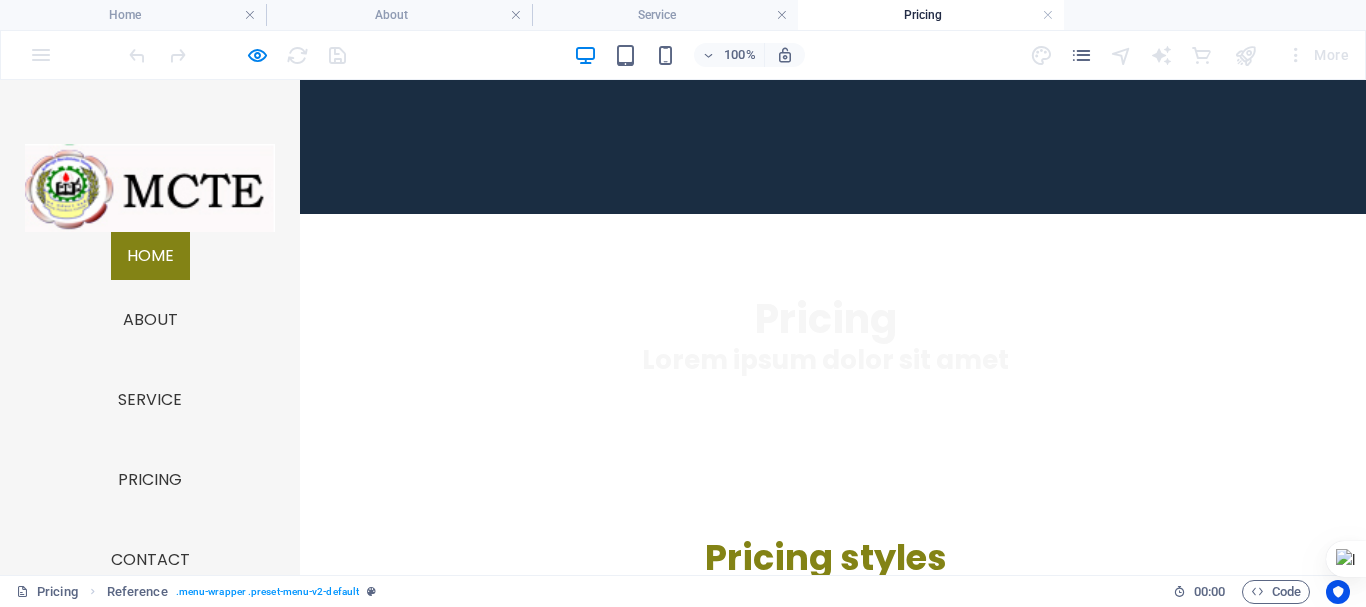 click on "Pricing styles" at bounding box center (826, 558) 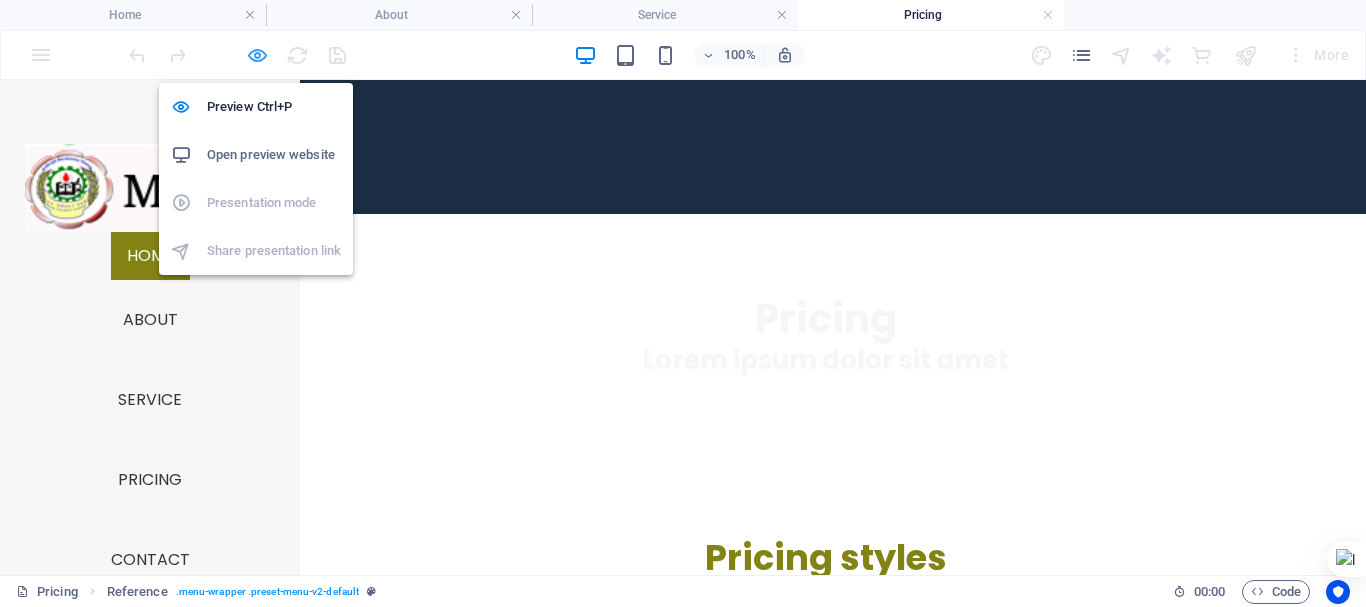 click at bounding box center (257, 55) 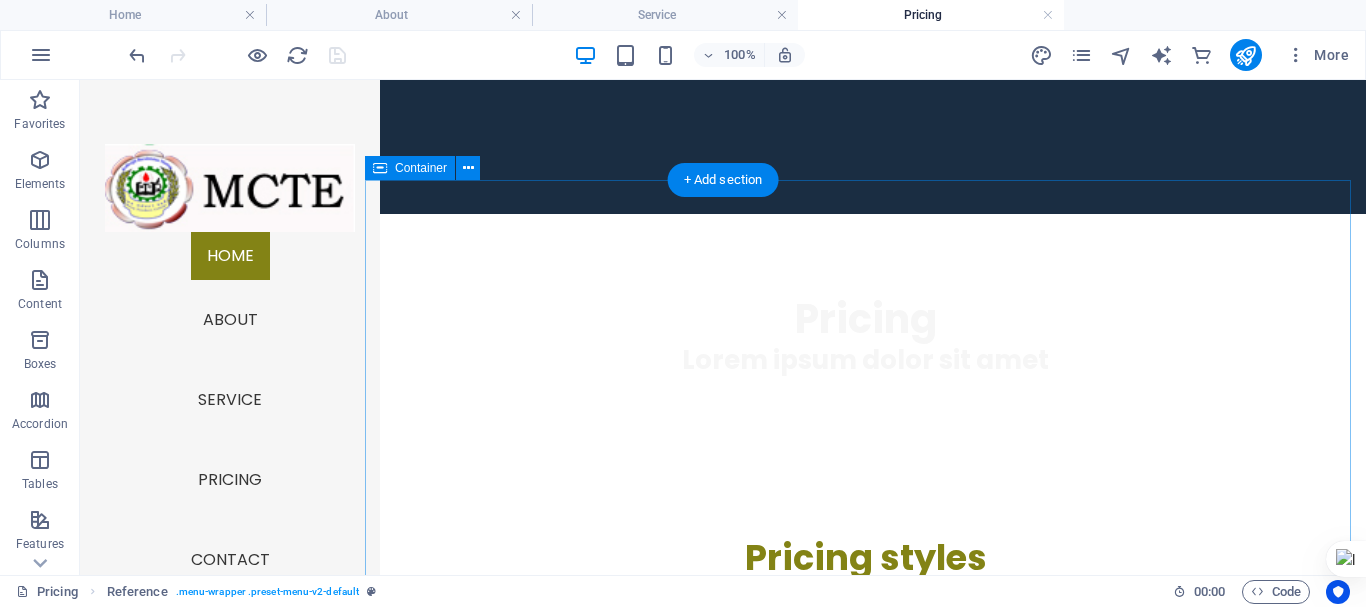 click on "Pricing styles Lorem ipsum dolor sit amet, consectetuer adipiscing elit. Aenean commodo ligula eget dolor. Aenean massa. Cum sociis natoque penatibus et magnis dis parturient montes, nascetur ridiculus mus. Donec quam felis, ultricies nec, pellentesque eu, pretium quis, sem. Nulla consequat massa quis enim. Donec pede justo, fringilla vel. Headline $99 Lorem  ipsum Lorem  ipsum Lorem  ipsum Lorem  ipsum BUTTON Headline $199 Lorem  ipsum Lorem  ipsum Lorem  ipsum Lorem  ipsum BUTTON Headline $299 Lorem  ipsum Lorem  ipsum Lorem  ipsum Lorem  ipsum BUTTON" at bounding box center (865, 1294) 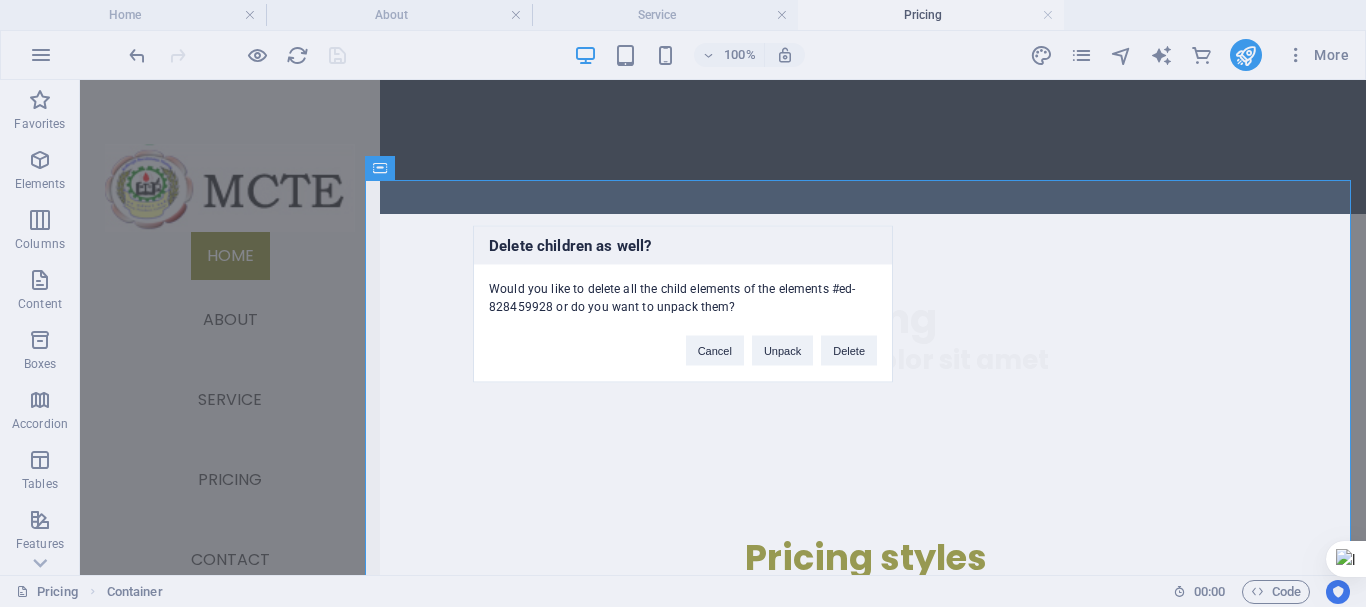 type 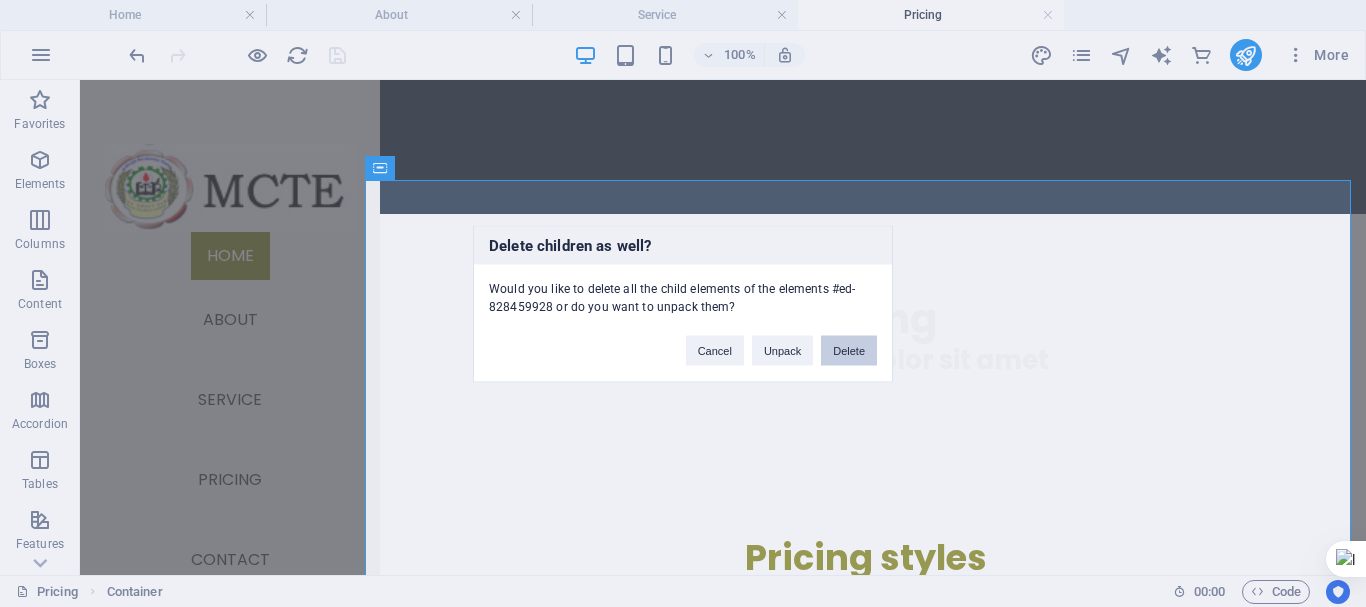 drag, startPoint x: 761, startPoint y: 274, endPoint x: 841, endPoint y: 354, distance: 113.137085 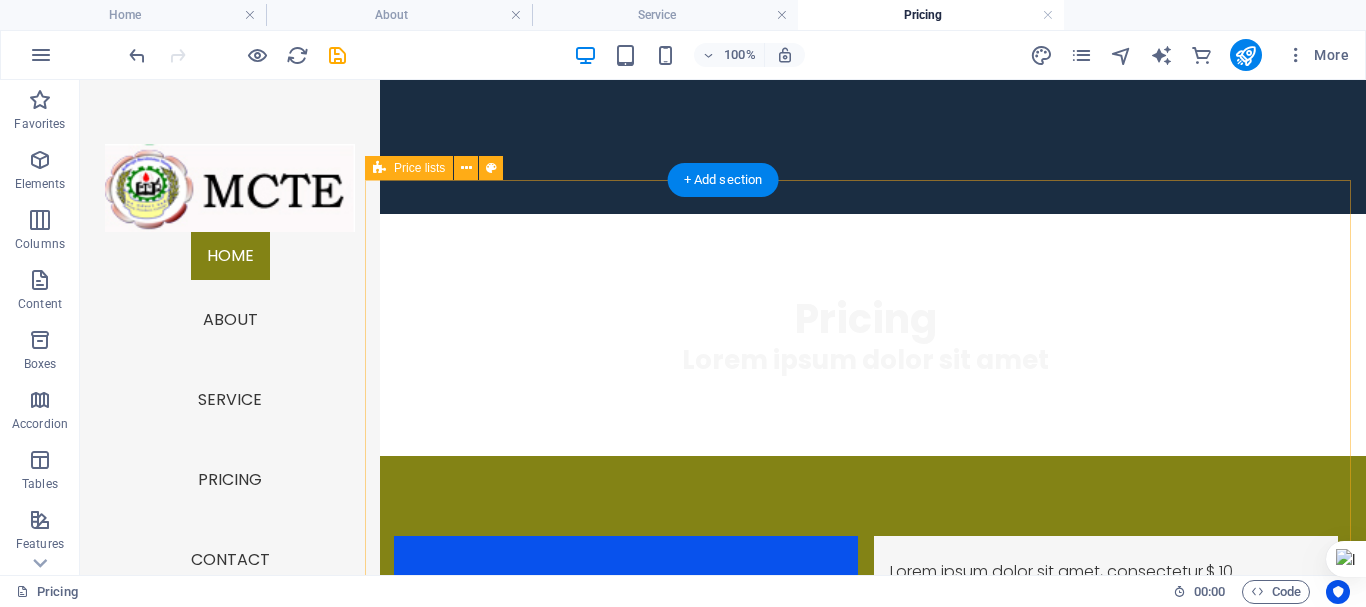 click on "Item 1 Lorem ipsum dolor sit amet, consectetur. $ 10 Lorem ipsum dolor sit amet, consectetur. $ 10 Lorem ipsum dolor sit amet, consectetur. $ 10 Lorem ipsum dolor sit amet, consectetur. $ 10 Lorem ipsum dolor sit amet, consectetur. $ 10 Lorem ipsum dolor sit amet, consectetur. $ 10 Item 2 Lorem ipsum dolor sit amet, consectetur. $ 10 Lorem ipsum dolor sit amet, consectetur. $ 10 Lorem ipsum dolor sit amet, consectetur. $ 10 Lorem ipsum dolor sit amet, consectetur. $ 10 Lorem ipsum dolor sit amet, consectetur. $ 10 Lorem ipsum dolor sit amet, consectetur. $ 10 Item 3 Lorem ipsum dolor sit amet, consectetur. $ 10 Lorem ipsum dolor sit amet, consectetur. $ 10 Lorem ipsum dolor sit amet, consectetur. $ 10 Lorem ipsum dolor sit amet, consectetur. $ 10 Lorem ipsum dolor sit amet, consectetur. $ 10 Lorem ipsum dolor sit amet, consectetur. $ 10" at bounding box center [865, 961] 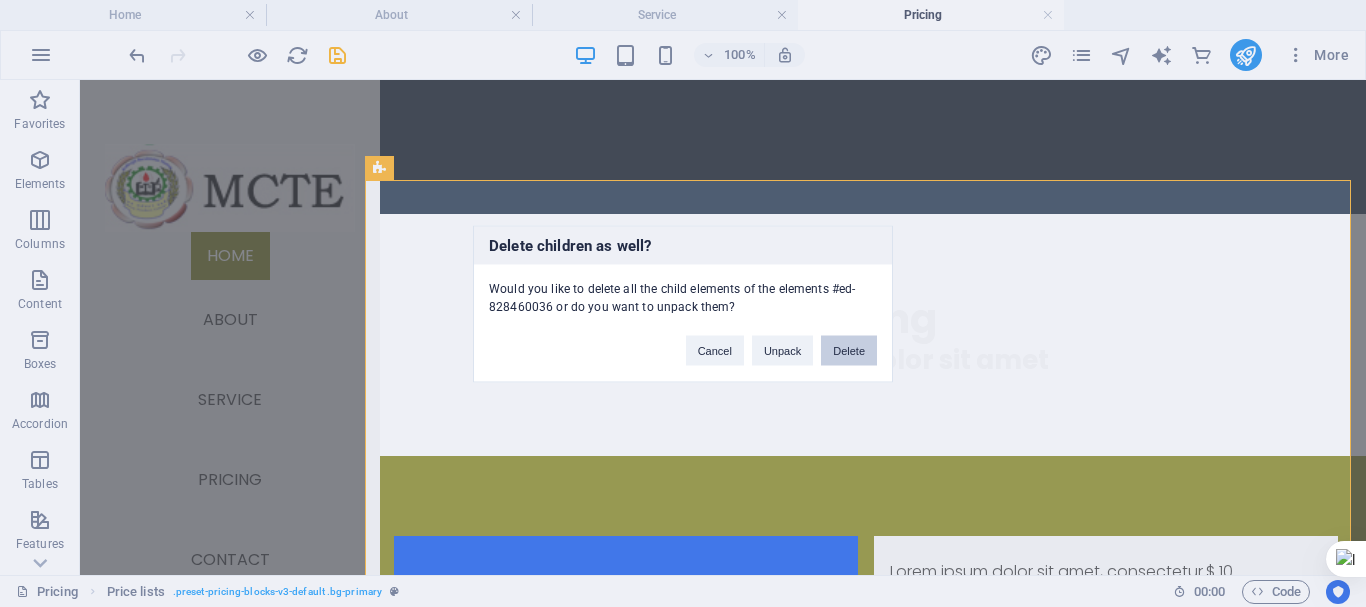 type 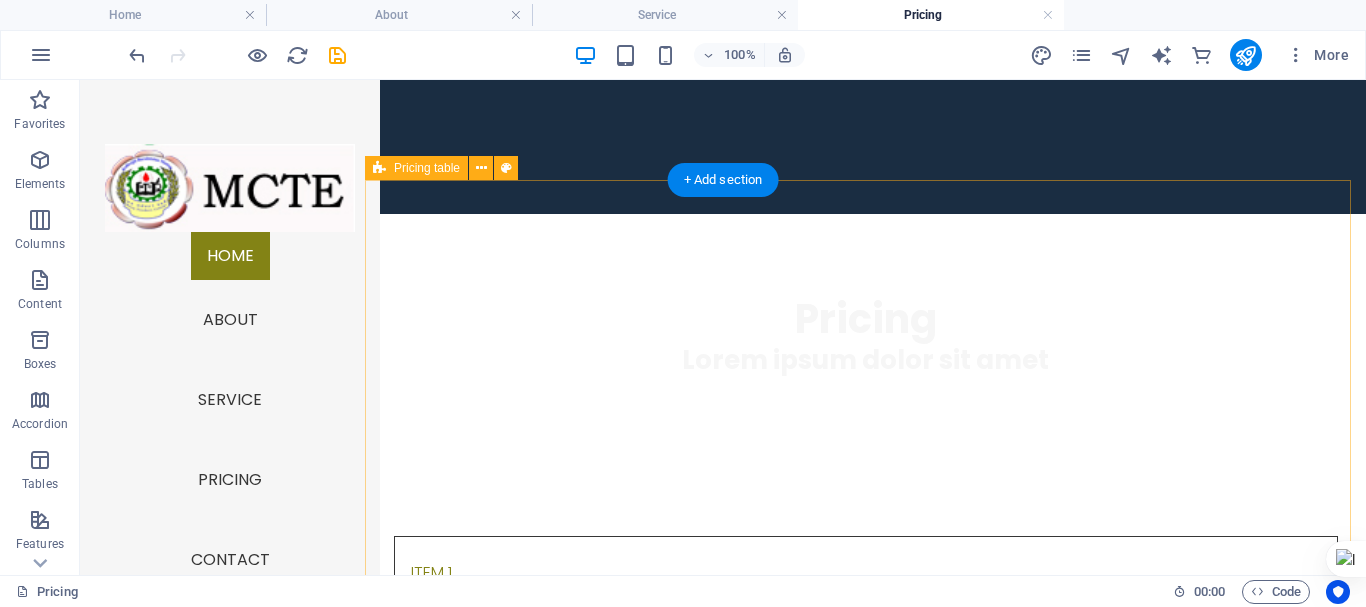 click on "Item 1 Lorem ipsum dolor sit amet, consectetur. $ 10 Item 2 Lorem ipsum dolor sit amet, consectetur. $ 10 Item 3 Lorem ipsum dolor sit amet, consectetur. $ 10 Item 4 Lorem ipsum dolor sit amet, consectetur. $ 10 Item 5 Lorem ipsum dolor sit amet, consectetur. $ 10" at bounding box center [865, 715] 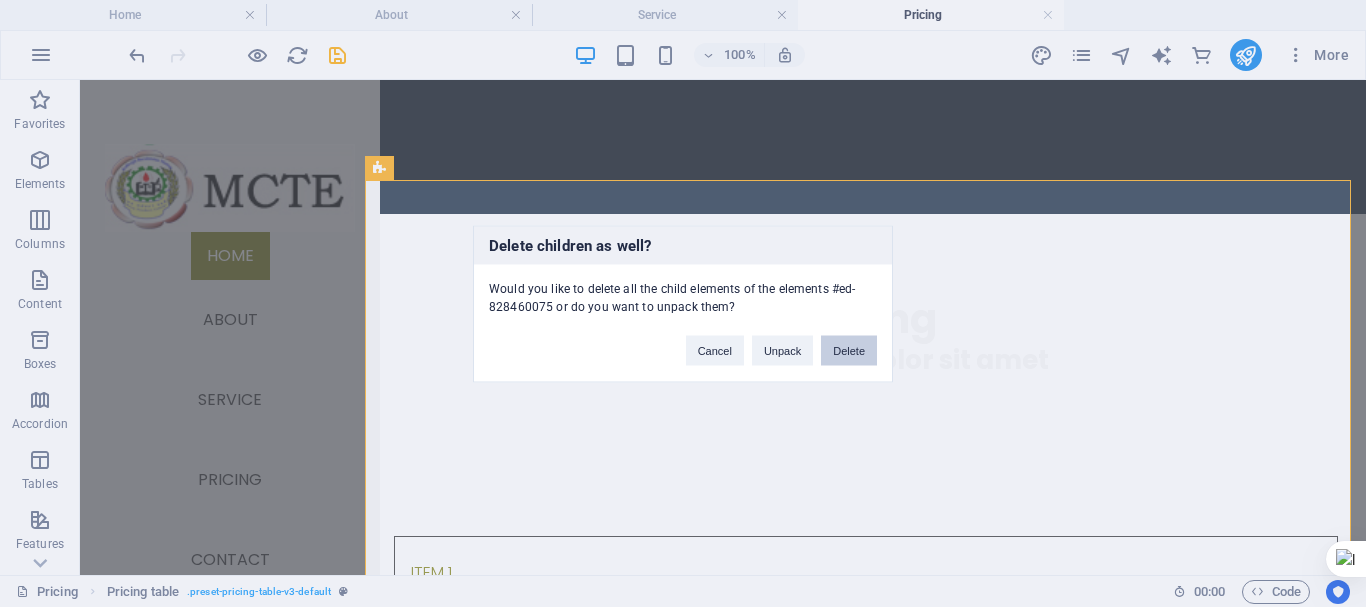 click on "Delete" at bounding box center (849, 350) 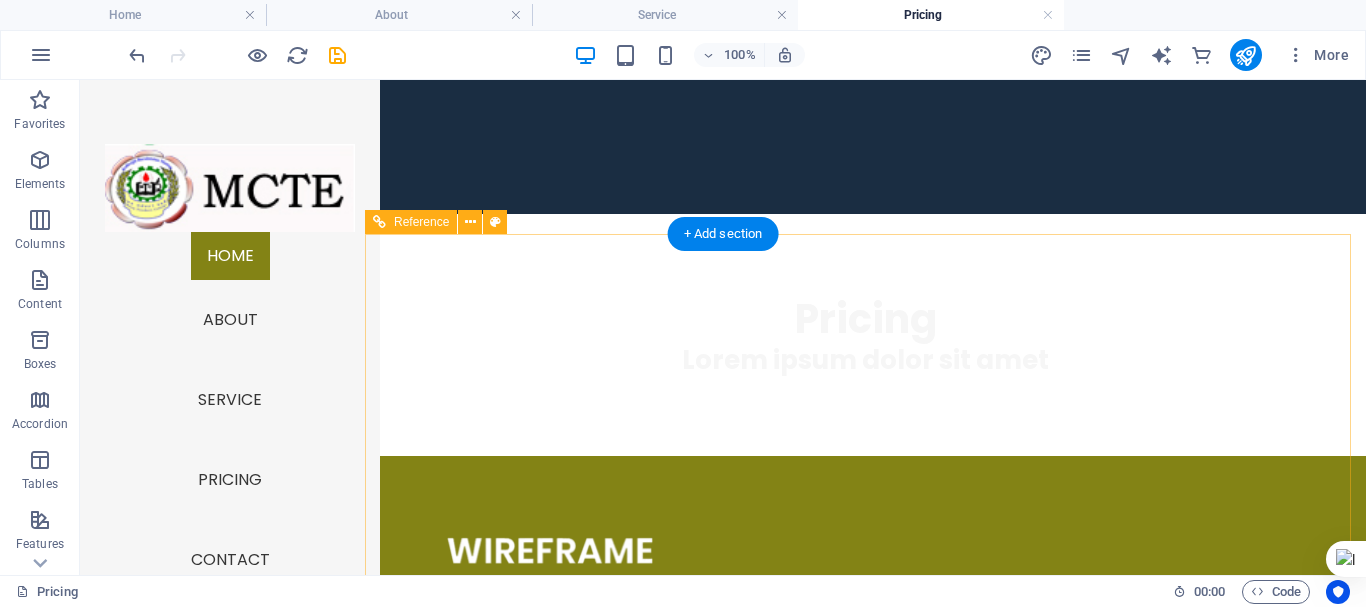 scroll, scrollTop: 100, scrollLeft: 0, axis: vertical 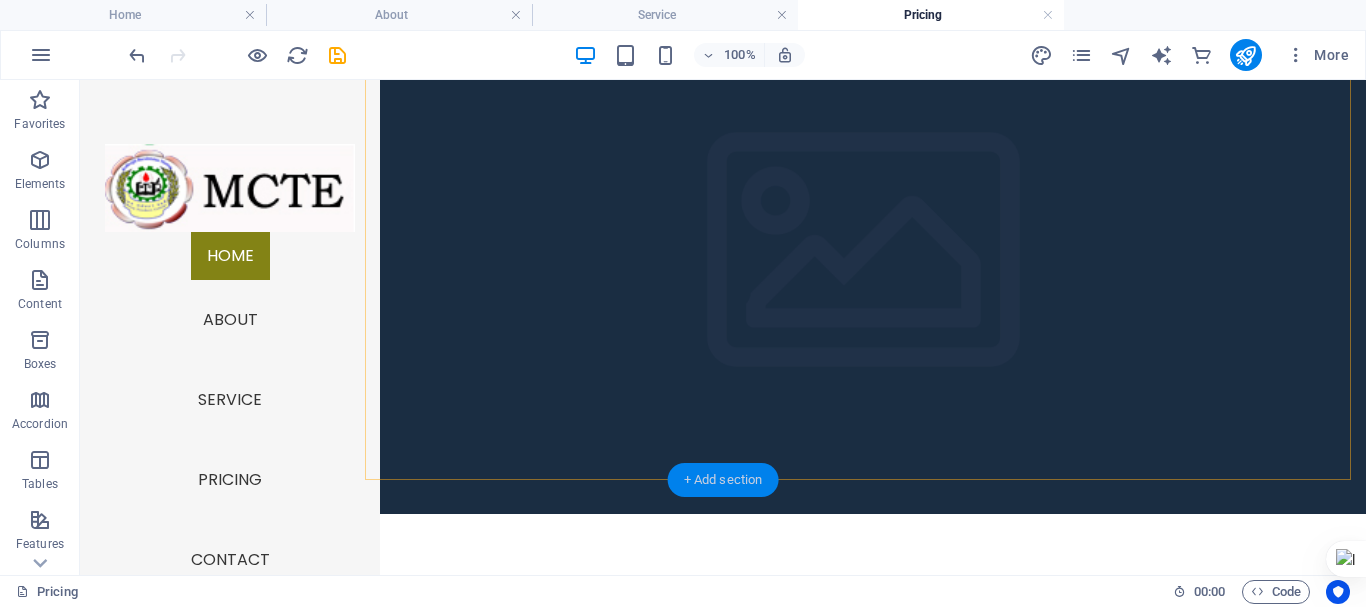 click on "+ Add section" at bounding box center (723, 480) 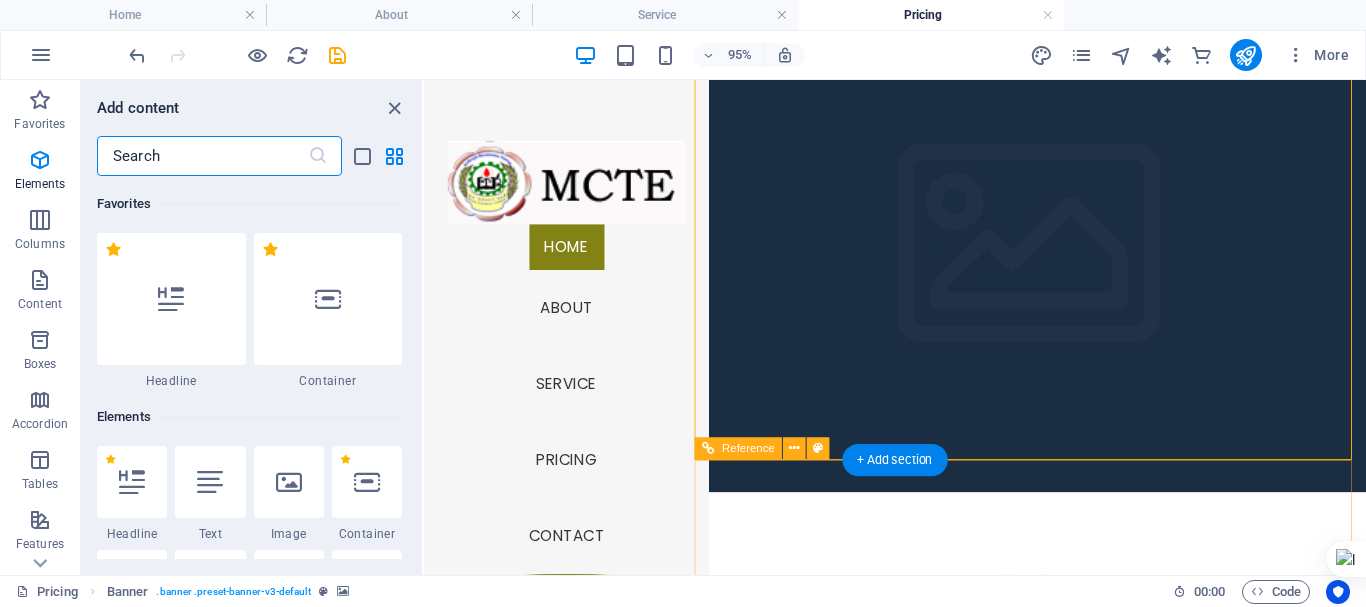 scroll, scrollTop: 3499, scrollLeft: 0, axis: vertical 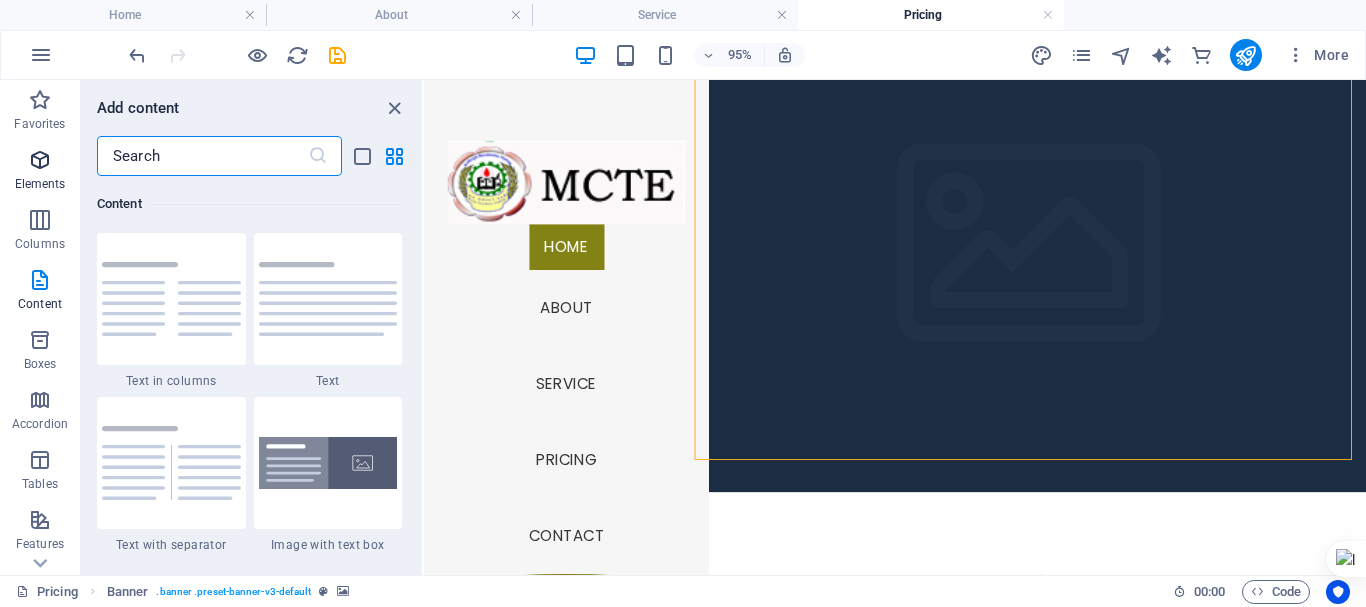 click at bounding box center [40, 160] 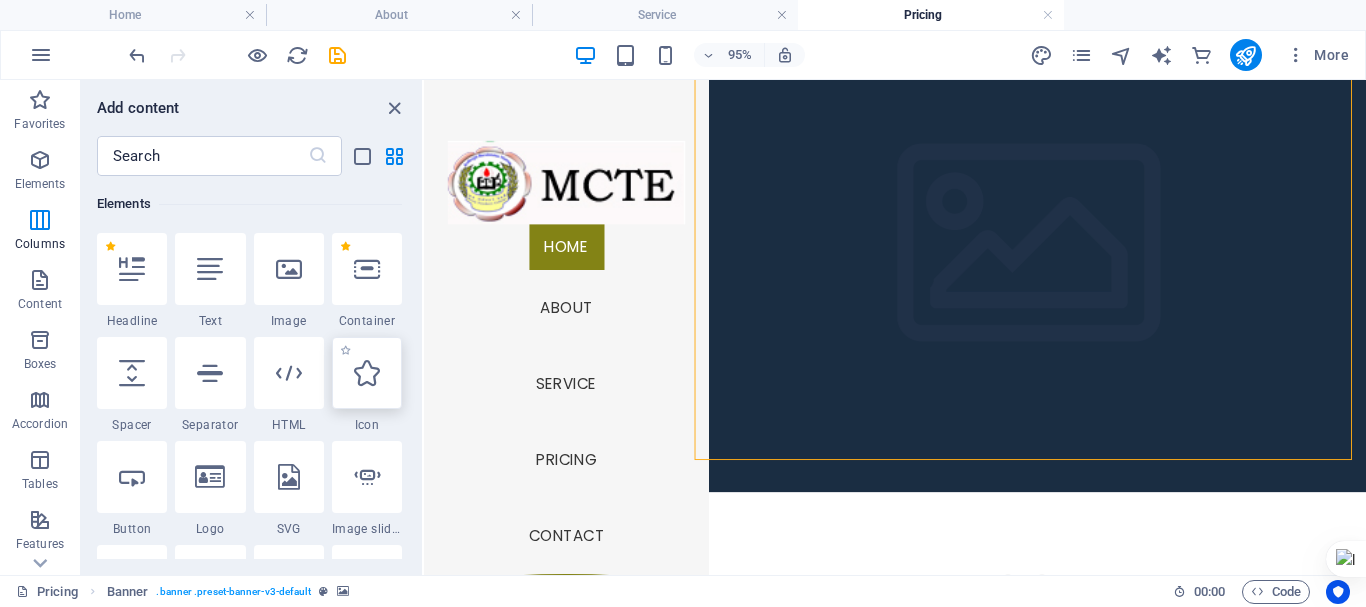 scroll, scrollTop: 213, scrollLeft: 0, axis: vertical 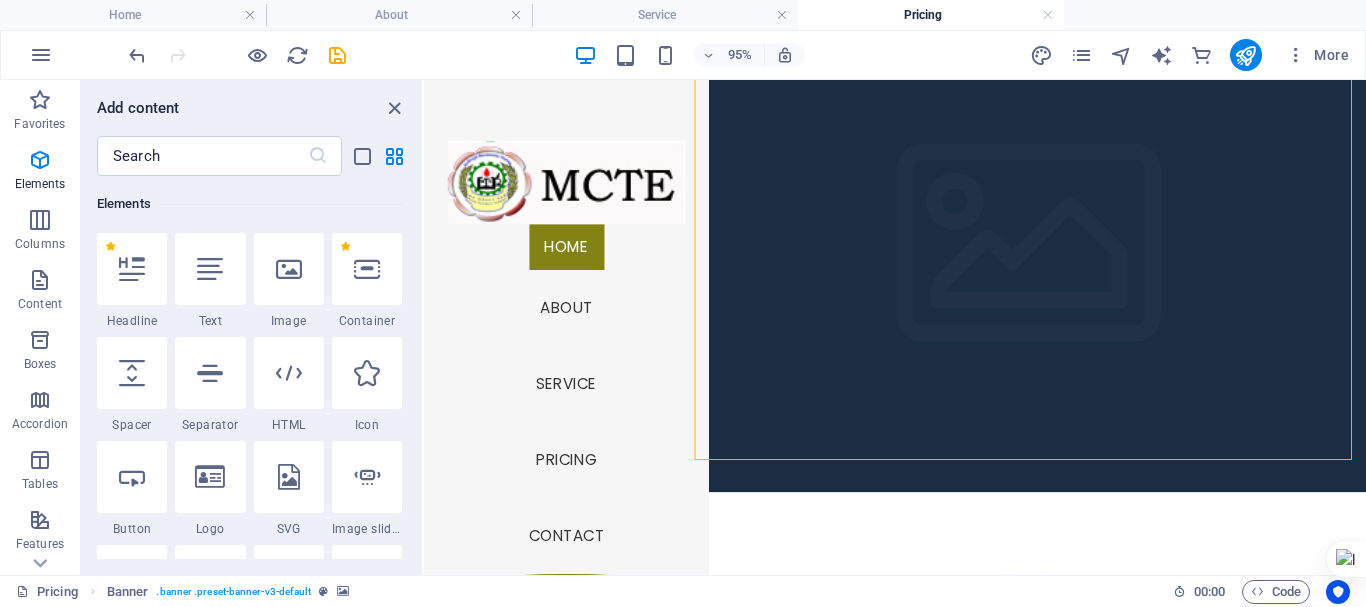 click at bounding box center (367, 269) 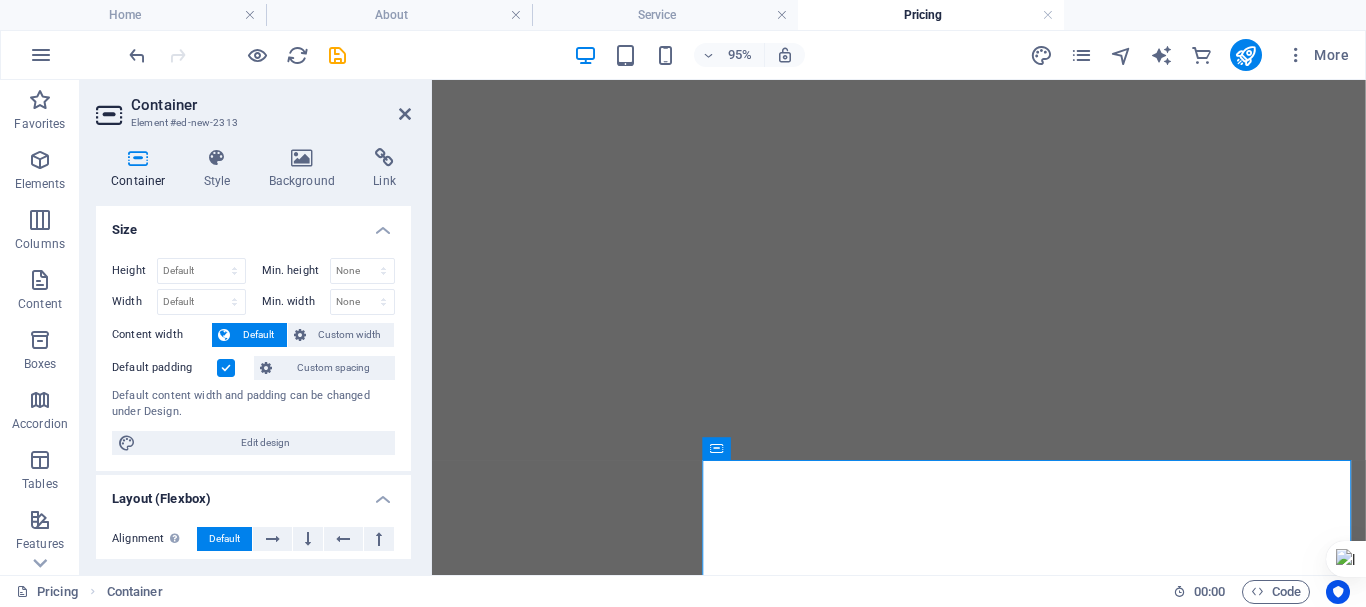 scroll, scrollTop: 0, scrollLeft: 0, axis: both 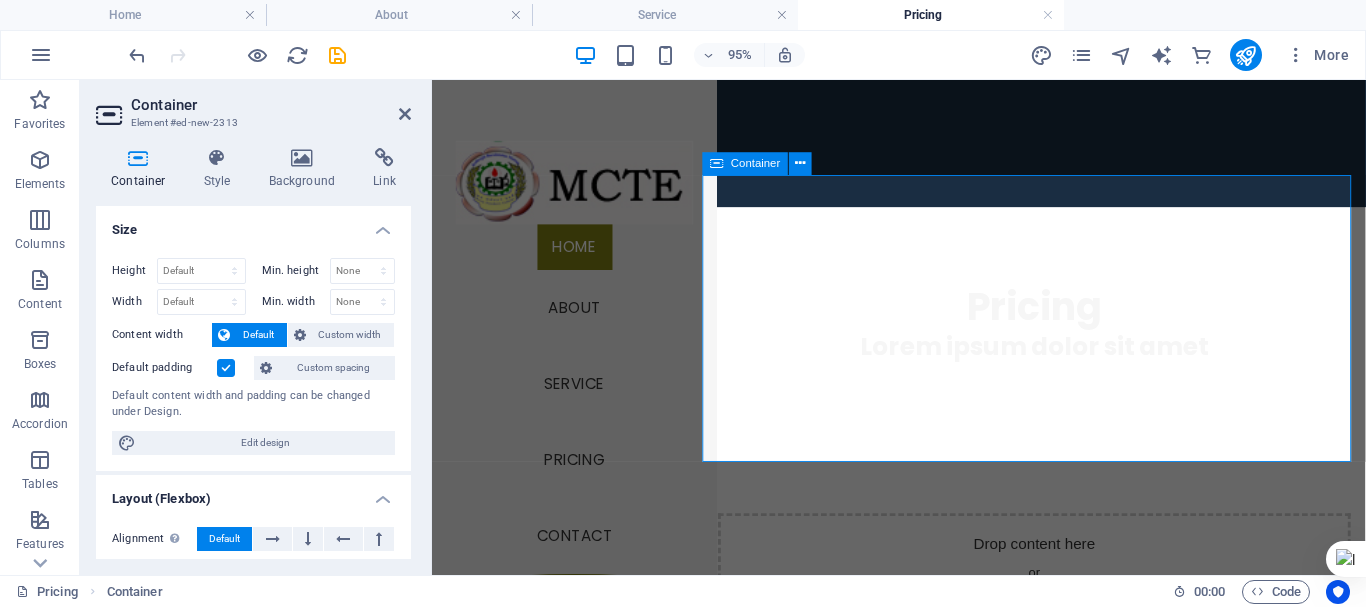 click on "Add elements" at bounding box center (1007, 637) 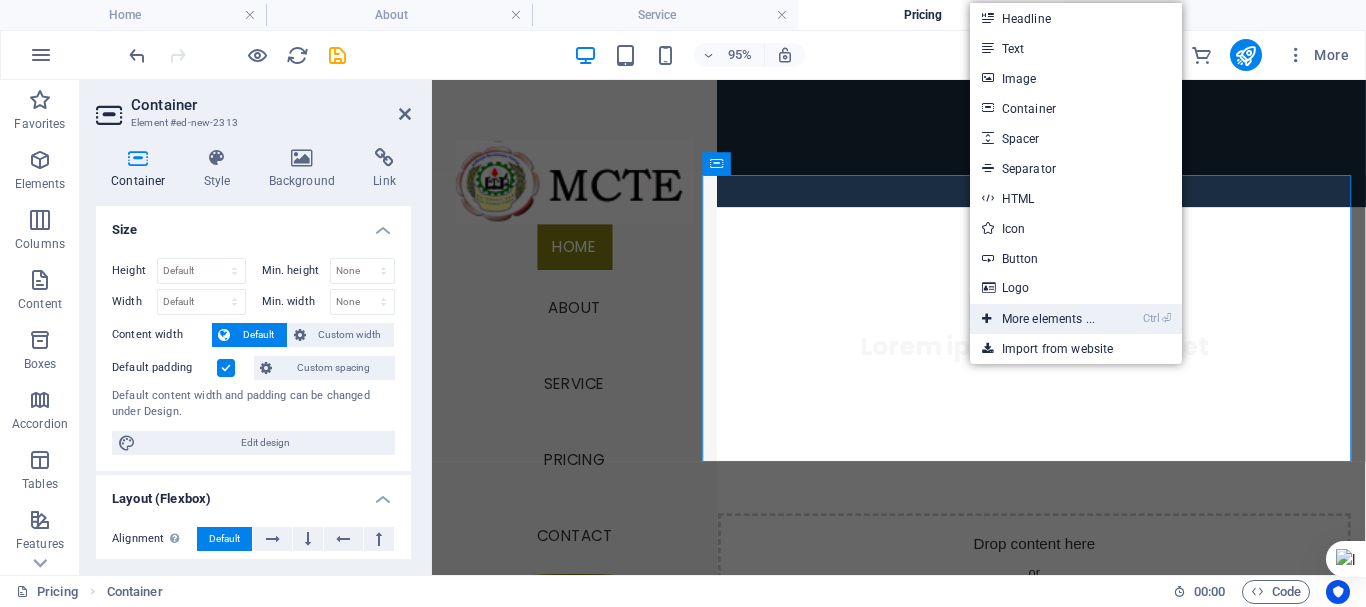 click on "Ctrl ⏎  More elements ..." at bounding box center (1038, 319) 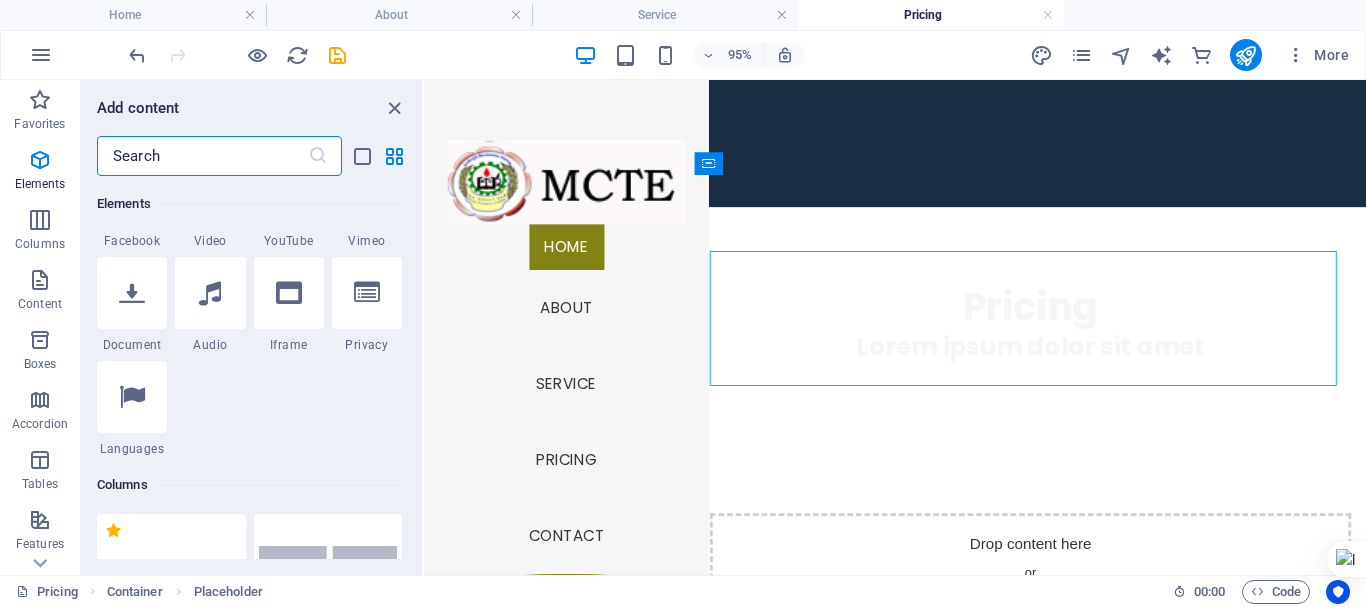 scroll, scrollTop: 713, scrollLeft: 0, axis: vertical 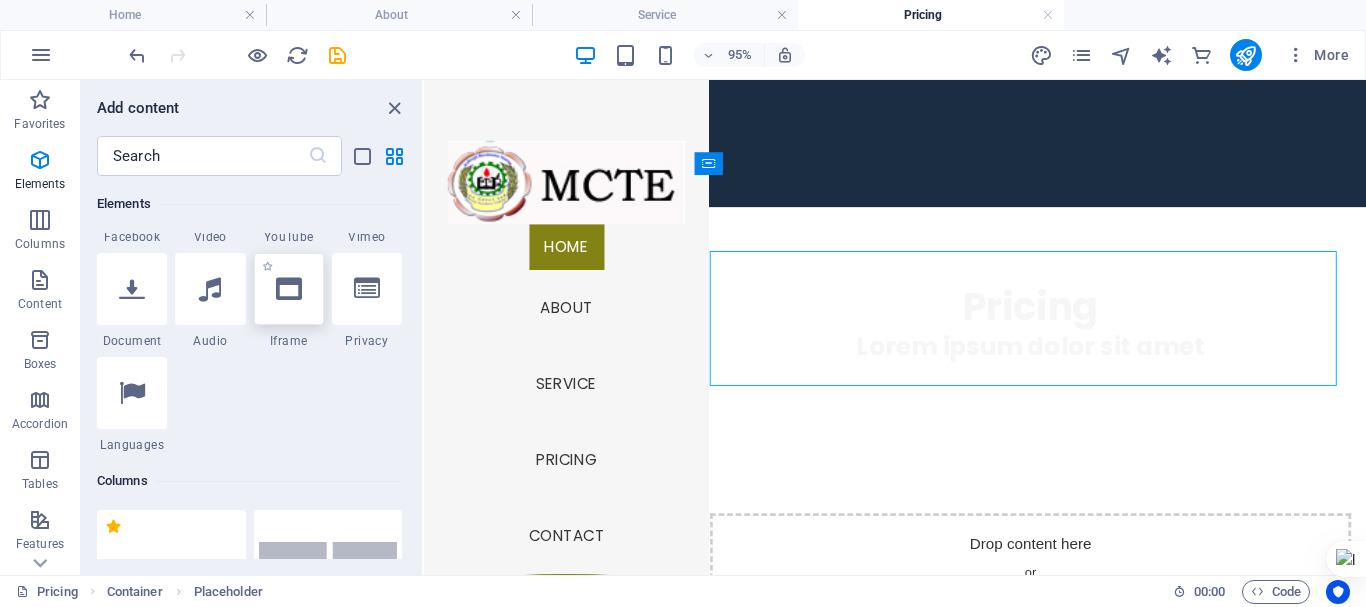 click at bounding box center [289, 289] 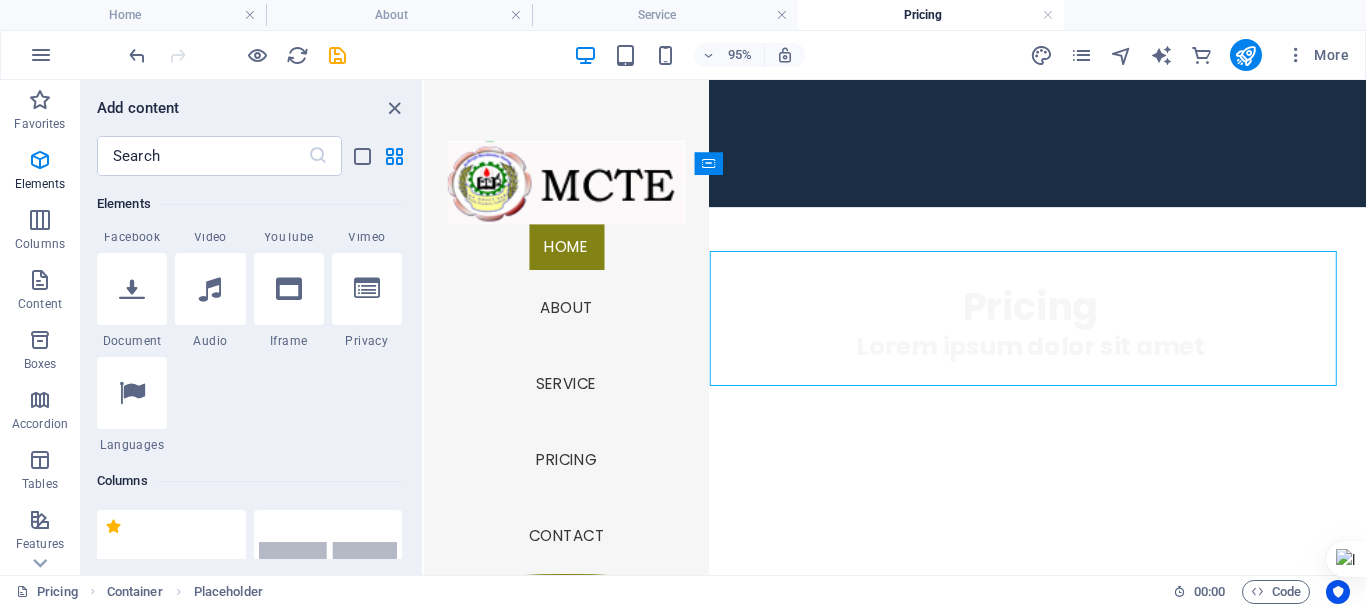 select on "%" 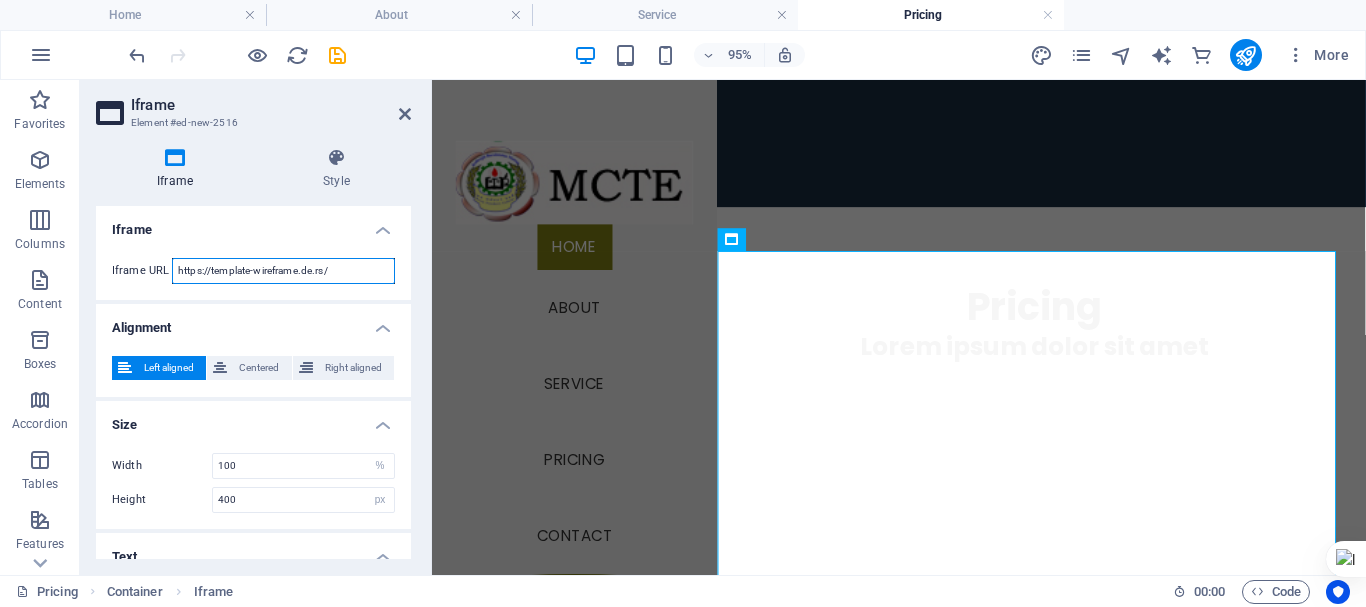 click on "https://template-wireframe.de.rs/" at bounding box center [283, 271] 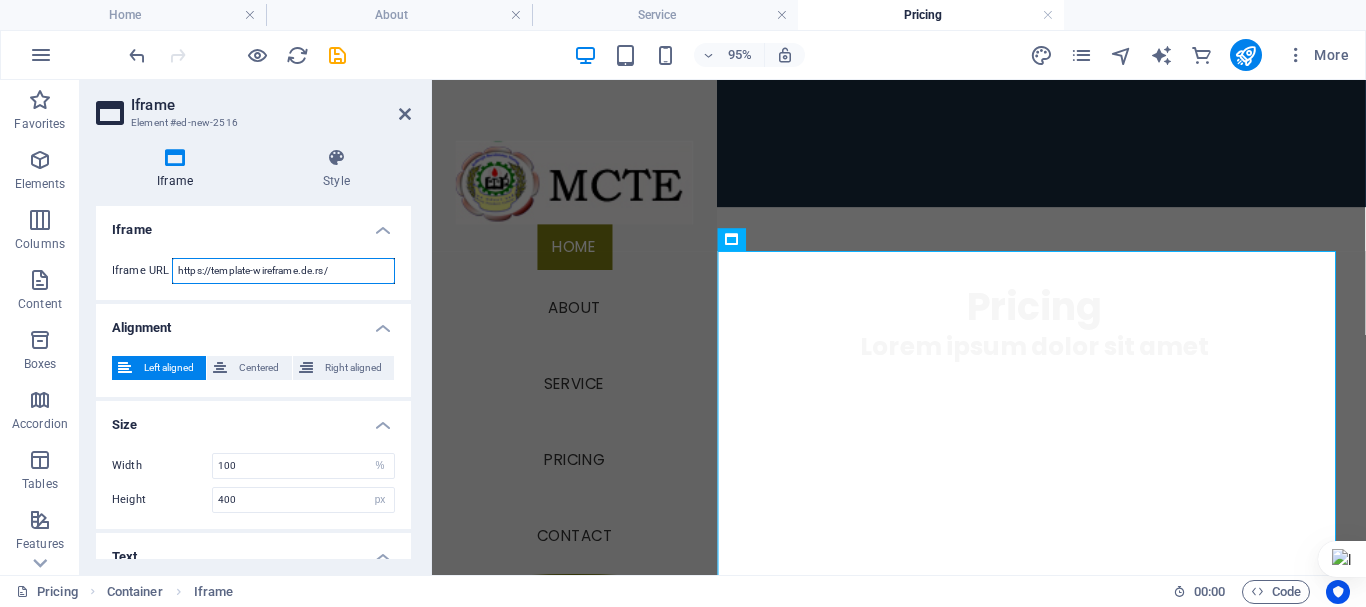 click on "https://template-wireframe.de.rs/" at bounding box center [283, 271] 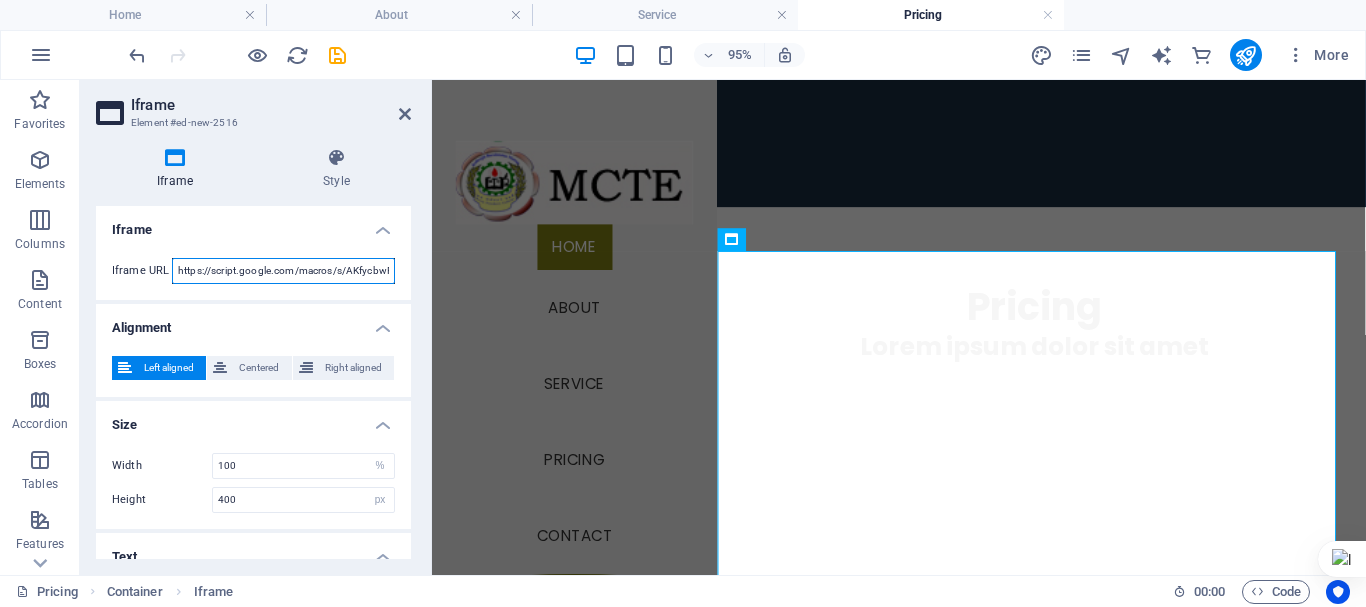 scroll, scrollTop: 0, scrollLeft: 402, axis: horizontal 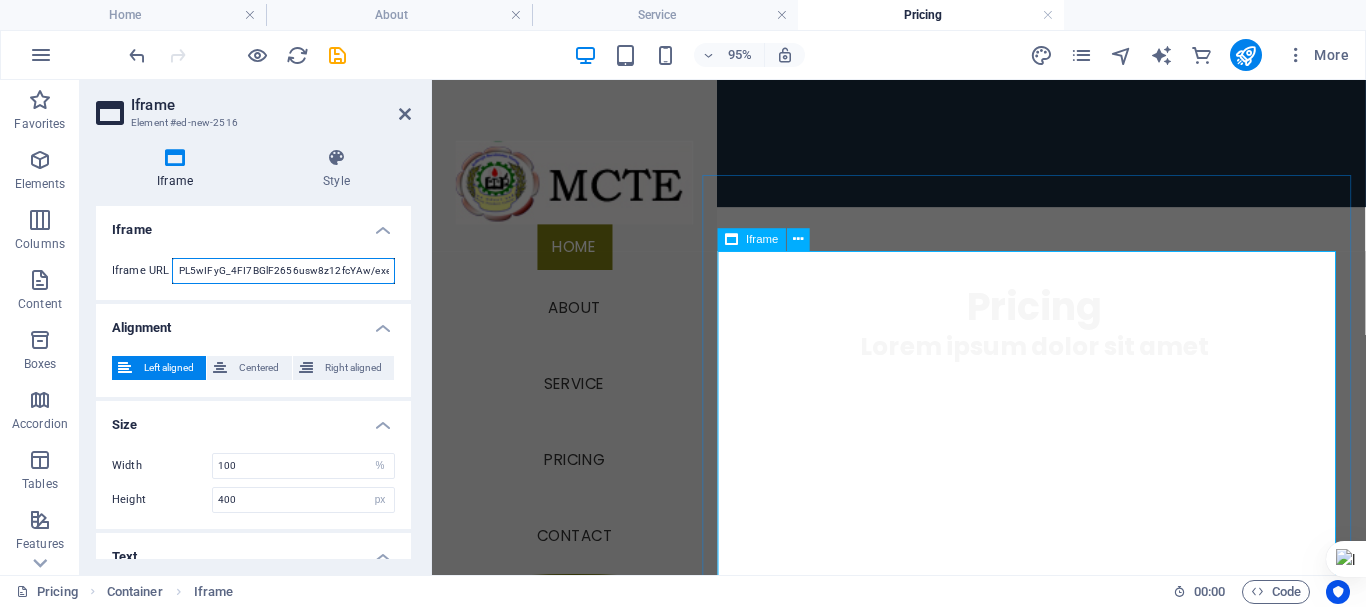 type on "https://script.google.com/macros/s/AKfycbwFhInHF2rYUIBbKkVZkcgmGc_CqVsoPt5JIPL5wIFyG_4FI7BGlF2656usw8z12fcYAw/exec" 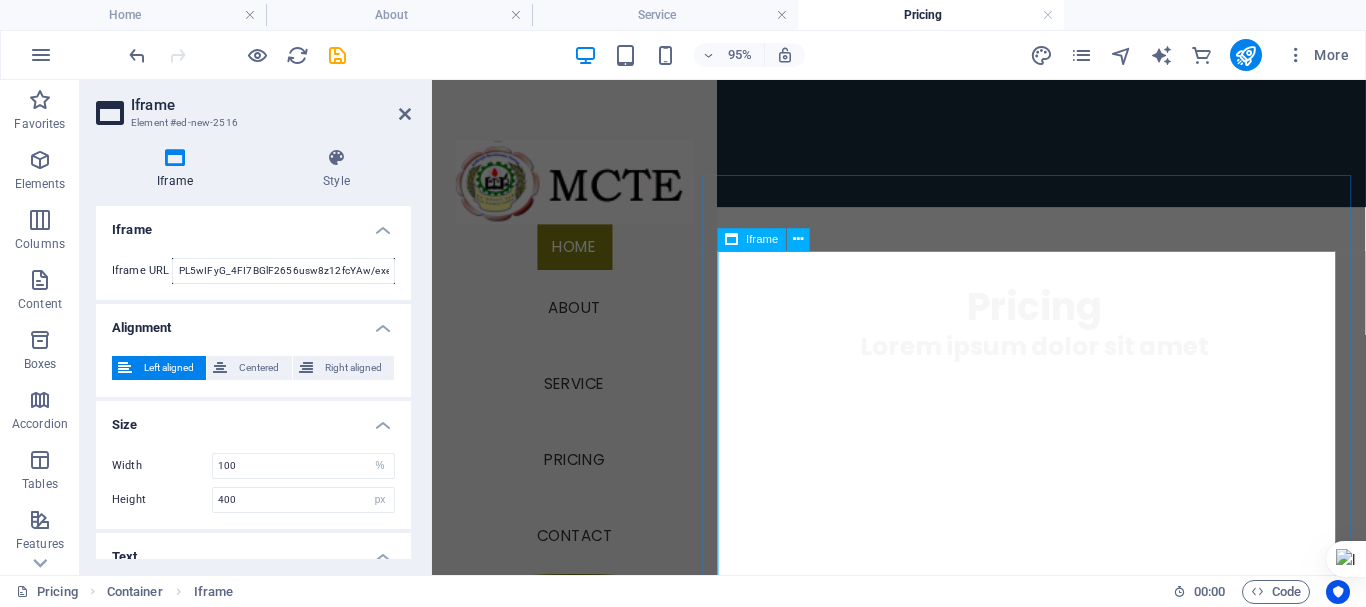 click on "</div>" at bounding box center (1066, 736) 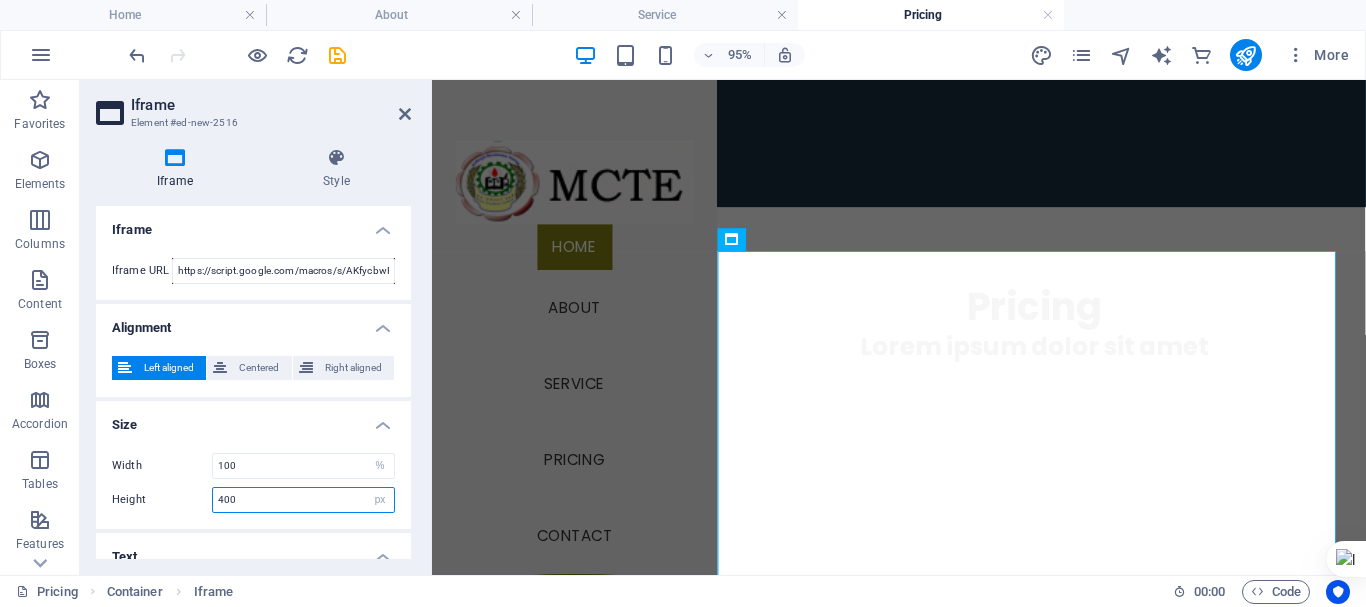 drag, startPoint x: 247, startPoint y: 492, endPoint x: 195, endPoint y: 492, distance: 52 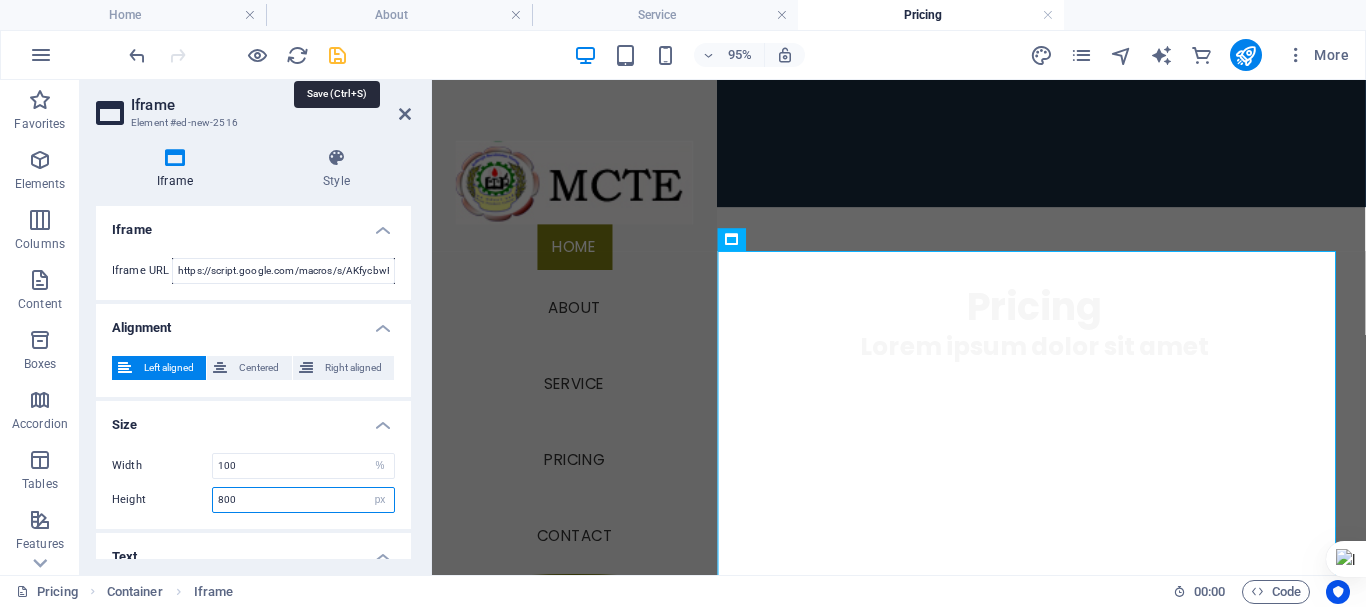 type on "800" 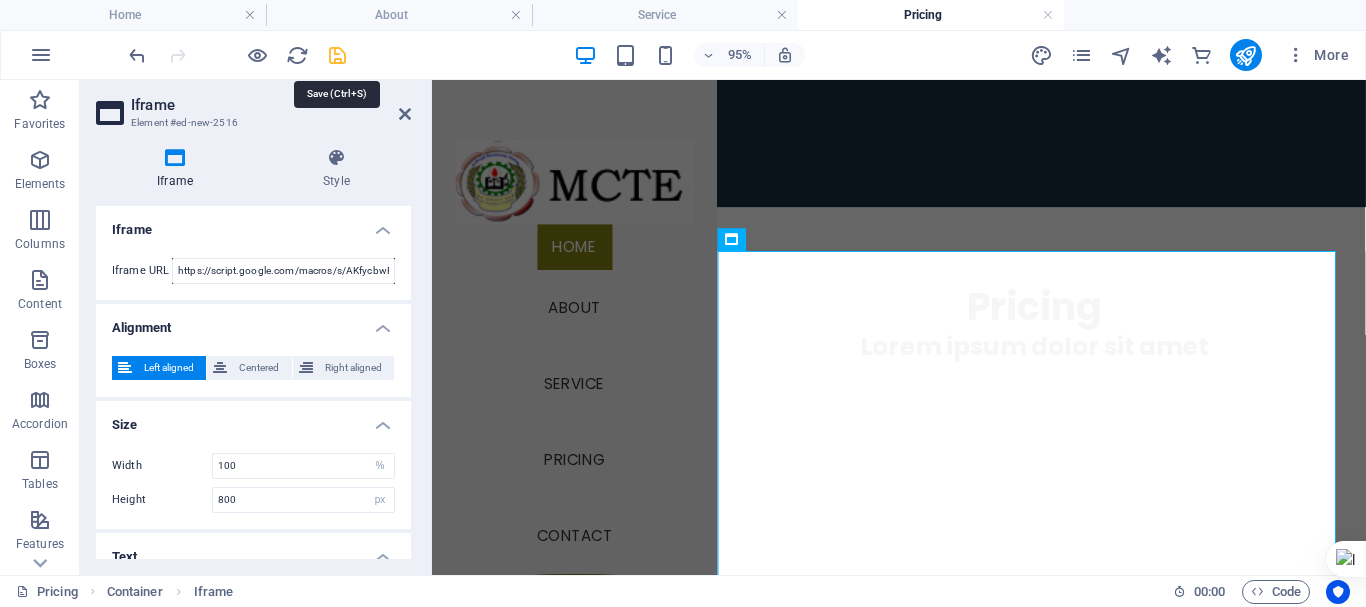 click at bounding box center [337, 55] 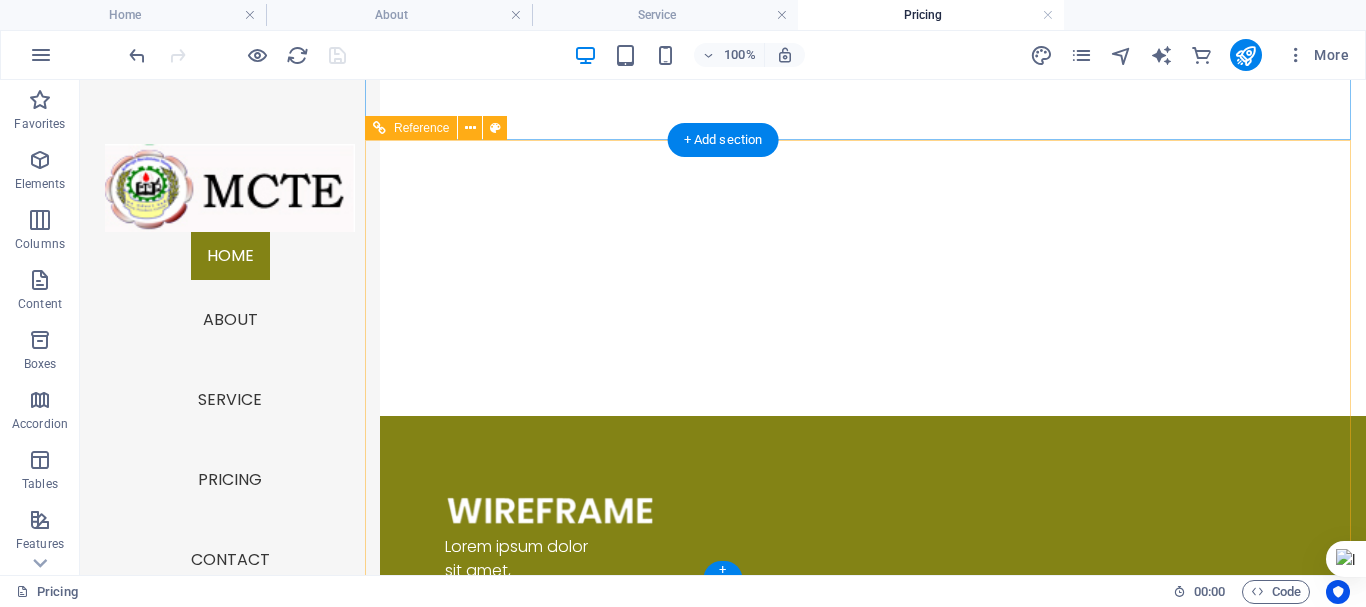 scroll, scrollTop: 1405, scrollLeft: 0, axis: vertical 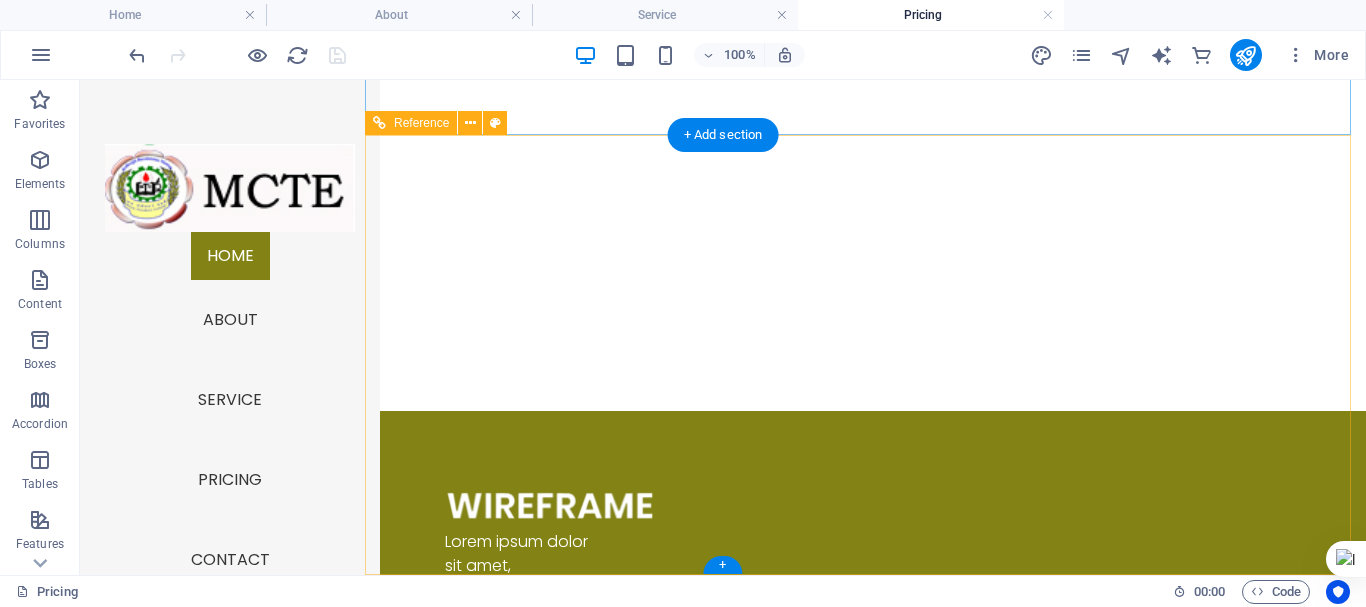 click at bounding box center (520, 505) 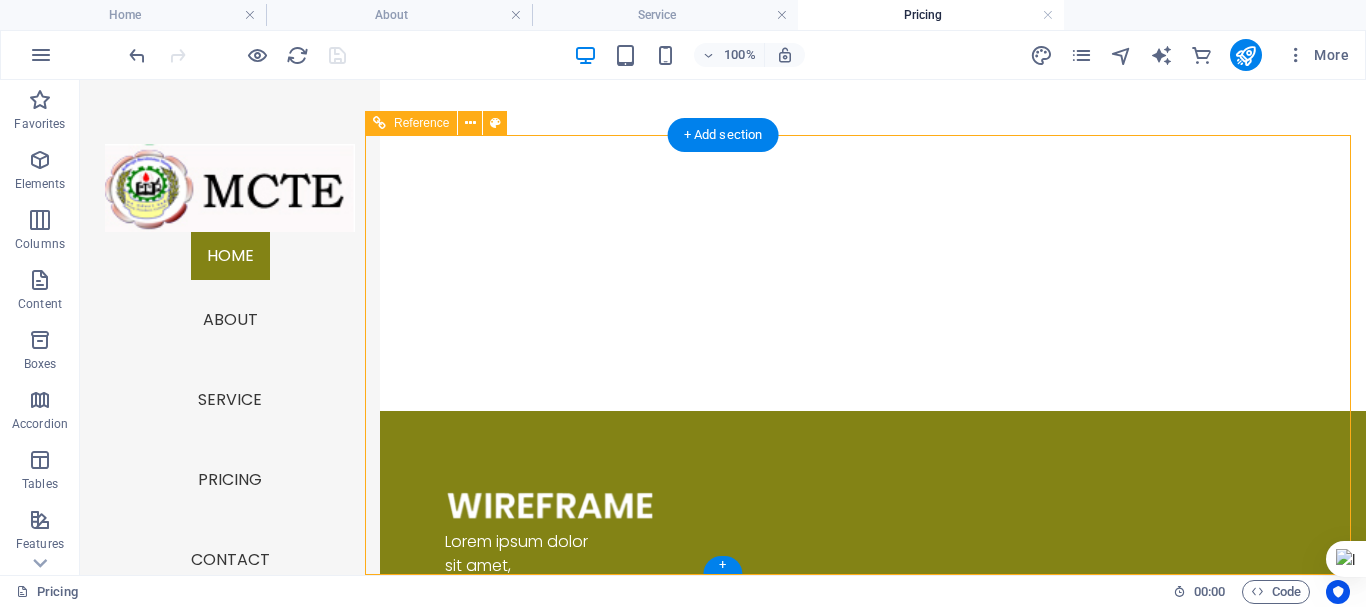 click at bounding box center (520, 505) 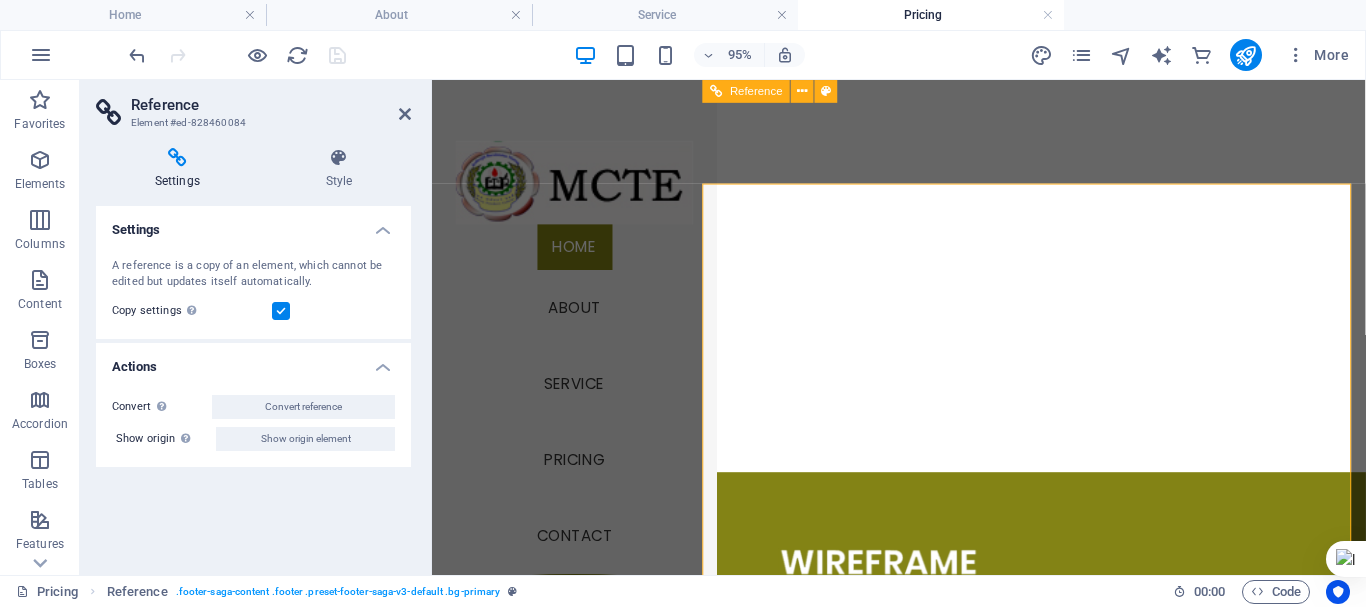 scroll, scrollTop: 1275, scrollLeft: 0, axis: vertical 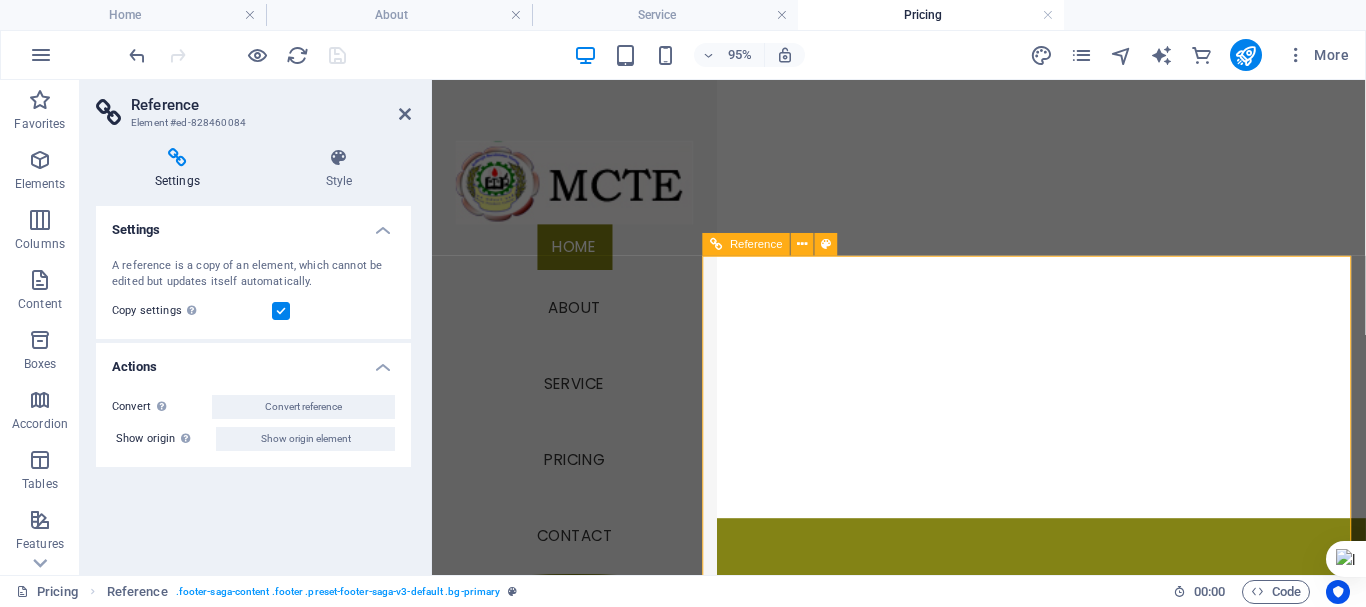 click at bounding box center (834, 635) 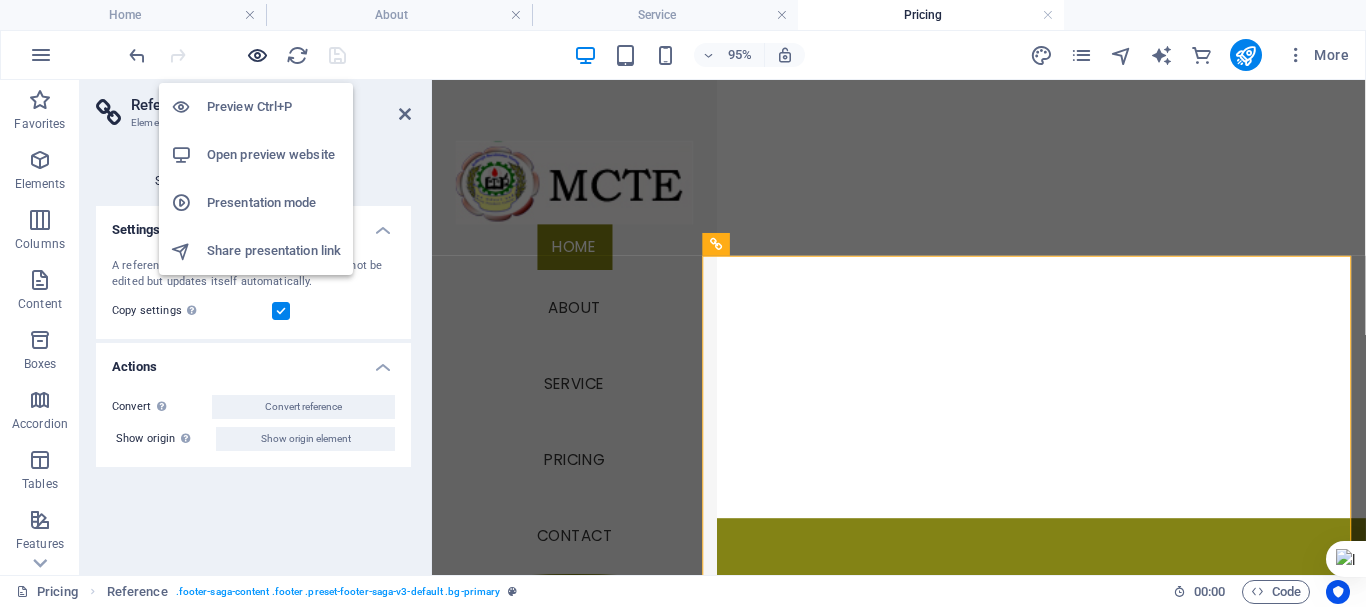 click at bounding box center (257, 55) 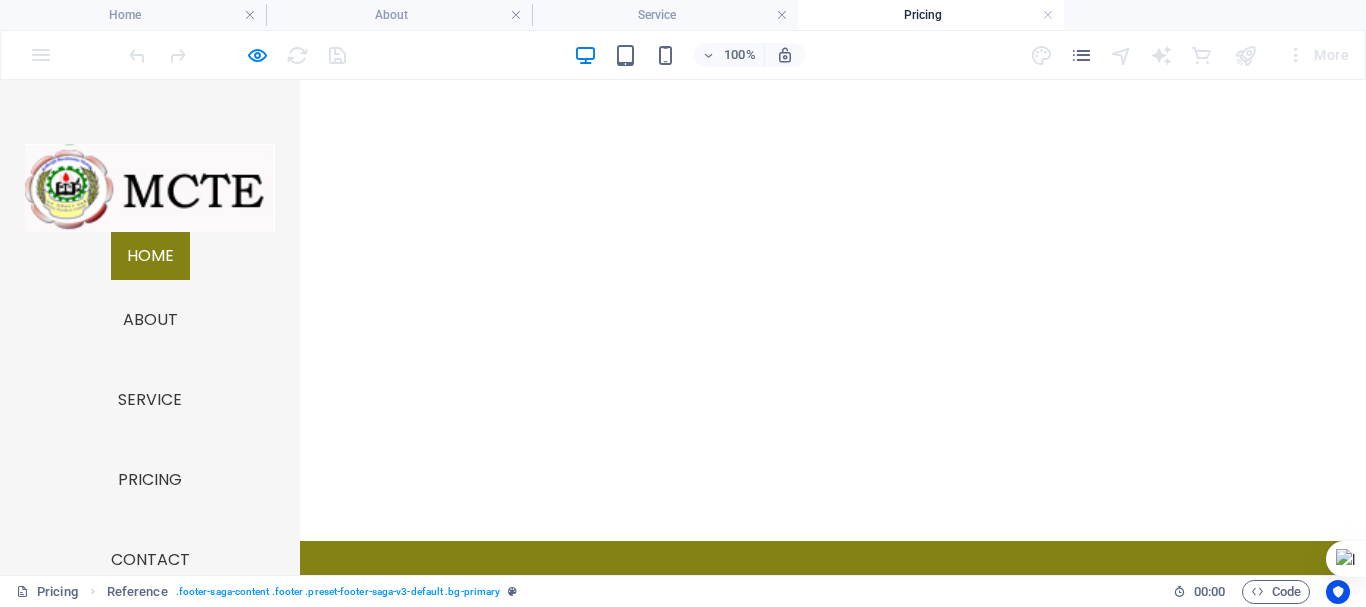 click at bounding box center [237, 55] 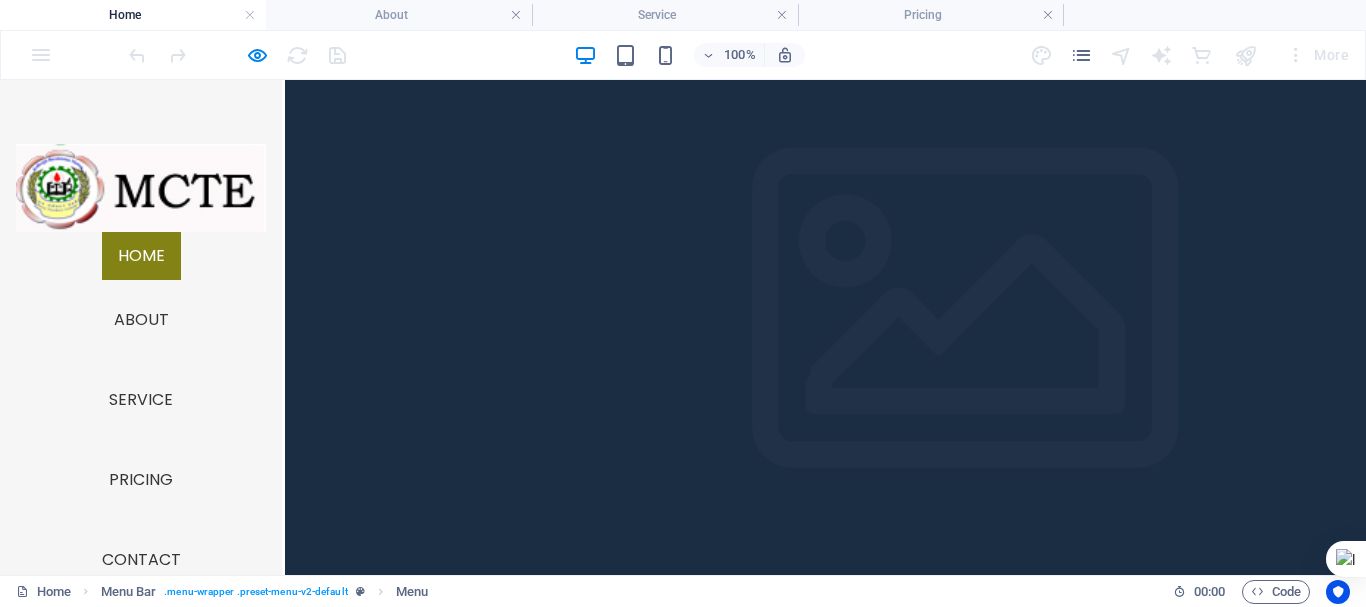 scroll, scrollTop: 800, scrollLeft: 0, axis: vertical 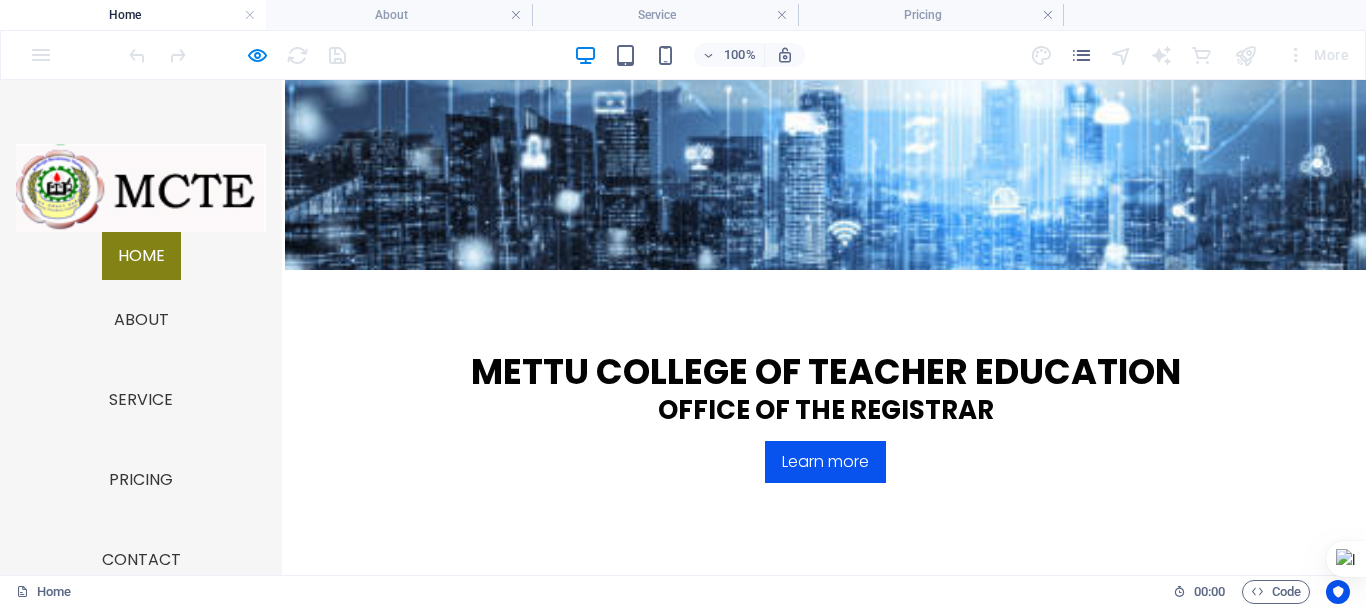 click on "Lorem ipsum dolor sit amet, consetetur sadipscing elitr, sed diam nonumy." at bounding box center (450, 1379) 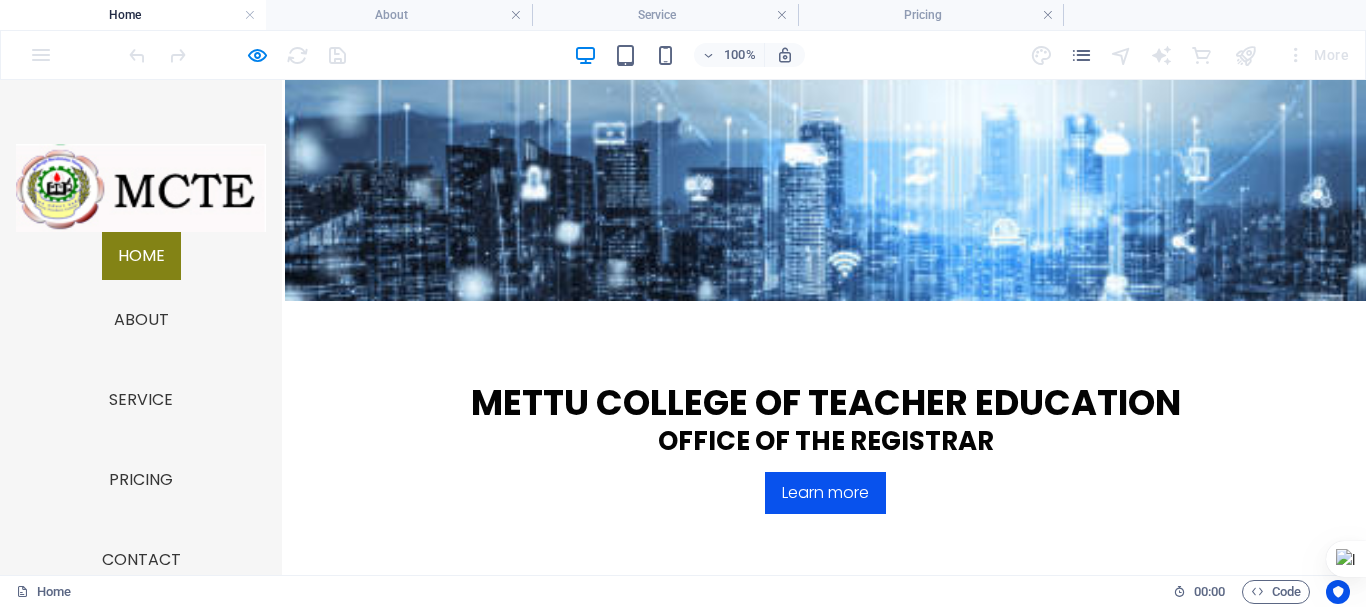 scroll, scrollTop: 814, scrollLeft: 0, axis: vertical 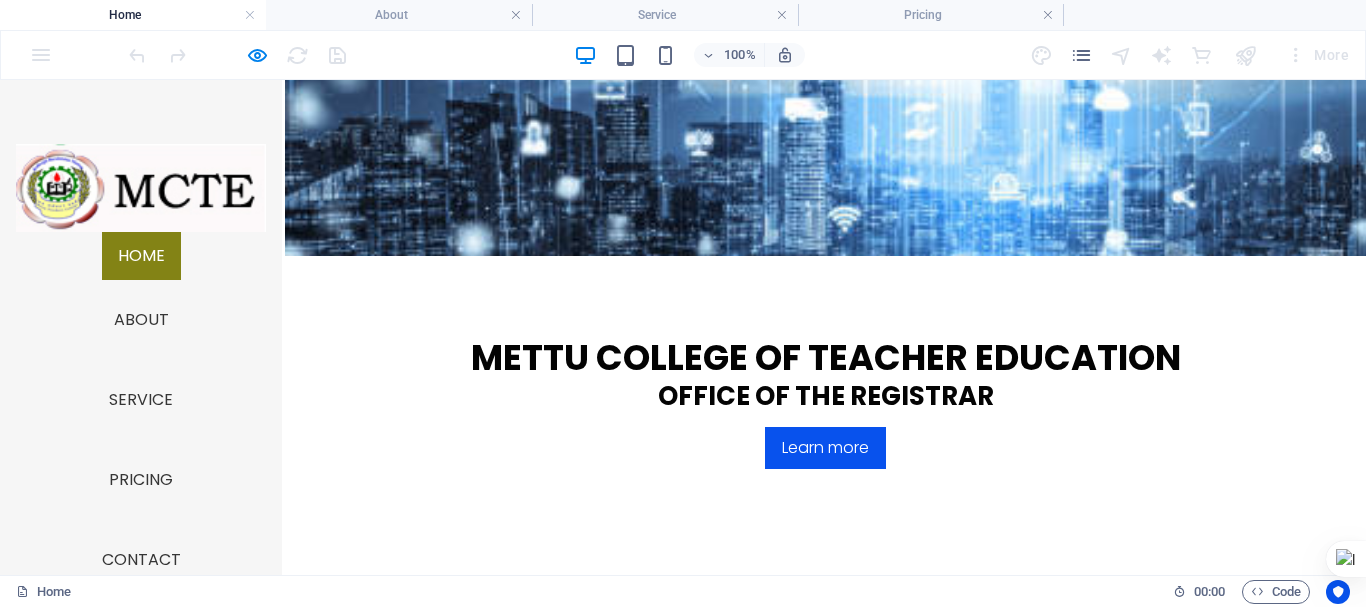 click on "Lorem ipsum dolor sit amet, consetetur sadipscing elitr, sed diam nonumy." at bounding box center [450, 1365] 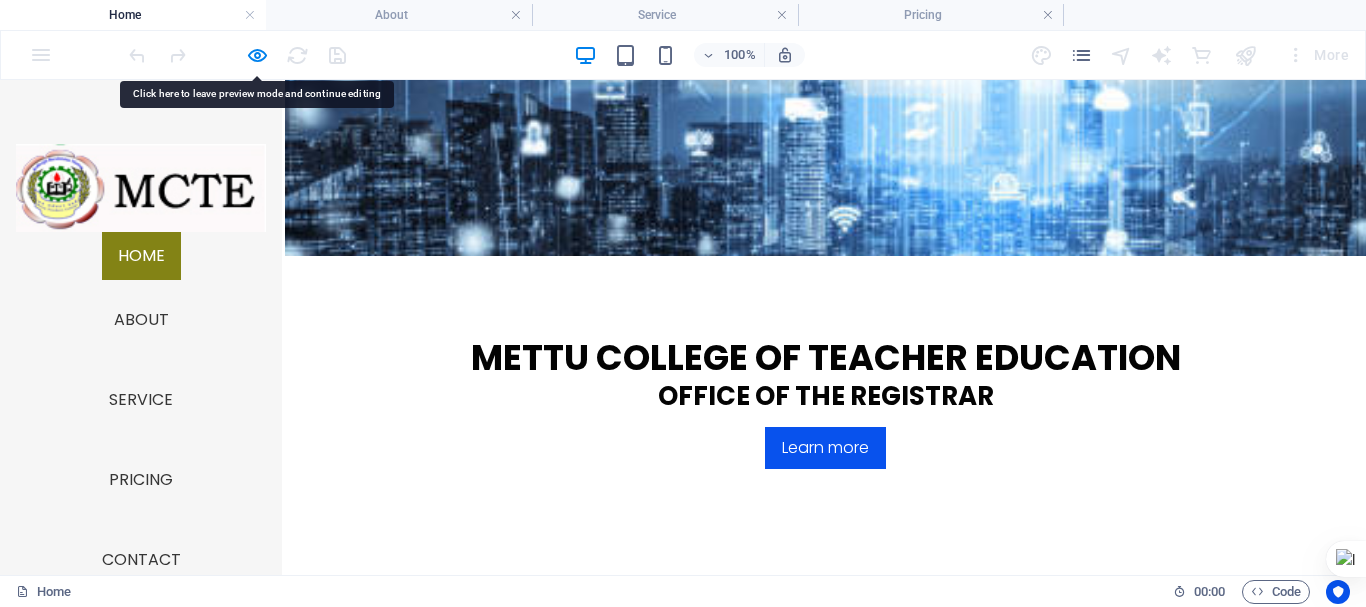 click on "Lorem ipsum dolor sit amet, consetetur sadipscing elitr, sed diam nonumy." at bounding box center [450, 1365] 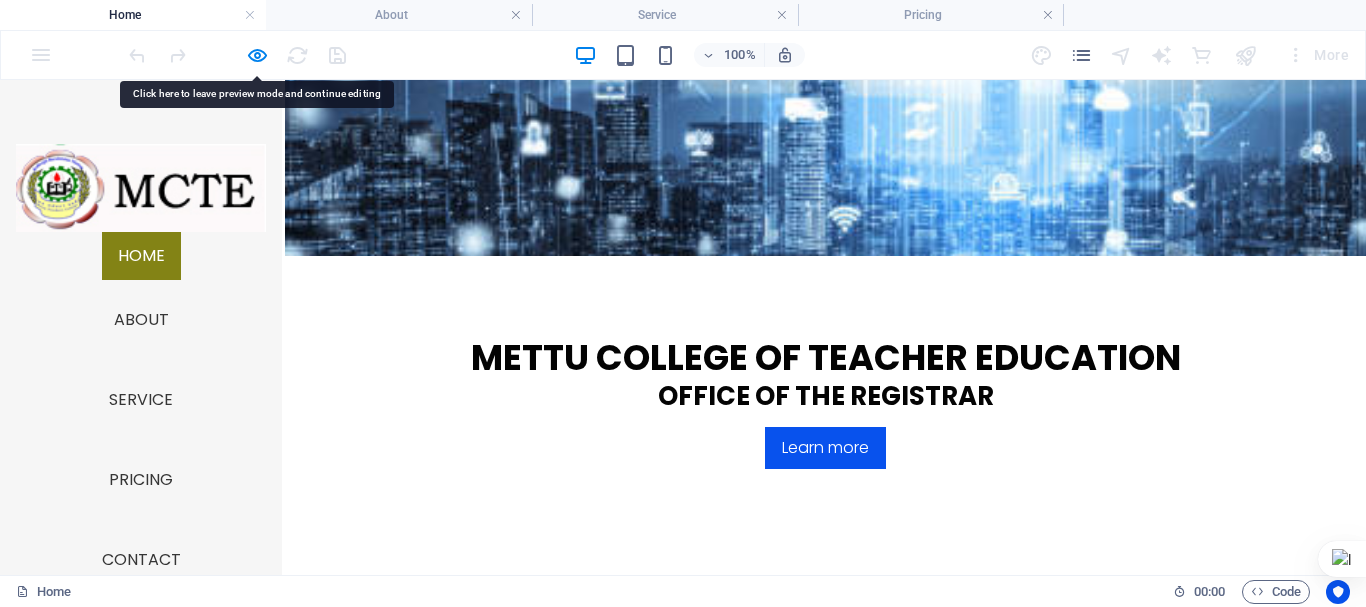 click on "Lorem ipsum dolor sit amet, consetetur sadipscing elitr, sed diam nonumy." at bounding box center [450, 1365] 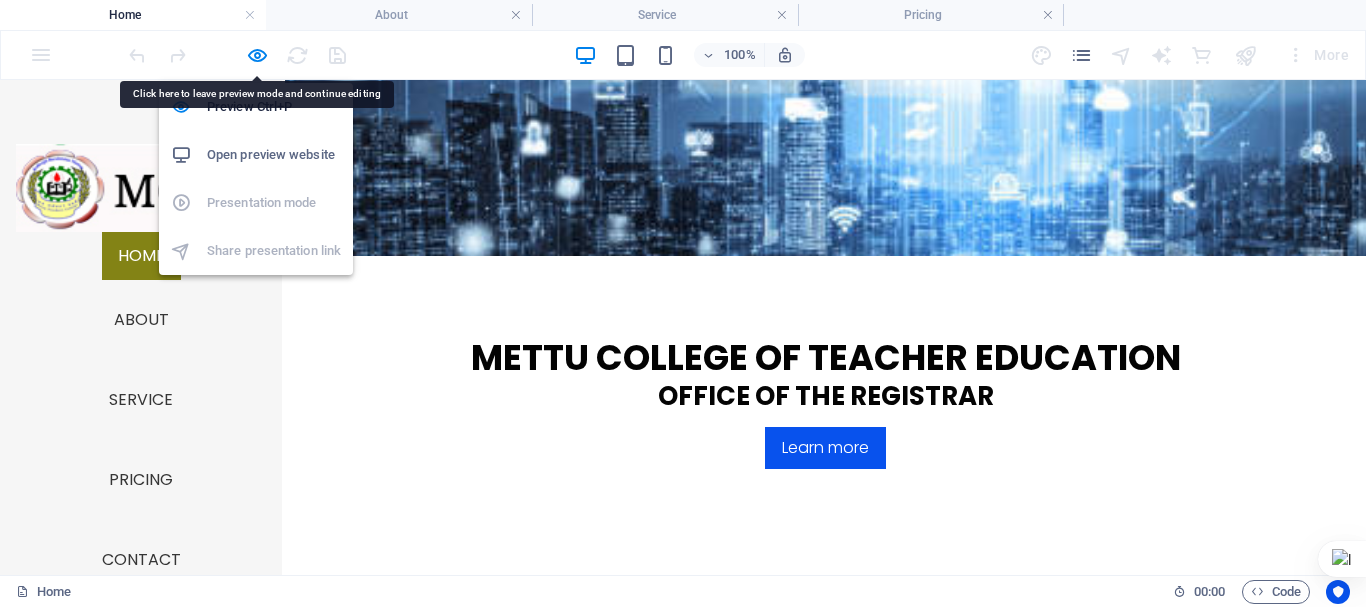 drag, startPoint x: 245, startPoint y: 58, endPoint x: 298, endPoint y: 134, distance: 92.65527 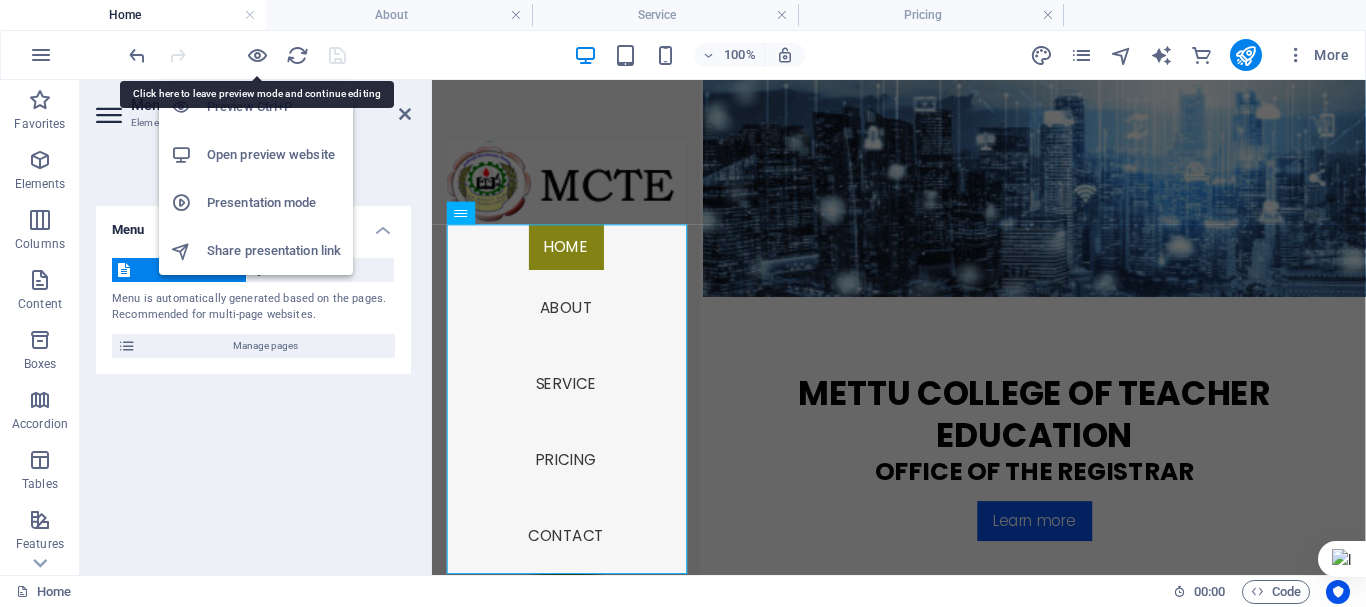 scroll, scrollTop: 867, scrollLeft: 0, axis: vertical 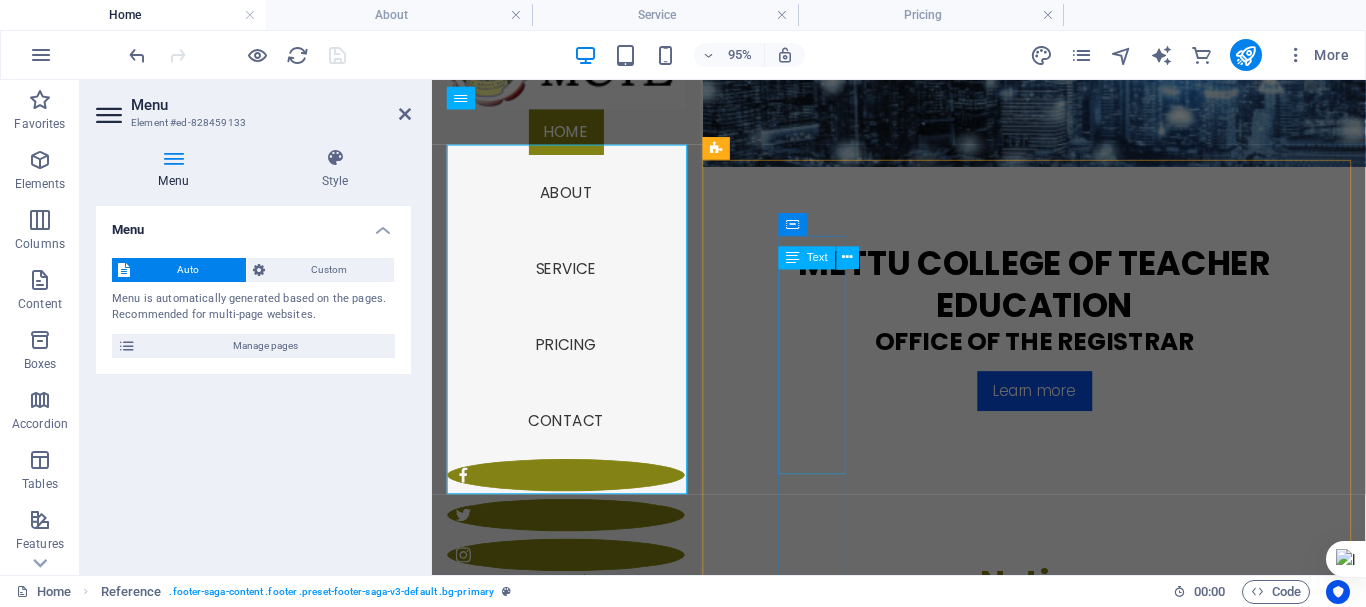 click on "Lorem ipsum dolor sit amet, consetetur sadipscing elitr, sed diam nonumy." at bounding box center [834, 1411] 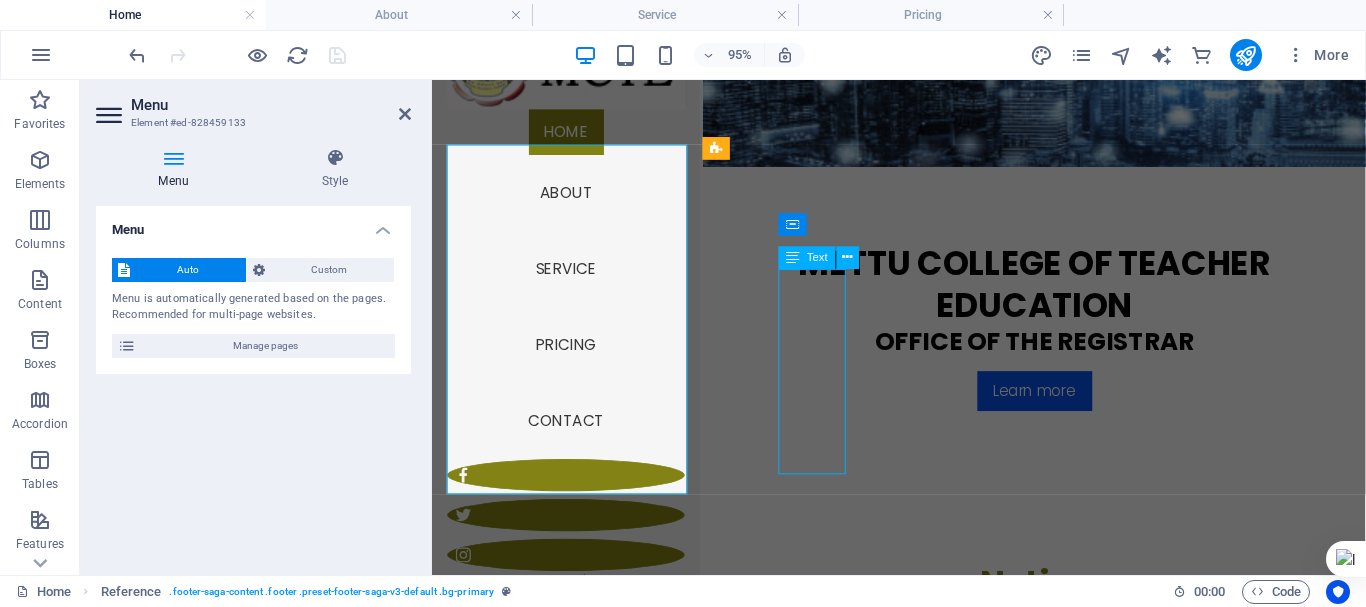 click on "Lorem ipsum dolor sit amet, consetetur sadipscing elitr, sed diam nonumy." at bounding box center (834, 1411) 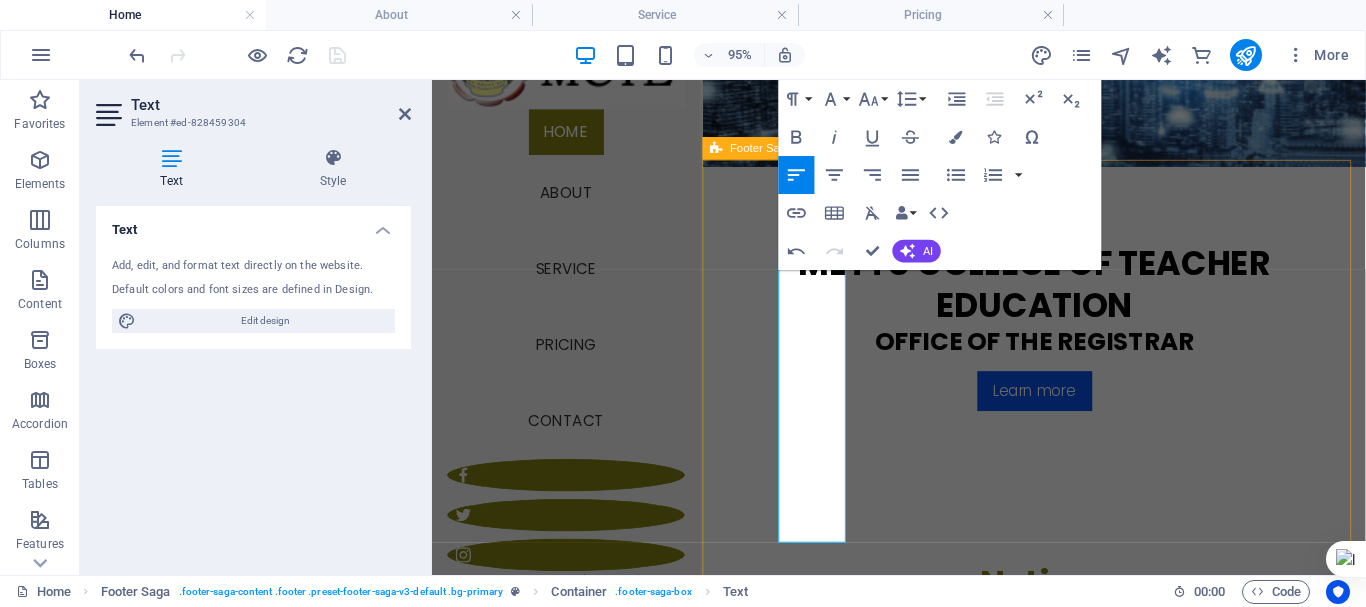 drag, startPoint x: 860, startPoint y: 537, endPoint x: 759, endPoint y: 262, distance: 292.96075 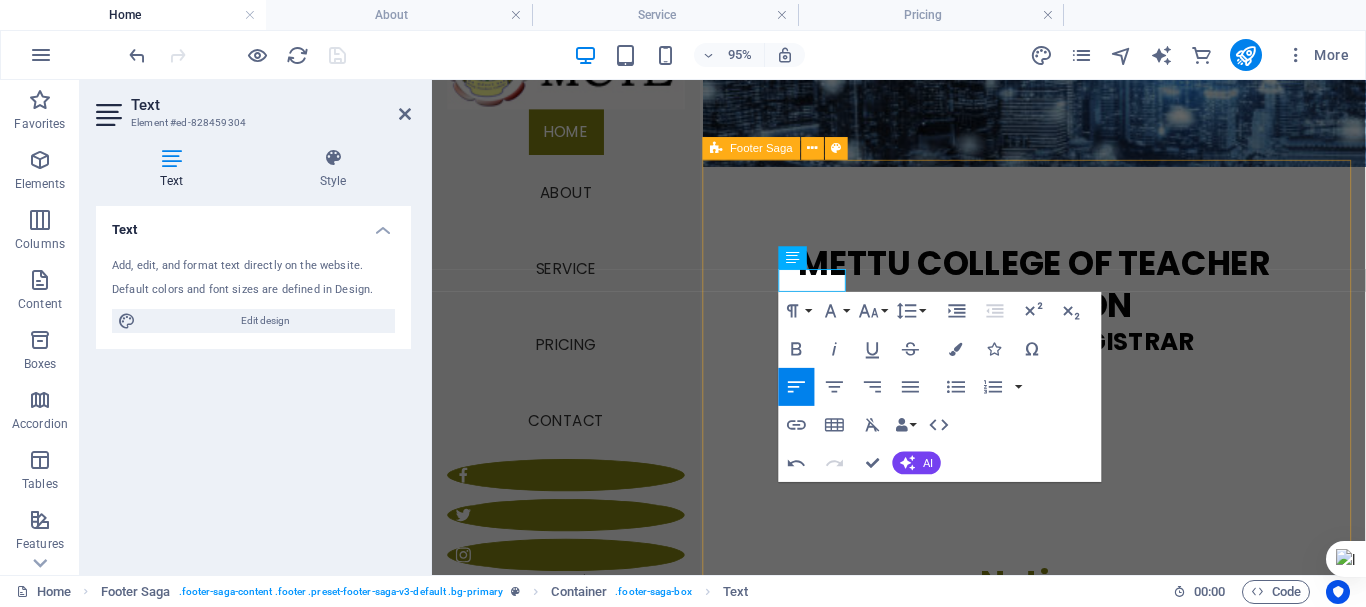 click on ". Legal Notice | Privacy Contact Phone: [PHONE] Mobil: Email: [EMAIL] Address Street [CITY], [POSTAL_CODE] Navigation Home About Service Pricing Contact" at bounding box center [1066, 1644] 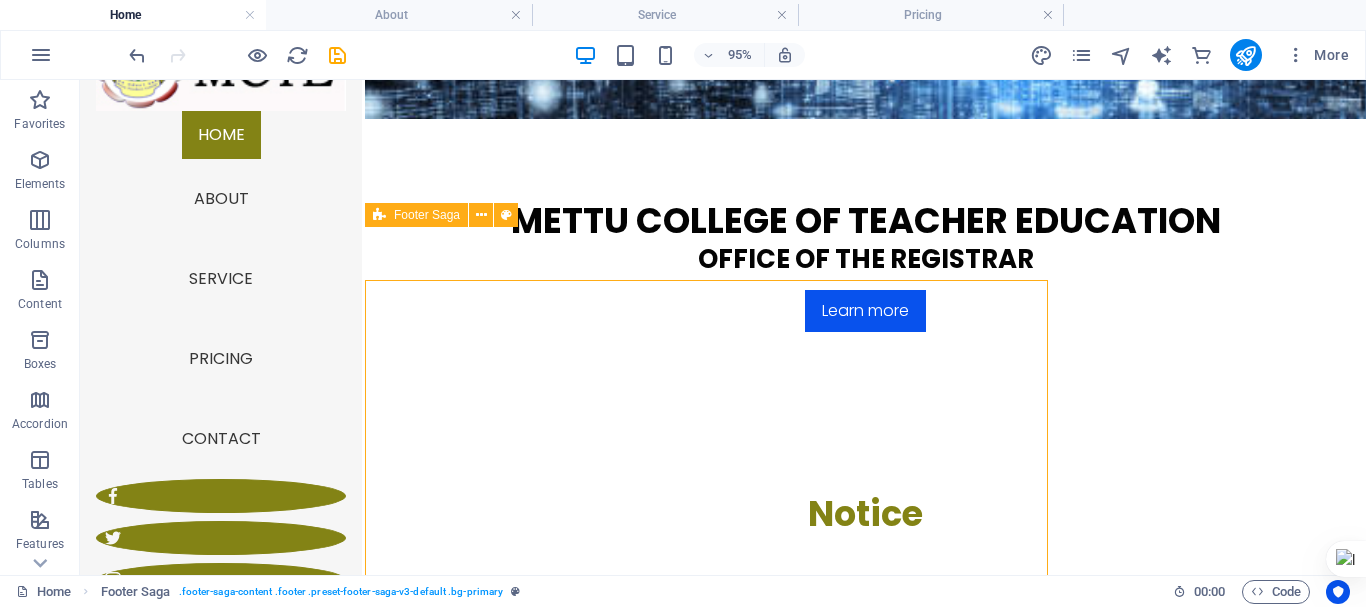 scroll, scrollTop: 835, scrollLeft: 0, axis: vertical 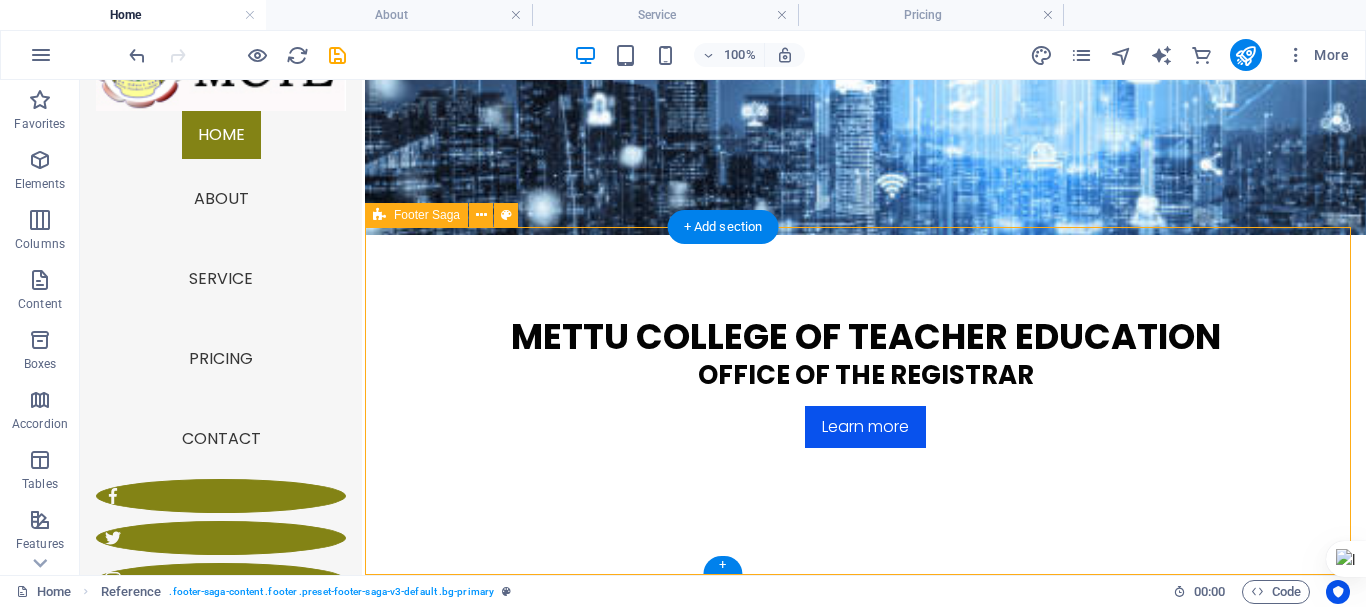 click on ". Legal Notice | Privacy Contact Phone: [PHONE] Mobil: Email: [EMAIL] Address Street [CITY], [POSTAL_CODE] Navigation Home About Service Pricing Contact" at bounding box center (865, 1613) 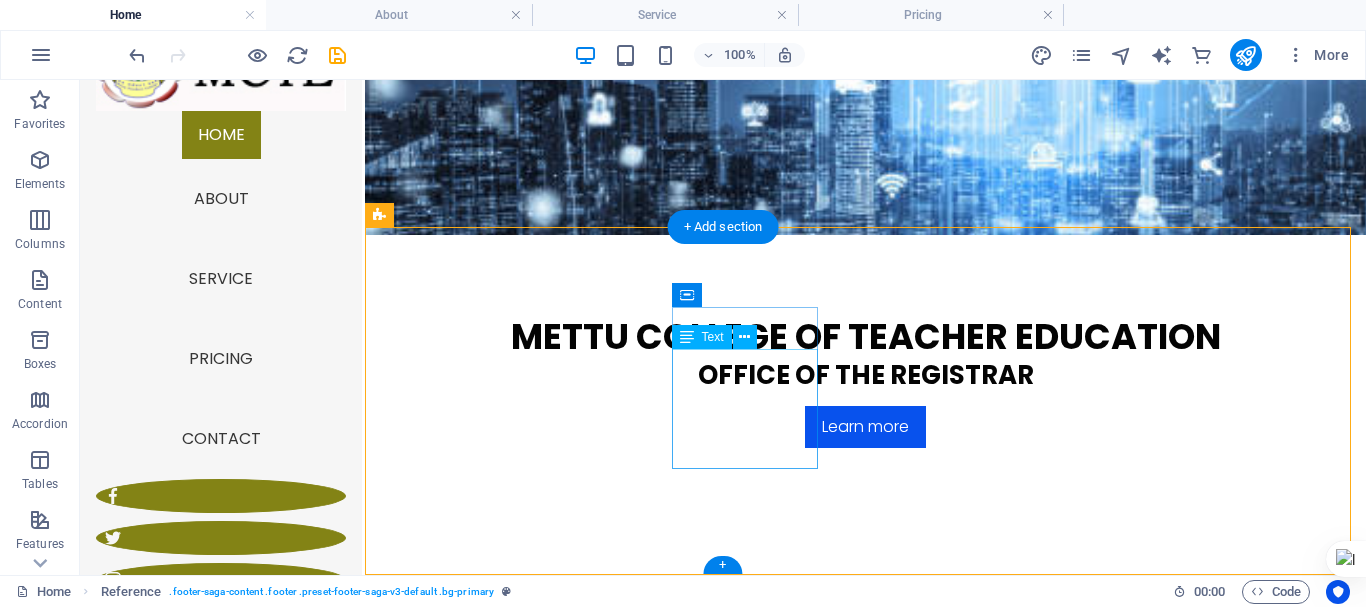 click on "Phone:  [PHONE] Mobil:  Email:  [EMAIL]" at bounding box center (520, 1636) 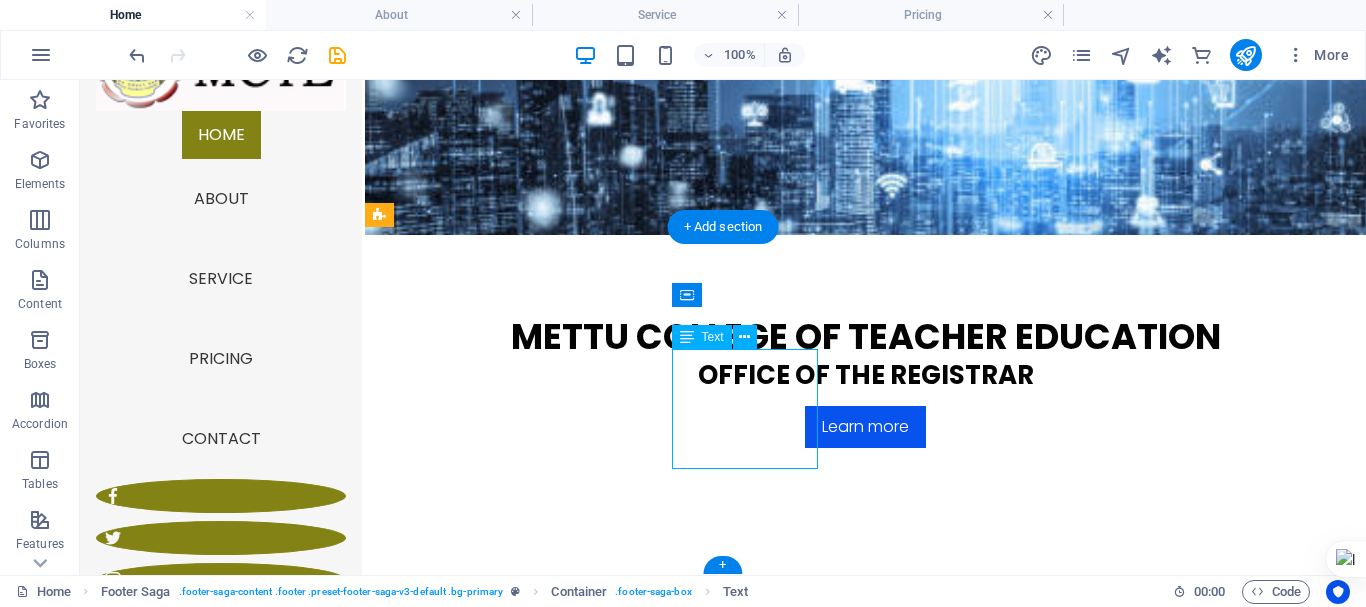 click on "Phone:  [PHONE] Mobil:  Email:  [EMAIL]" at bounding box center [520, 1636] 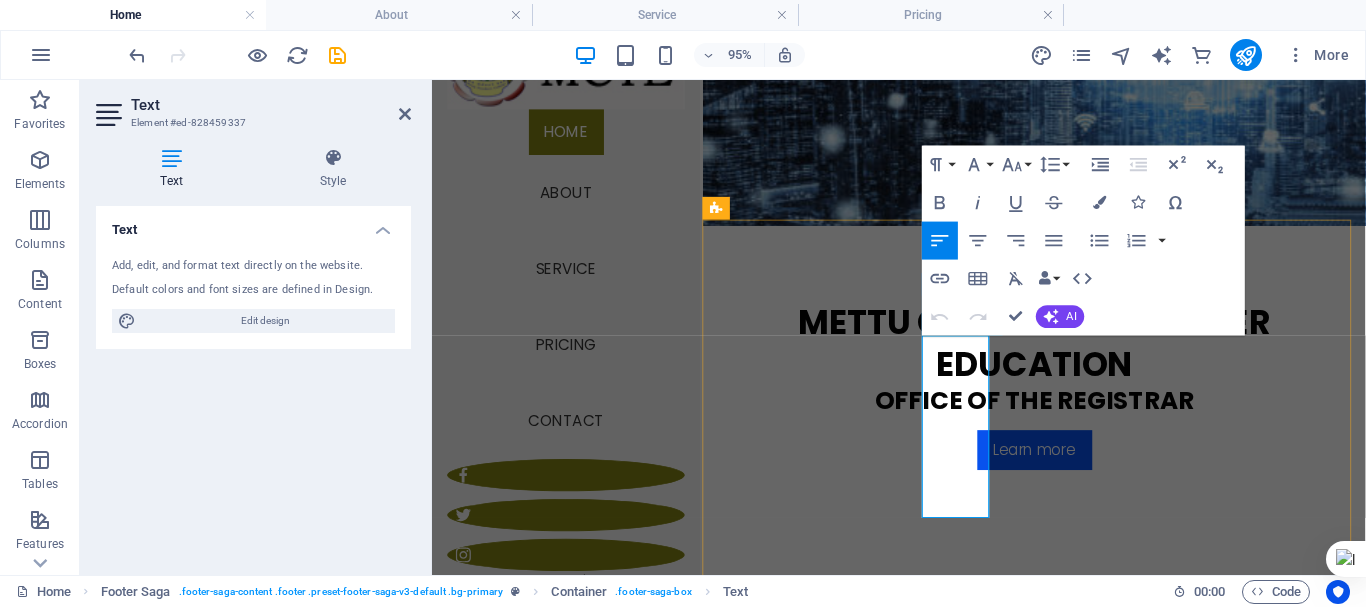 drag, startPoint x: 995, startPoint y: 477, endPoint x: 949, endPoint y: 478, distance: 46.010868 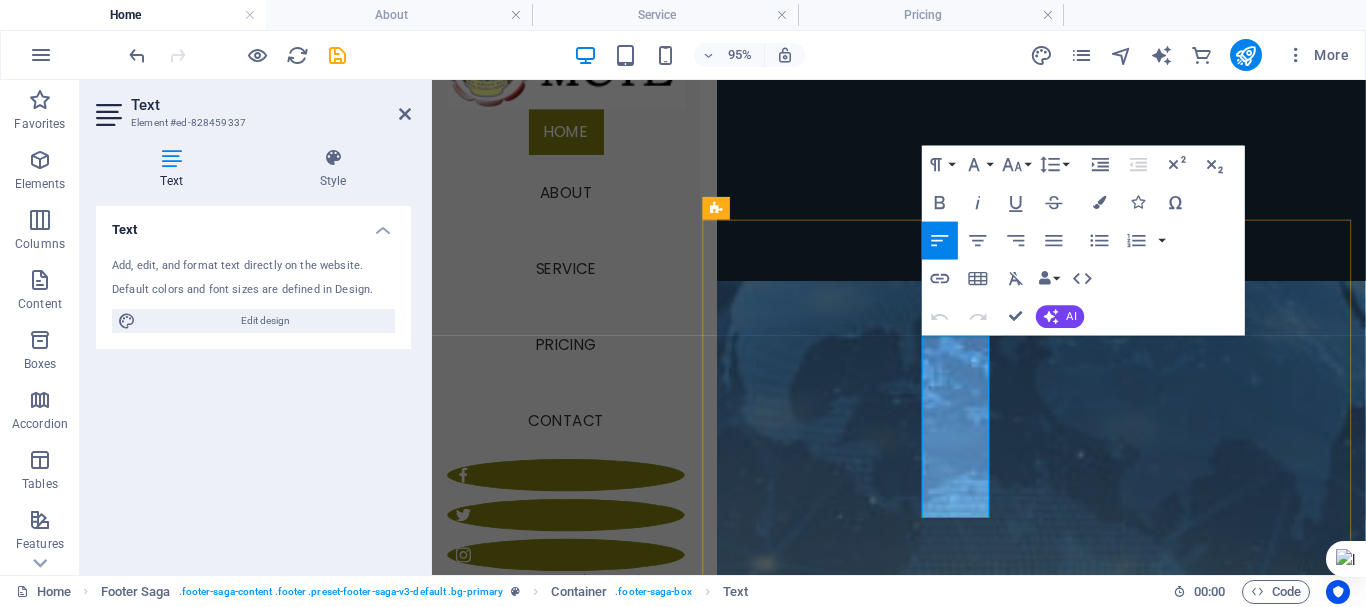 scroll, scrollTop: 959, scrollLeft: 0, axis: vertical 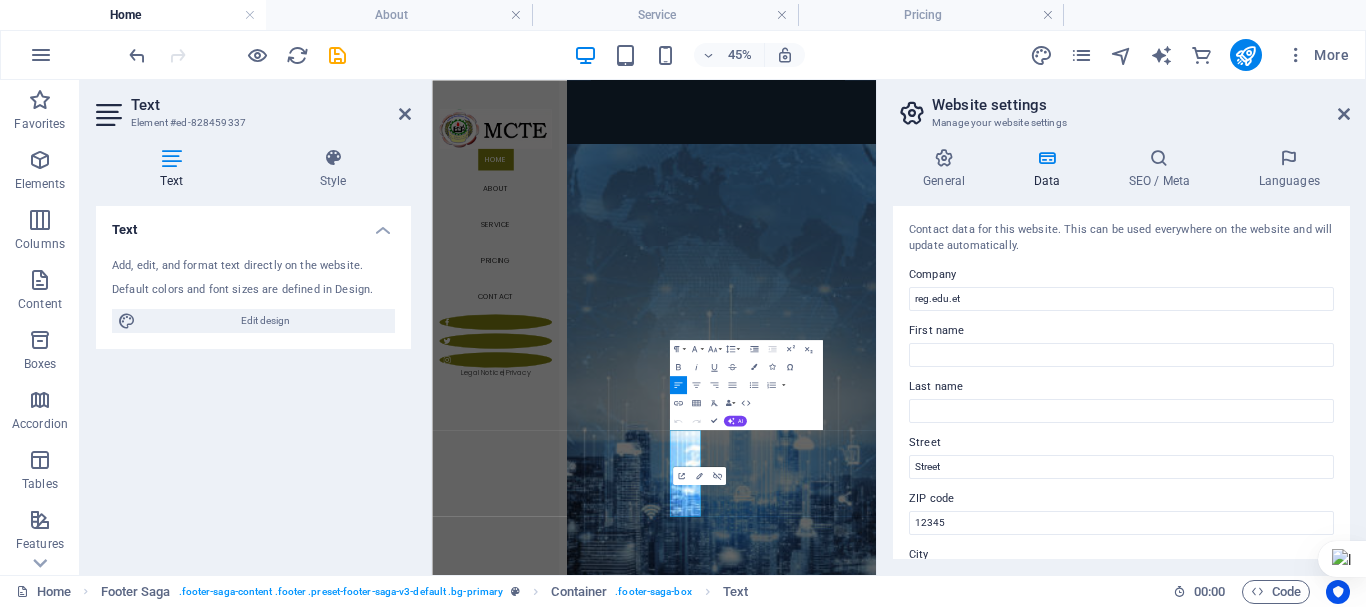 type 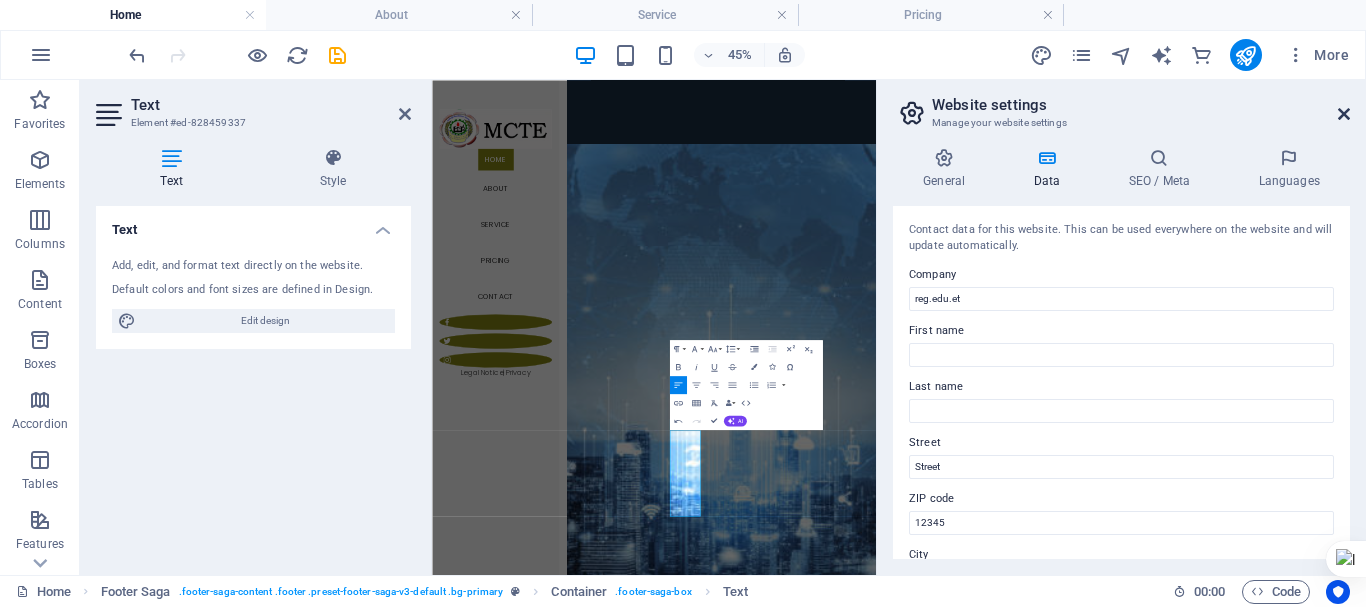click at bounding box center (1344, 114) 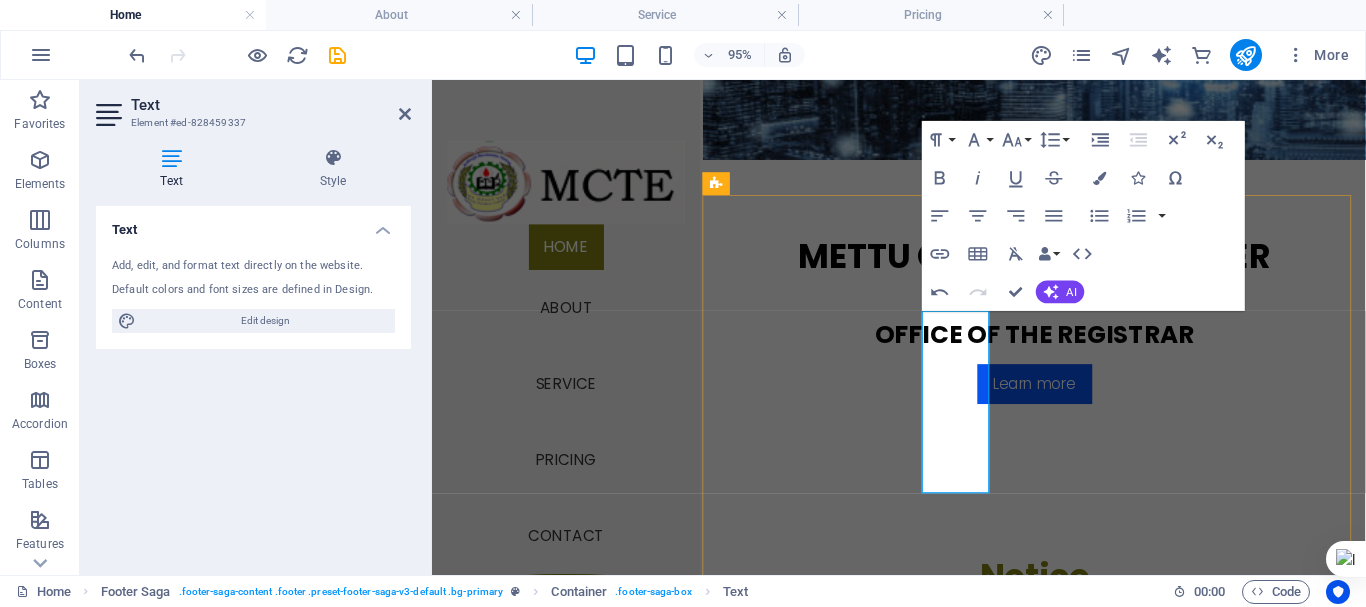 scroll, scrollTop: 858, scrollLeft: 0, axis: vertical 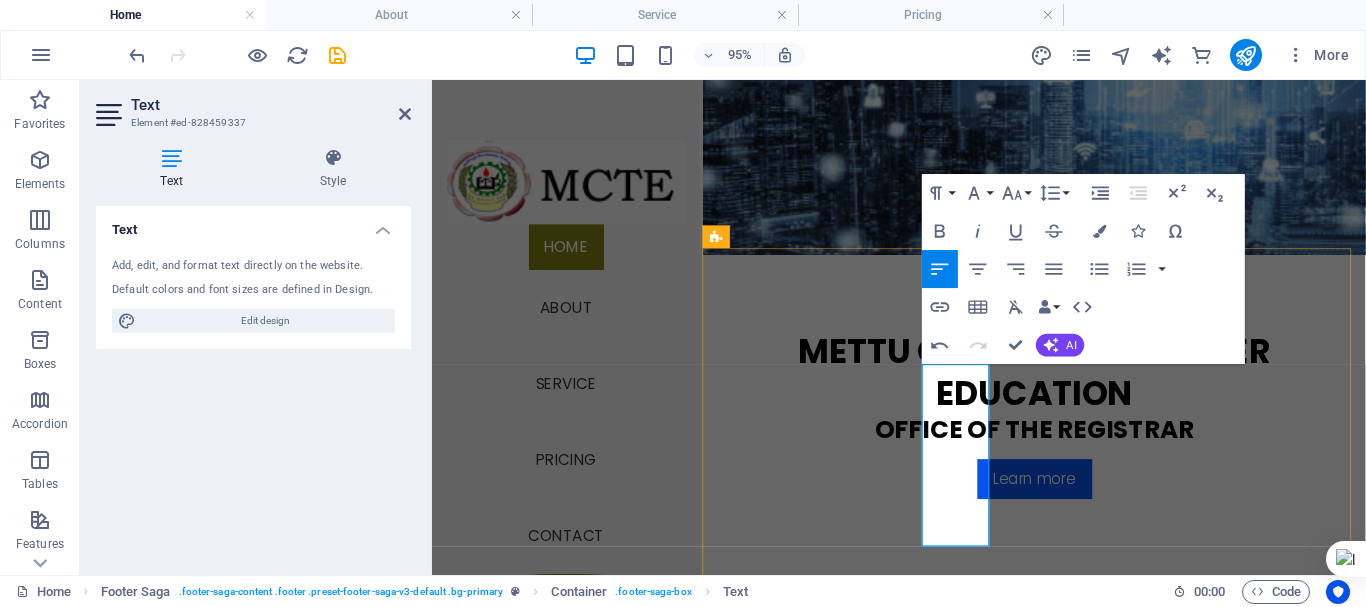drag, startPoint x: 947, startPoint y: 414, endPoint x: 1002, endPoint y: 444, distance: 62.649822 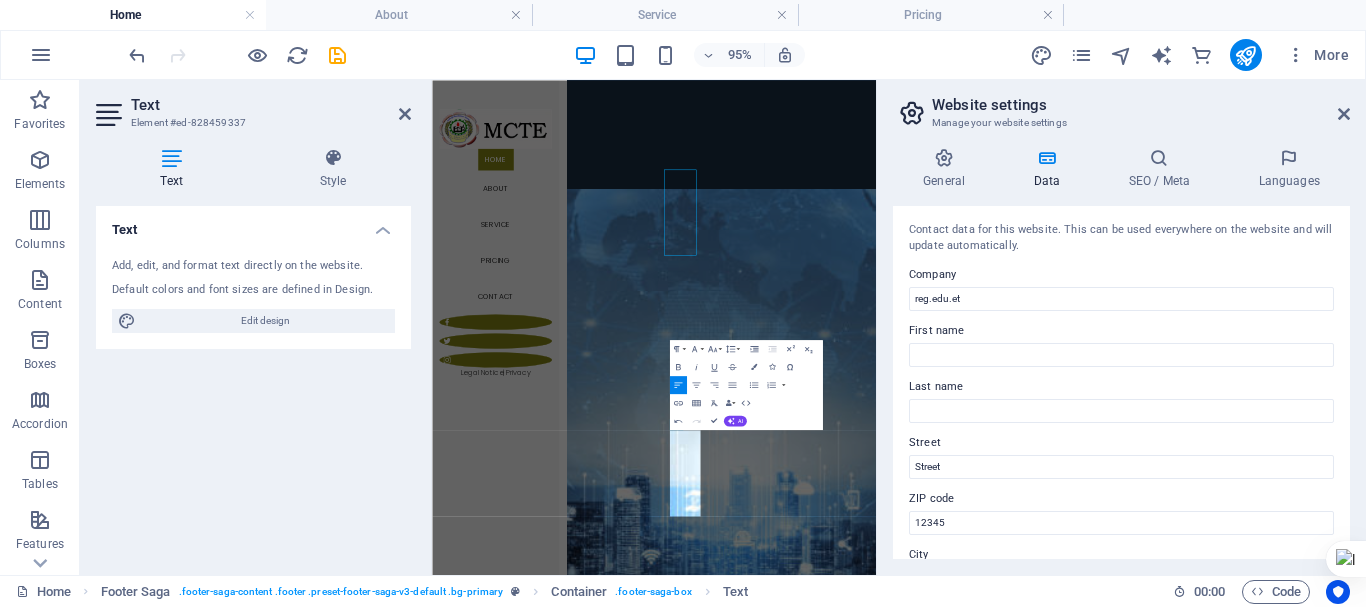 scroll, scrollTop: 959, scrollLeft: 0, axis: vertical 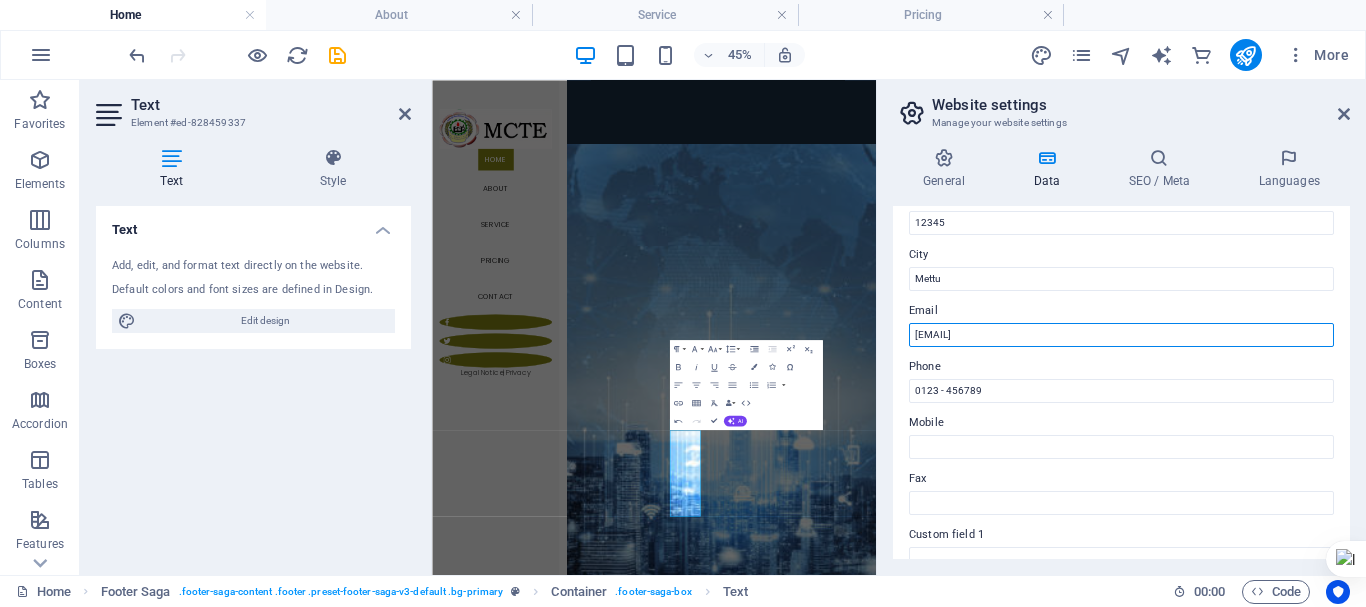 drag, startPoint x: 939, startPoint y: 332, endPoint x: 907, endPoint y: 333, distance: 32.01562 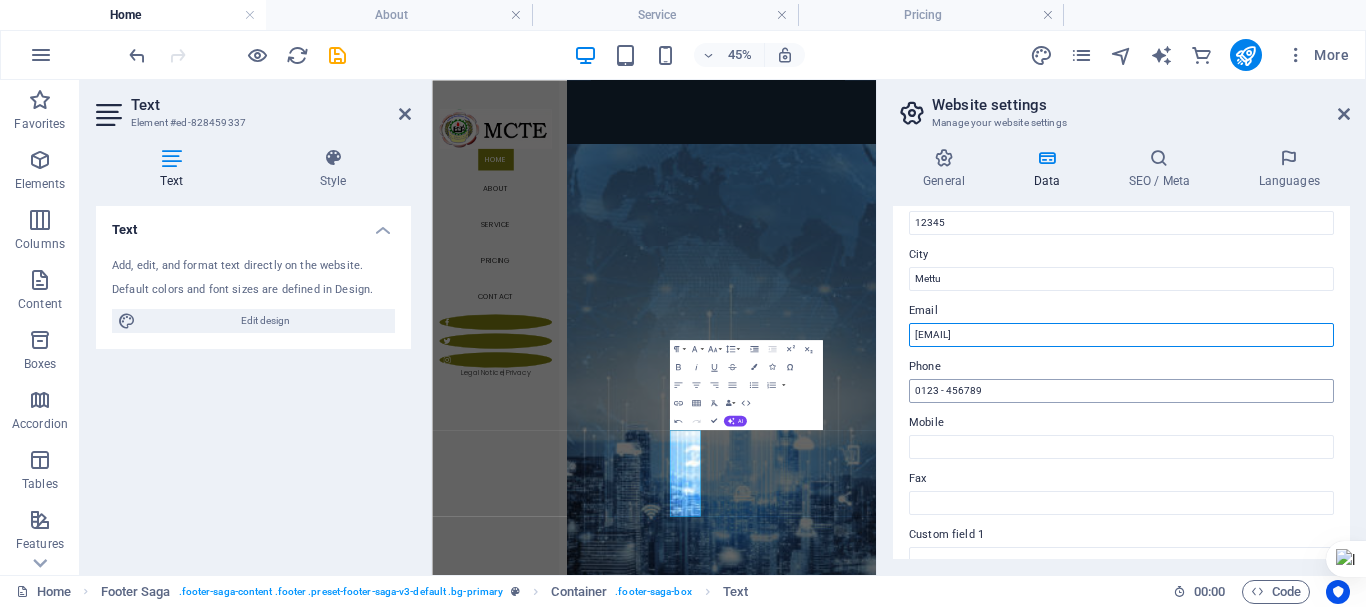 type on "[EMAIL]" 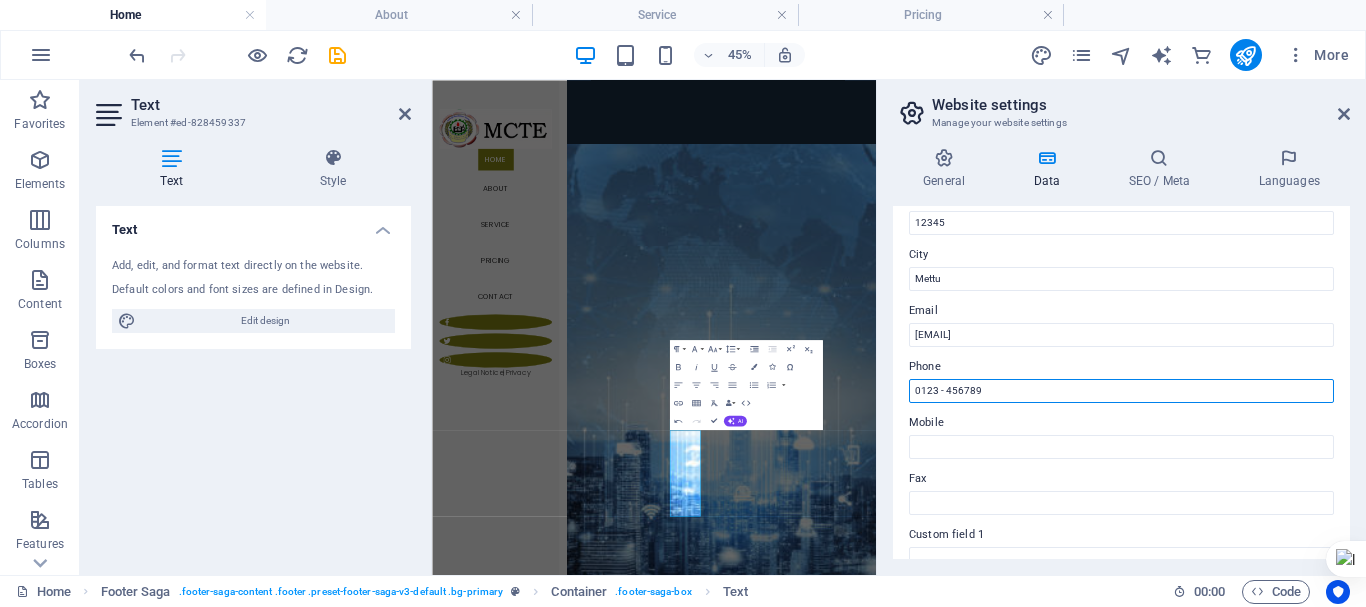 drag, startPoint x: 1013, startPoint y: 394, endPoint x: 995, endPoint y: 388, distance: 18.973665 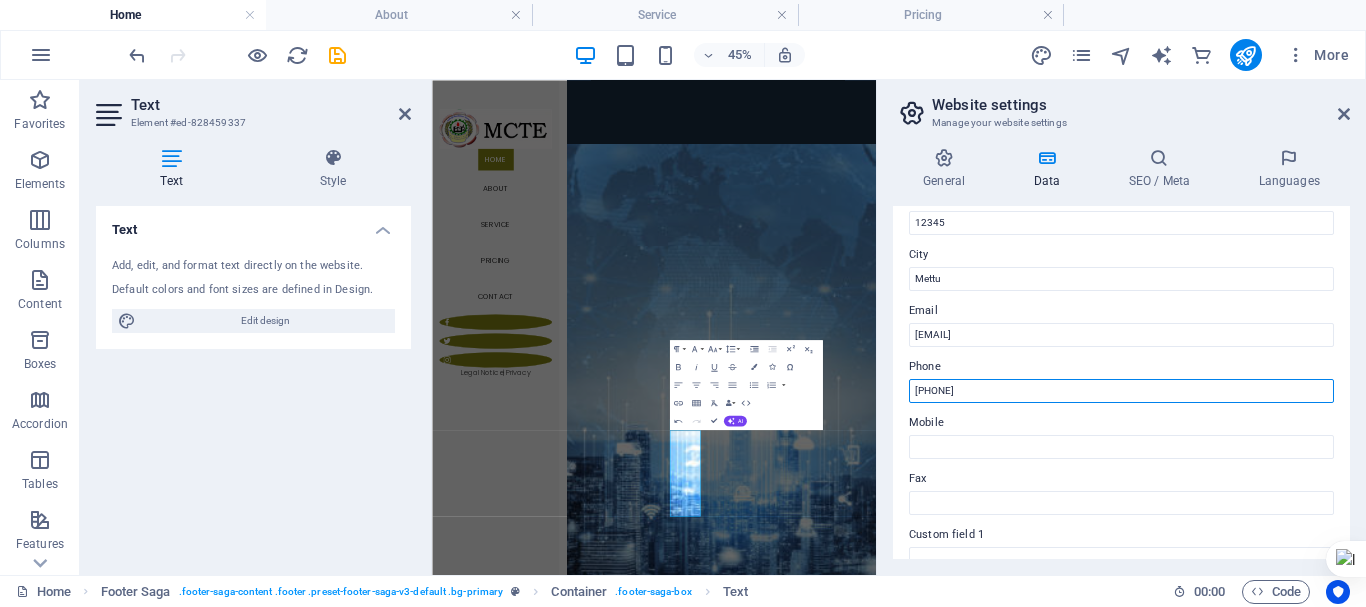 type on "+251960886088" 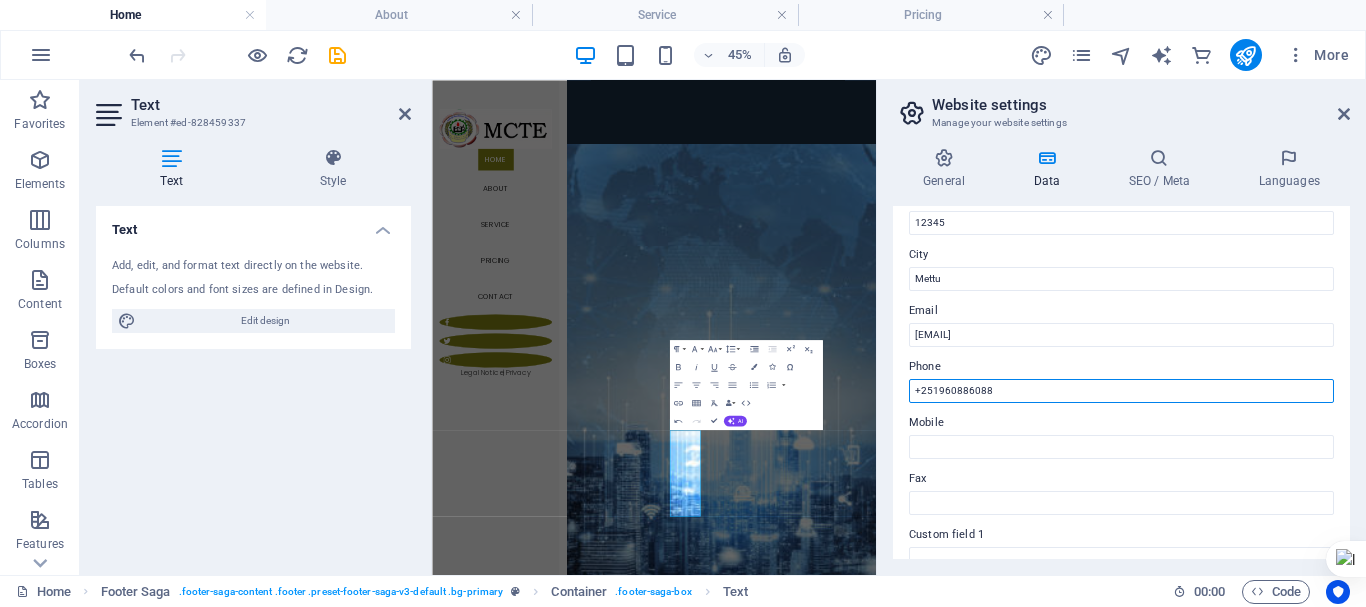 drag, startPoint x: 1018, startPoint y: 385, endPoint x: 895, endPoint y: 395, distance: 123.40584 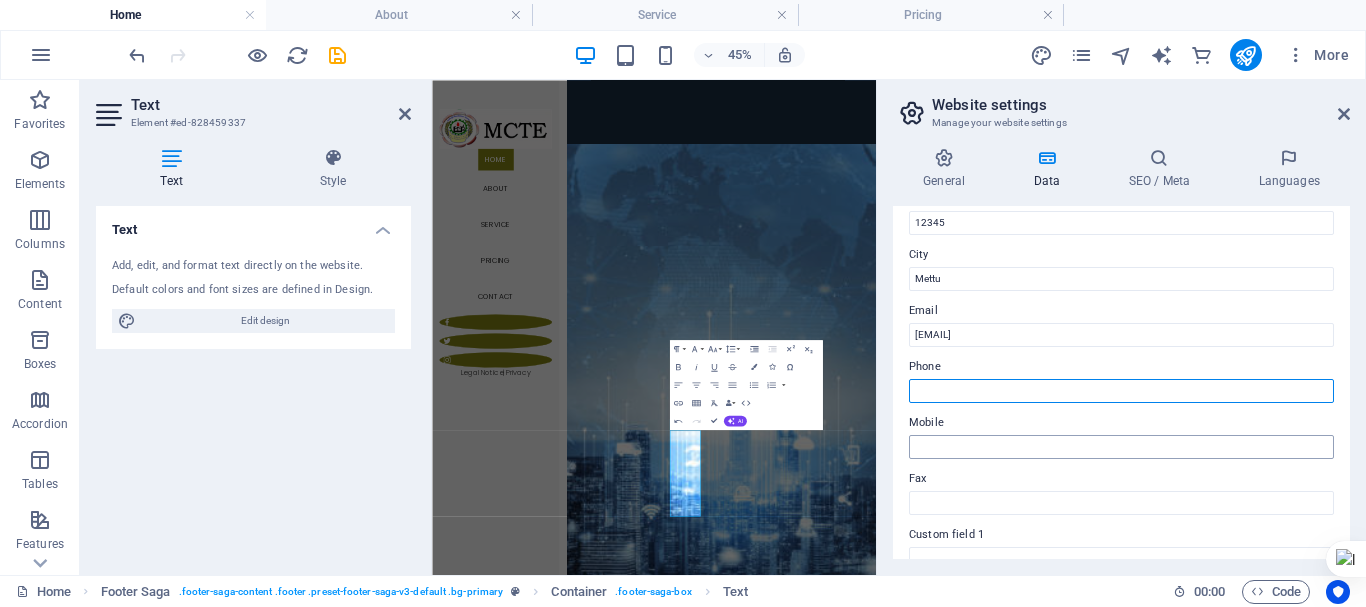 type 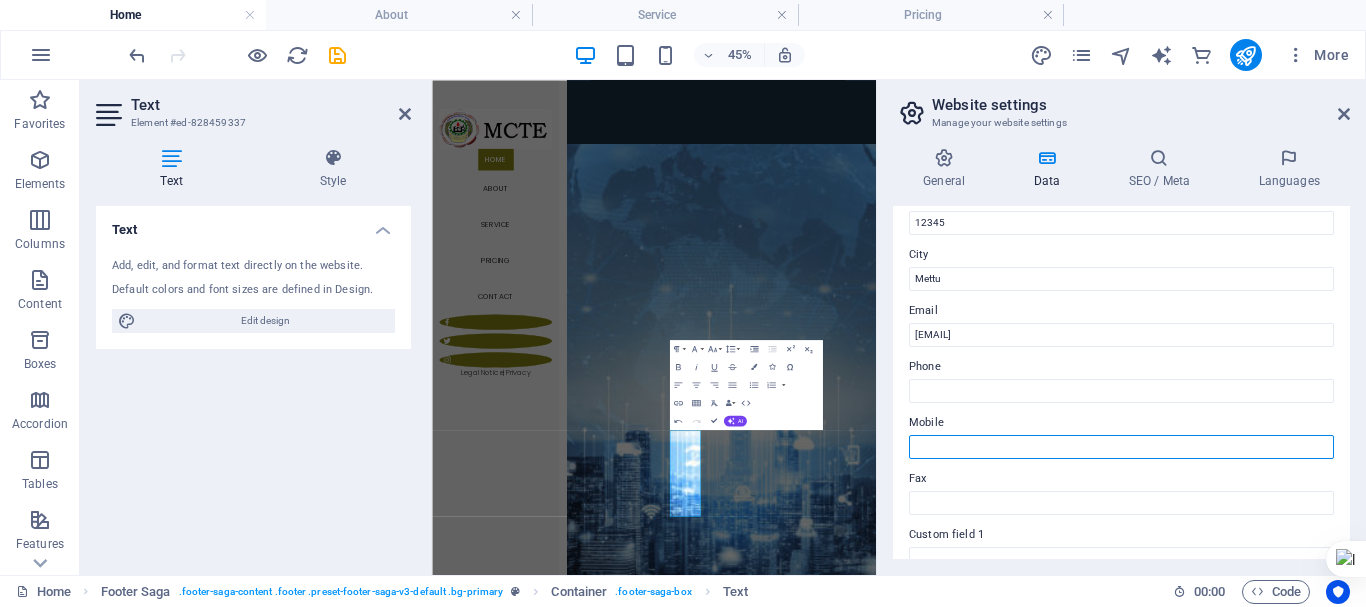 click on "Mobile" at bounding box center [1121, 447] 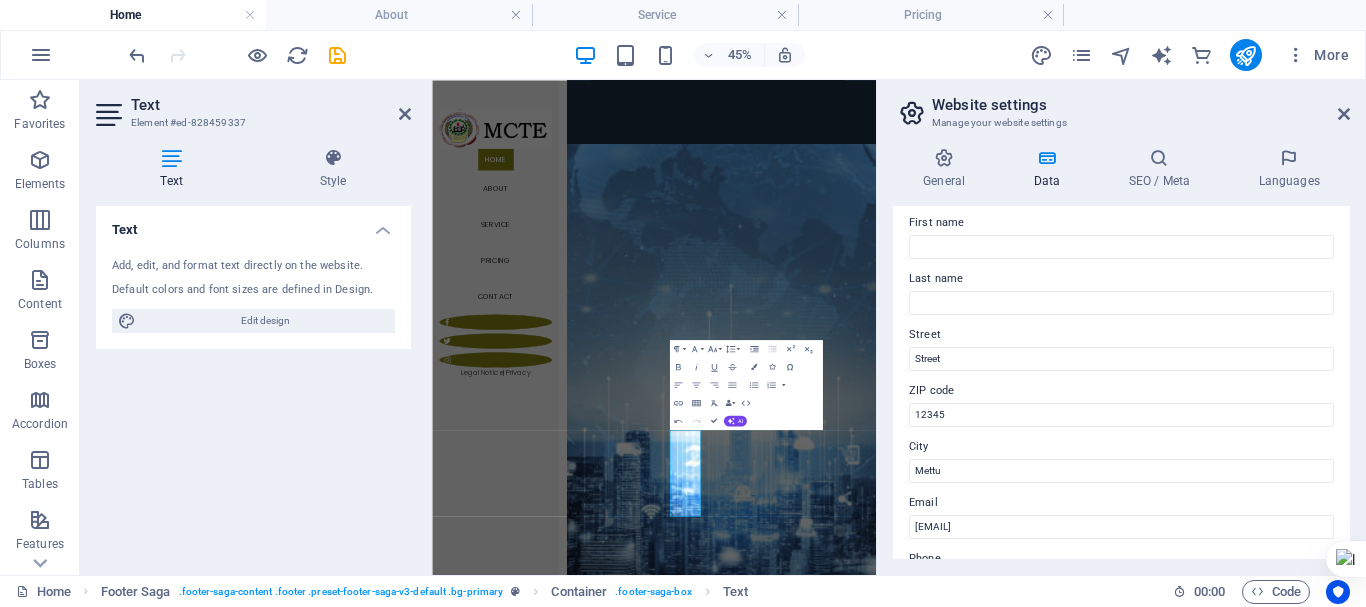 scroll, scrollTop: 0, scrollLeft: 0, axis: both 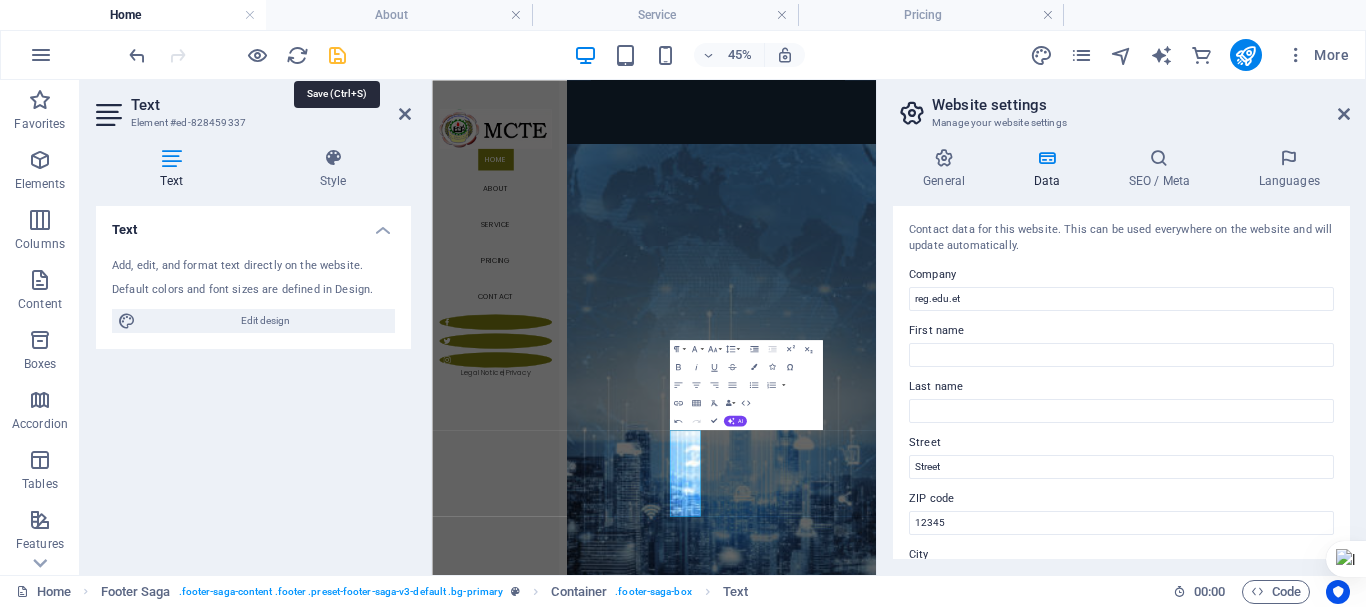 drag, startPoint x: 343, startPoint y: 59, endPoint x: 315, endPoint y: 253, distance: 196.01021 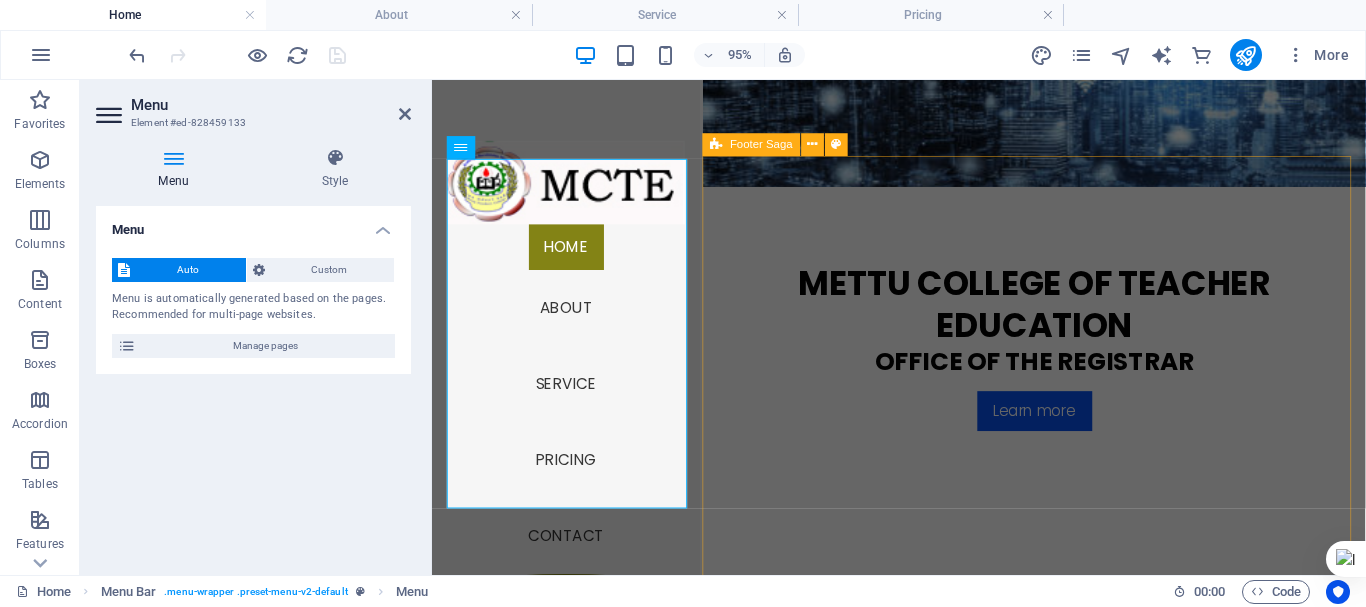 scroll, scrollTop: 959, scrollLeft: 0, axis: vertical 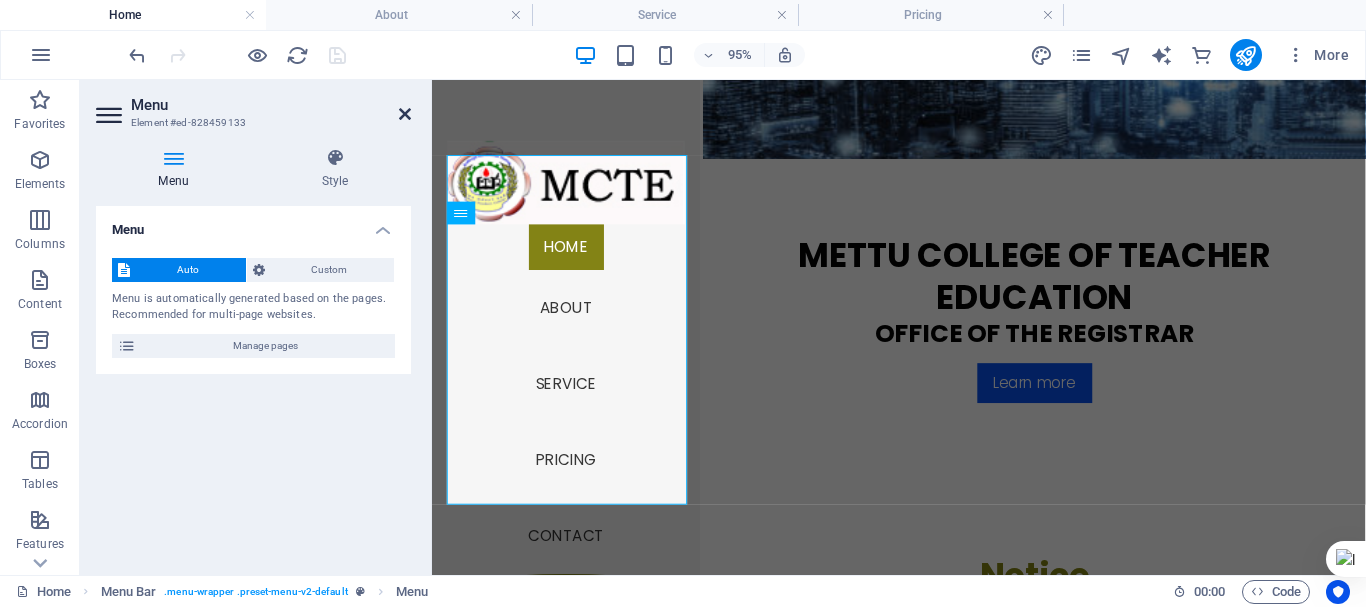 click at bounding box center (405, 114) 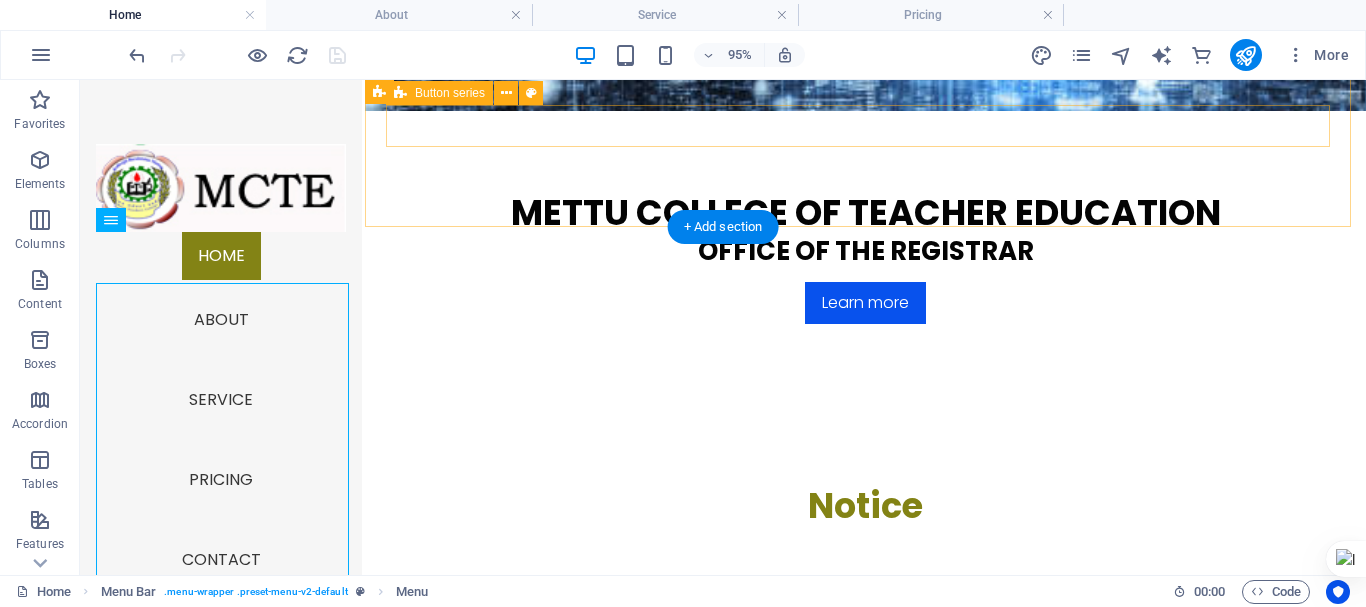 scroll, scrollTop: 835, scrollLeft: 0, axis: vertical 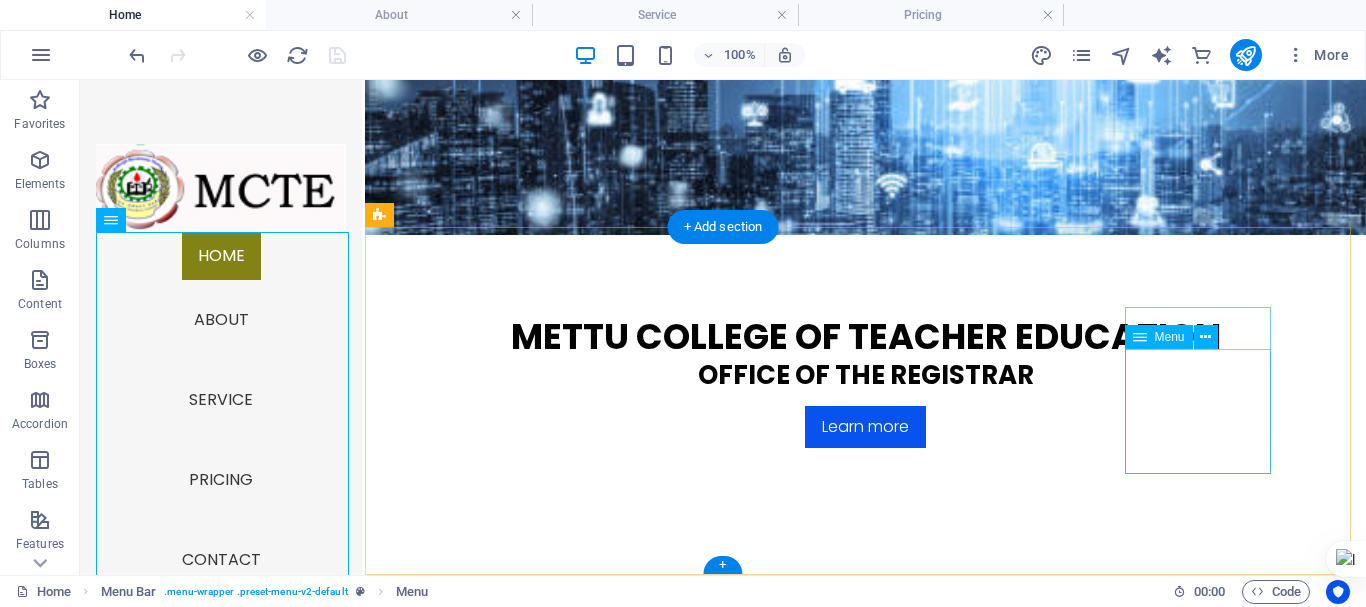 click on "Home About Service Pricing Contact" at bounding box center (520, 1957) 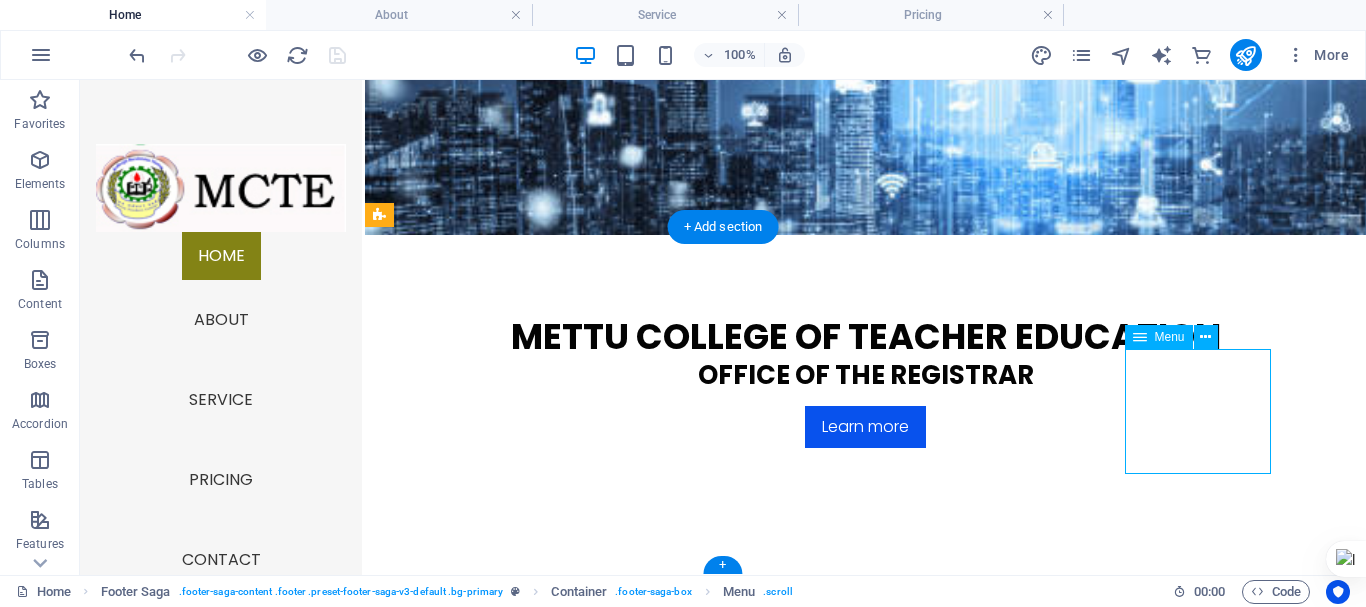 click on "Home About Service Pricing Contact" at bounding box center (520, 1957) 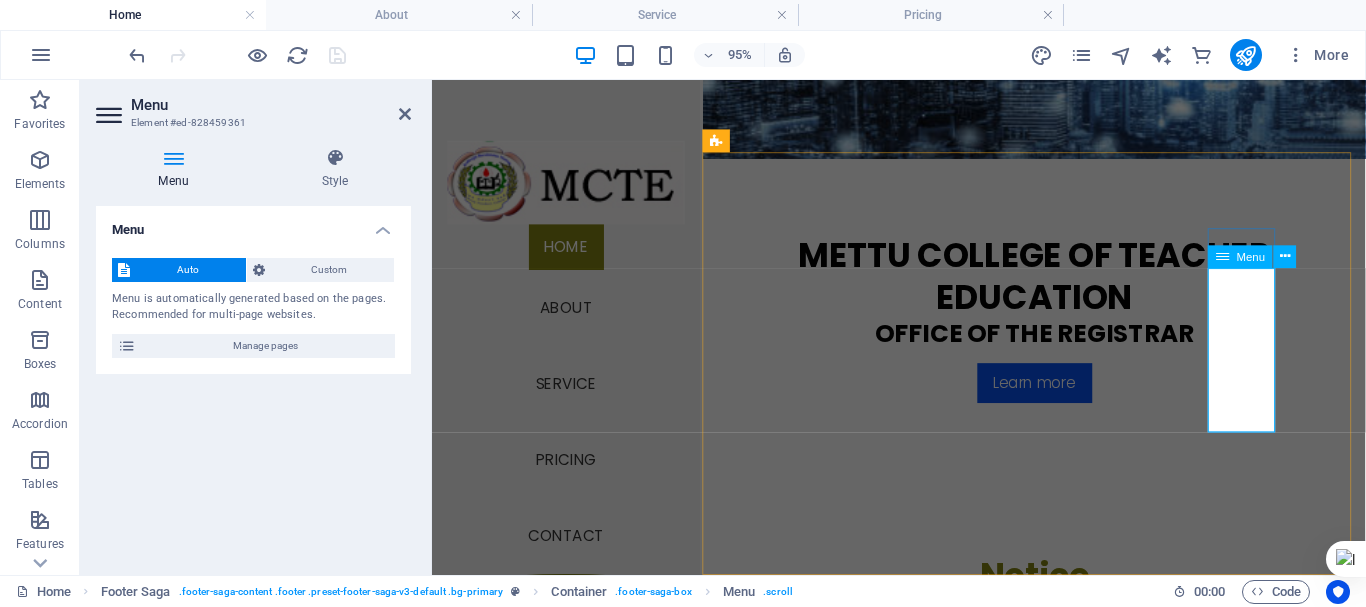 click on "Home About Service Pricing Contact" at bounding box center (834, 1992) 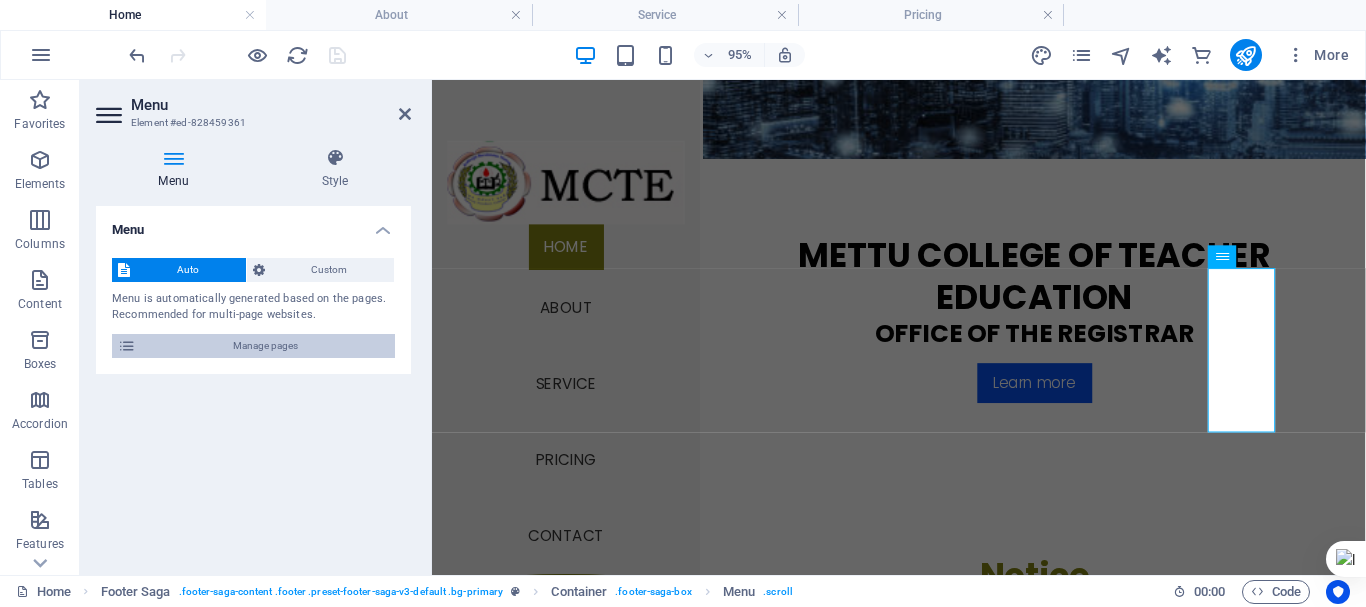 click on "Manage pages" at bounding box center [265, 346] 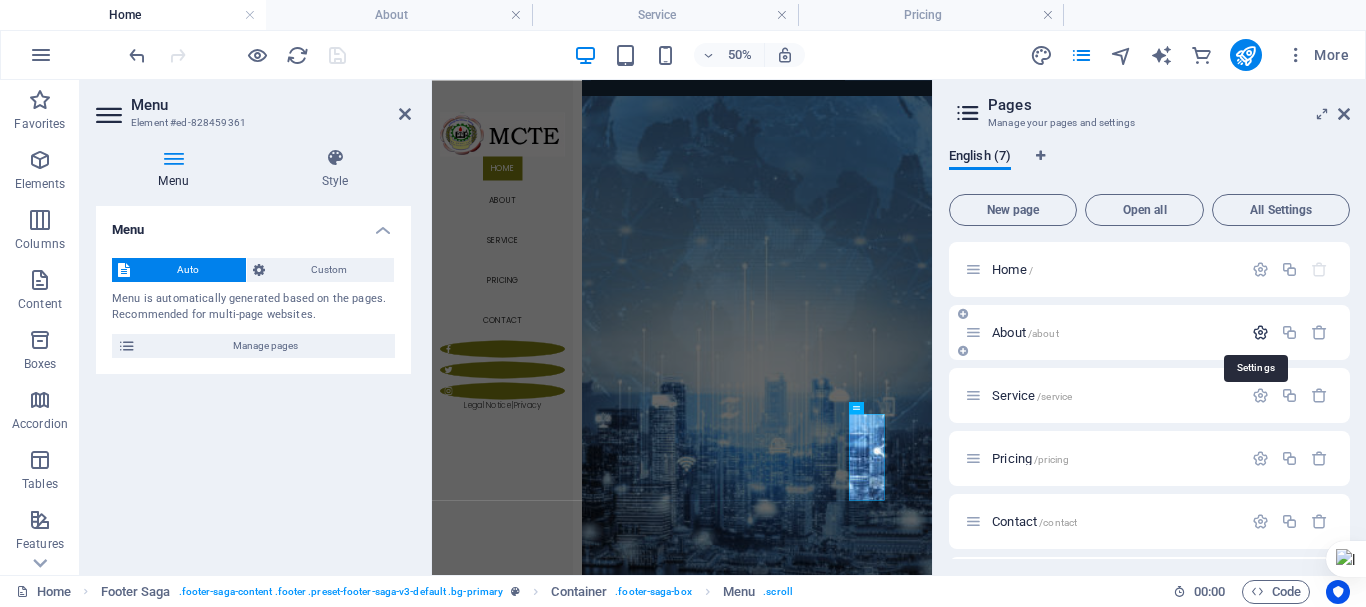 click at bounding box center (1260, 332) 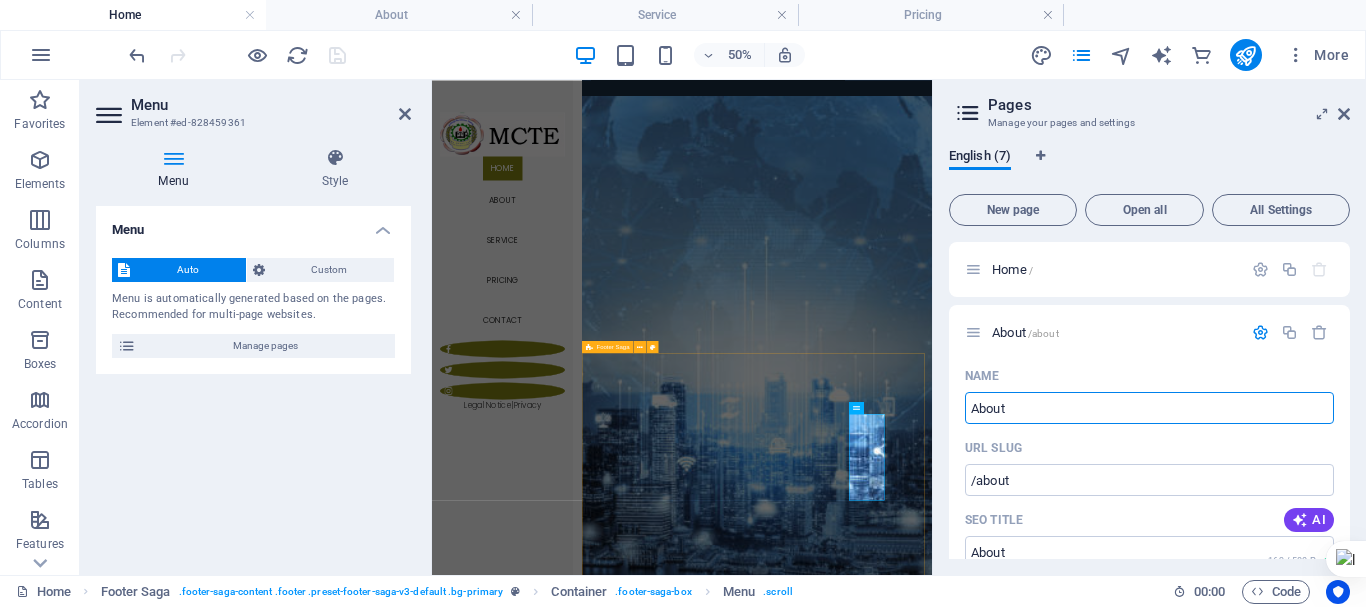drag, startPoint x: 1481, startPoint y: 492, endPoint x: 1464, endPoint y: 479, distance: 21.400934 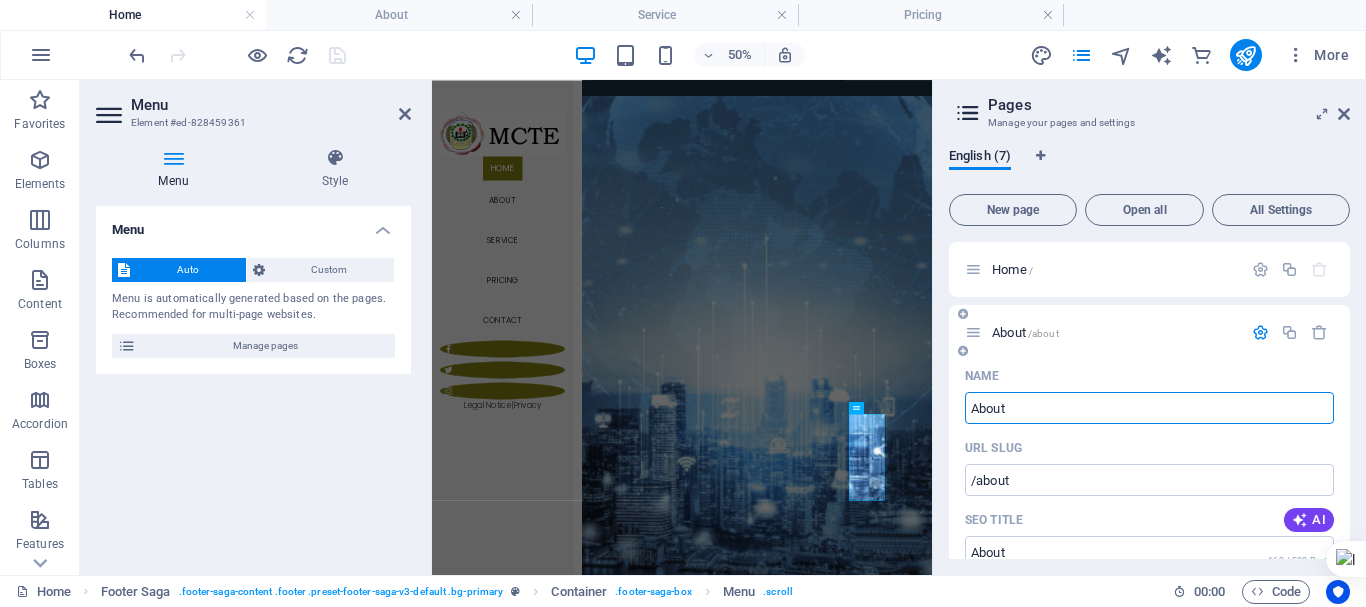 drag, startPoint x: 1019, startPoint y: 415, endPoint x: 957, endPoint y: 414, distance: 62.008064 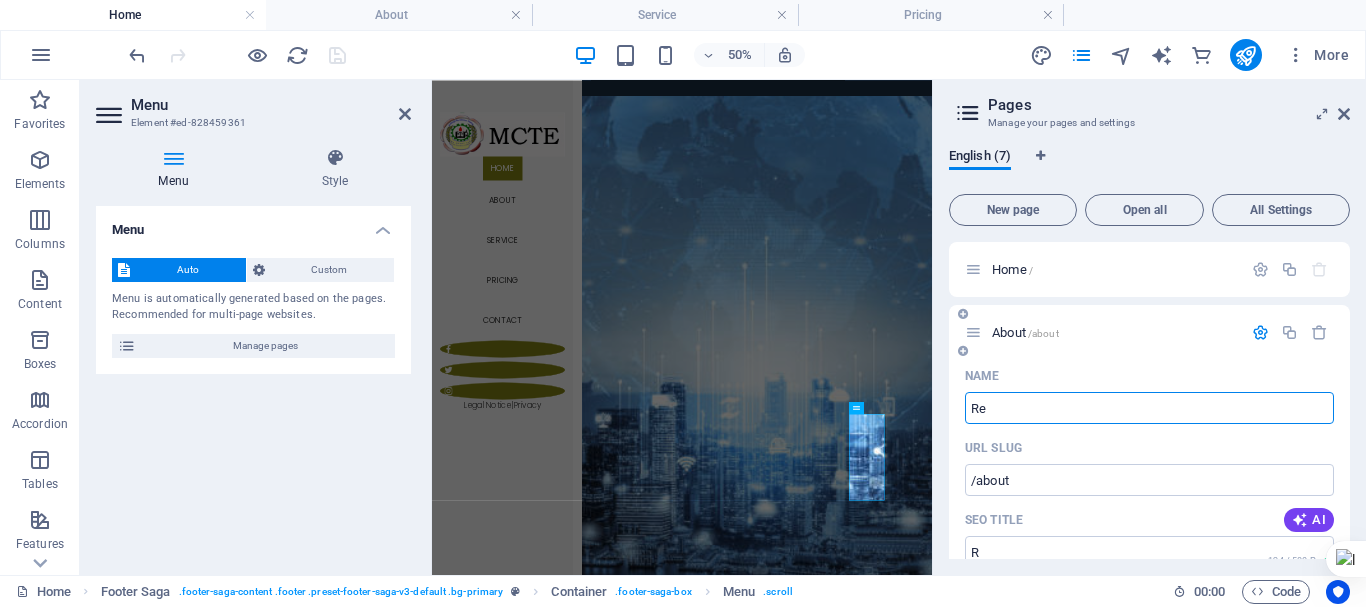 type on "Res" 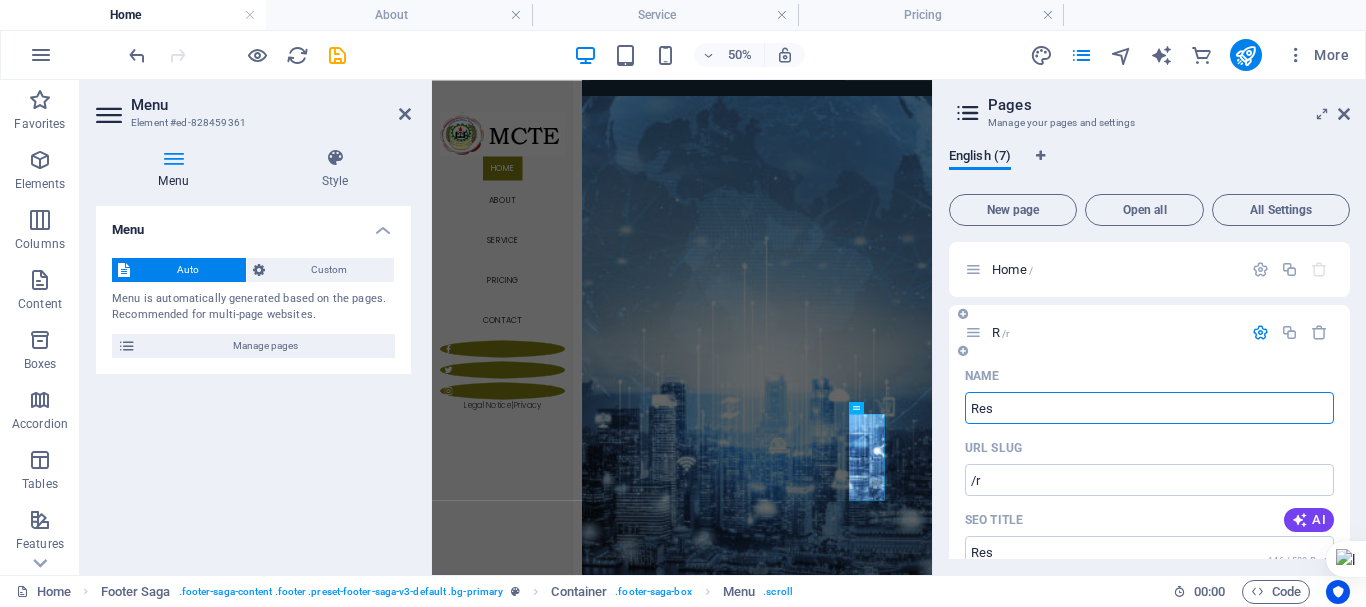 type on "/r" 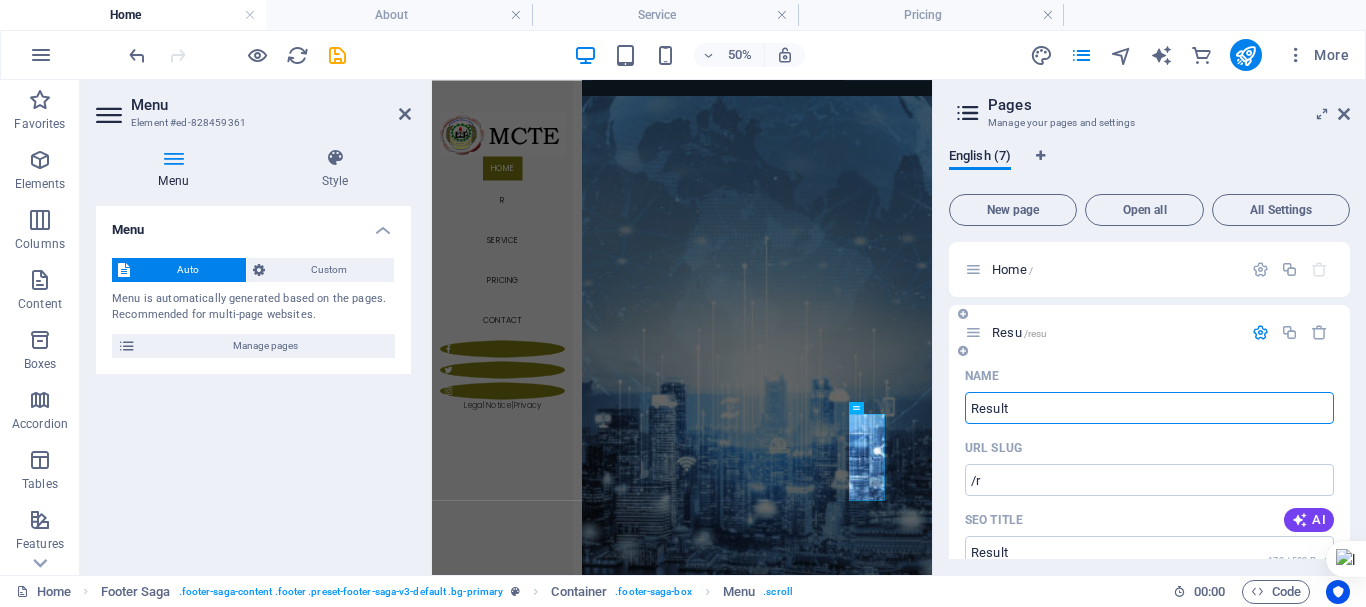 type on "Result" 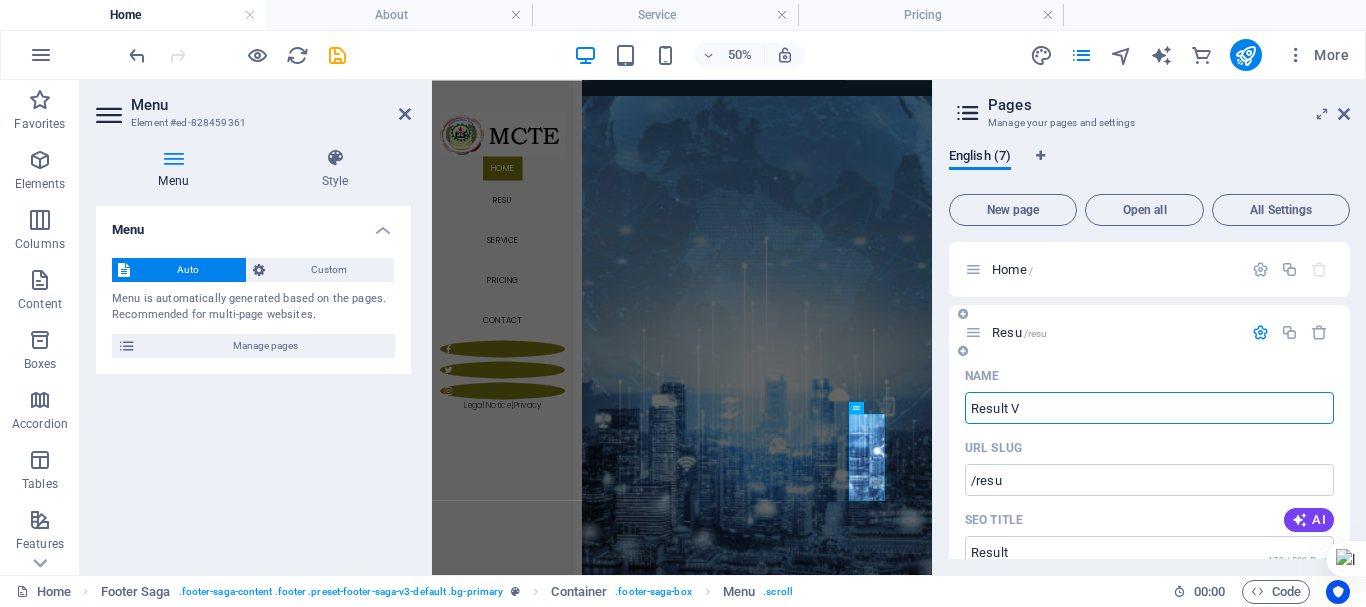 type on "Result Vi" 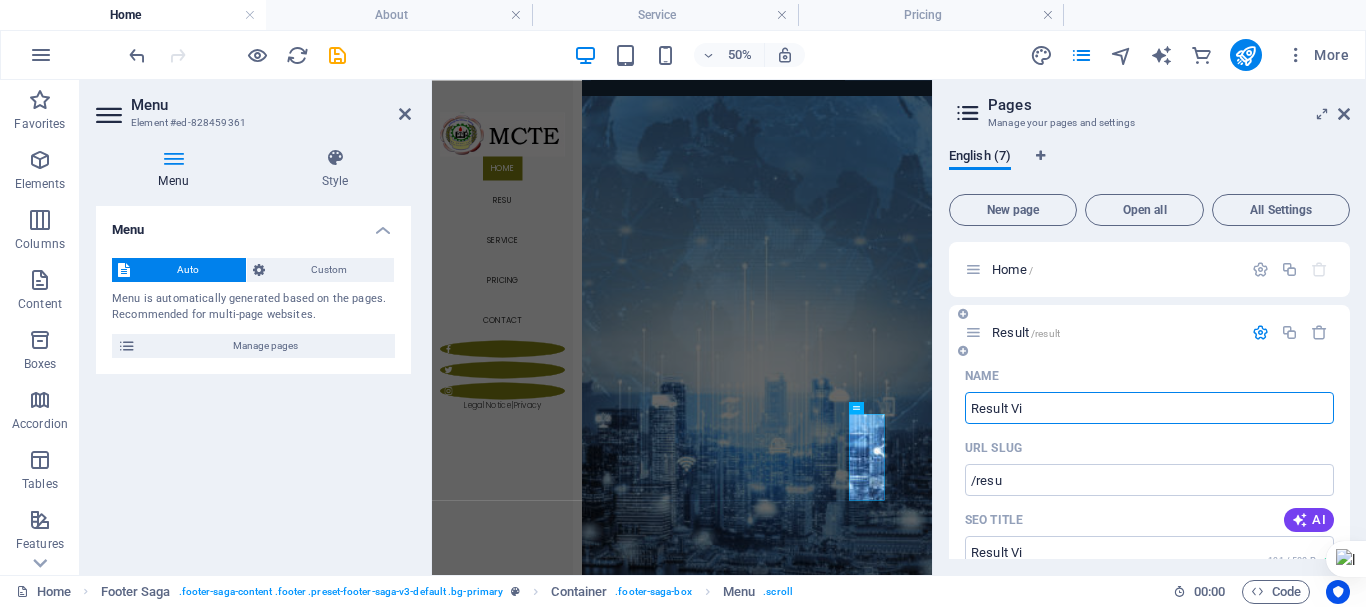 type on "/result" 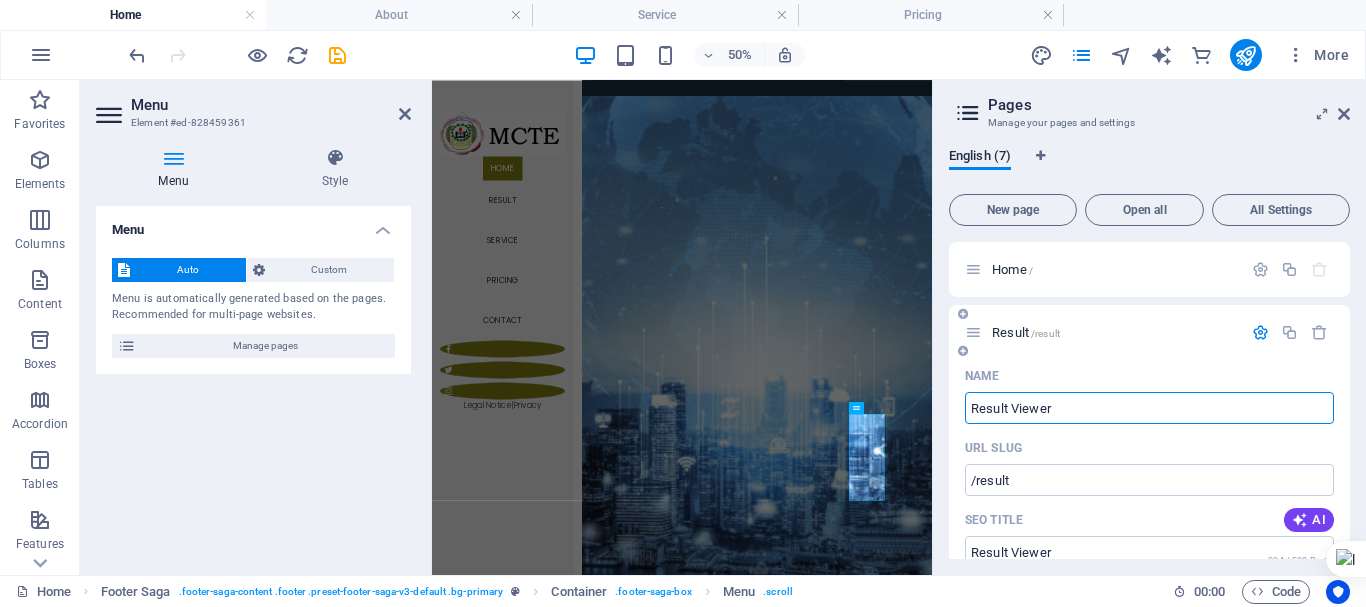 type on "Result Viewer" 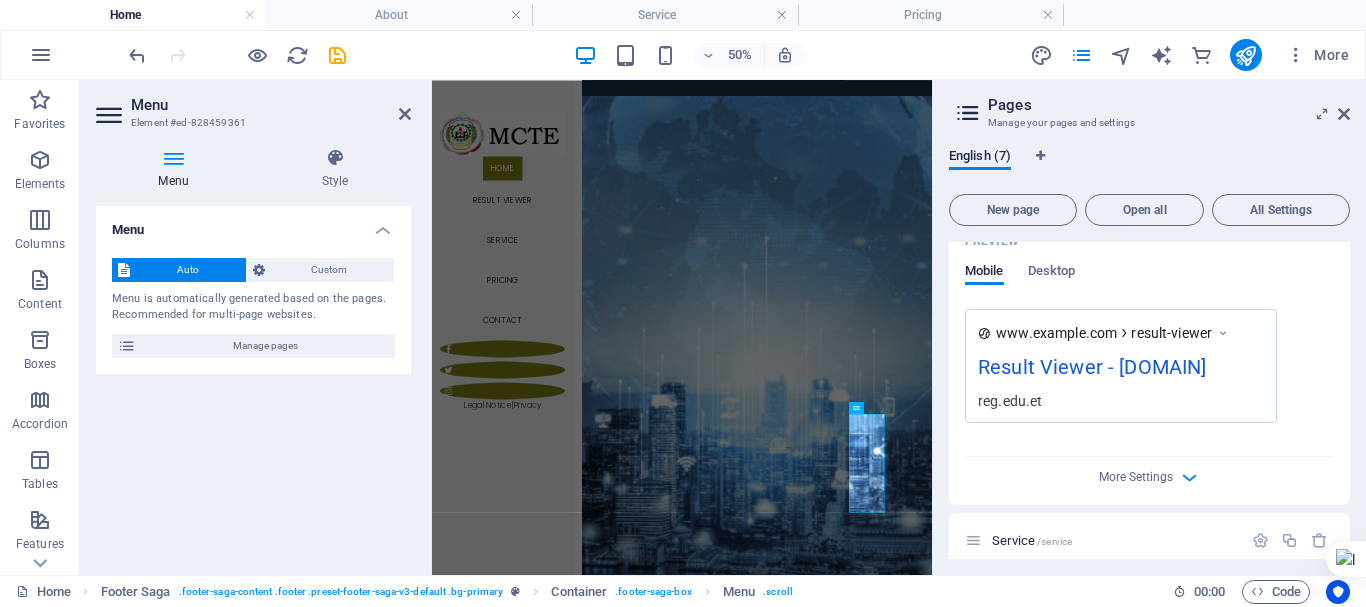 scroll, scrollTop: 700, scrollLeft: 0, axis: vertical 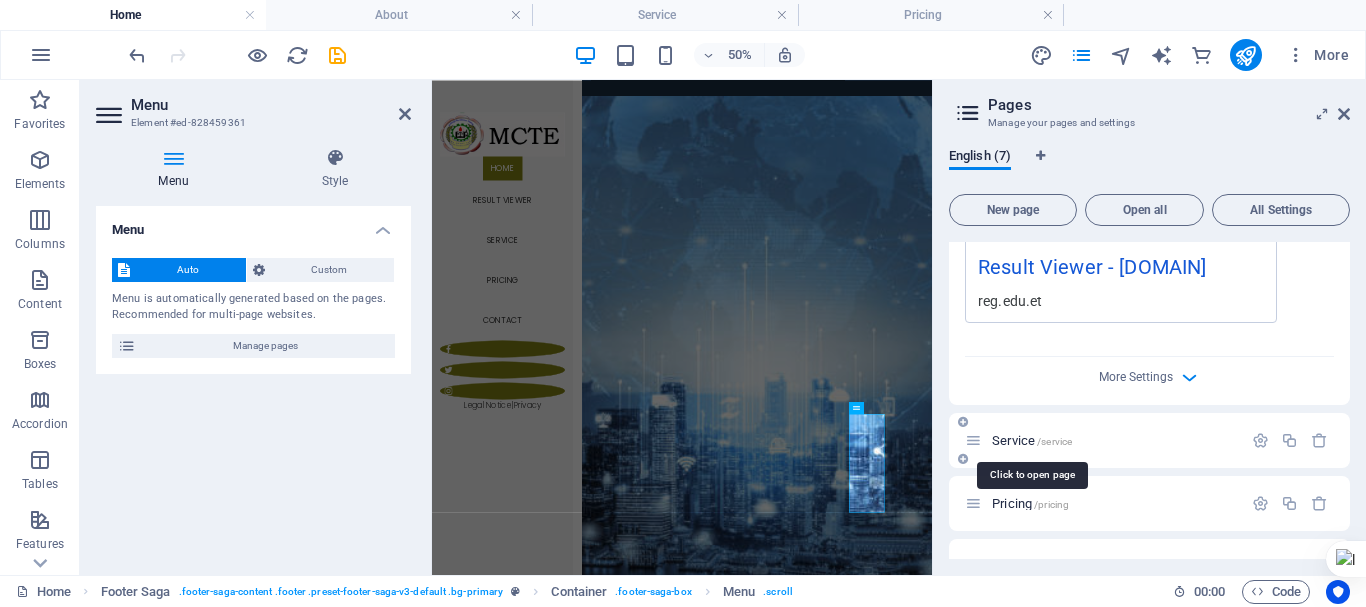 type on "Result Viewer" 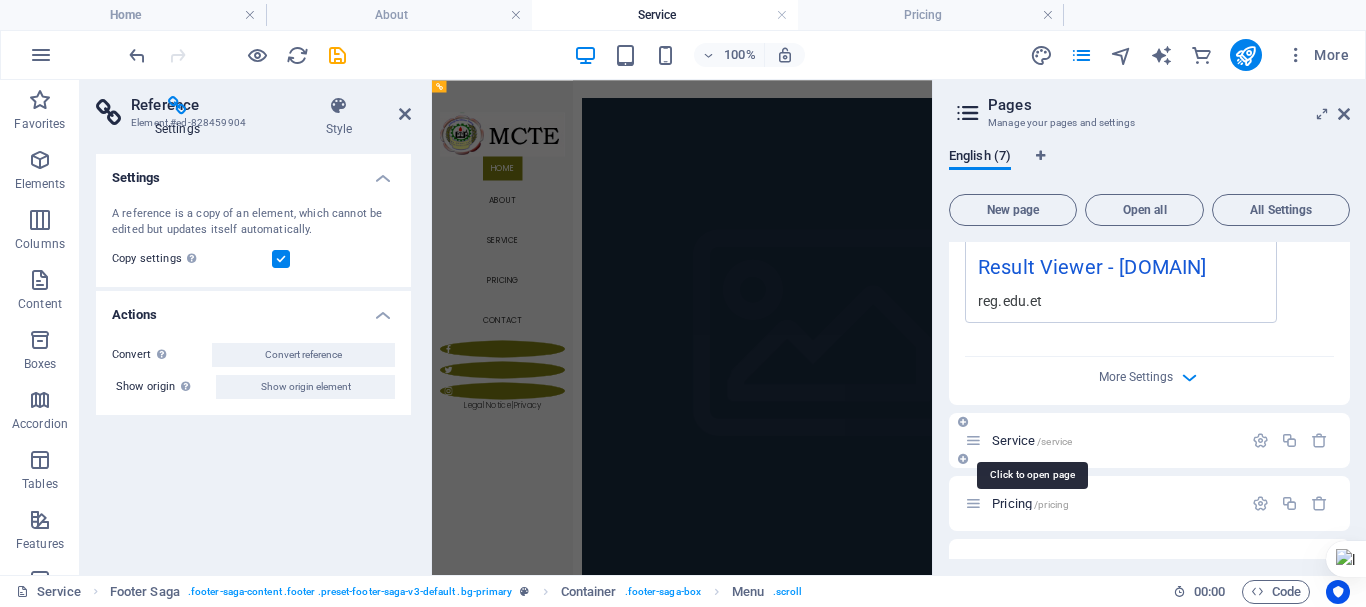 scroll, scrollTop: 345, scrollLeft: 0, axis: vertical 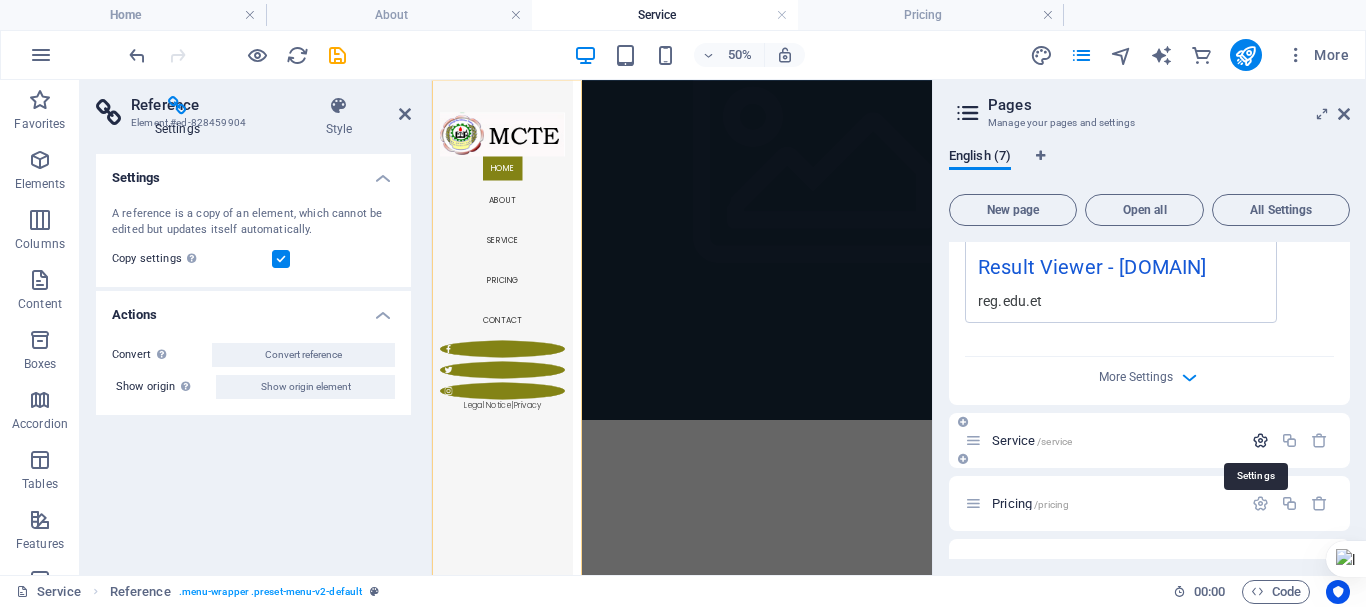 click at bounding box center (1260, 440) 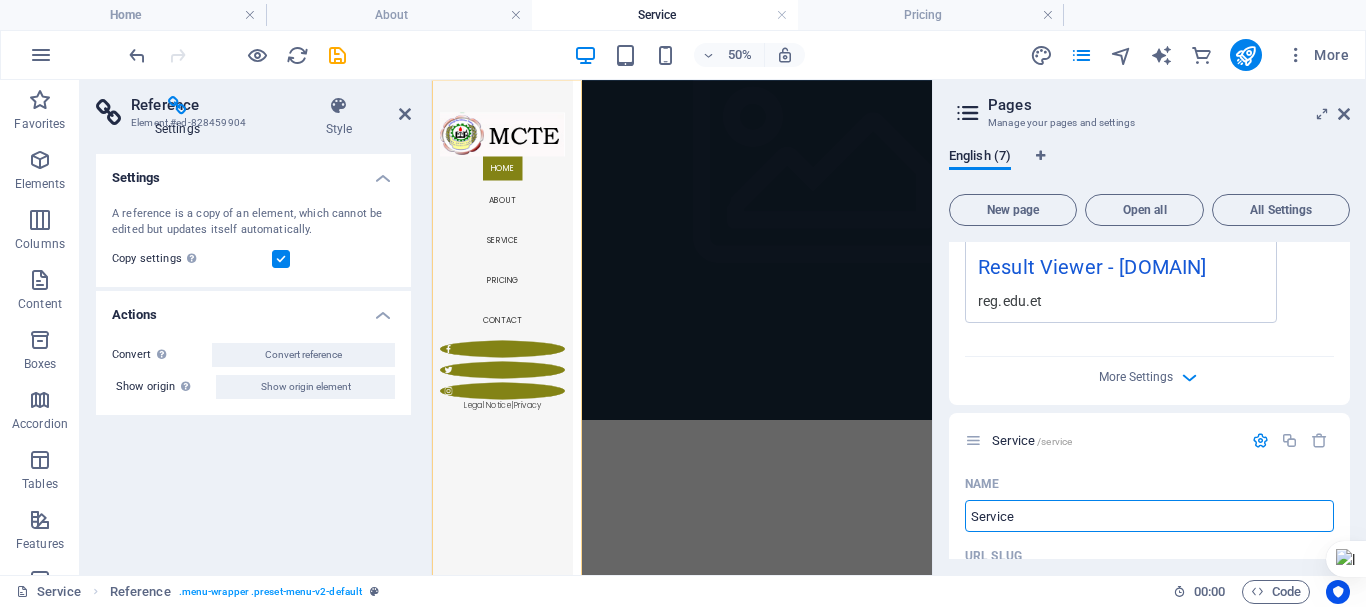 drag, startPoint x: 1045, startPoint y: 521, endPoint x: 948, endPoint y: 516, distance: 97.128784 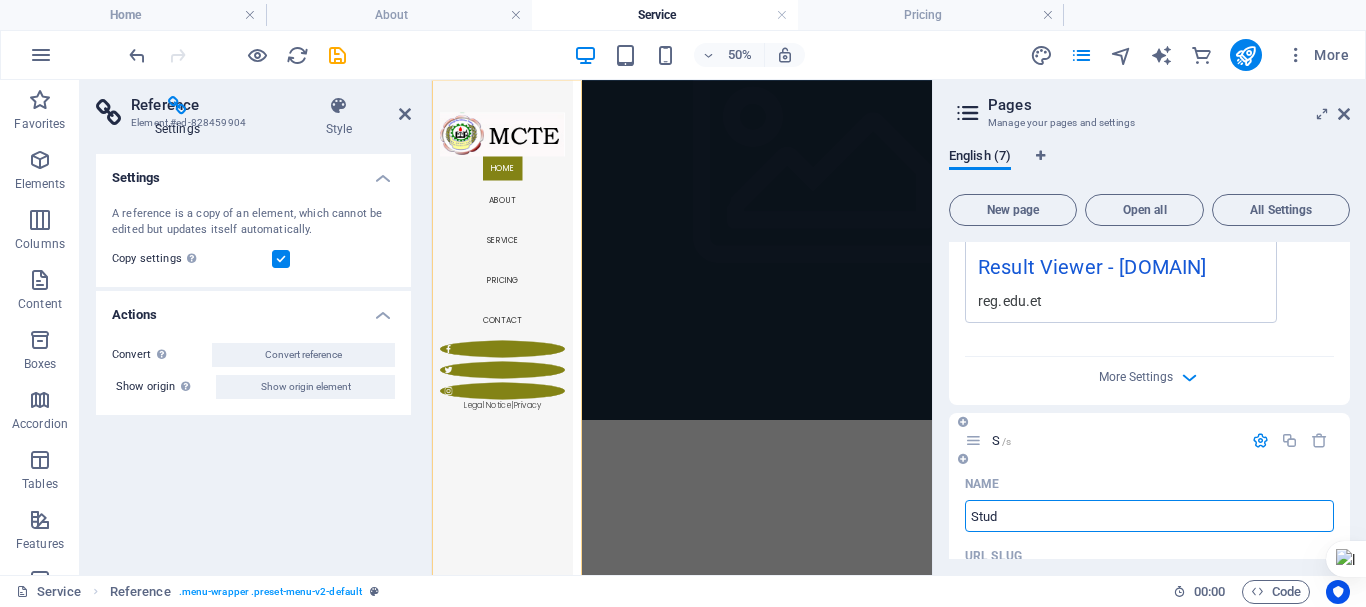 type on "Stude" 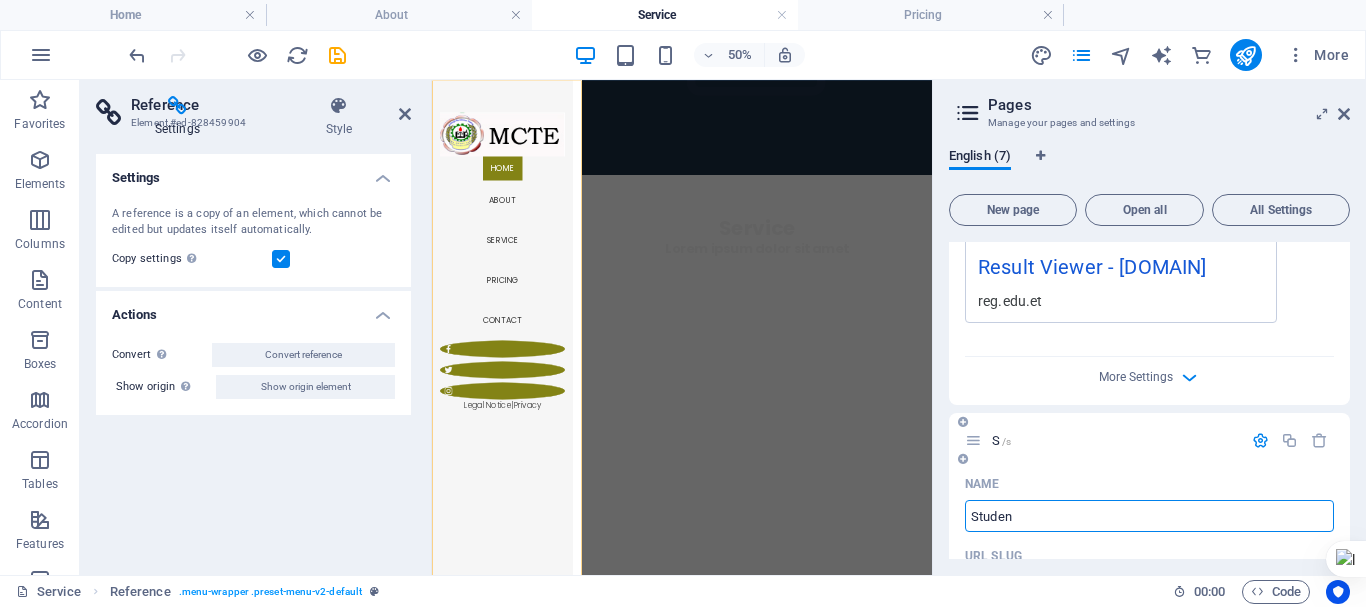 type on "Student" 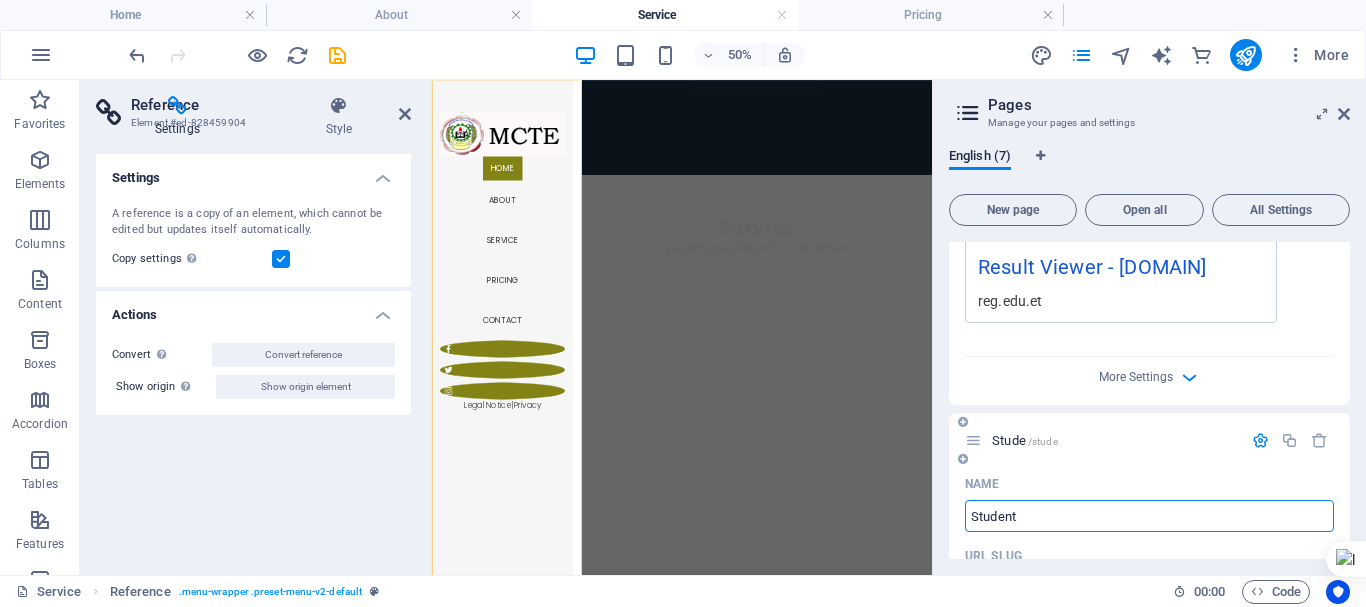 type on "/stude" 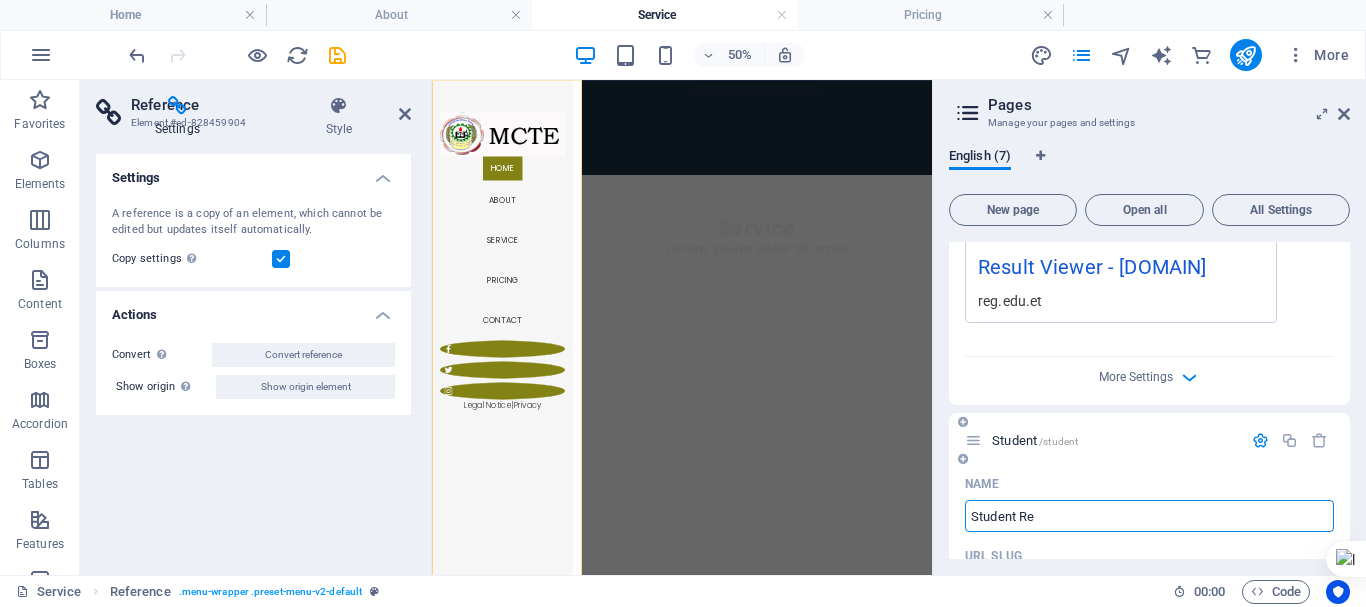 type on "Student Red" 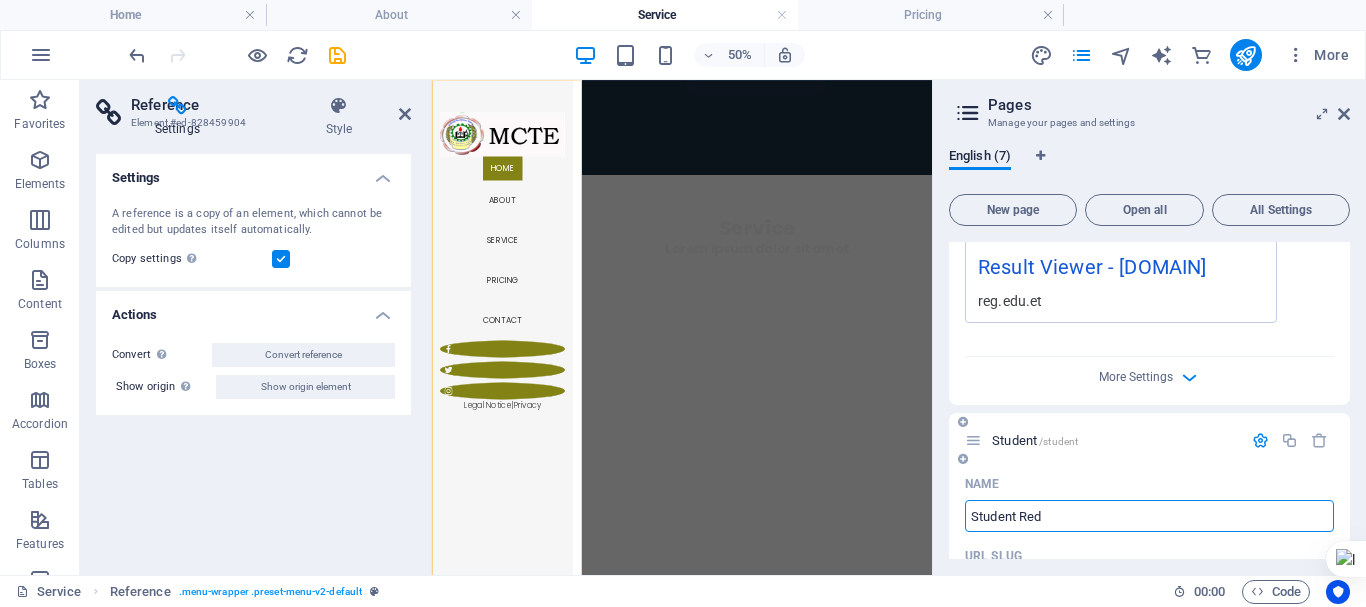 type on "Student Re" 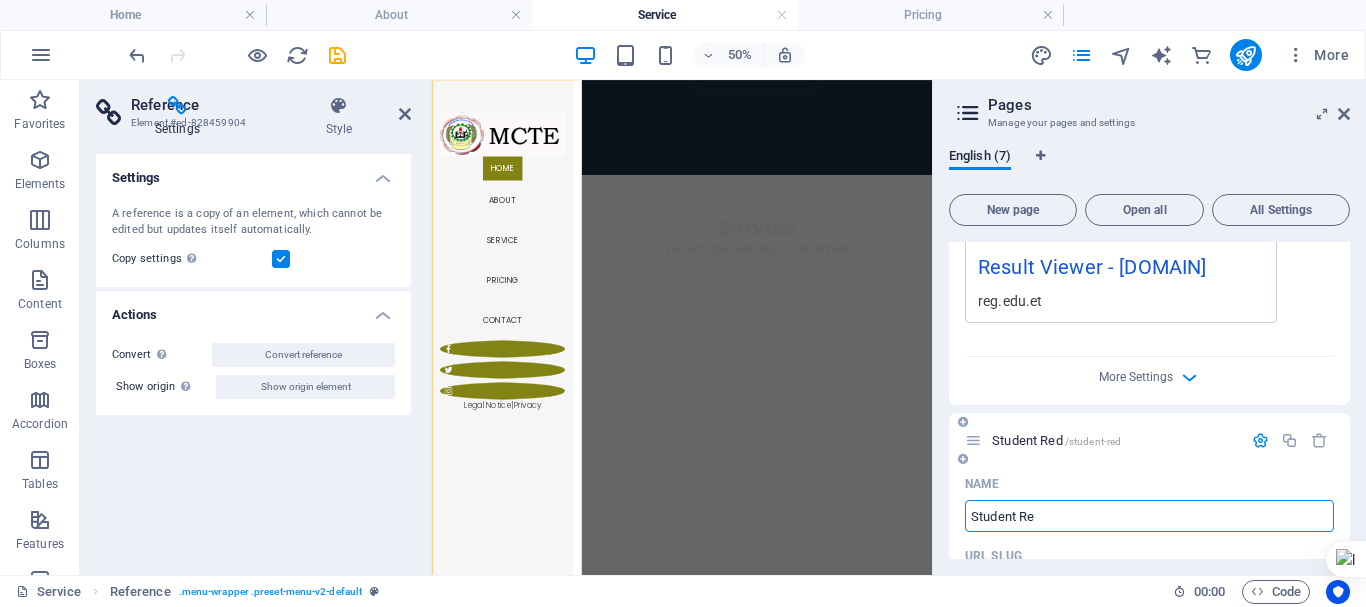 type on "/student-red" 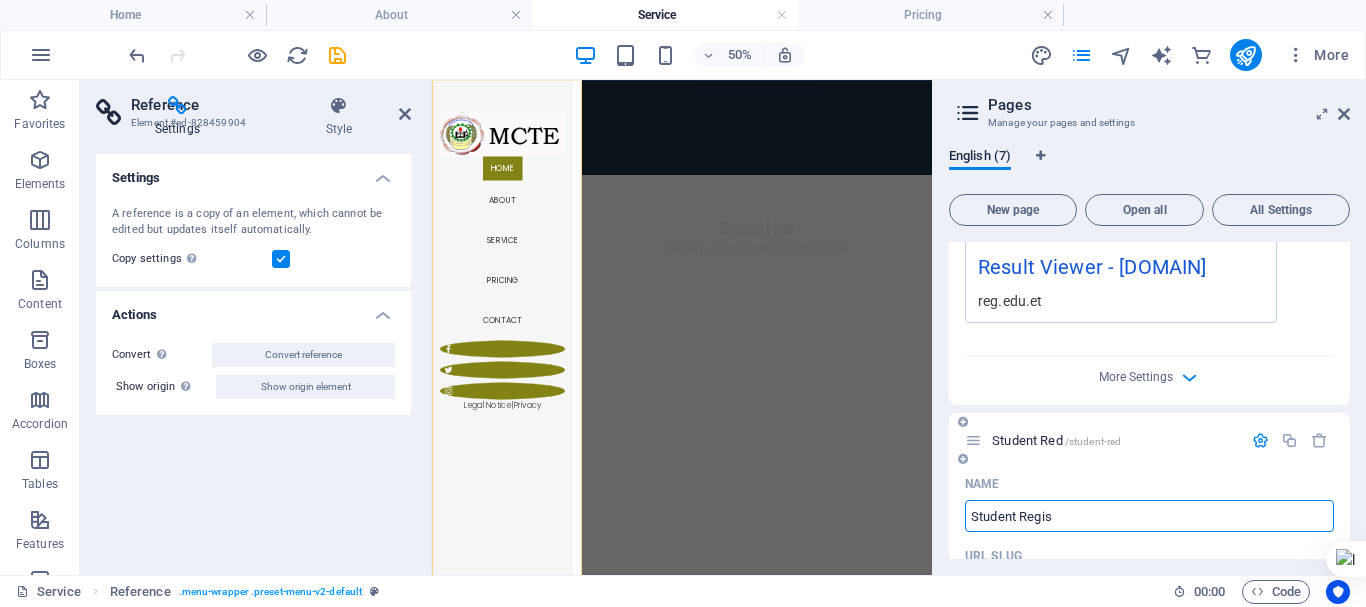 type on "Student Regist" 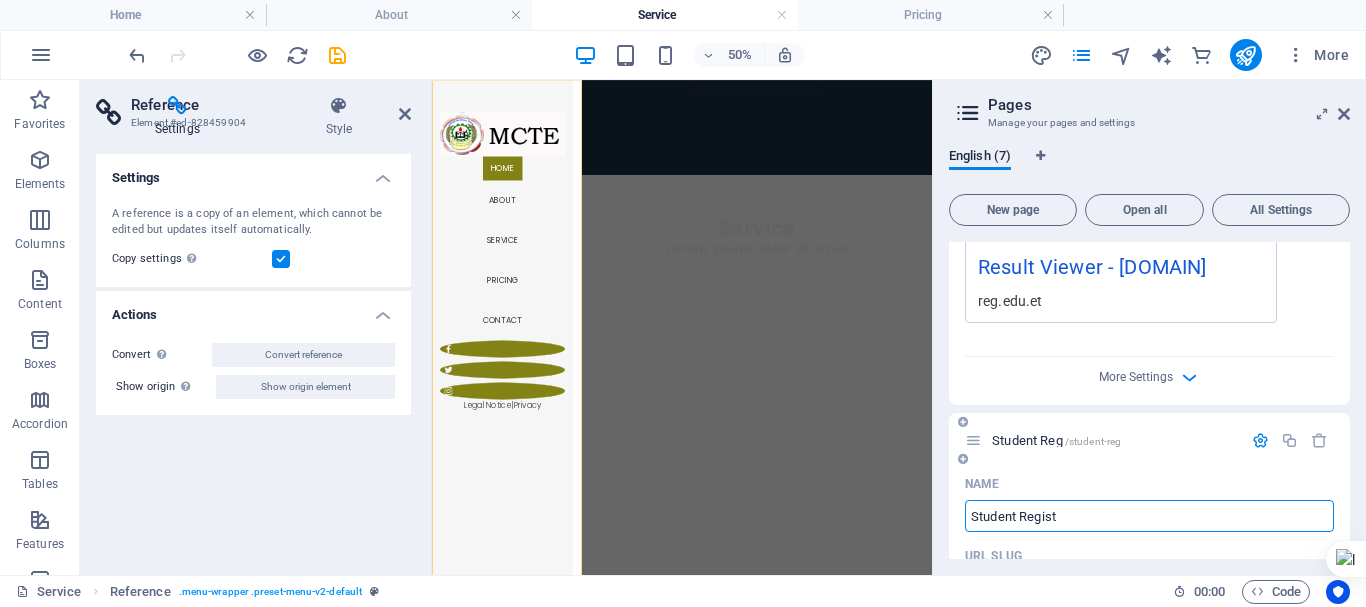 type on "/student-reg" 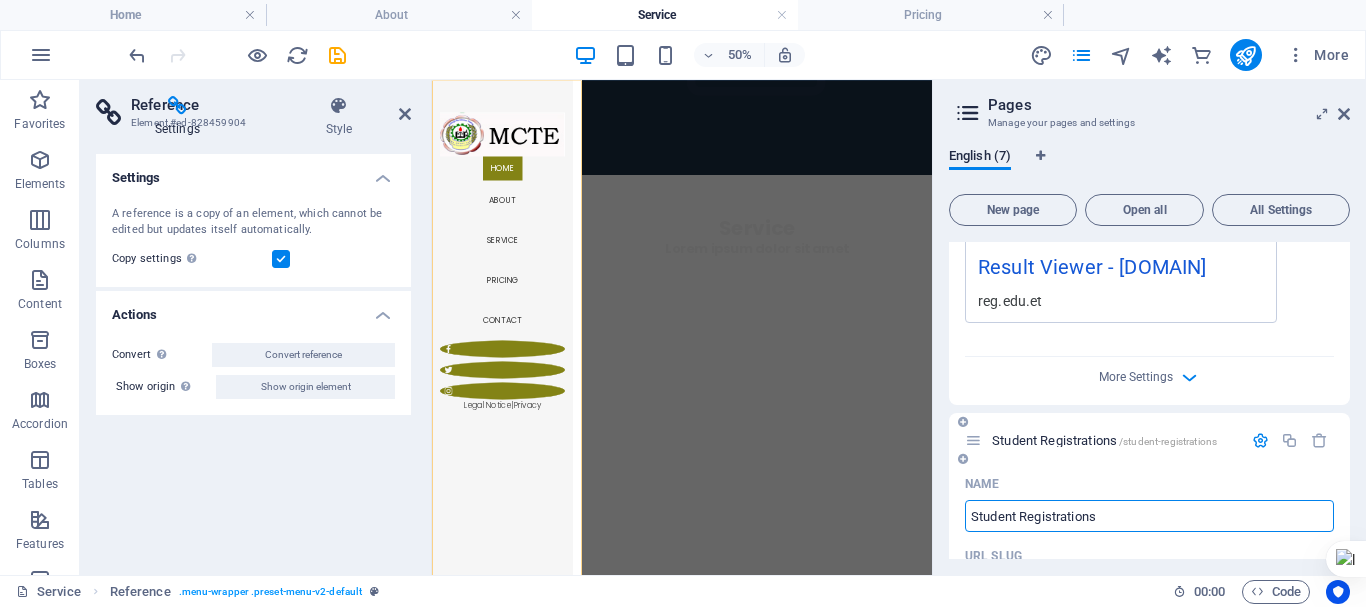 type on "Student Registrations" 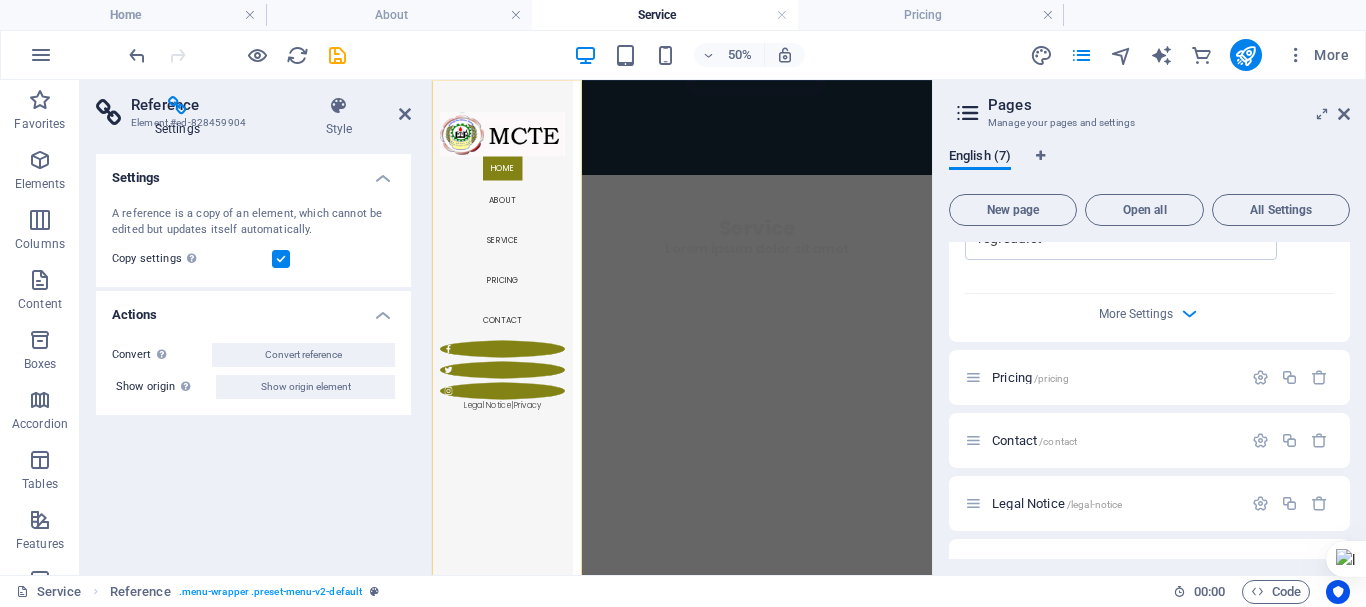 scroll, scrollTop: 1643, scrollLeft: 0, axis: vertical 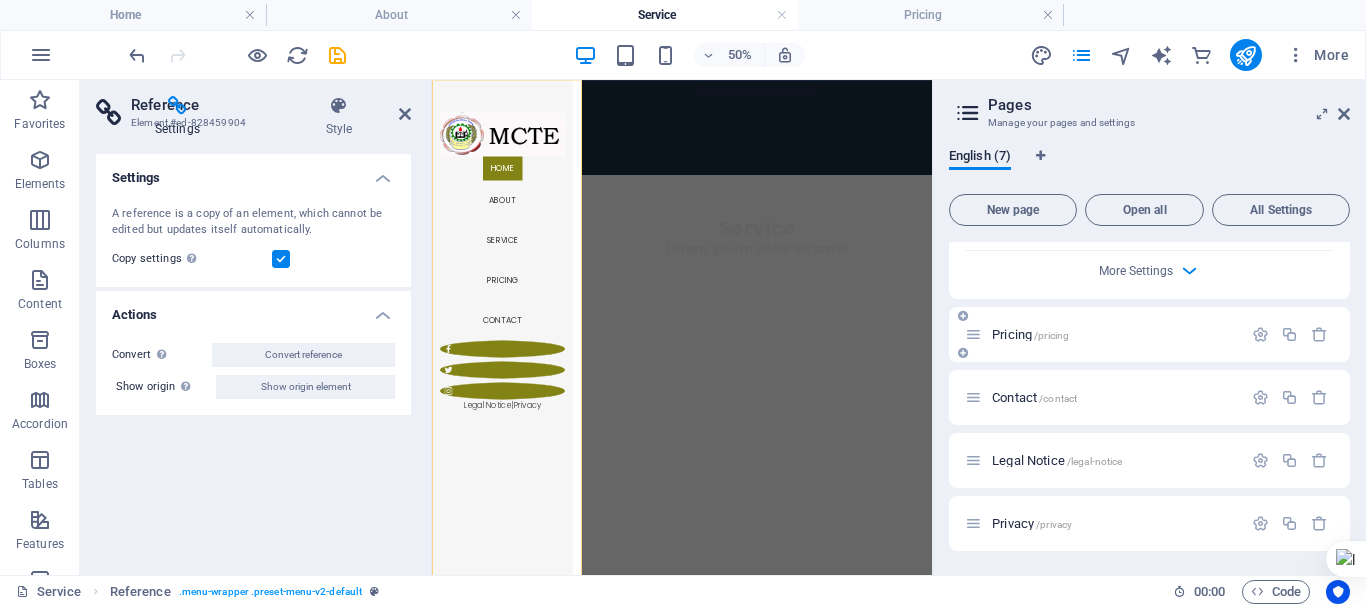 type on "Student Registrations" 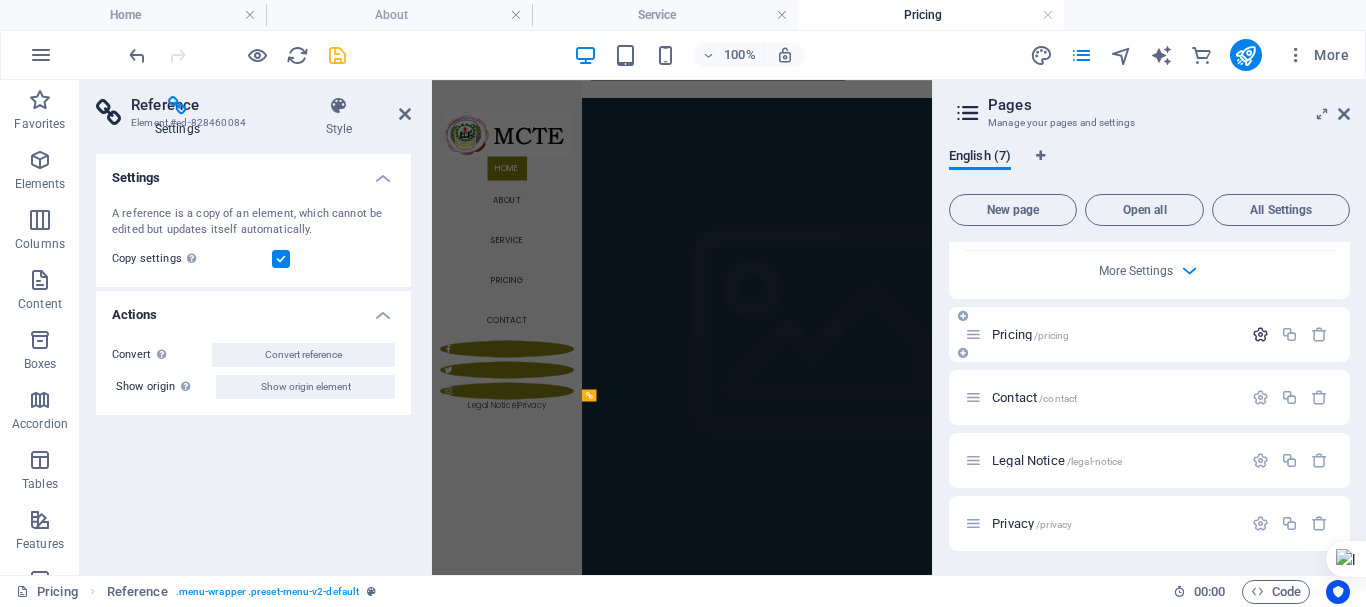 scroll, scrollTop: 915, scrollLeft: 0, axis: vertical 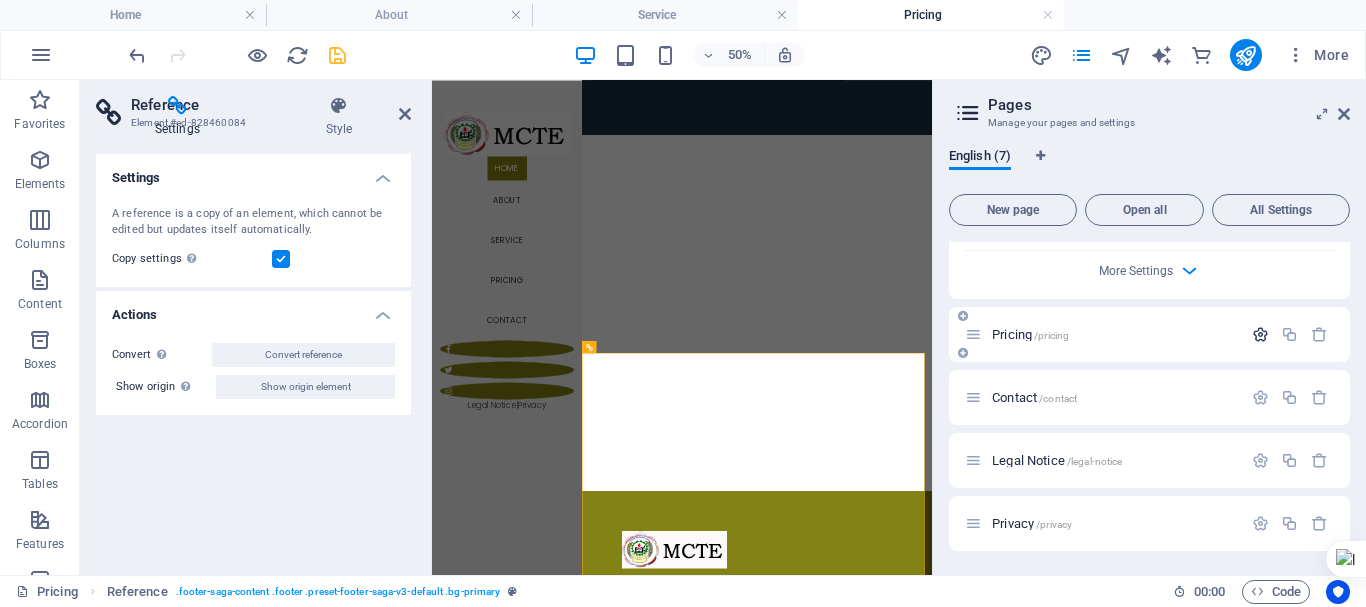 click at bounding box center [1260, 334] 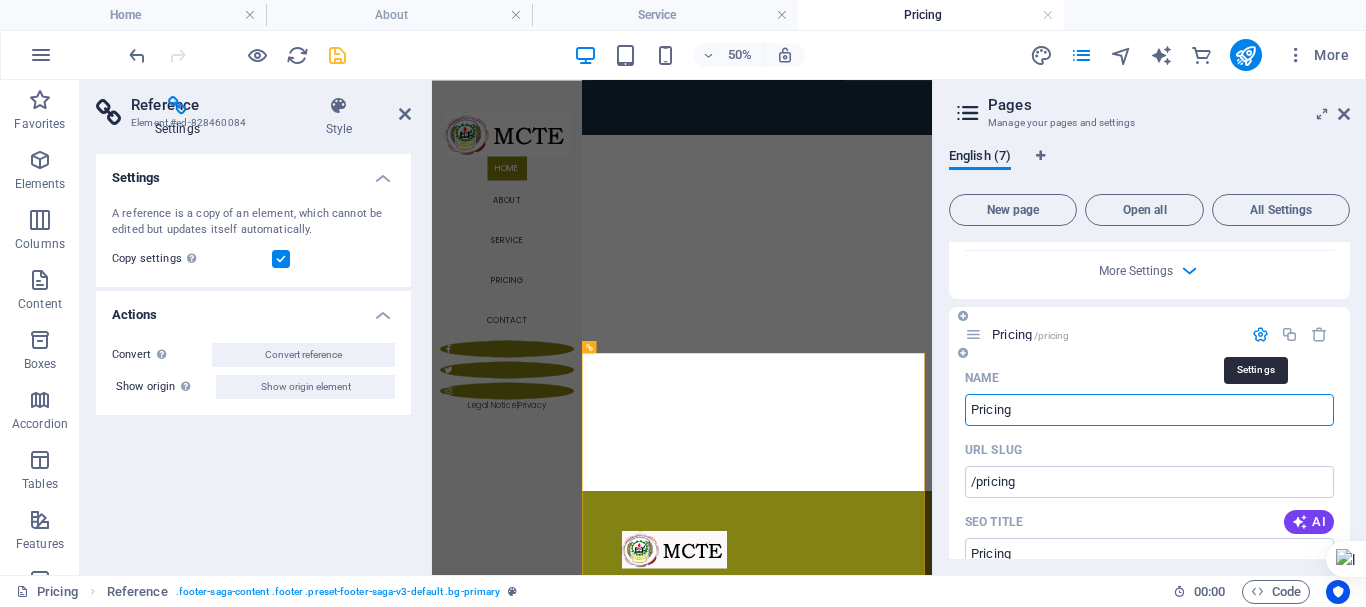 click at bounding box center [1260, 334] 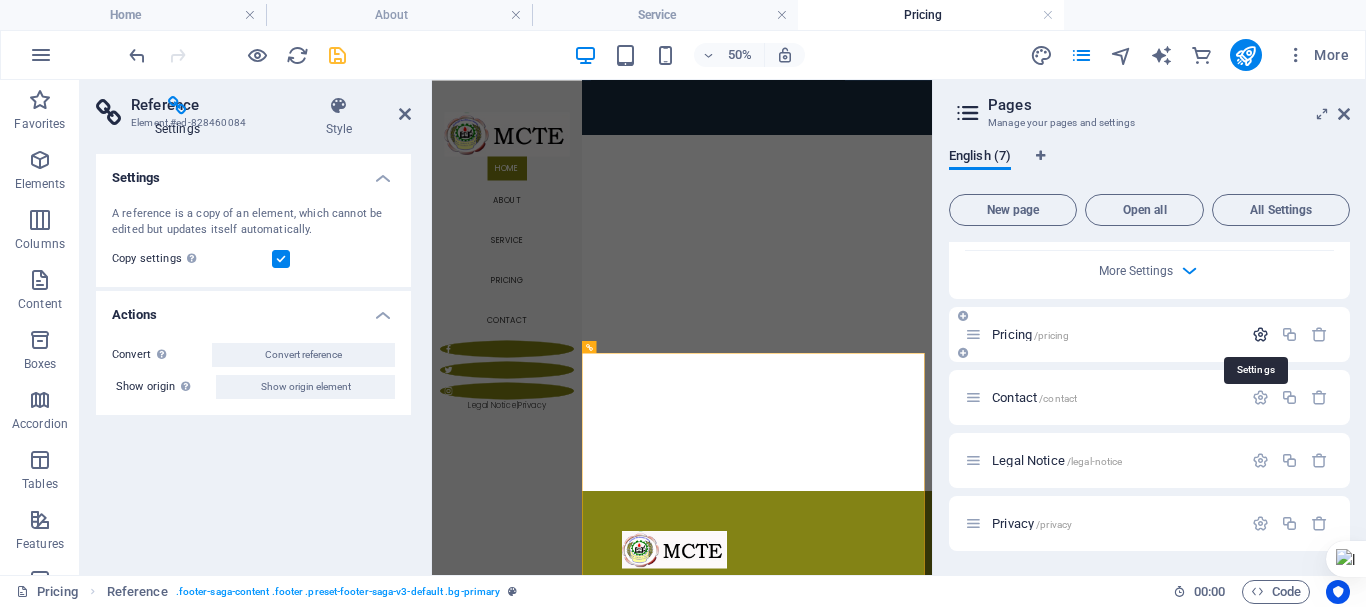 click at bounding box center (1260, 334) 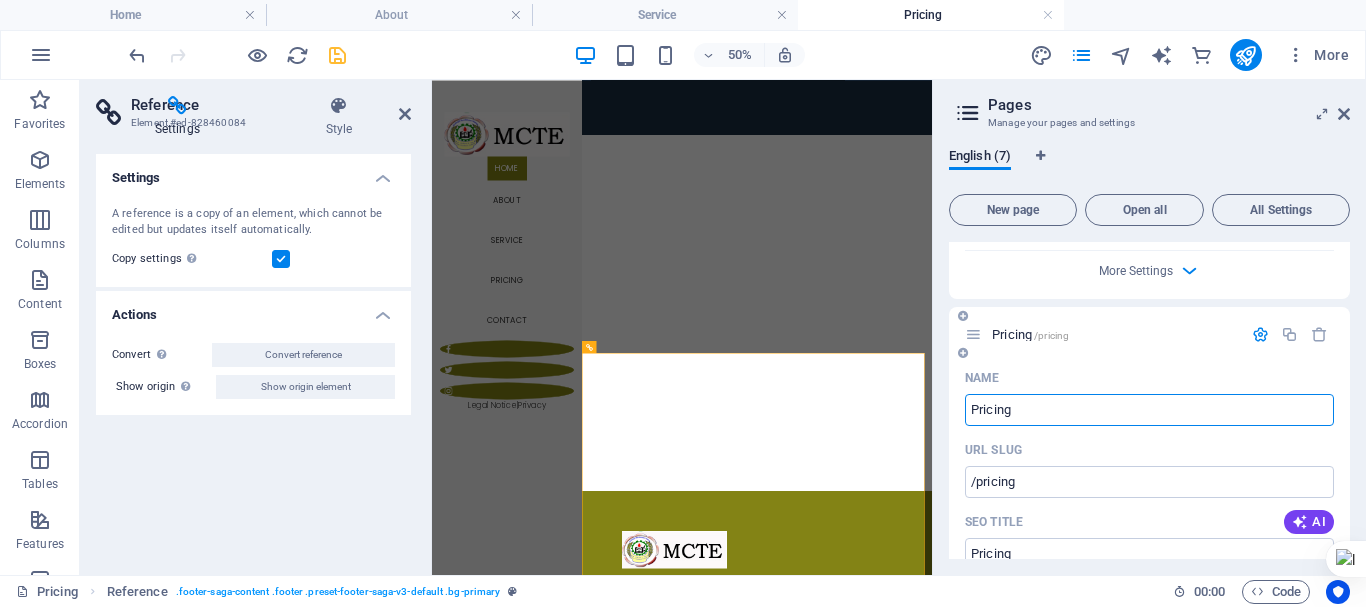 drag, startPoint x: 1080, startPoint y: 410, endPoint x: 958, endPoint y: 411, distance: 122.0041 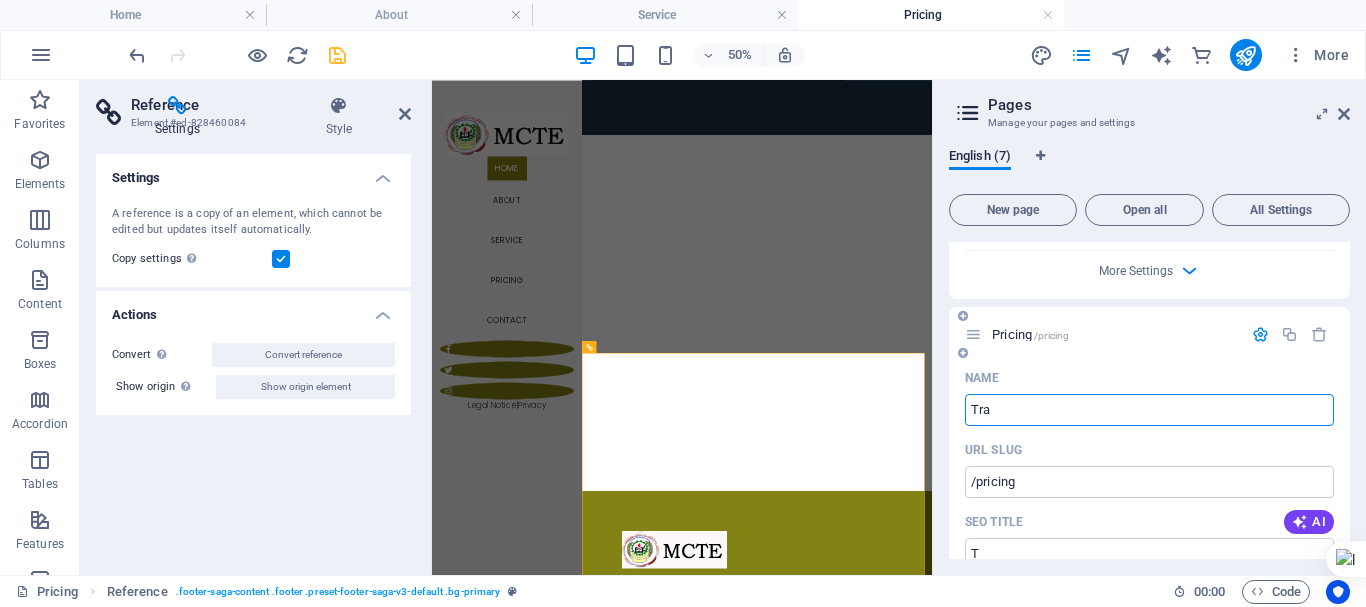 type on "Tran" 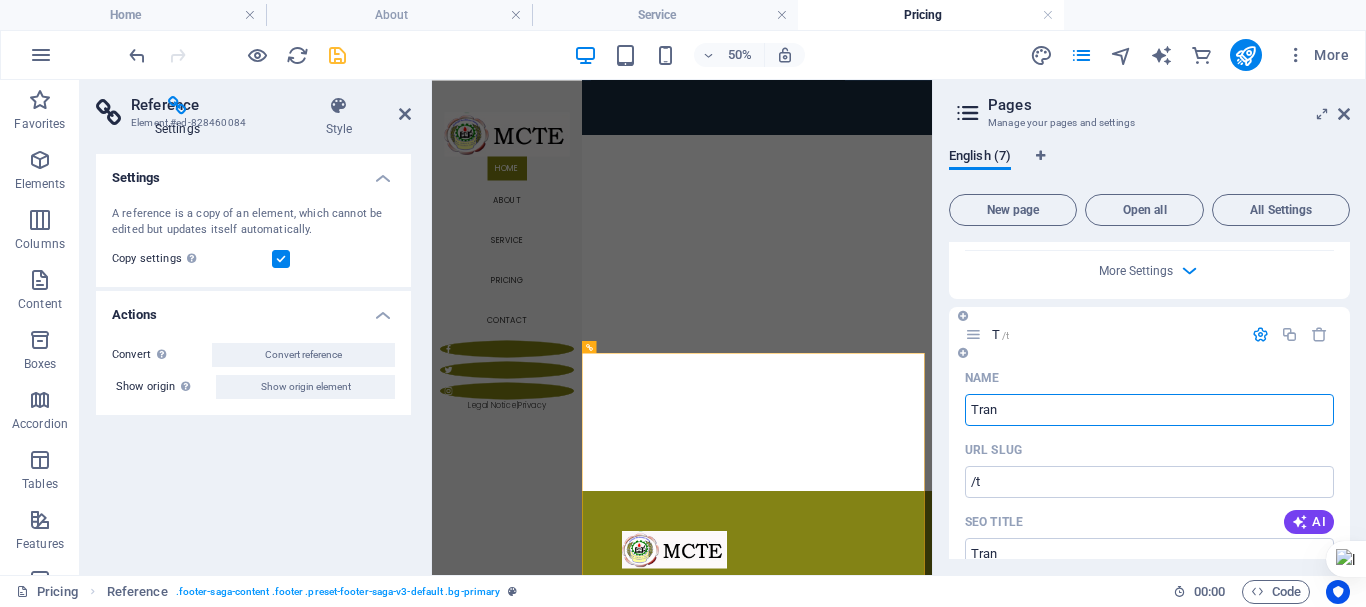 type on "/t" 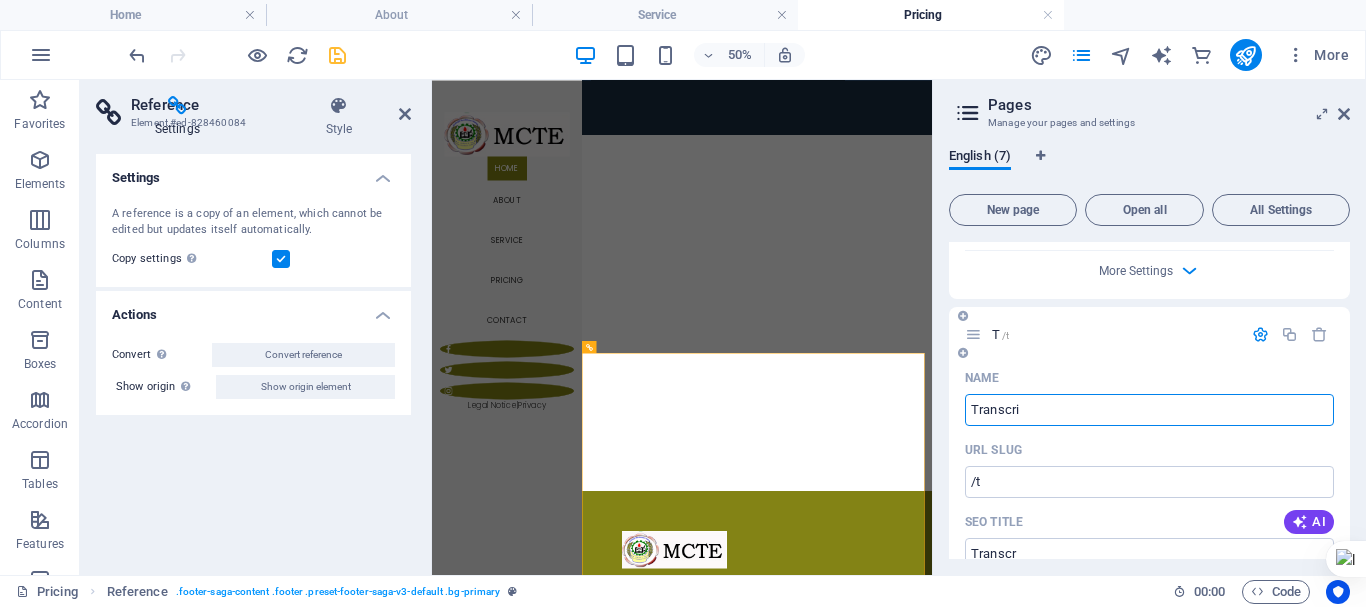 type on "Transcrip" 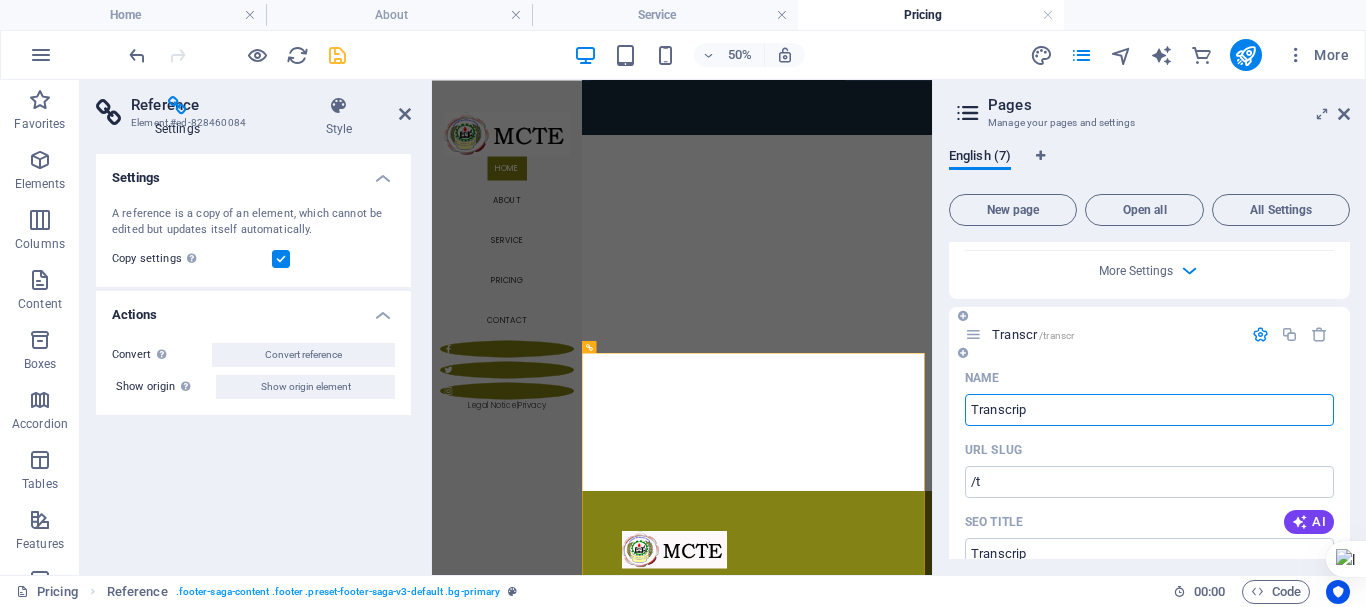 type on "/transcr" 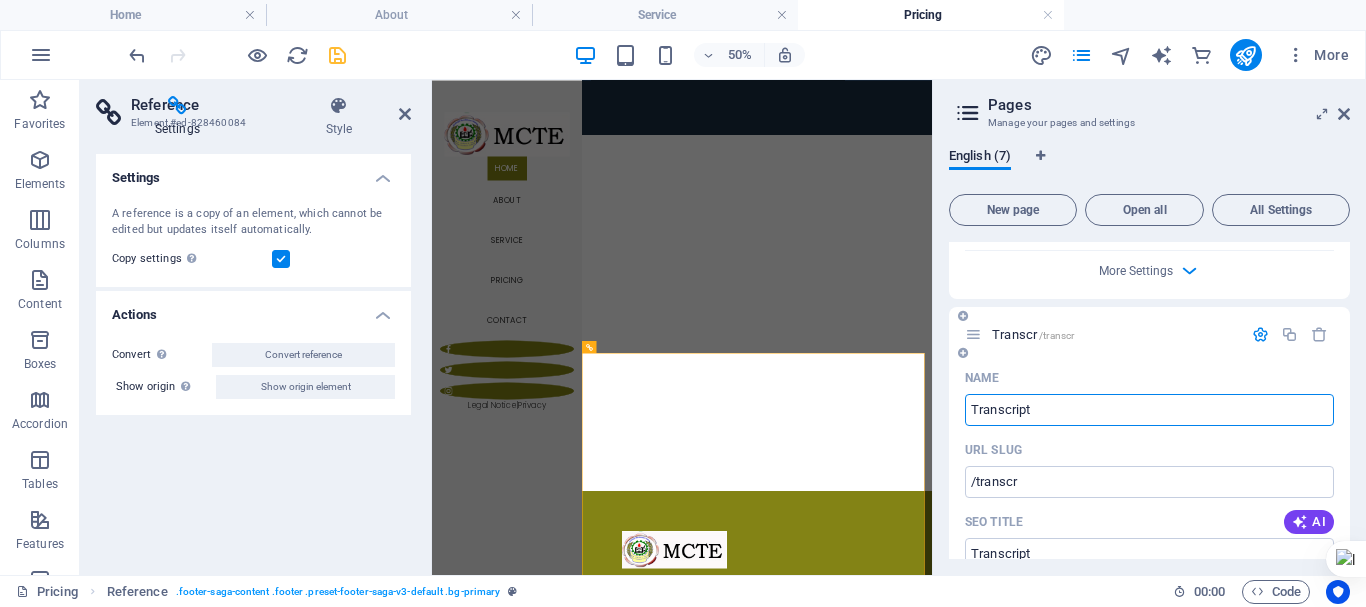 type on "Transcript V" 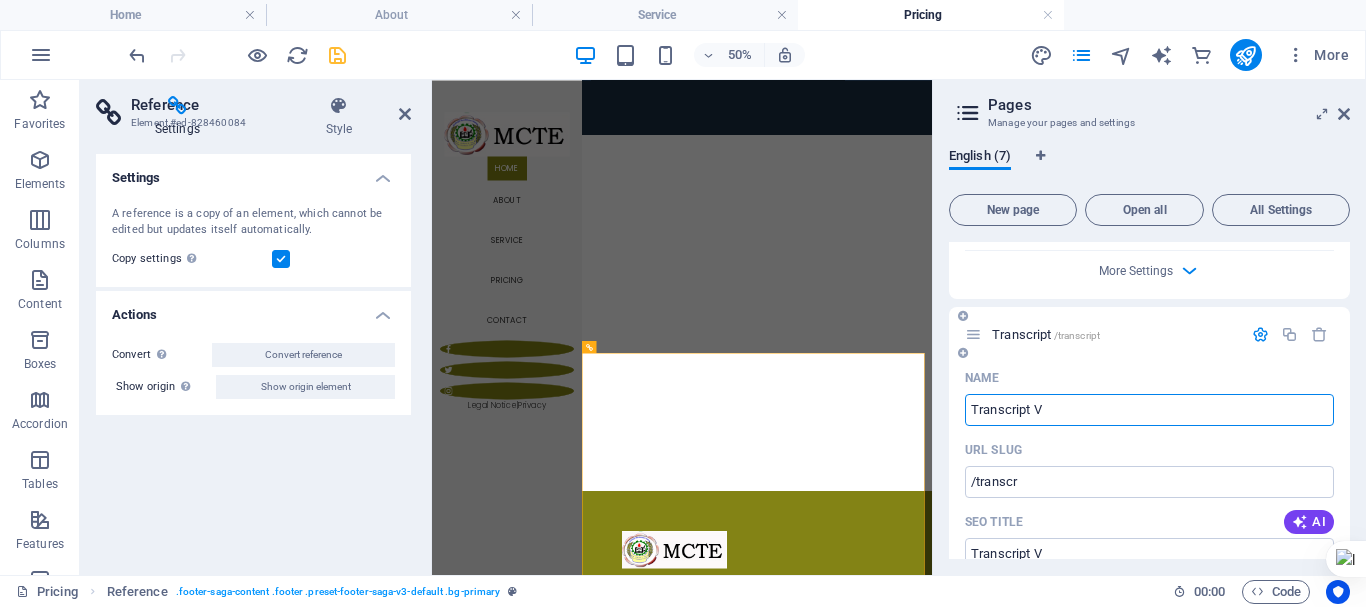 type on "/transcript" 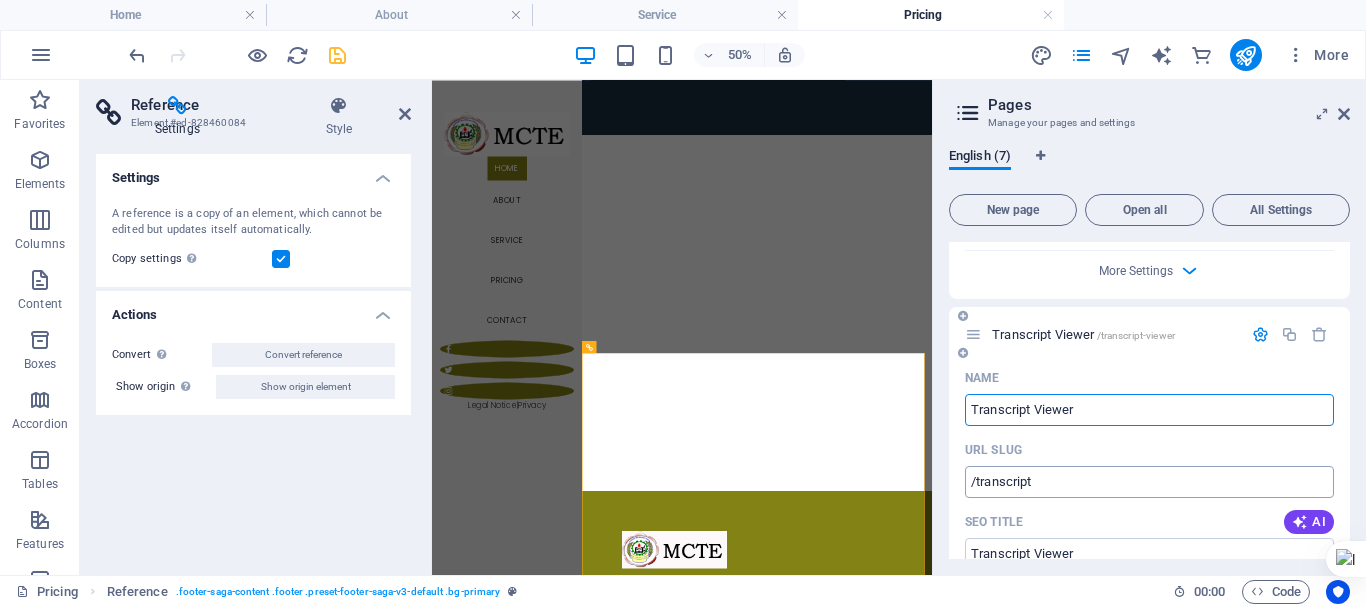 type on "Transcript Viewer" 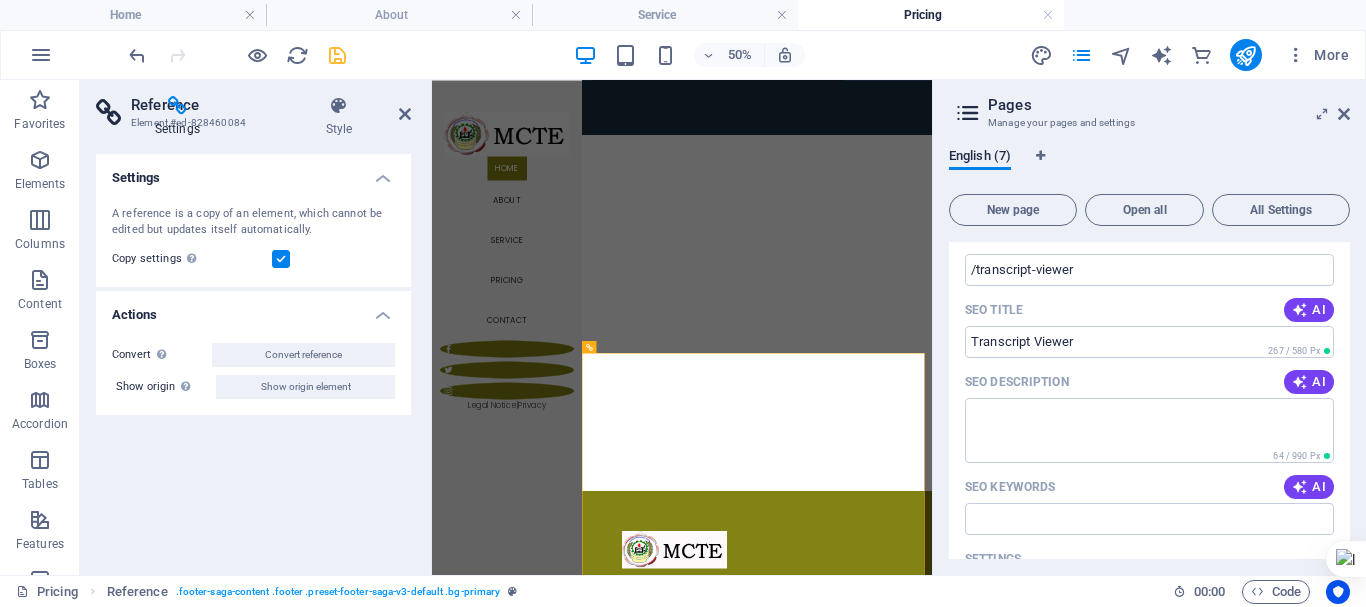 scroll, scrollTop: 1688, scrollLeft: 0, axis: vertical 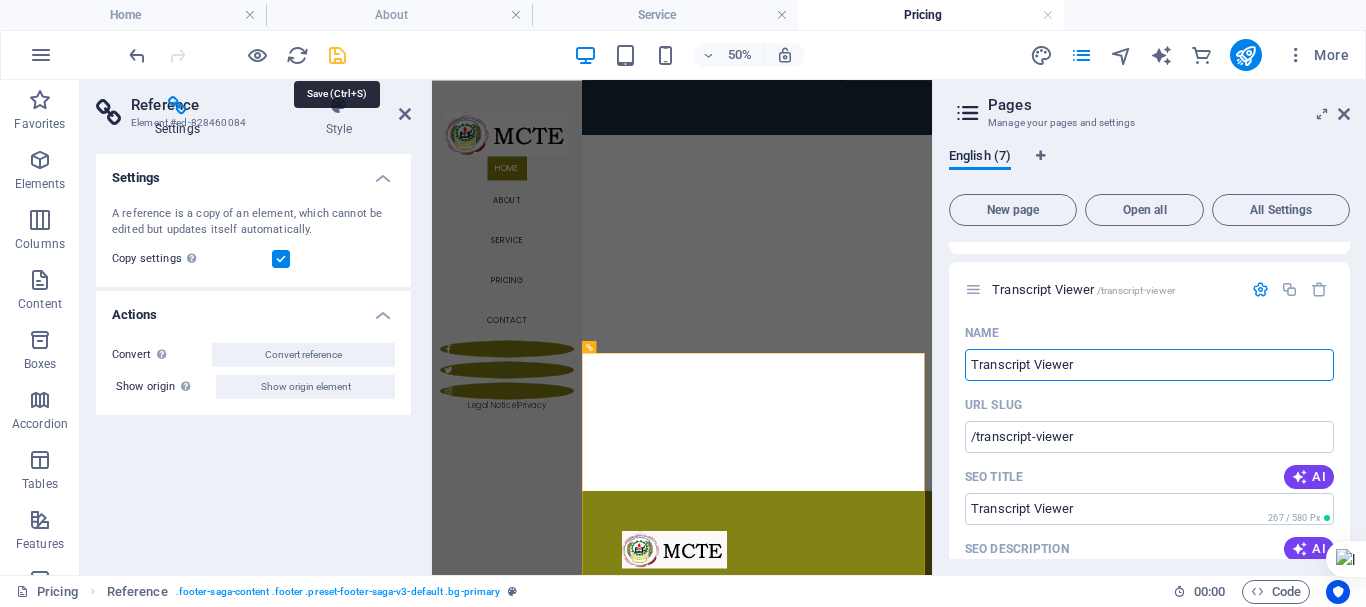 click at bounding box center [337, 55] 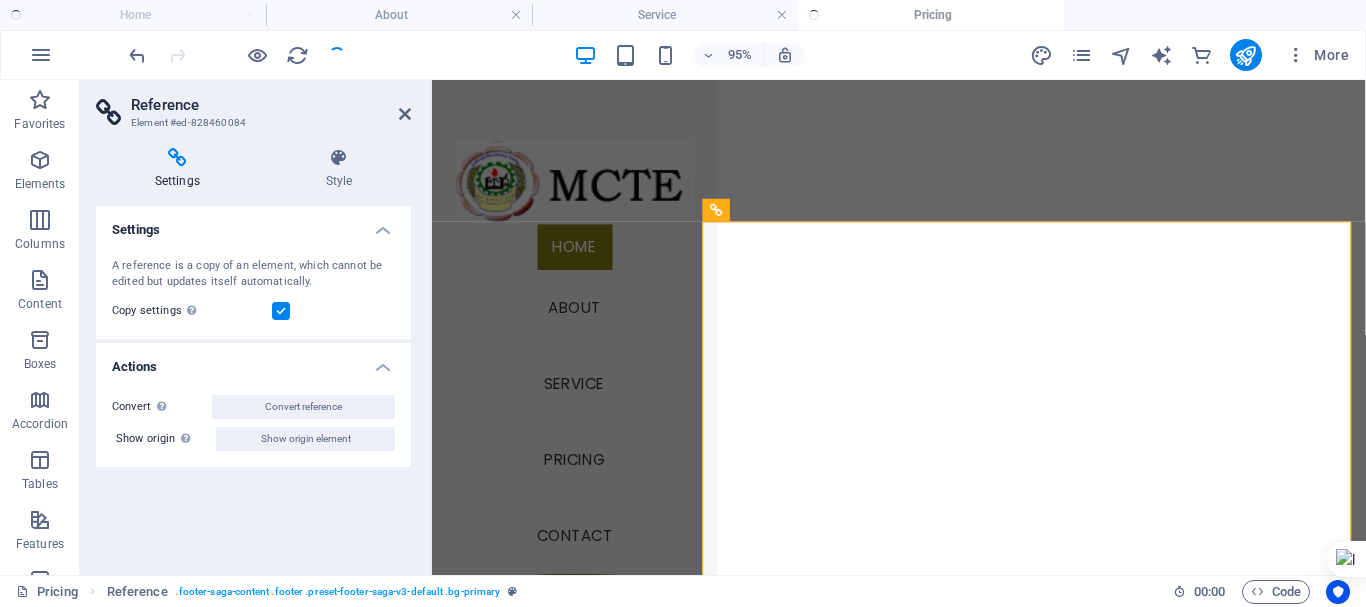 scroll, scrollTop: 1311, scrollLeft: 0, axis: vertical 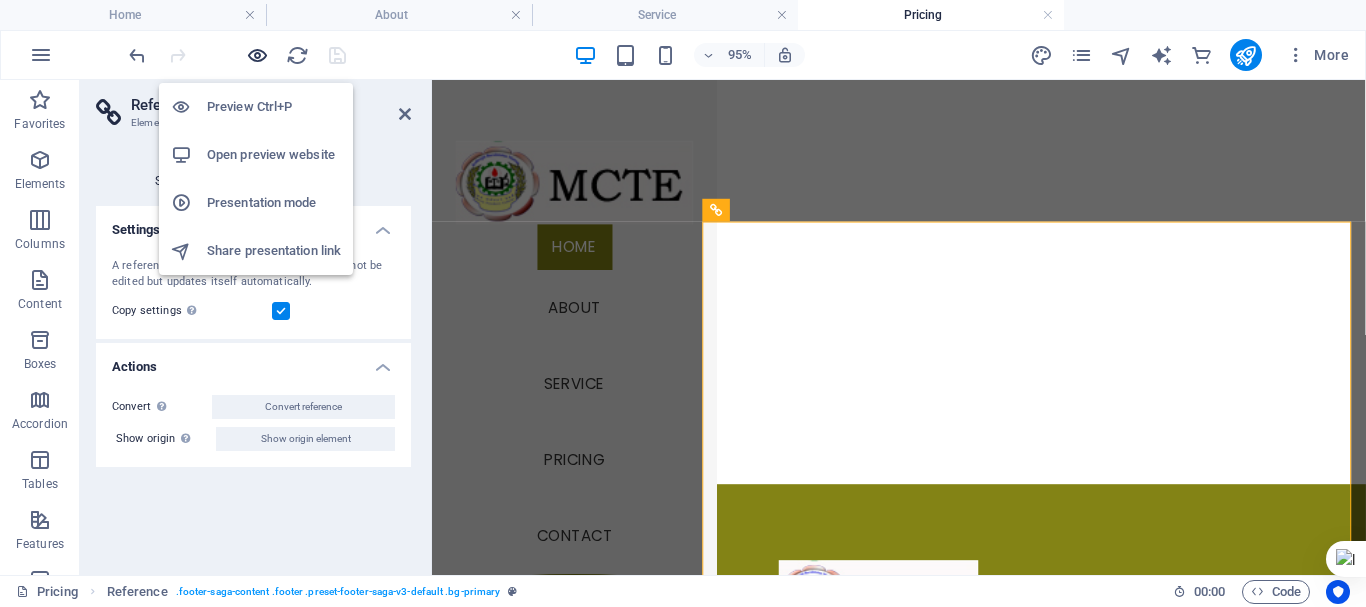 click at bounding box center (257, 55) 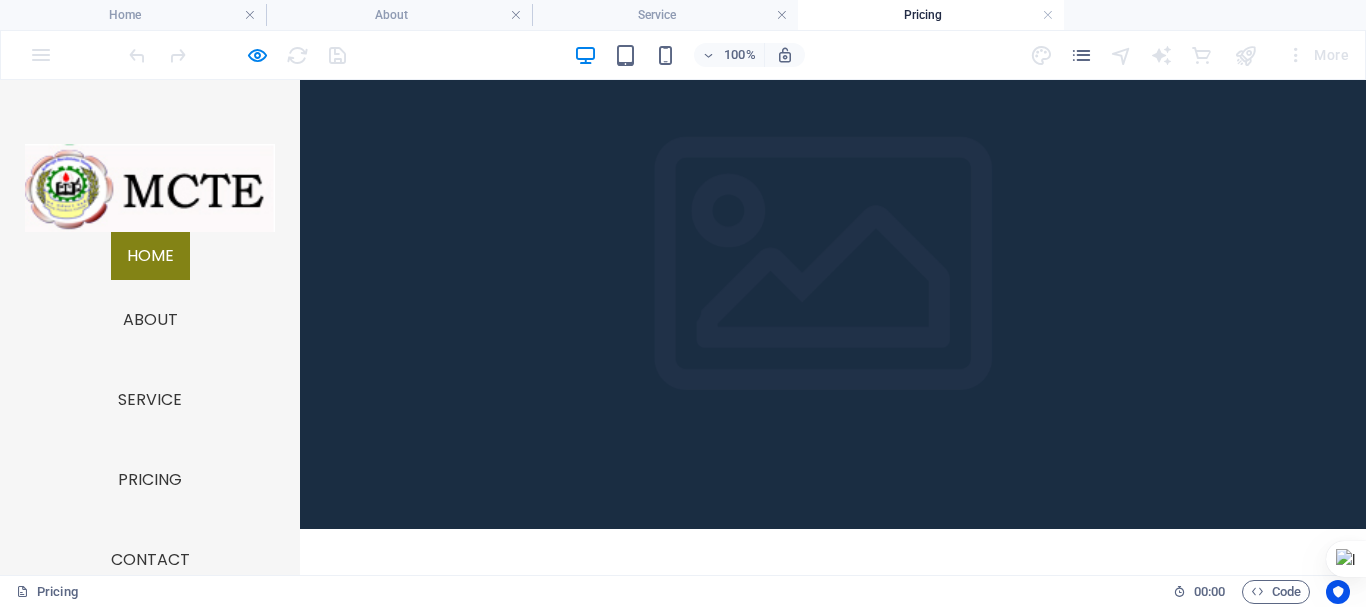 scroll, scrollTop: 200, scrollLeft: 0, axis: vertical 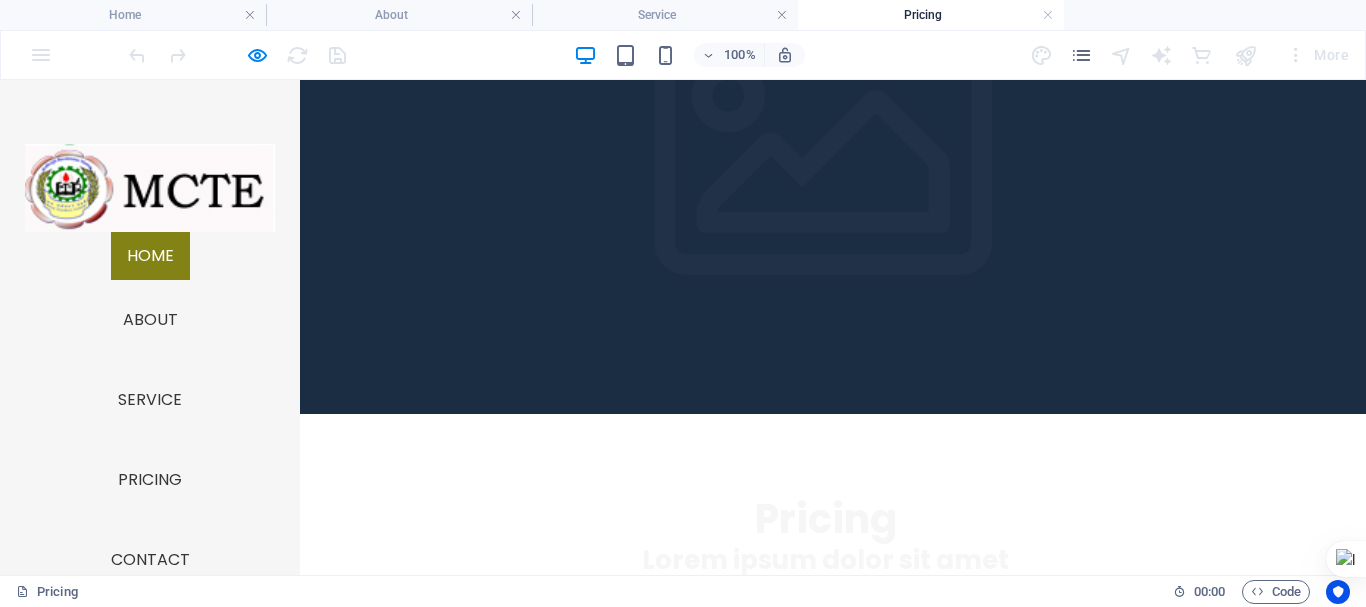 click on "Pricing Lorem ipsum dolor sit amet" at bounding box center [825, 535] 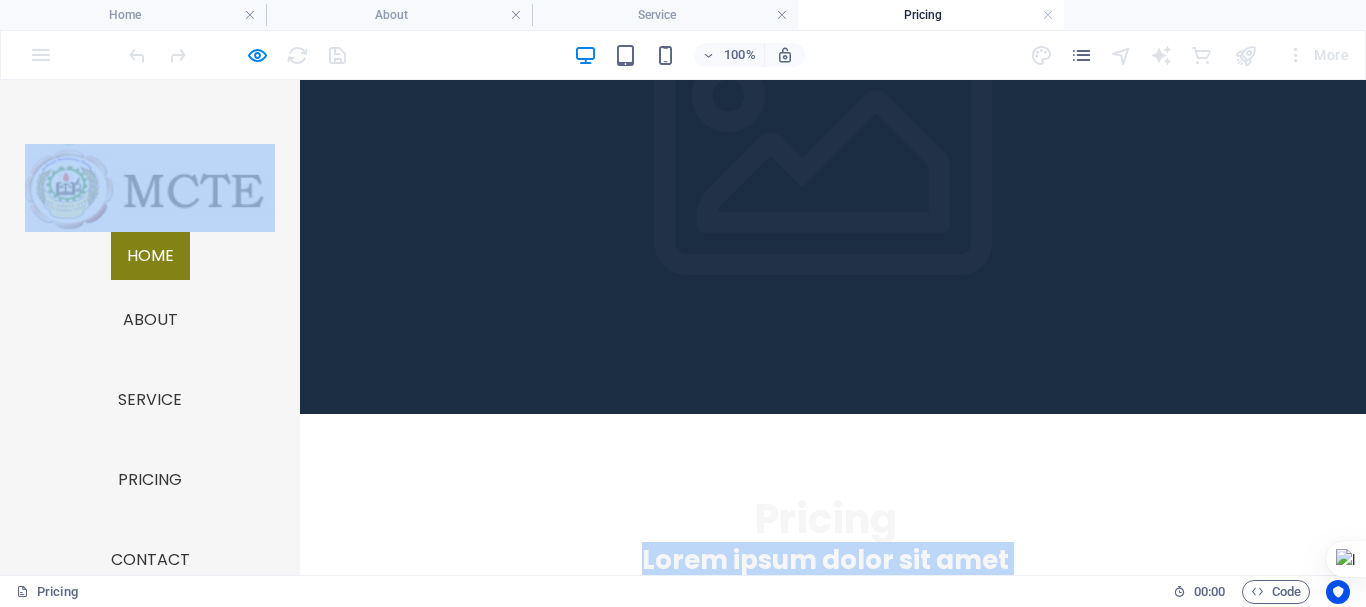 click on "Pricing Lorem ipsum dolor sit amet" at bounding box center (825, 535) 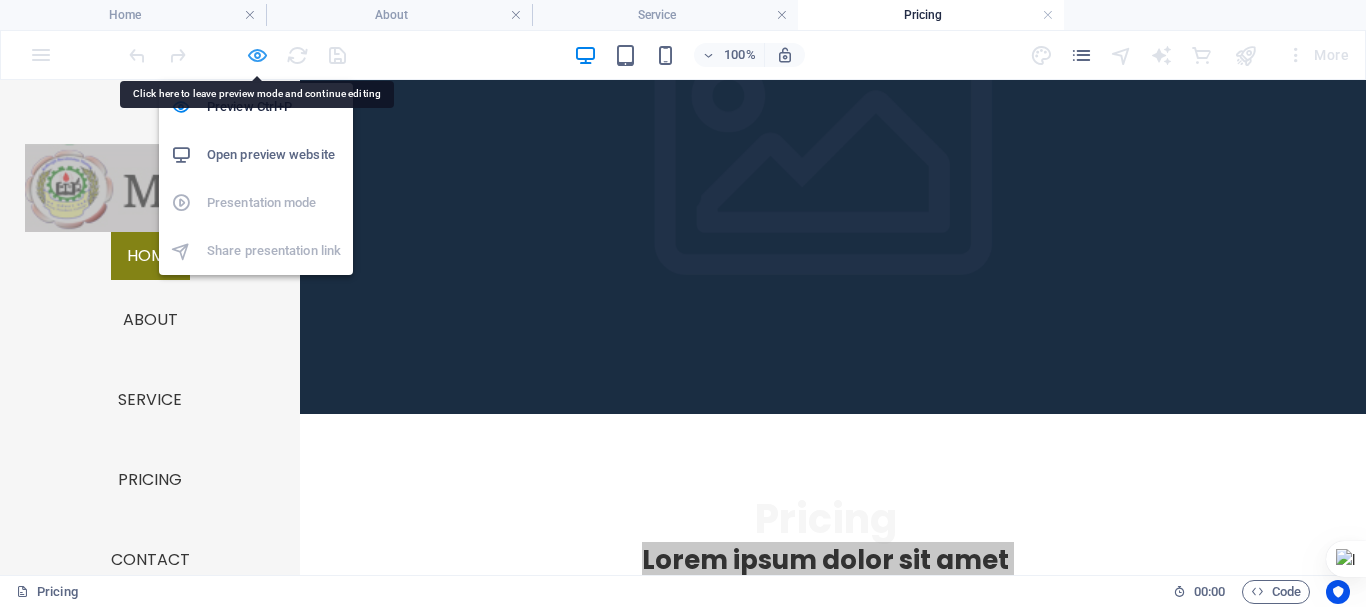click at bounding box center [257, 55] 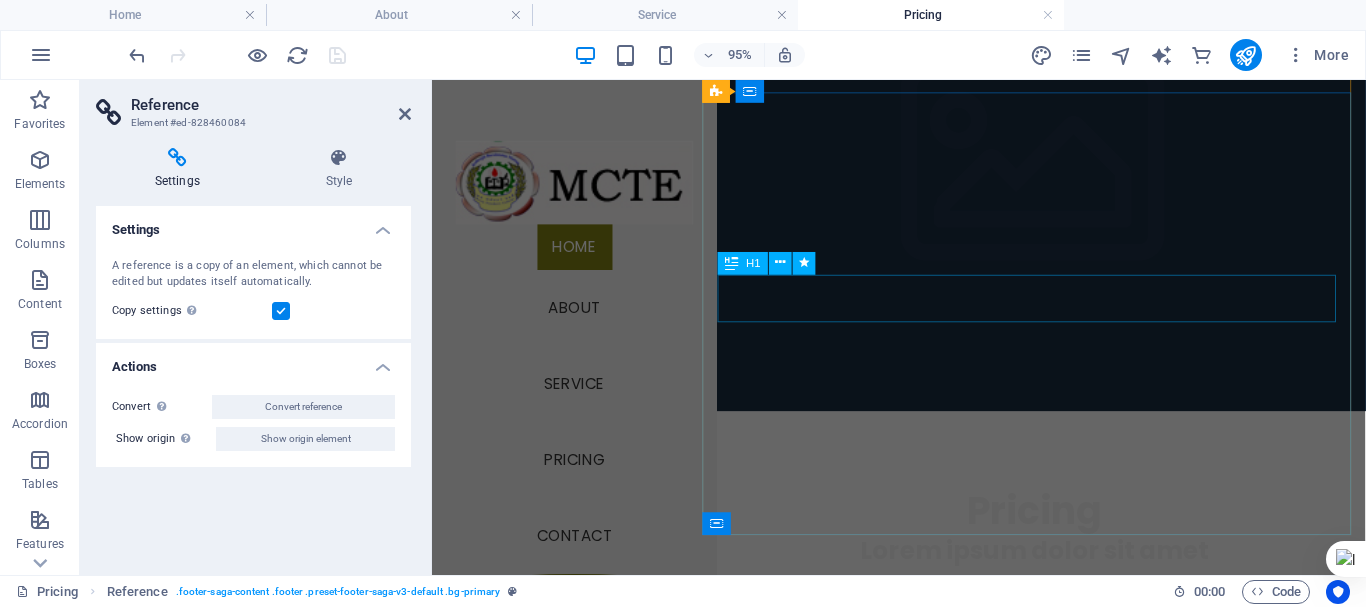 scroll, scrollTop: 0, scrollLeft: 0, axis: both 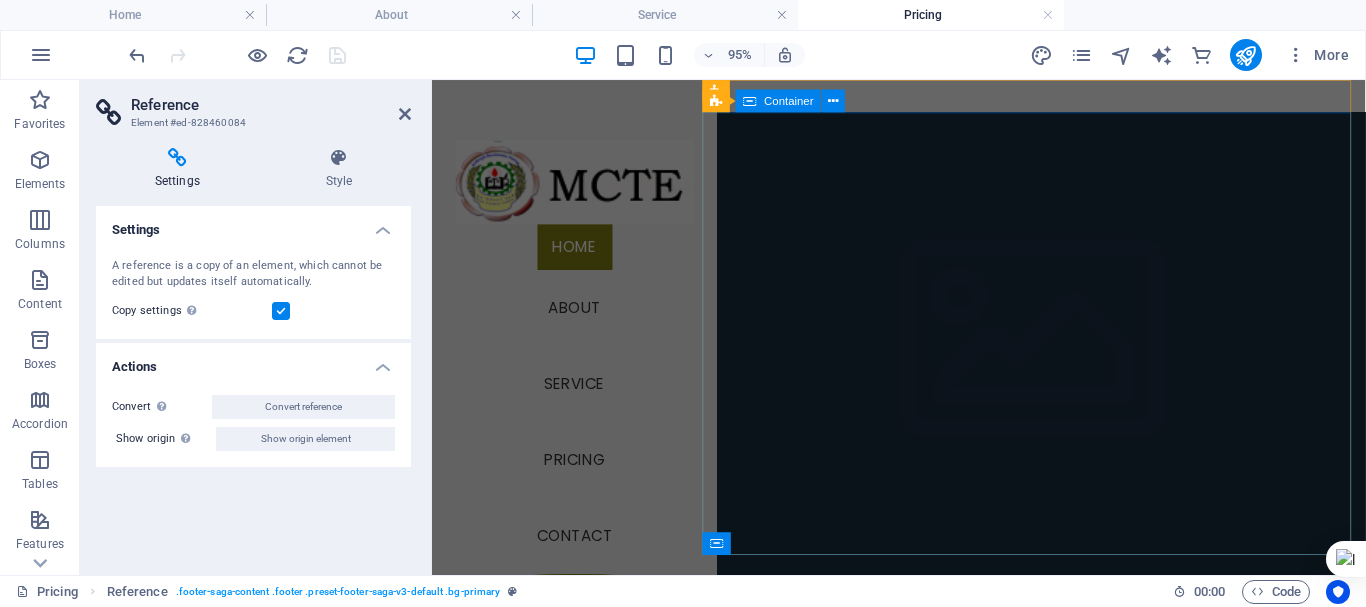 click on "Pricing Lorem ipsum dolor sit amet" at bounding box center (1066, 735) 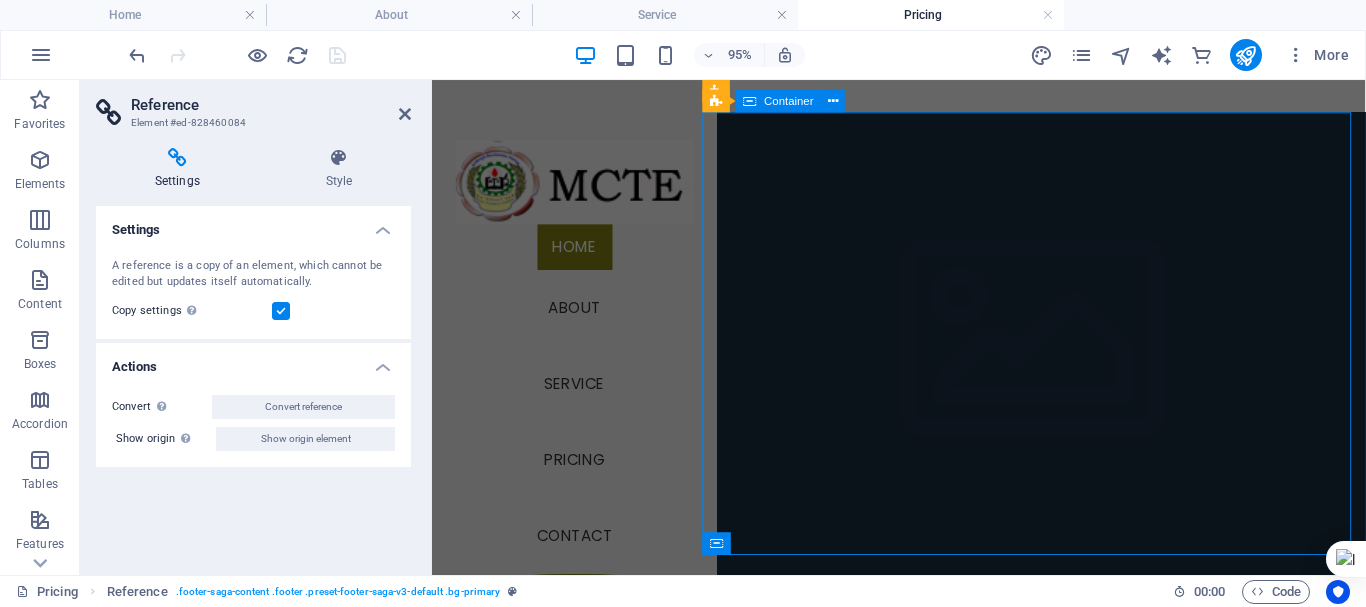 click on "Pricing Lorem ipsum dolor sit amet" at bounding box center (1066, 735) 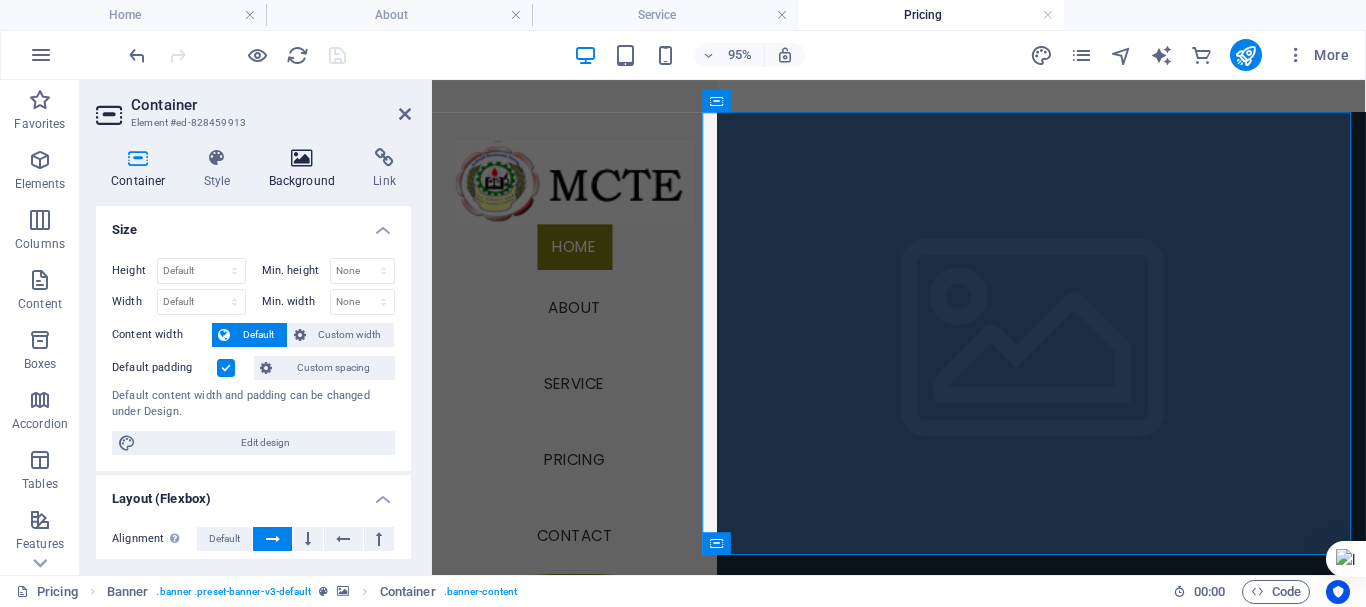 click at bounding box center [302, 158] 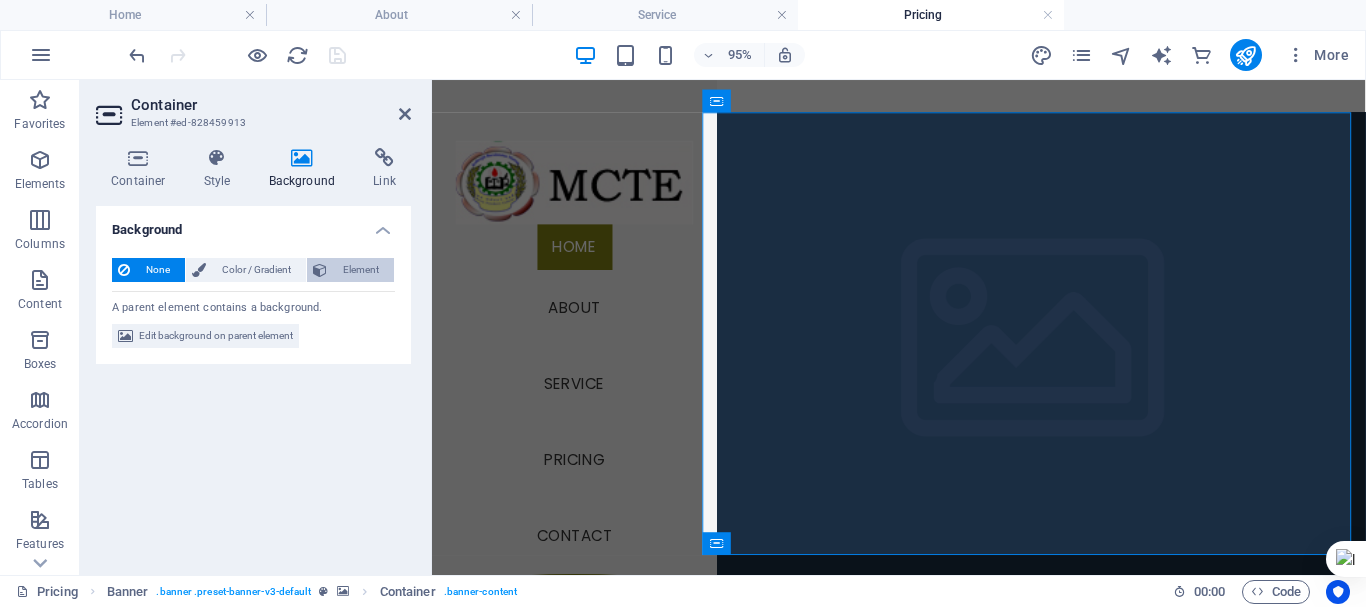 click on "Element" at bounding box center [360, 270] 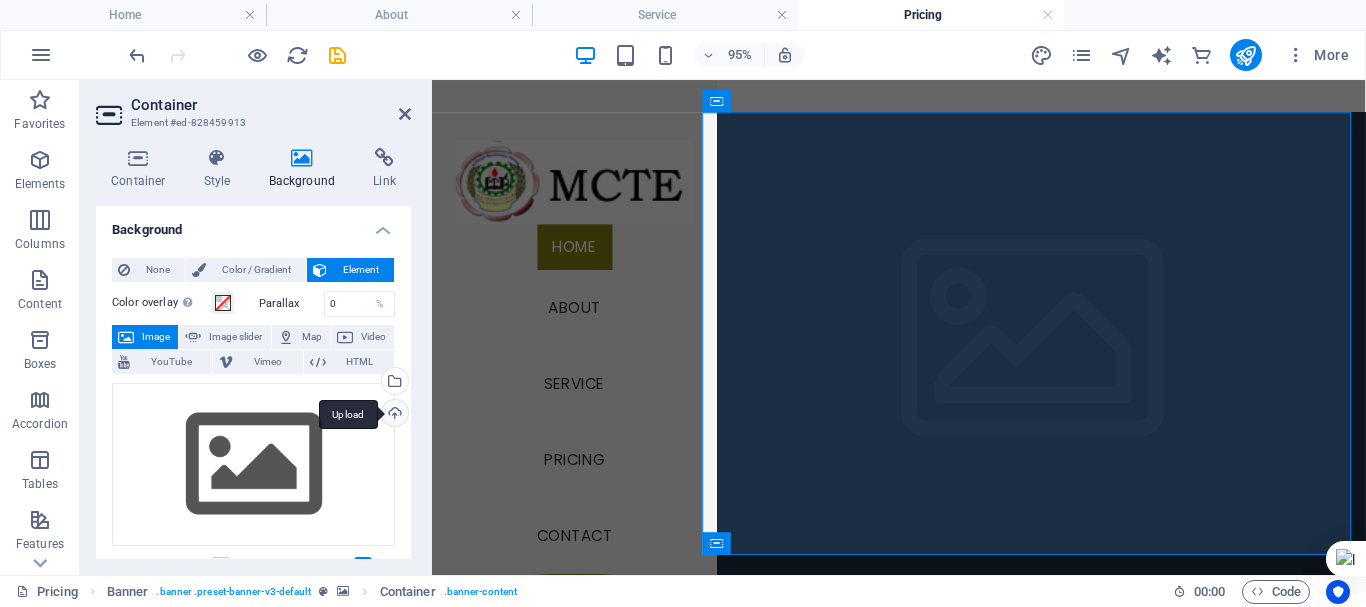 click on "Upload" at bounding box center [393, 415] 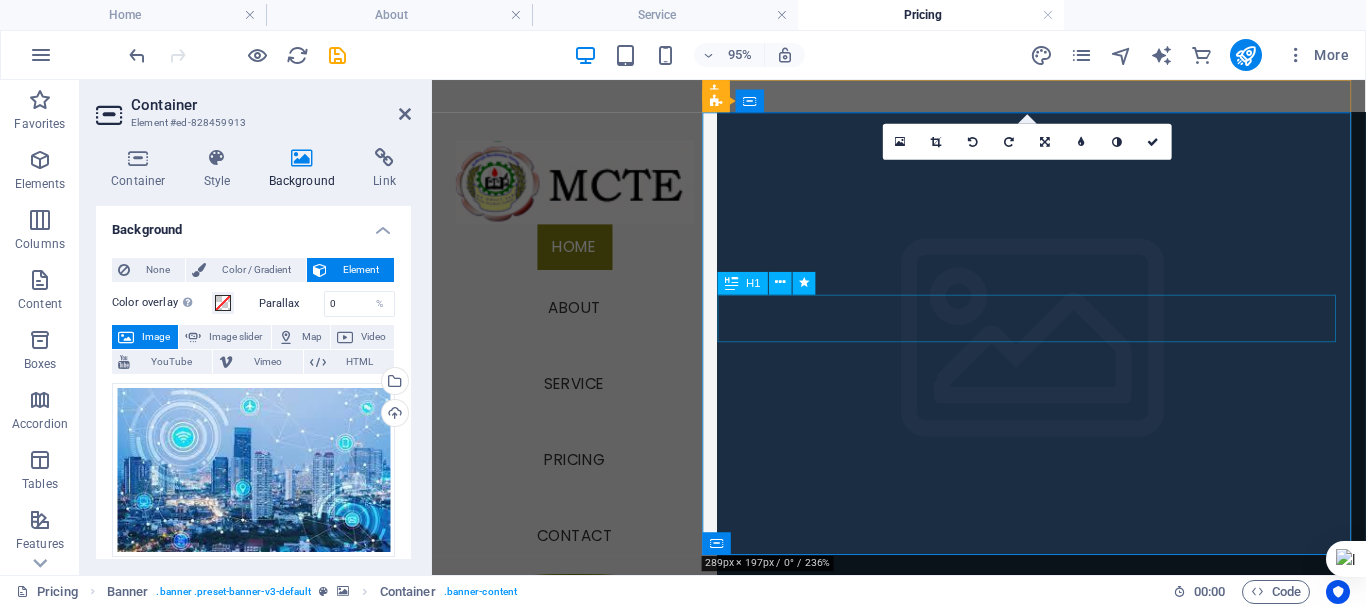 click on "Pricing" at bounding box center [1066, 1185] 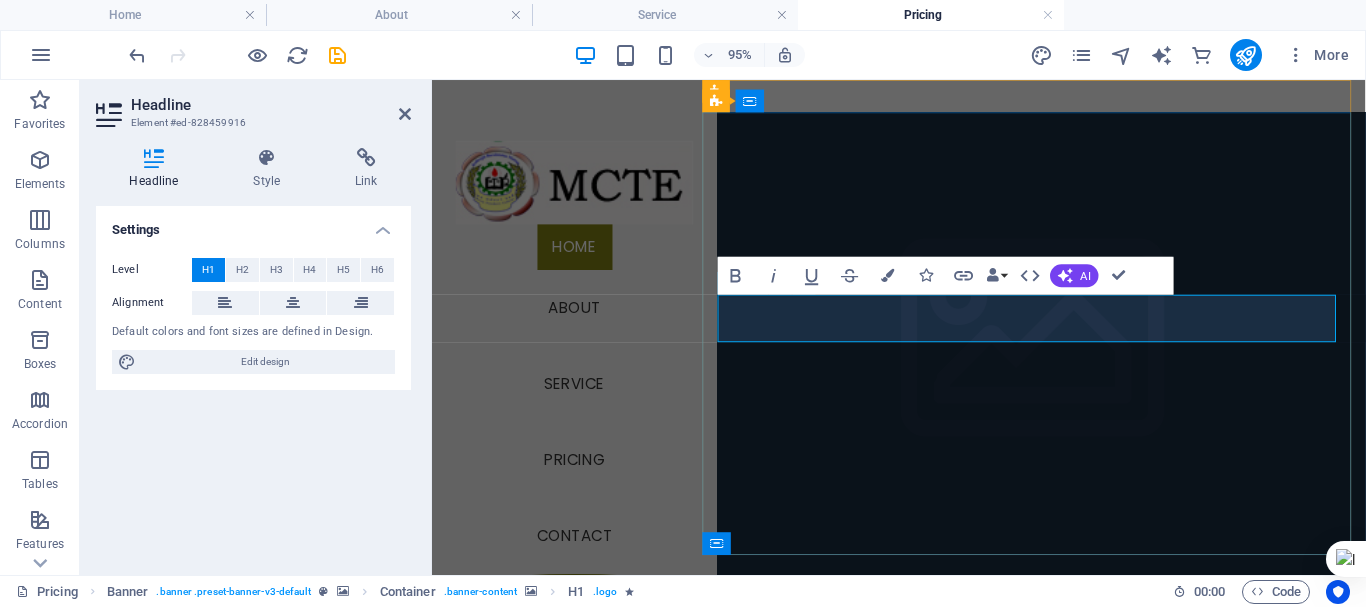 type 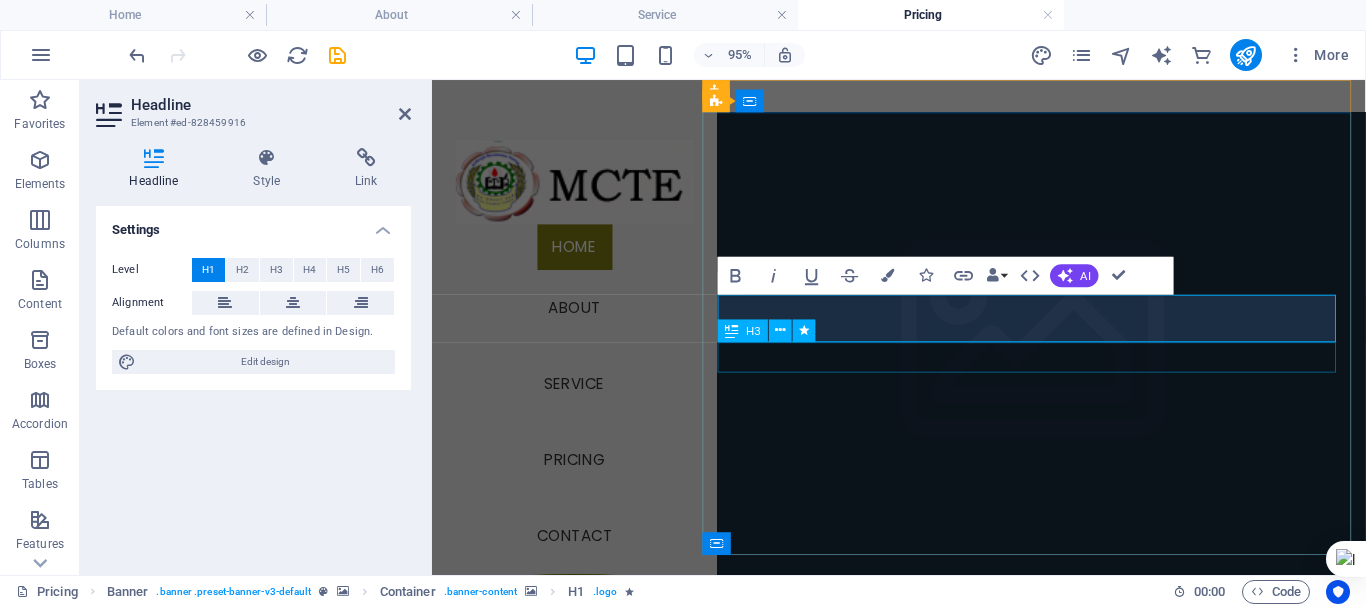 click on "Lorem ipsum dolor sit amet" at bounding box center [1066, 1226] 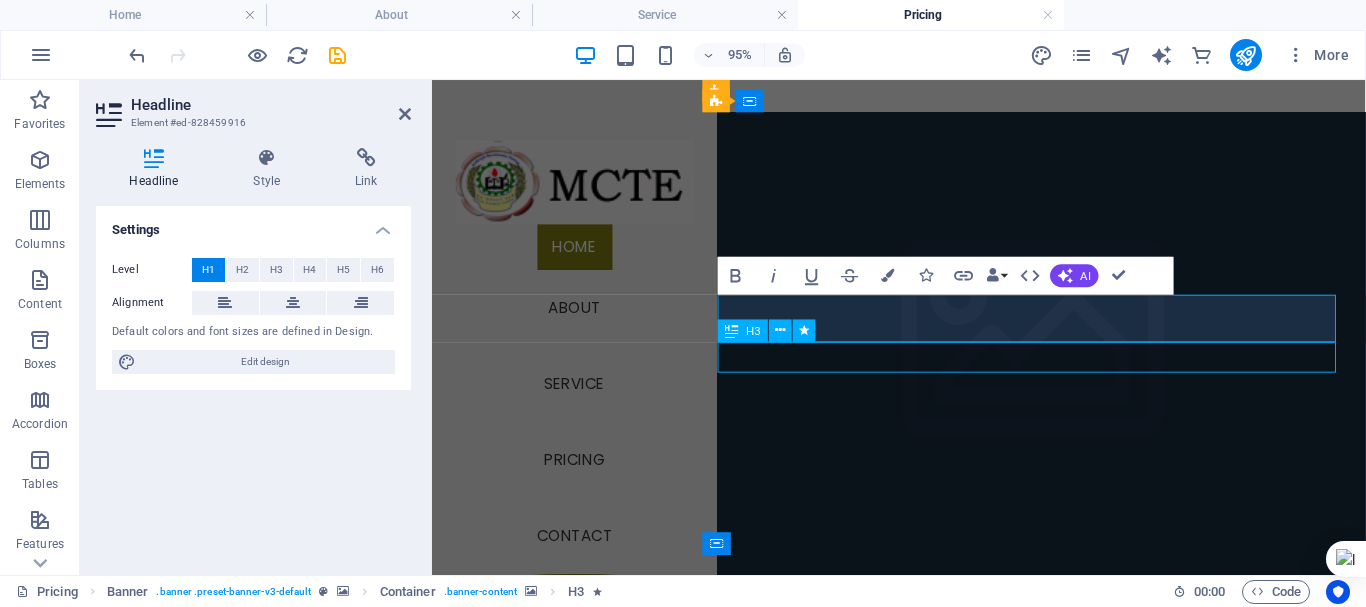 click on "Lorem ipsum dolor sit amet" at bounding box center [1066, 1226] 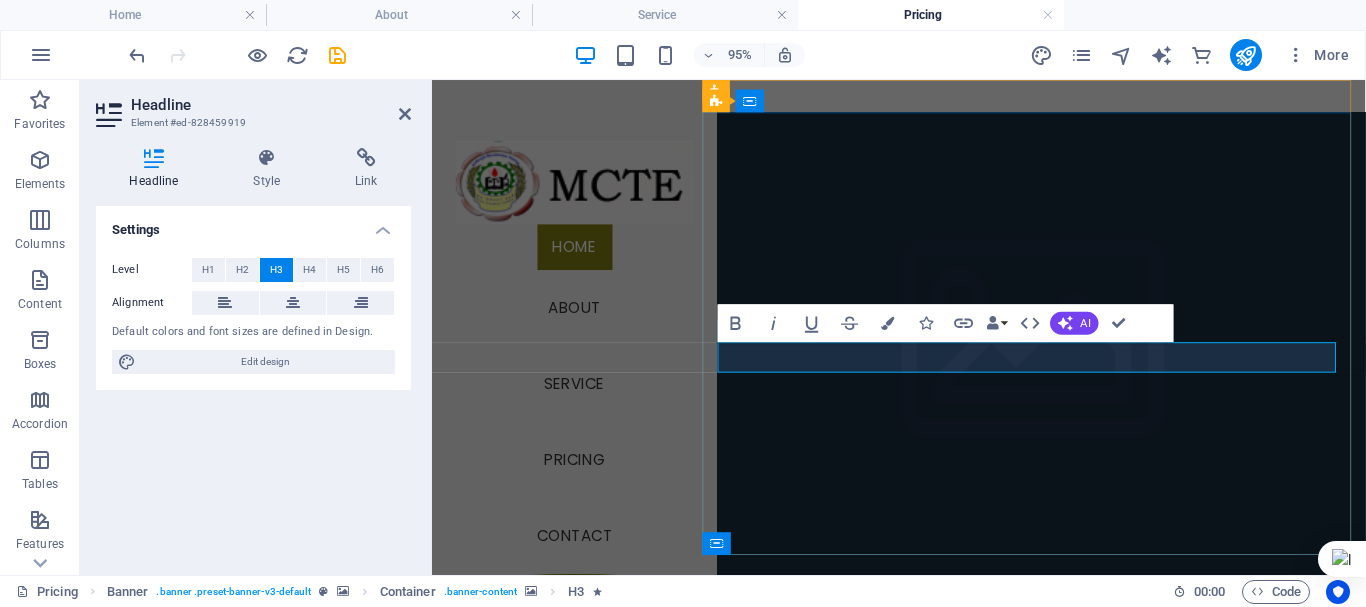 type 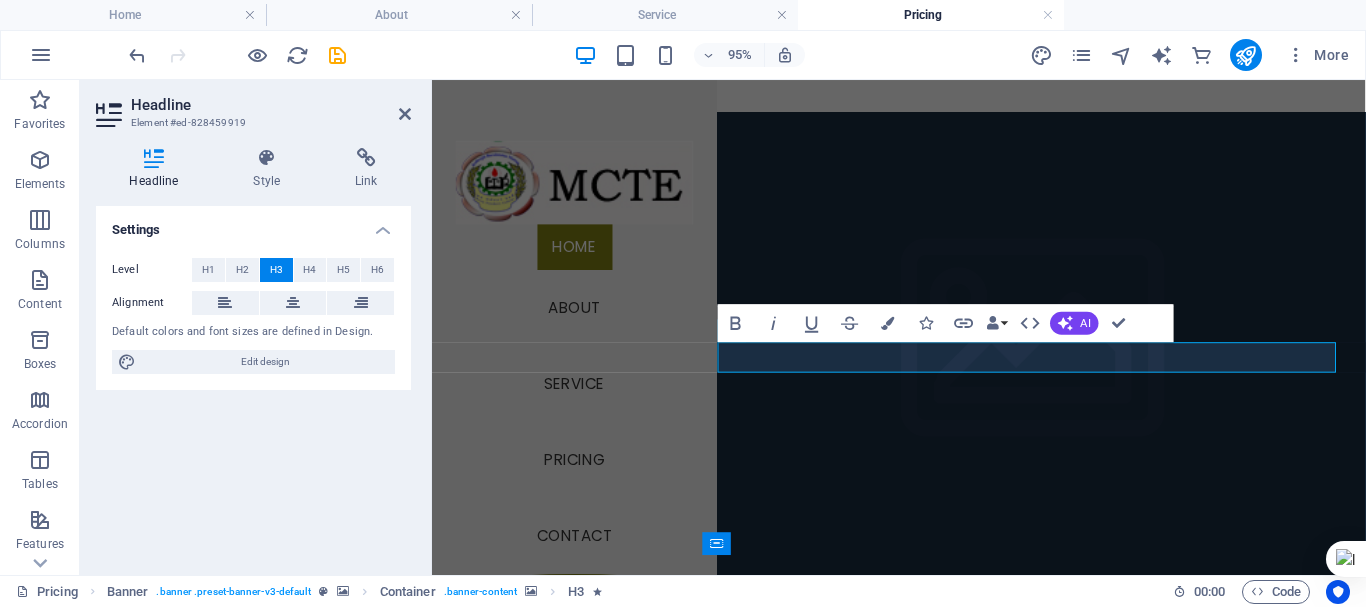 click at bounding box center [1066, 847] 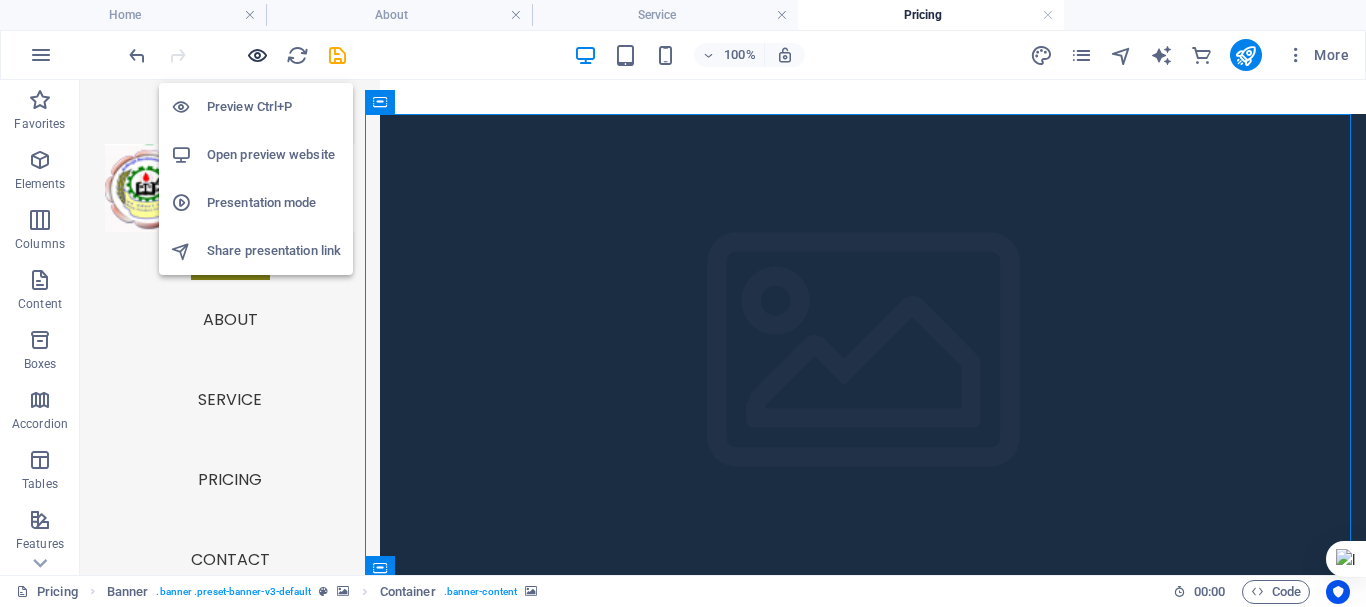click at bounding box center [257, 55] 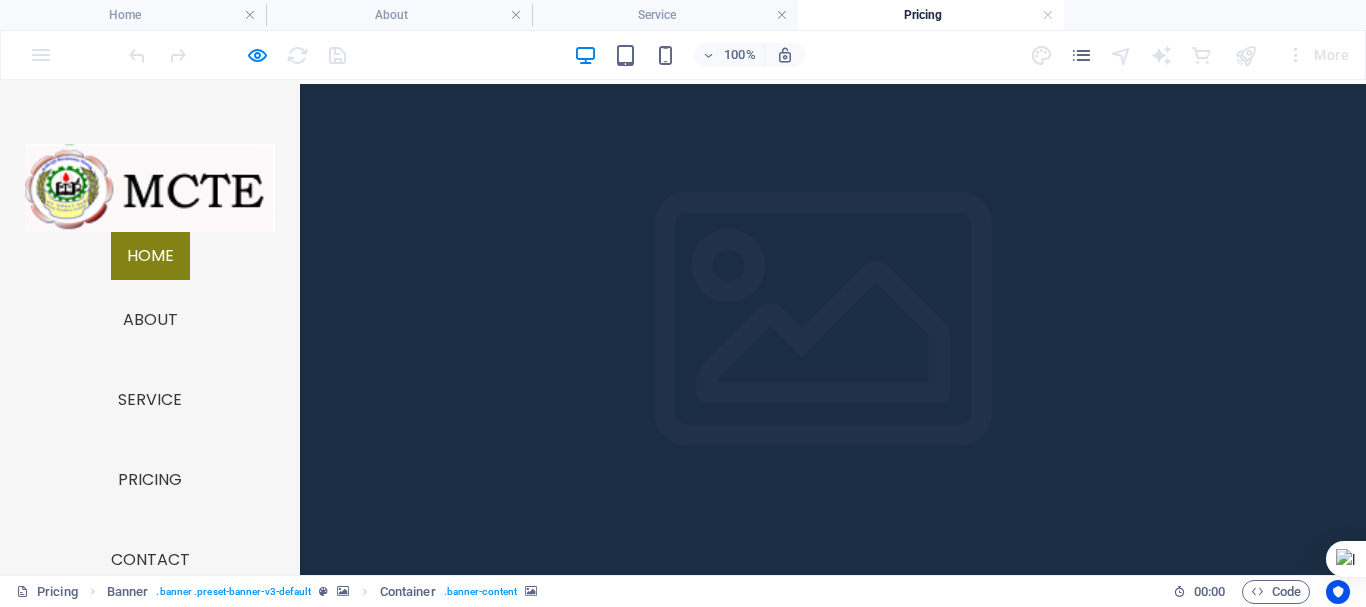 scroll, scrollTop: 0, scrollLeft: 0, axis: both 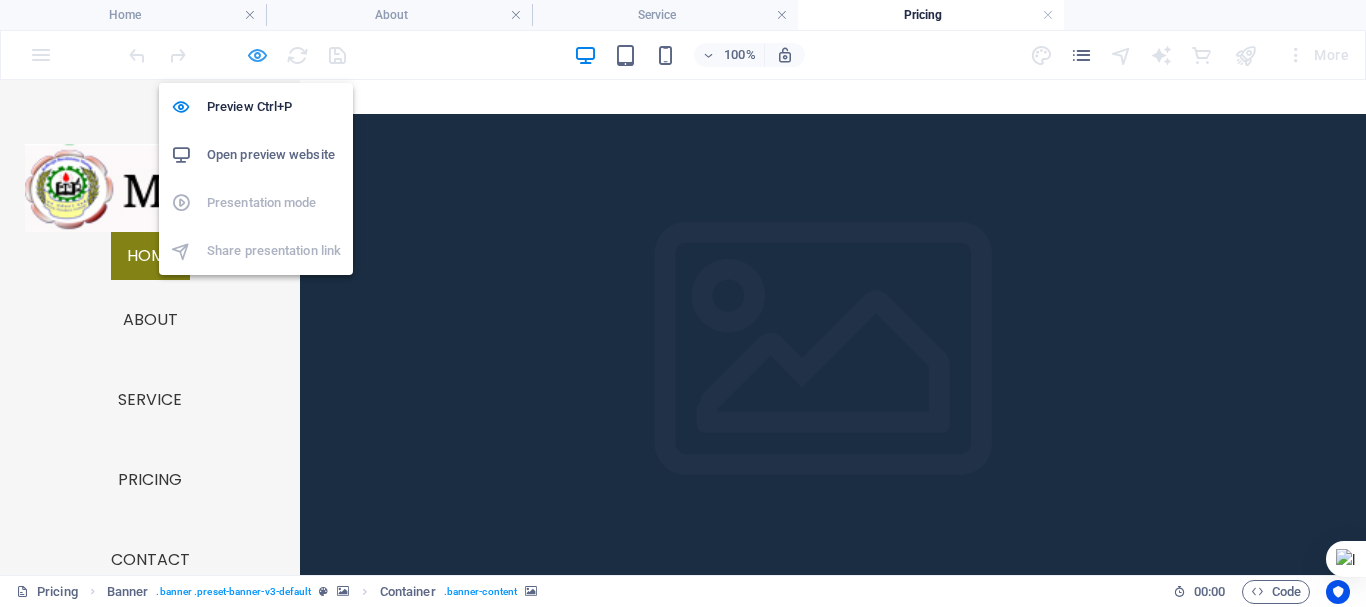 click at bounding box center [257, 55] 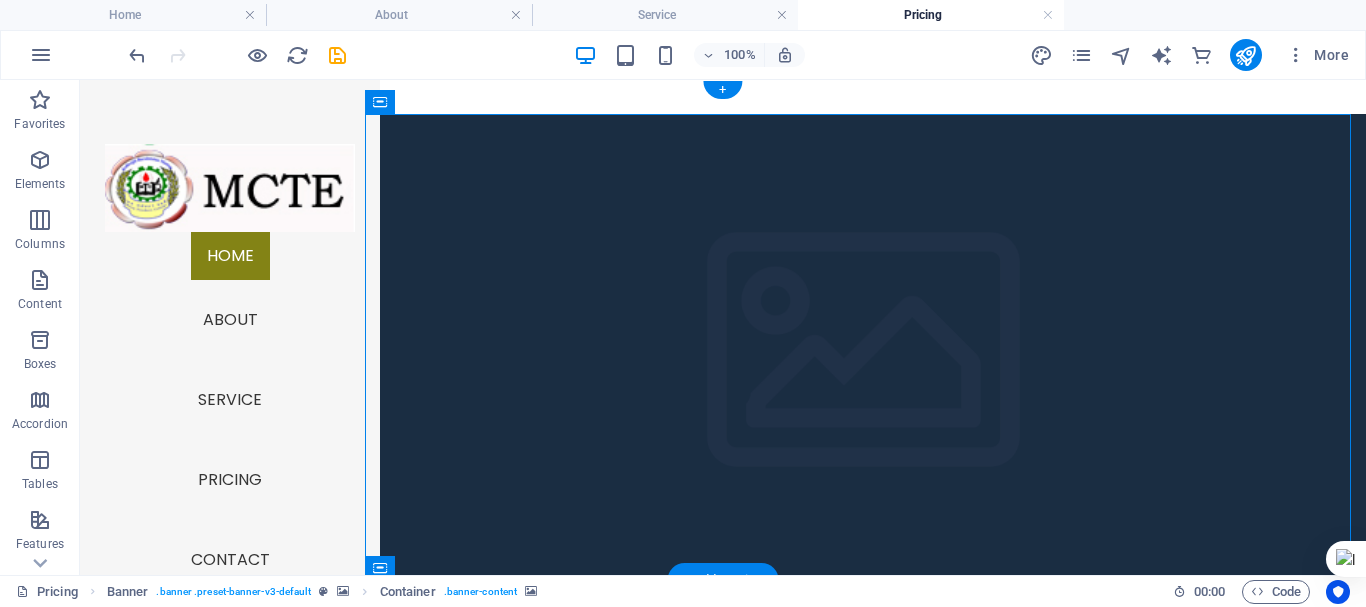 click at bounding box center (865, 847) 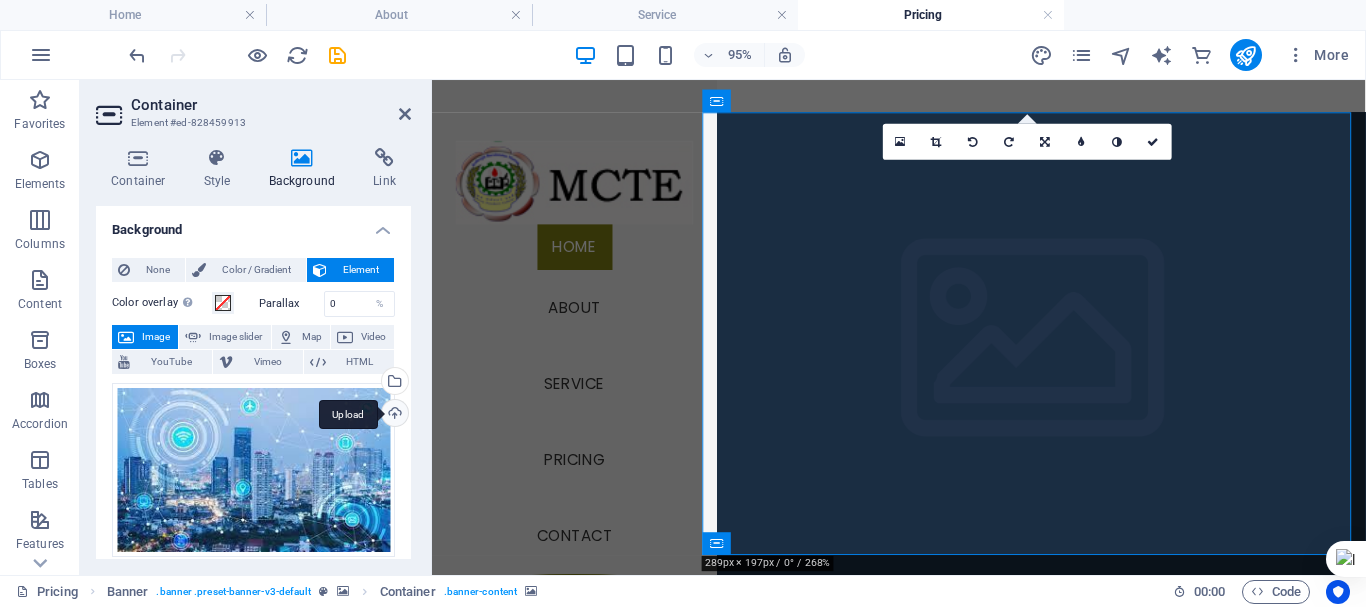 click on "Upload" at bounding box center [393, 415] 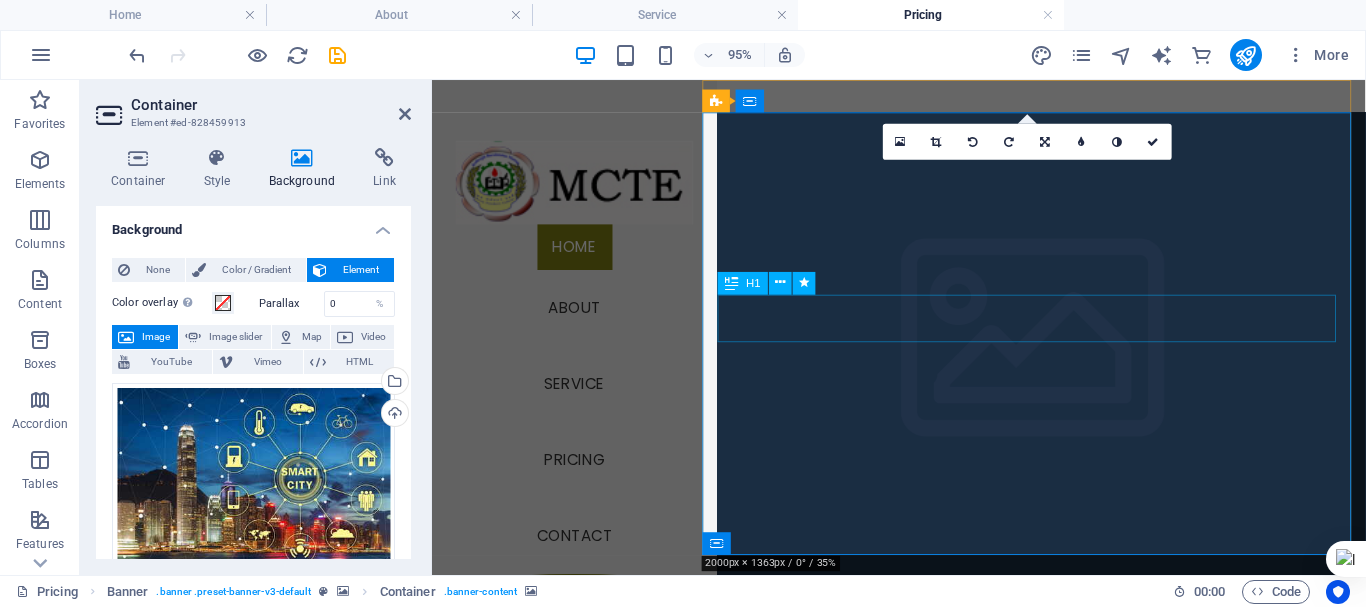 click on "Office of The Registrar" at bounding box center (1066, 1185) 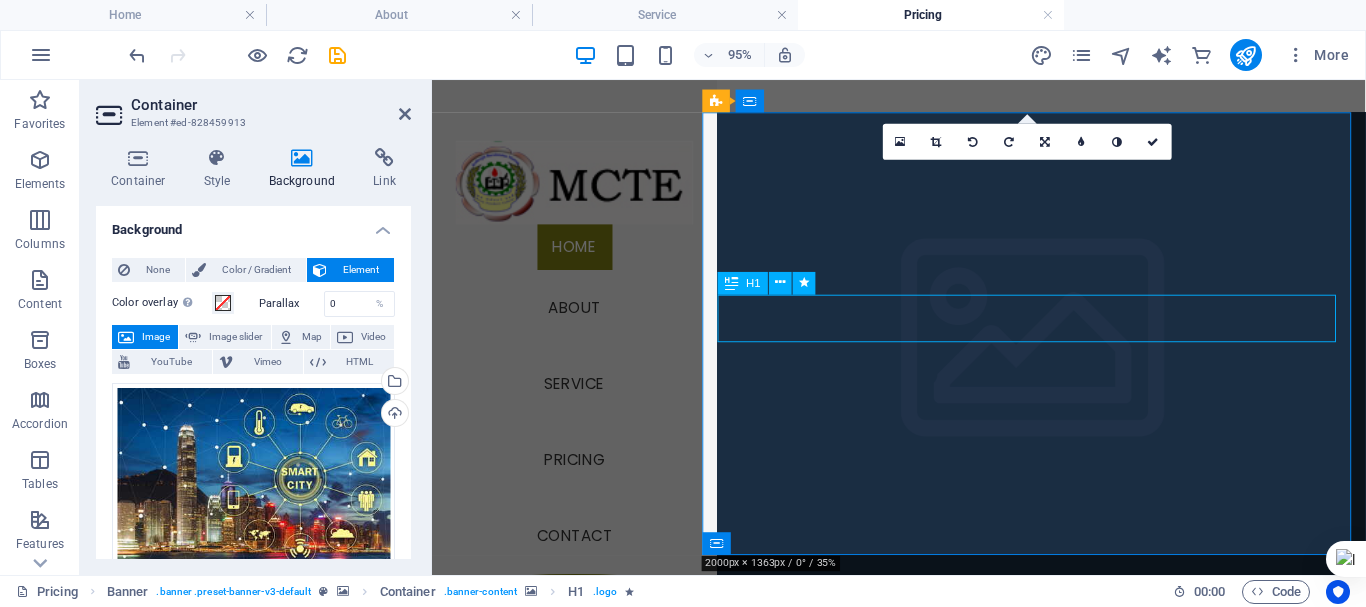 click on "Office of The Registrar" at bounding box center (1066, 1185) 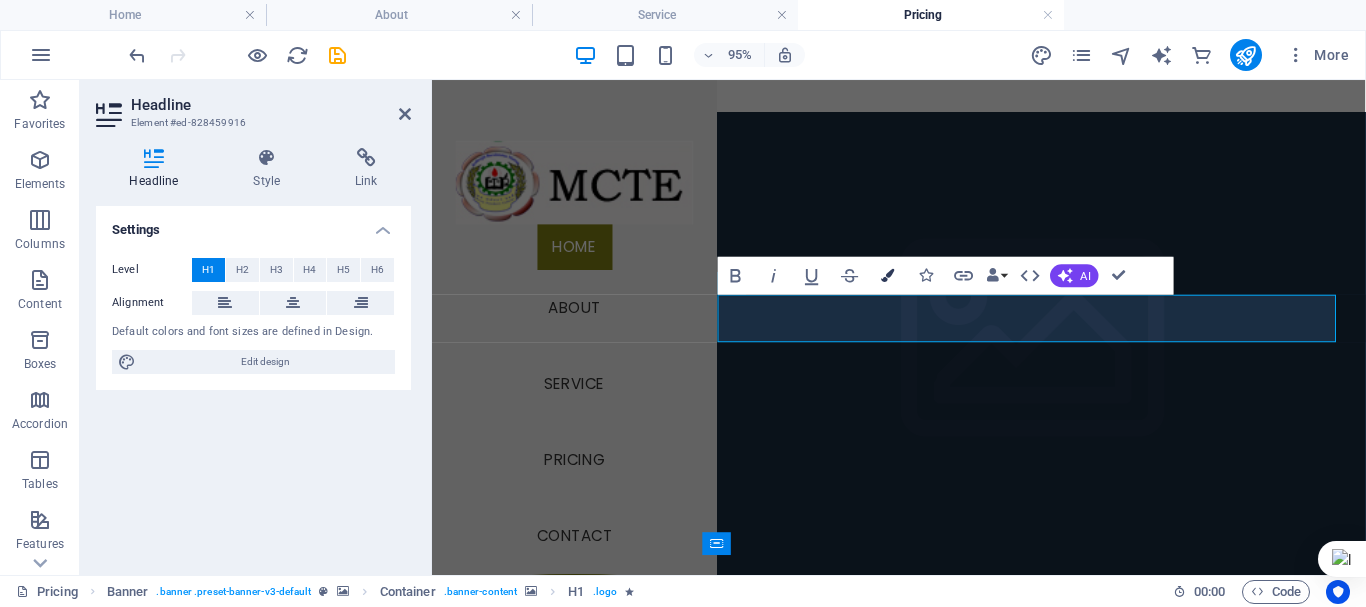 click on "Colors" at bounding box center (888, 276) 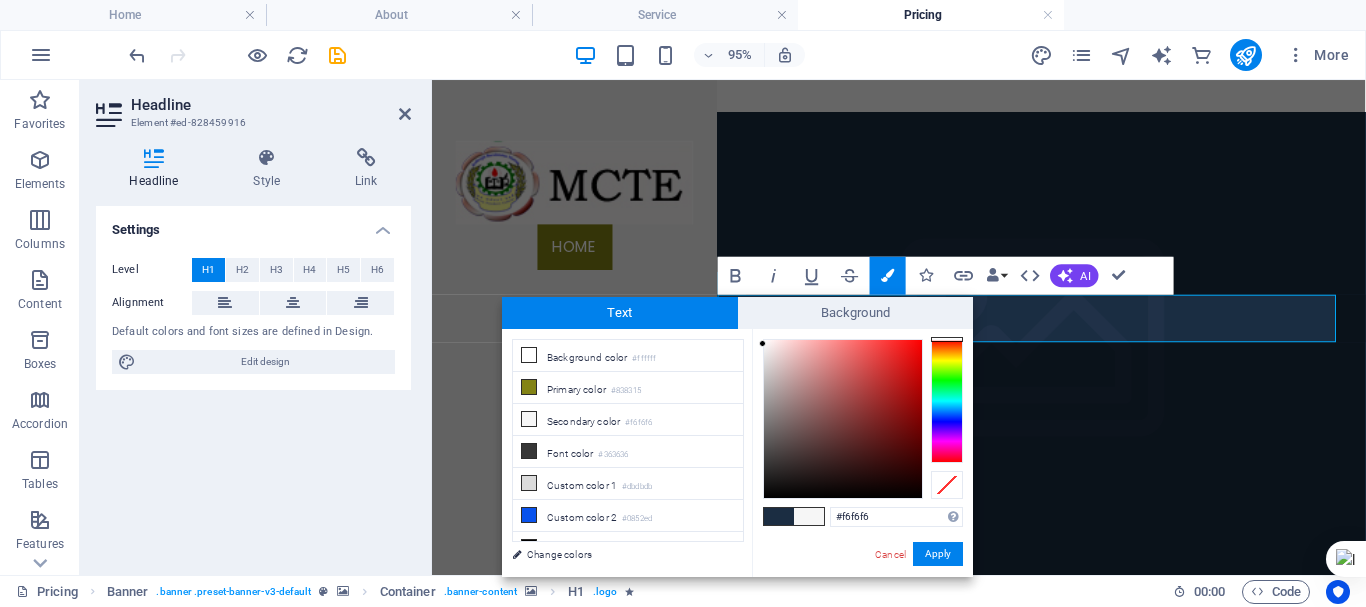 type on "#040404" 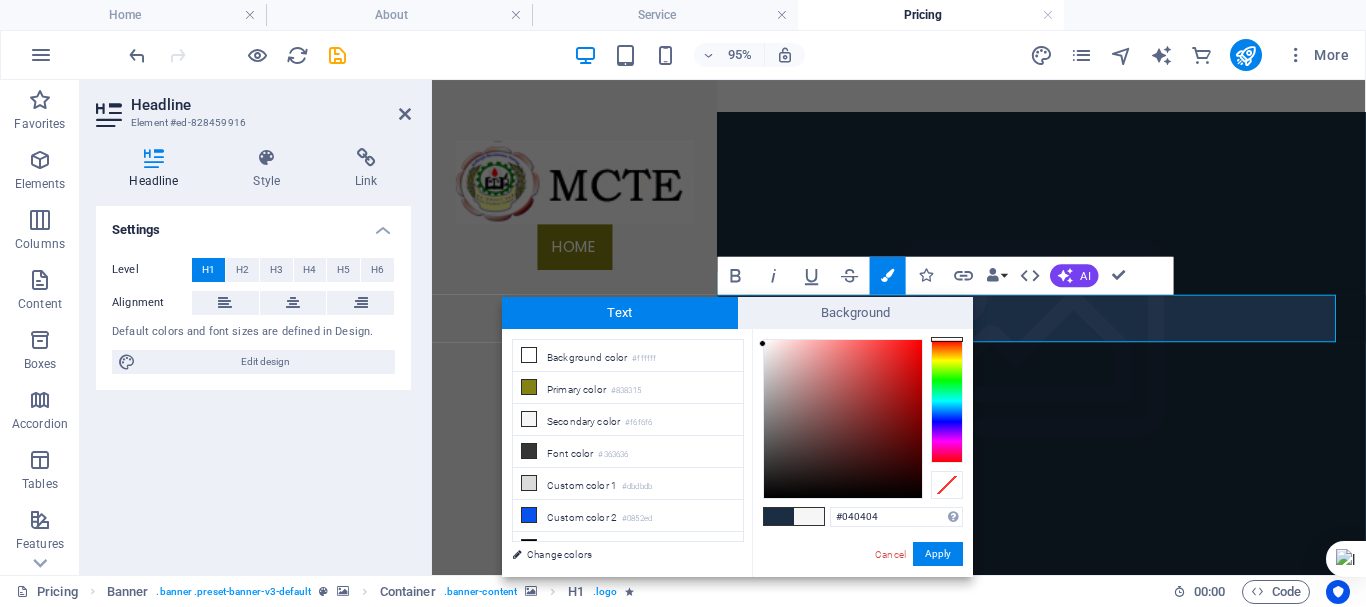click at bounding box center [843, 419] 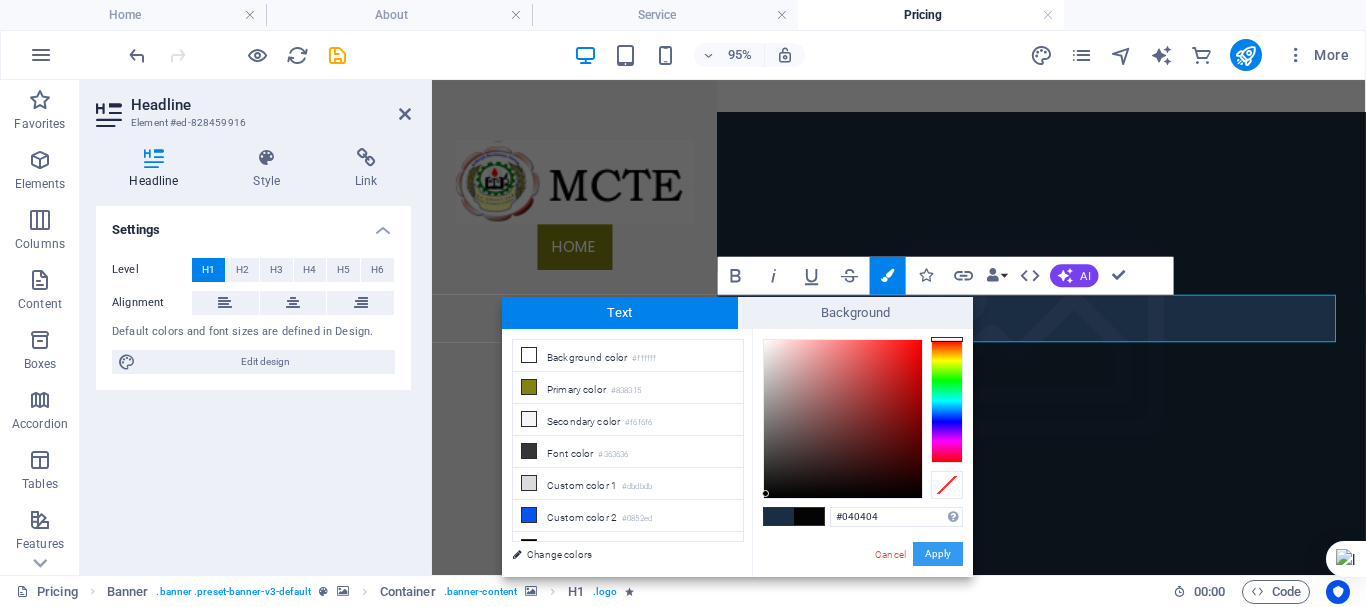 click on "Apply" at bounding box center (938, 554) 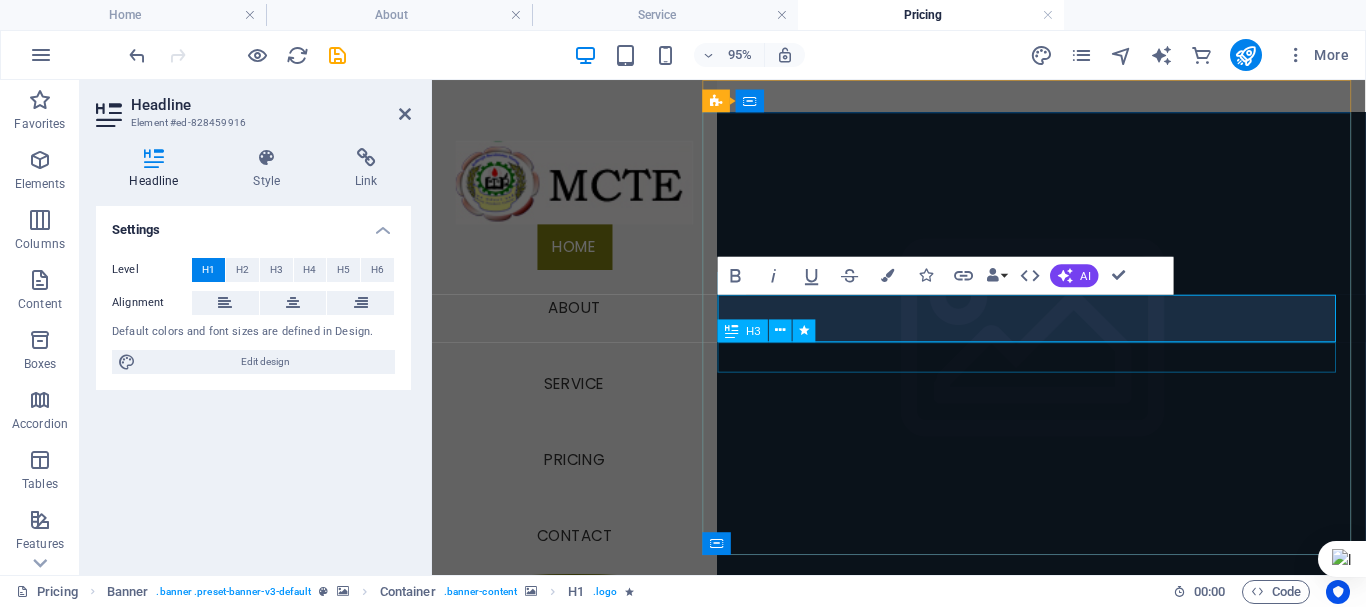 click on "Student Transcript Viewer" at bounding box center [1066, 1226] 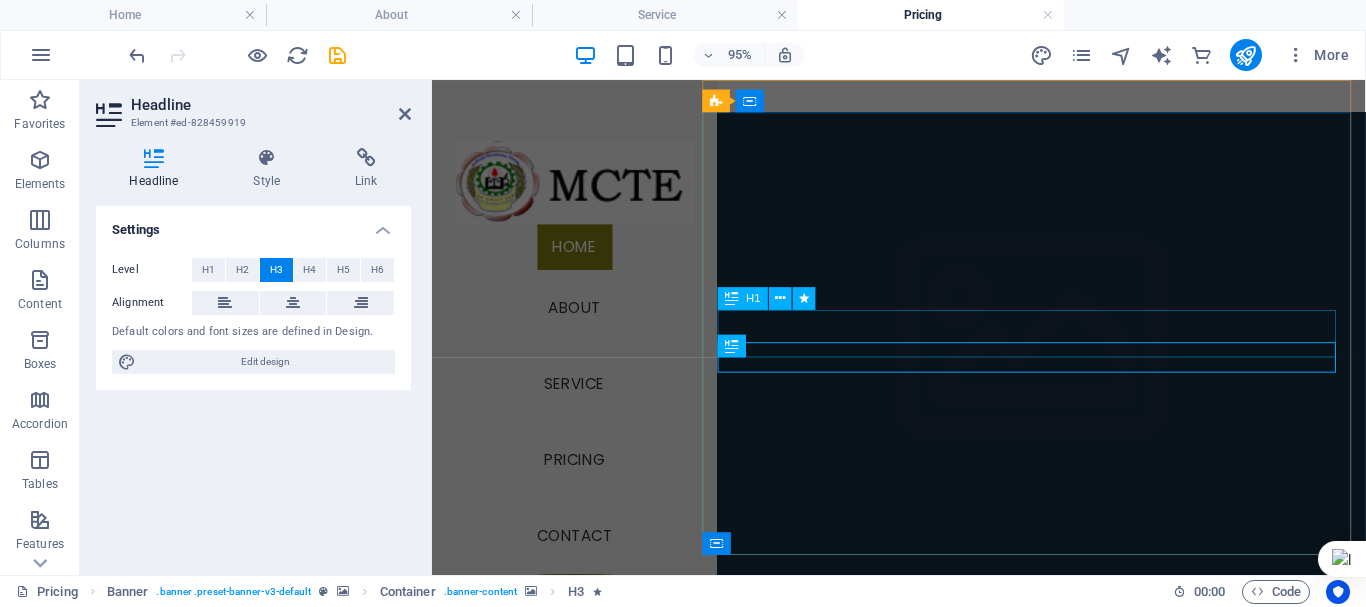 click on "Office of The Registrar" at bounding box center (1066, 1185) 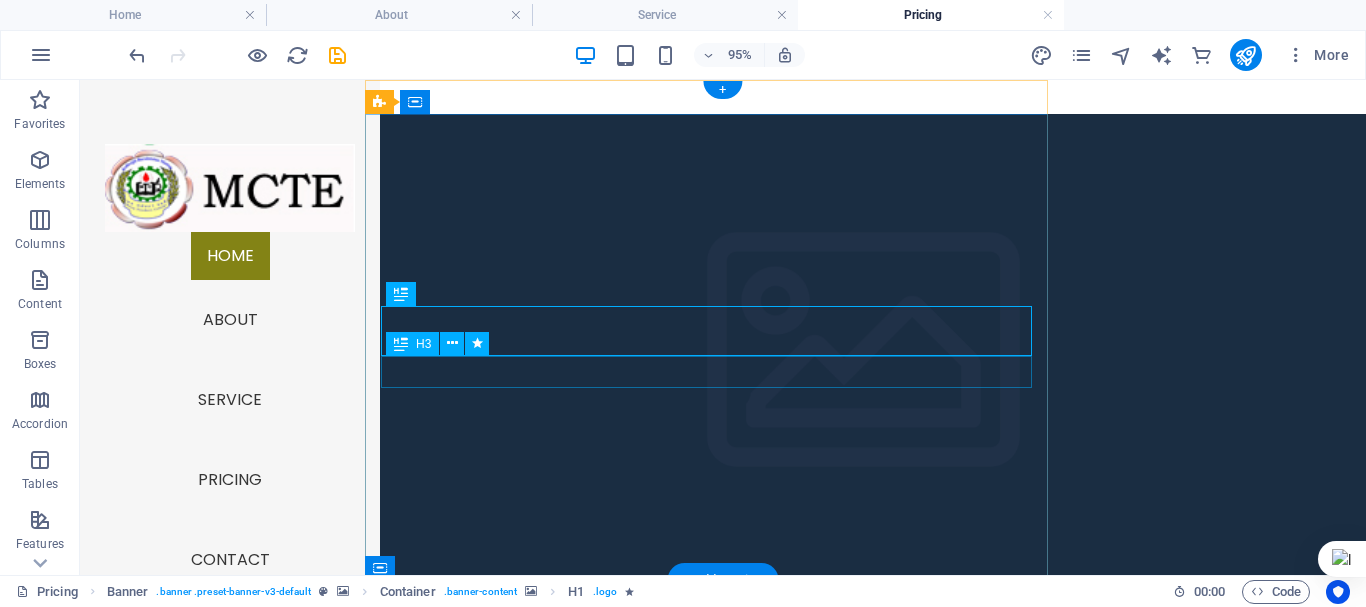 click on "Student Transcript Viewer" at bounding box center (866, 1226) 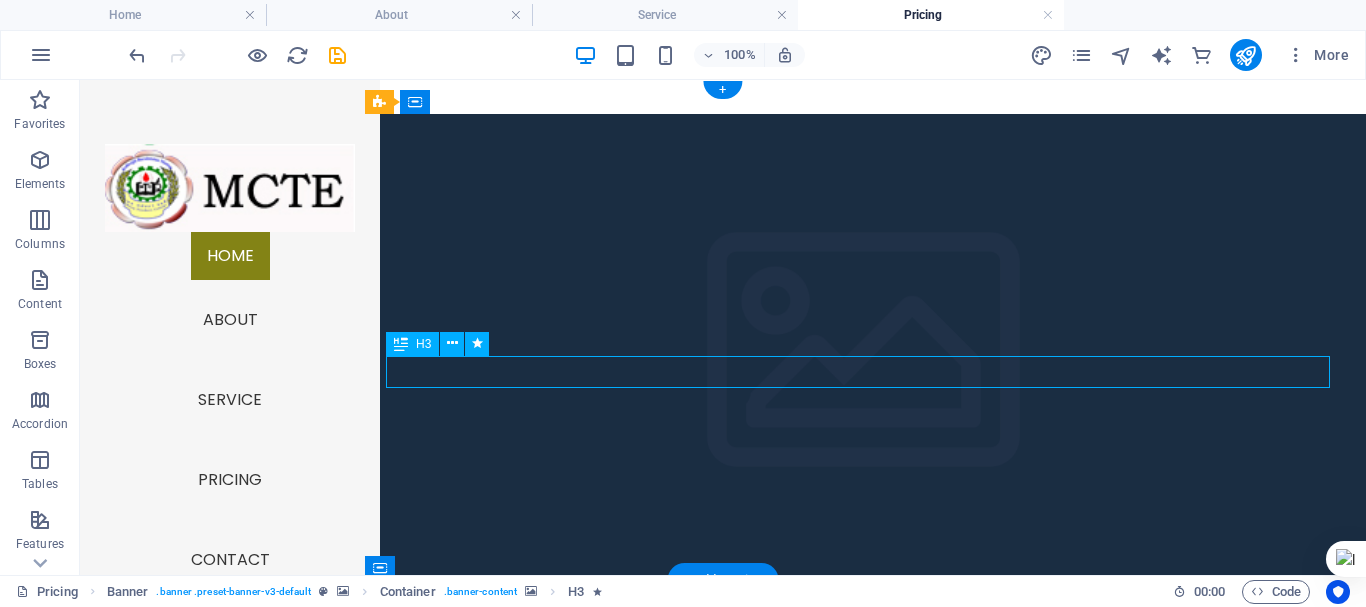 click on "Student Transcript Viewer" at bounding box center (866, 1226) 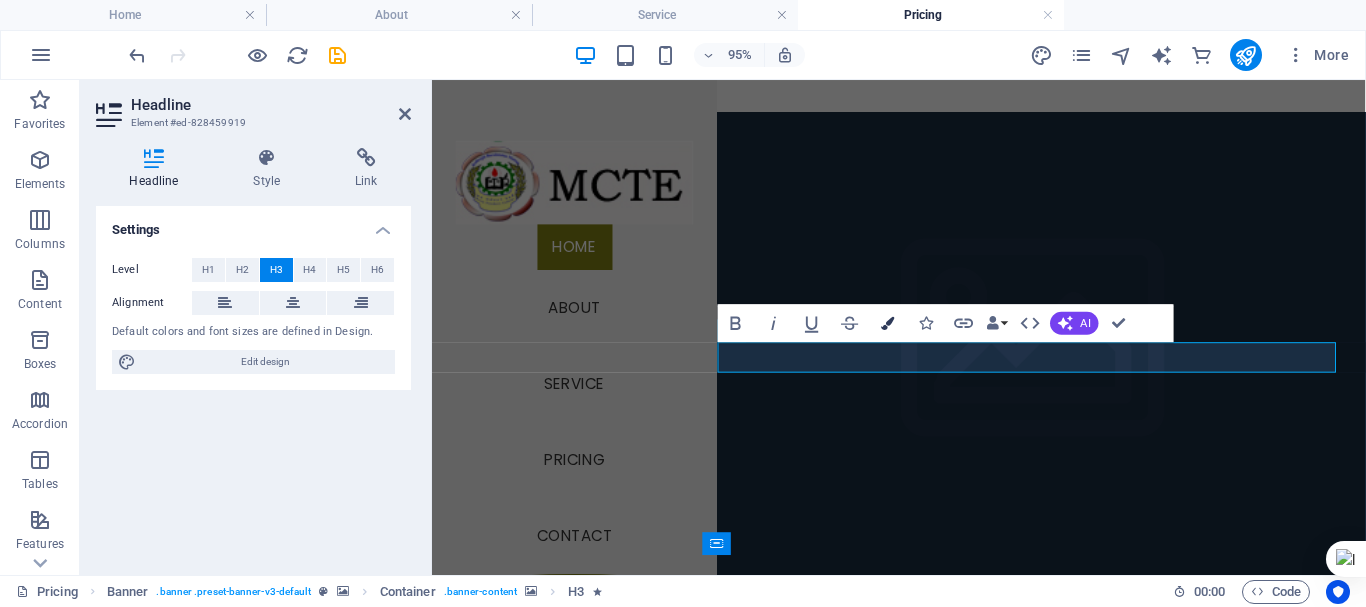 click at bounding box center [887, 322] 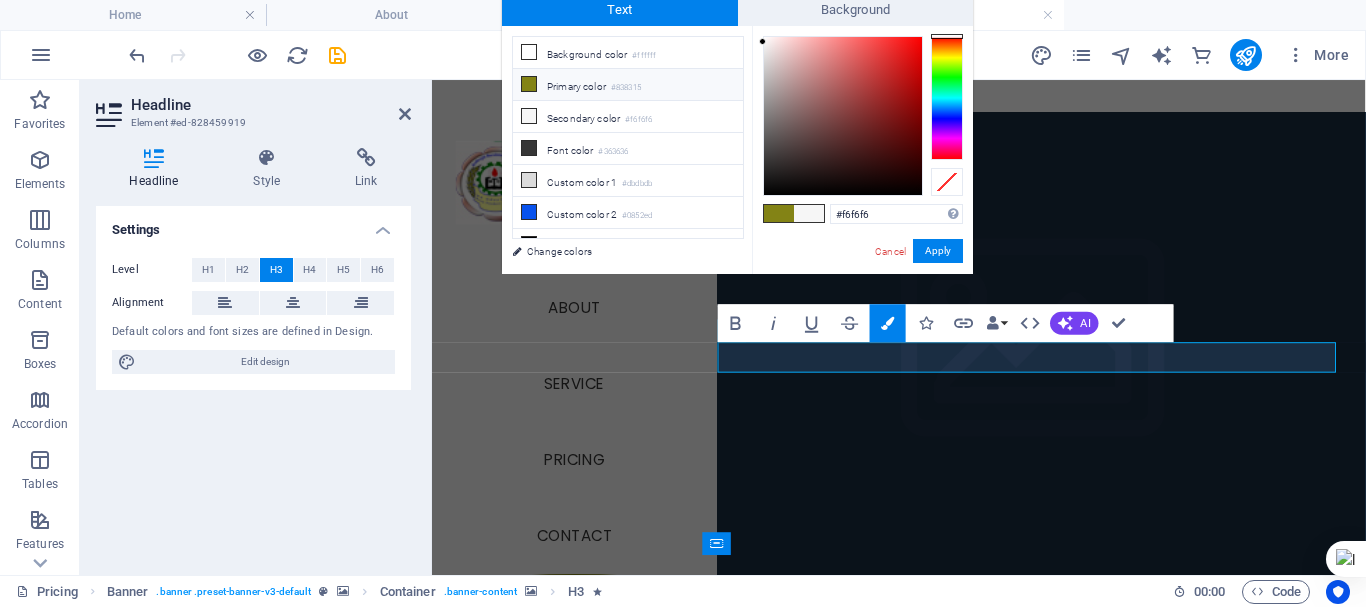 type on "#060606" 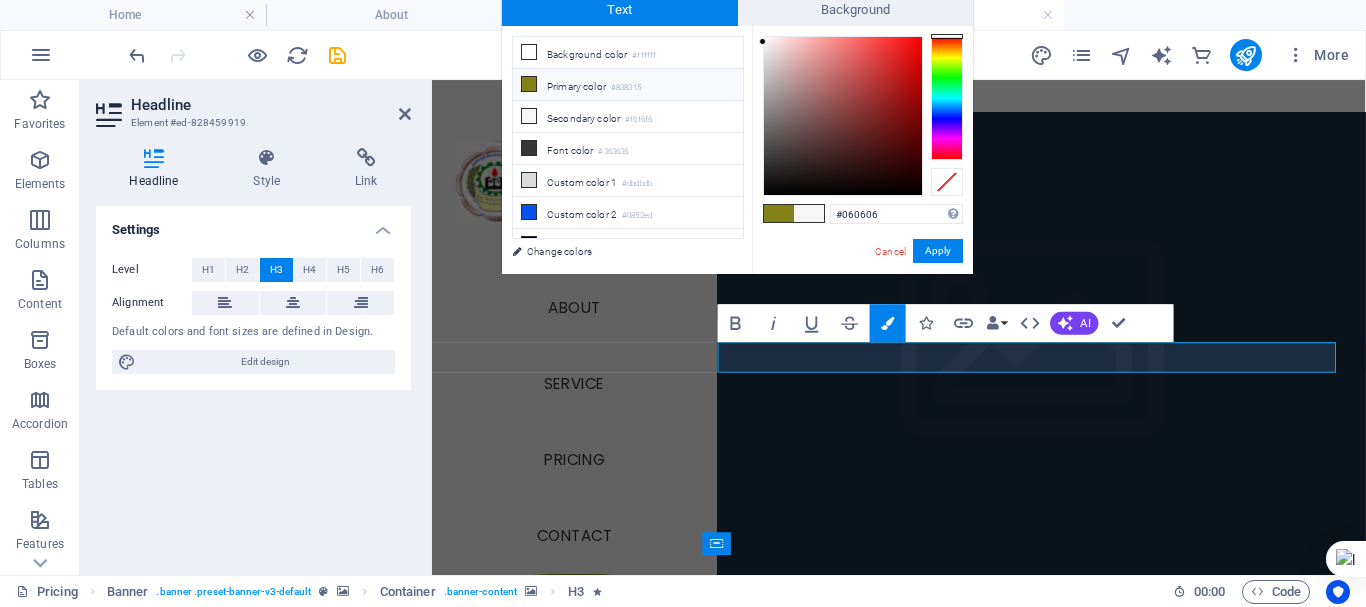 click at bounding box center (843, 116) 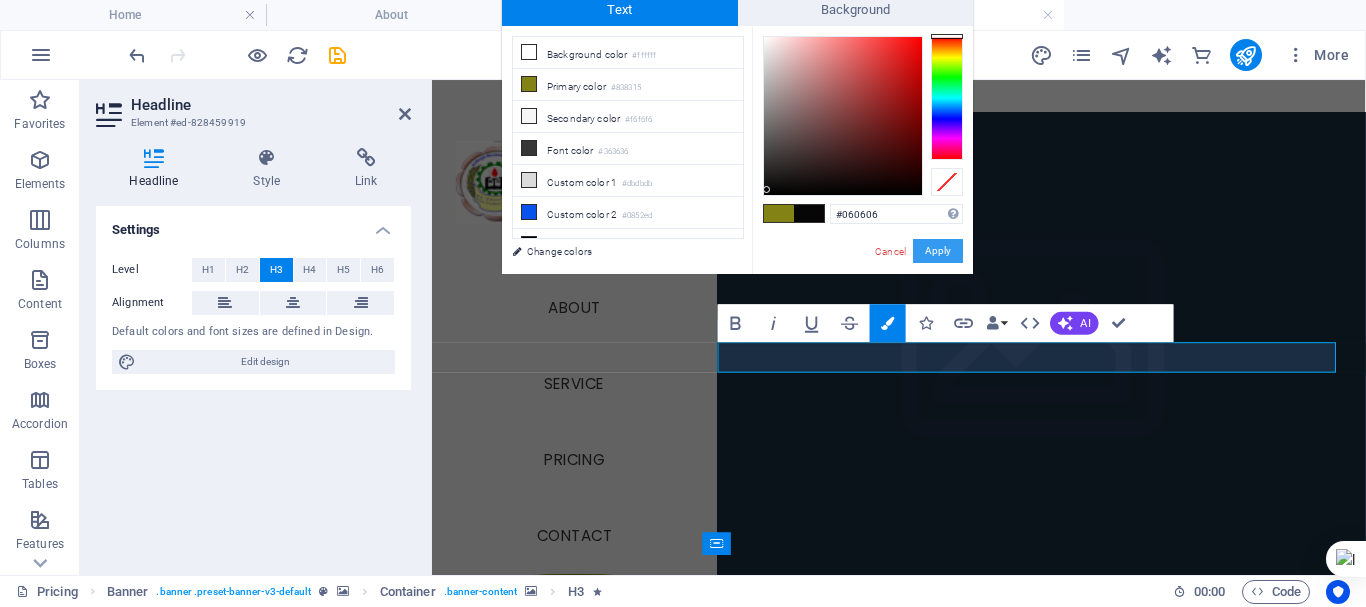click on "Apply" at bounding box center [938, 251] 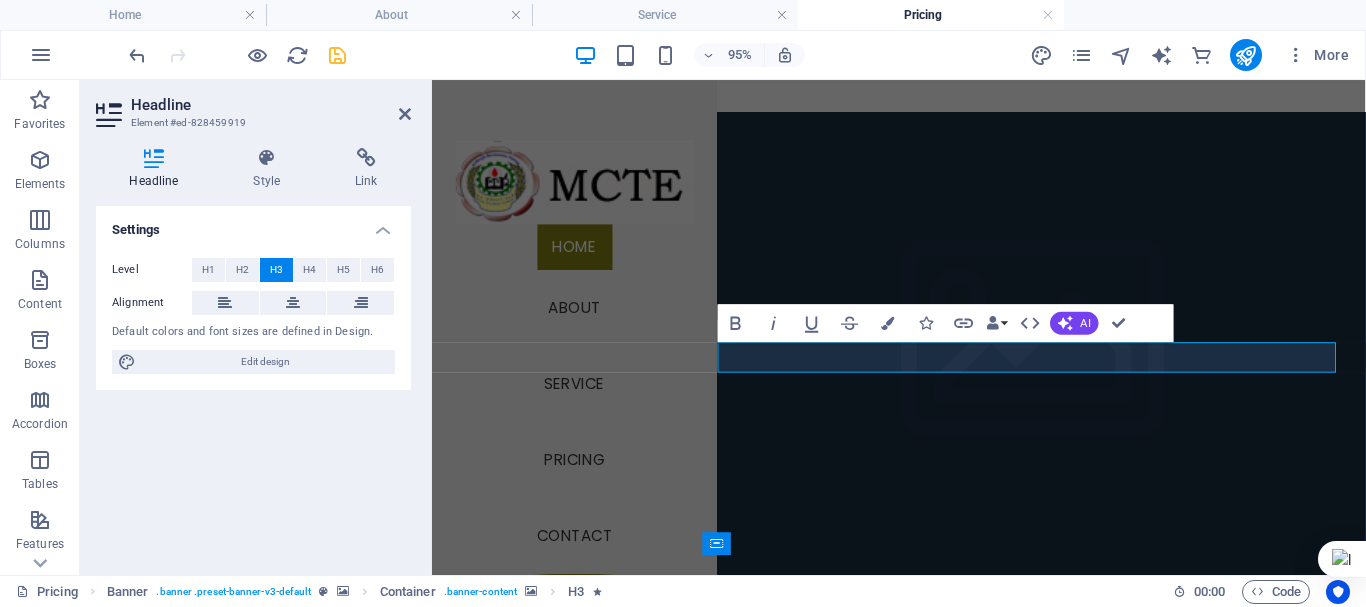 click at bounding box center (337, 55) 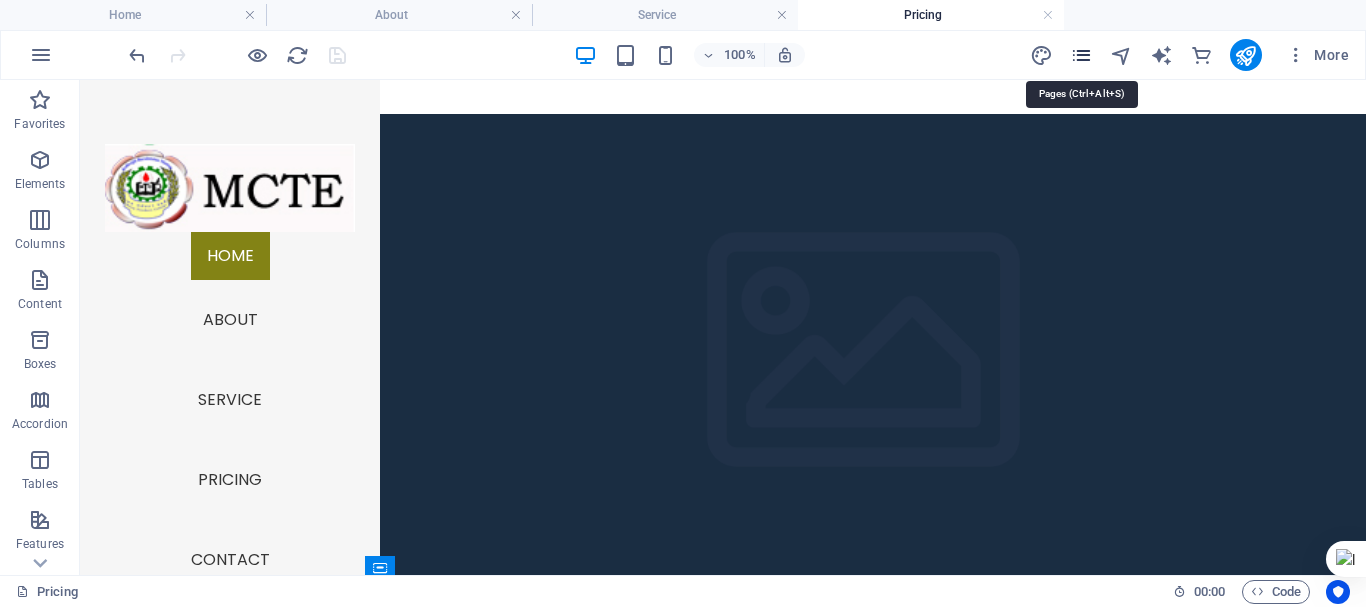 click at bounding box center [1081, 55] 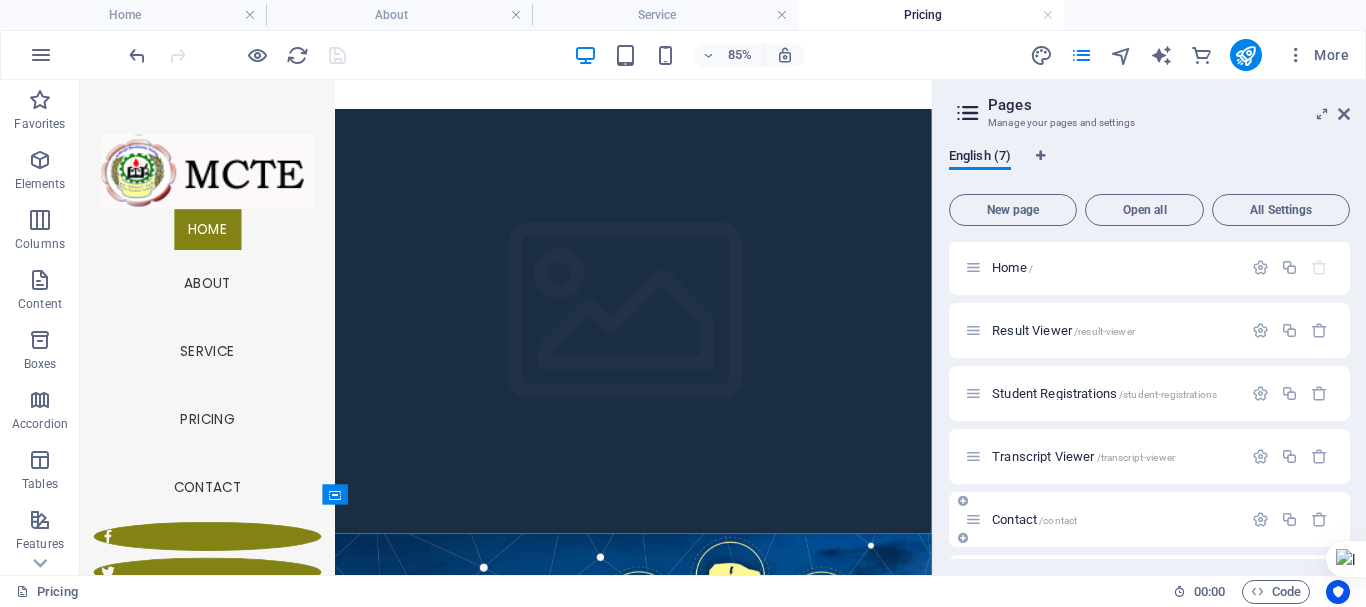 scroll, scrollTop: 0, scrollLeft: 0, axis: both 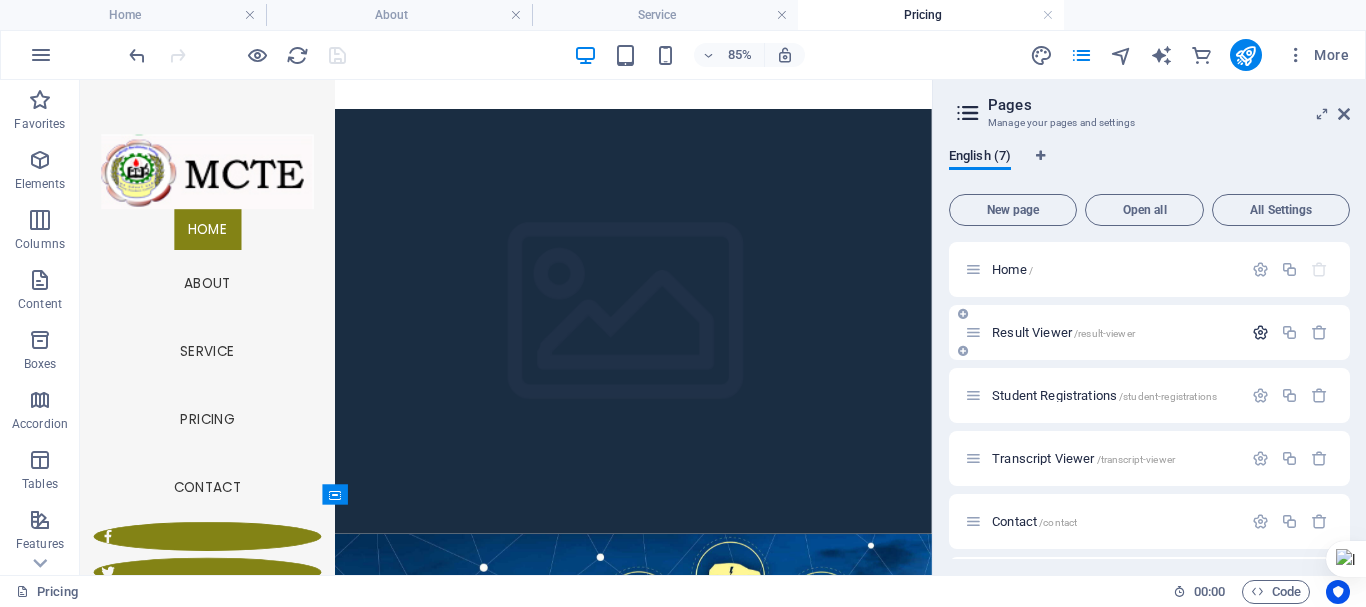click at bounding box center [1260, 332] 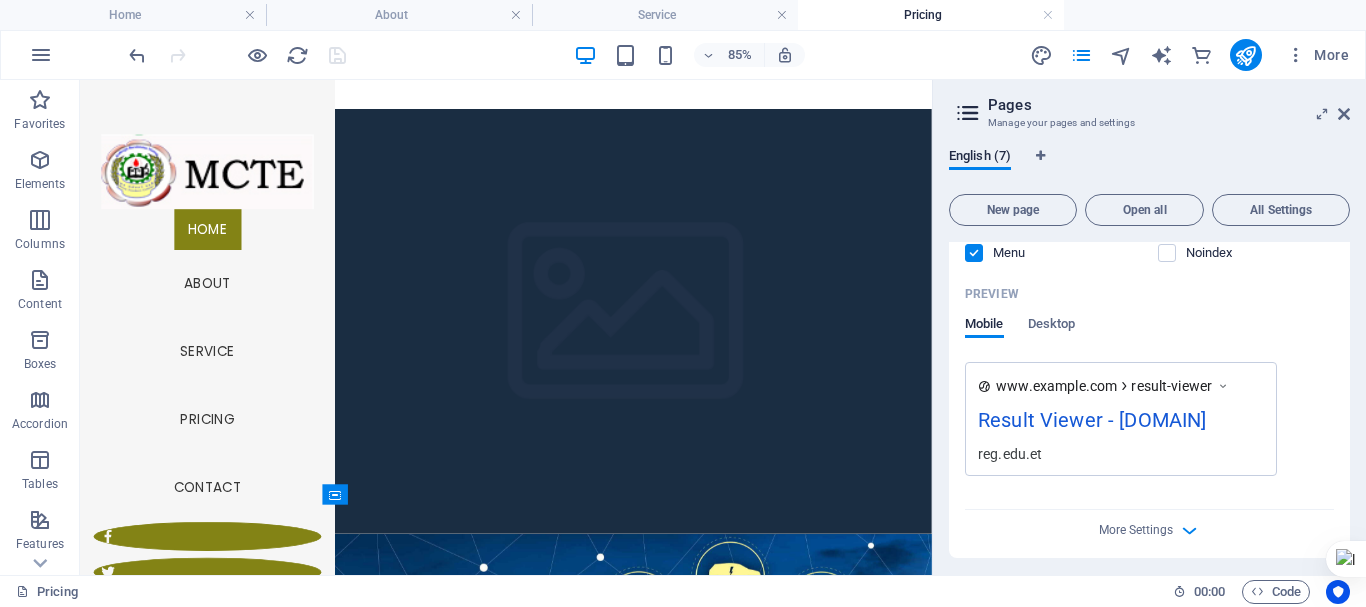 scroll, scrollTop: 600, scrollLeft: 0, axis: vertical 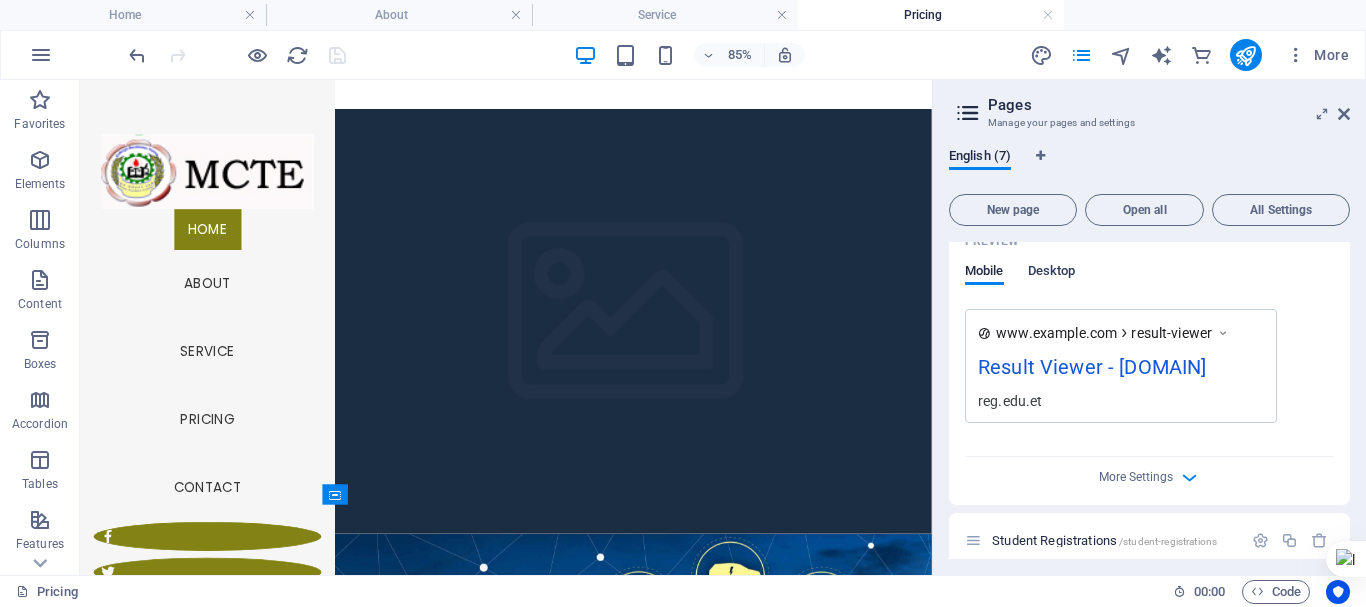 click on "Desktop" at bounding box center [1052, 273] 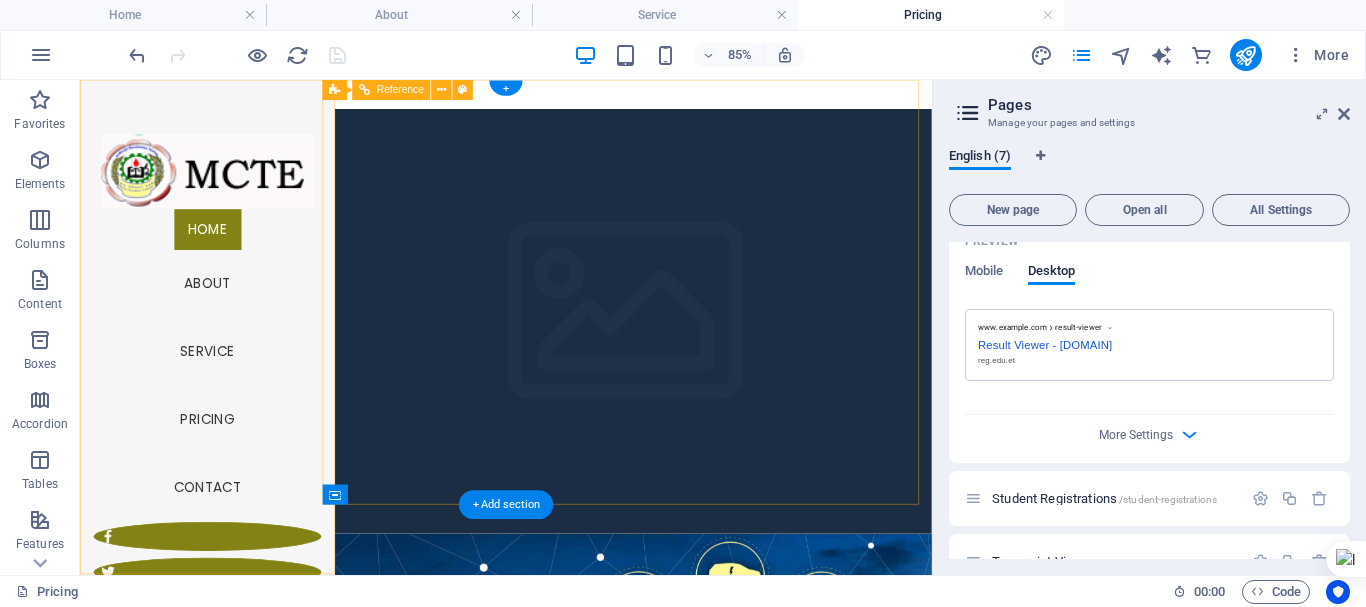 click on "Home About Service Pricing Contact" at bounding box center [230, 416] 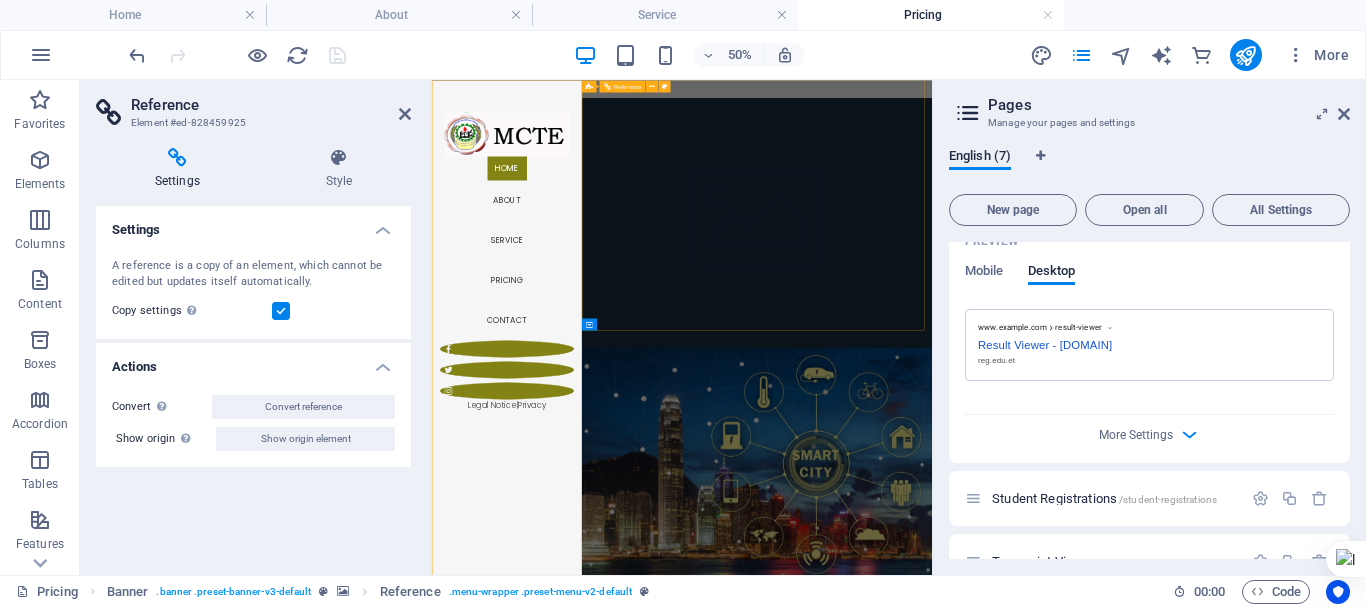 click on "Home About Service Pricing Contact" at bounding box center (582, 416) 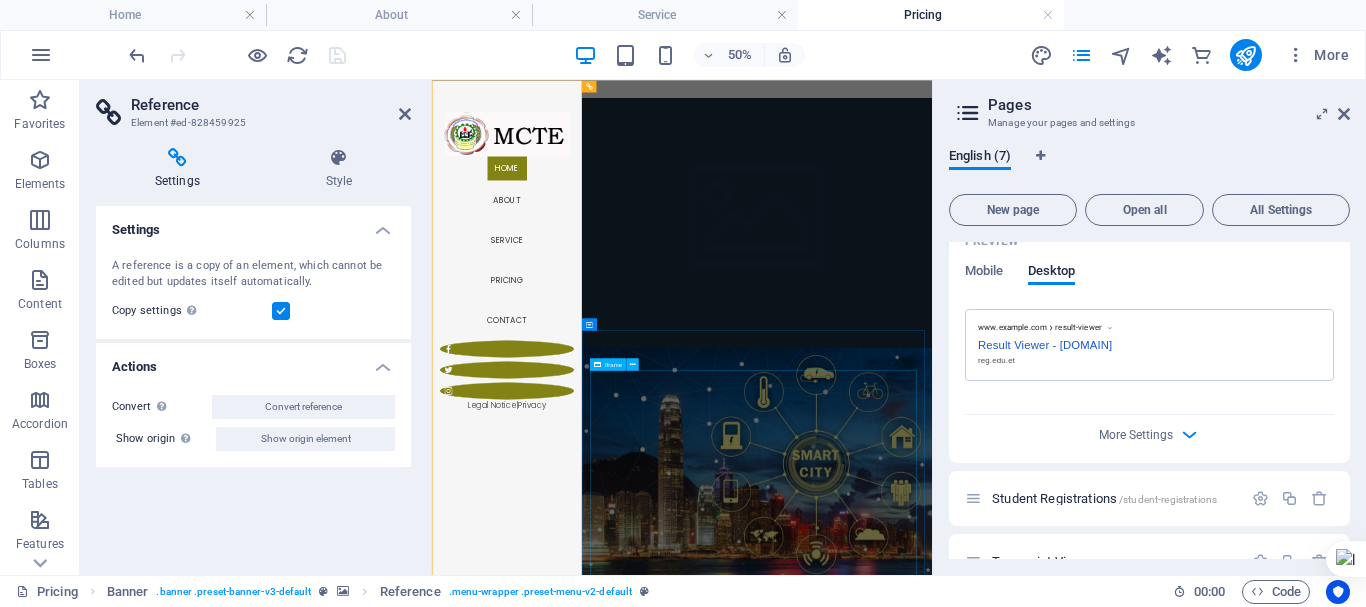 click on "</div>" at bounding box center (1082, 1802) 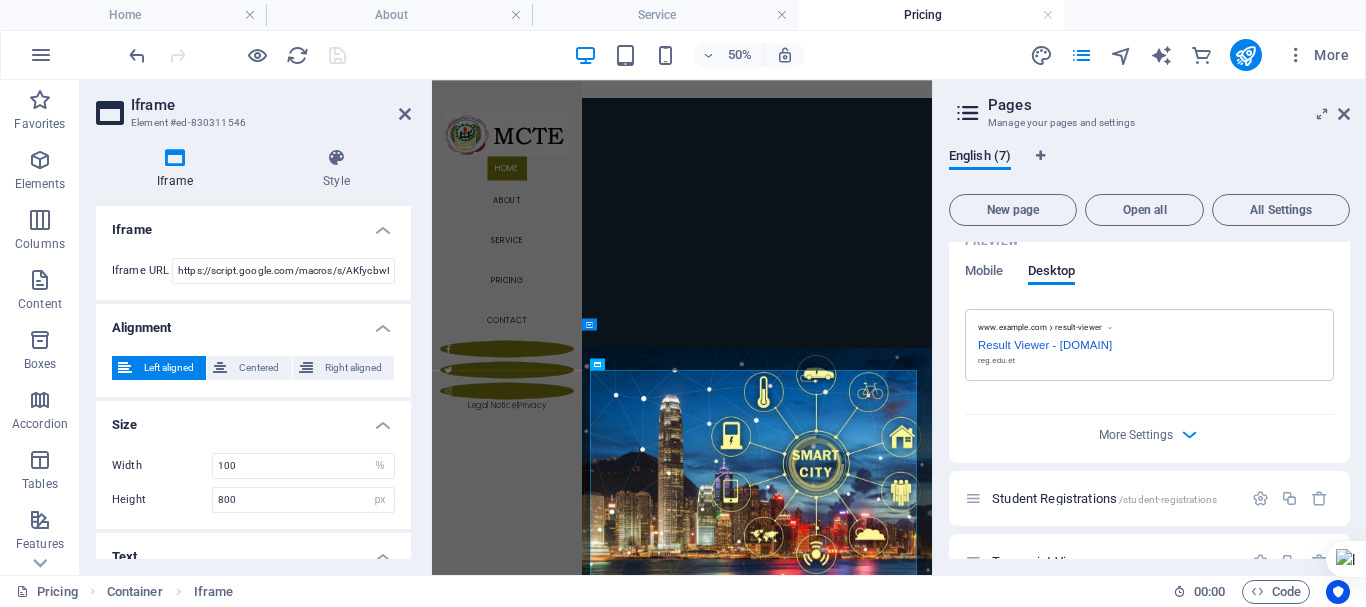 click at bounding box center (1082, 847) 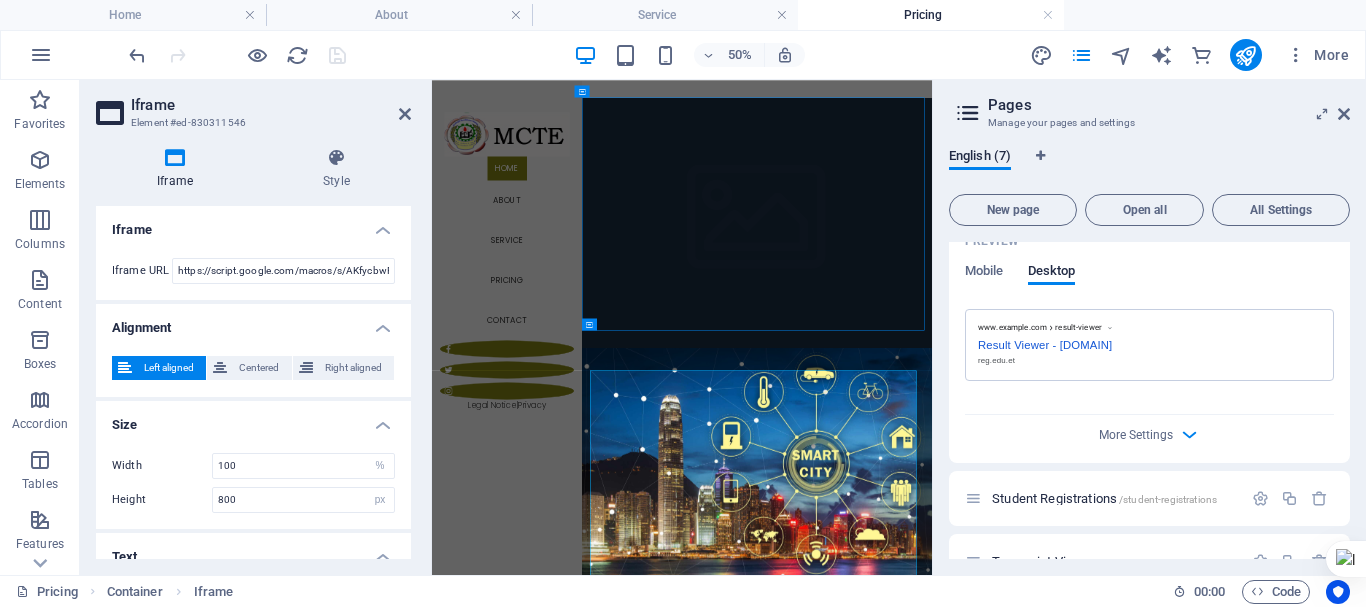 click at bounding box center [1082, 847] 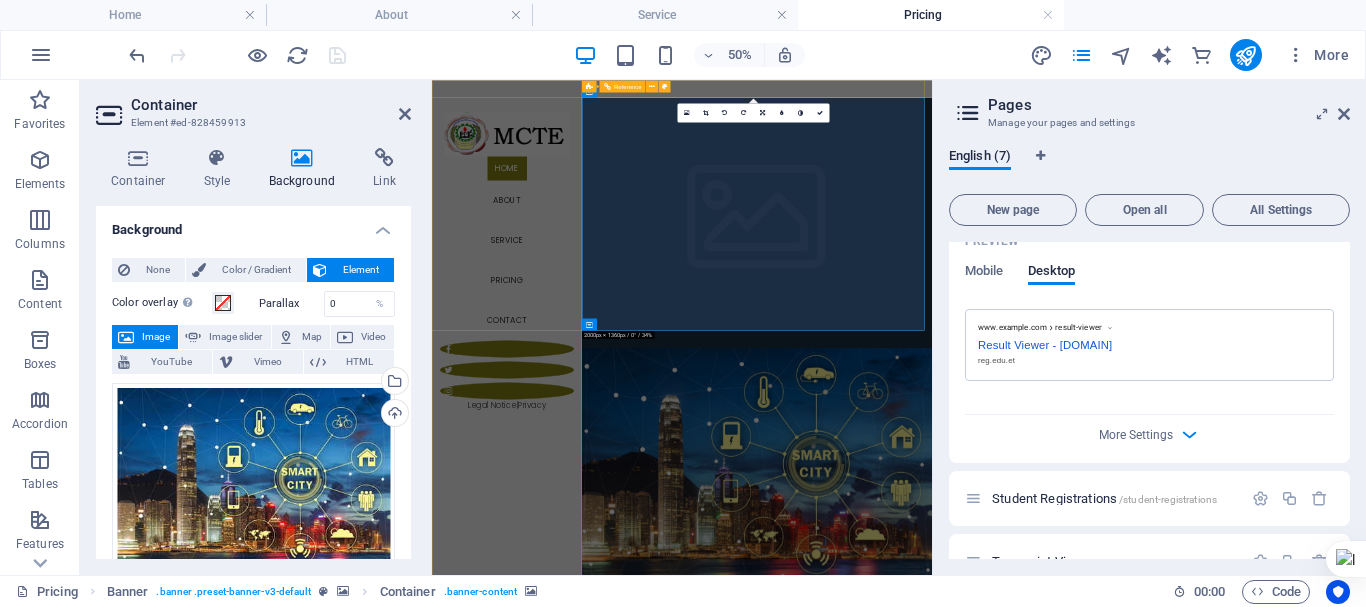 click on "Home About Service Pricing Contact" at bounding box center [582, 416] 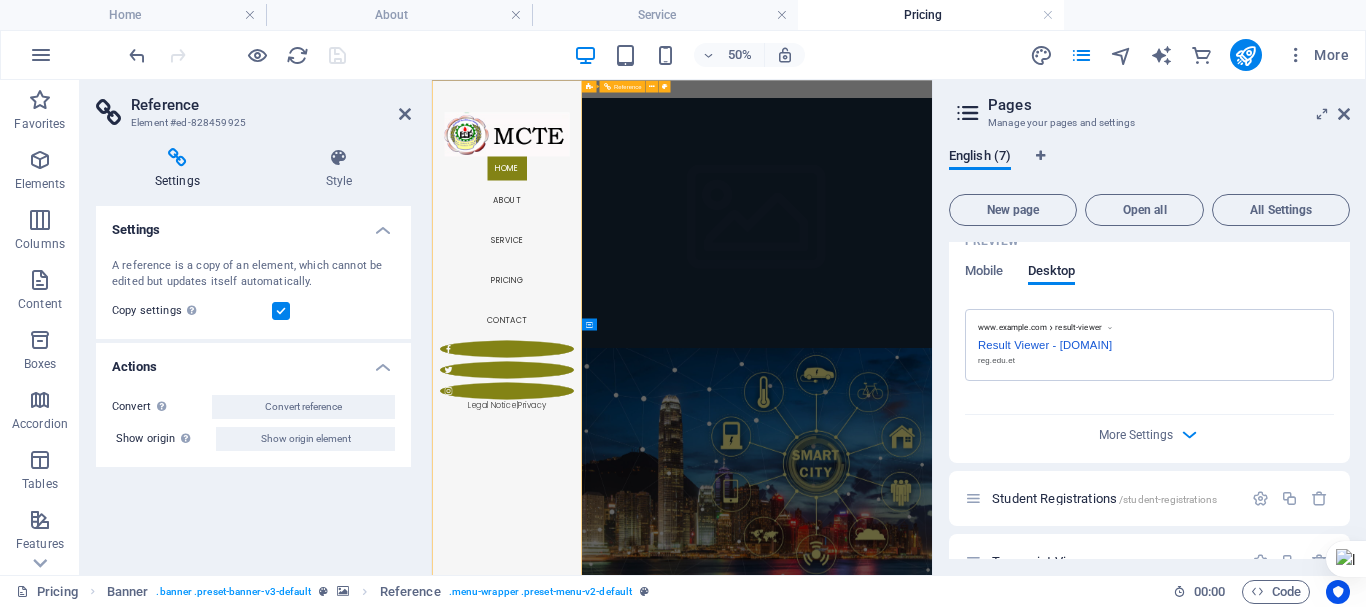click on "Home About Service Pricing Contact" at bounding box center [582, 416] 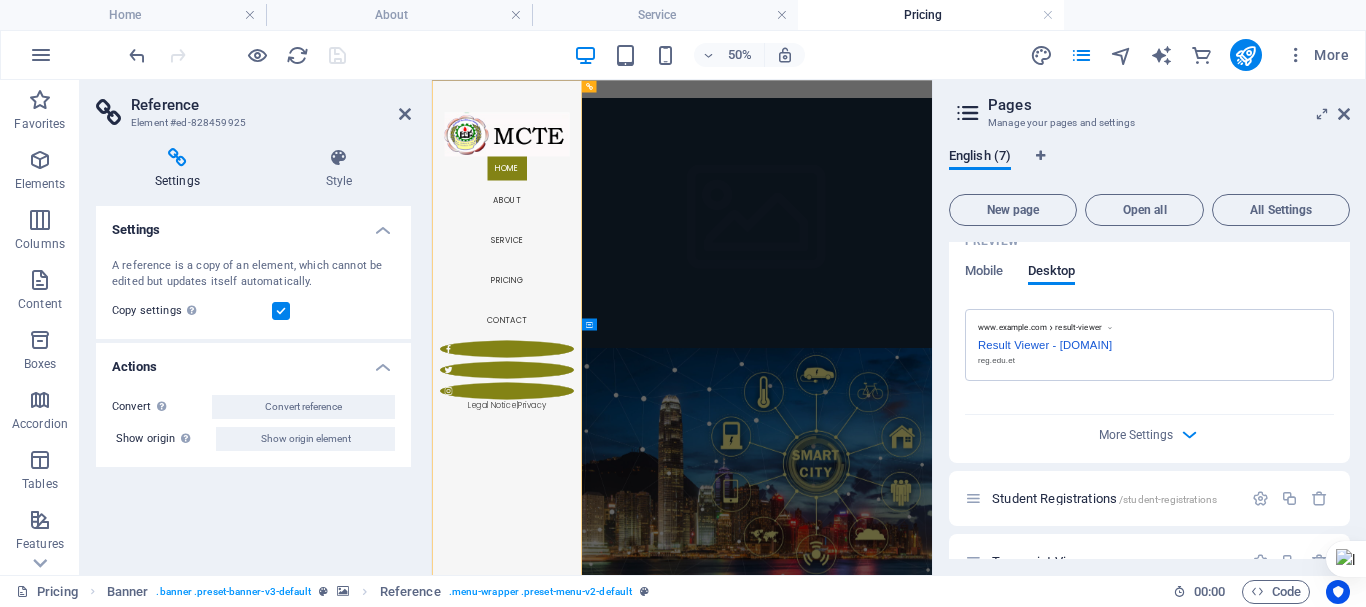 click at bounding box center (281, 311) 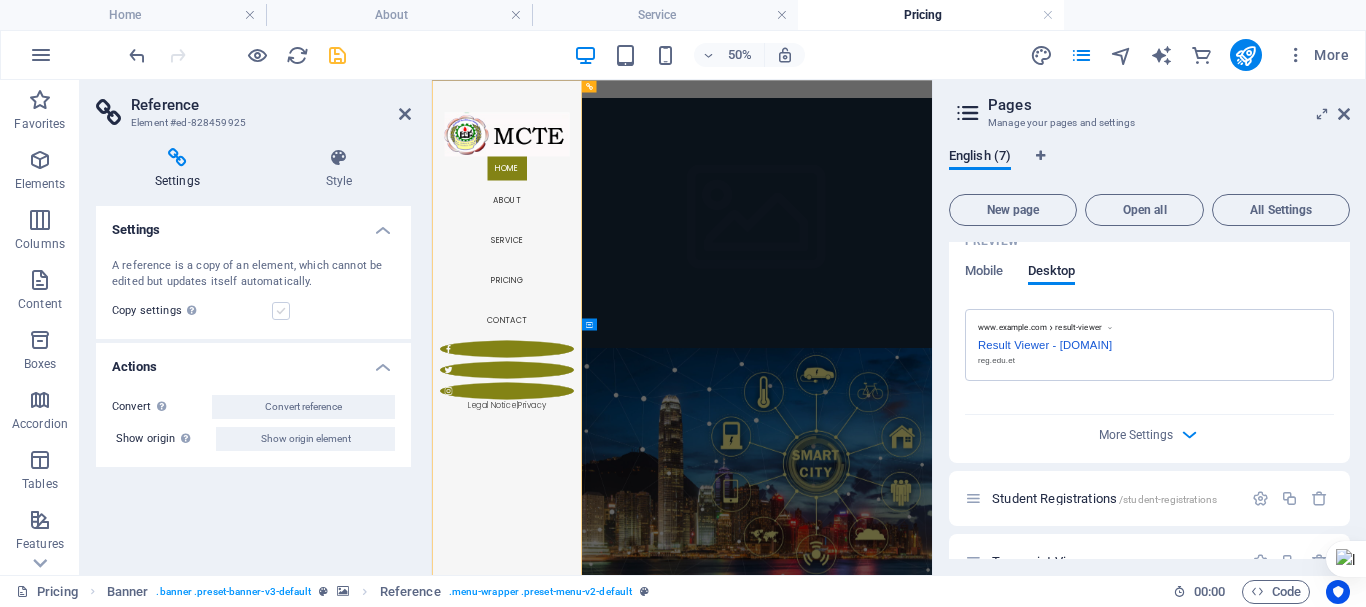 click at bounding box center [281, 311] 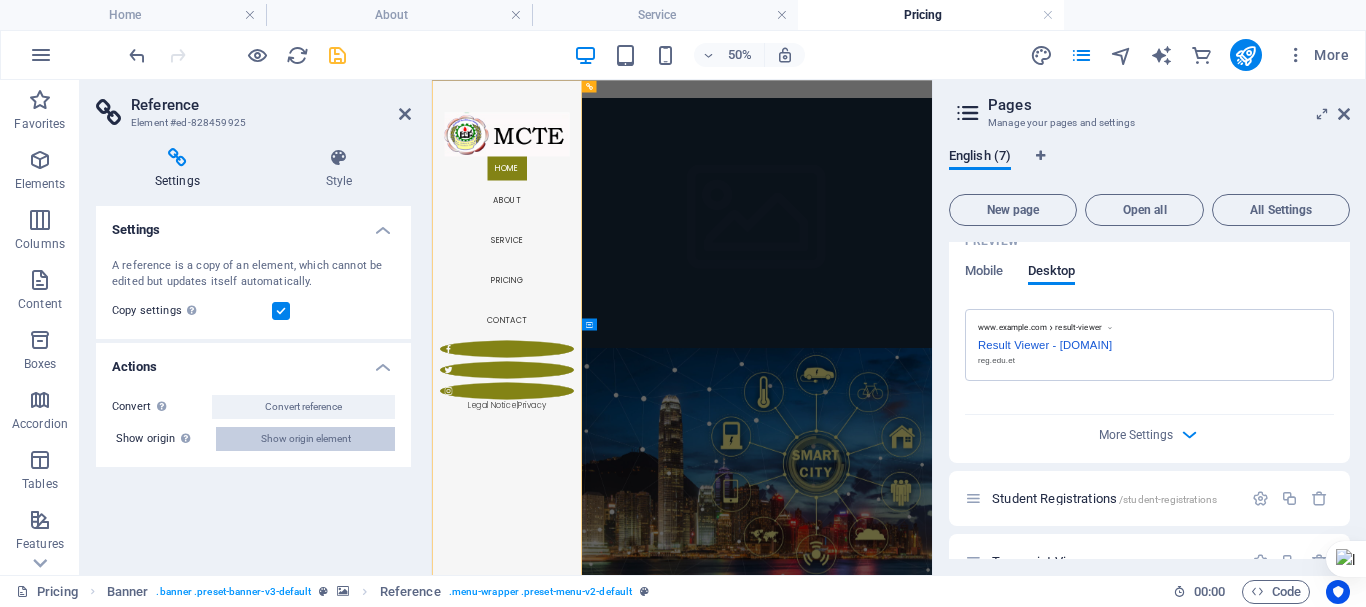 click on "Show origin element" at bounding box center [306, 439] 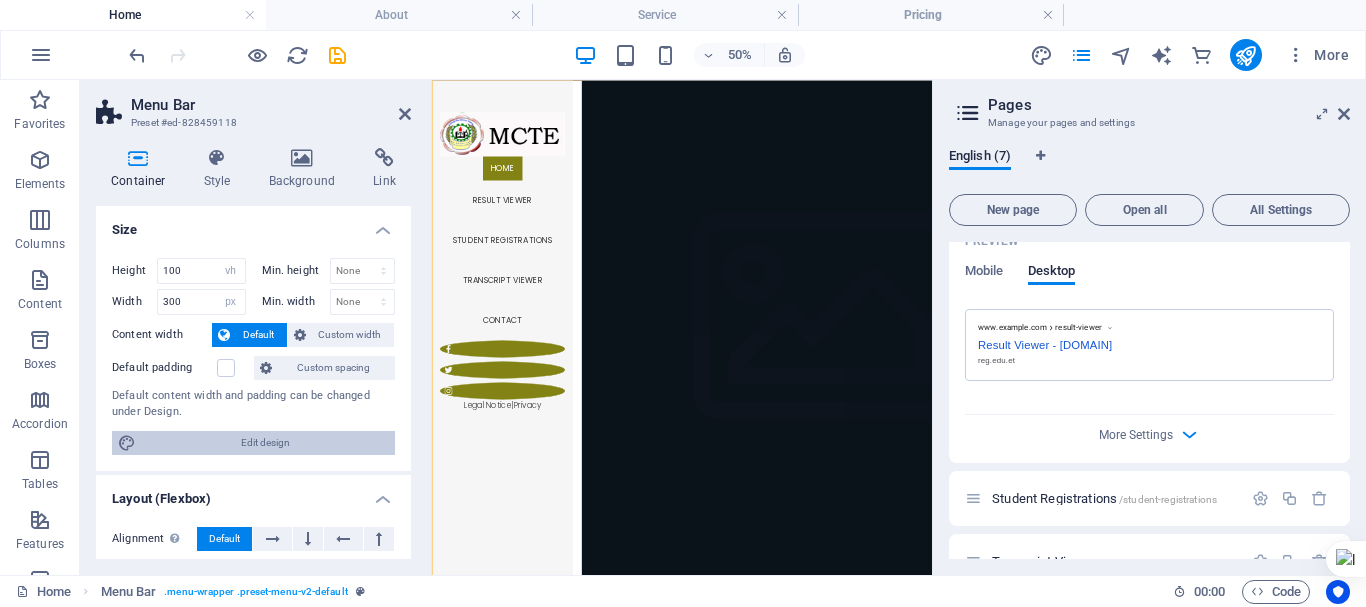 scroll, scrollTop: 959, scrollLeft: 0, axis: vertical 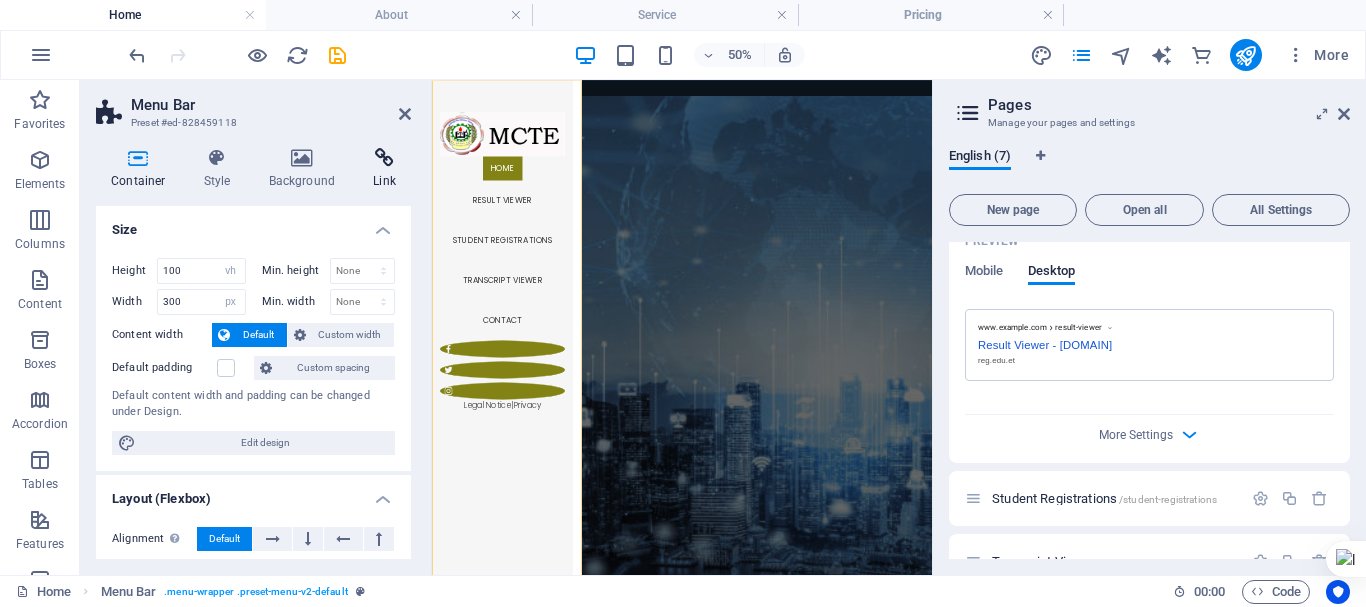 click at bounding box center [384, 158] 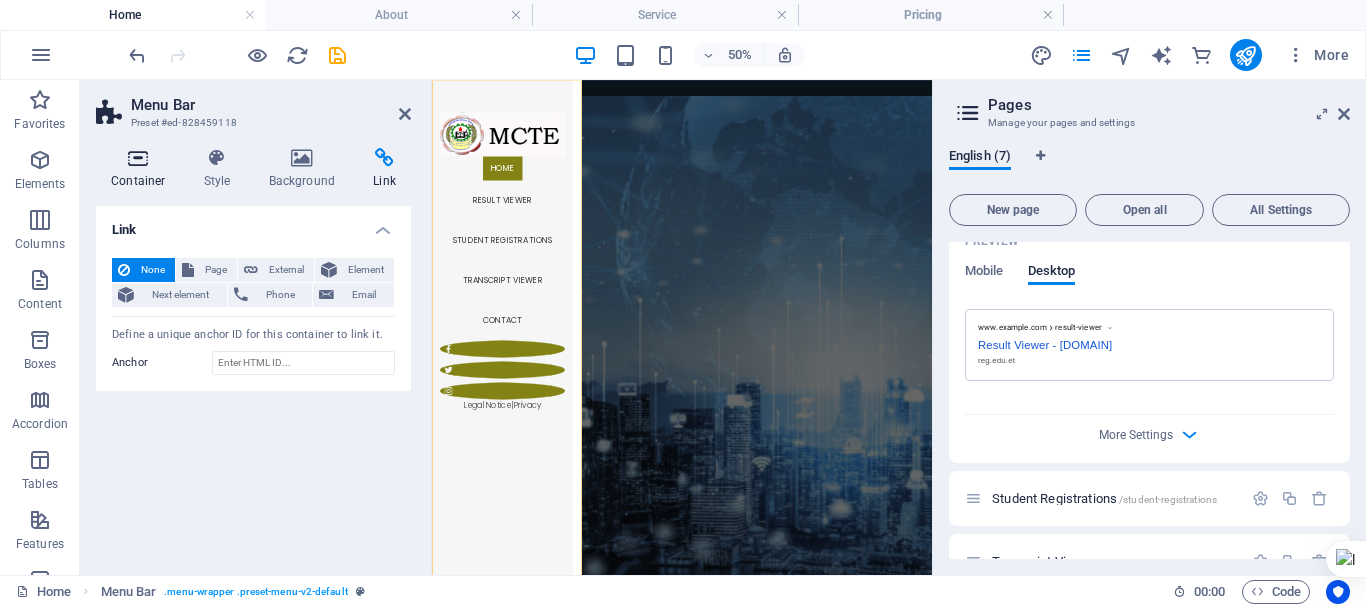 click on "Container" at bounding box center (142, 169) 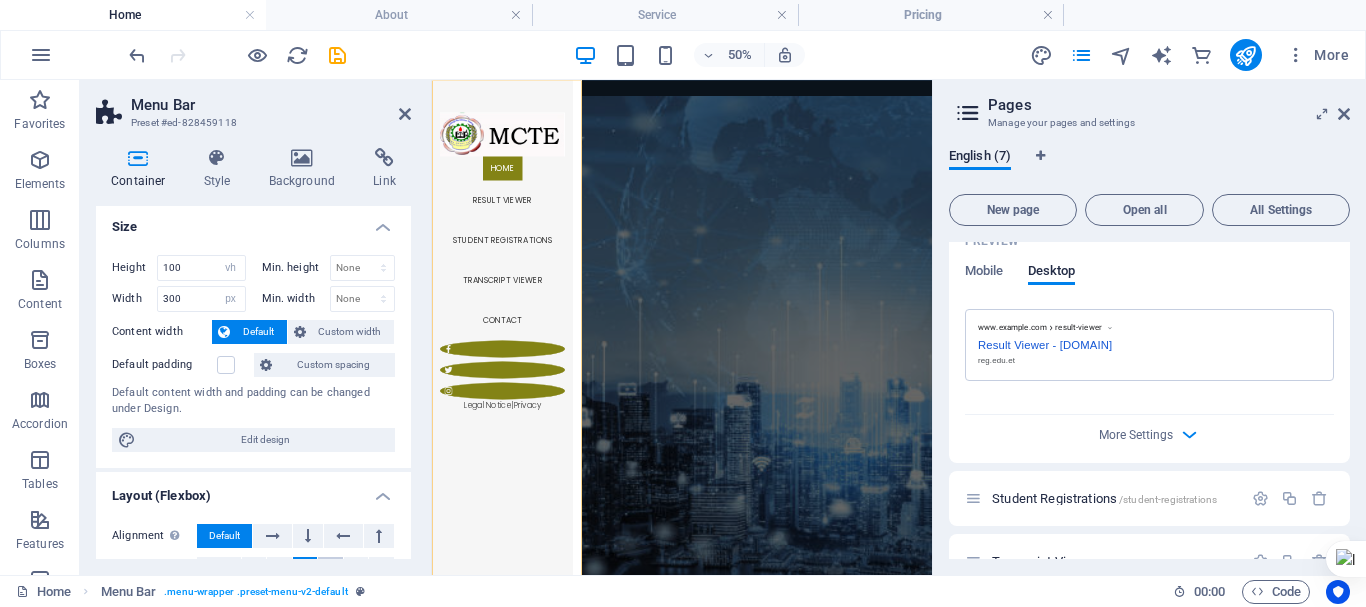 scroll, scrollTop: 0, scrollLeft: 0, axis: both 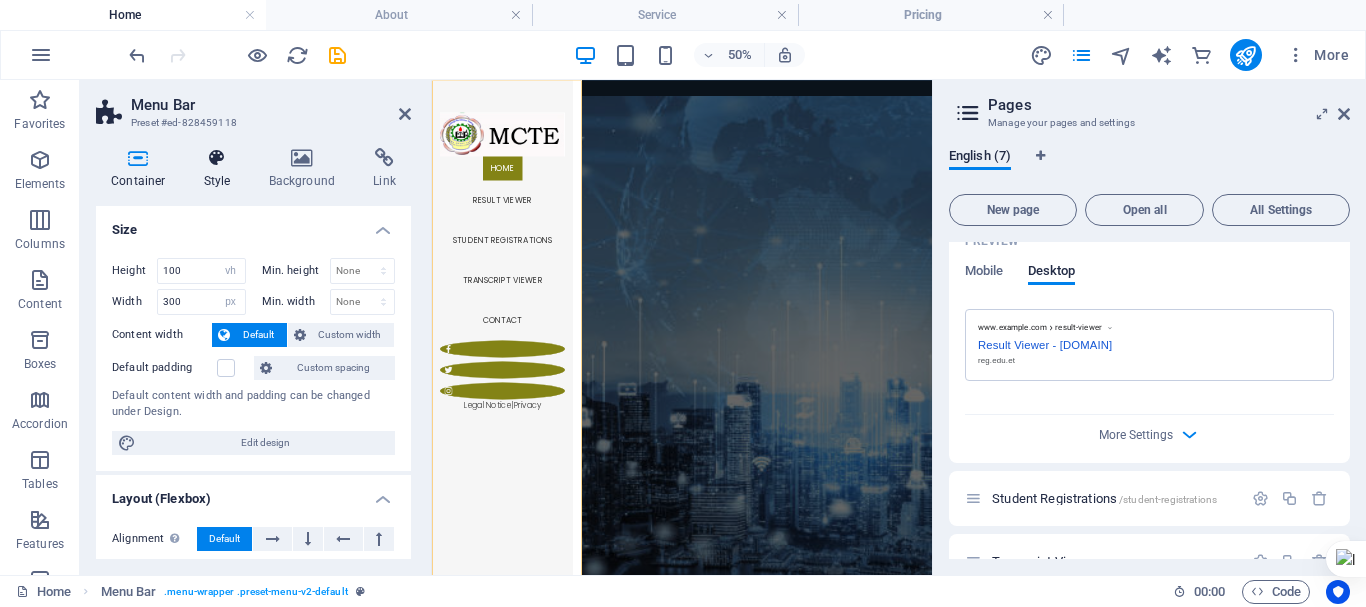 click at bounding box center [217, 158] 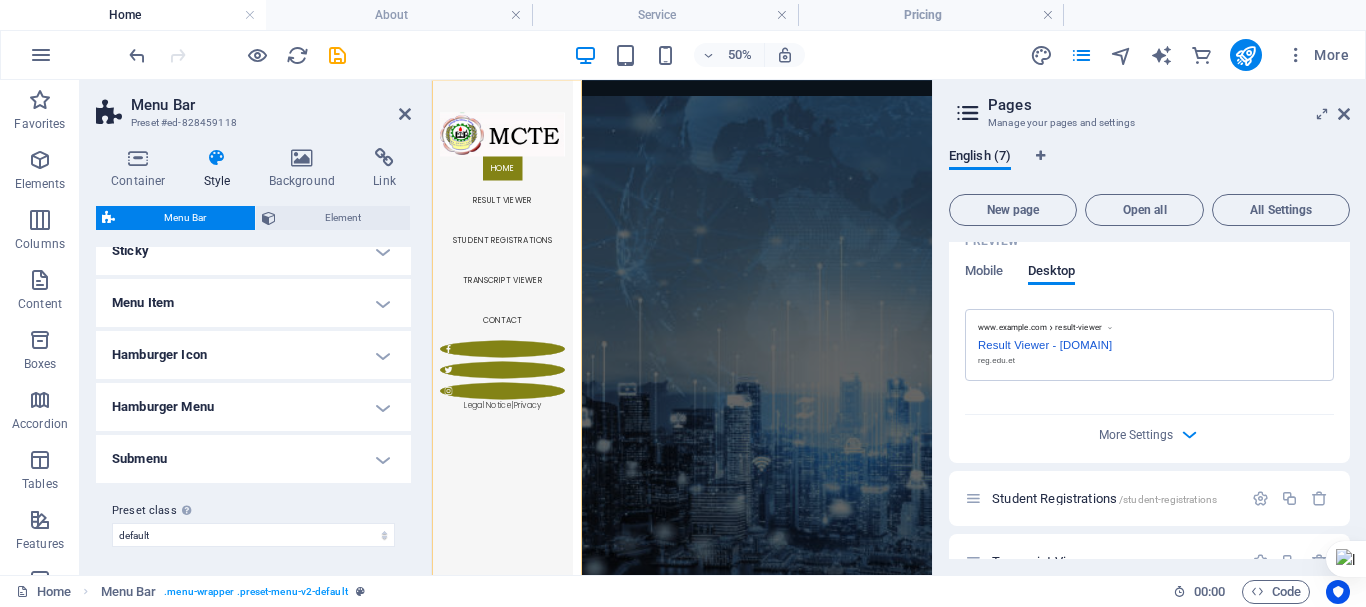 scroll, scrollTop: 643, scrollLeft: 0, axis: vertical 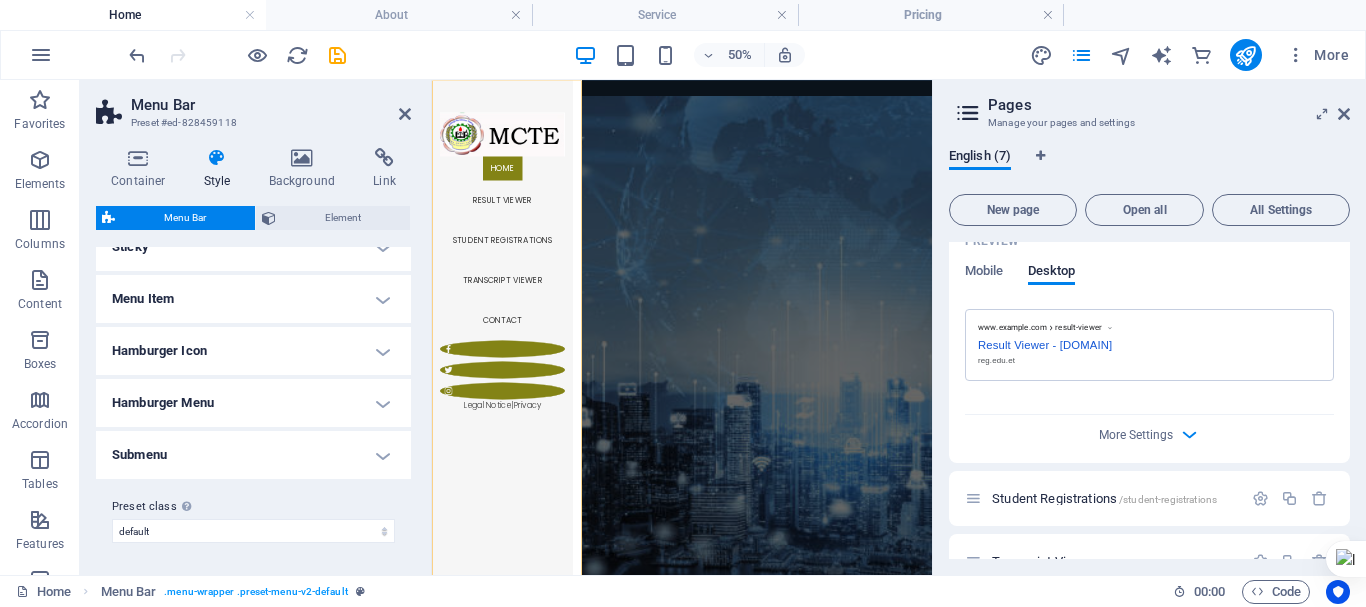 click on "Menu Item" at bounding box center [253, 299] 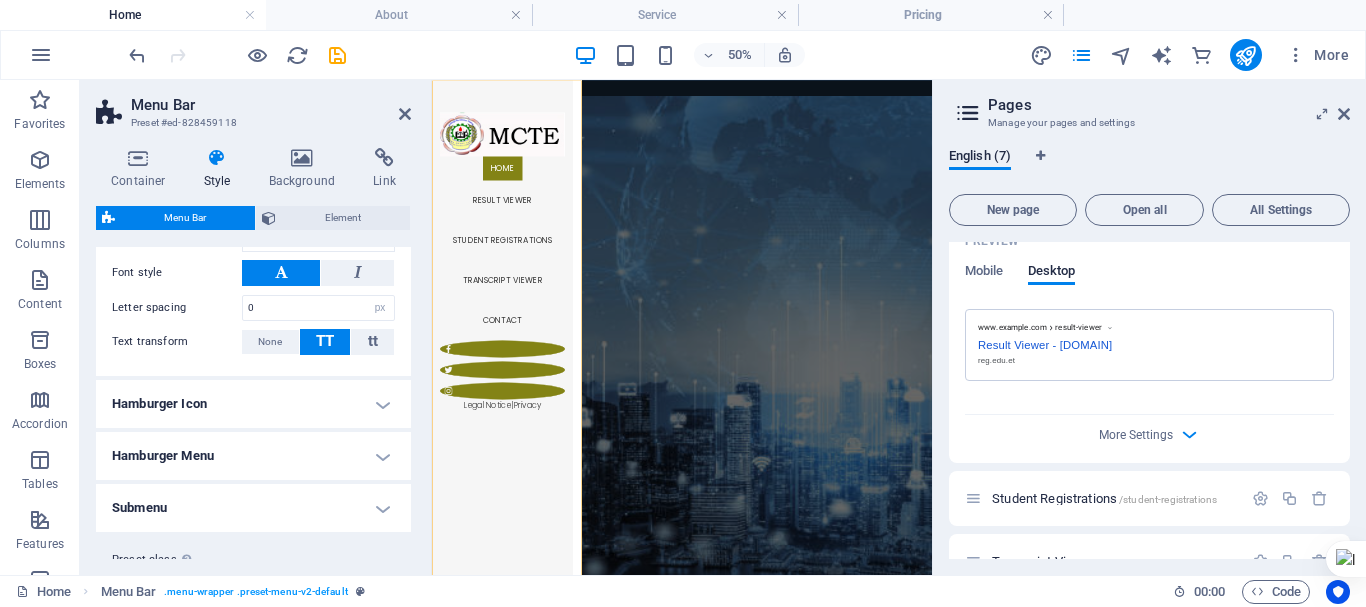 scroll, scrollTop: 1096, scrollLeft: 0, axis: vertical 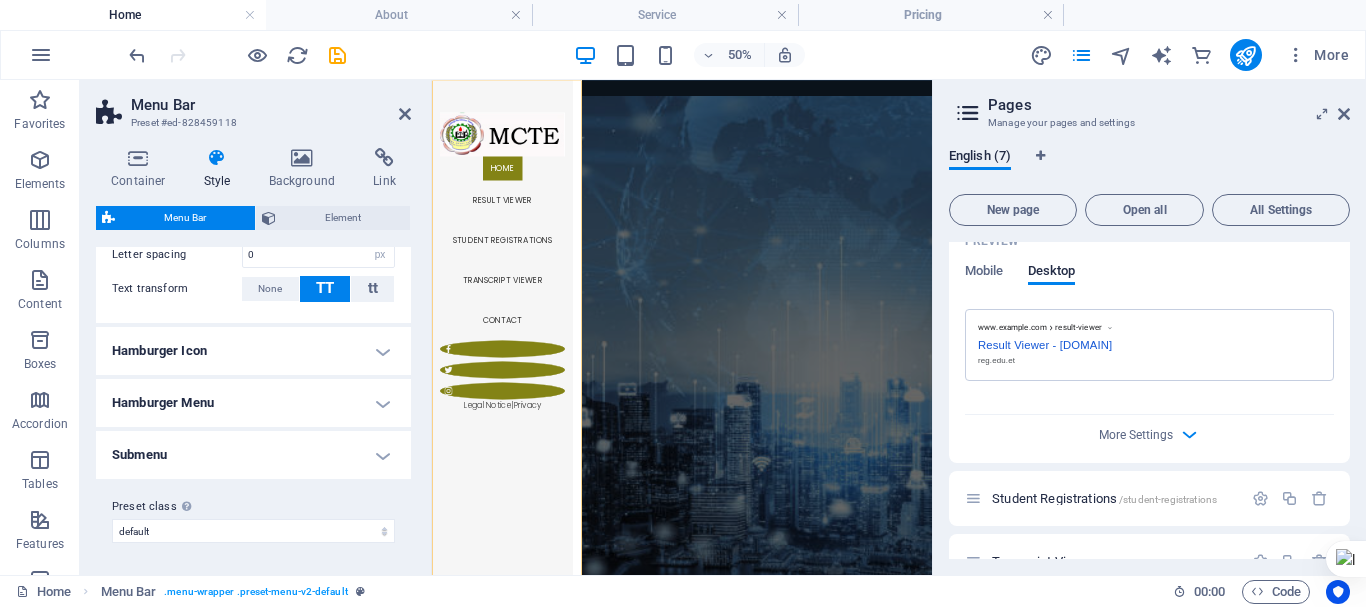 click on "Submenu" at bounding box center [253, 455] 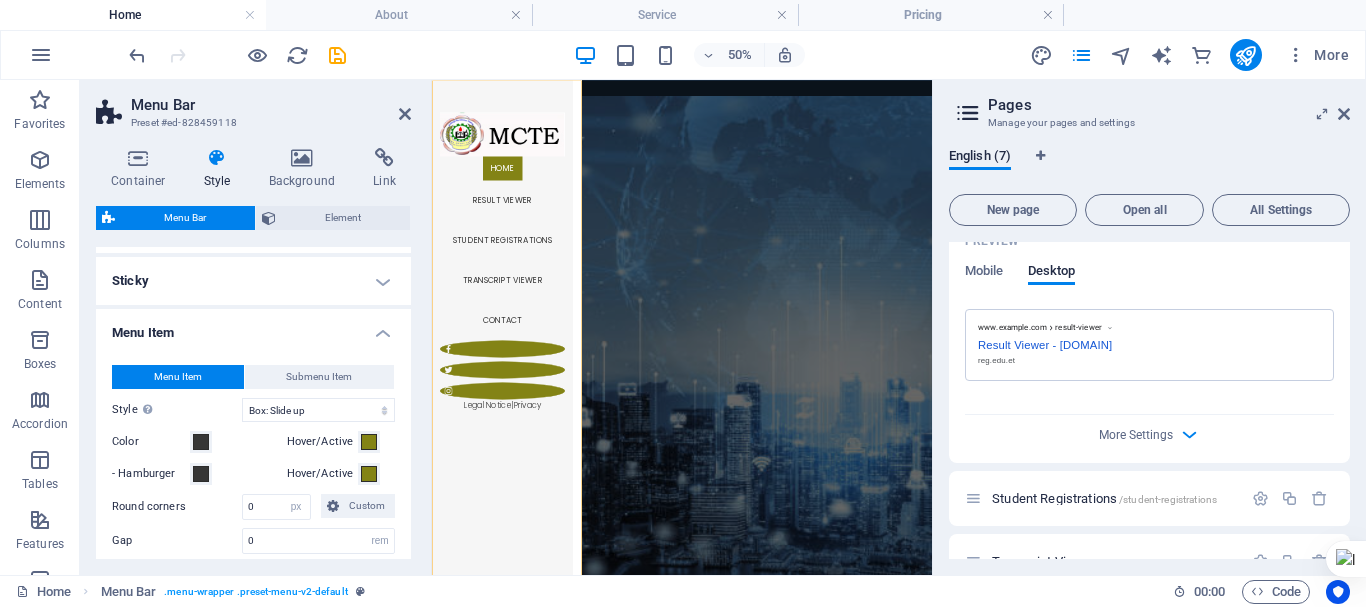 scroll, scrollTop: 611, scrollLeft: 0, axis: vertical 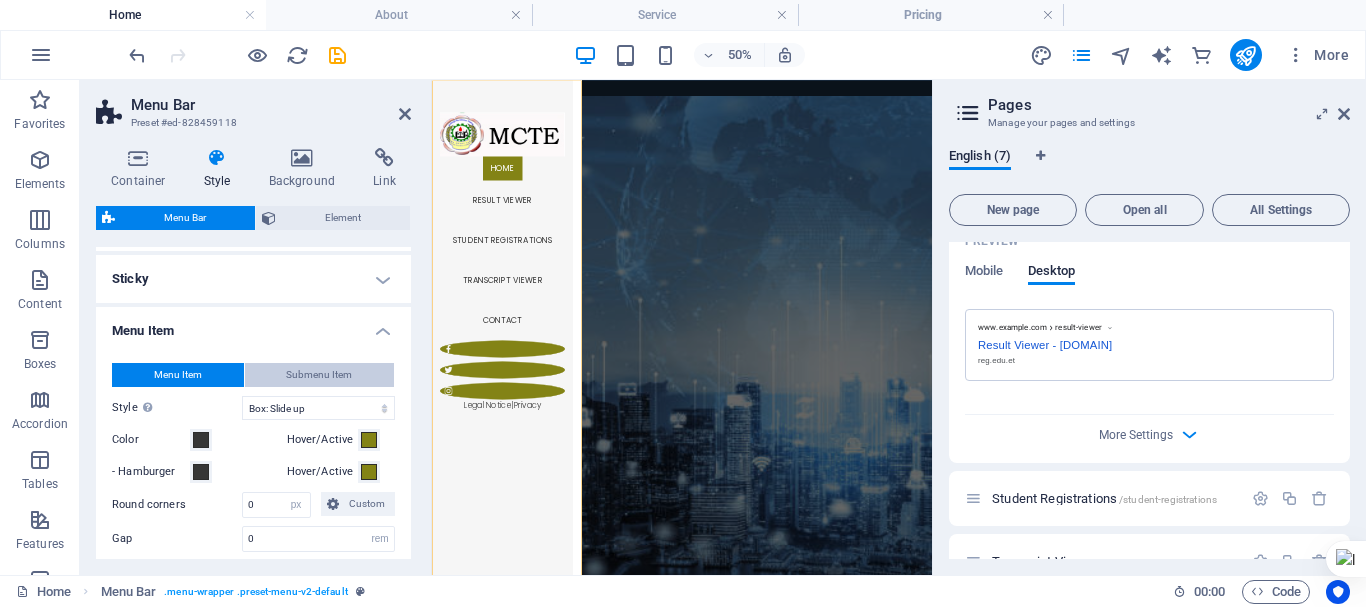 click on "Submenu Item" at bounding box center [319, 375] 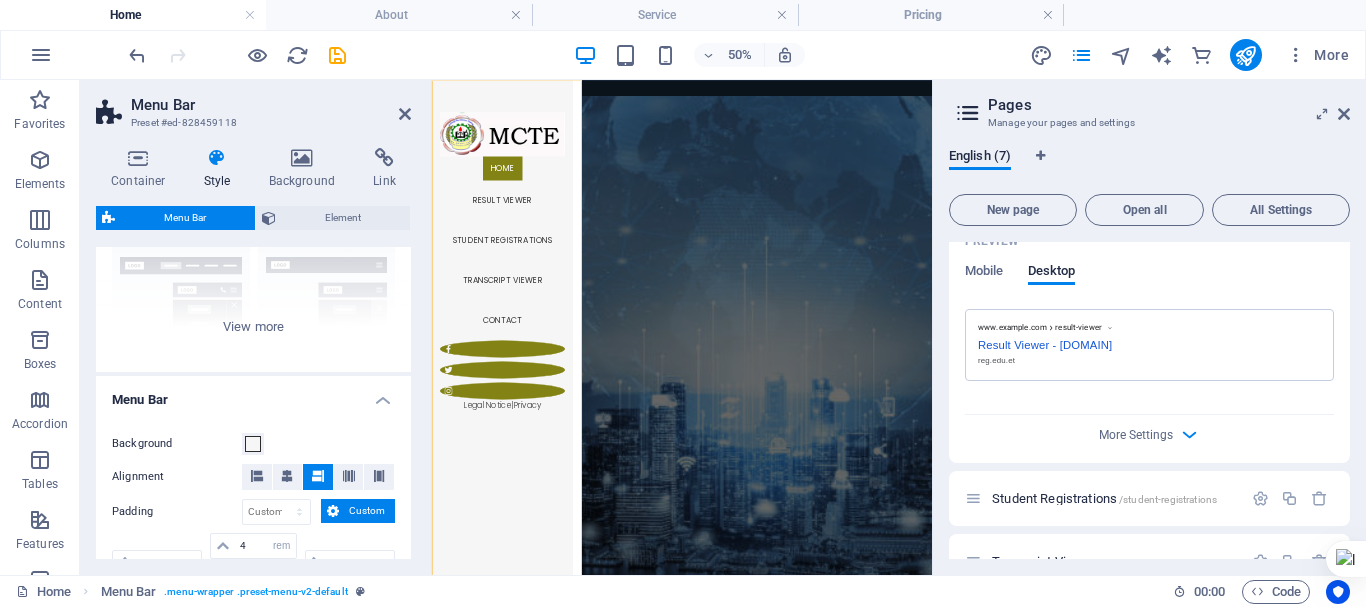 scroll, scrollTop: 411, scrollLeft: 0, axis: vertical 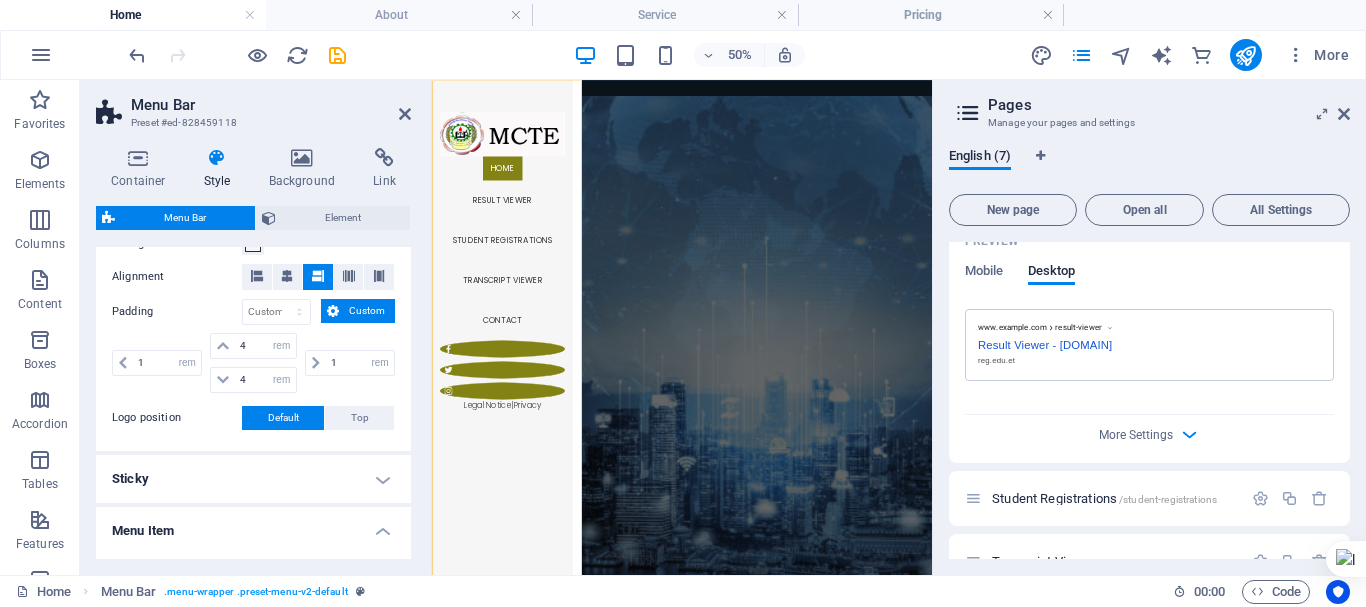 click on "Sticky" at bounding box center [253, 479] 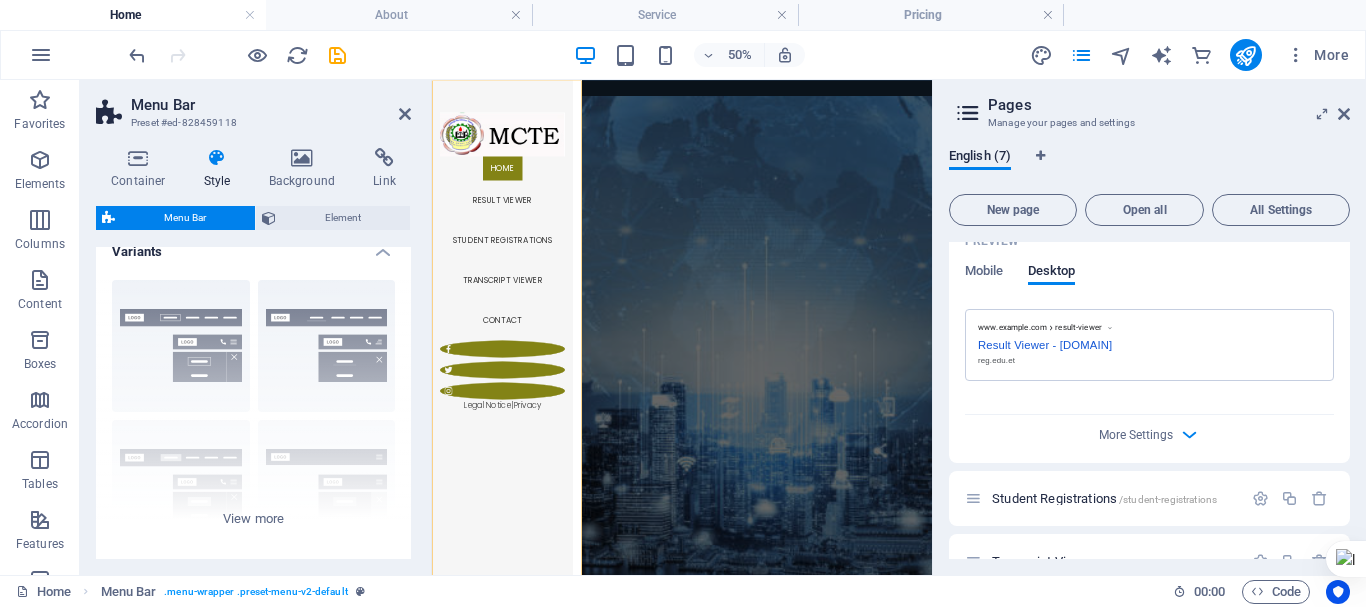scroll, scrollTop: 0, scrollLeft: 0, axis: both 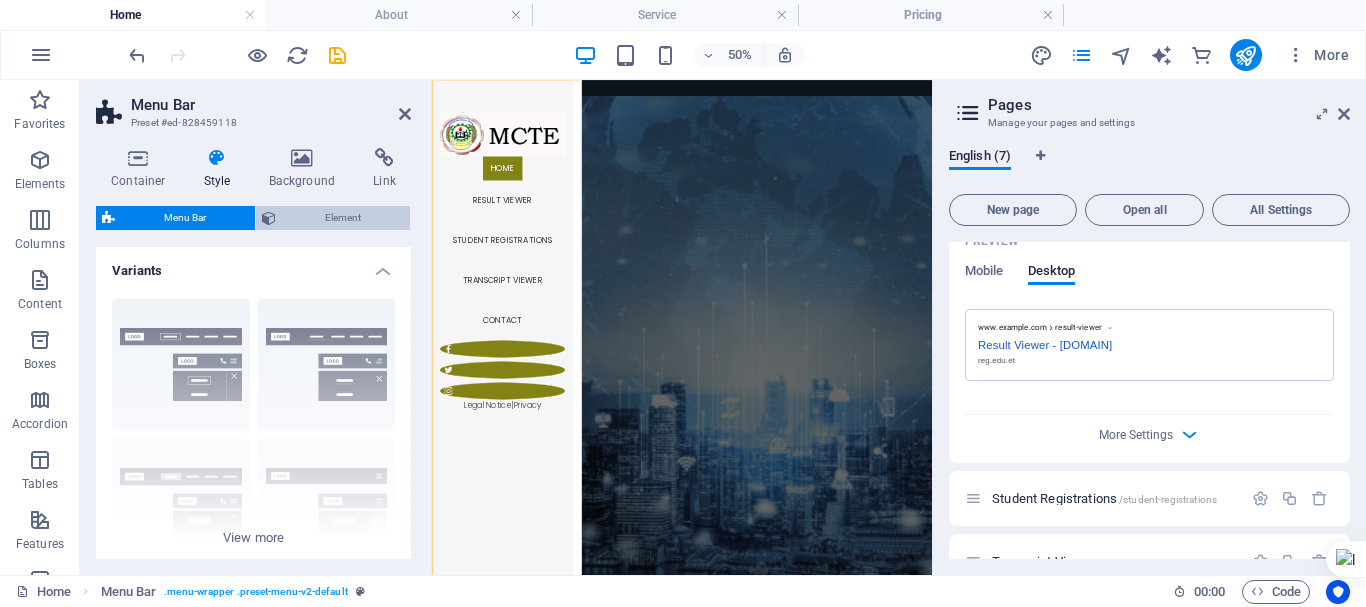 click on "Element" at bounding box center (343, 218) 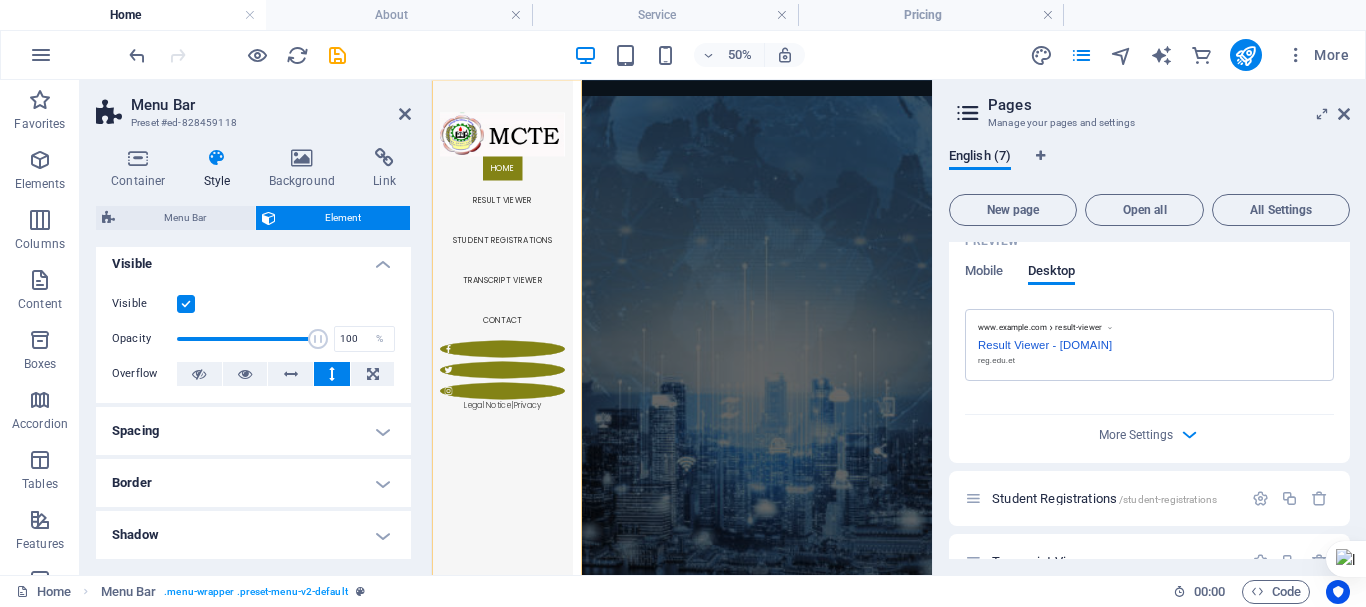 scroll, scrollTop: 0, scrollLeft: 0, axis: both 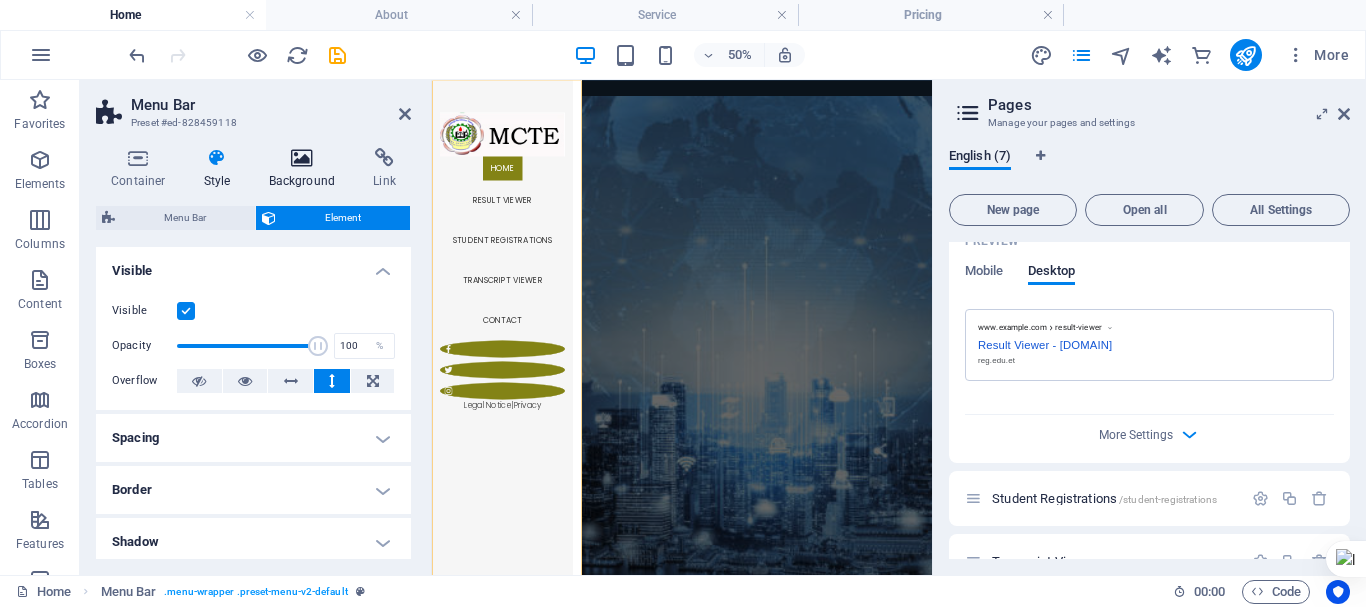 click at bounding box center (302, 158) 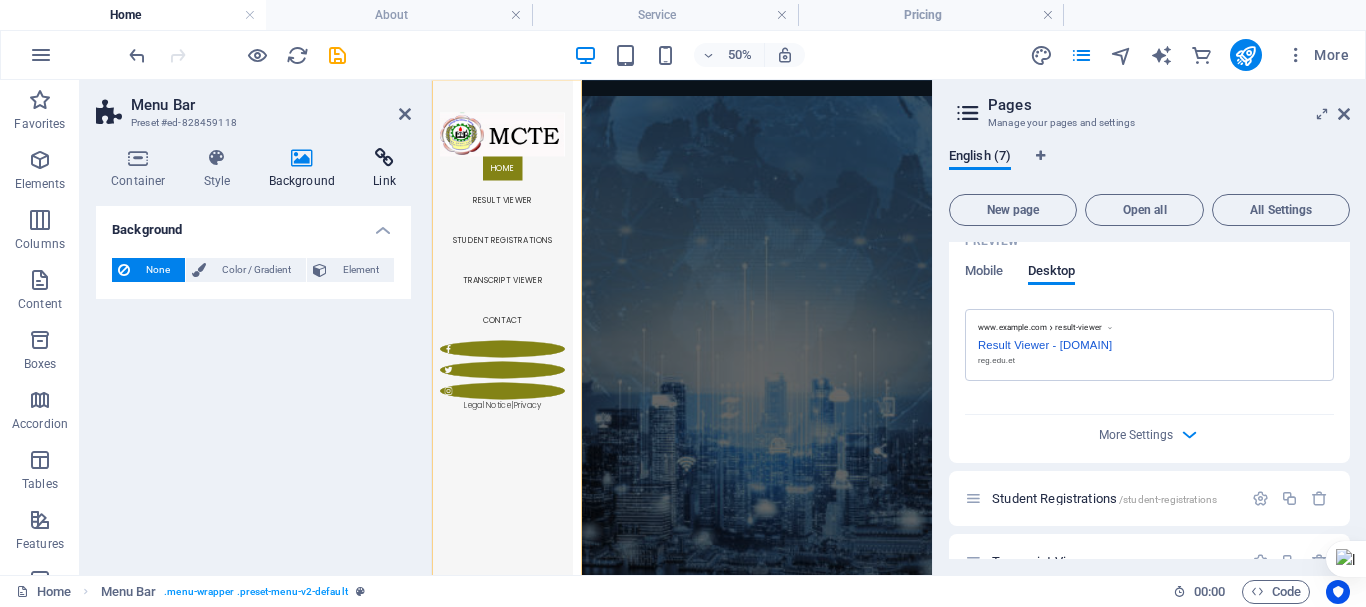 click at bounding box center [384, 158] 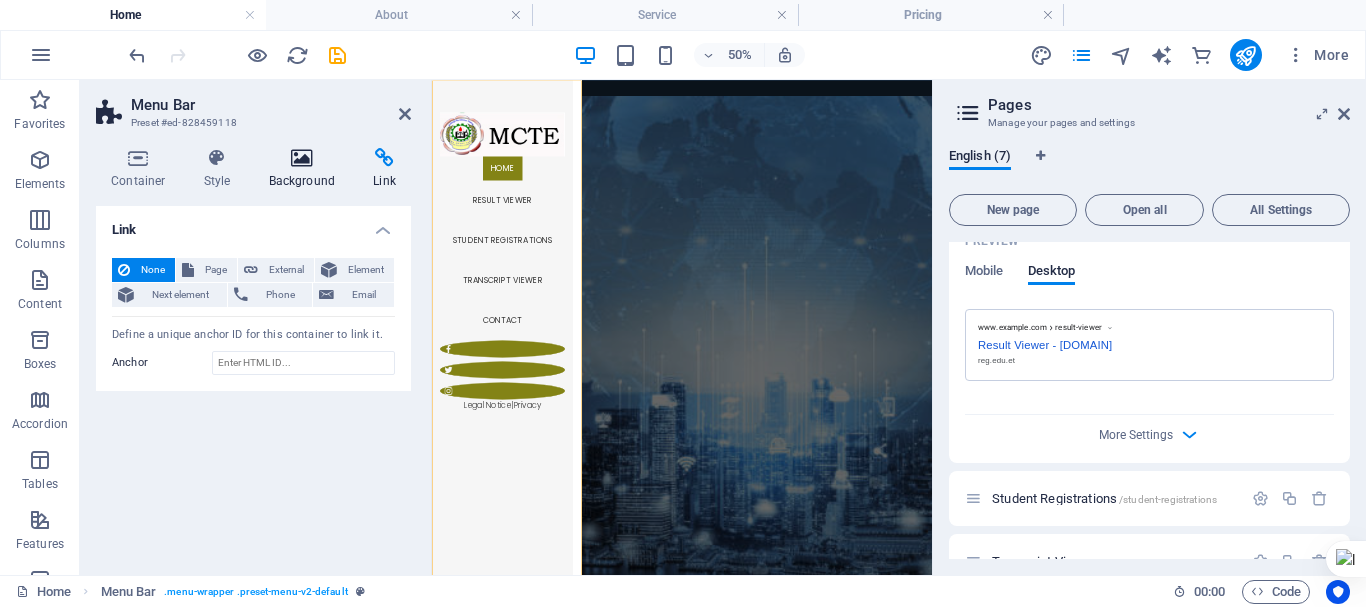 click at bounding box center (302, 158) 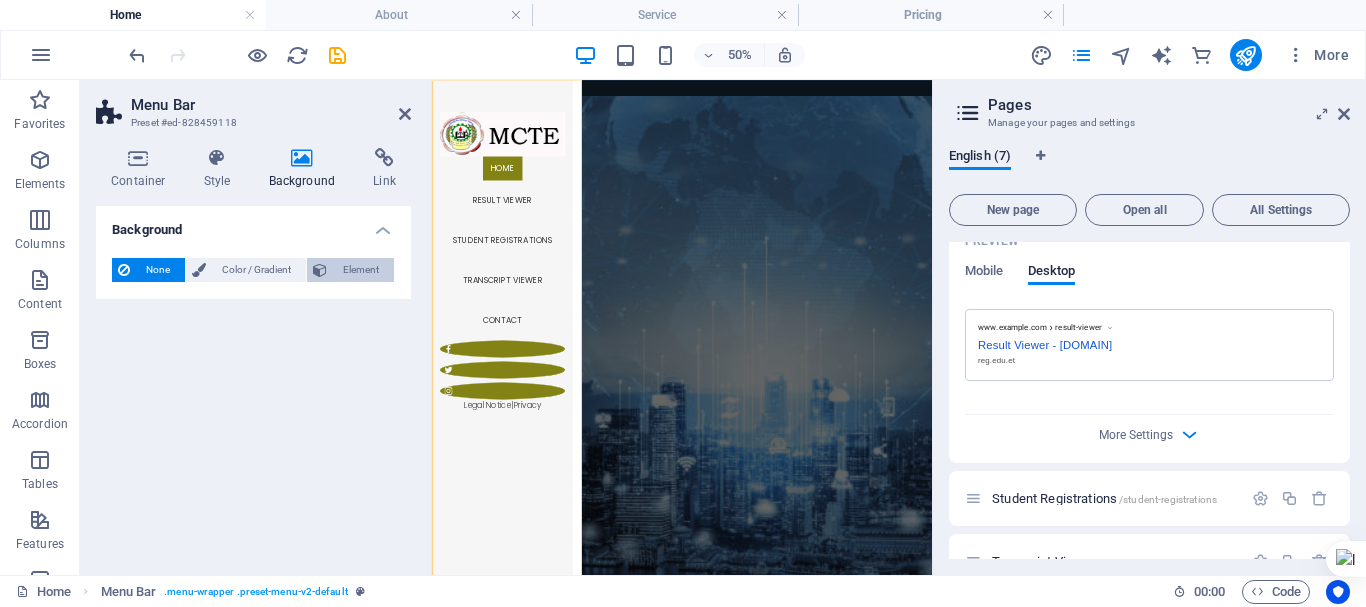 click on "Element" at bounding box center (360, 270) 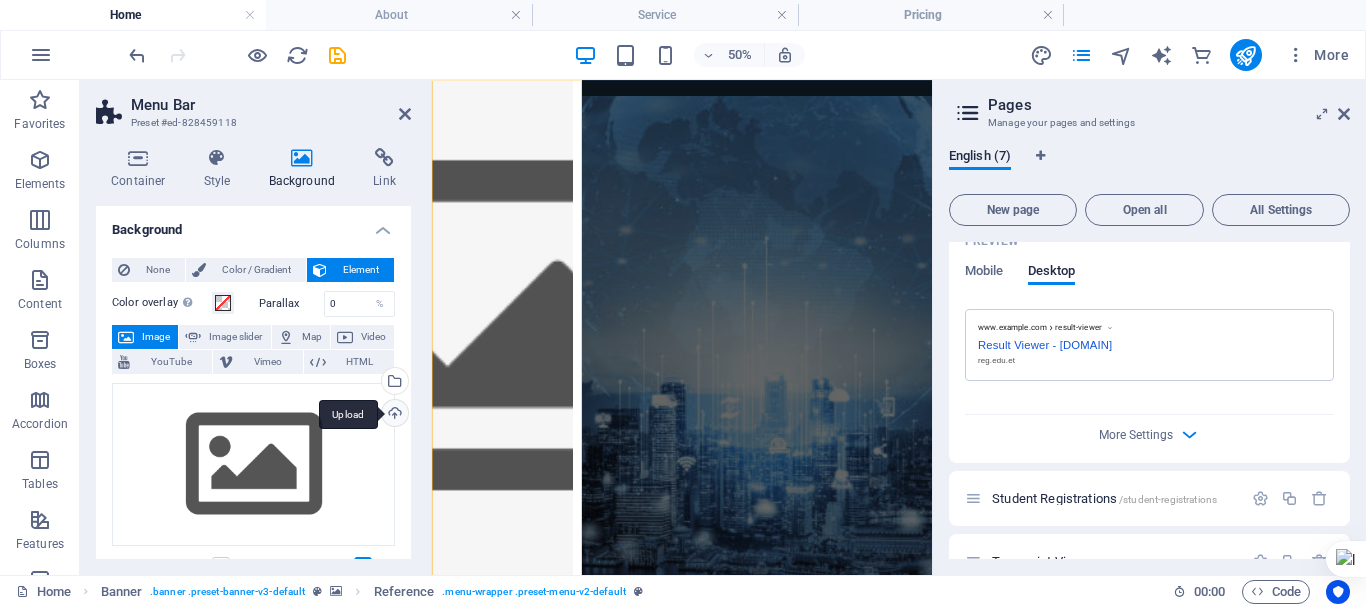click on "Upload" at bounding box center [393, 415] 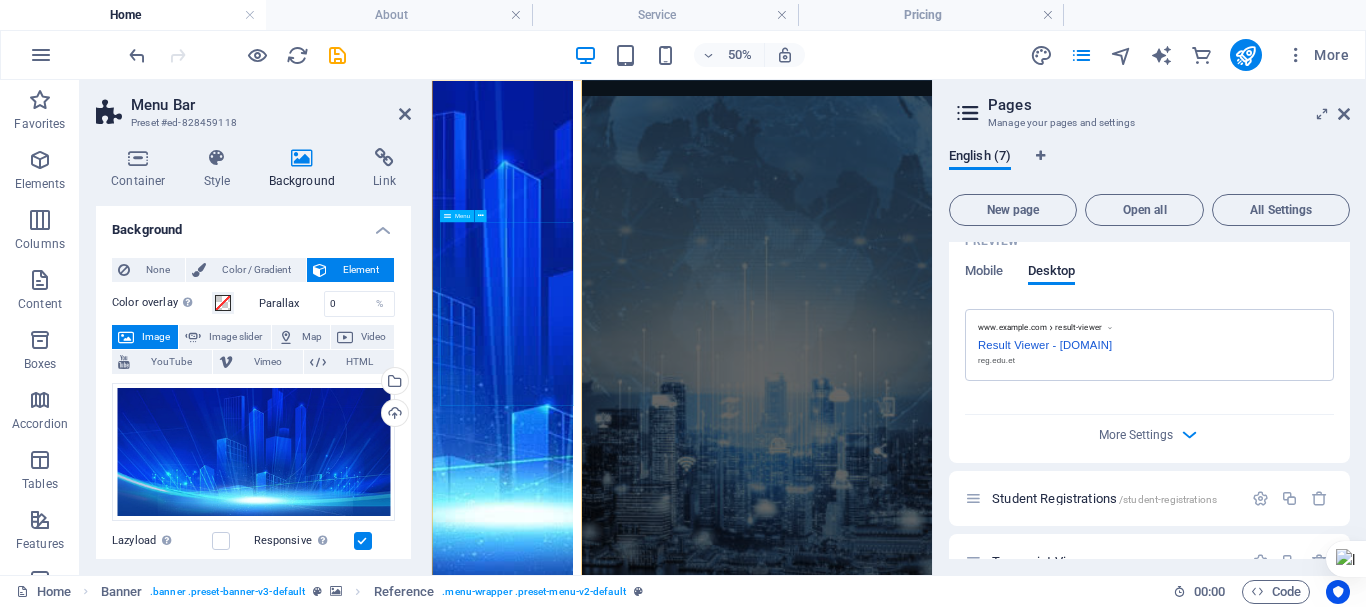 click on "Home Result Viewer Student Registrations Transcript Viewer Contact" at bounding box center [573, 1406] 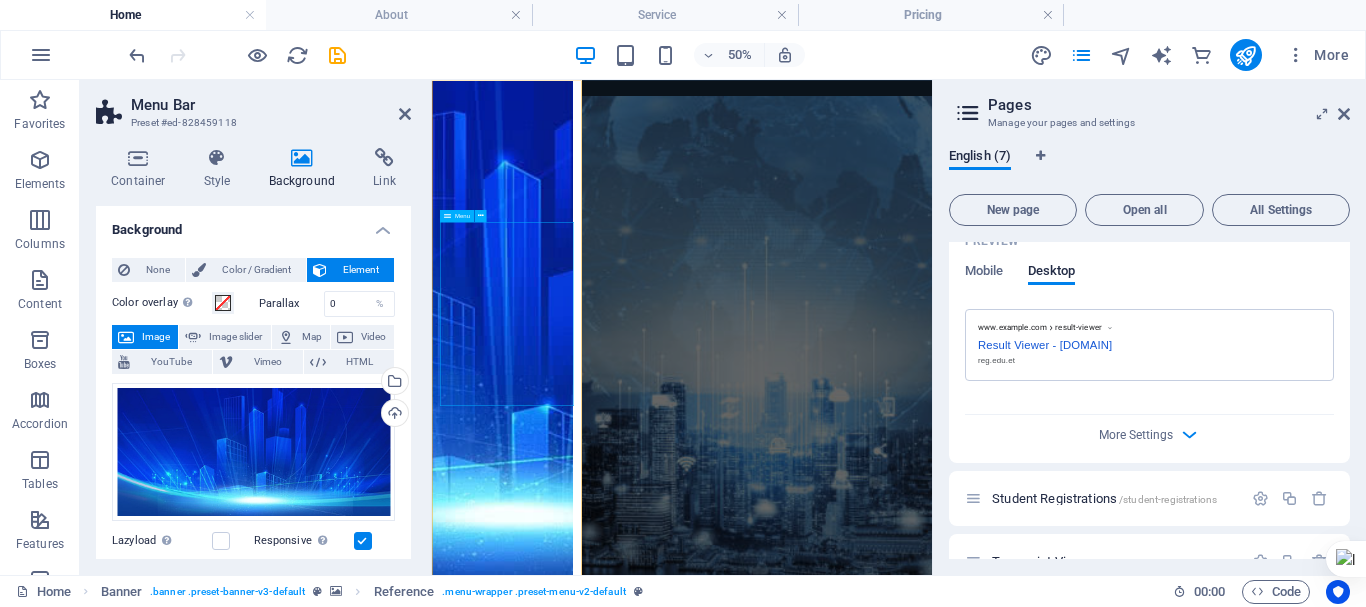 click on "Home Result Viewer Student Registrations Transcript Viewer Contact" at bounding box center (573, 1406) 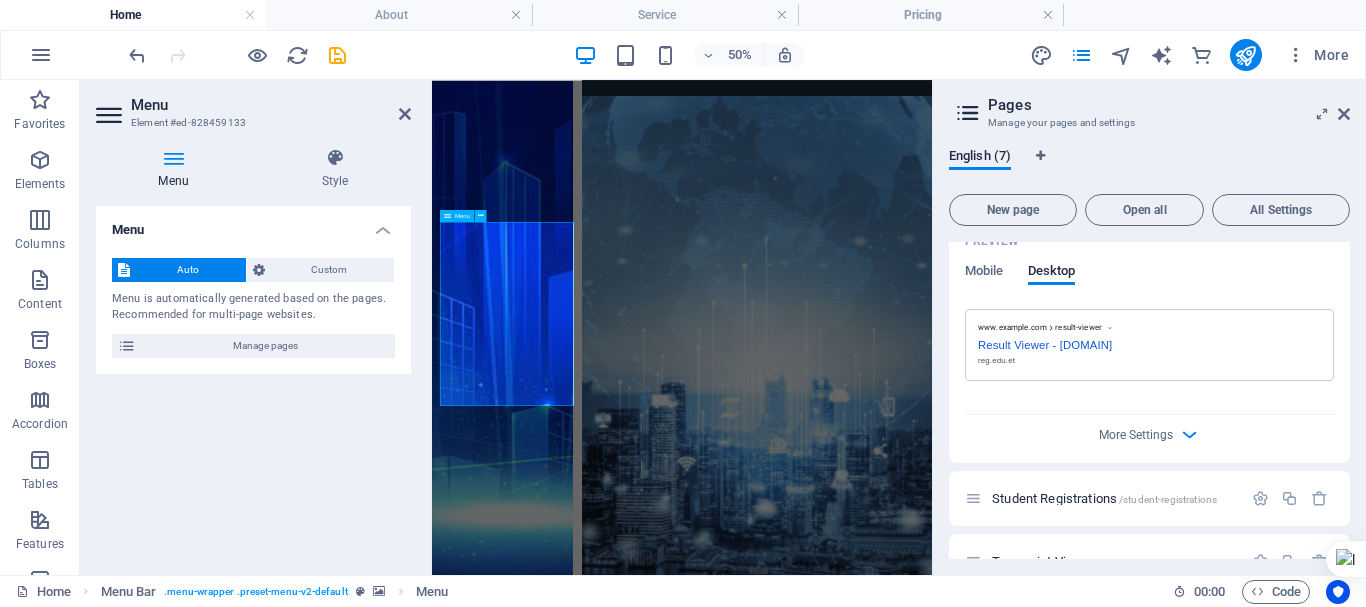 click on "Home Result Viewer Student Registrations Transcript Viewer Contact" at bounding box center (573, 1406) 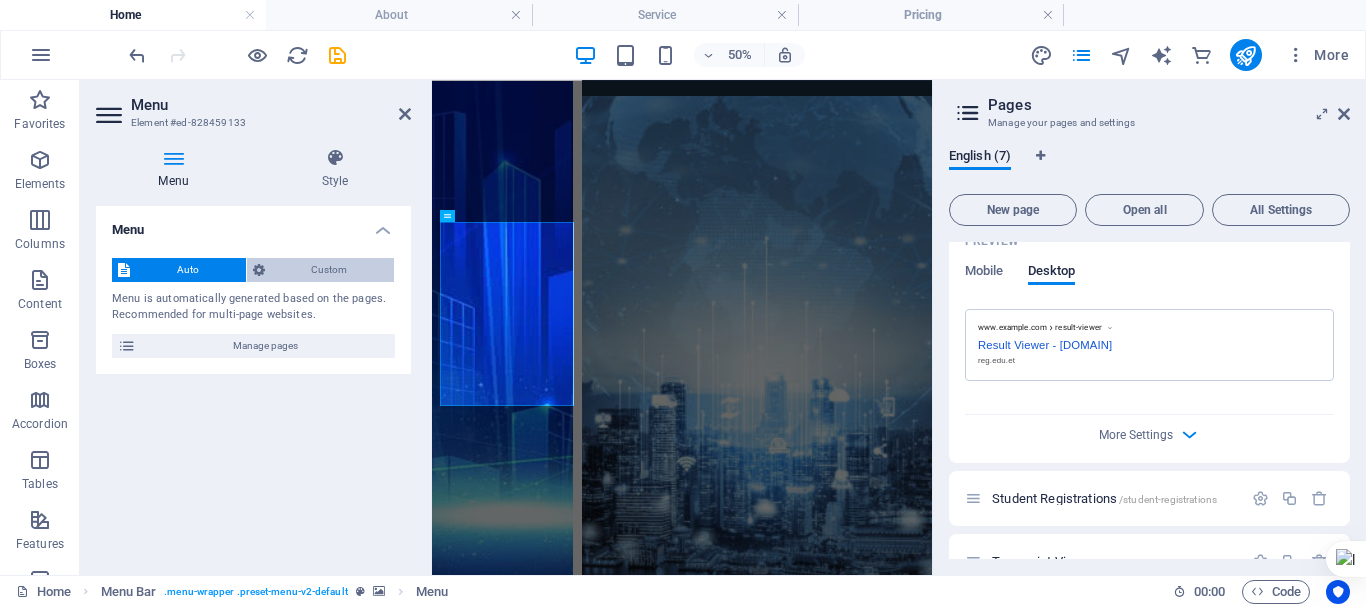 click on "Custom" at bounding box center (330, 270) 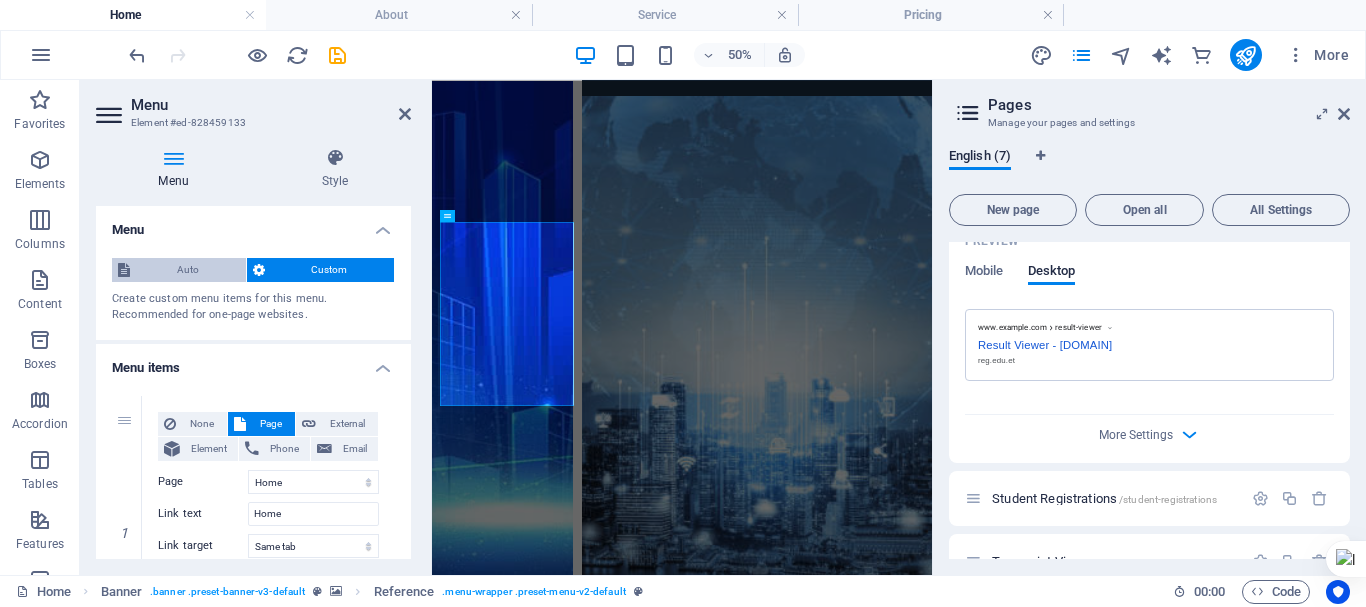 click on "Auto" at bounding box center (188, 270) 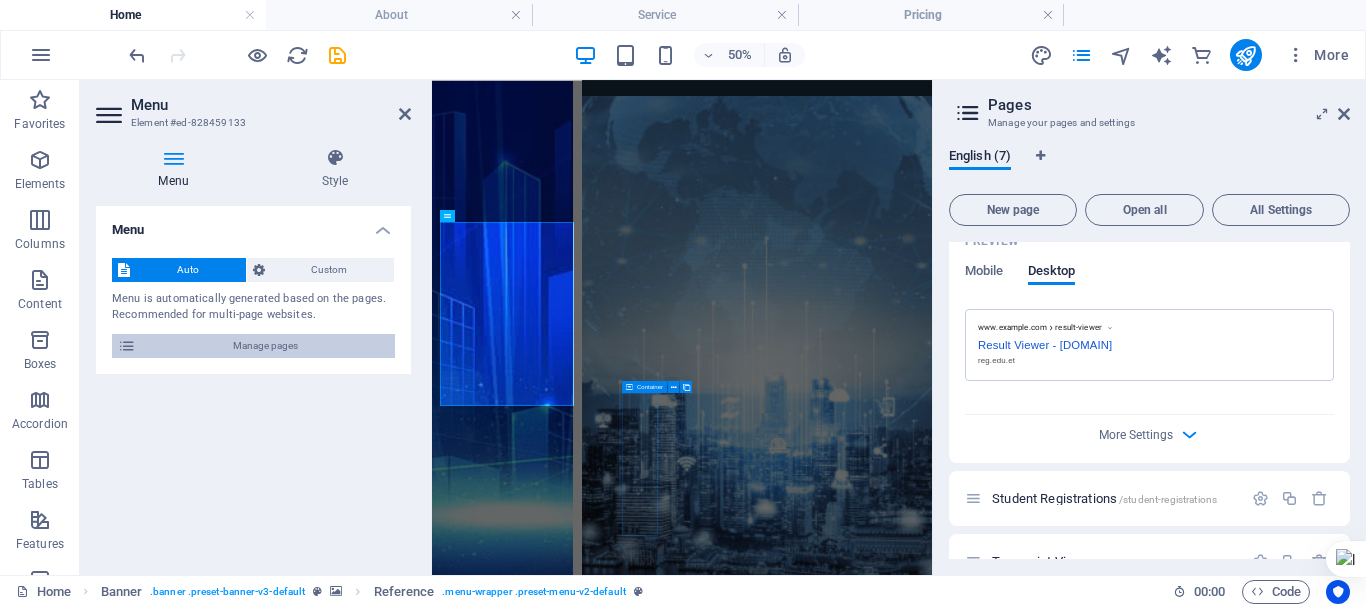 click on "Manage pages" at bounding box center [265, 346] 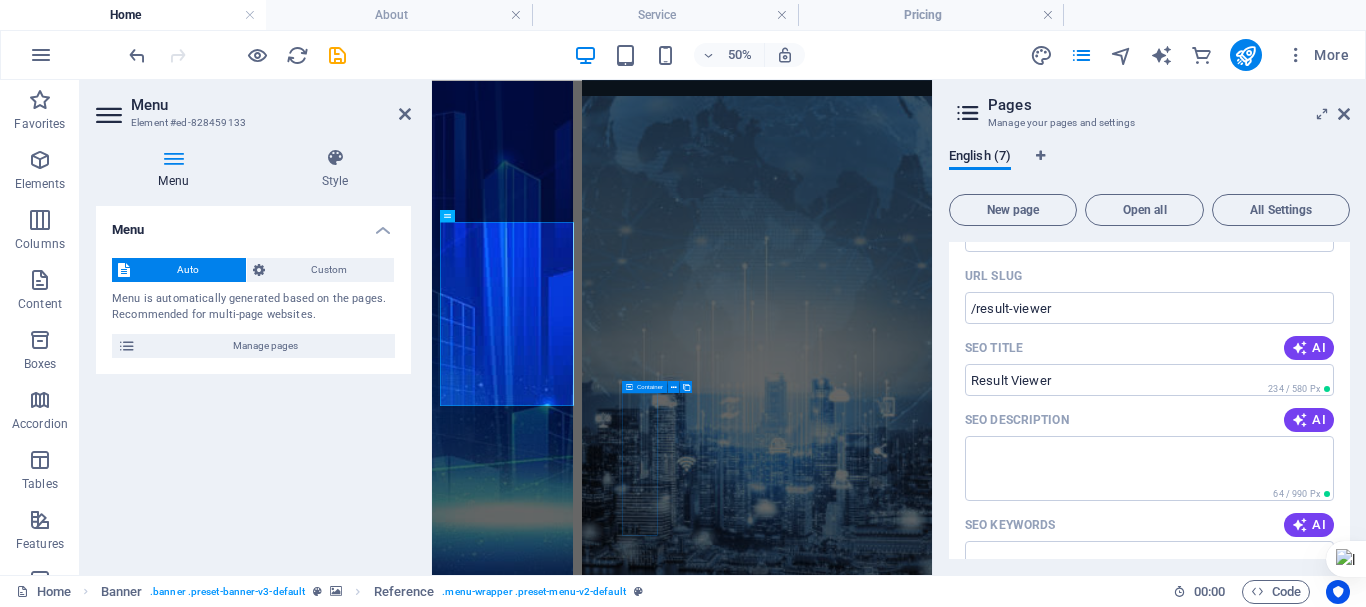 scroll, scrollTop: 0, scrollLeft: 0, axis: both 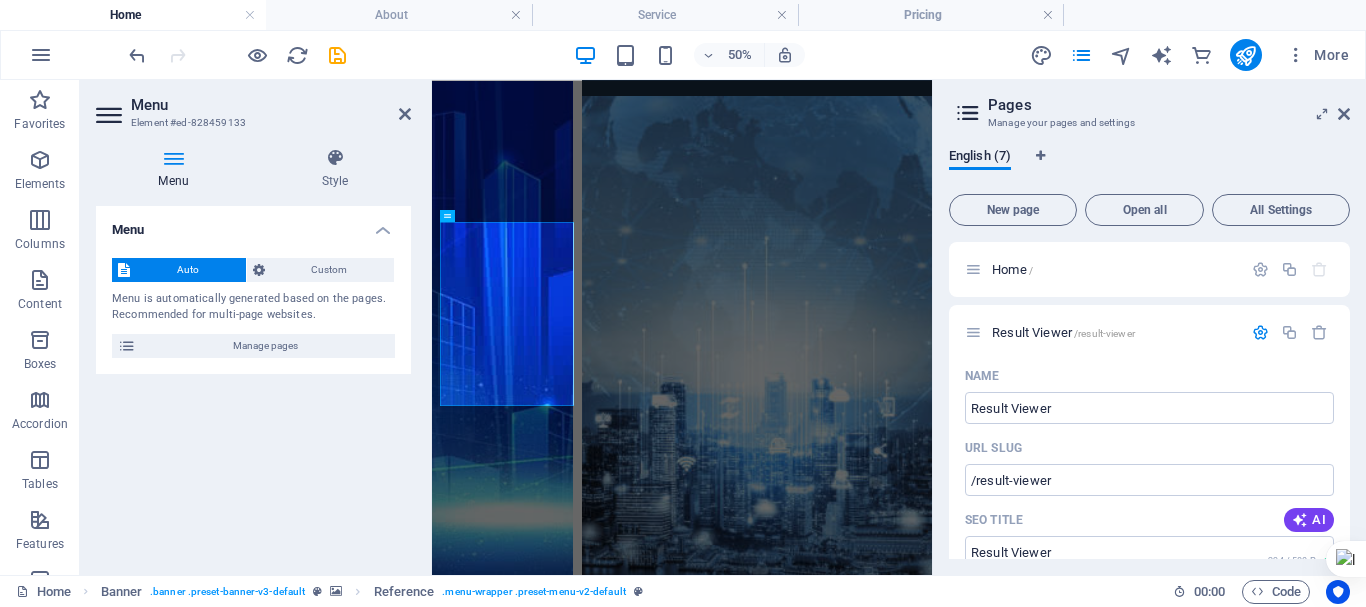 click on "Menu Auto Custom Menu is automatically generated based on the pages. Recommended for multi-page websites. Manage pages Menu items 1 None Page External Element Phone Email Page Home Result Viewer Student Registrations Transcript Viewer Contact Legal Notice Privacy Element
URL / Phone Email Link text Home Link target New tab Same tab Overlay Title Additional link description, should not be the same as the link text. The title is most often shown as a tooltip text when the mouse moves over the element. Leave empty if uncertain. Relationship Sets the relationship of this link to the link target . For example, the value "nofollow" instructs search engines not to follow the link. Can be left empty. alternate author bookmark external help license next nofollow noreferrer noopener prev search tag Button Design None Default Primary Secondary 2 None Page External Element Phone Email Page Home Result Viewer Student Registrations Transcript Viewer Contact Legal Notice Privacy Element
3" at bounding box center (253, 382) 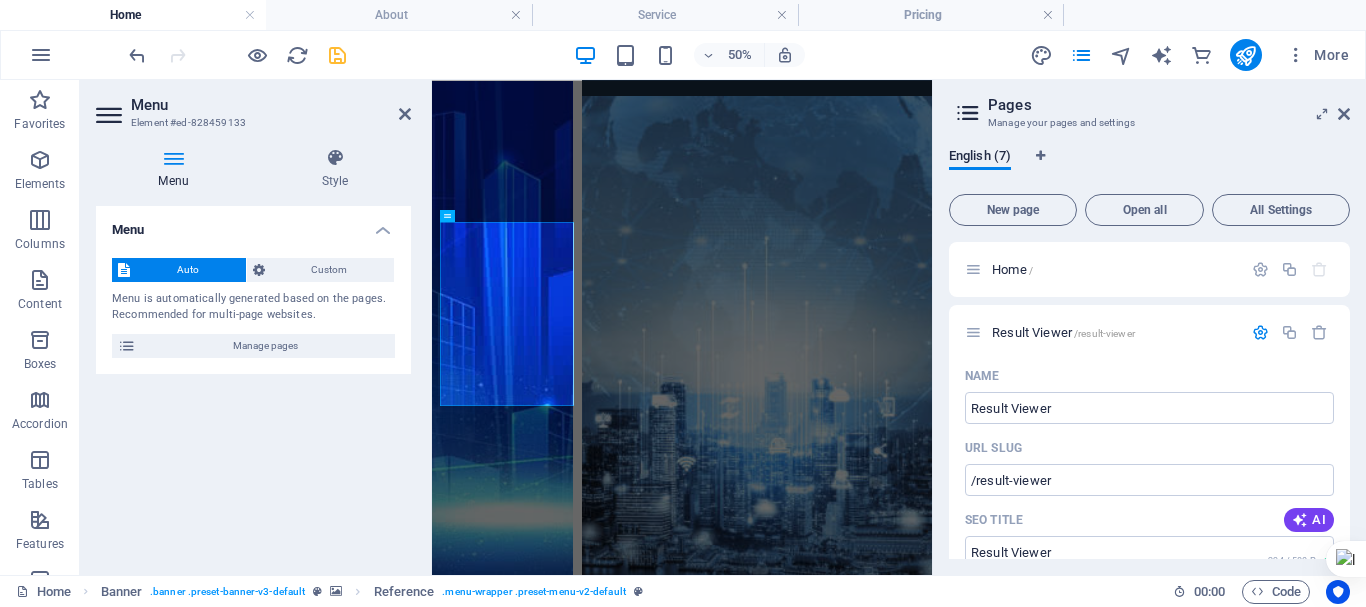 drag, startPoint x: 341, startPoint y: 63, endPoint x: 298, endPoint y: 45, distance: 46.615448 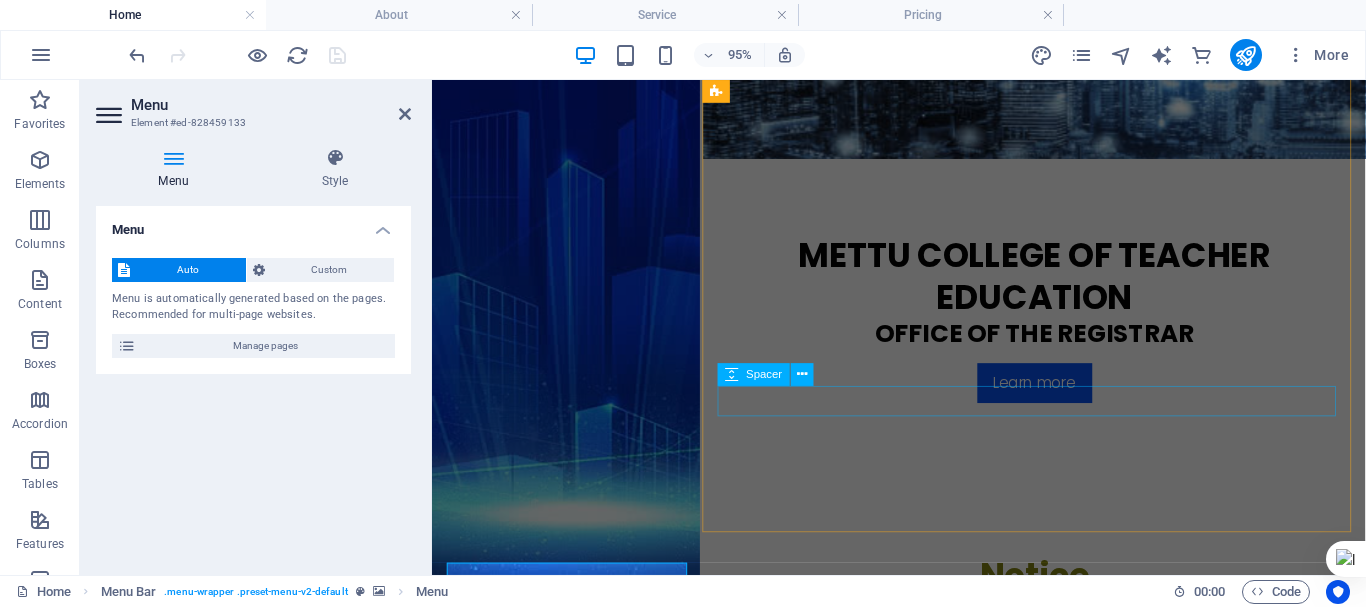 scroll, scrollTop: 559, scrollLeft: 0, axis: vertical 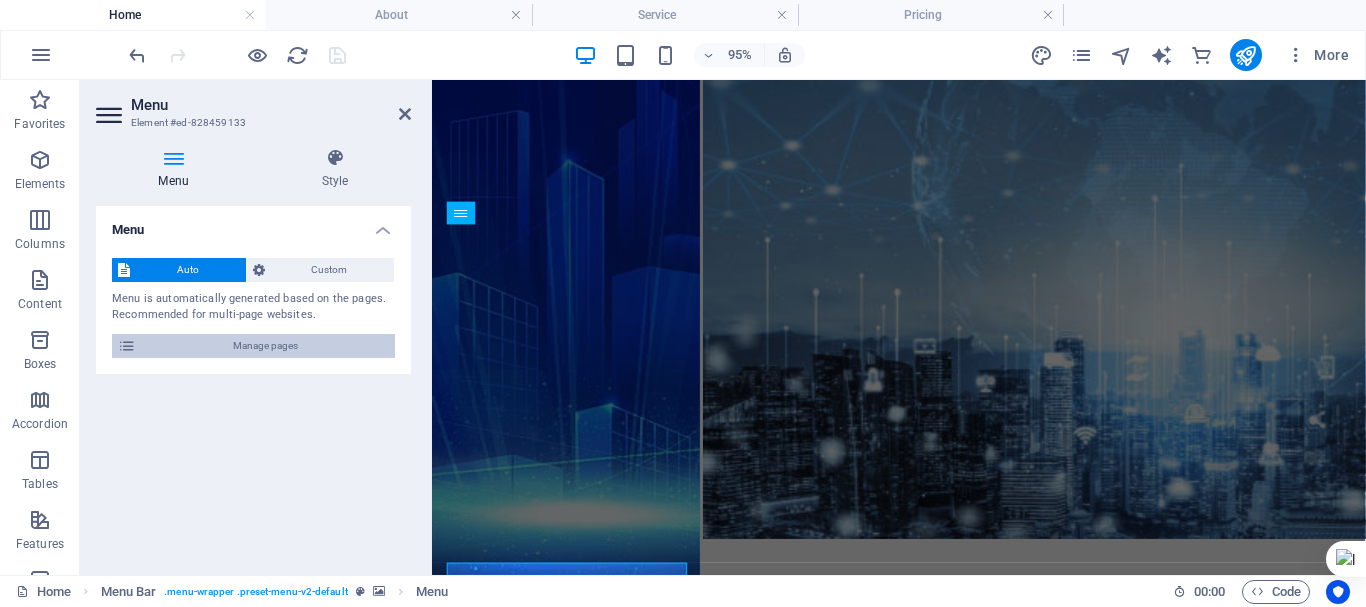 click on "Manage pages" at bounding box center (265, 346) 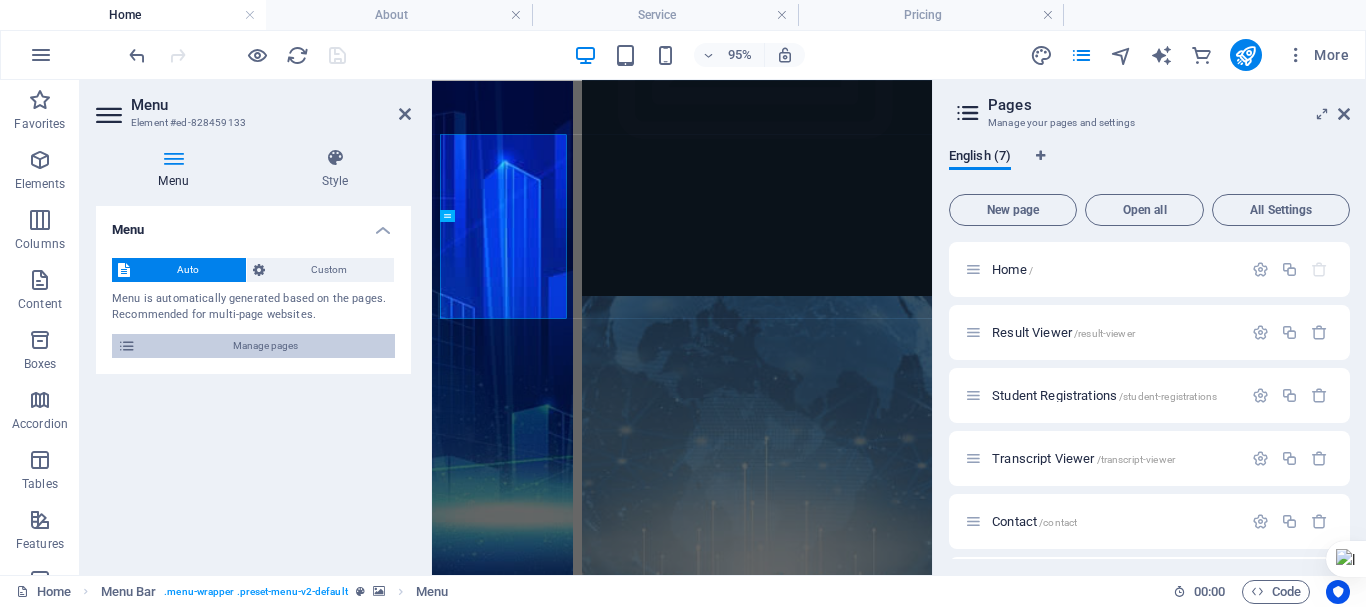 scroll, scrollTop: 959, scrollLeft: 0, axis: vertical 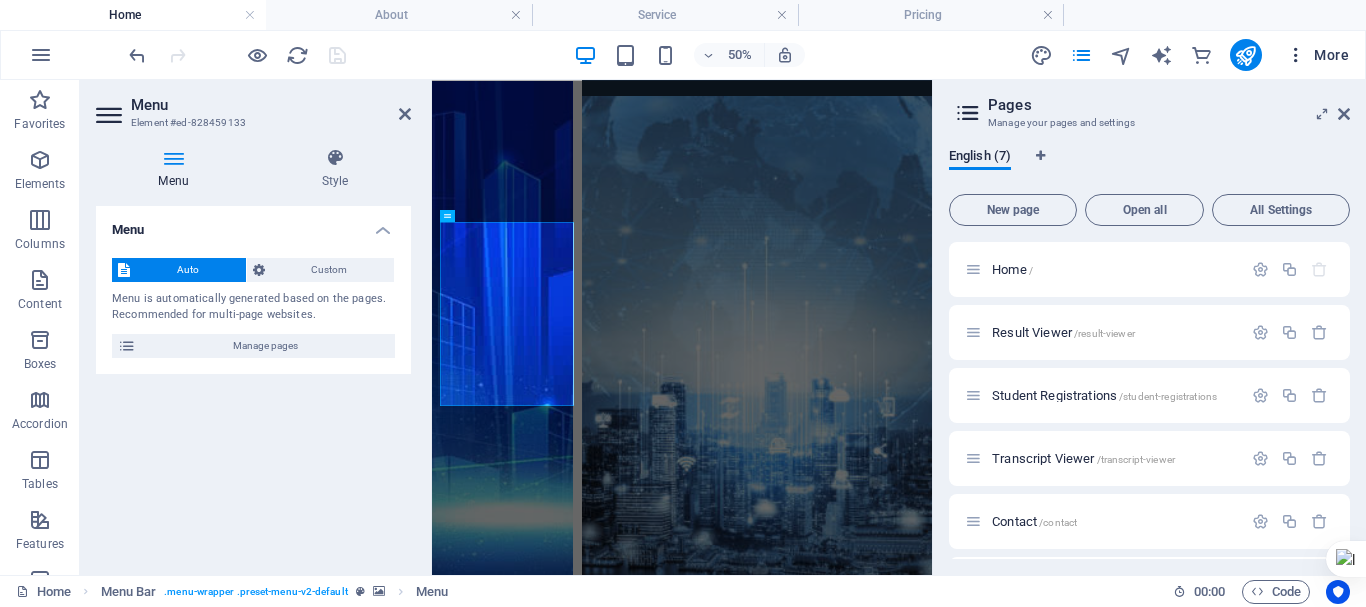 click on "More" at bounding box center (1317, 55) 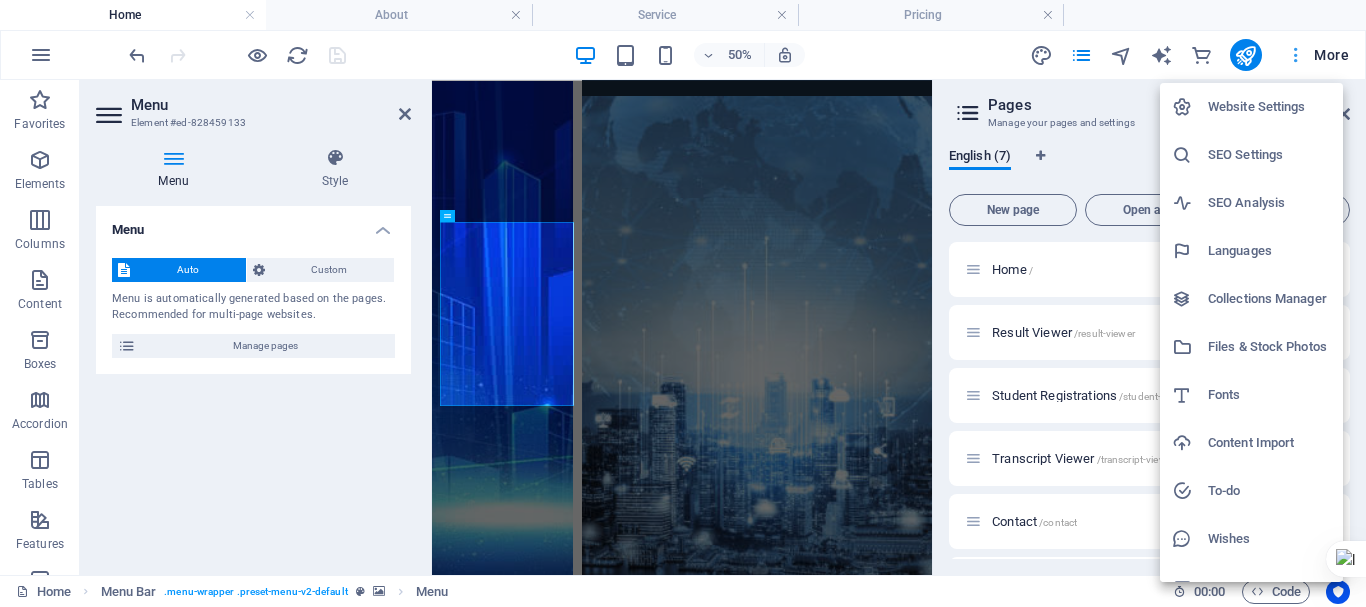 click at bounding box center (683, 303) 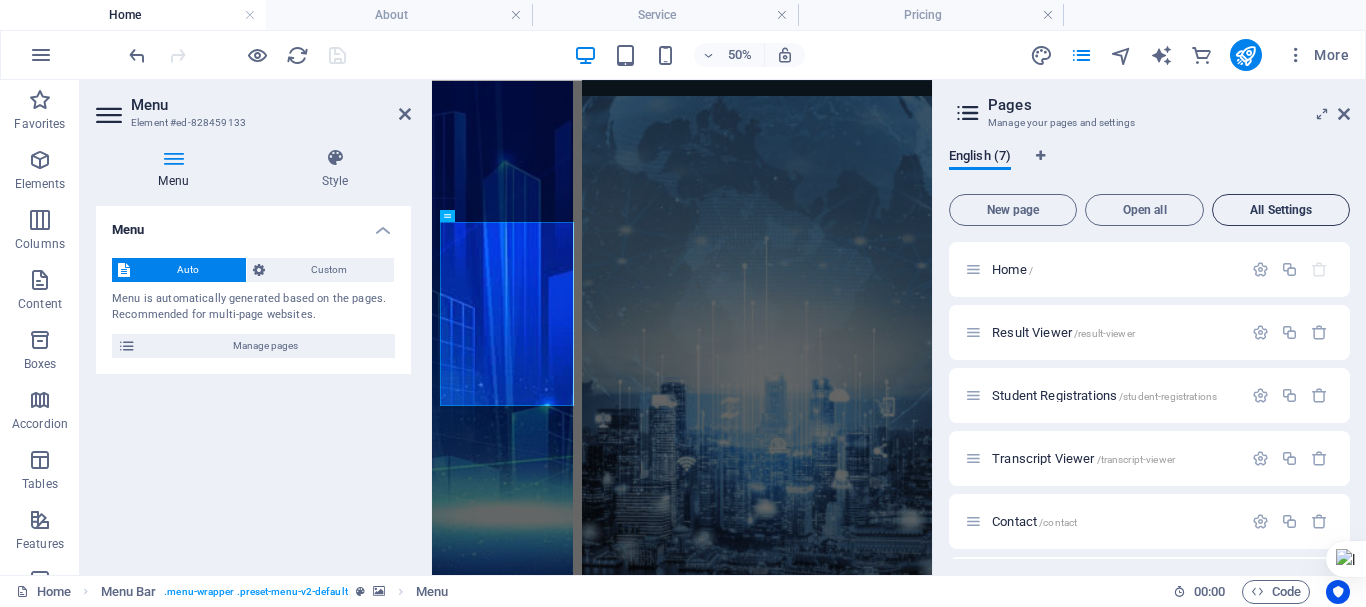click on "All Settings" at bounding box center [1281, 210] 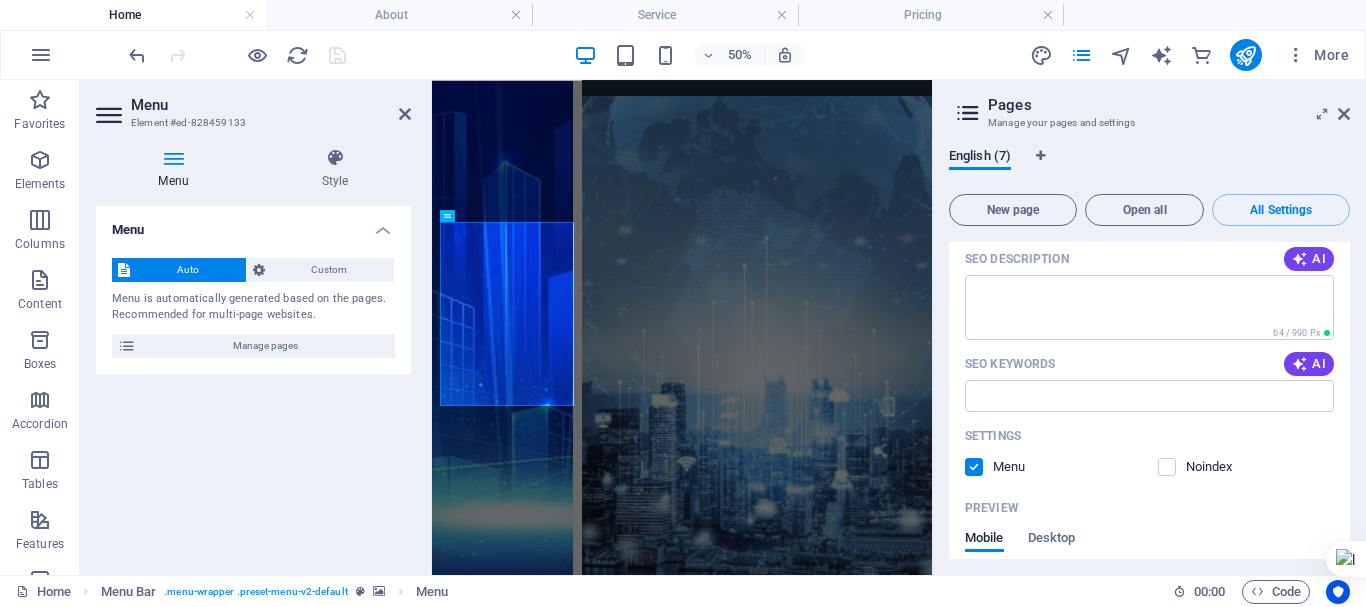 scroll, scrollTop: 0, scrollLeft: 0, axis: both 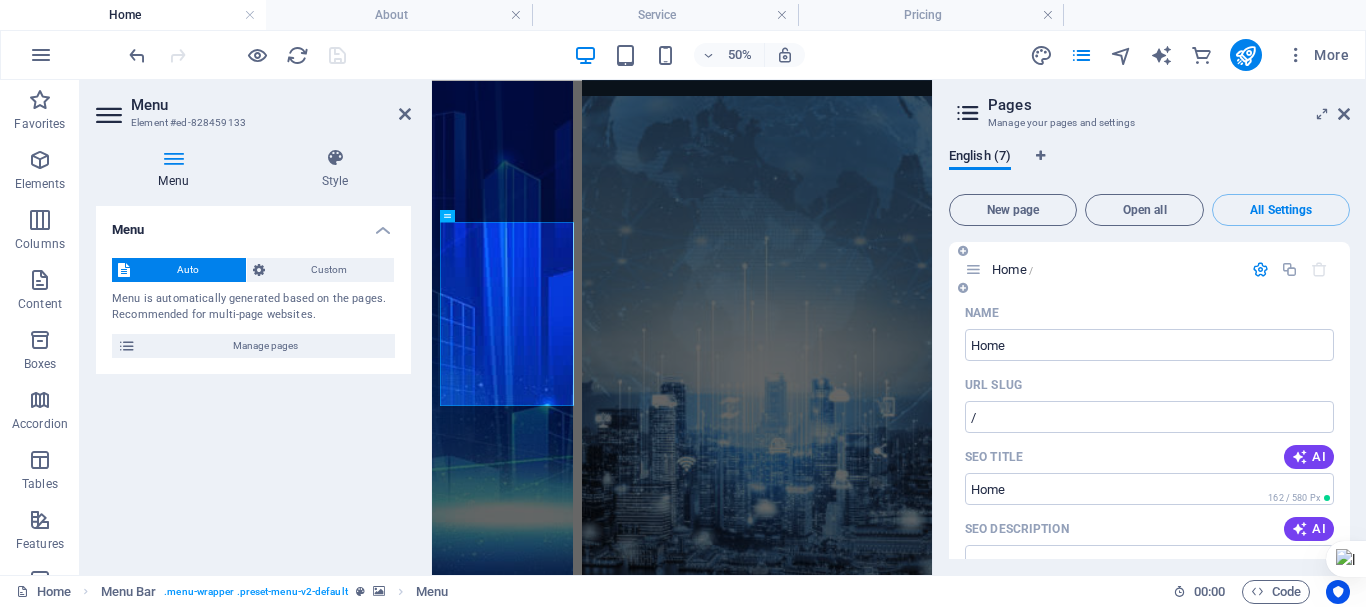 click at bounding box center [1260, 269] 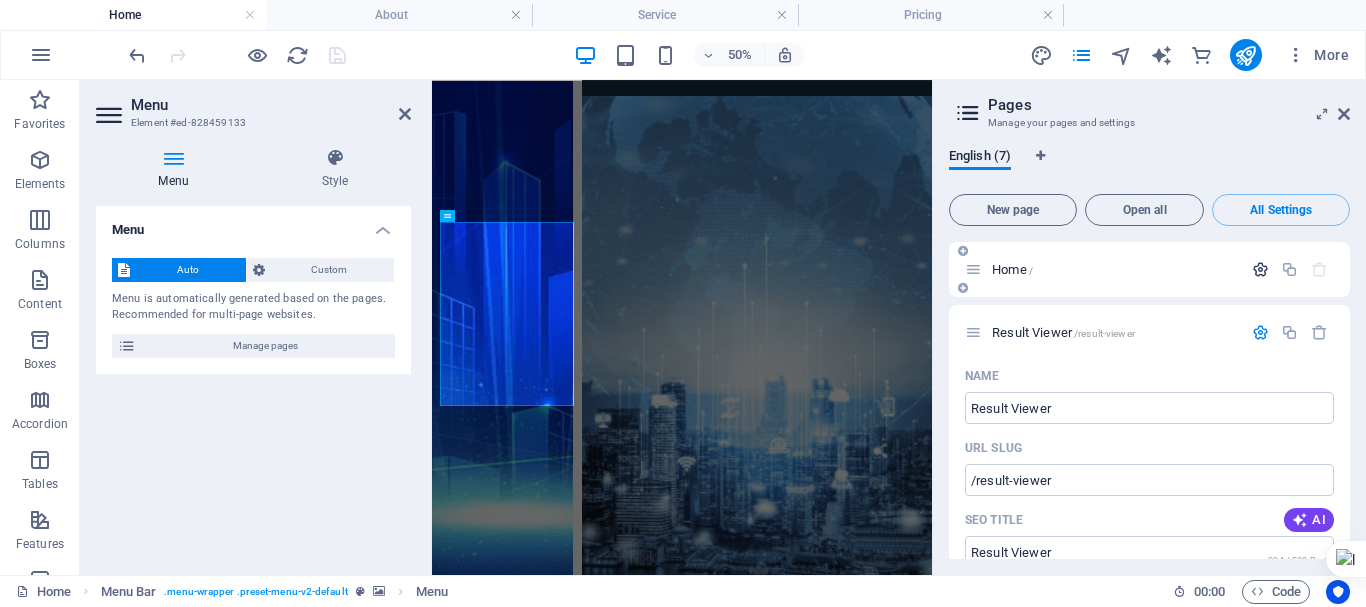 click at bounding box center (1260, 269) 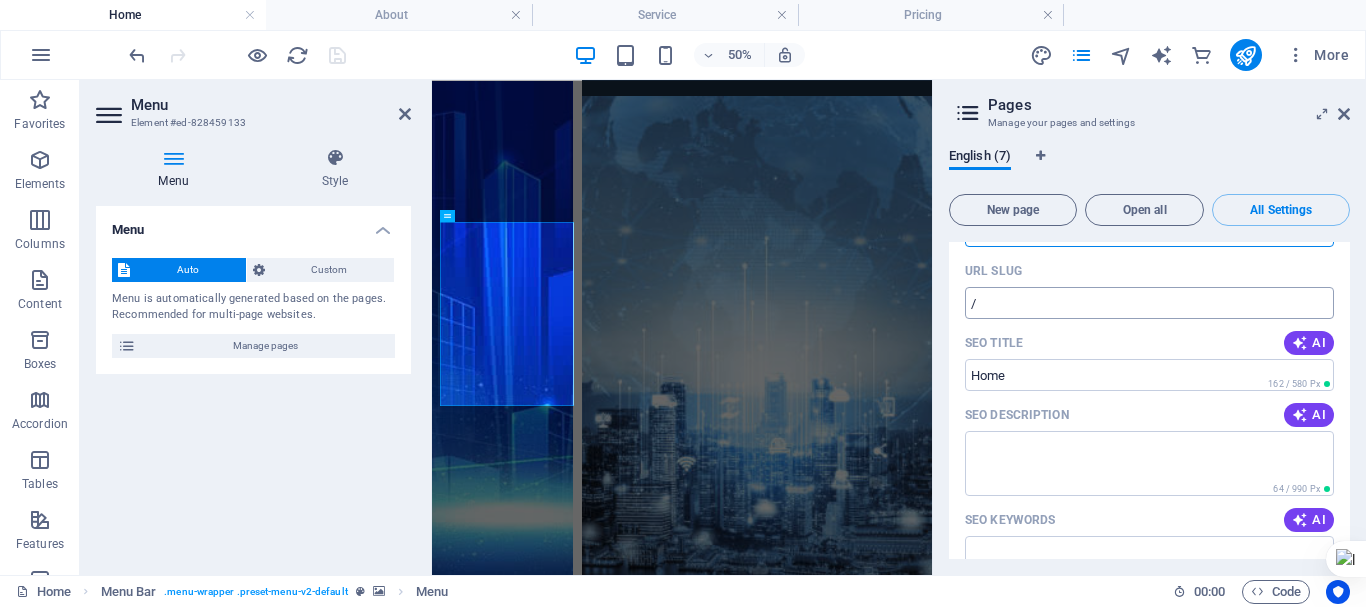 scroll, scrollTop: 300, scrollLeft: 0, axis: vertical 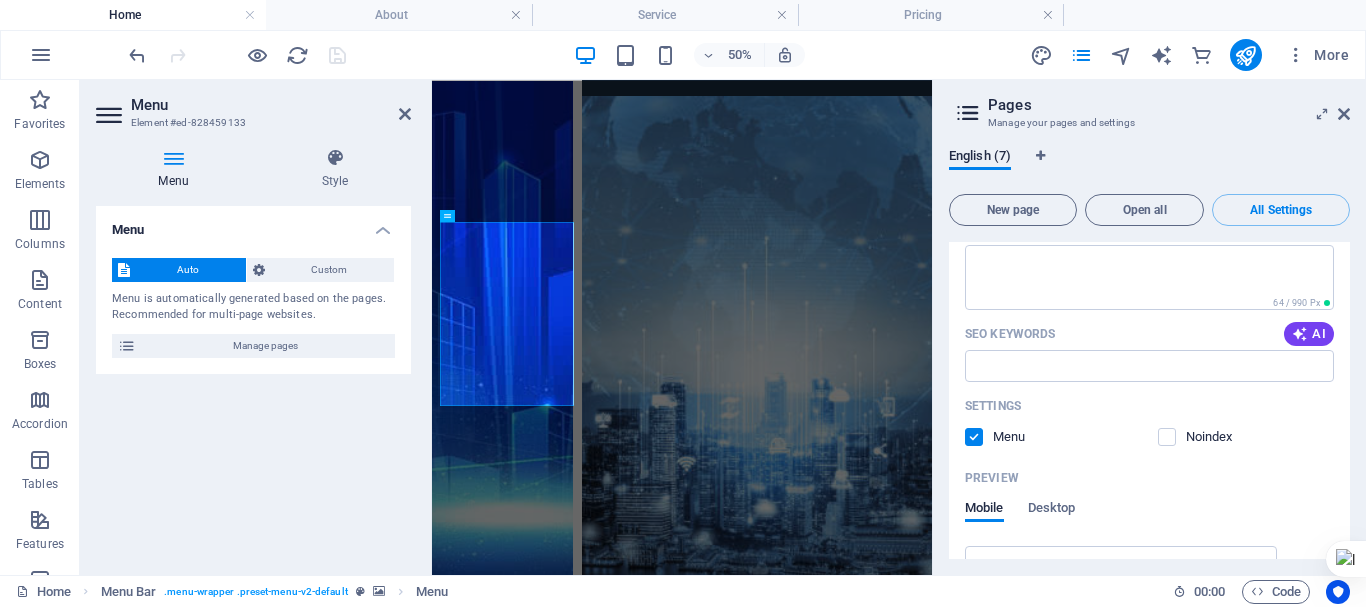 click on "Menu Auto Custom Menu is automatically generated based on the pages. Recommended for multi-page websites. Manage pages Menu items 1 None Page External Element Phone Email Page Home Result Viewer Student Registrations Transcript Viewer Contact Legal Notice Privacy Element
URL / Phone Email Link text Home Link target New tab Same tab Overlay Title Additional link description, should not be the same as the link text. The title is most often shown as a tooltip text when the mouse moves over the element. Leave empty if uncertain. Relationship Sets the relationship of this link to the link target . For example, the value "nofollow" instructs search engines not to follow the link. Can be left empty. alternate author bookmark external help license next nofollow noreferrer noopener prev search tag Button Design None Default Primary Secondary 2 None Page External Element Phone Email Page Home Result Viewer Student Registrations Transcript Viewer Contact Legal Notice Privacy Element
3" at bounding box center [253, 382] 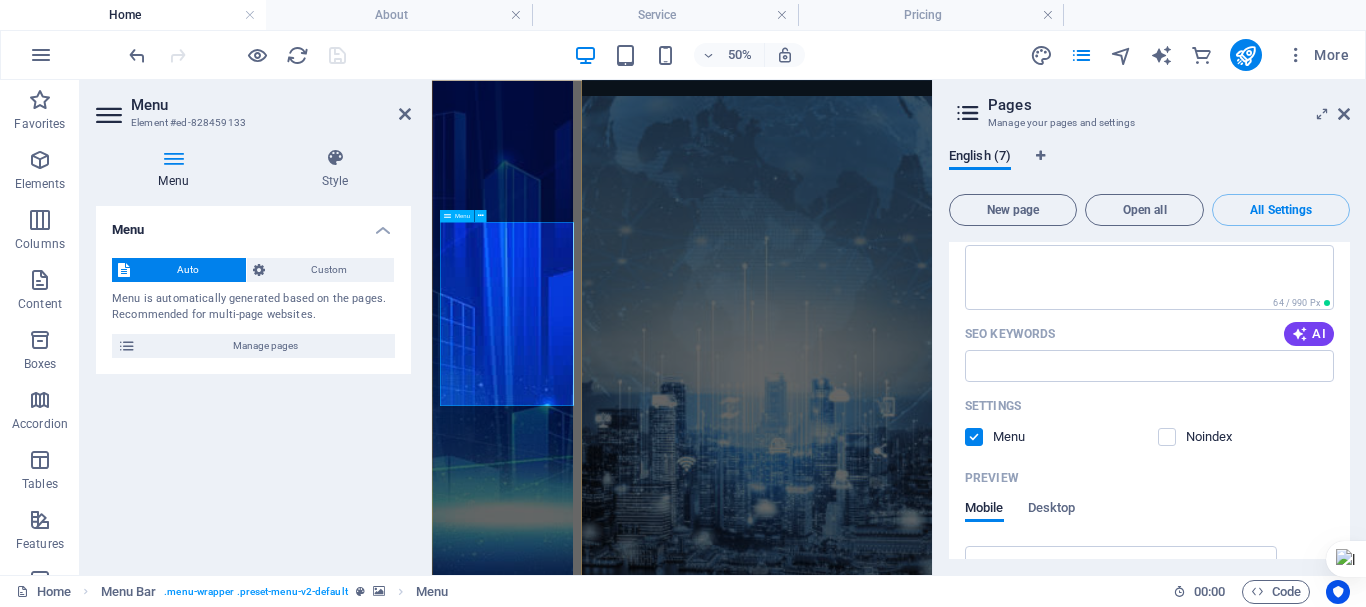 click on "Home Result Viewer Student Registrations Transcript Viewer Contact" at bounding box center (573, 1406) 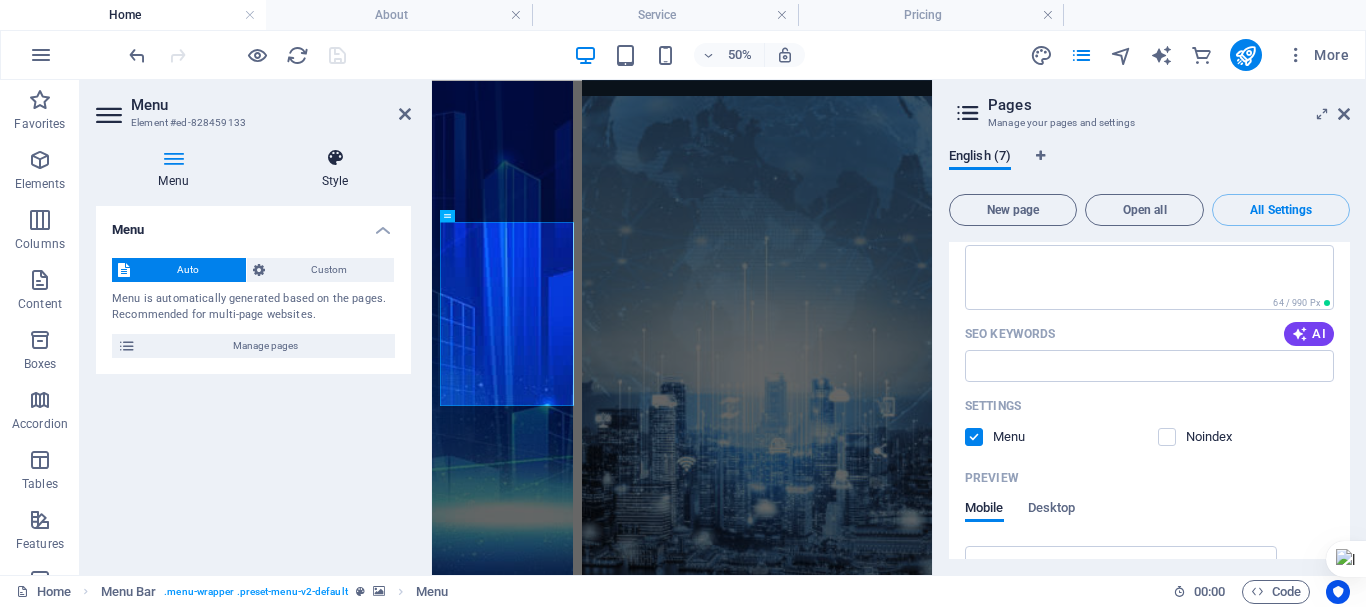 click at bounding box center (335, 158) 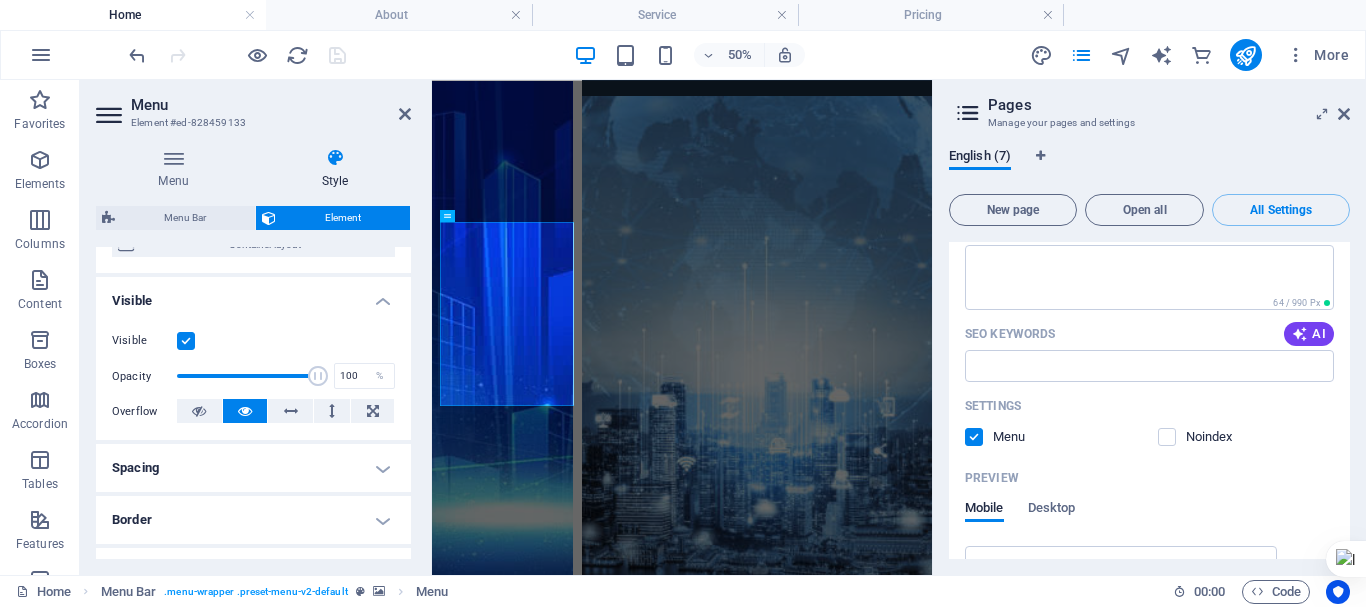 scroll, scrollTop: 200, scrollLeft: 0, axis: vertical 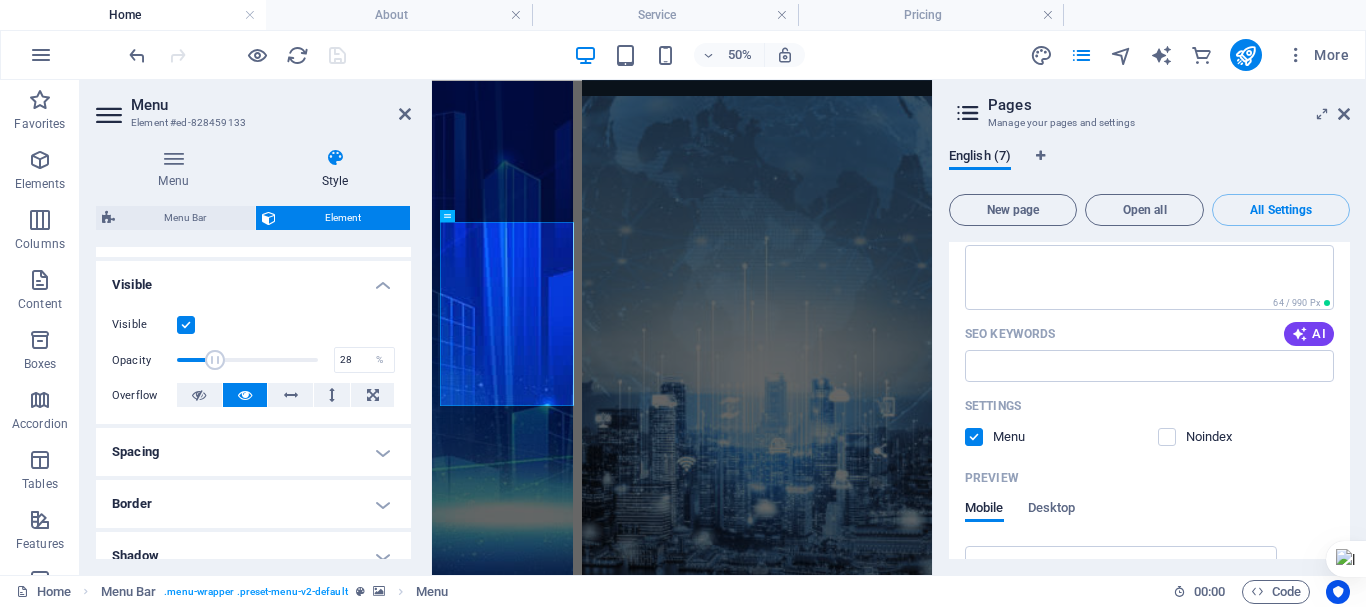 drag, startPoint x: 311, startPoint y: 360, endPoint x: 215, endPoint y: 360, distance: 96 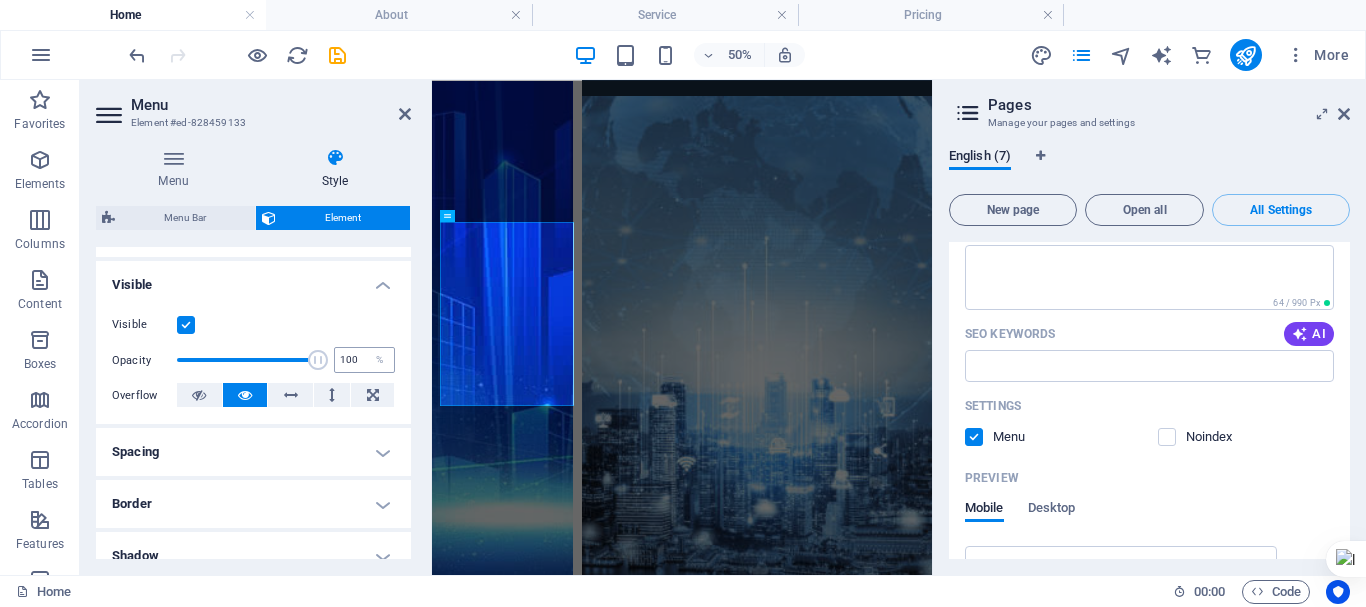 drag, startPoint x: 215, startPoint y: 360, endPoint x: 333, endPoint y: 362, distance: 118.016945 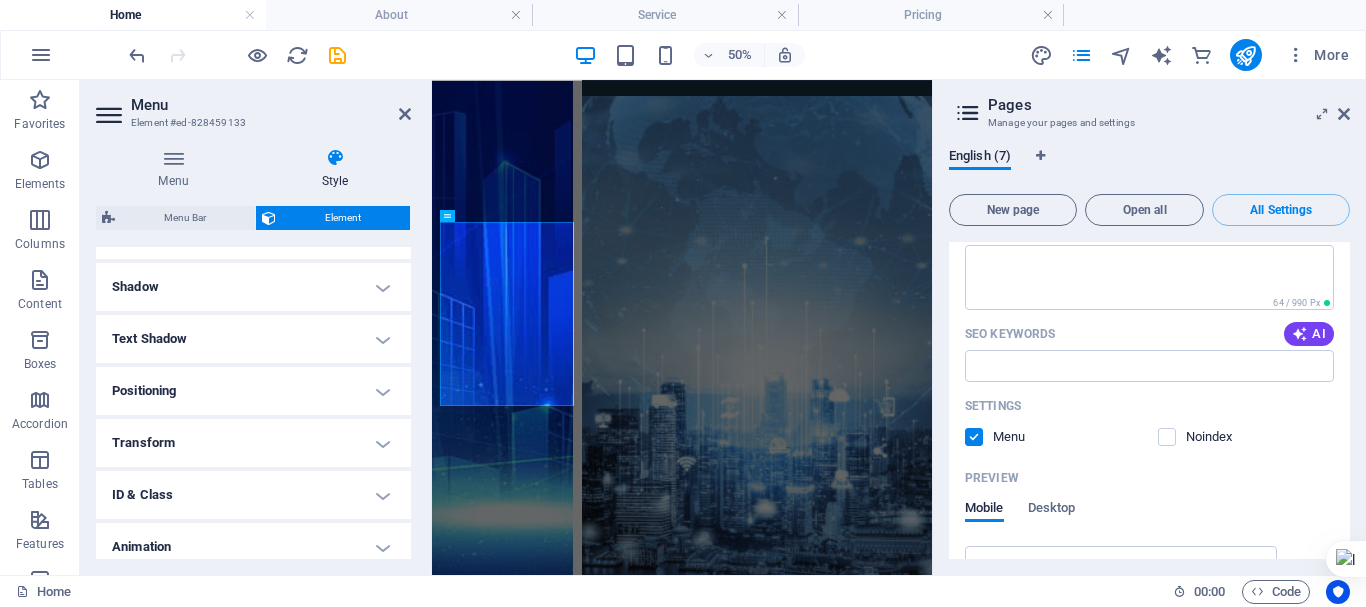 scroll, scrollTop: 500, scrollLeft: 0, axis: vertical 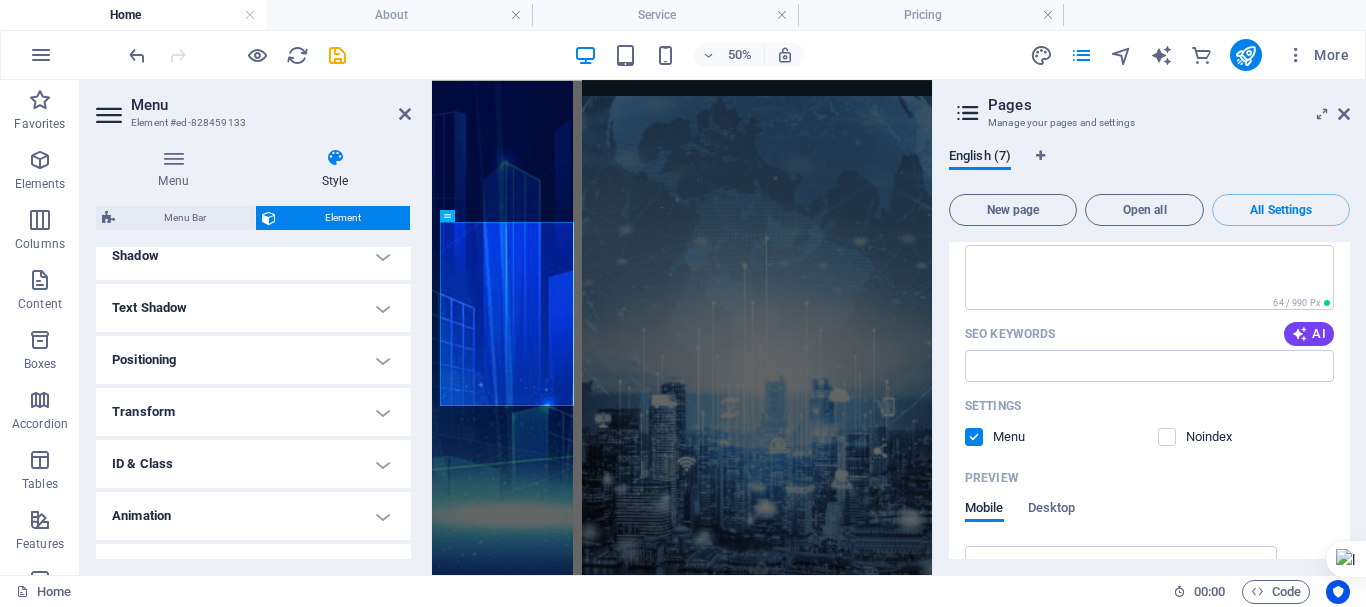 click on "Shadow" at bounding box center (253, 256) 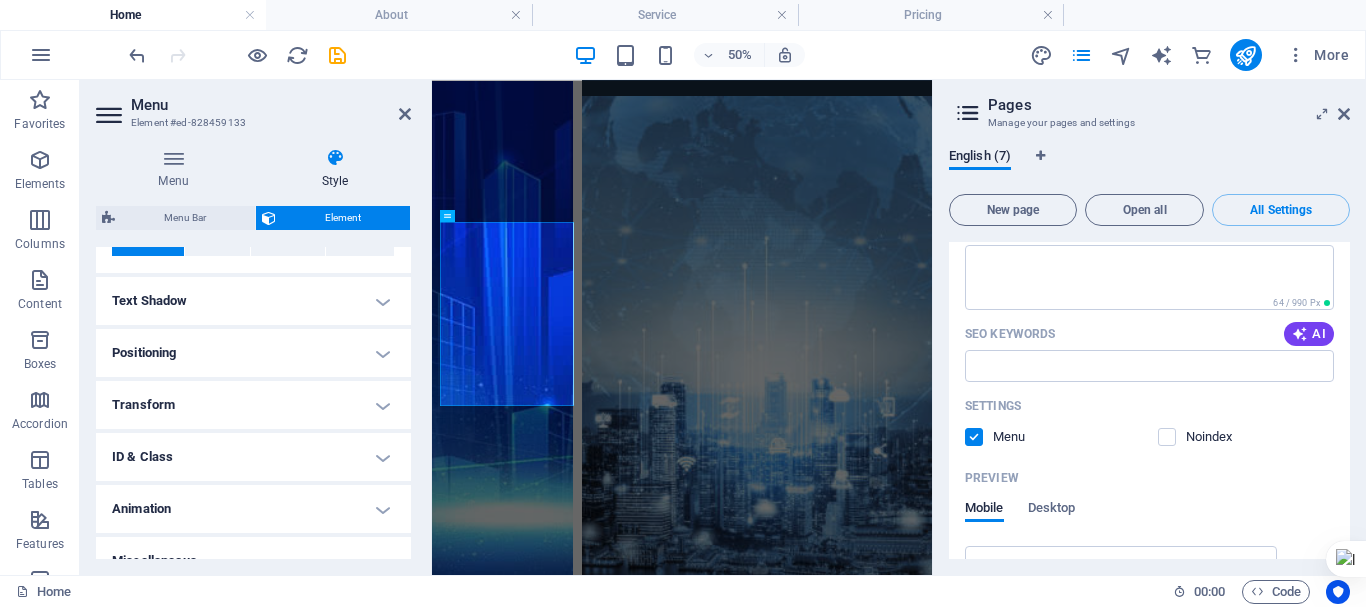 scroll, scrollTop: 578, scrollLeft: 0, axis: vertical 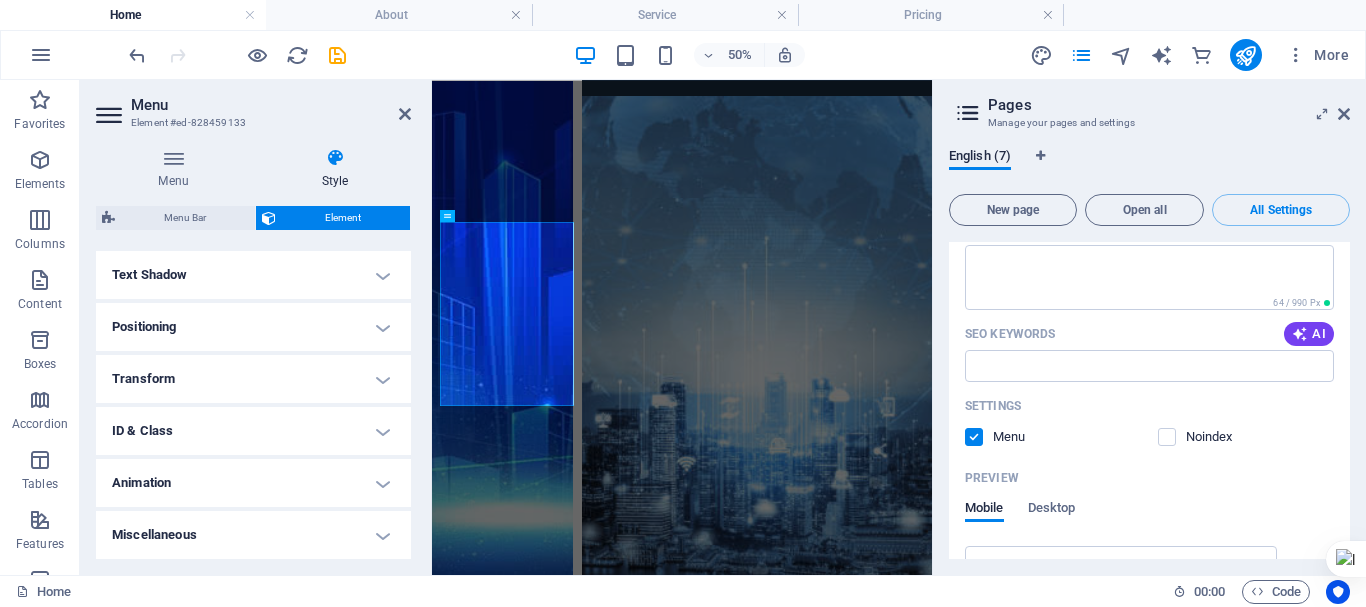 click on "Positioning" at bounding box center [253, 327] 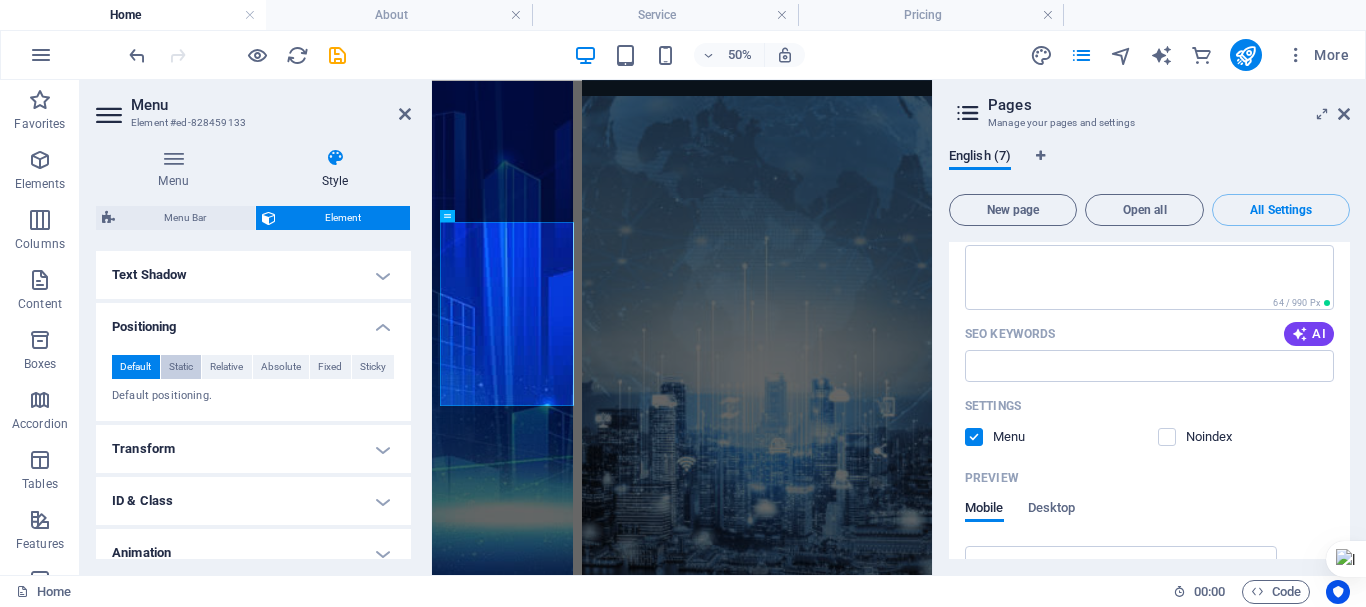click on "Static" at bounding box center (181, 367) 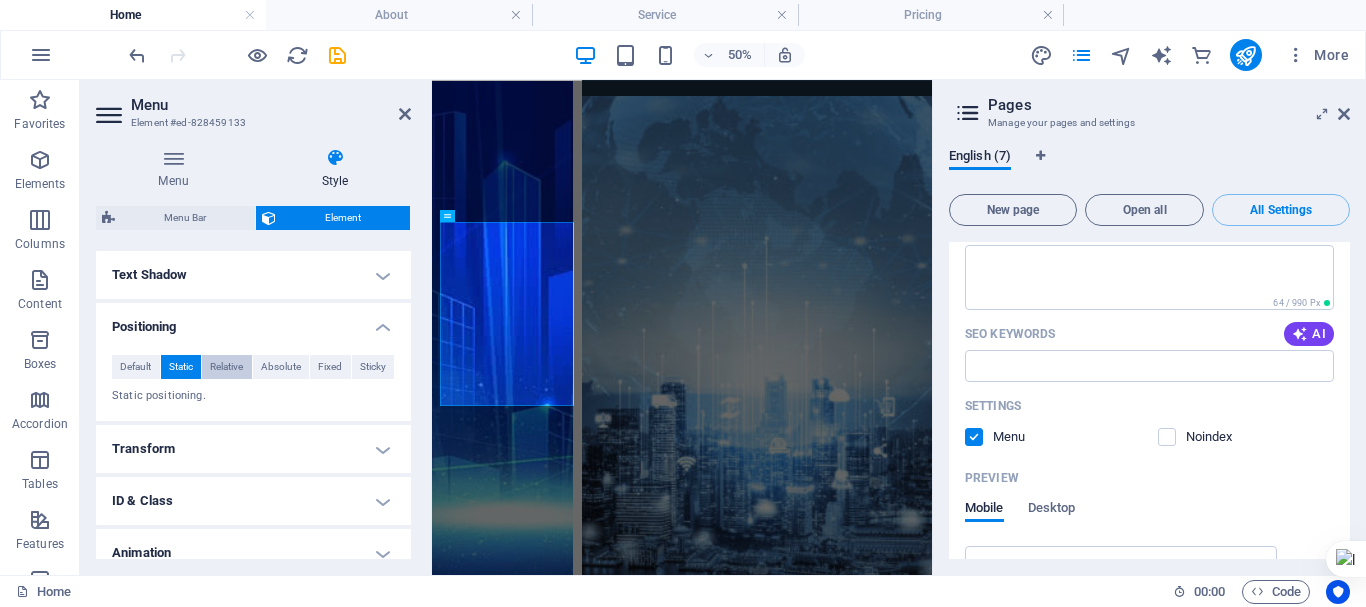 click on "Relative" at bounding box center [226, 367] 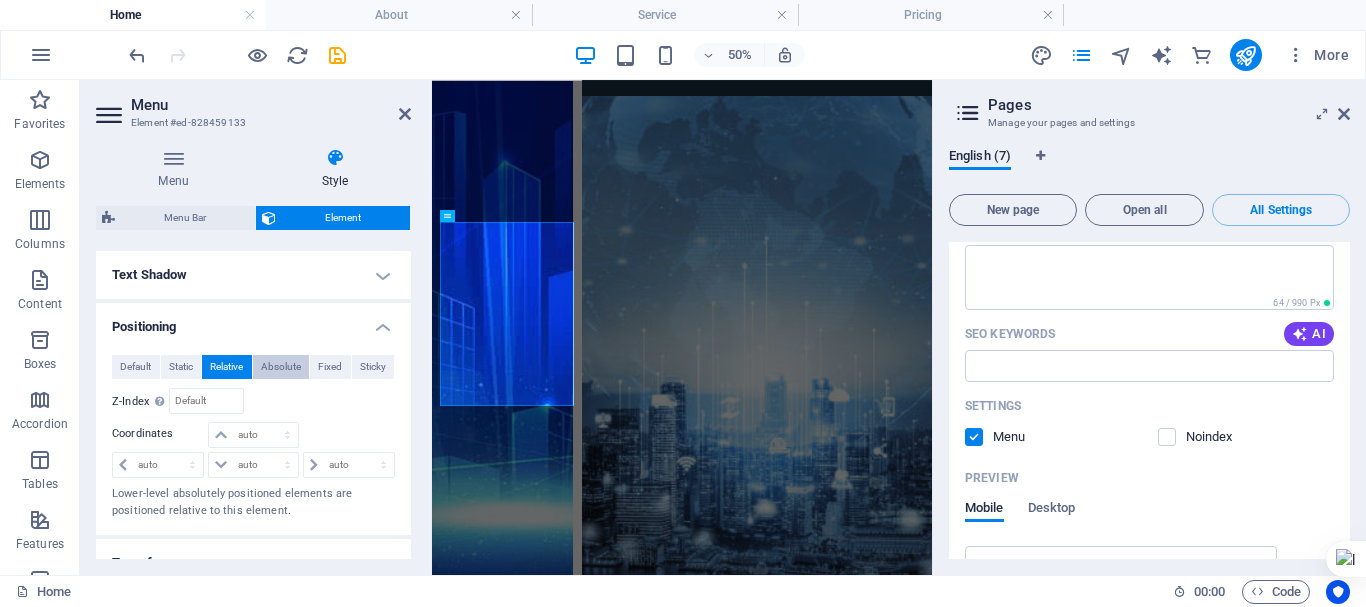 click on "Absolute" at bounding box center [281, 367] 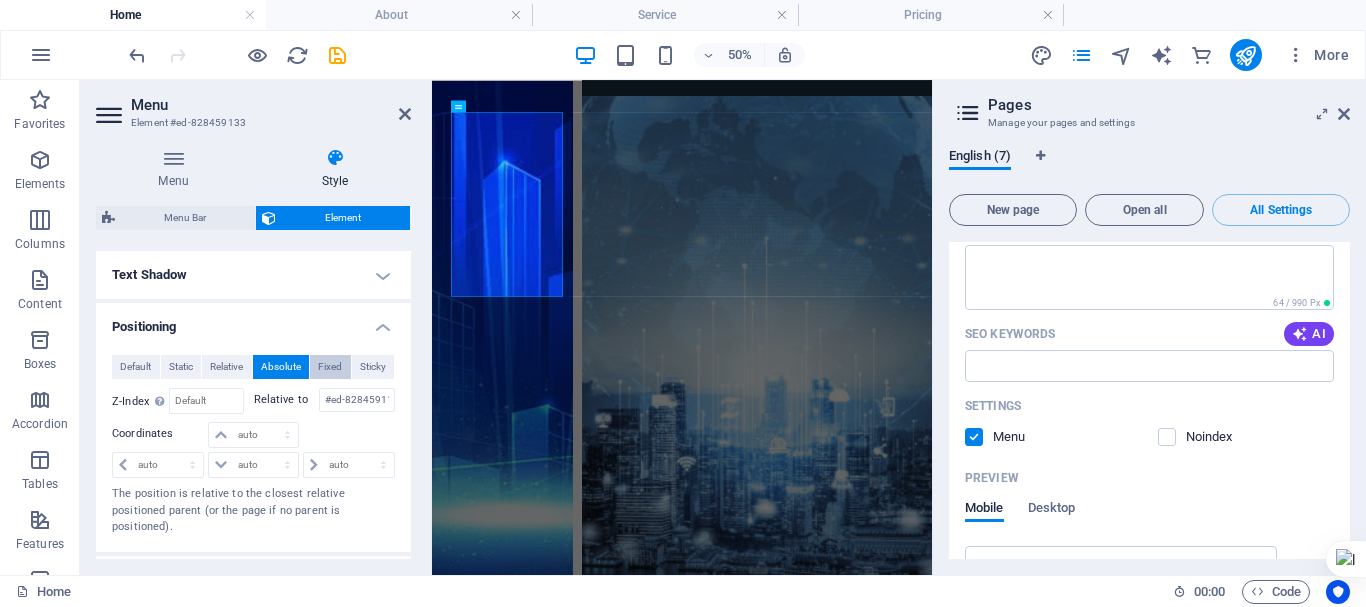 click on "Fixed" at bounding box center [330, 367] 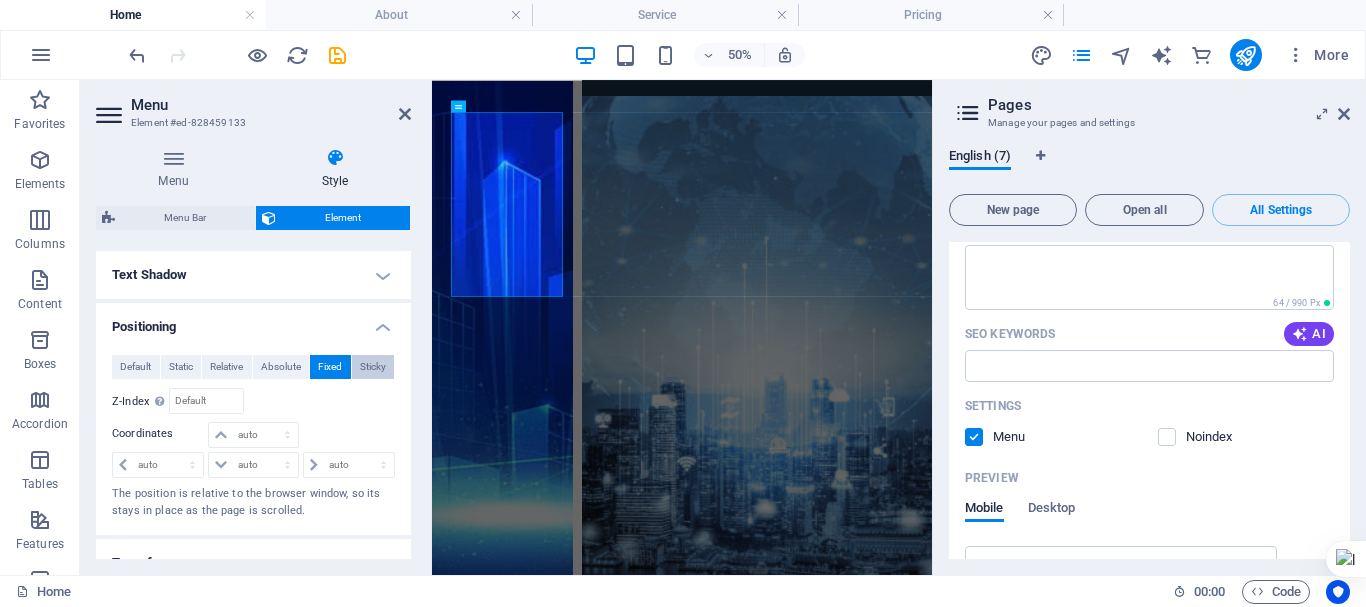 click on "Sticky" at bounding box center [373, 367] 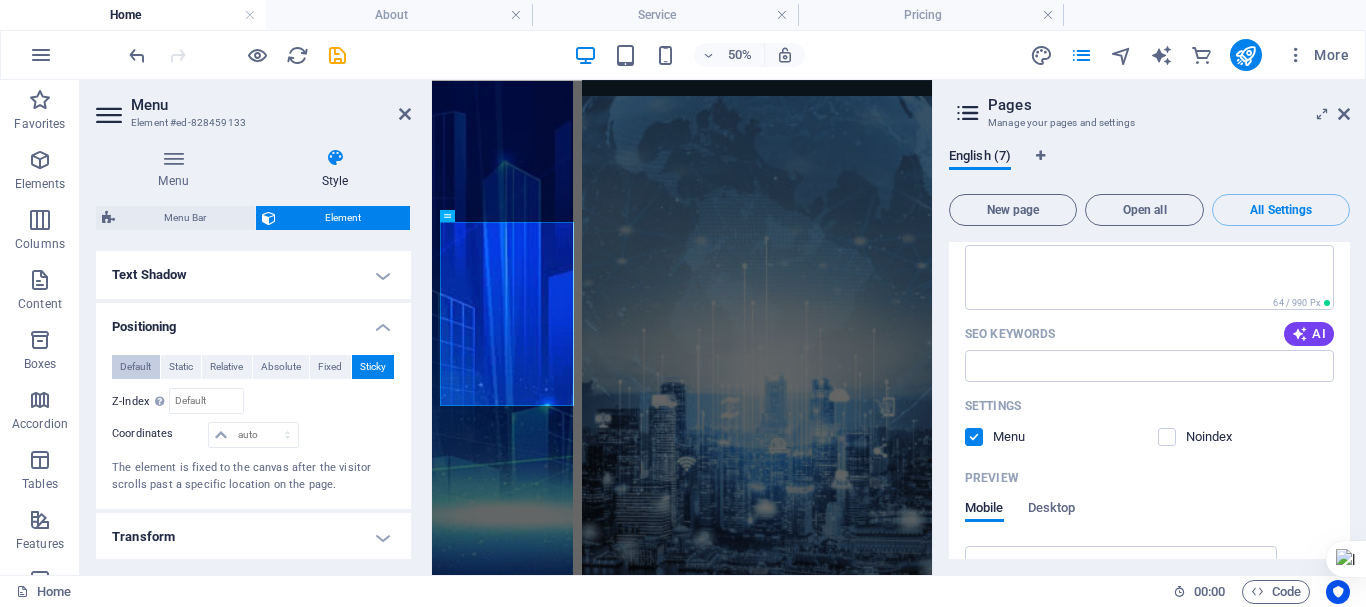 click on "Default" at bounding box center [135, 367] 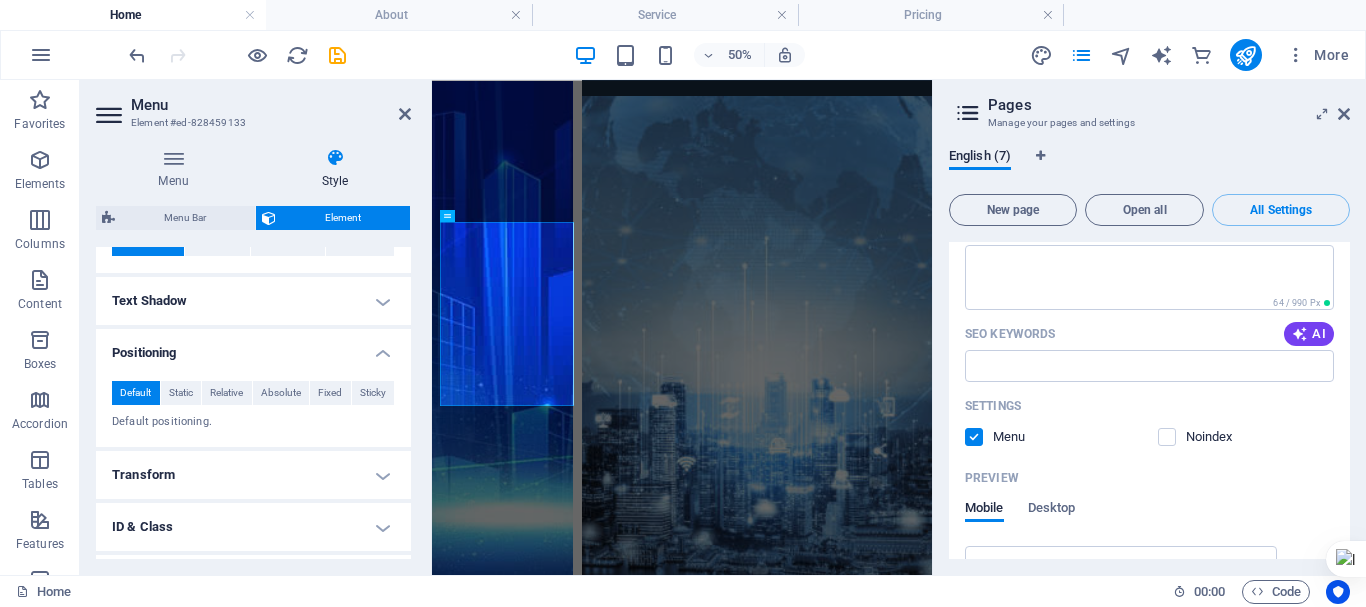 scroll, scrollTop: 648, scrollLeft: 0, axis: vertical 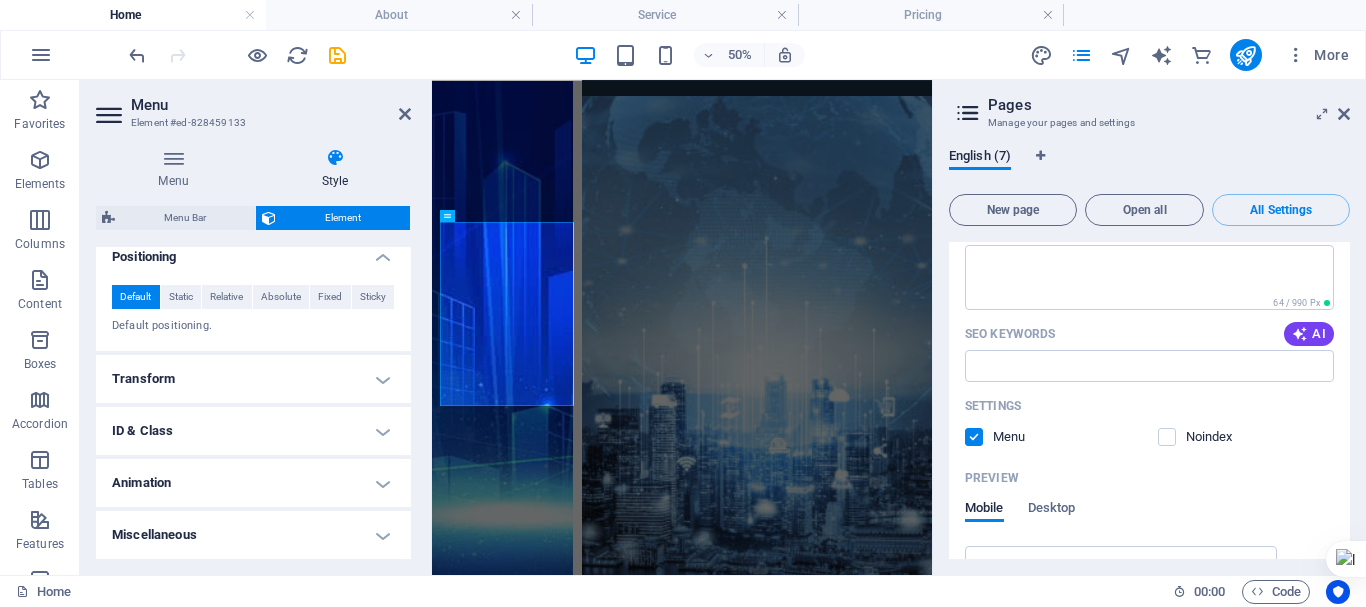 click on "Animation" at bounding box center (253, 483) 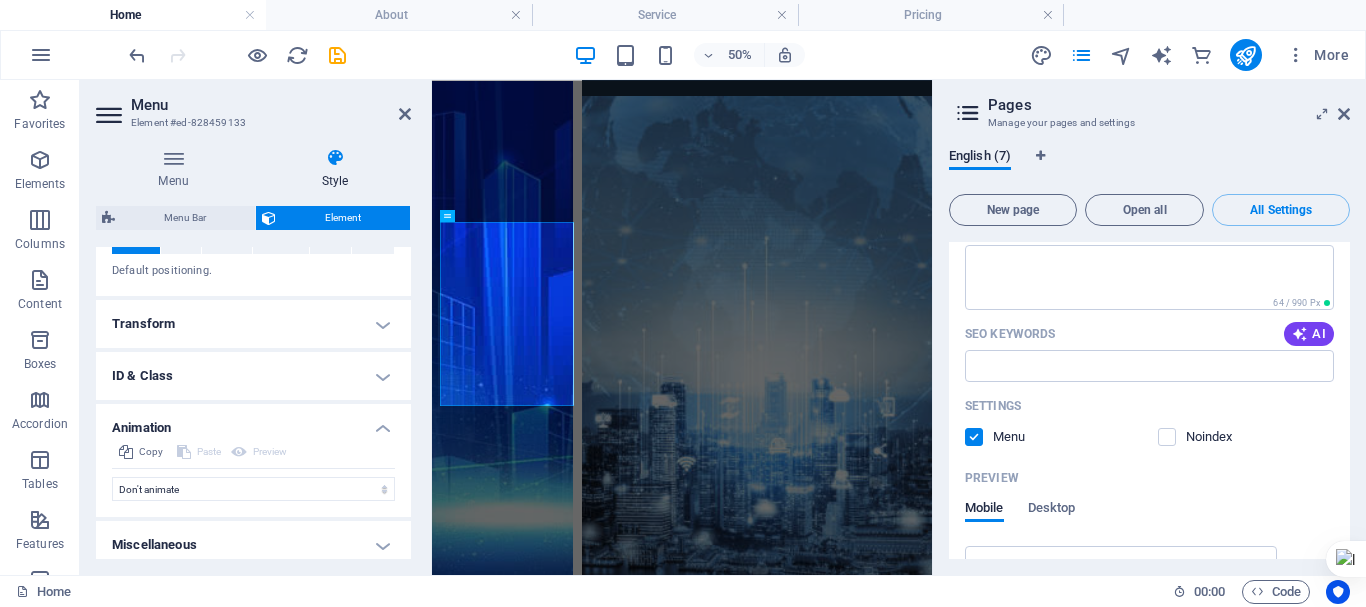 scroll, scrollTop: 713, scrollLeft: 0, axis: vertical 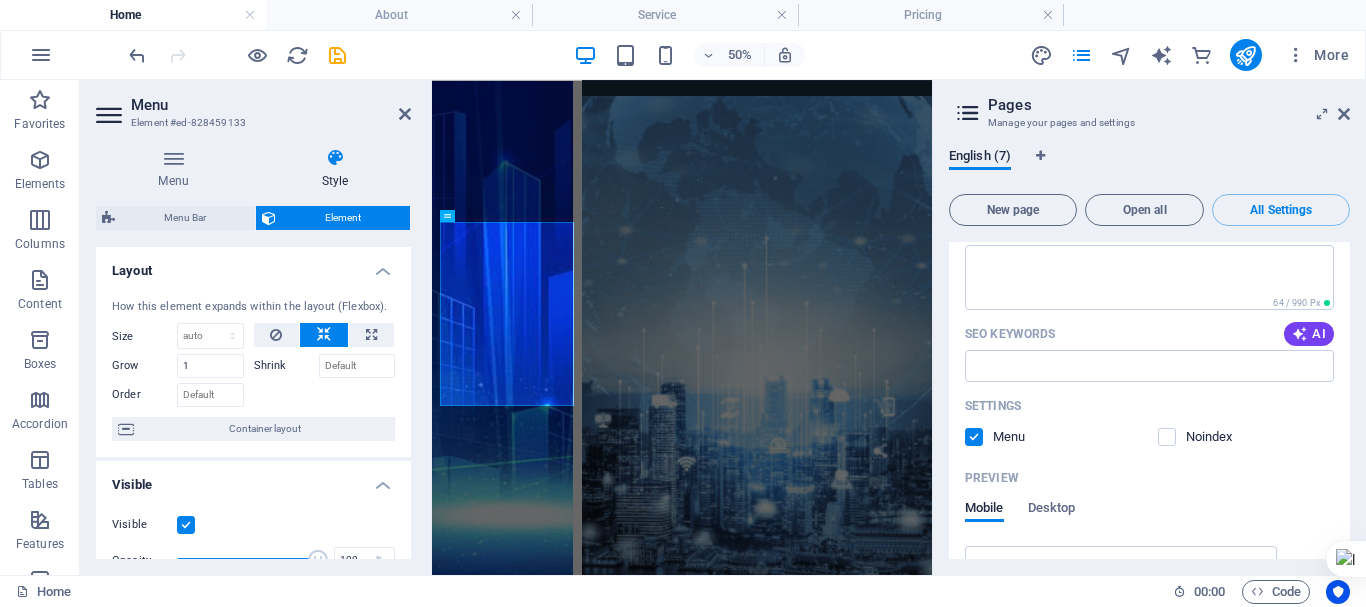 click at bounding box center [573, 575] 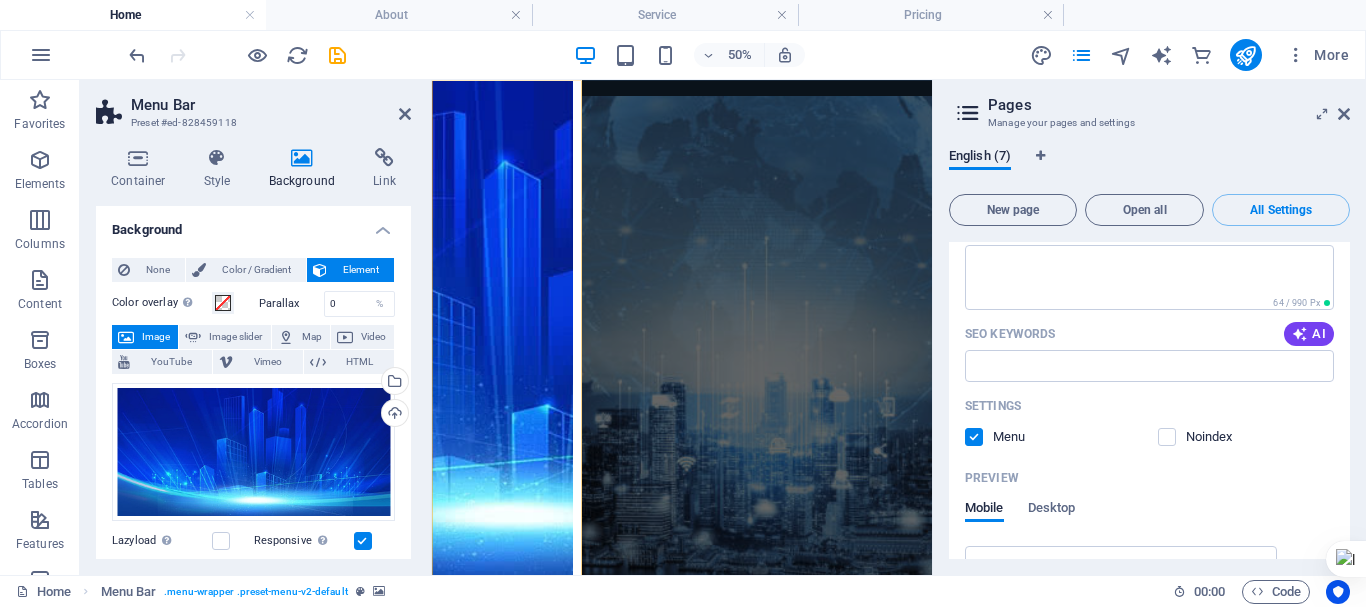 click at bounding box center (573, 575) 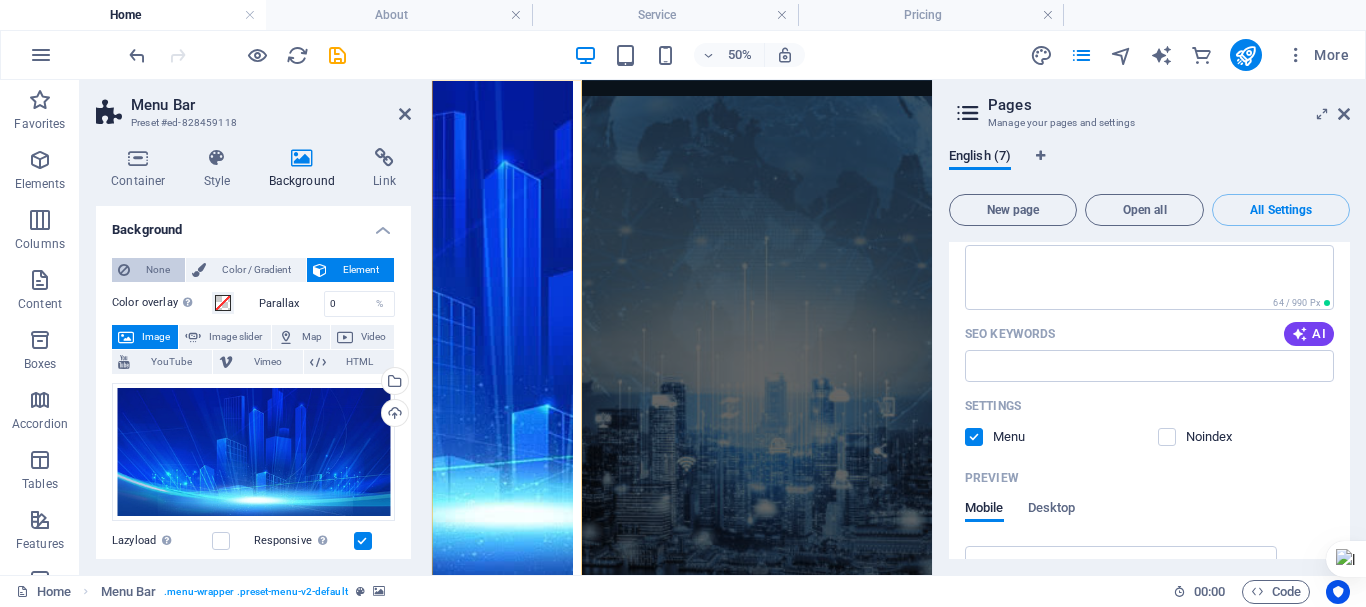 click on "None" at bounding box center (157, 270) 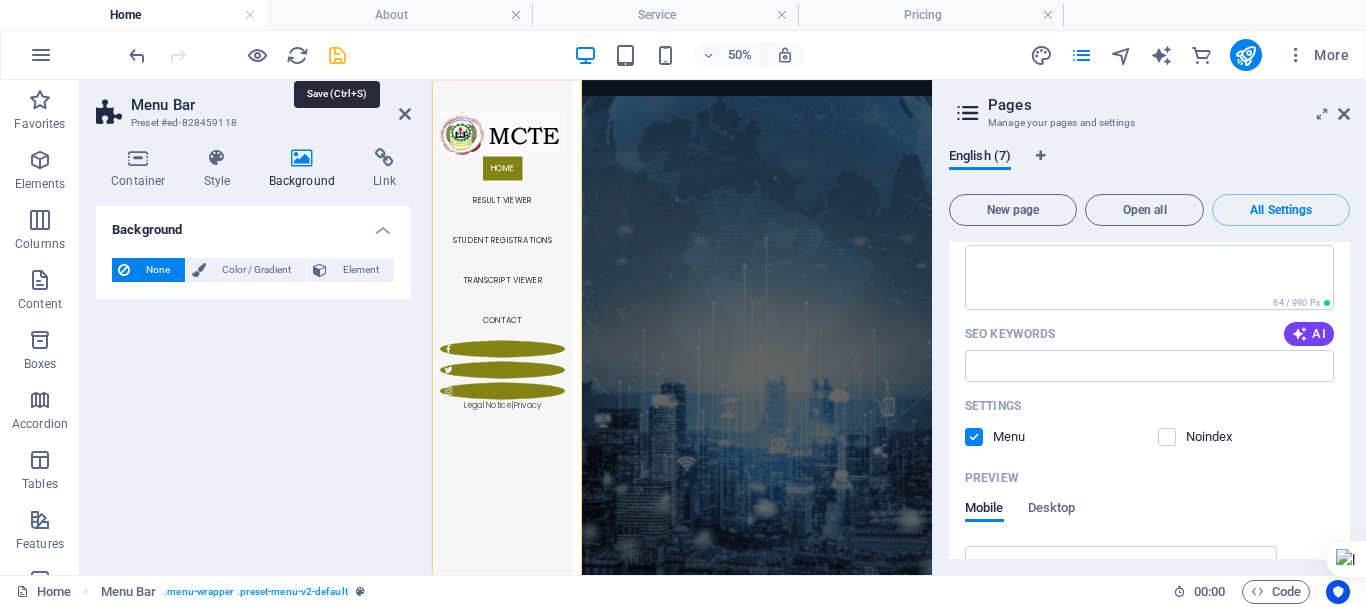 drag, startPoint x: 340, startPoint y: 55, endPoint x: 249, endPoint y: 10, distance: 101.51847 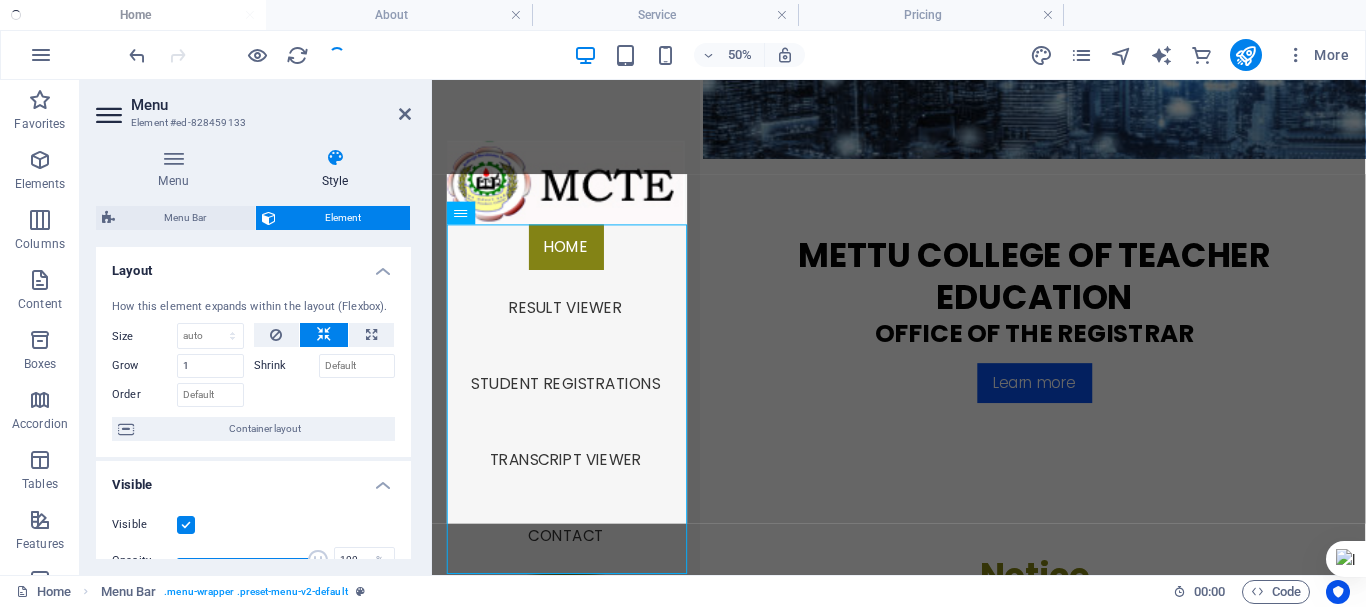 scroll, scrollTop: 915, scrollLeft: 0, axis: vertical 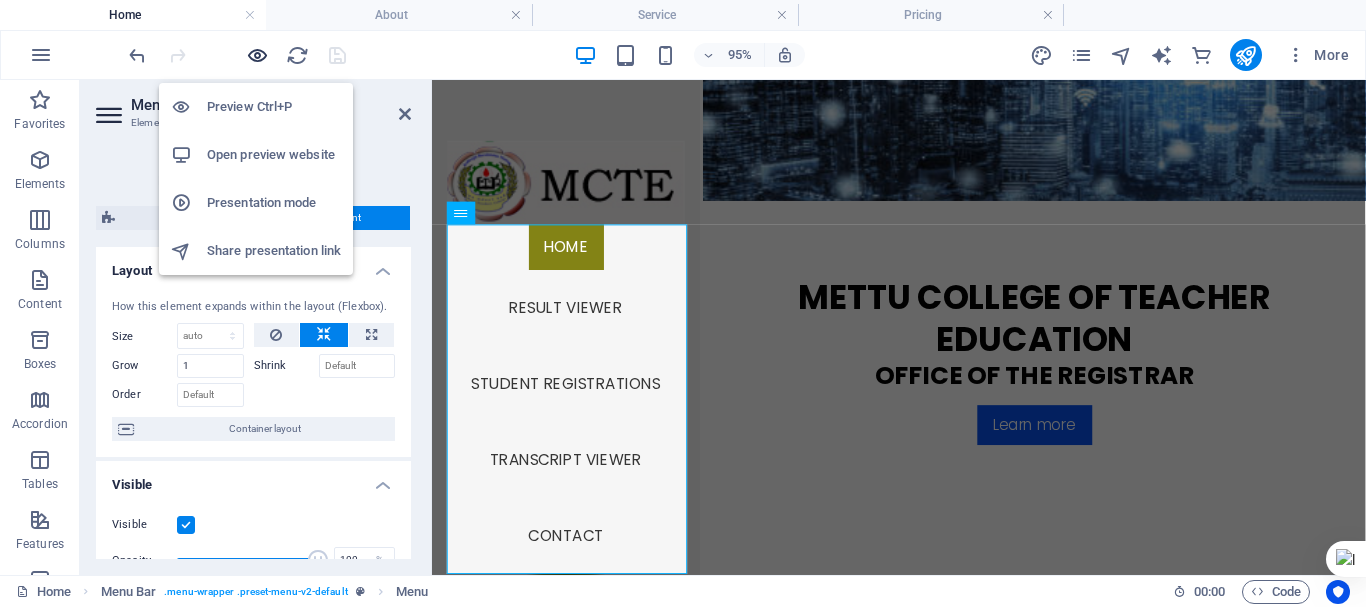 click at bounding box center [257, 55] 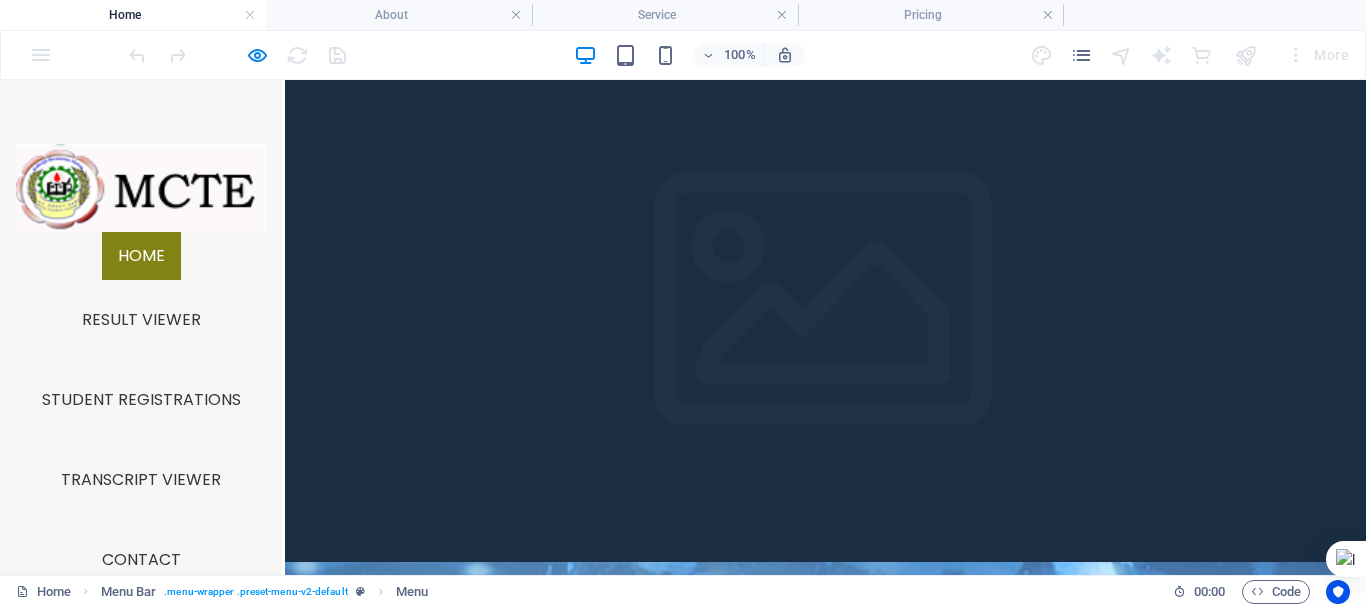 scroll, scrollTop: 0, scrollLeft: 0, axis: both 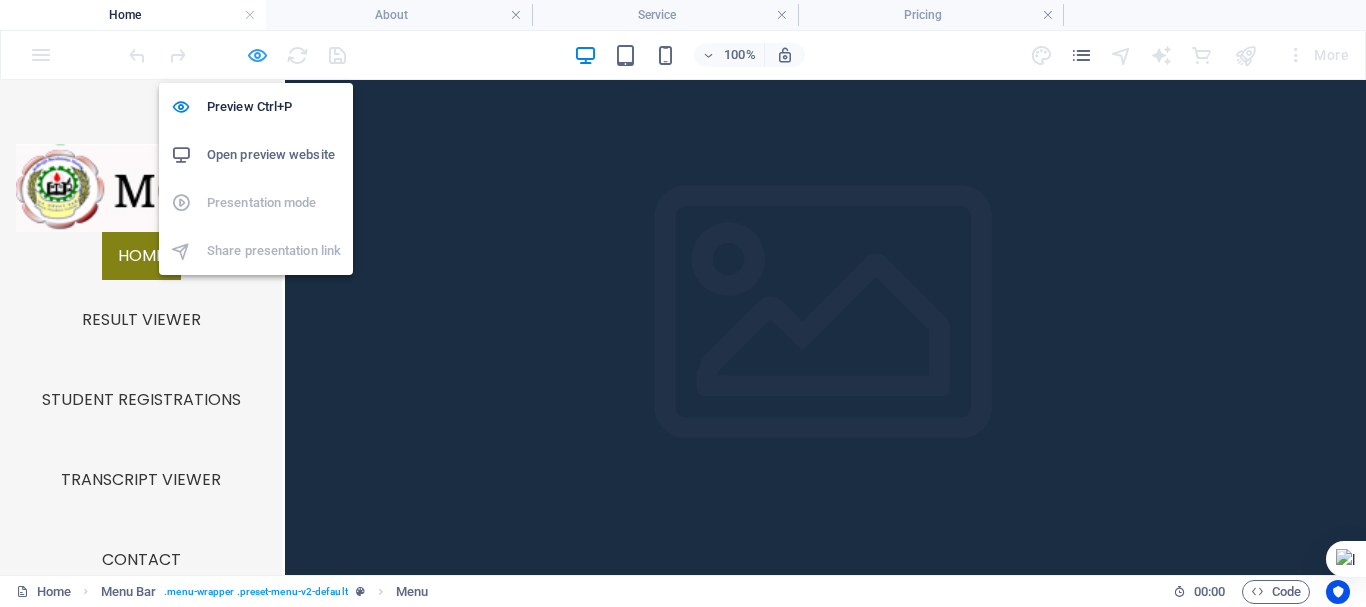 click at bounding box center (257, 55) 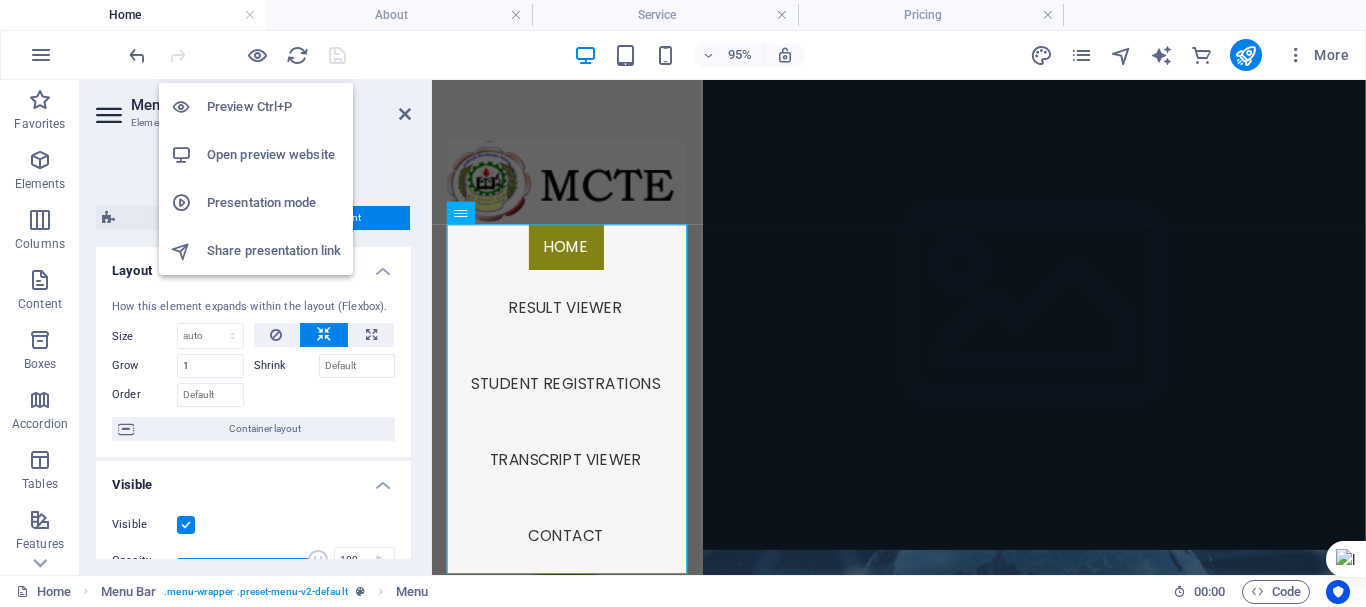 drag, startPoint x: 261, startPoint y: 57, endPoint x: 277, endPoint y: 83, distance: 30.528675 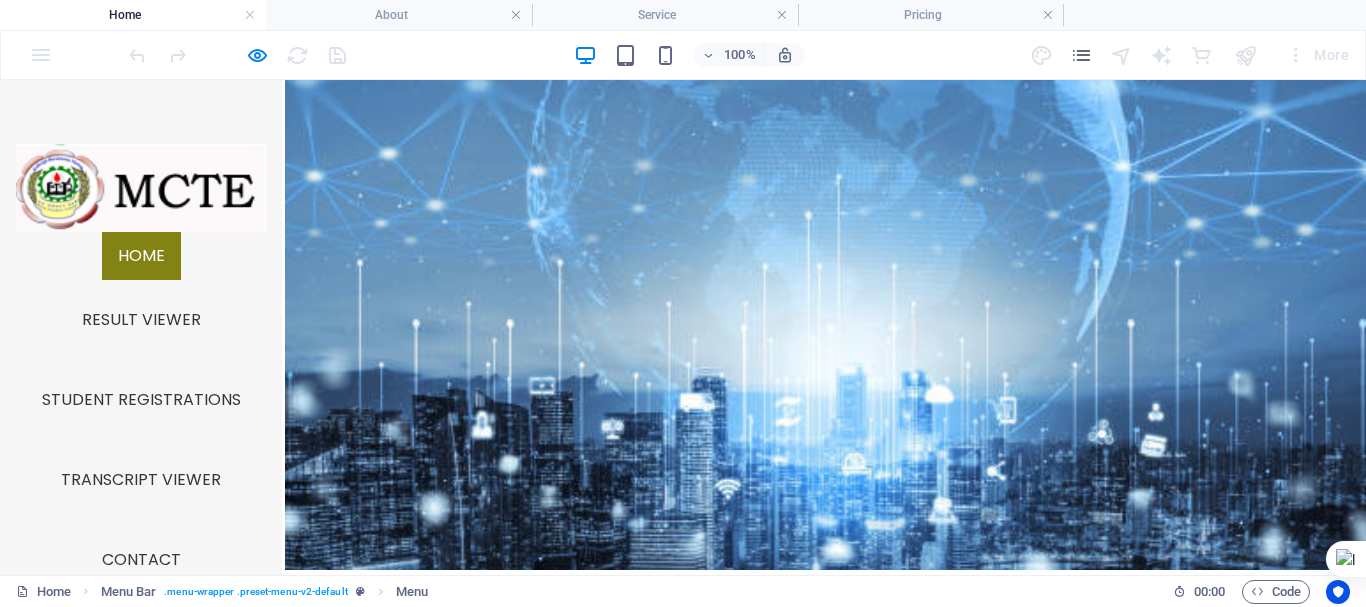 scroll, scrollTop: 700, scrollLeft: 0, axis: vertical 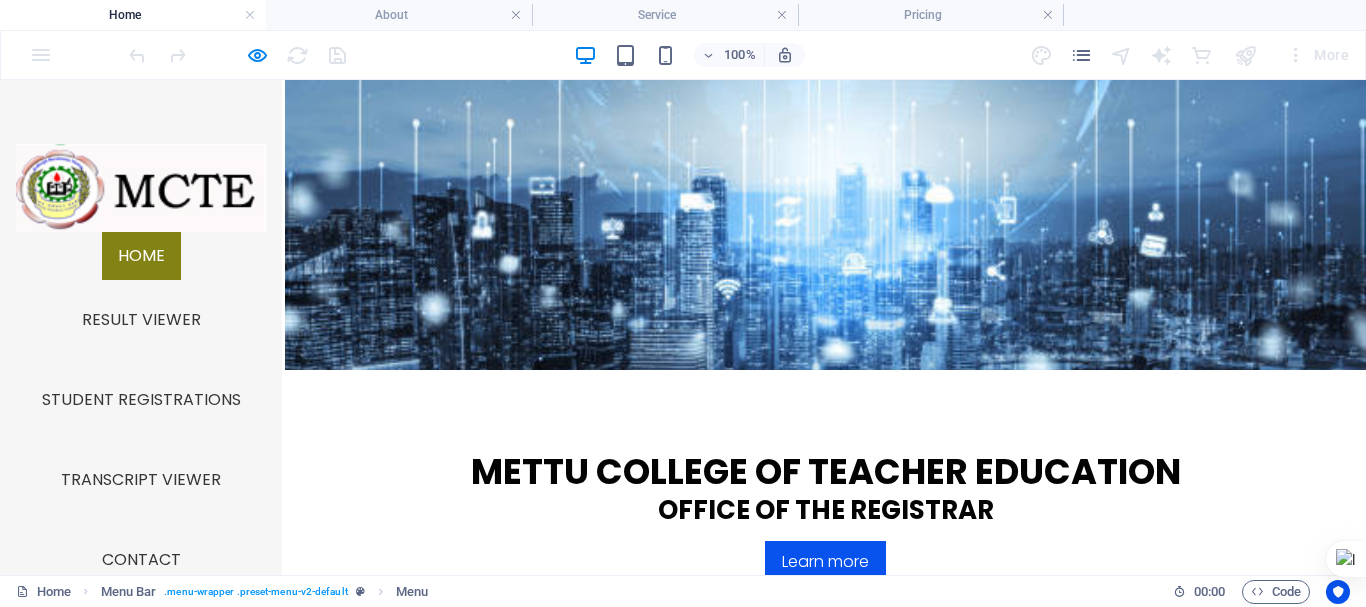 click on "Result Viewer" at bounding box center [422, 1049] 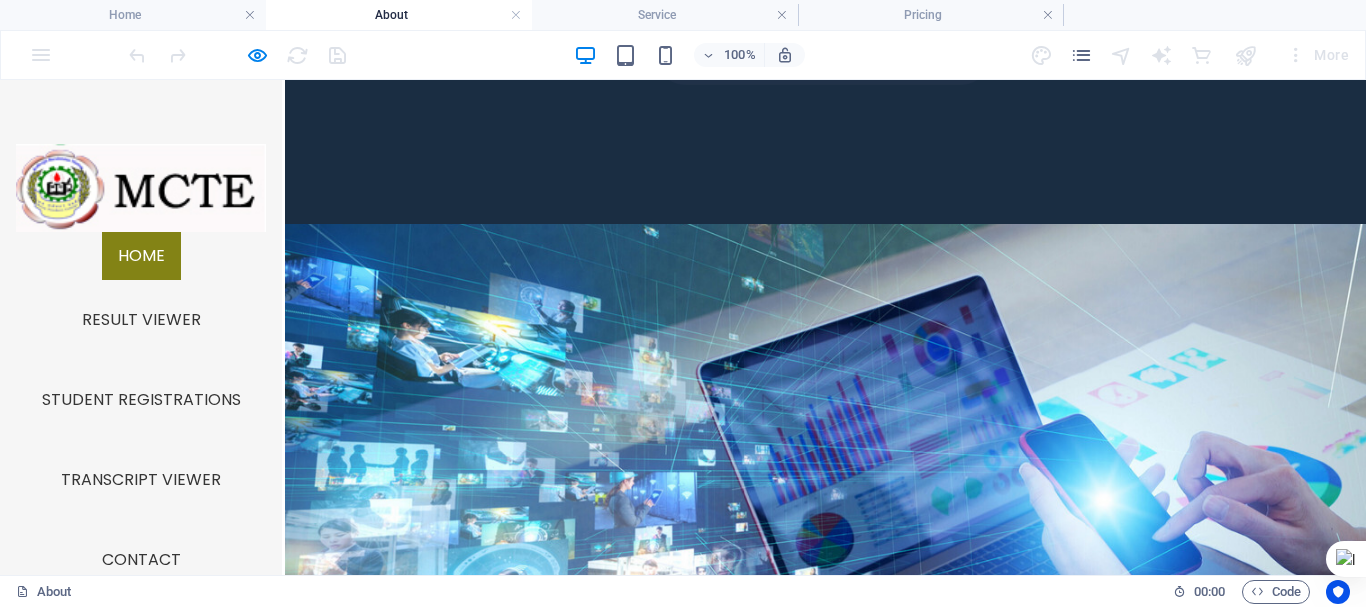 scroll, scrollTop: 352, scrollLeft: 0, axis: vertical 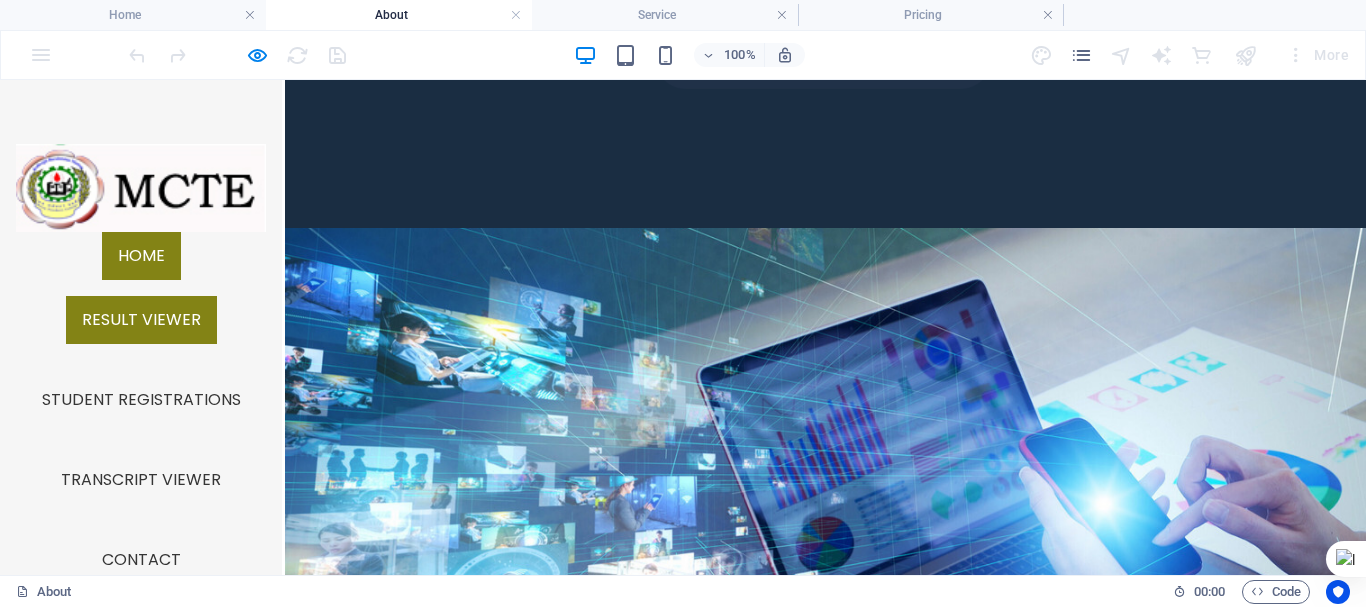 click on "Result Viewer" at bounding box center (141, 320) 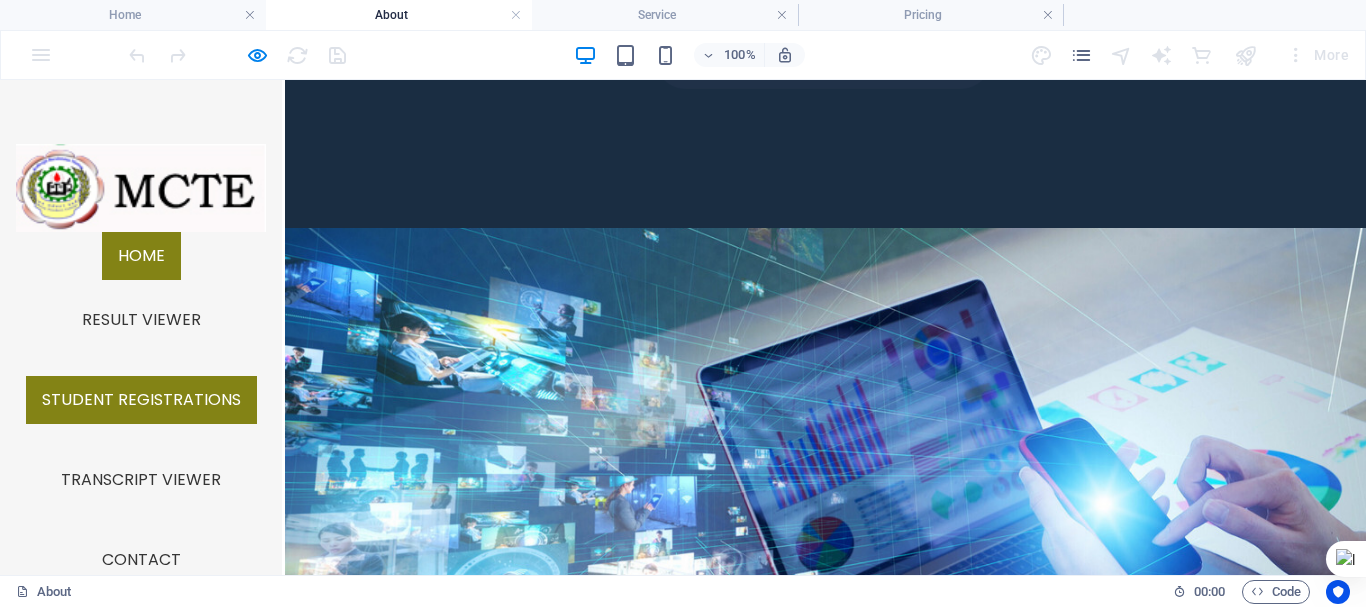 click on "Student Registrations" at bounding box center [141, 400] 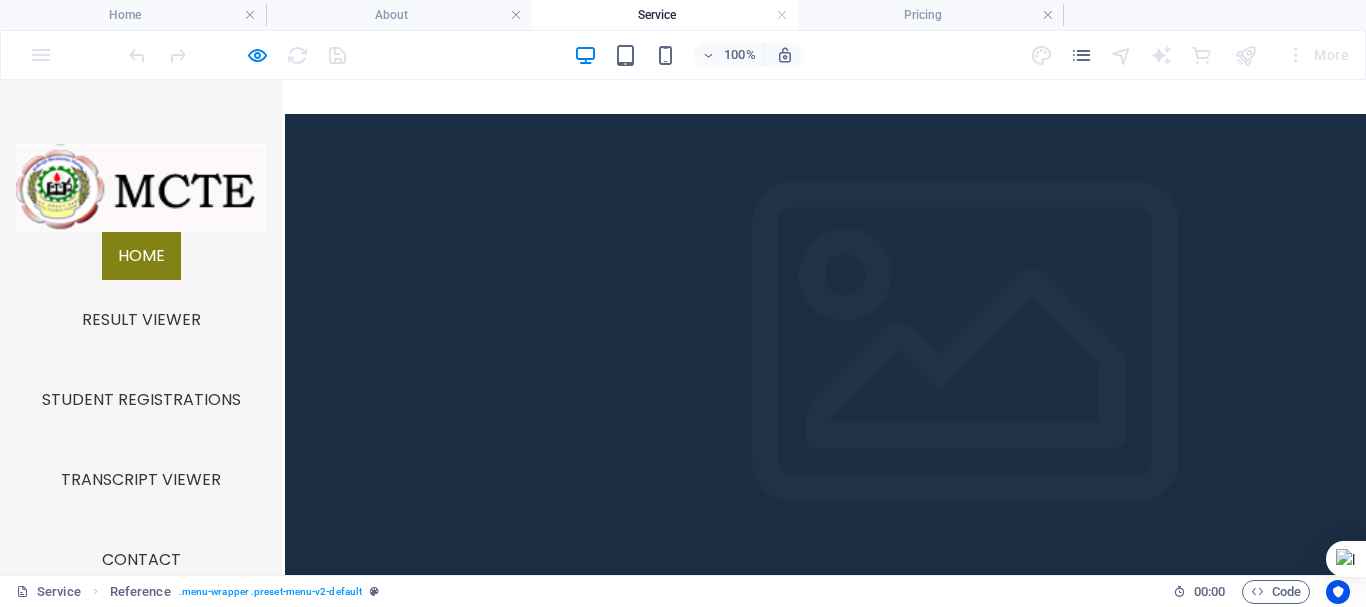 scroll, scrollTop: 345, scrollLeft: 0, axis: vertical 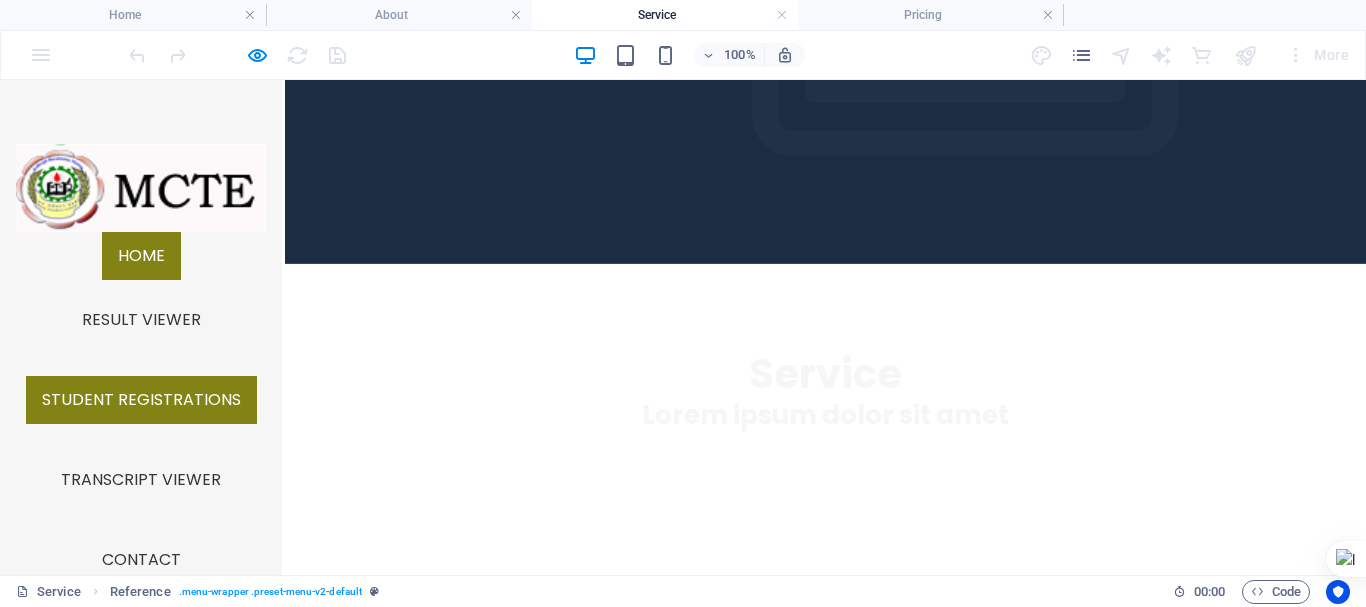 click on "Student Registrations" at bounding box center [141, 400] 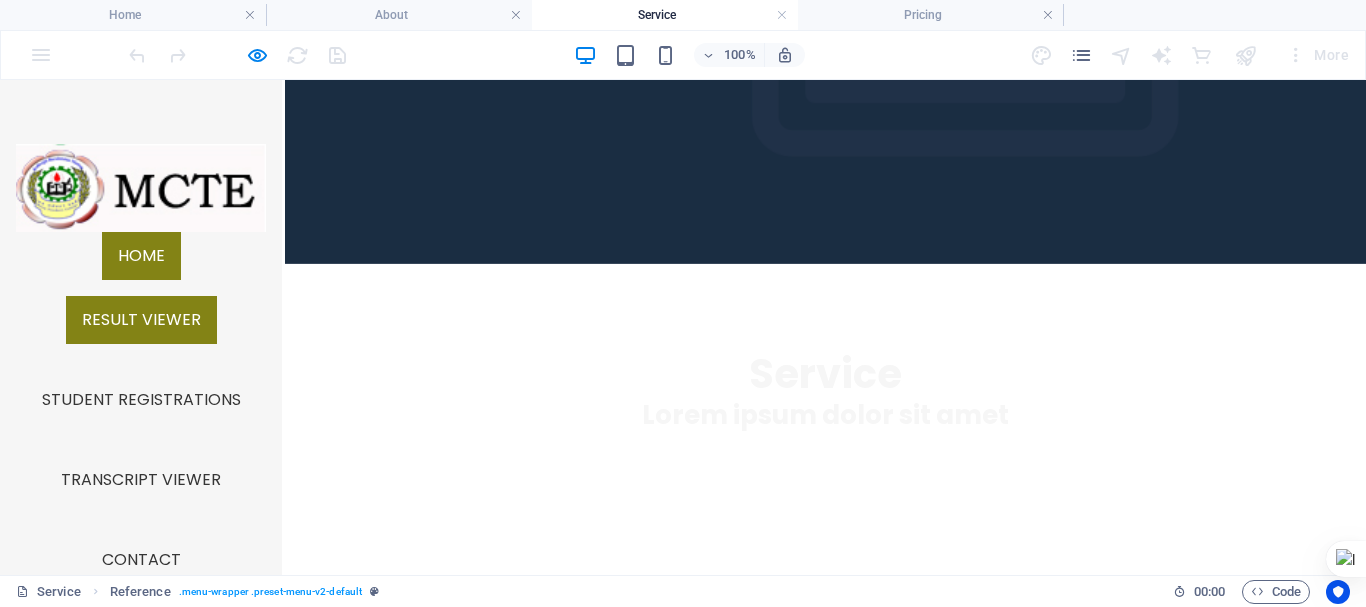 click on "Result Viewer" at bounding box center (141, 320) 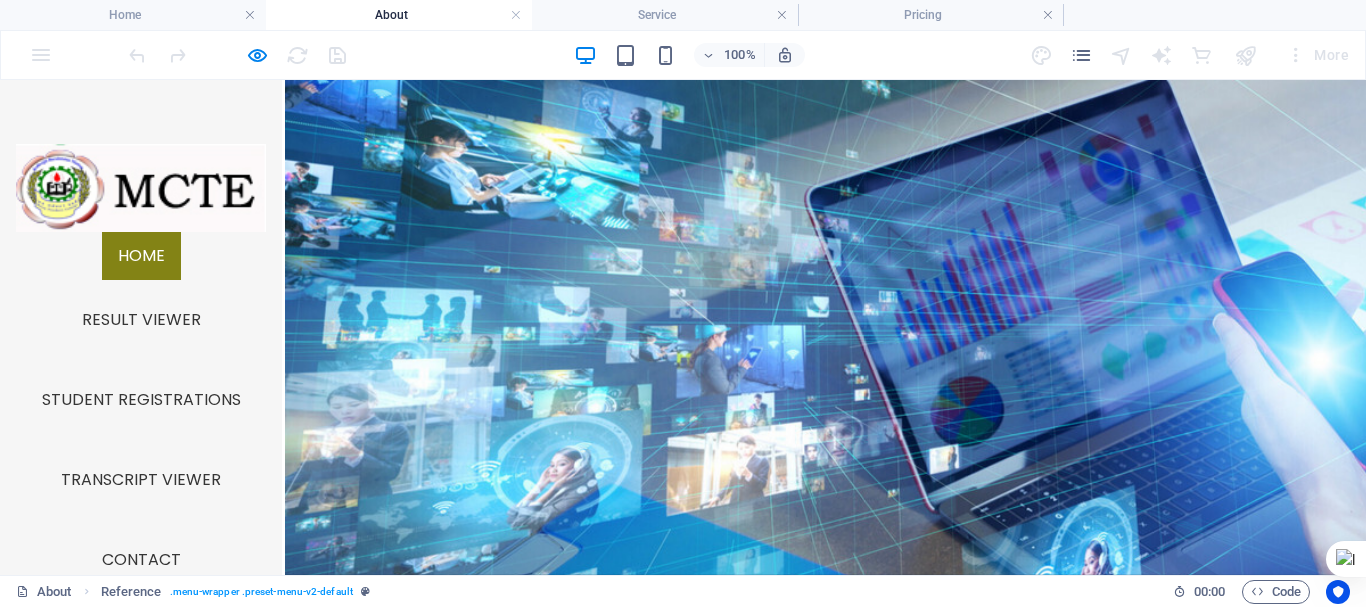 scroll, scrollTop: 352, scrollLeft: 0, axis: vertical 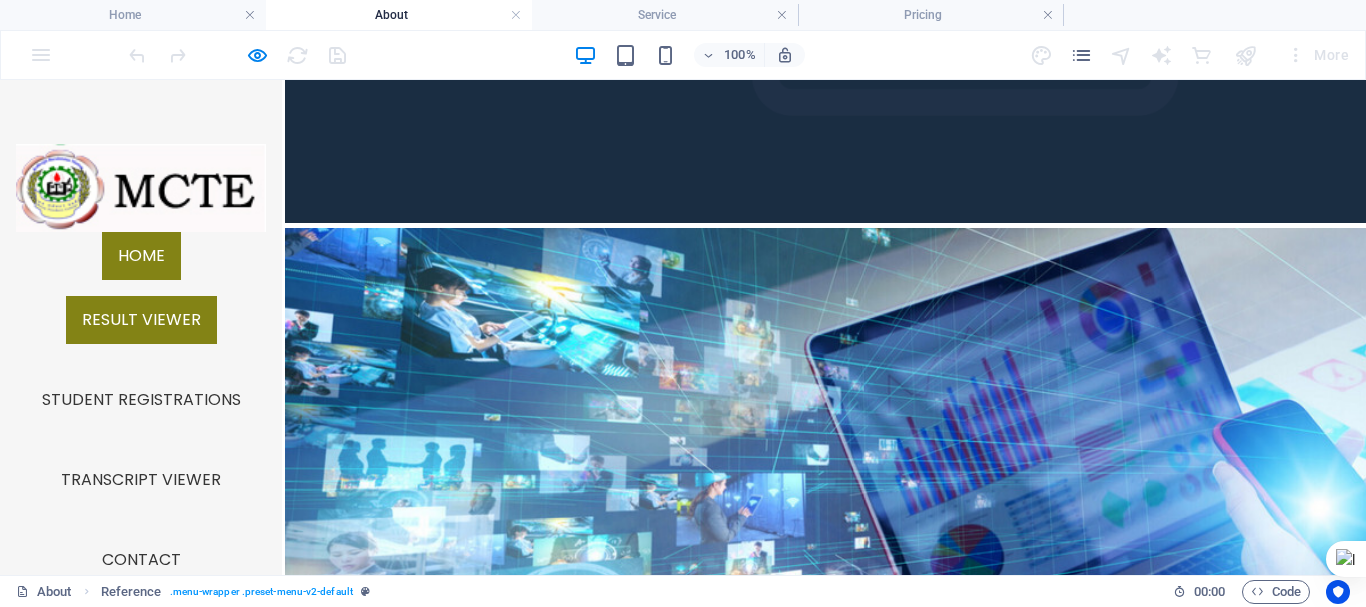 click on "Result Viewer" at bounding box center (141, 320) 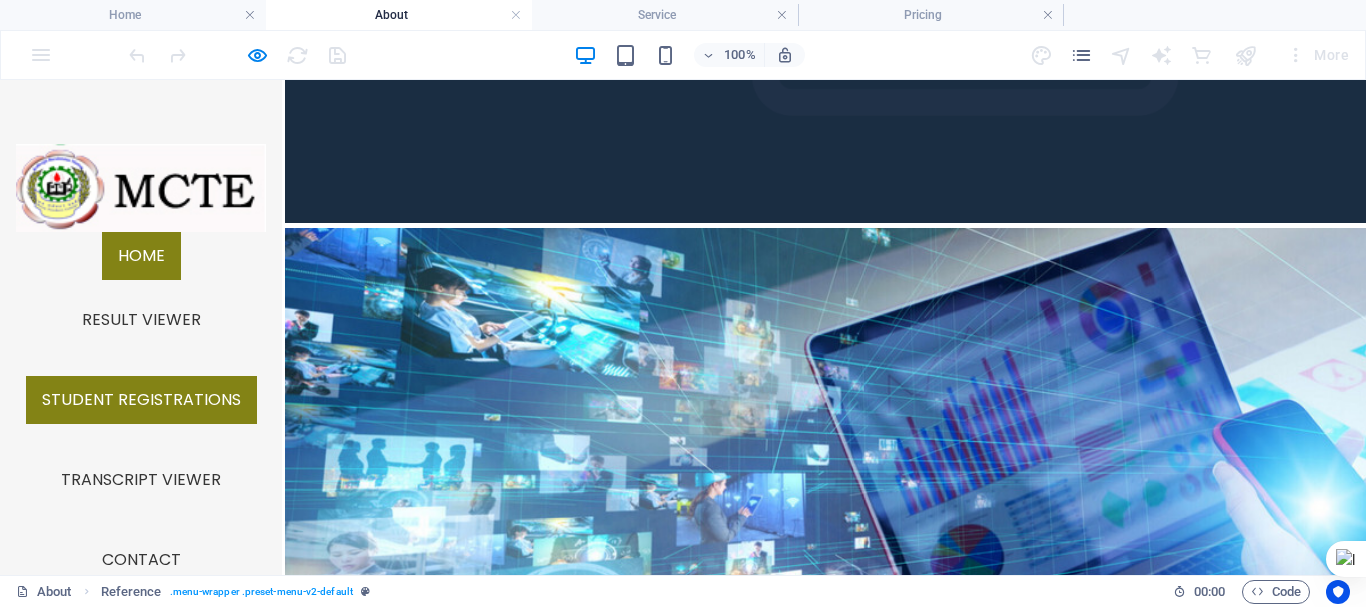 click on "Student Registrations" at bounding box center [141, 400] 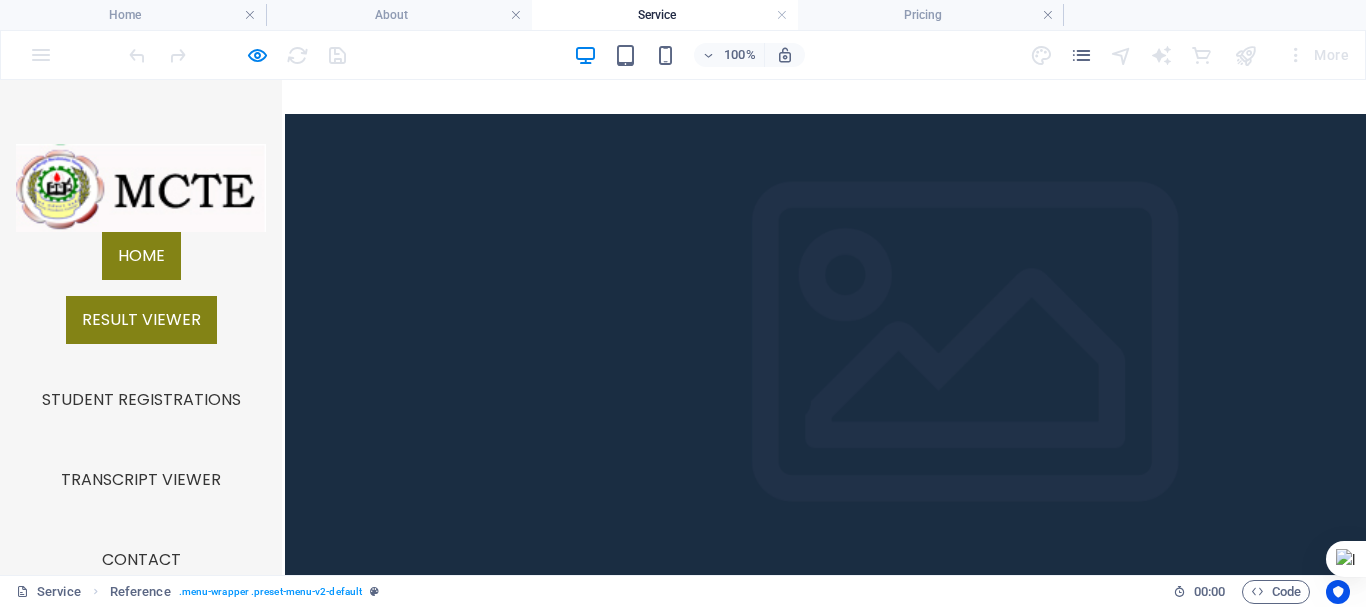 scroll, scrollTop: 345, scrollLeft: 0, axis: vertical 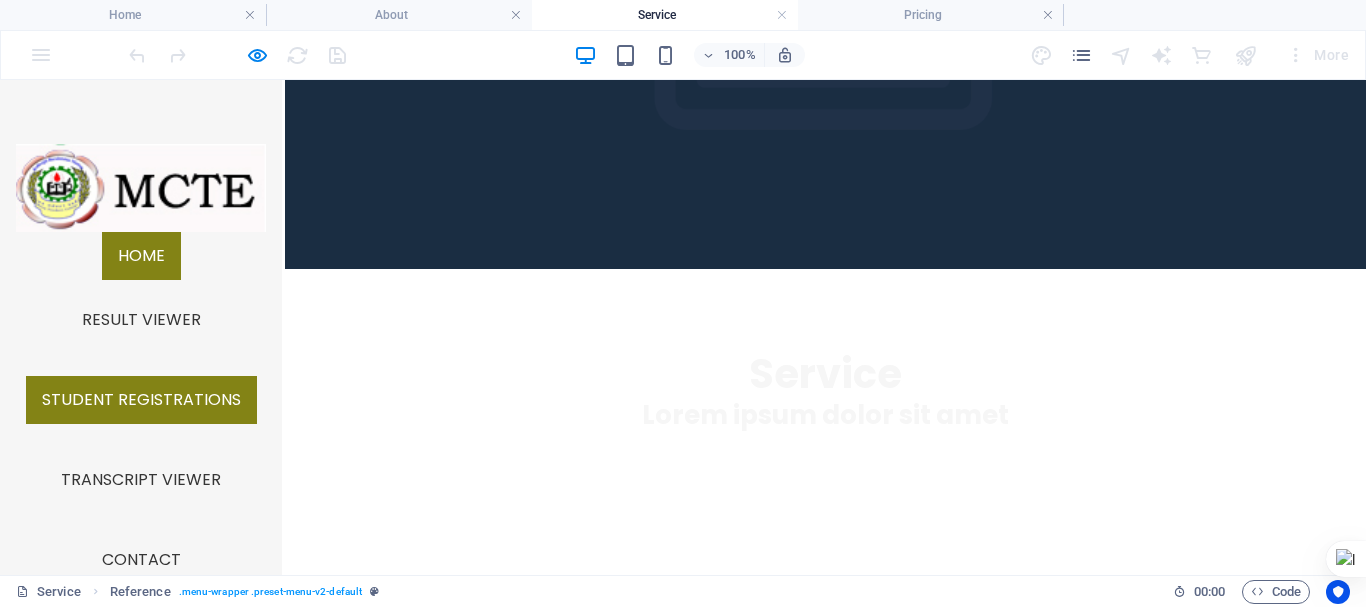 click on "Student Registrations" at bounding box center (141, 400) 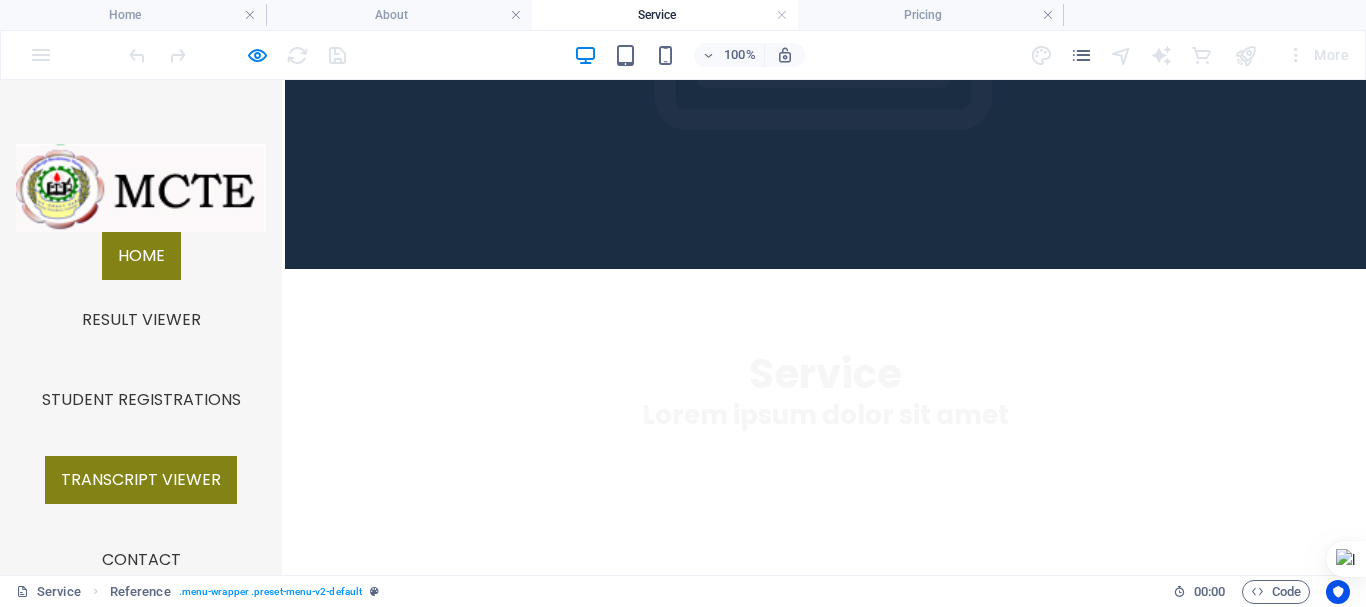 click on "Transcript Viewer" at bounding box center (141, 480) 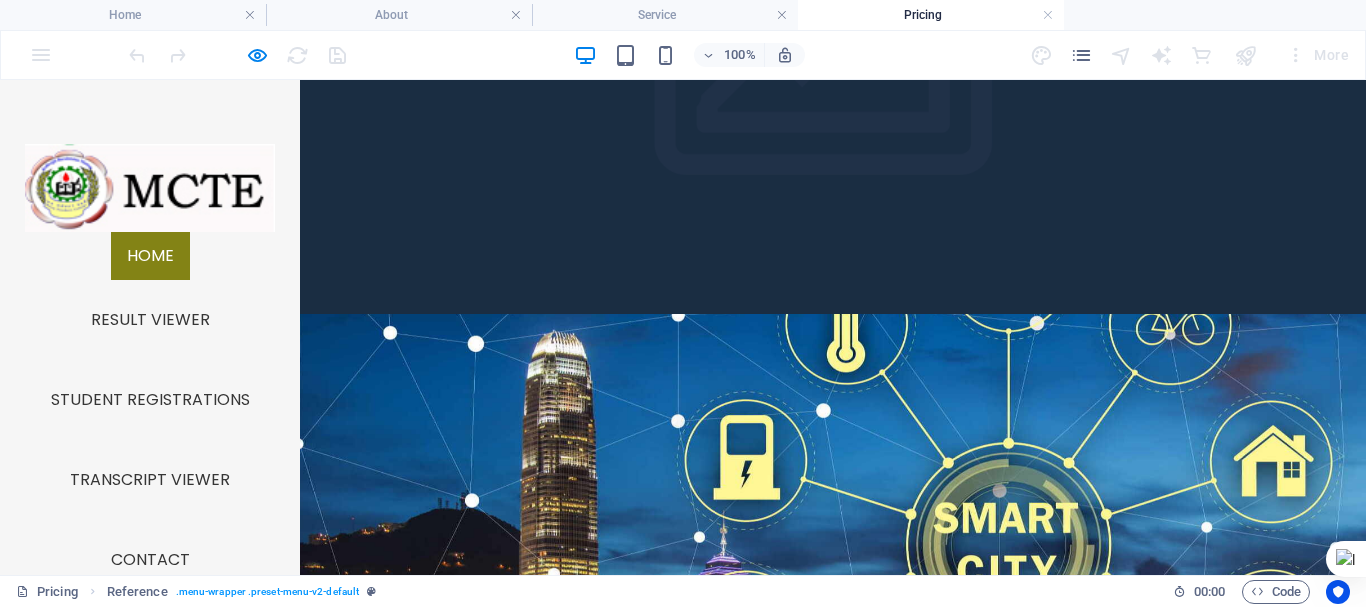 scroll, scrollTop: 500, scrollLeft: 0, axis: vertical 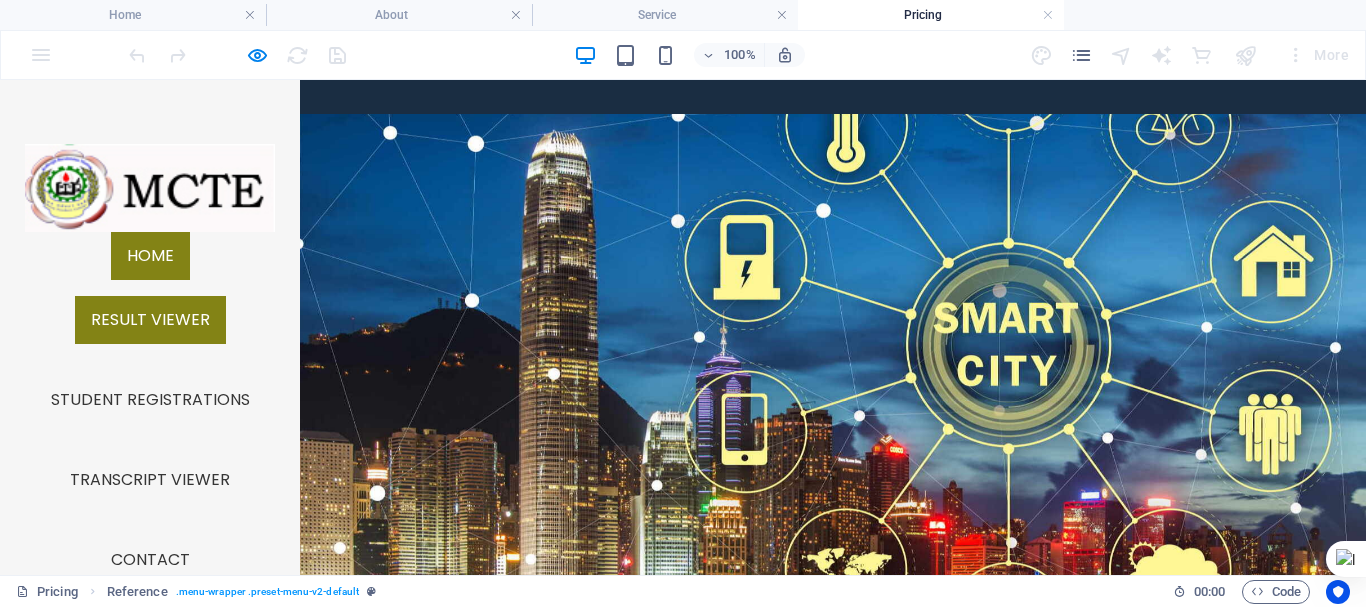 click on "Result Viewer" at bounding box center [150, 320] 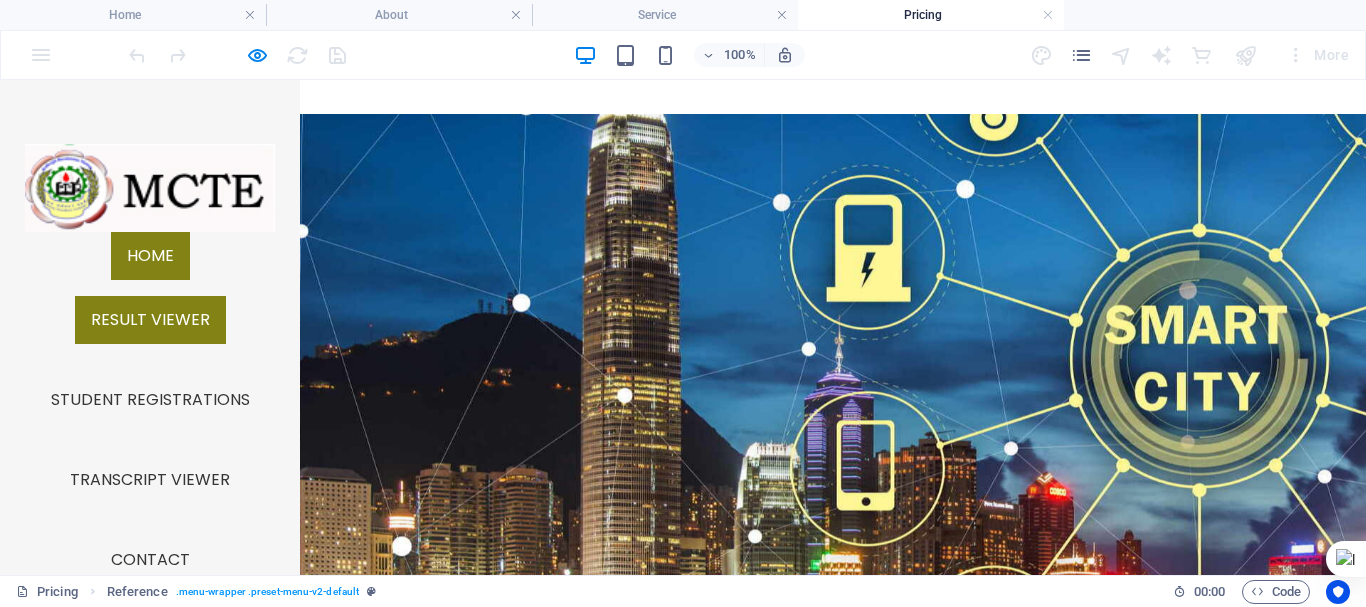 scroll, scrollTop: 352, scrollLeft: 0, axis: vertical 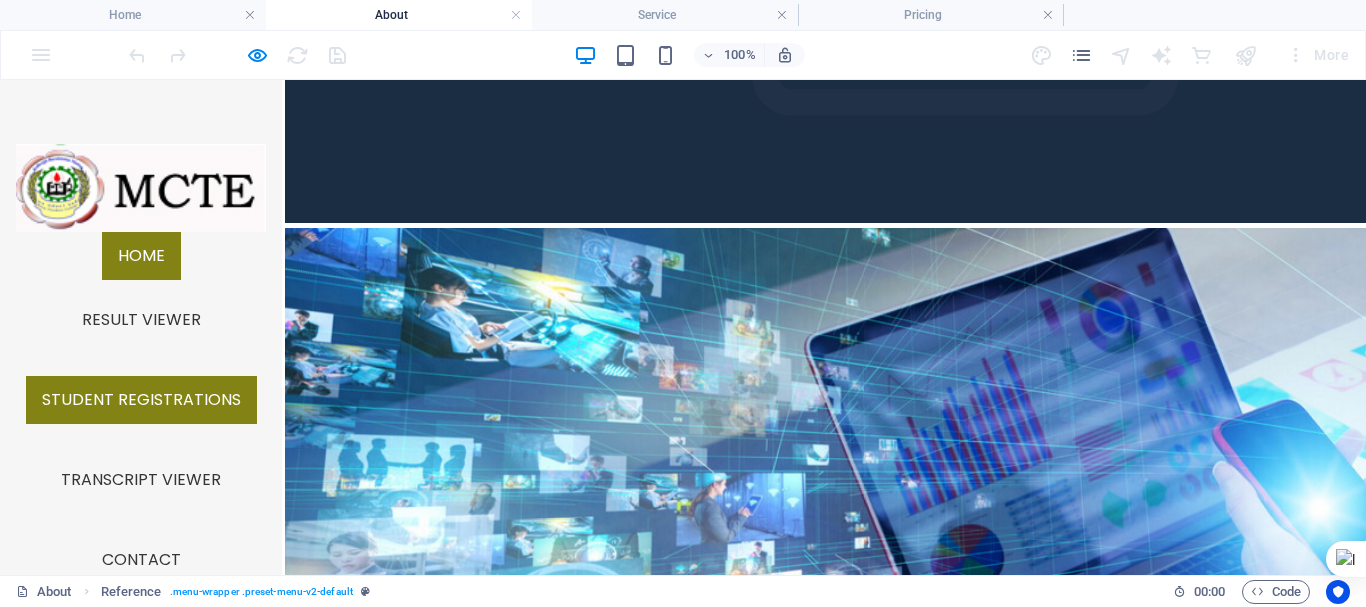 click on "Student Registrations" at bounding box center [141, 400] 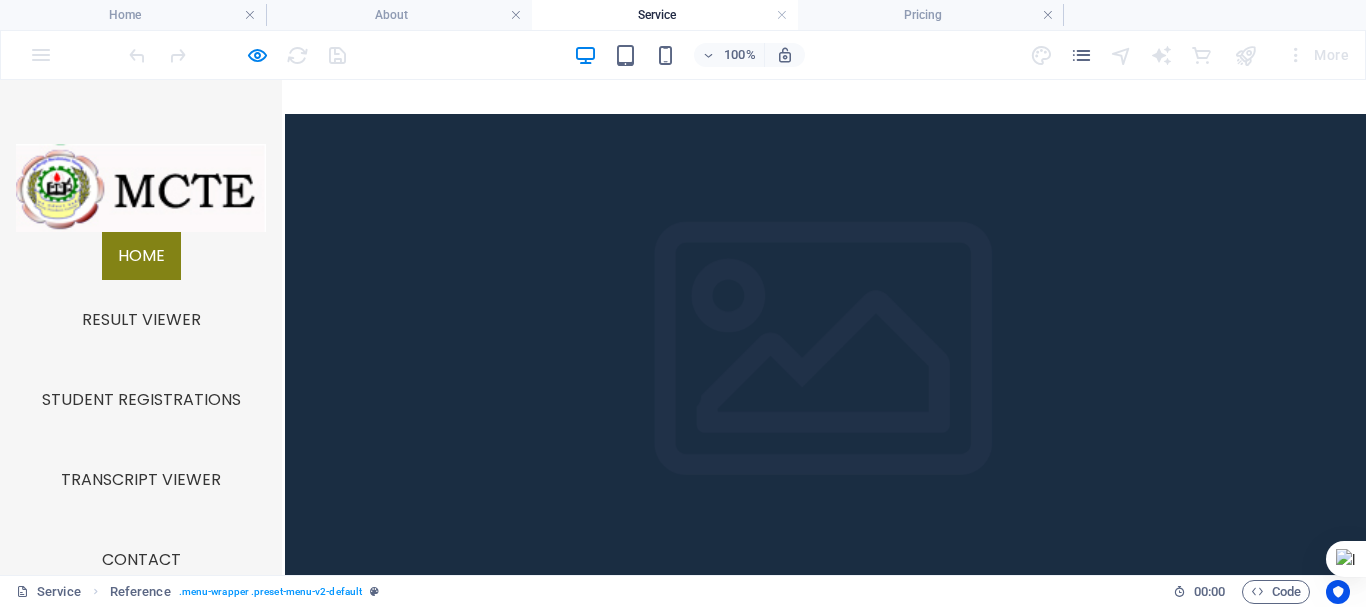 scroll, scrollTop: 345, scrollLeft: 0, axis: vertical 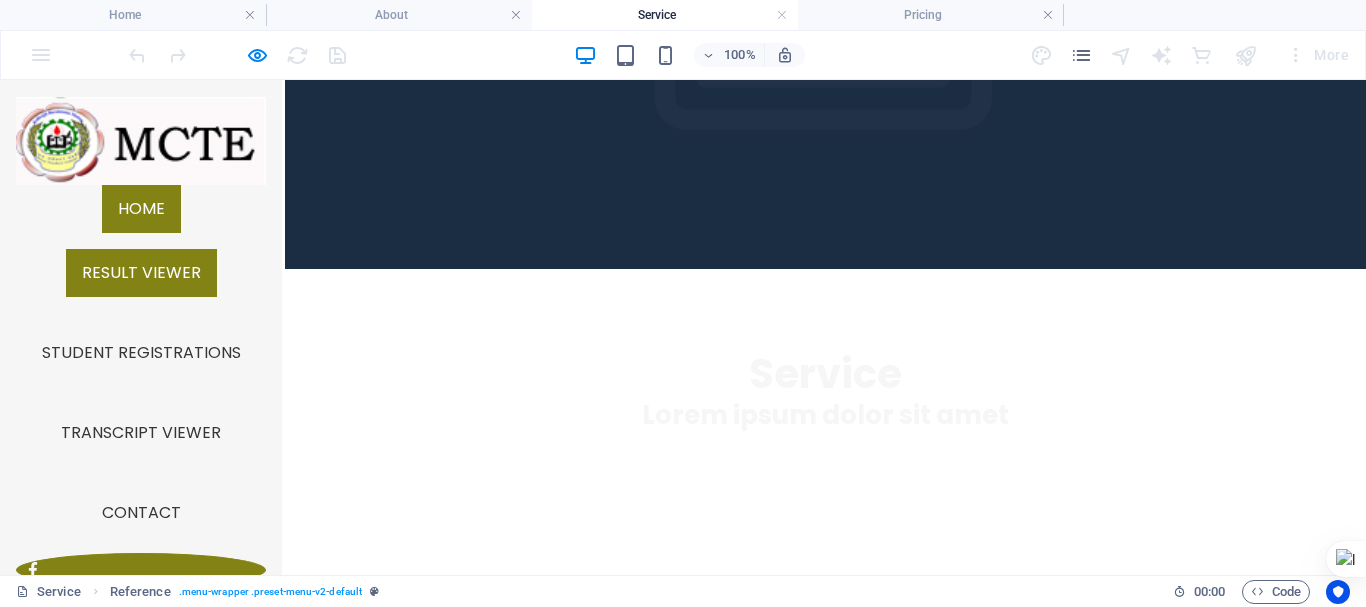 click on "Result Viewer" at bounding box center (141, 273) 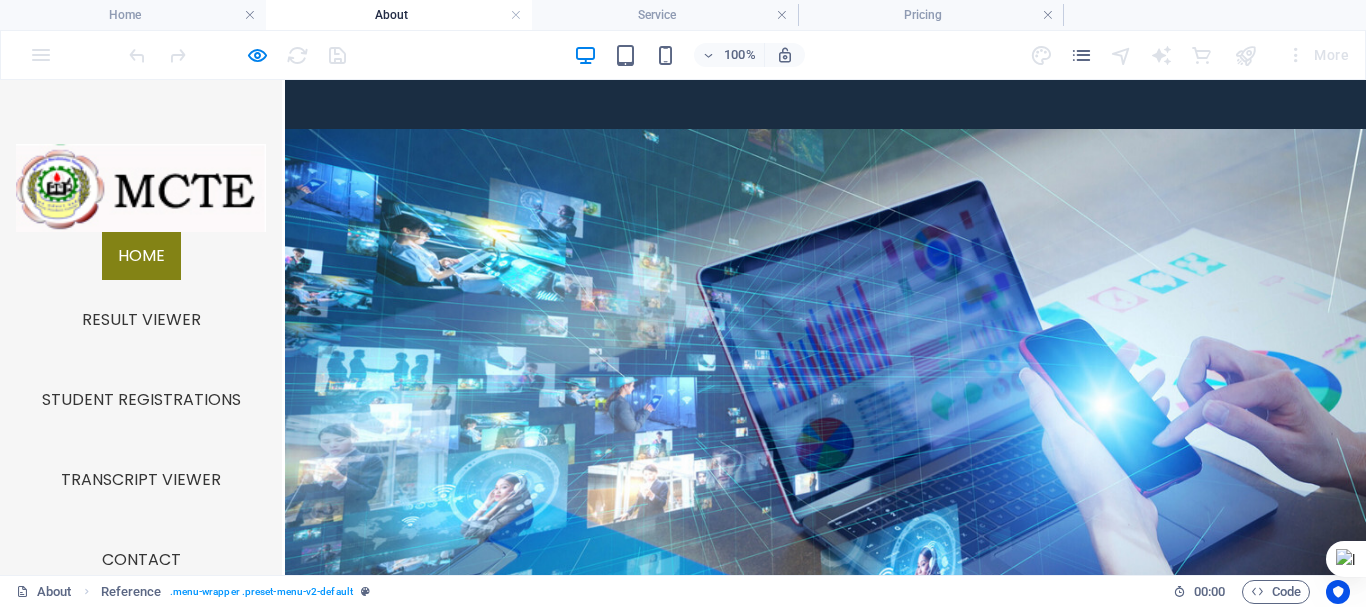 scroll, scrollTop: 452, scrollLeft: 0, axis: vertical 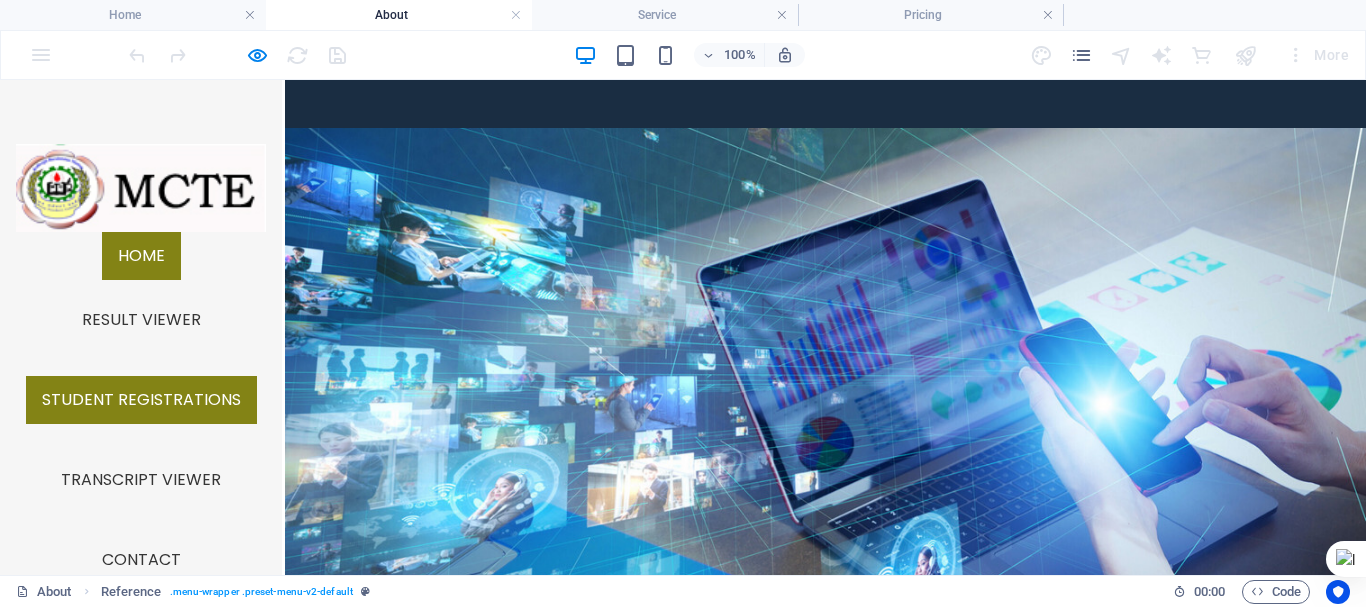 click on "Student Registrations" at bounding box center [141, 400] 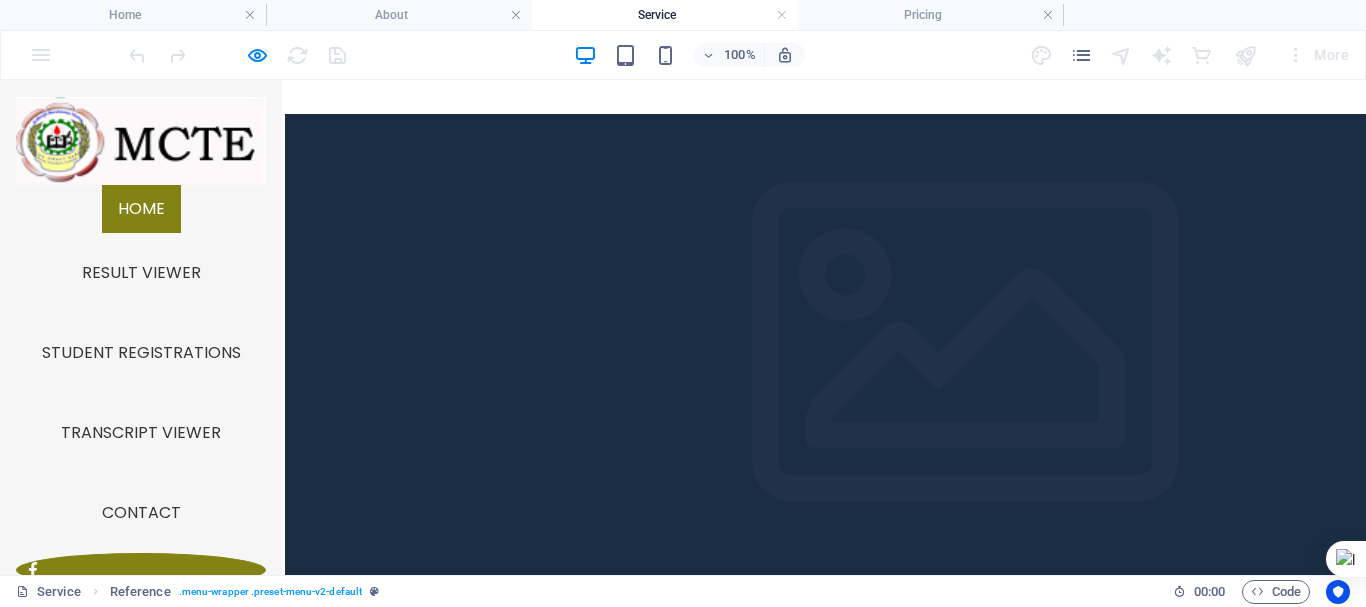 scroll, scrollTop: 345, scrollLeft: 0, axis: vertical 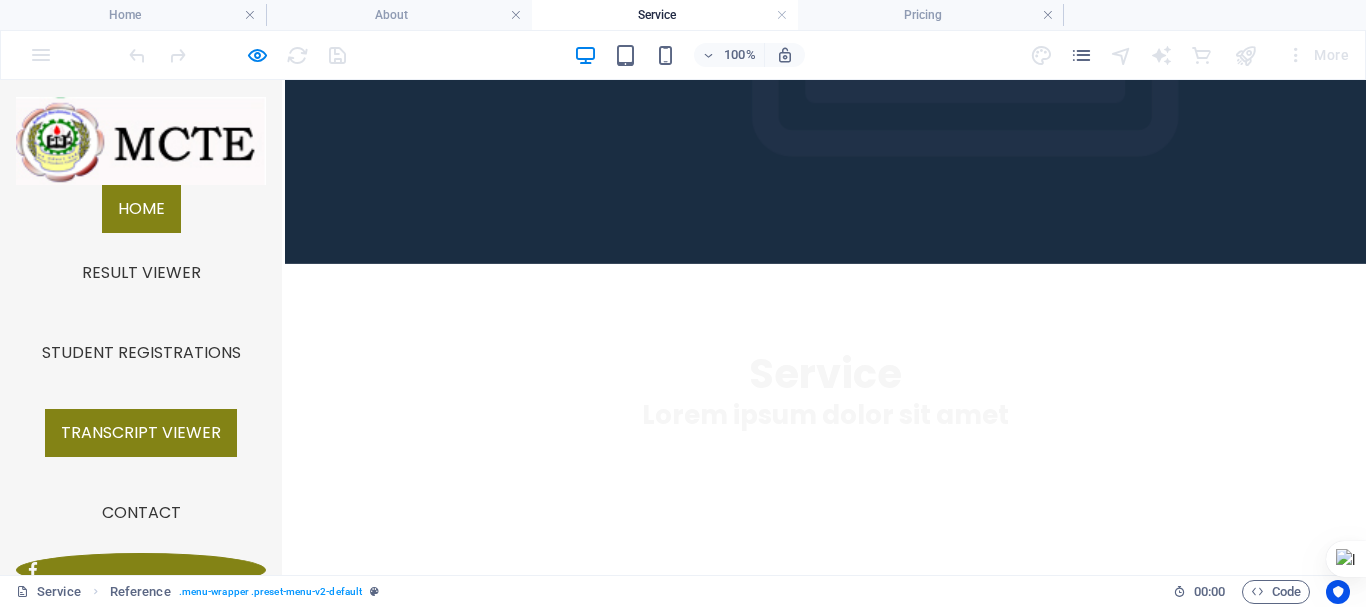 click on "Transcript Viewer" at bounding box center [141, 433] 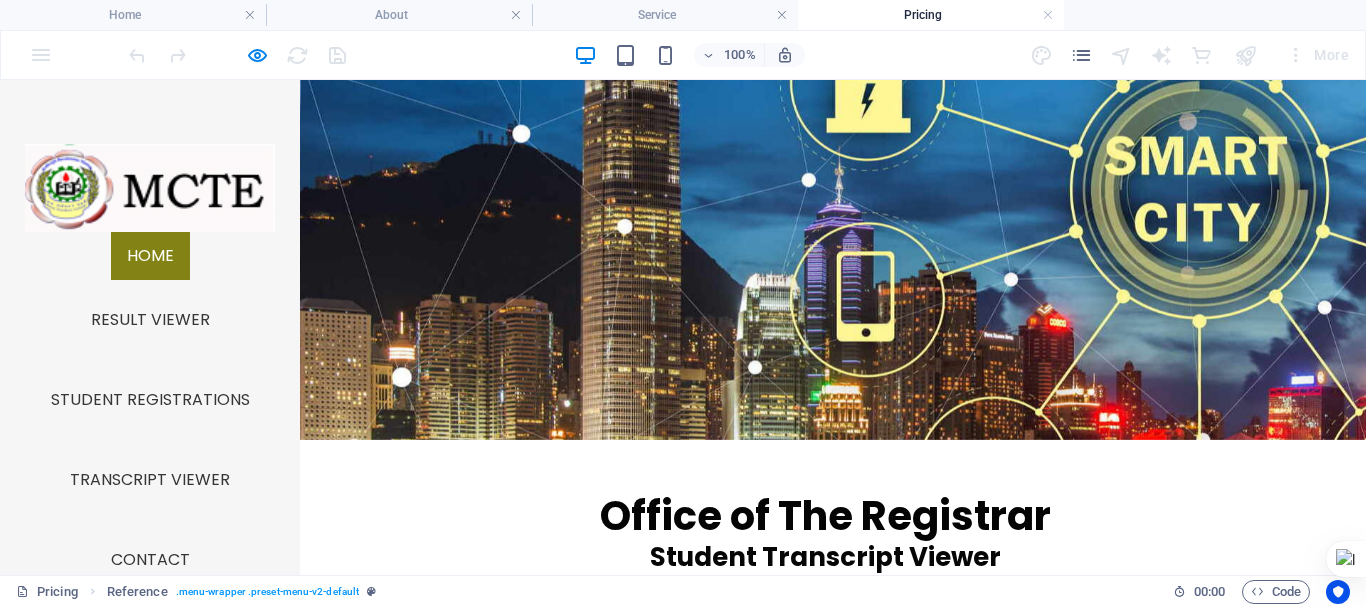 scroll, scrollTop: 700, scrollLeft: 0, axis: vertical 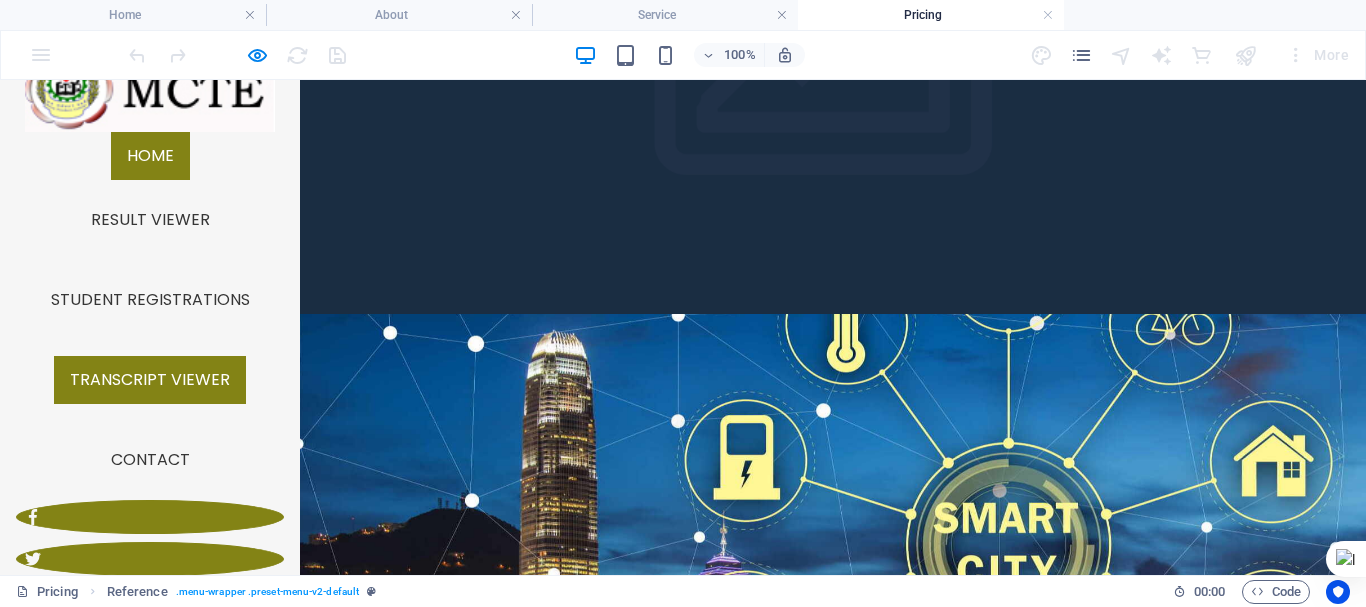 click on "Transcript Viewer" at bounding box center (150, 380) 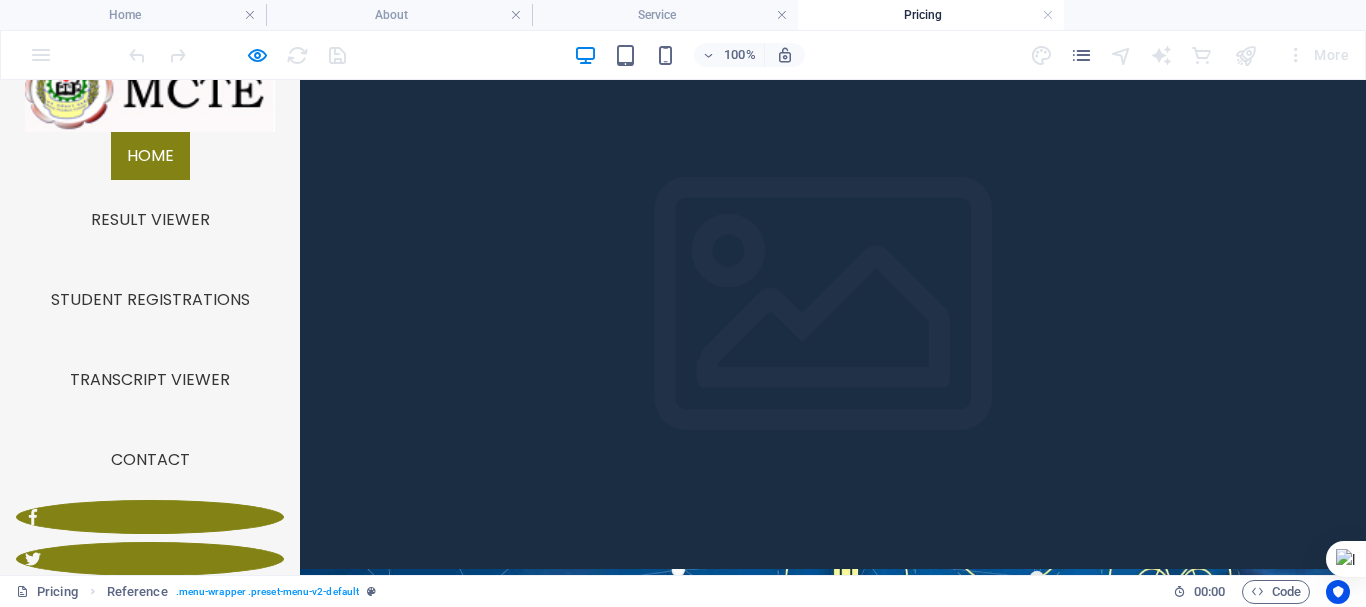 scroll, scrollTop: 0, scrollLeft: 0, axis: both 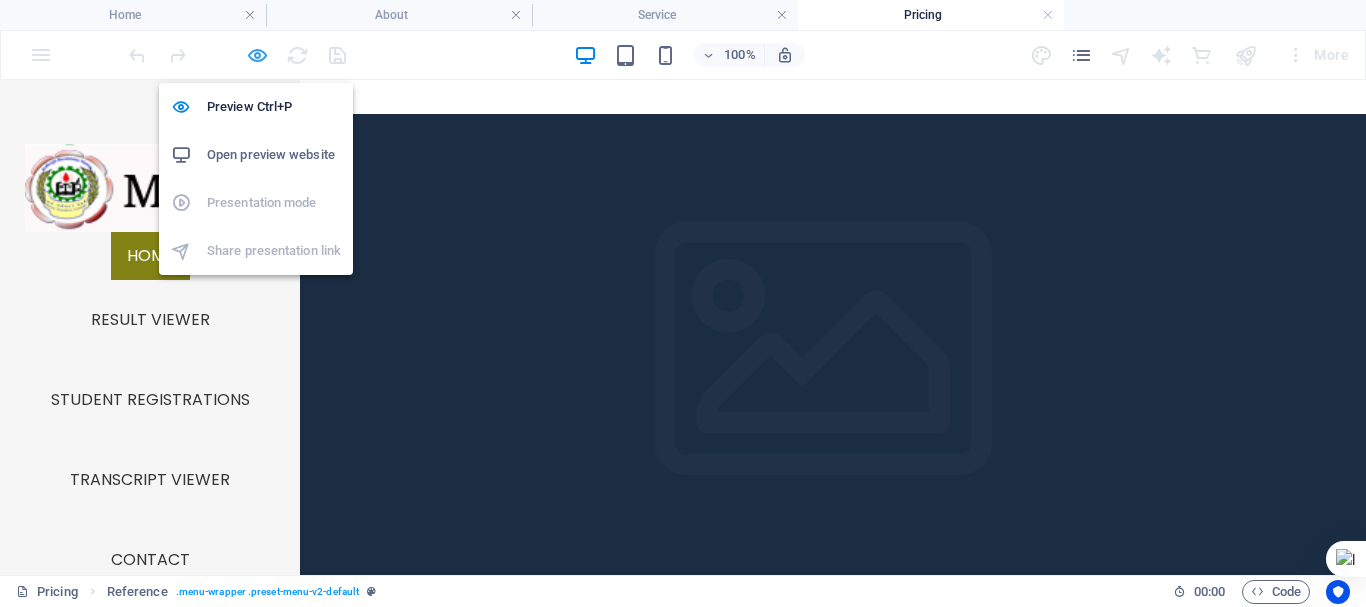 click at bounding box center (257, 55) 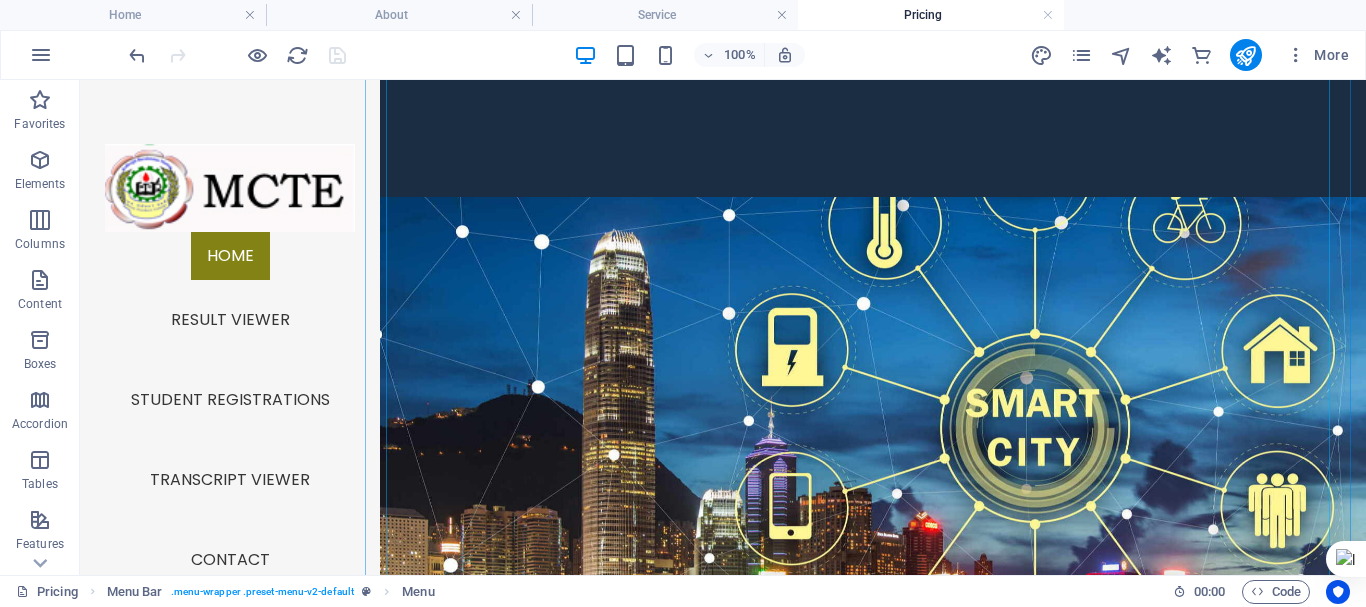scroll, scrollTop: 600, scrollLeft: 0, axis: vertical 